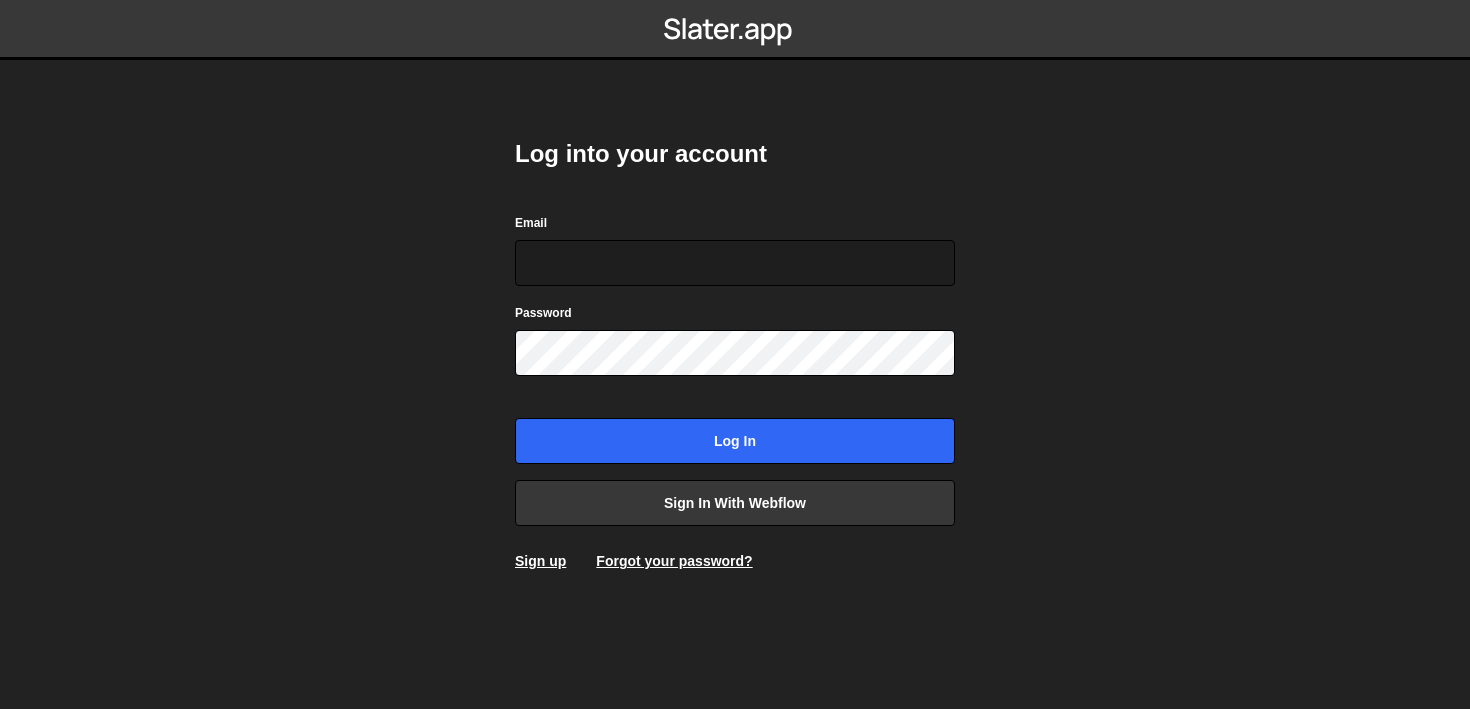 scroll, scrollTop: 0, scrollLeft: 0, axis: both 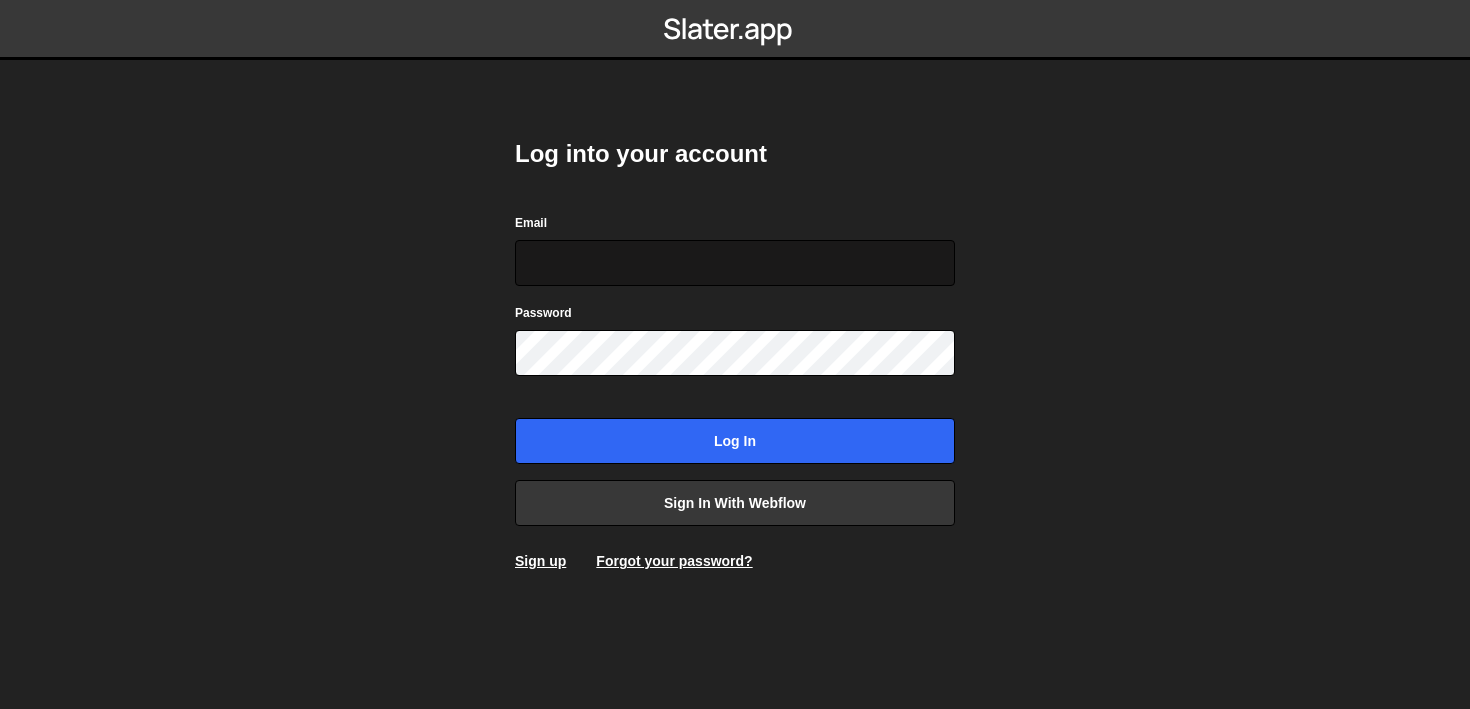 click on "Email" at bounding box center (735, 263) 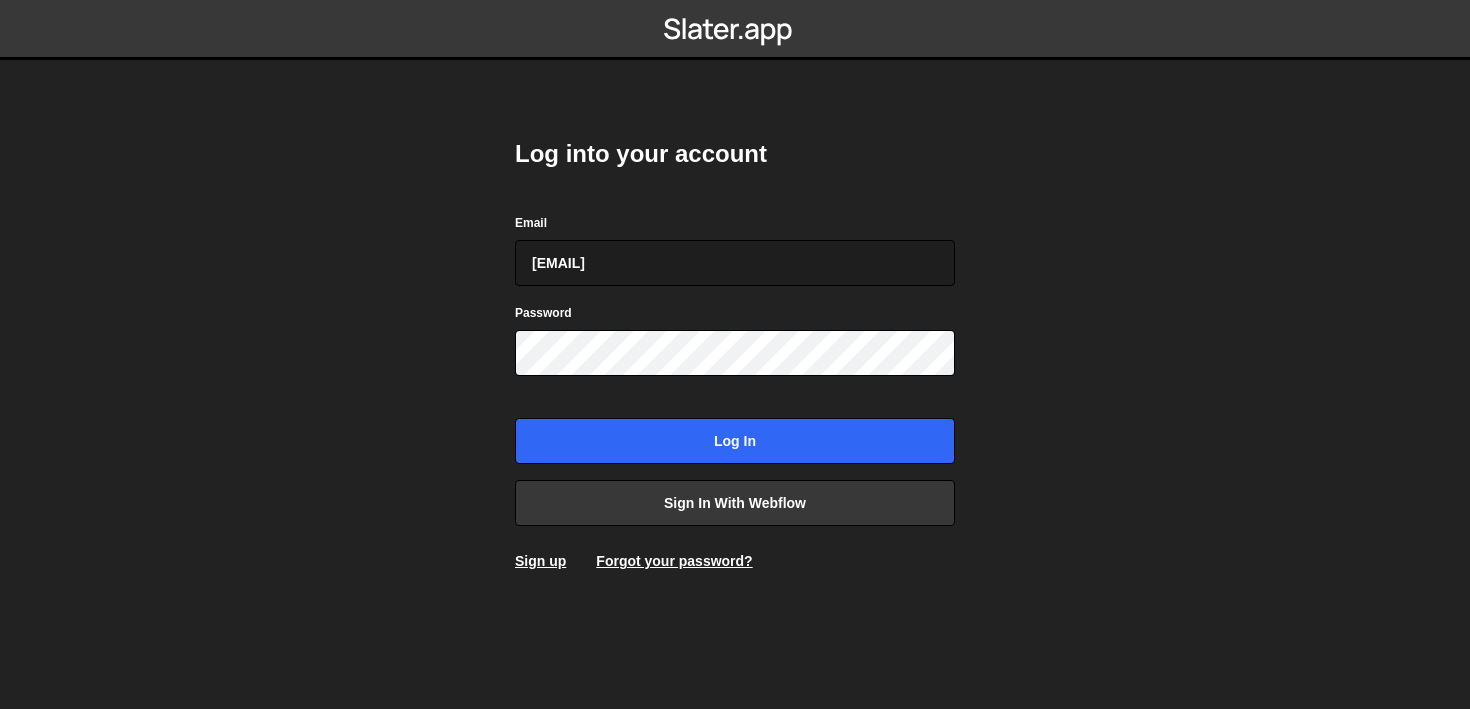 type on "[EMAIL]" 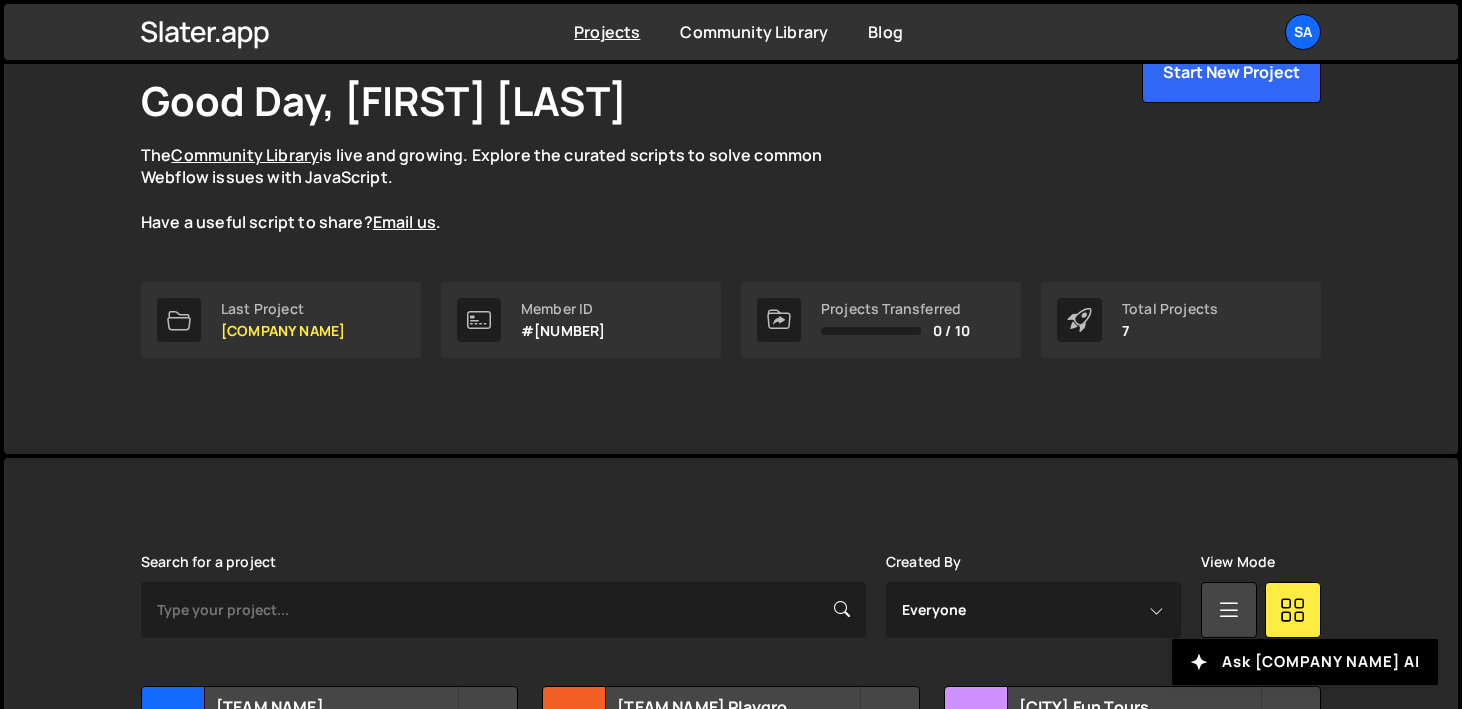 scroll, scrollTop: 278, scrollLeft: 0, axis: vertical 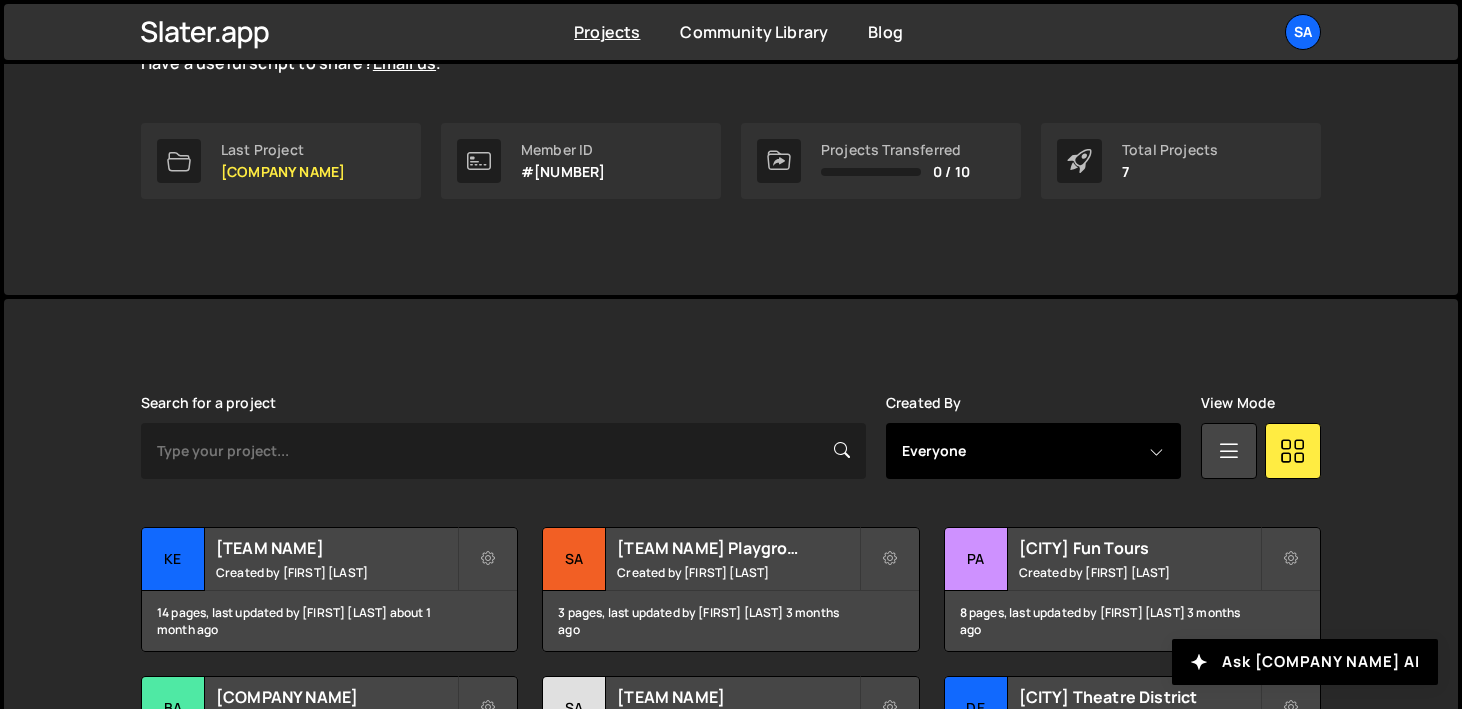 click on "Everyone
Sam Comstock" at bounding box center (1033, 451) 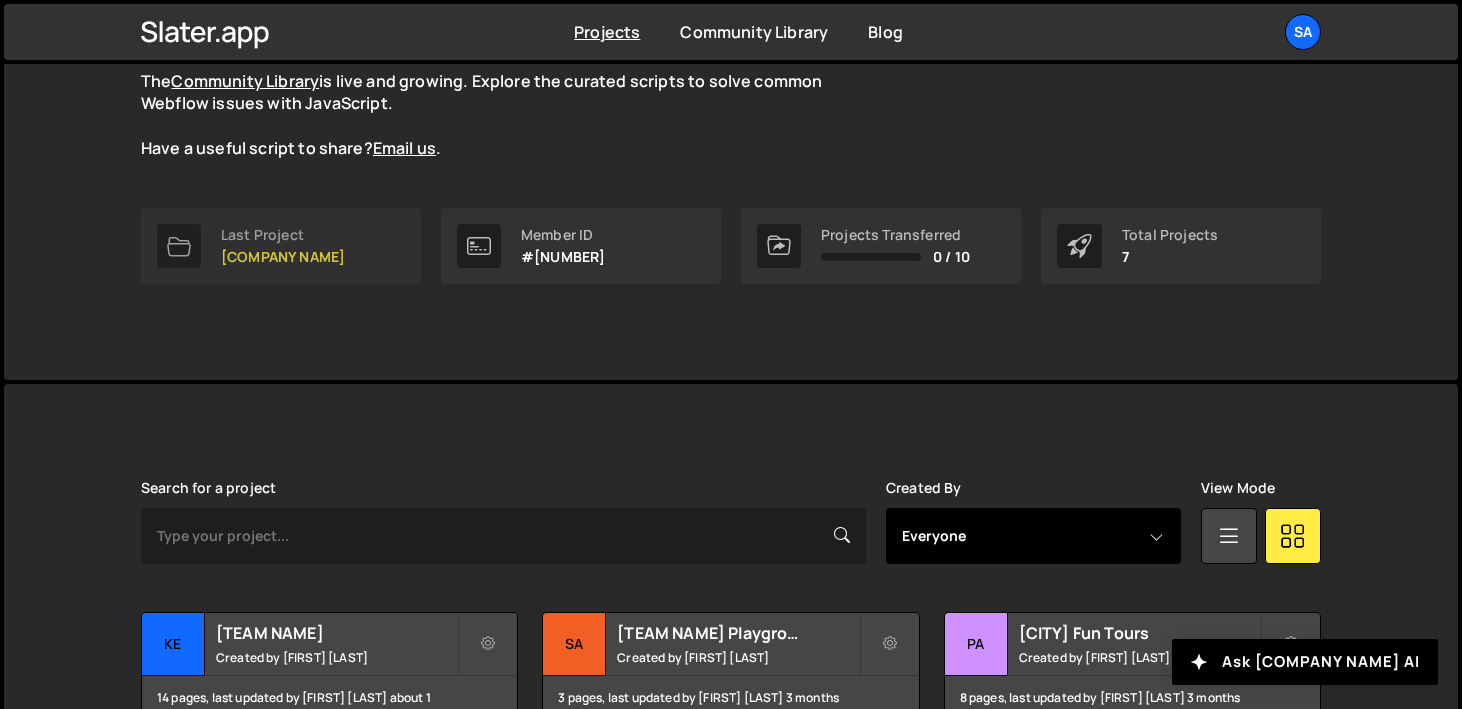 scroll, scrollTop: 0, scrollLeft: 0, axis: both 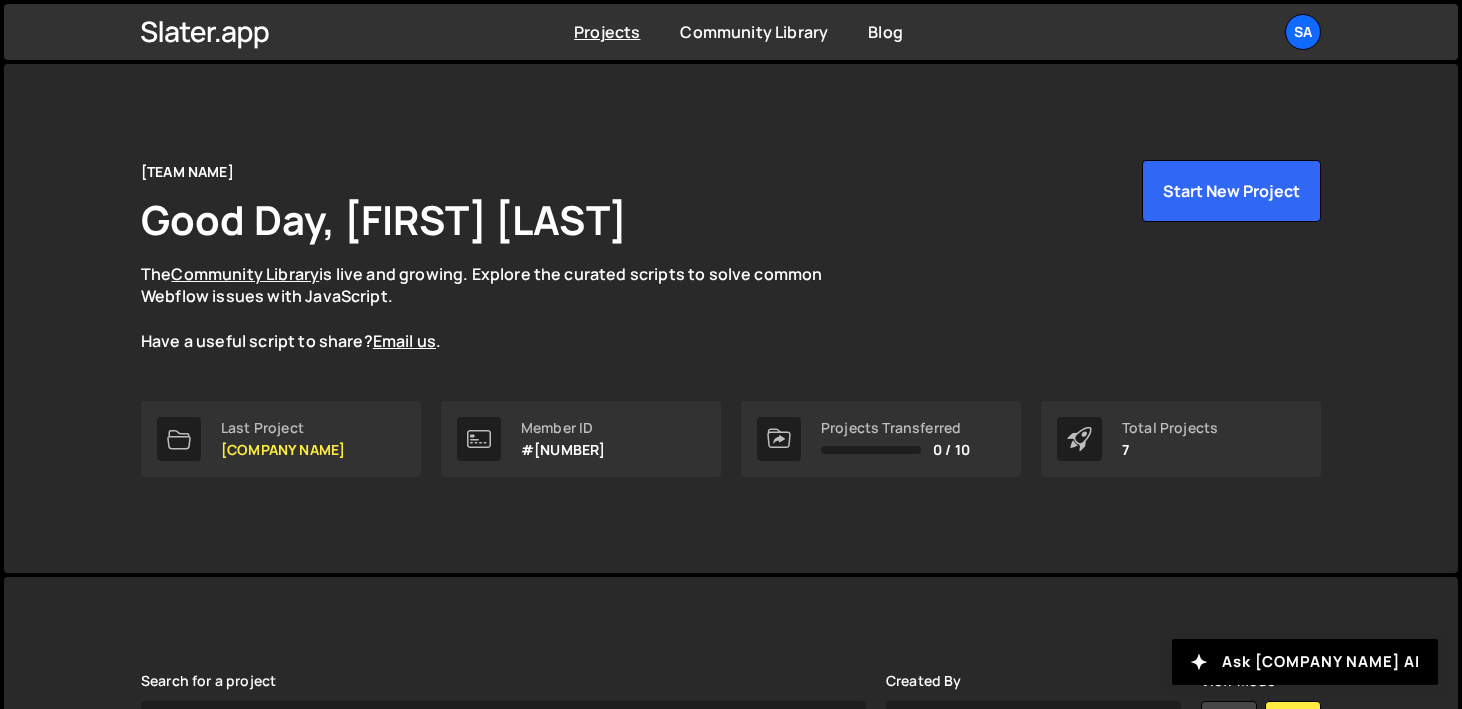 click on "SA
Your current team is SAMCOM DESIGN
Projects
Your Teams
Invite team member
Account
Billing
Switch team
Base Power
SAMCOM DESIGN
Logout" at bounding box center [1256, 32] 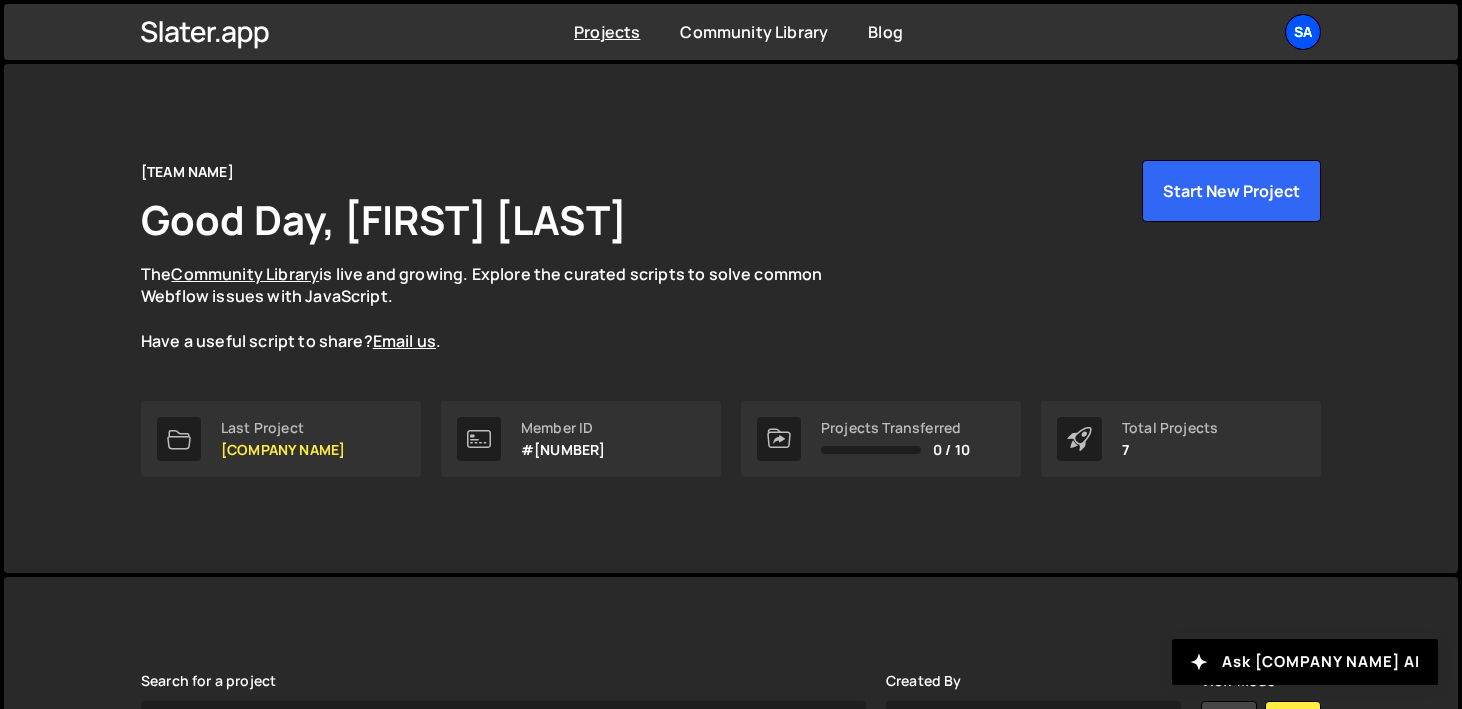 click on "SA" at bounding box center (1303, 32) 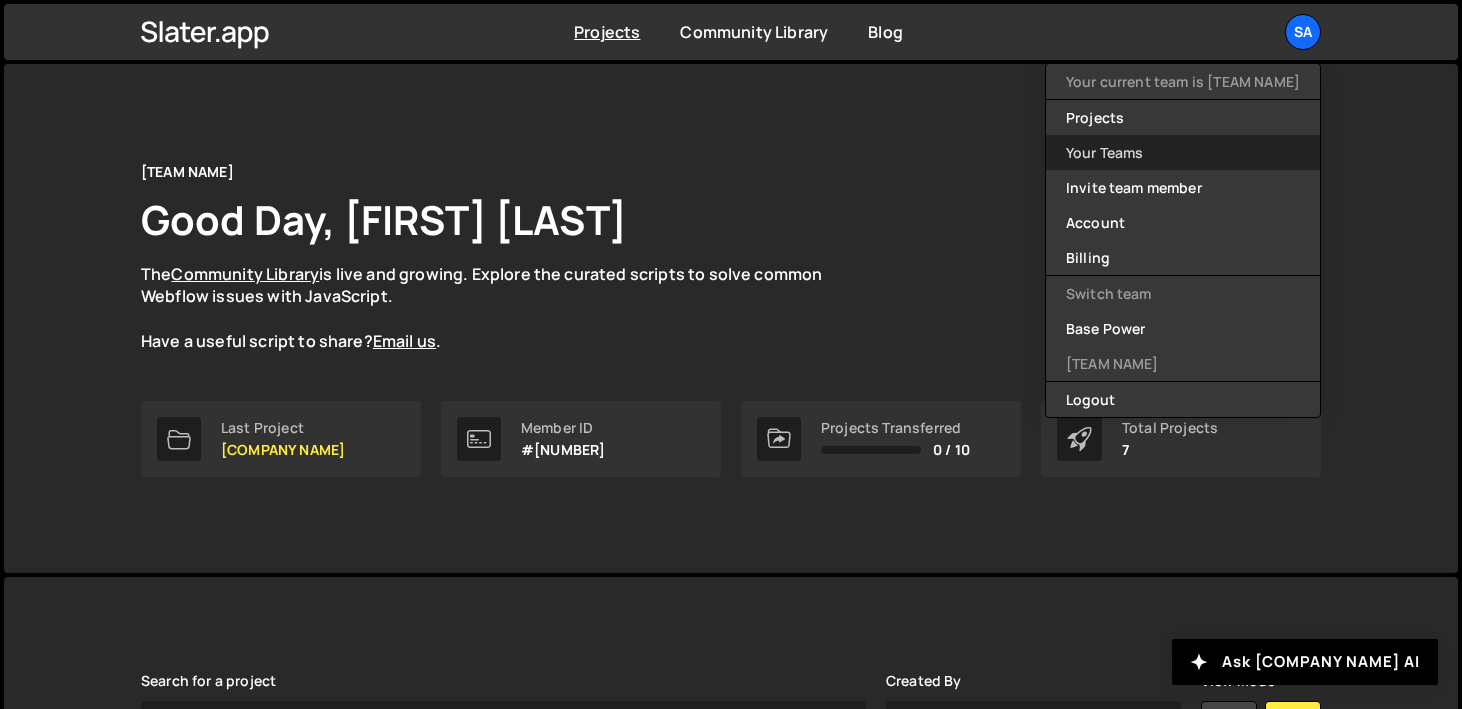 click on "Your Teams" at bounding box center [1183, 152] 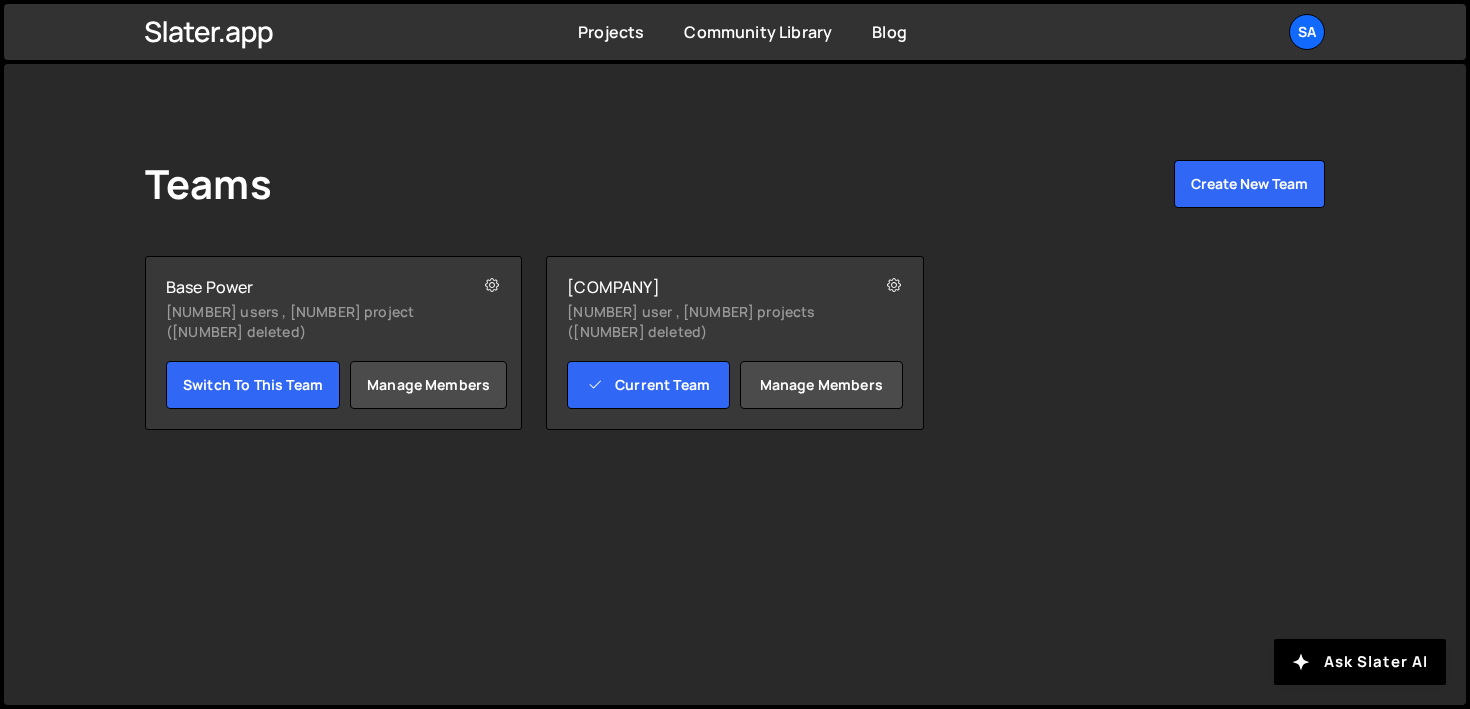 scroll, scrollTop: 0, scrollLeft: 0, axis: both 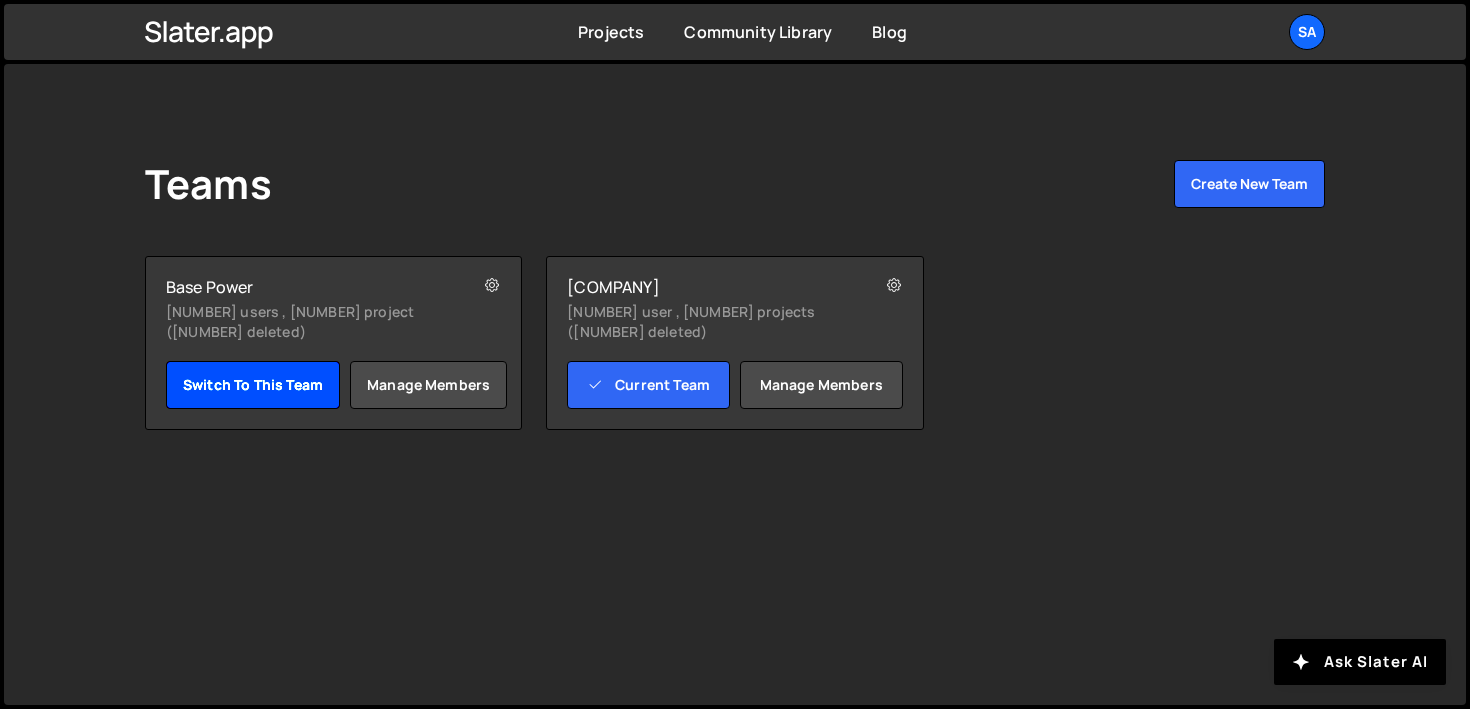 click on "Switch to this team" at bounding box center (253, 385) 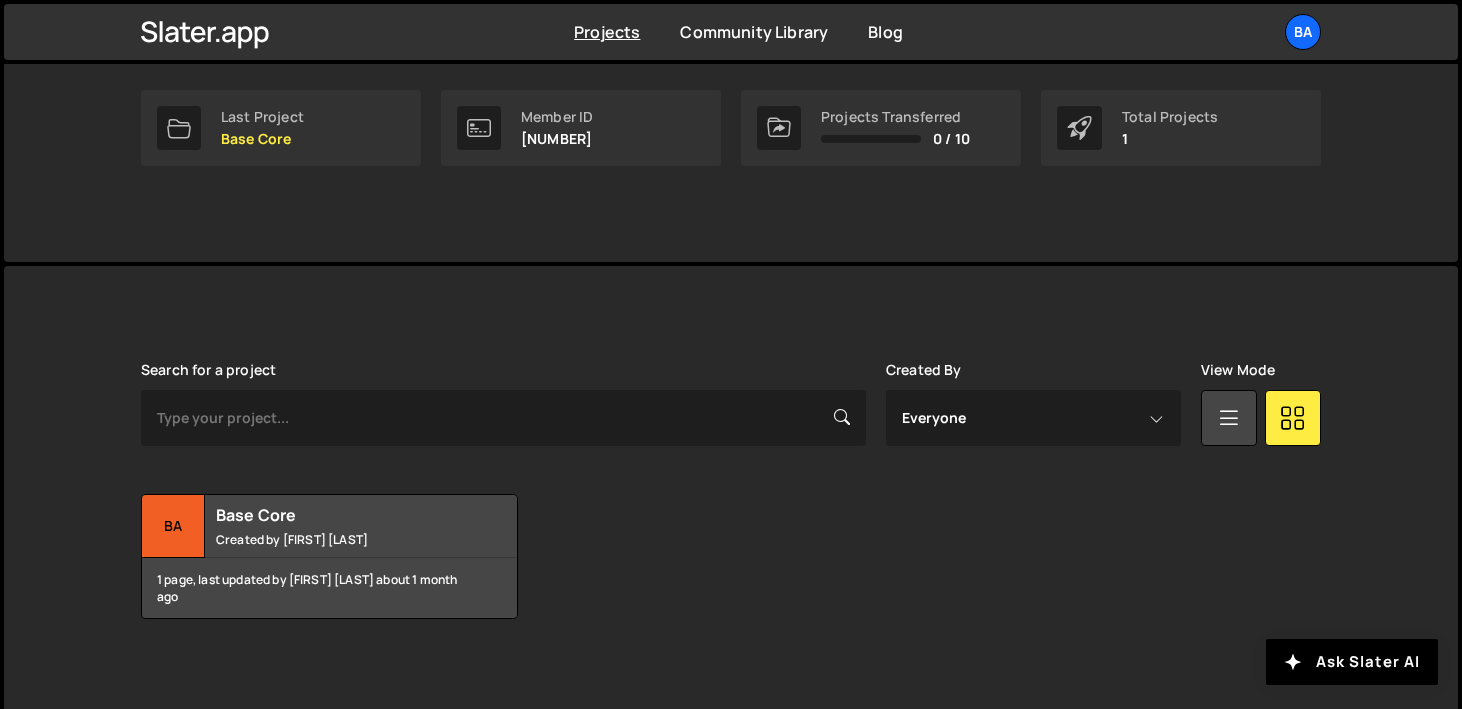 scroll, scrollTop: 320, scrollLeft: 0, axis: vertical 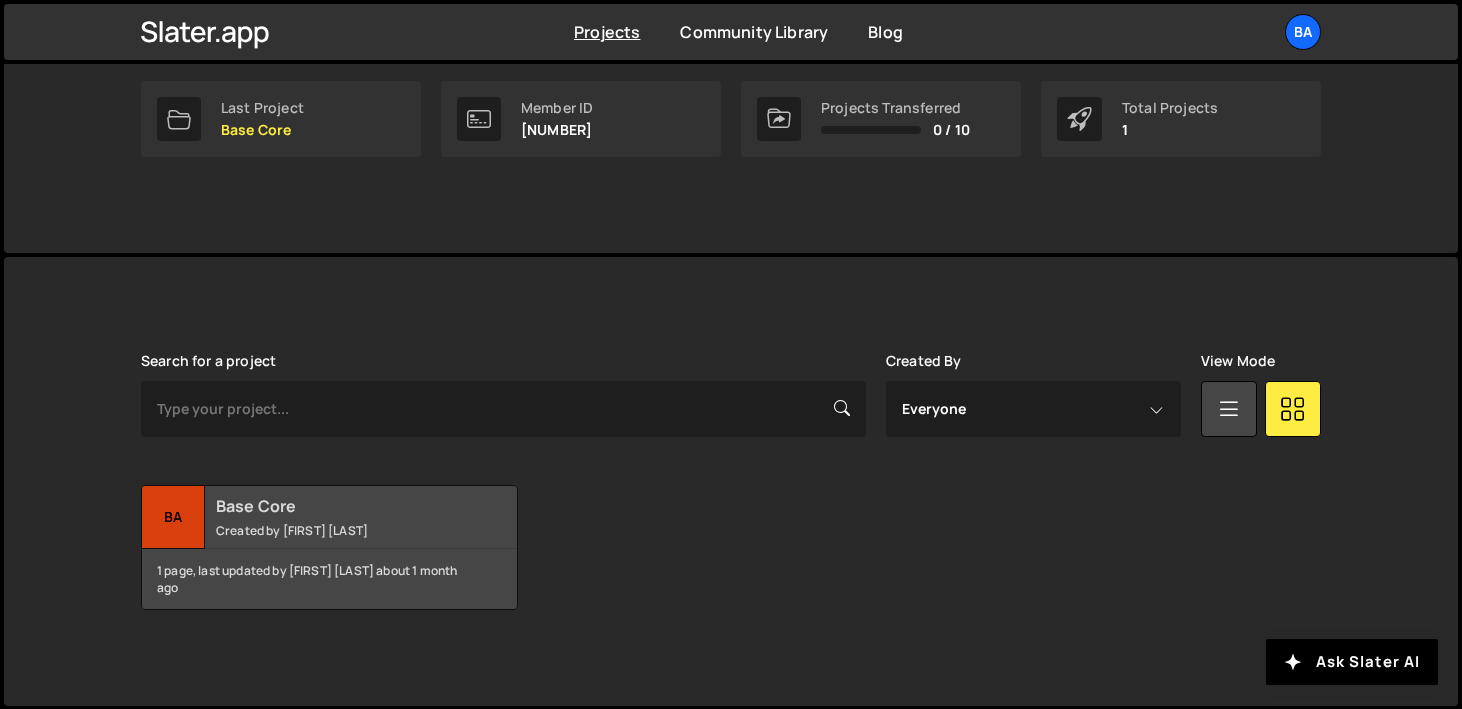 click on "Ba" at bounding box center [173, 517] 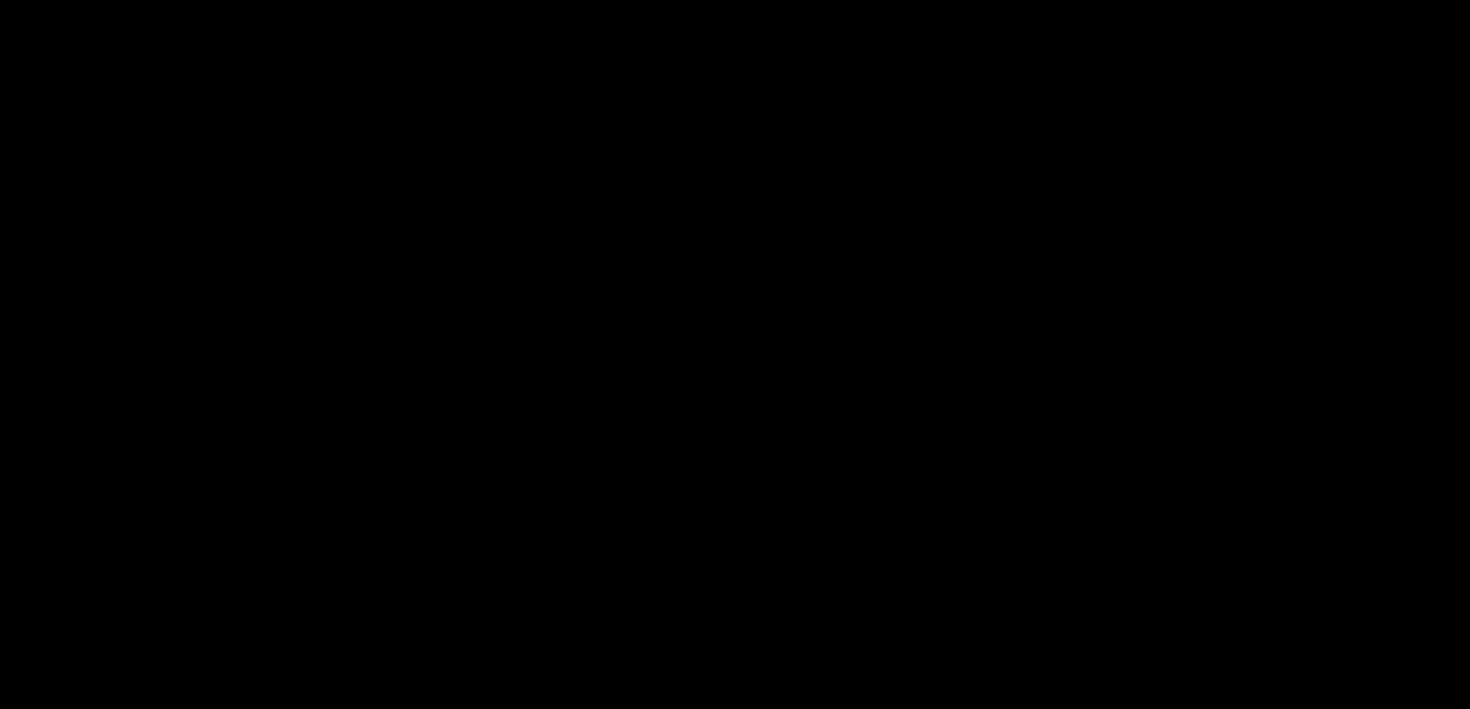 scroll, scrollTop: 0, scrollLeft: 0, axis: both 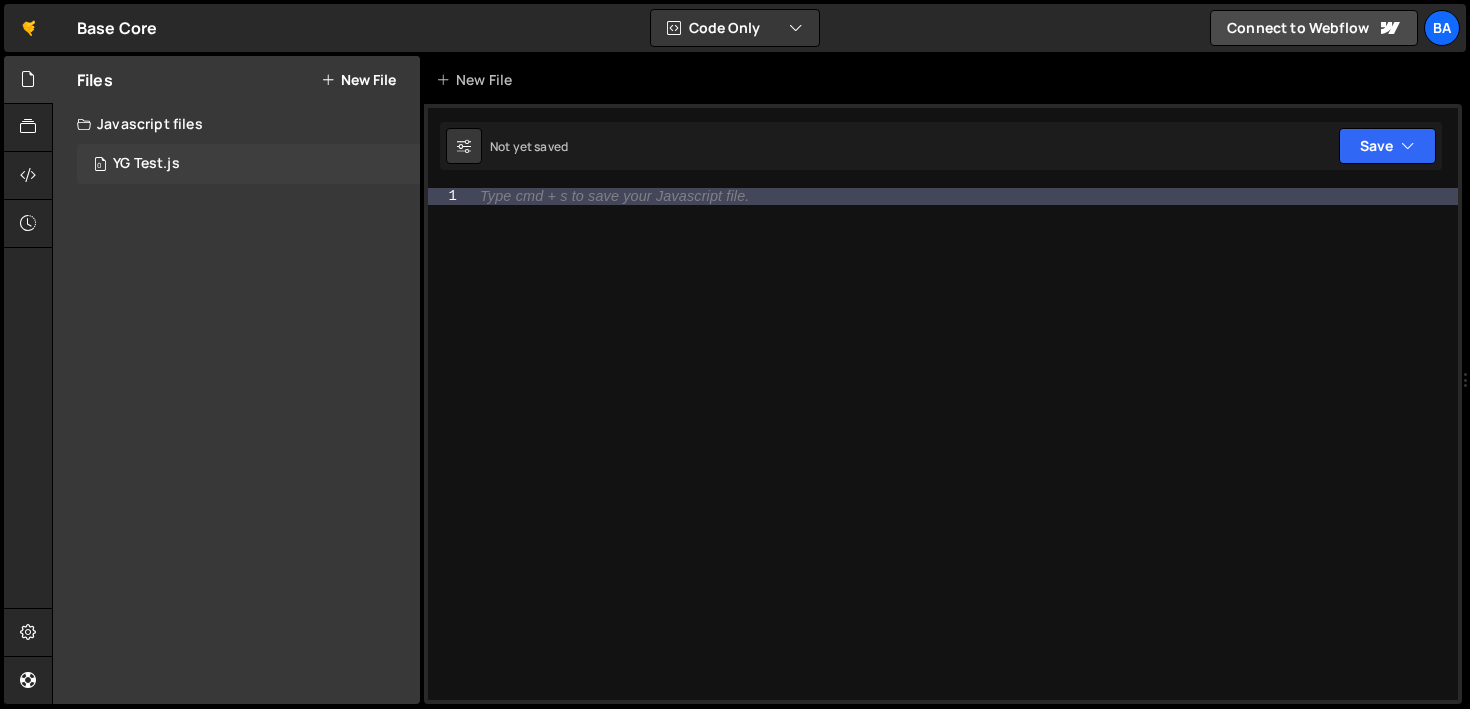 click on "0
YG Test.js
0" at bounding box center [248, 164] 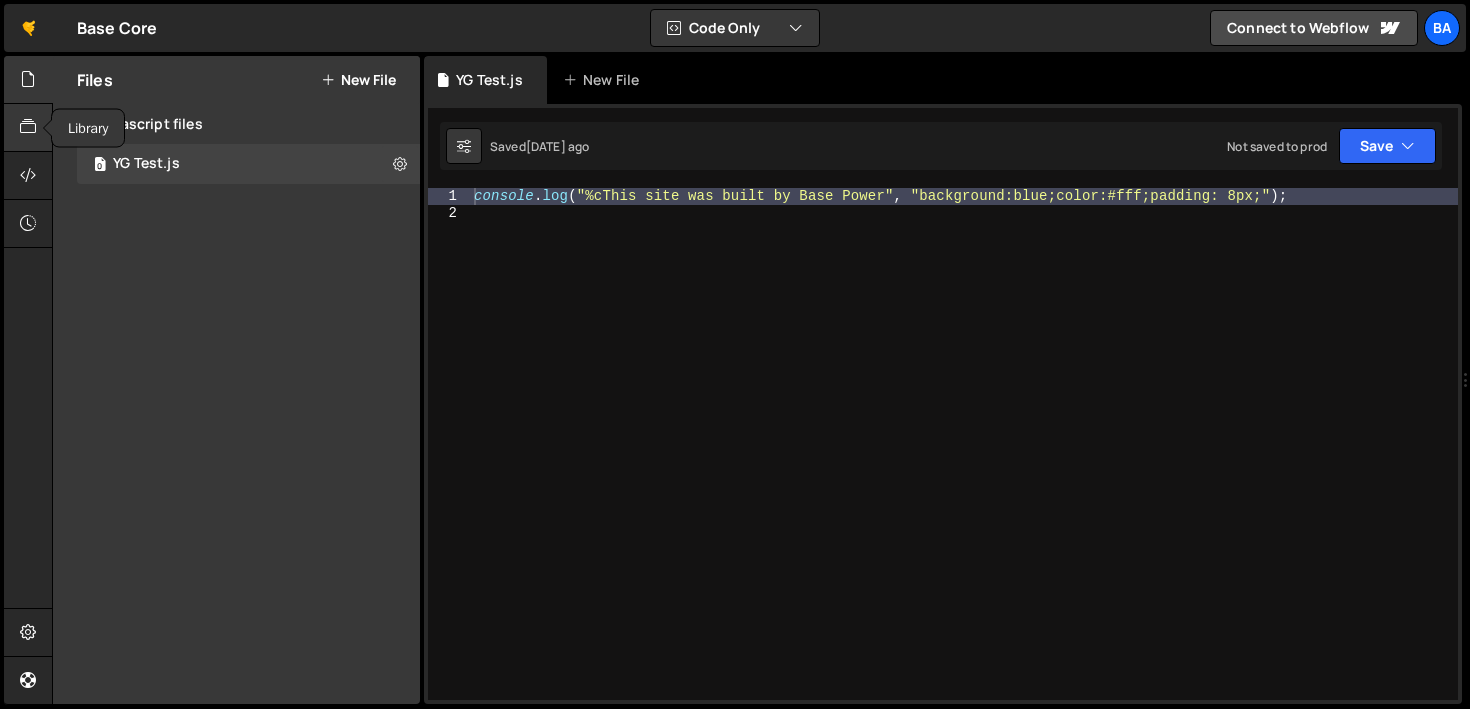 click at bounding box center (28, 127) 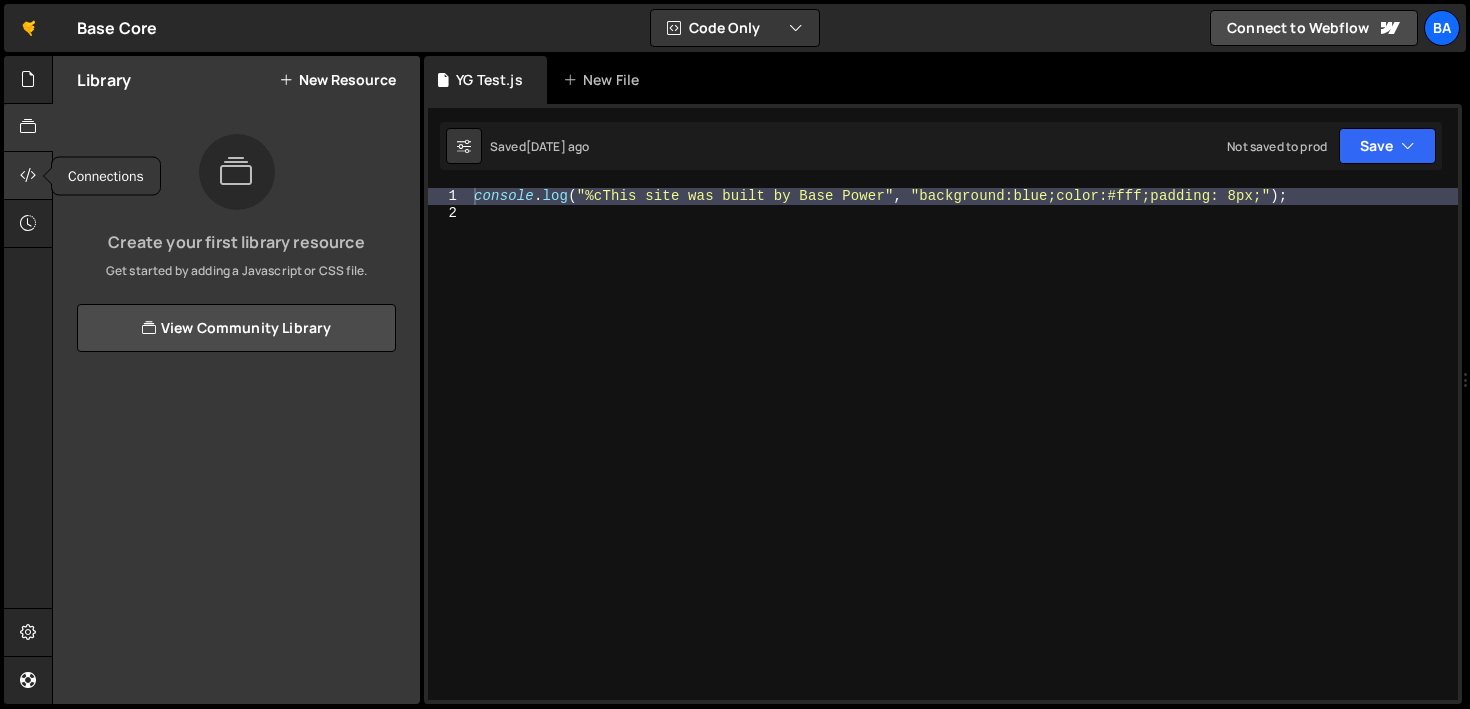 click at bounding box center (28, 176) 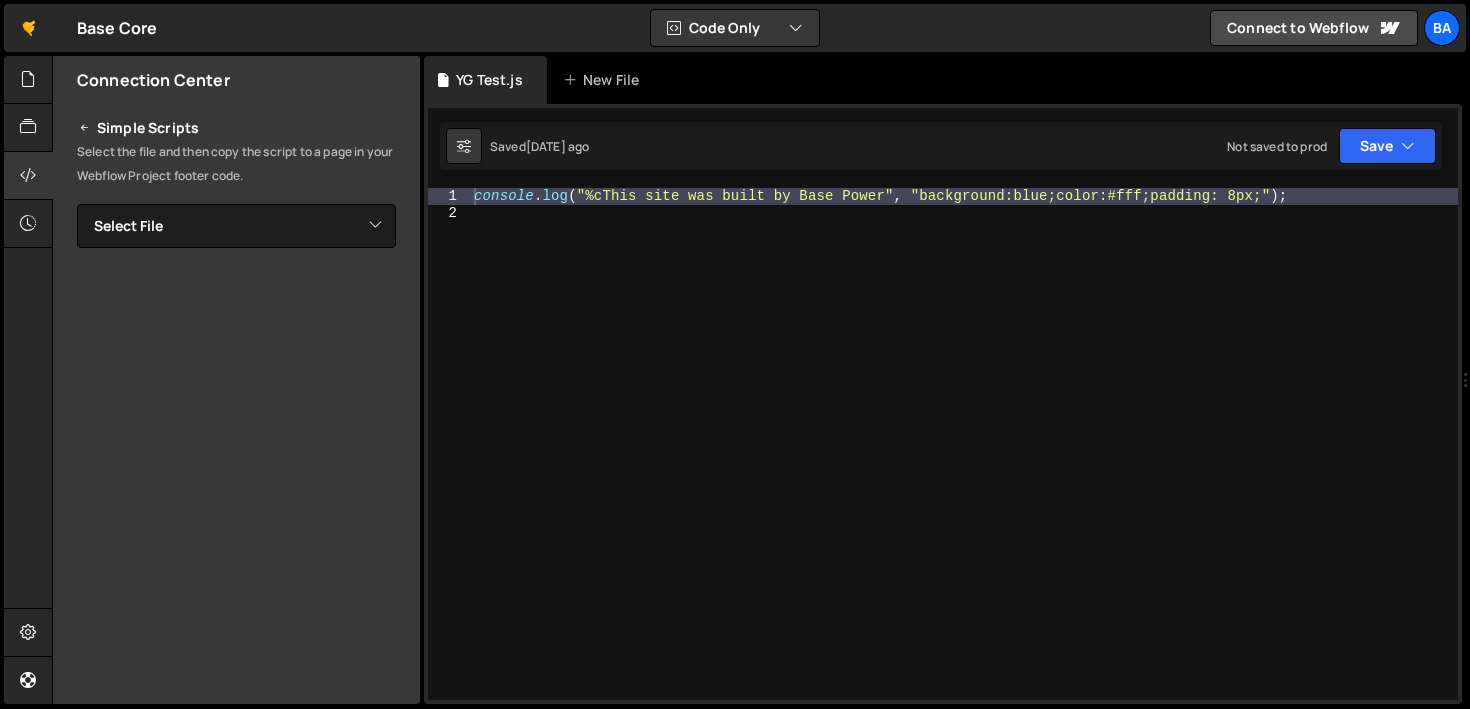 scroll, scrollTop: 0, scrollLeft: 0, axis: both 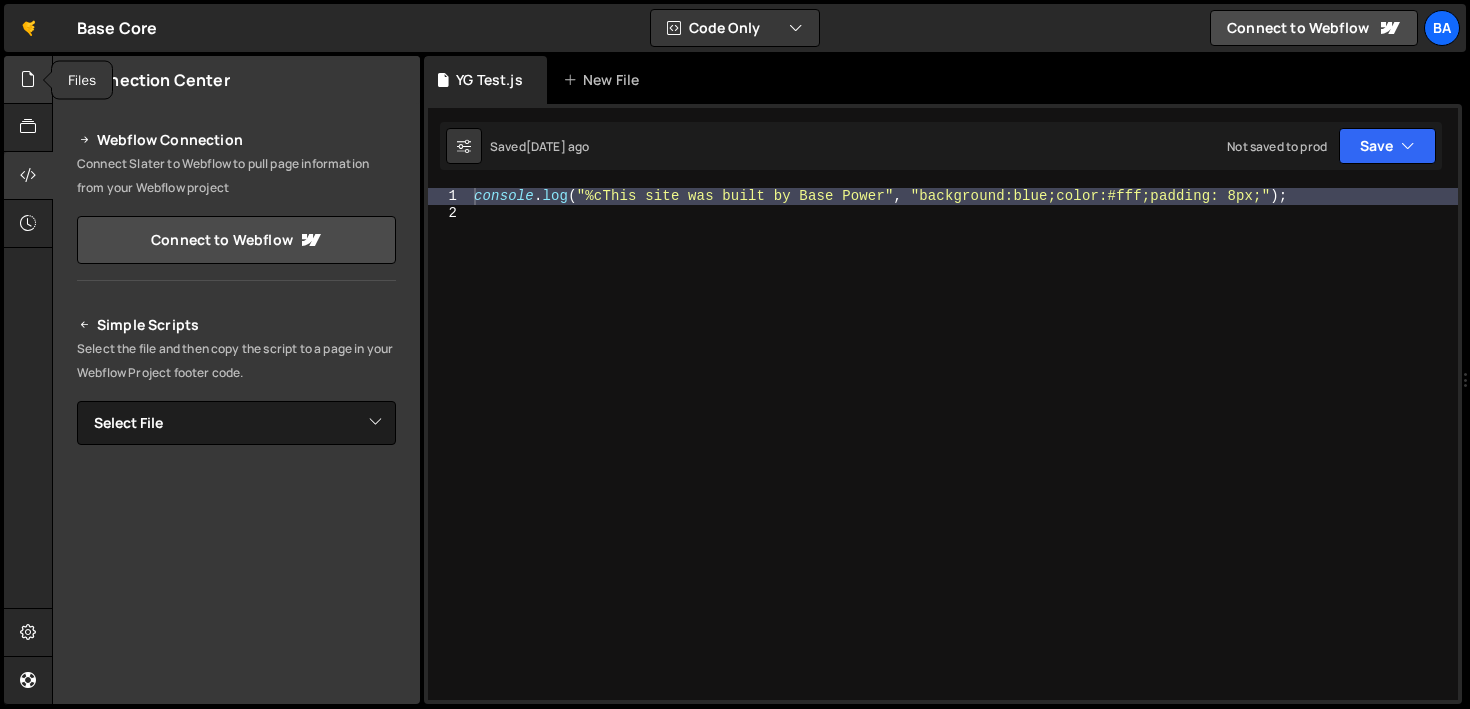 click at bounding box center [28, 80] 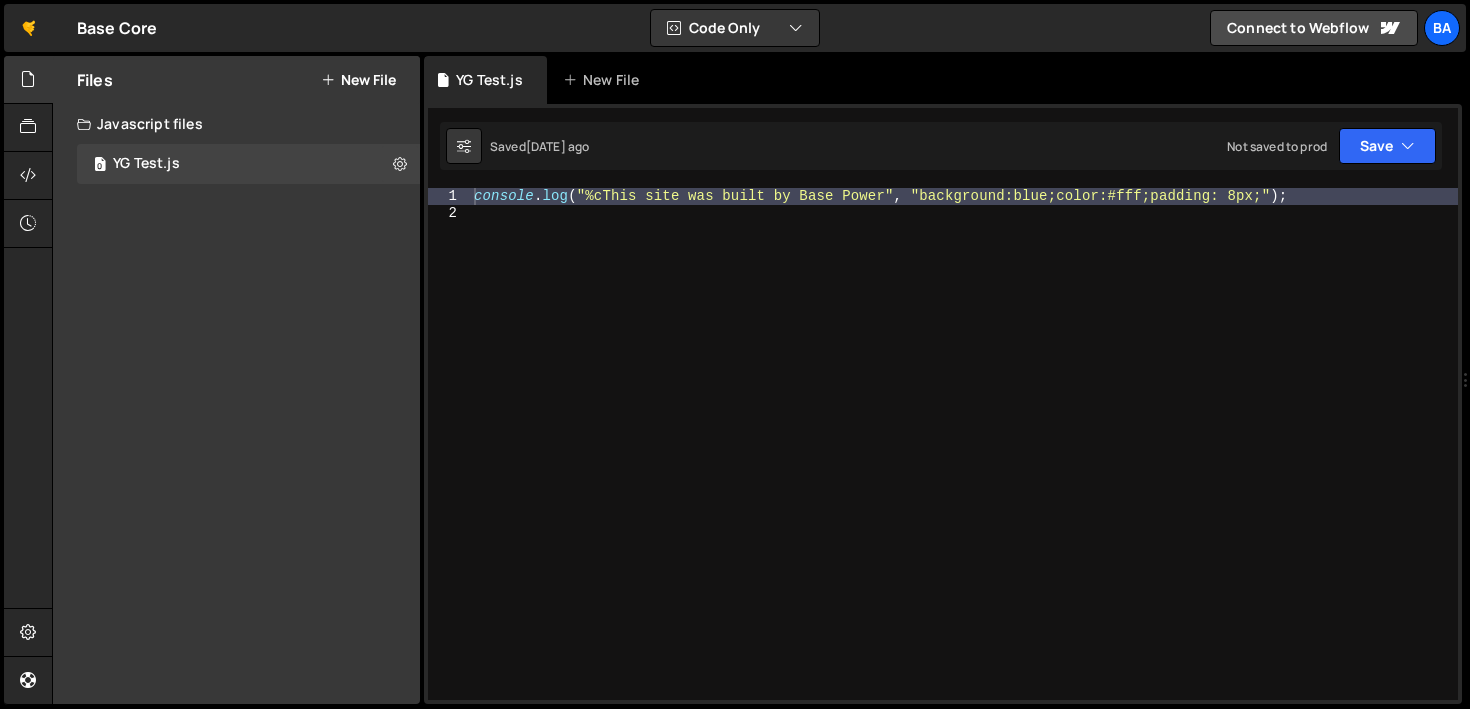 click on "New File" at bounding box center (358, 80) 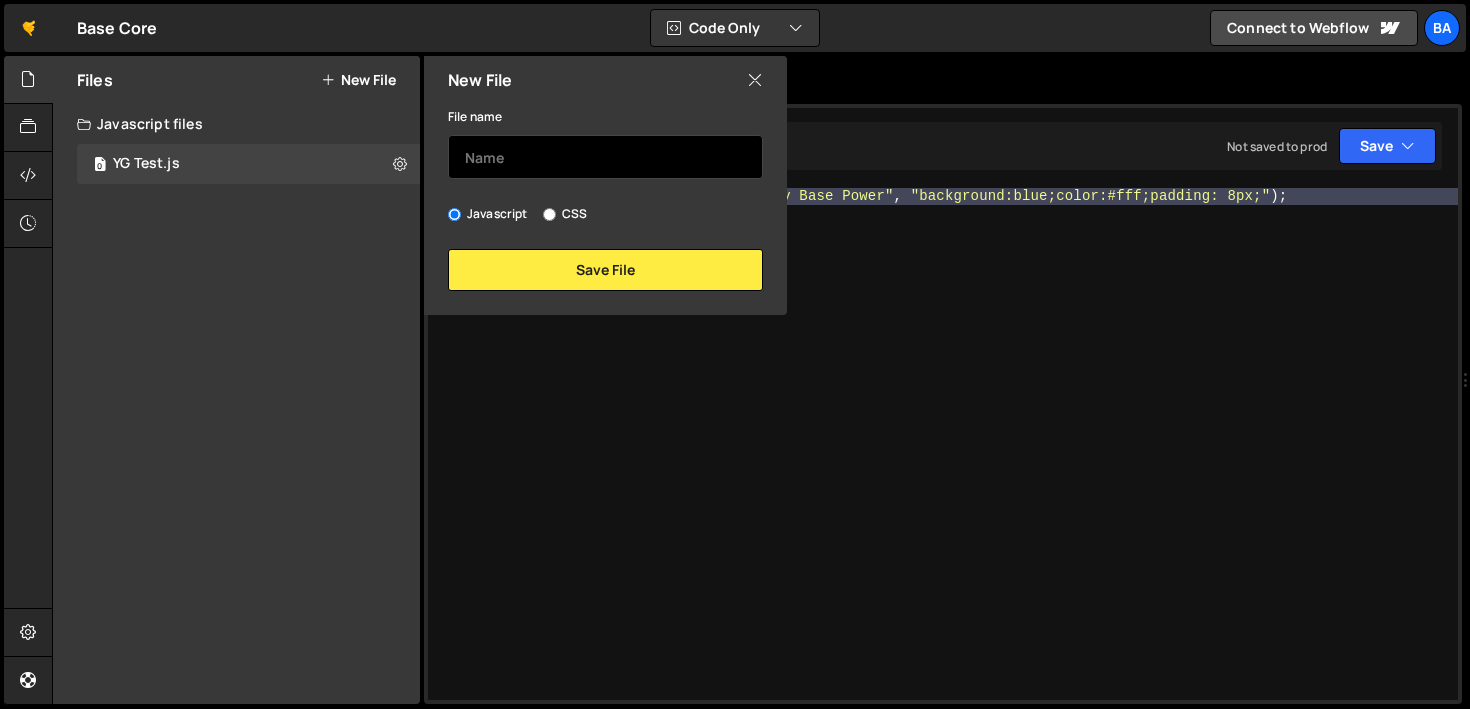 click at bounding box center [605, 157] 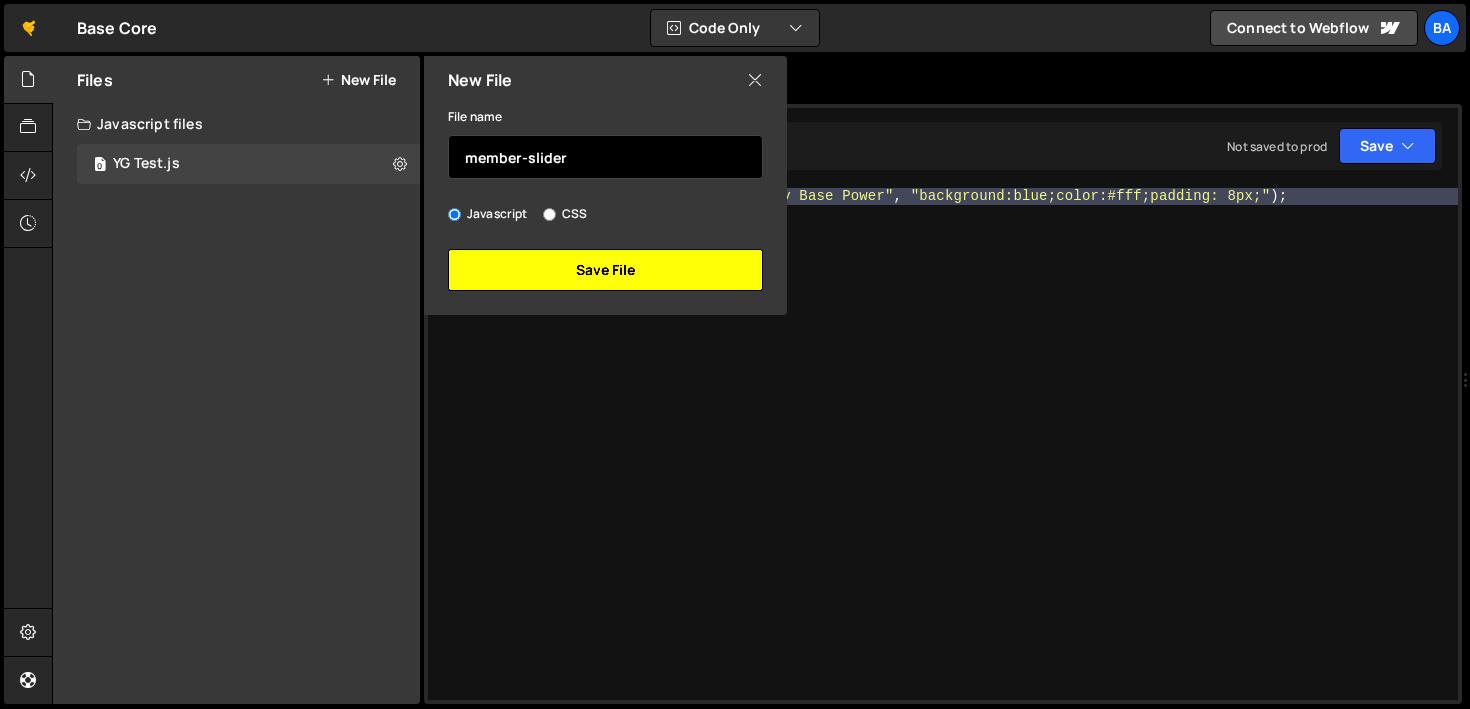 type on "member-slider" 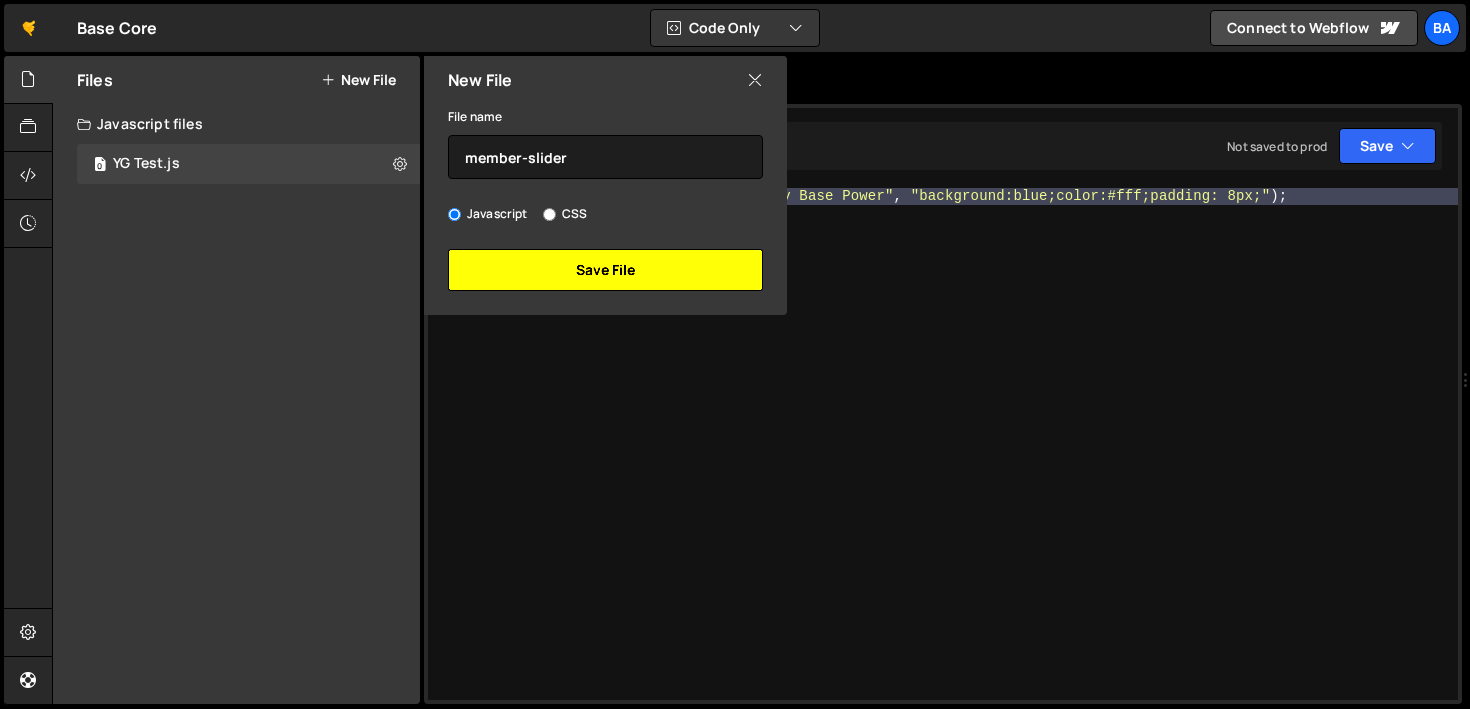 click on "Save File" at bounding box center [605, 270] 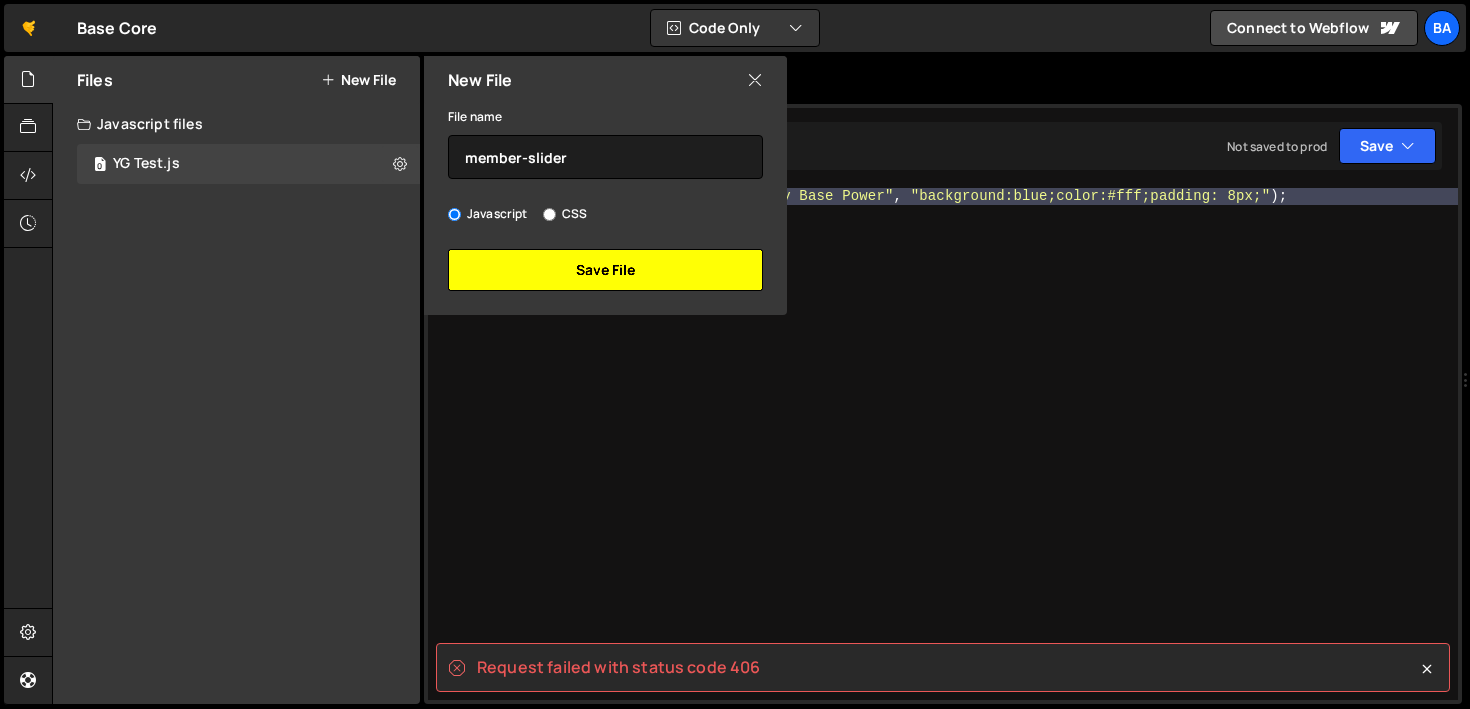 click on "Save File" at bounding box center [605, 270] 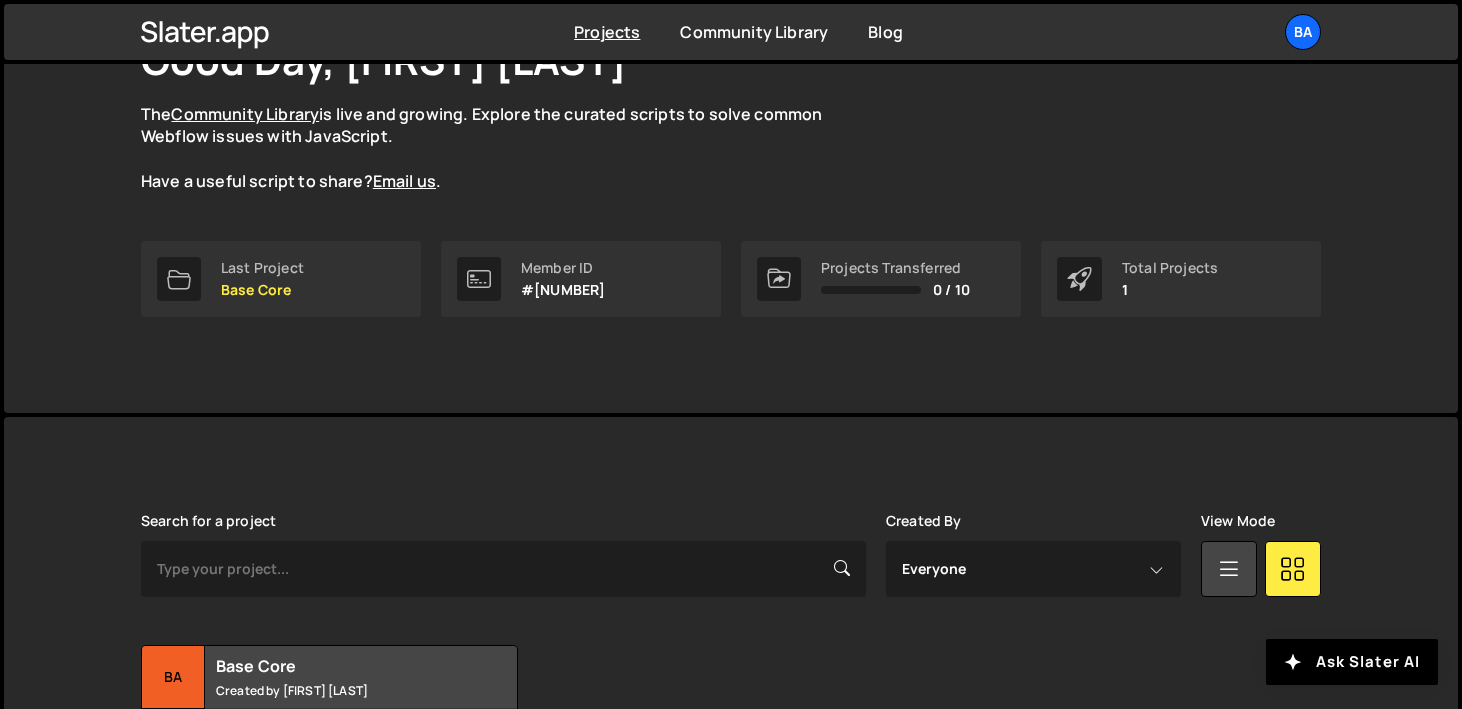 scroll, scrollTop: 0, scrollLeft: 0, axis: both 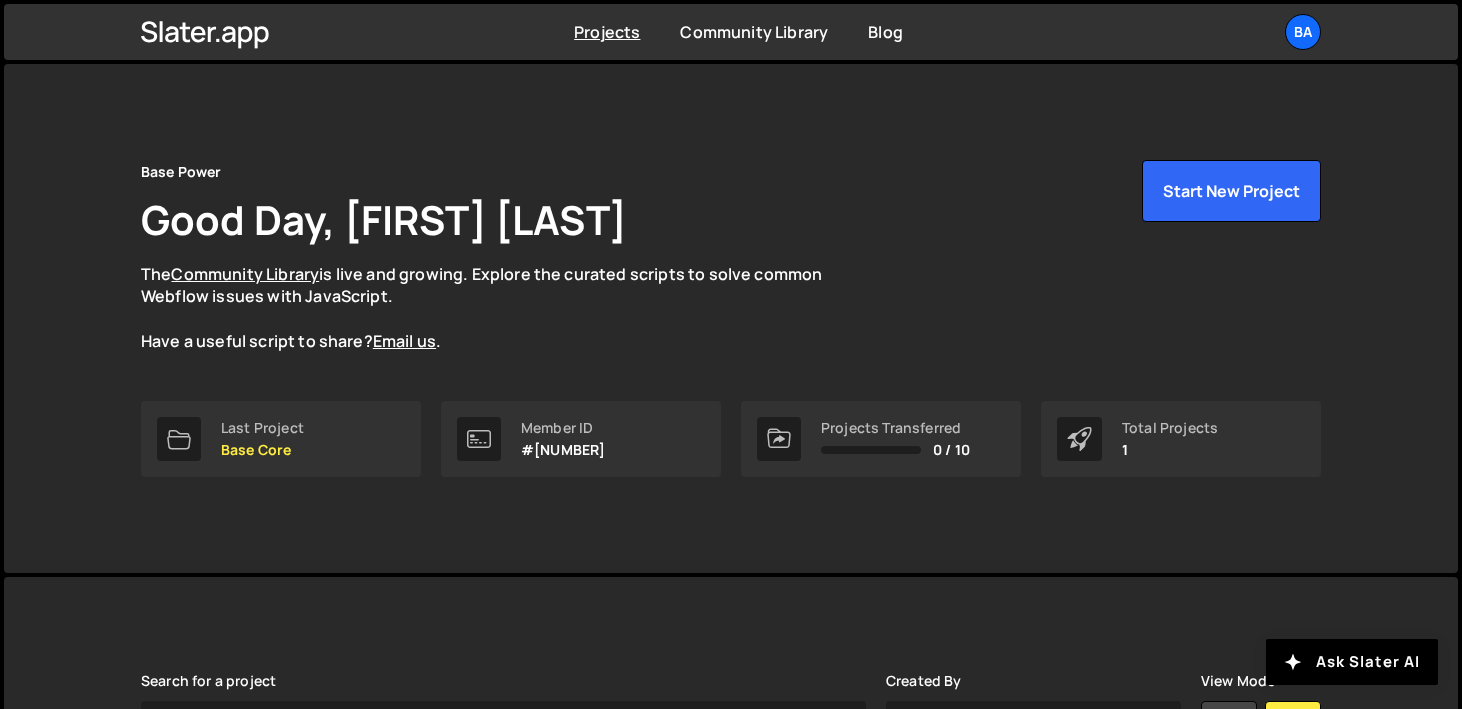 click on "Projects
Community Library
Blog
Ba
Your current team is Base Power
Projects
Your Teams
Invite team member
Account
Billing Logout" at bounding box center [731, 32] 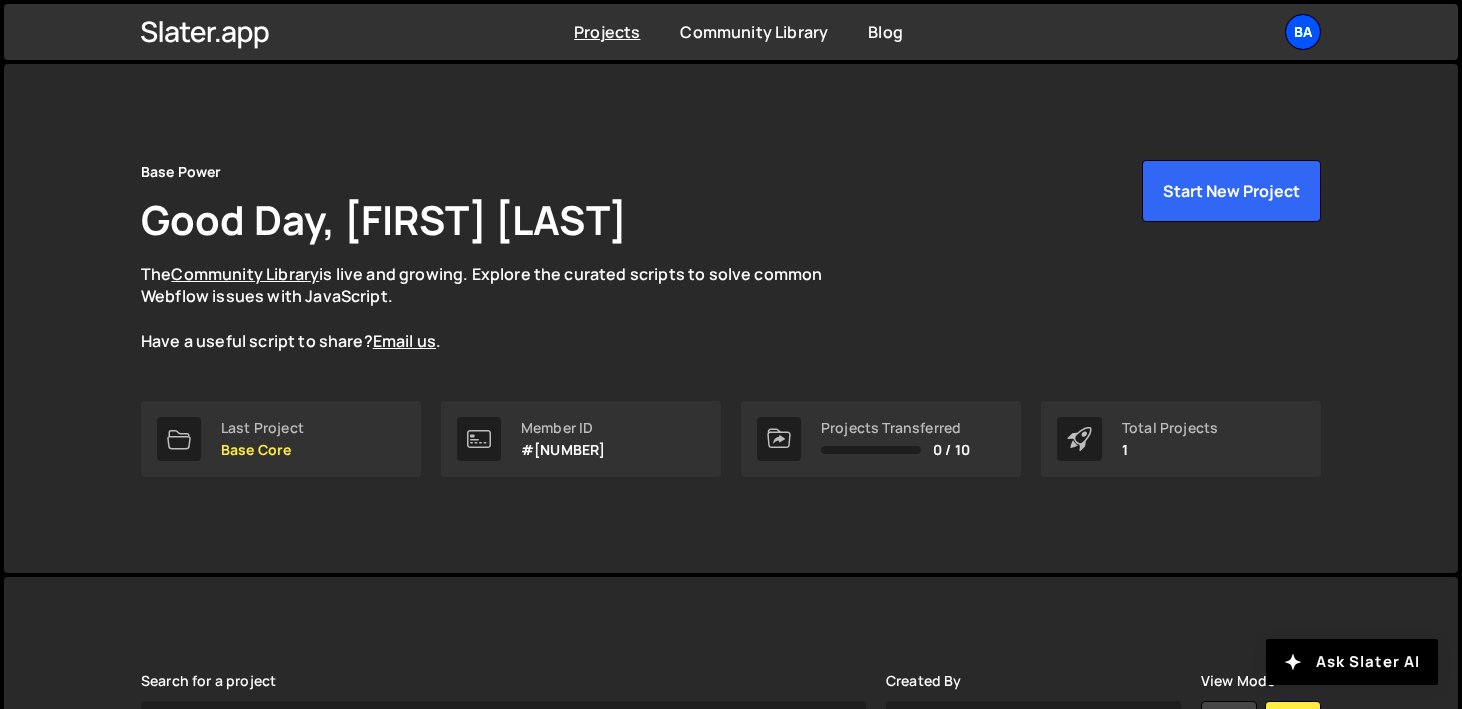 click on "Ba" at bounding box center [1303, 32] 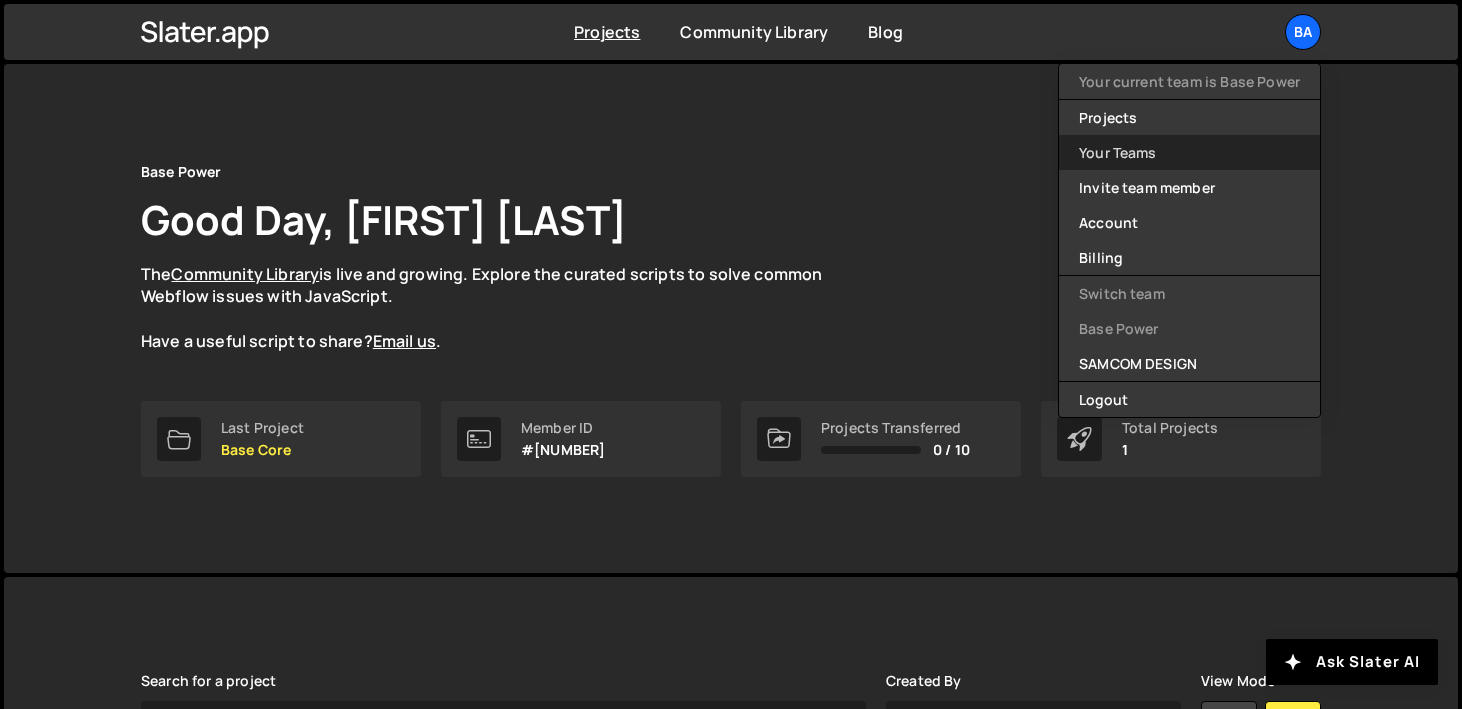 click on "Your Teams" at bounding box center (1189, 152) 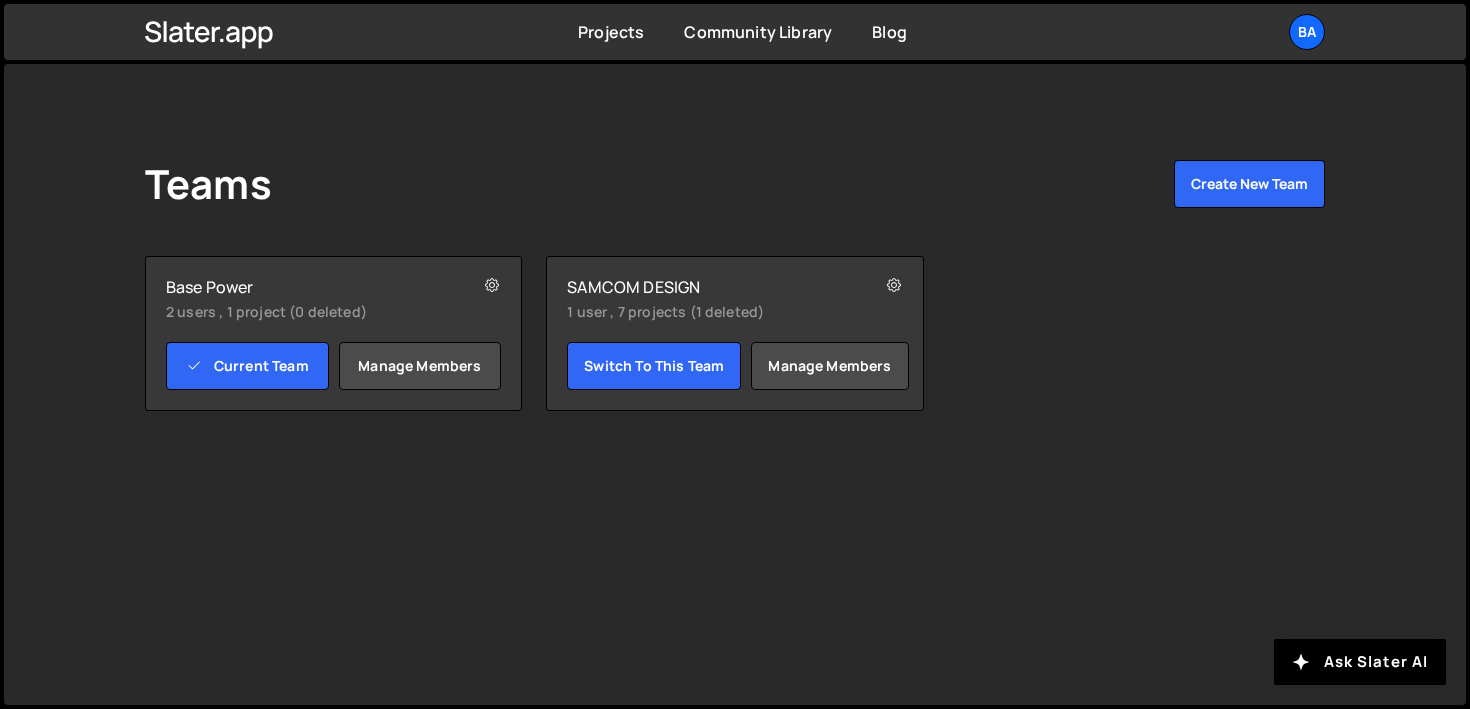 scroll, scrollTop: 0, scrollLeft: 0, axis: both 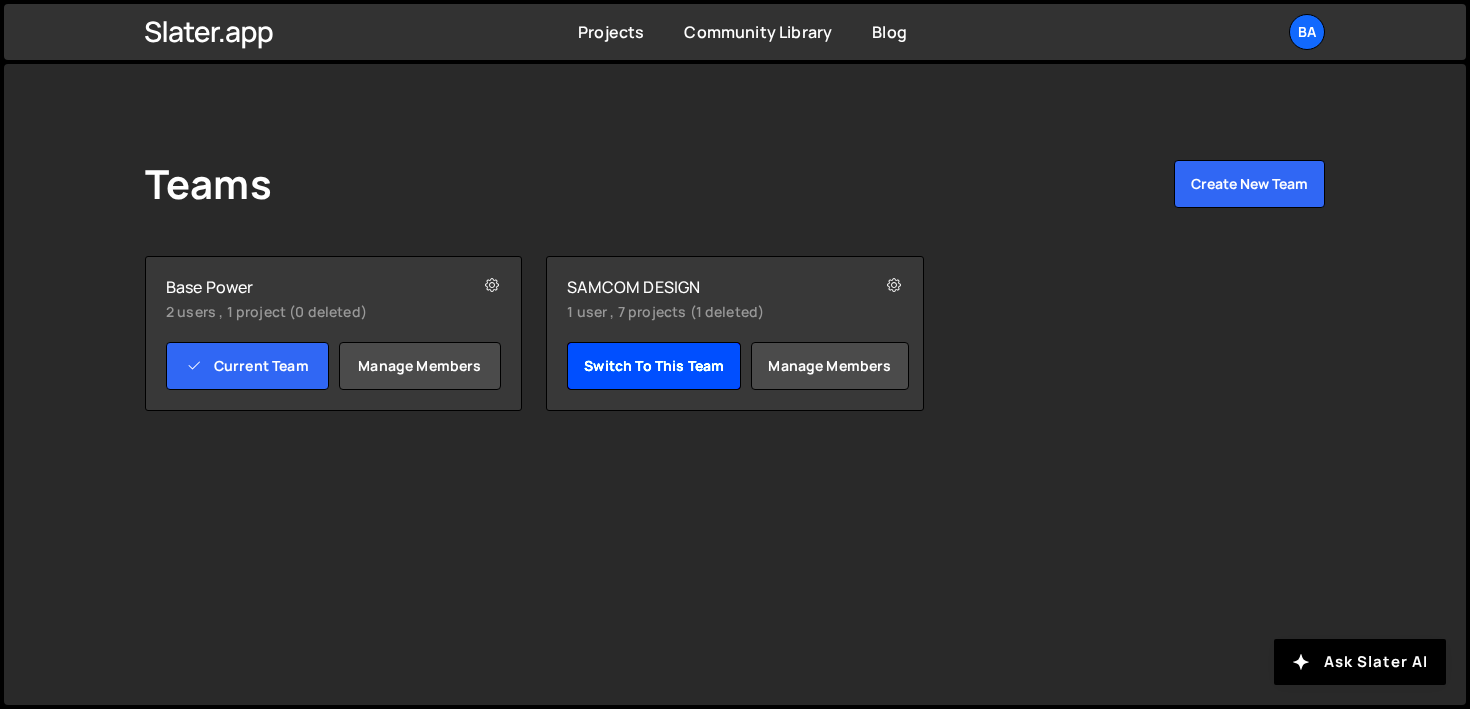 click on "Switch to this team" at bounding box center [654, 366] 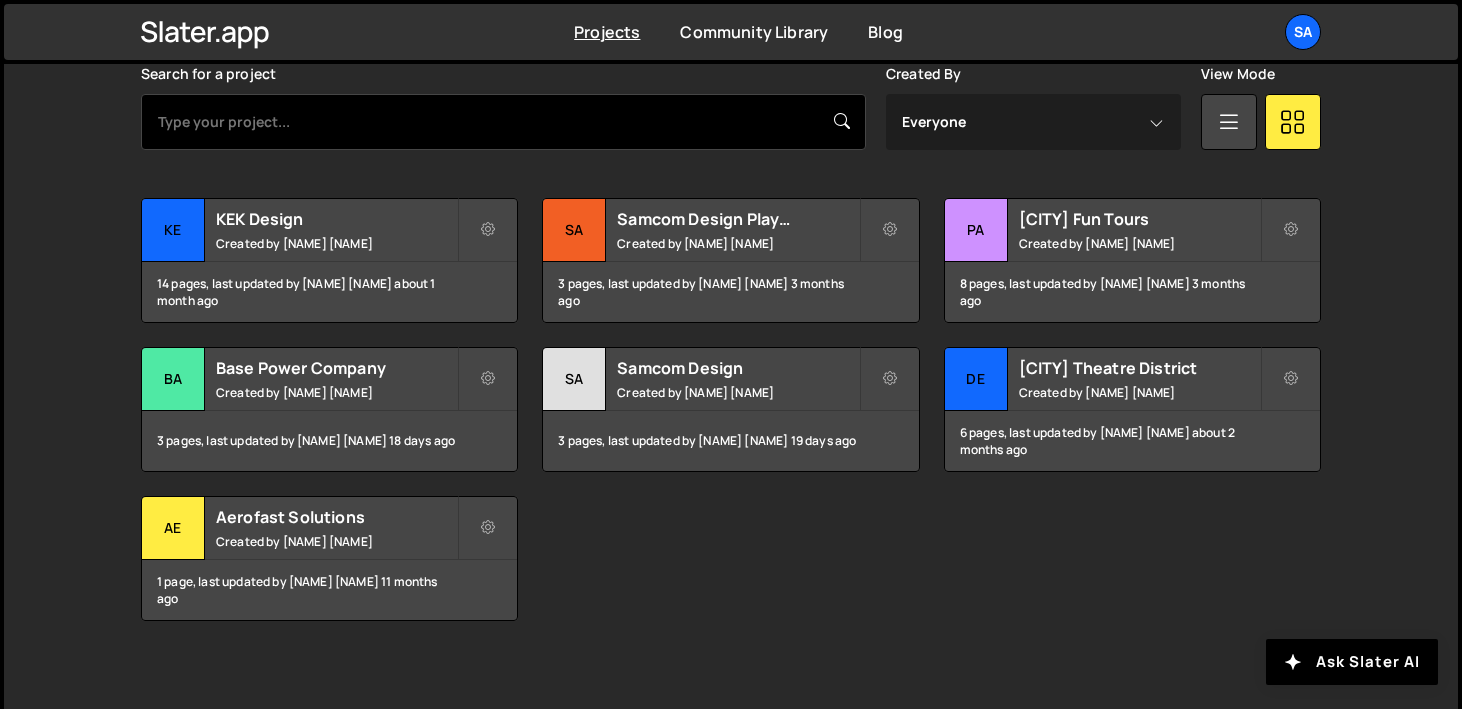 scroll, scrollTop: 618, scrollLeft: 0, axis: vertical 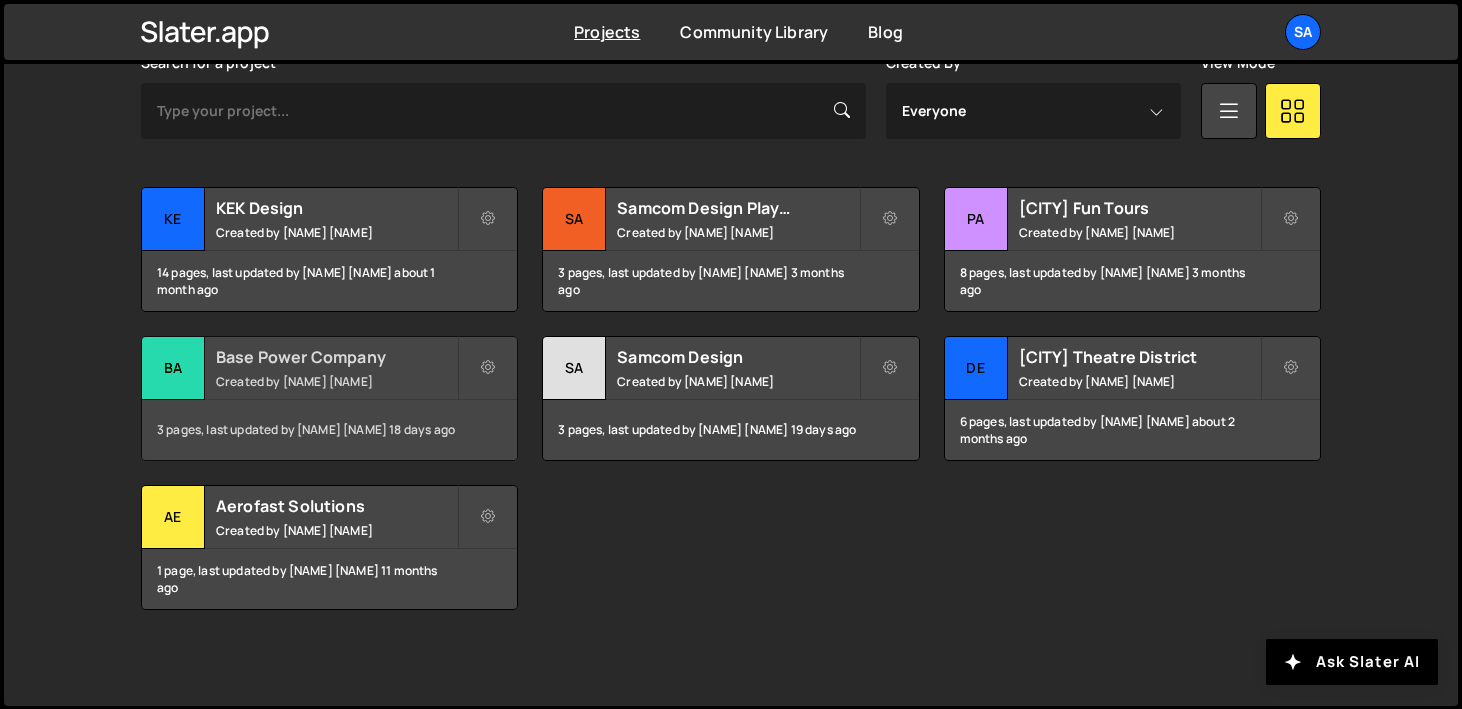 click on "Ba" at bounding box center [173, 368] 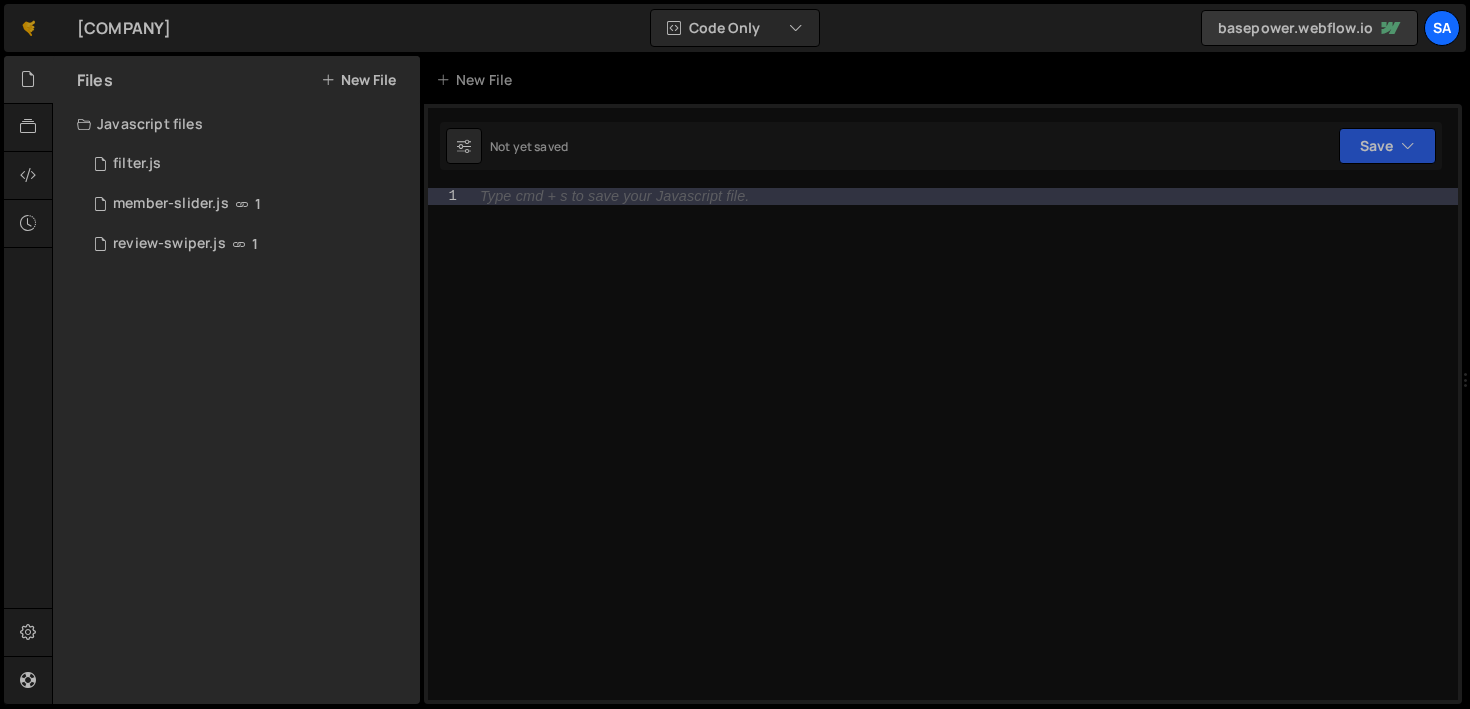 scroll, scrollTop: 0, scrollLeft: 0, axis: both 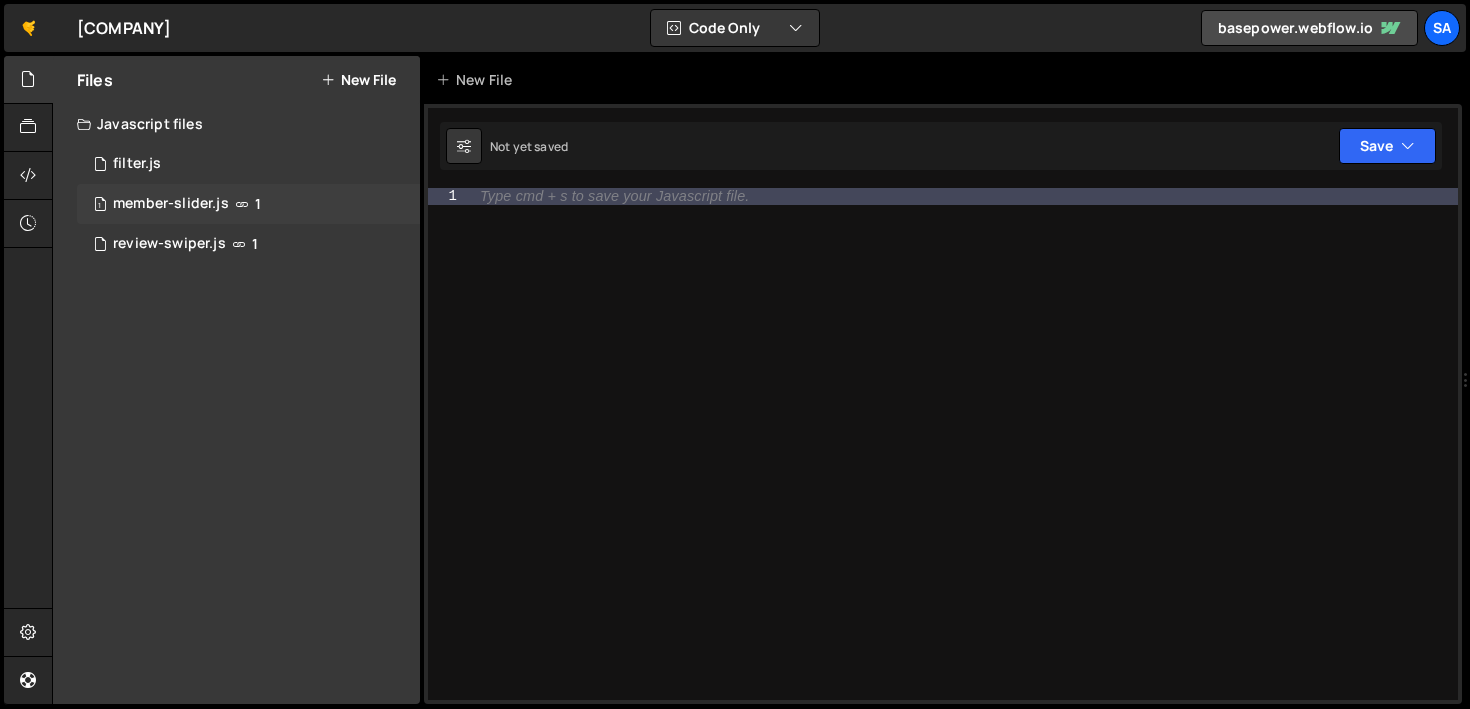 click on "member-slider.js" at bounding box center [171, 204] 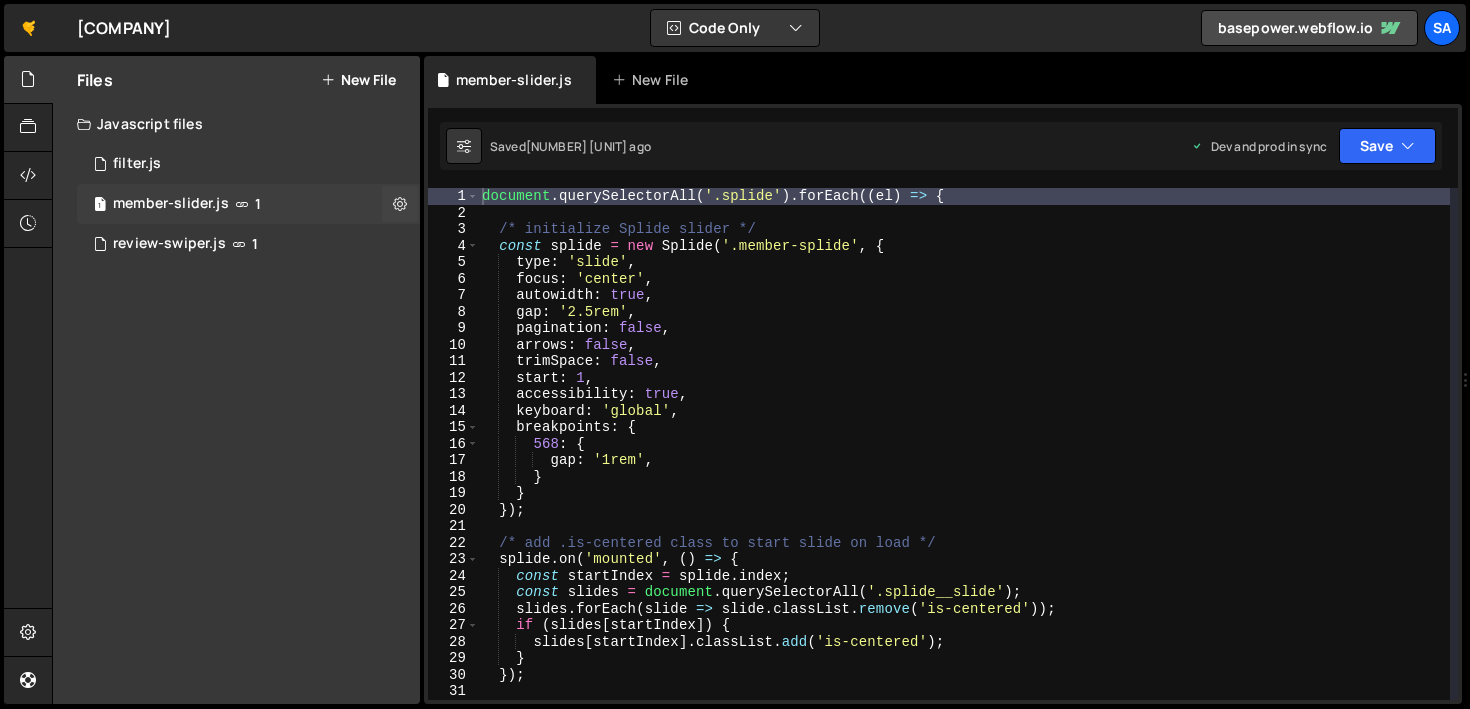 scroll, scrollTop: 6030, scrollLeft: 0, axis: vertical 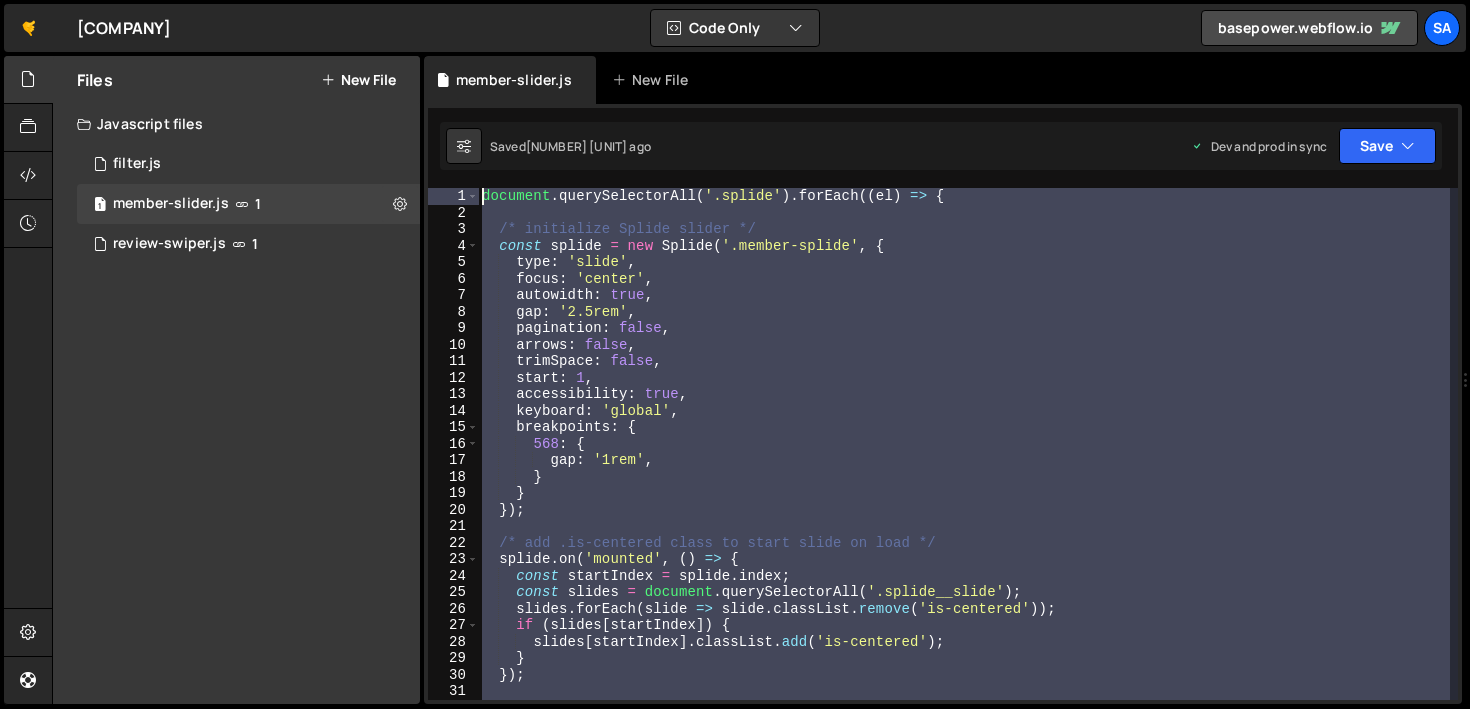 drag, startPoint x: 579, startPoint y: 456, endPoint x: 468, endPoint y: 113, distance: 360.51352 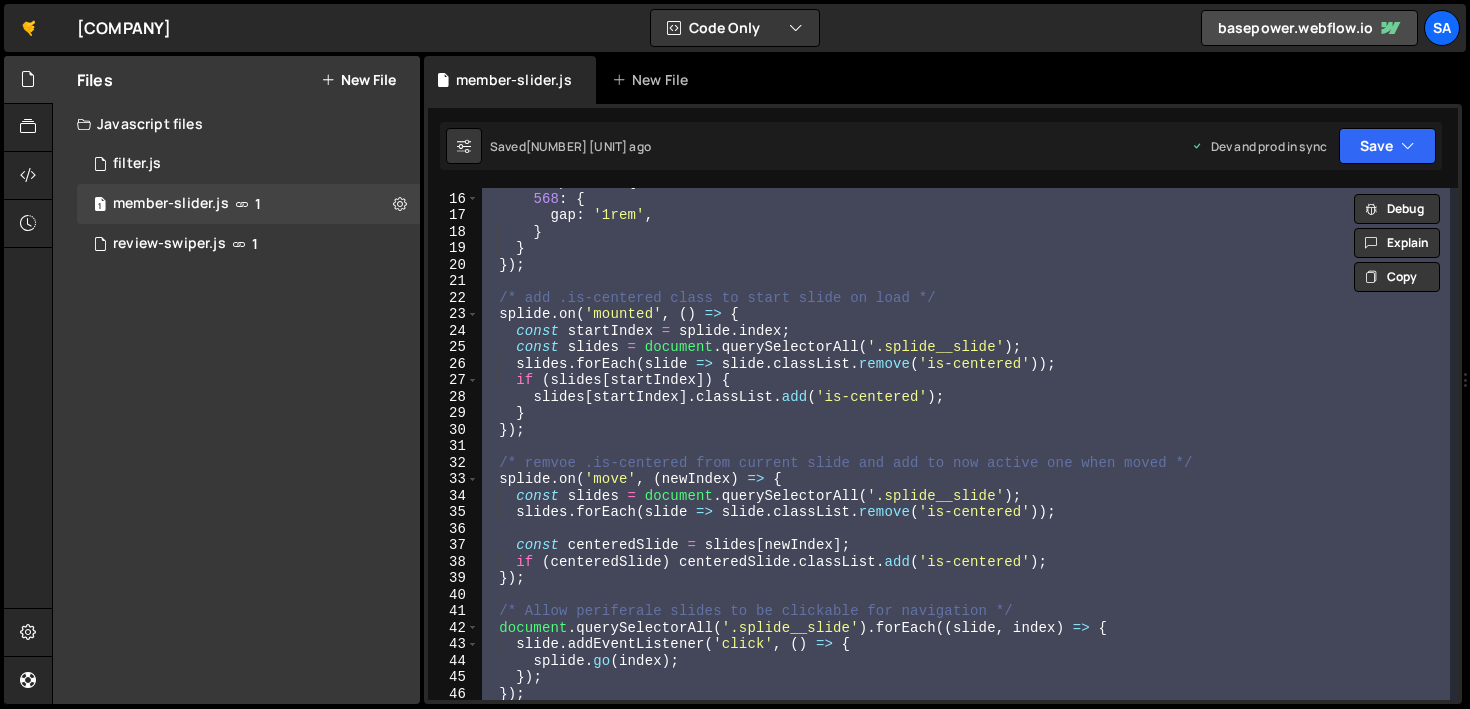 scroll, scrollTop: 0, scrollLeft: 0, axis: both 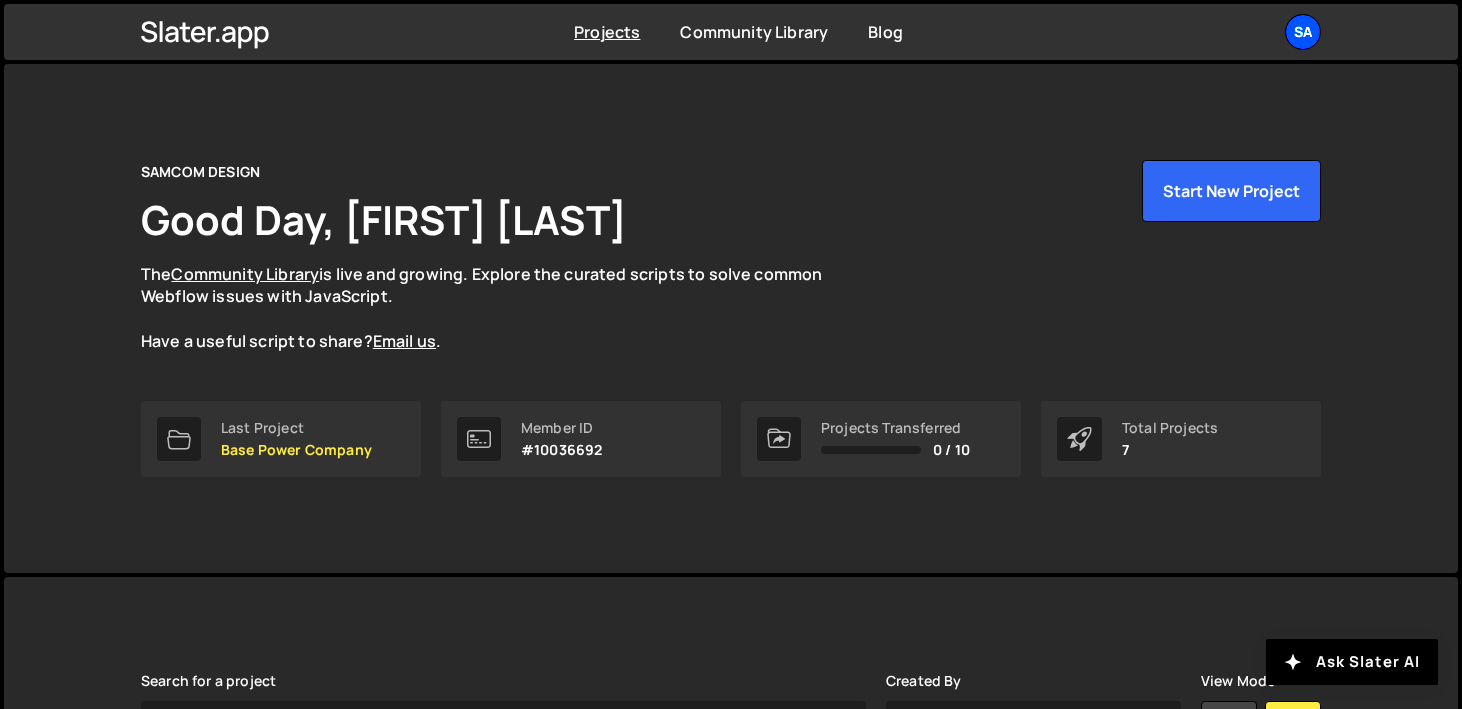 click on "SA" at bounding box center [1303, 32] 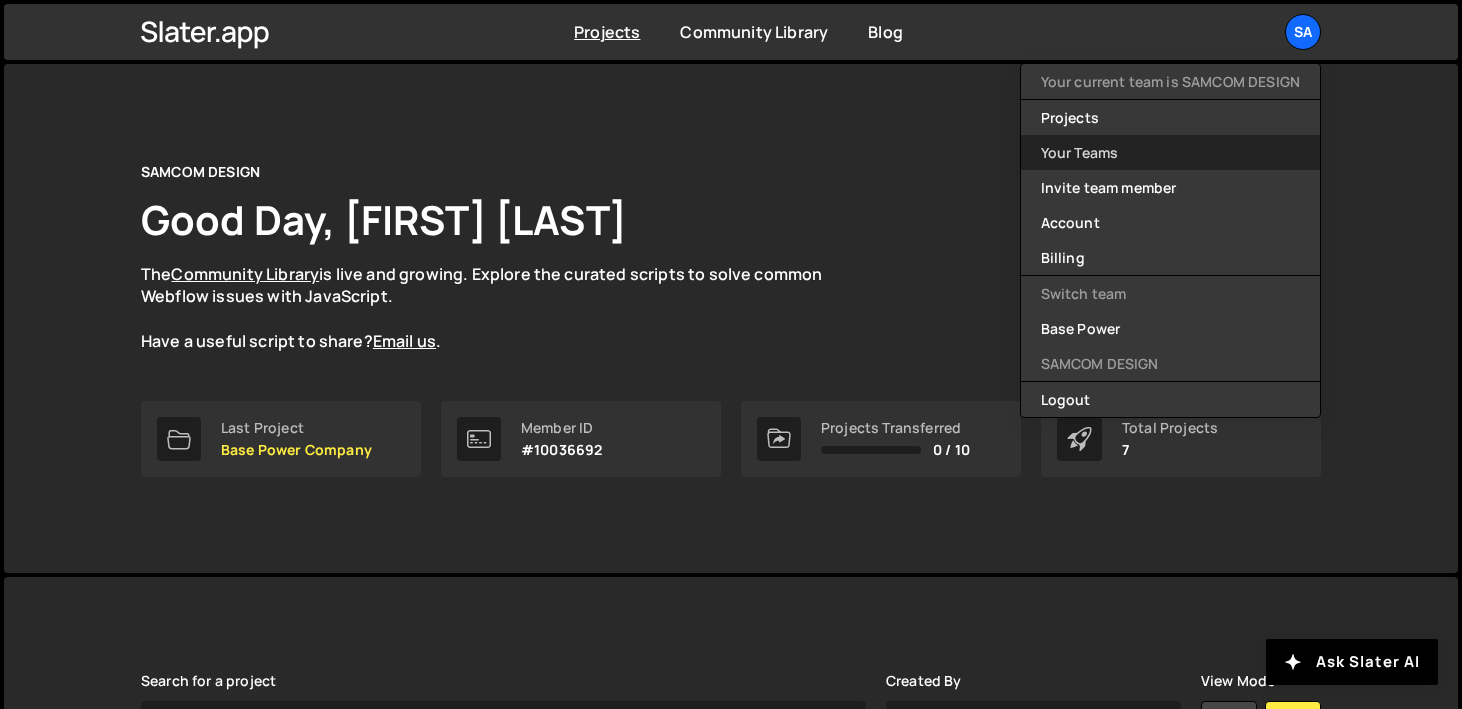 click on "Your Teams" at bounding box center (1170, 152) 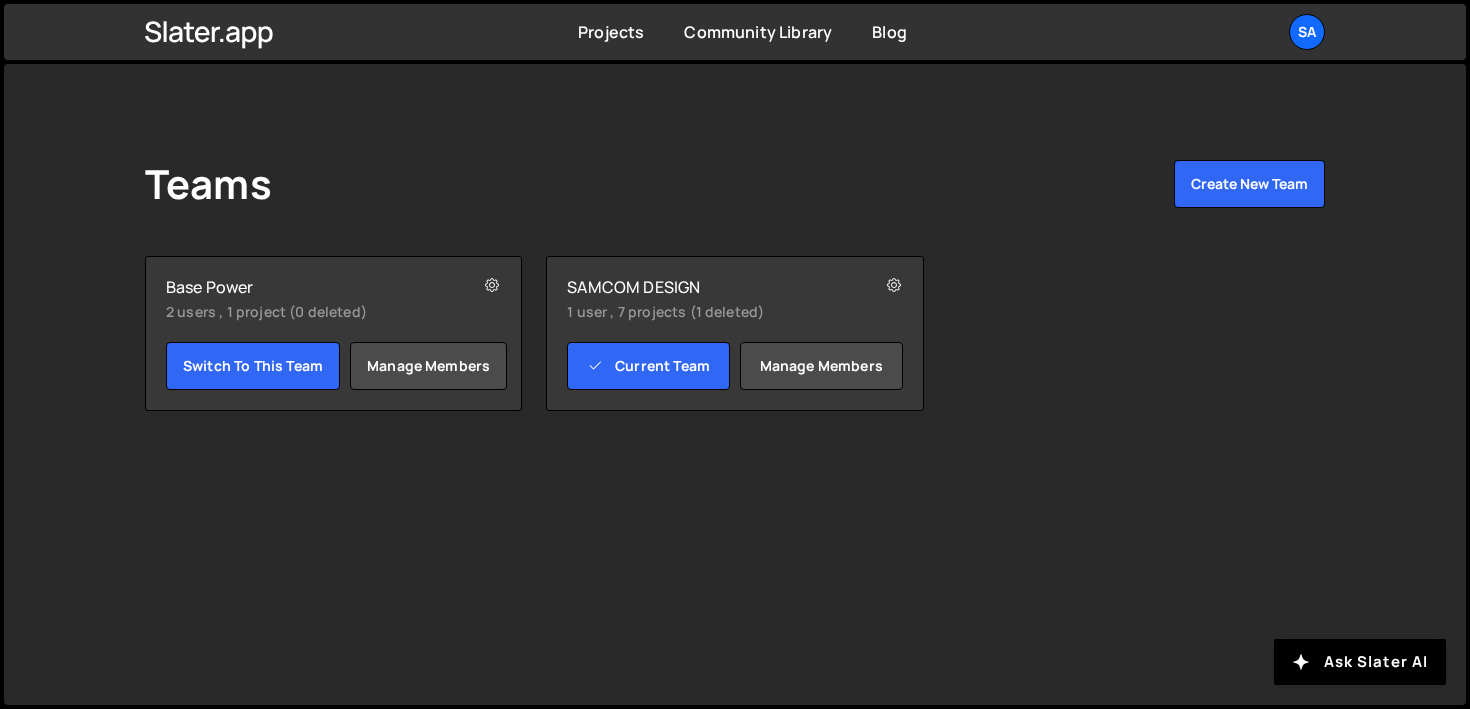 scroll, scrollTop: 0, scrollLeft: 0, axis: both 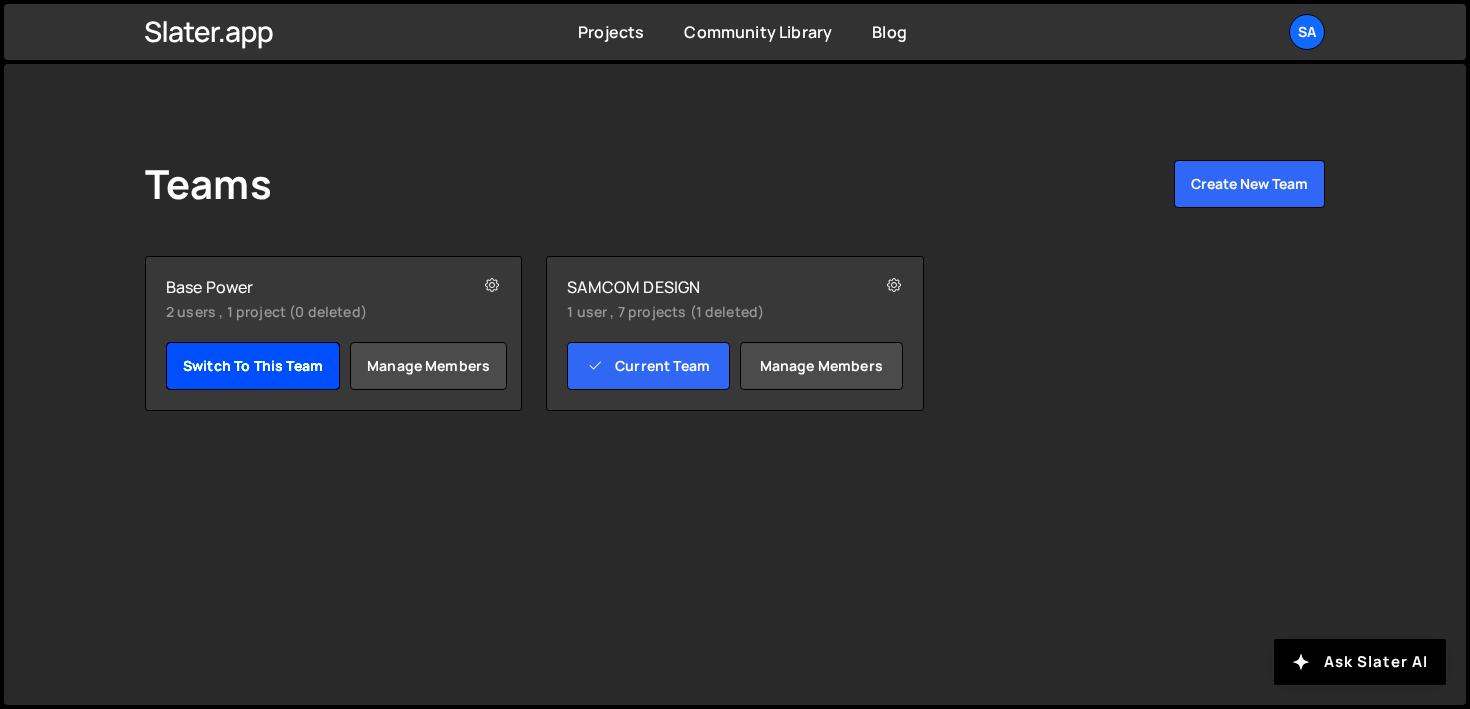 click on "Switch to this team" at bounding box center [253, 366] 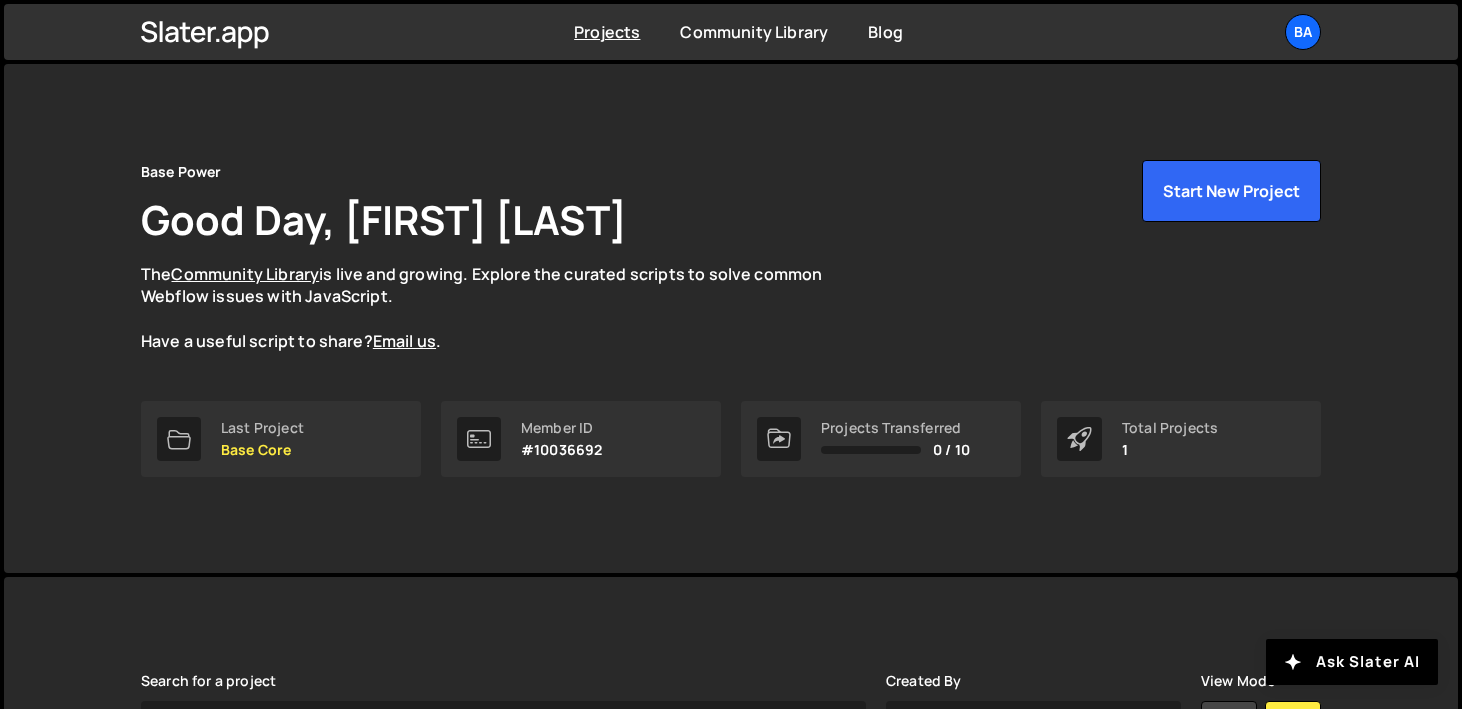 scroll, scrollTop: 320, scrollLeft: 0, axis: vertical 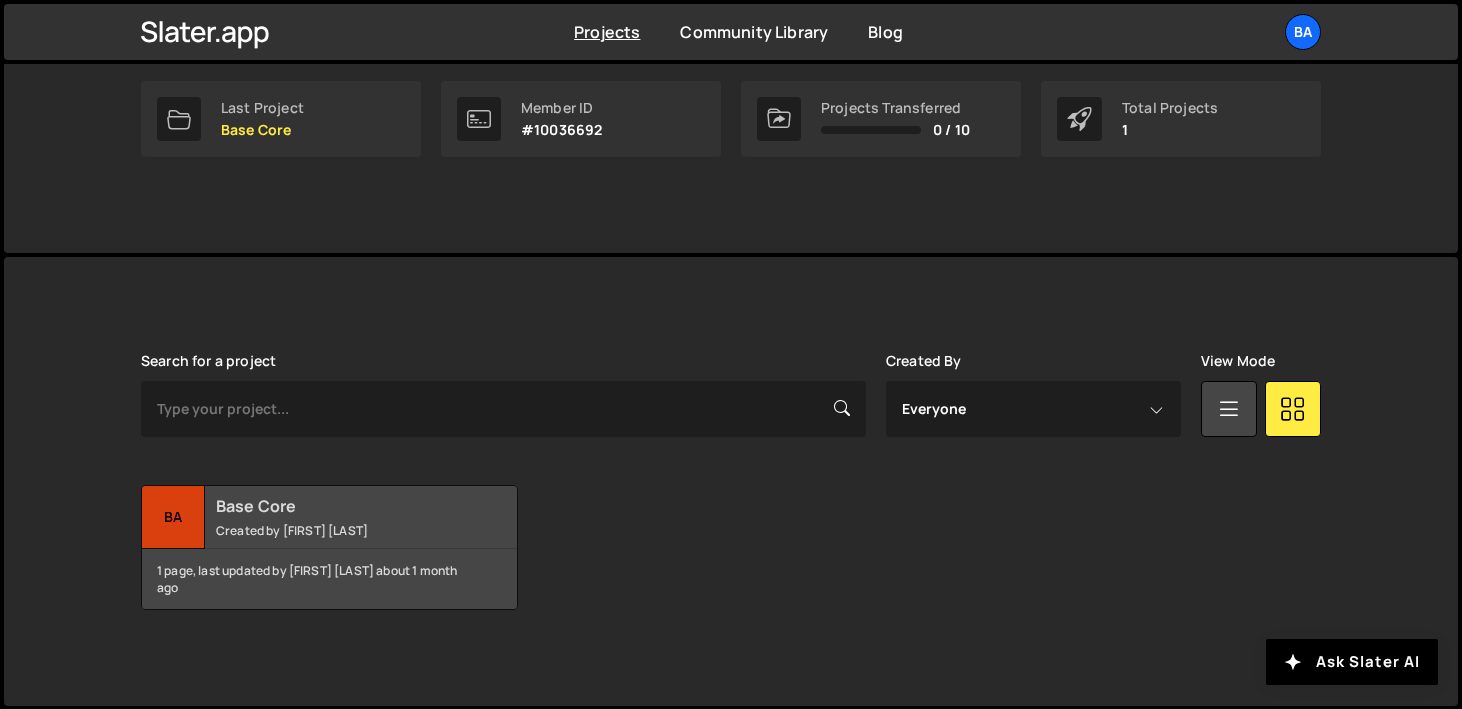 click on "Ba" at bounding box center (173, 517) 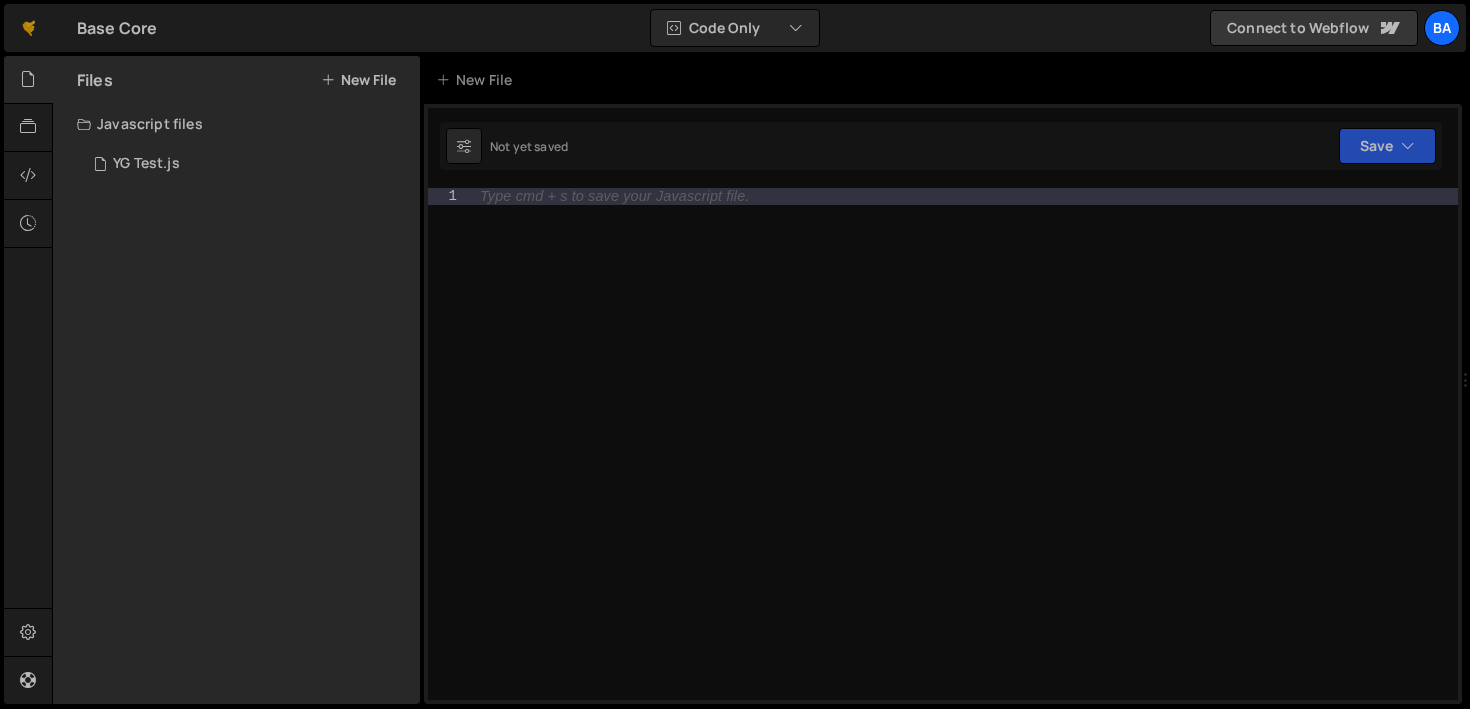 scroll, scrollTop: 0, scrollLeft: 0, axis: both 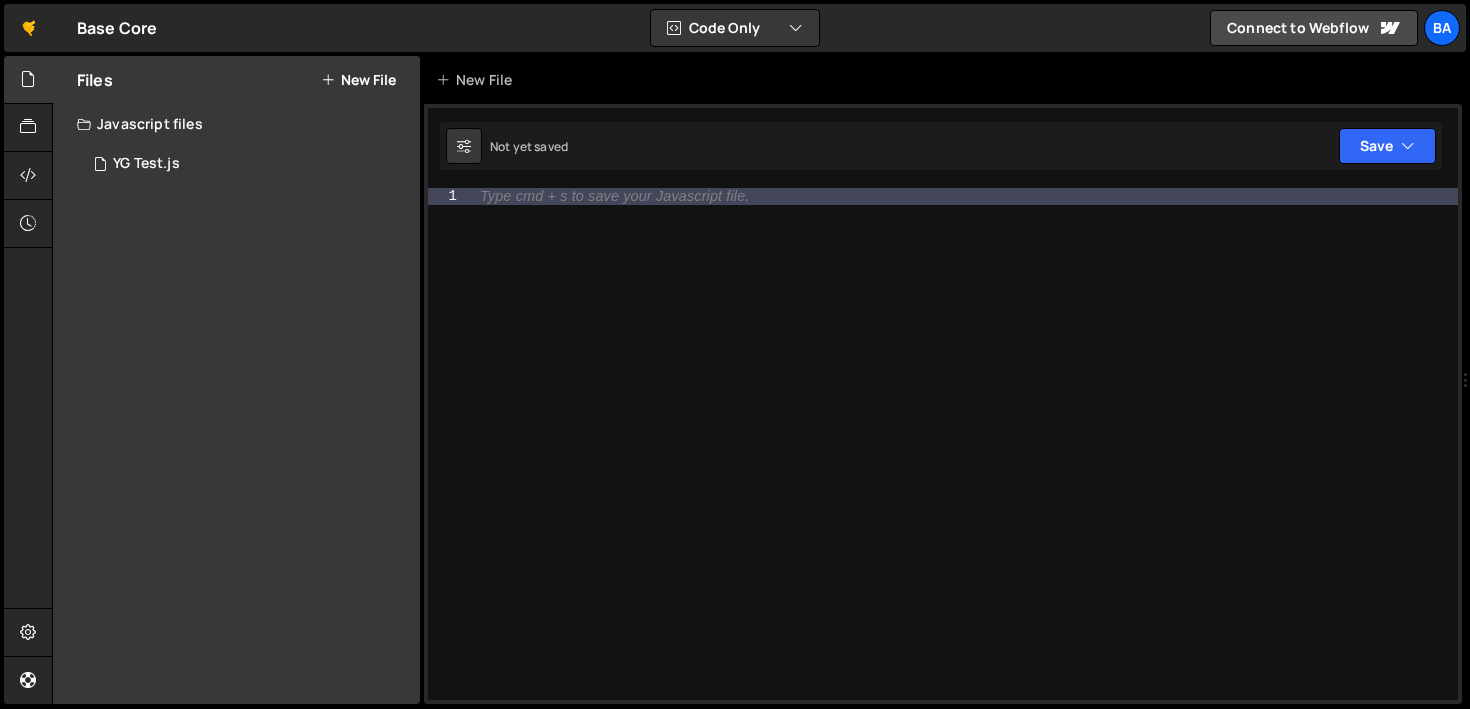 click on "New File" at bounding box center [358, 80] 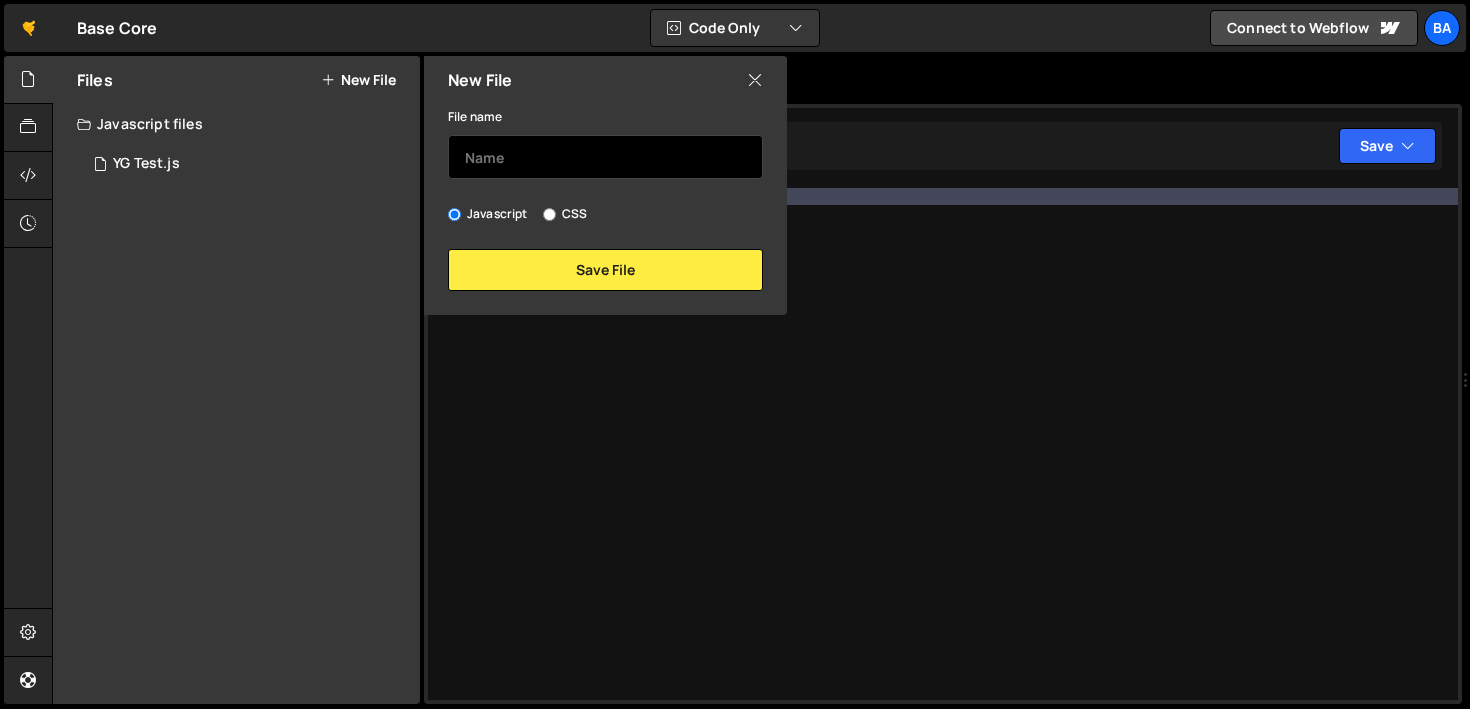 click at bounding box center (605, 157) 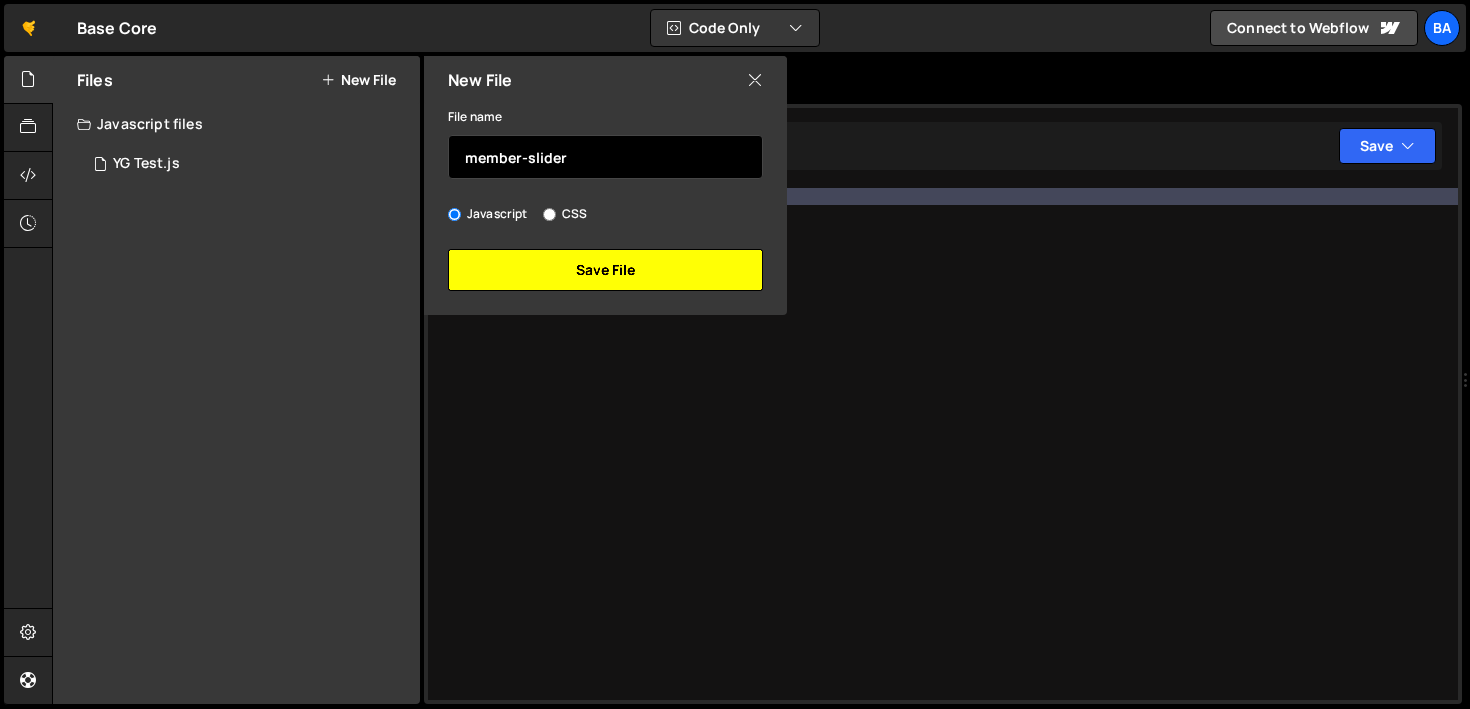type on "member-slider" 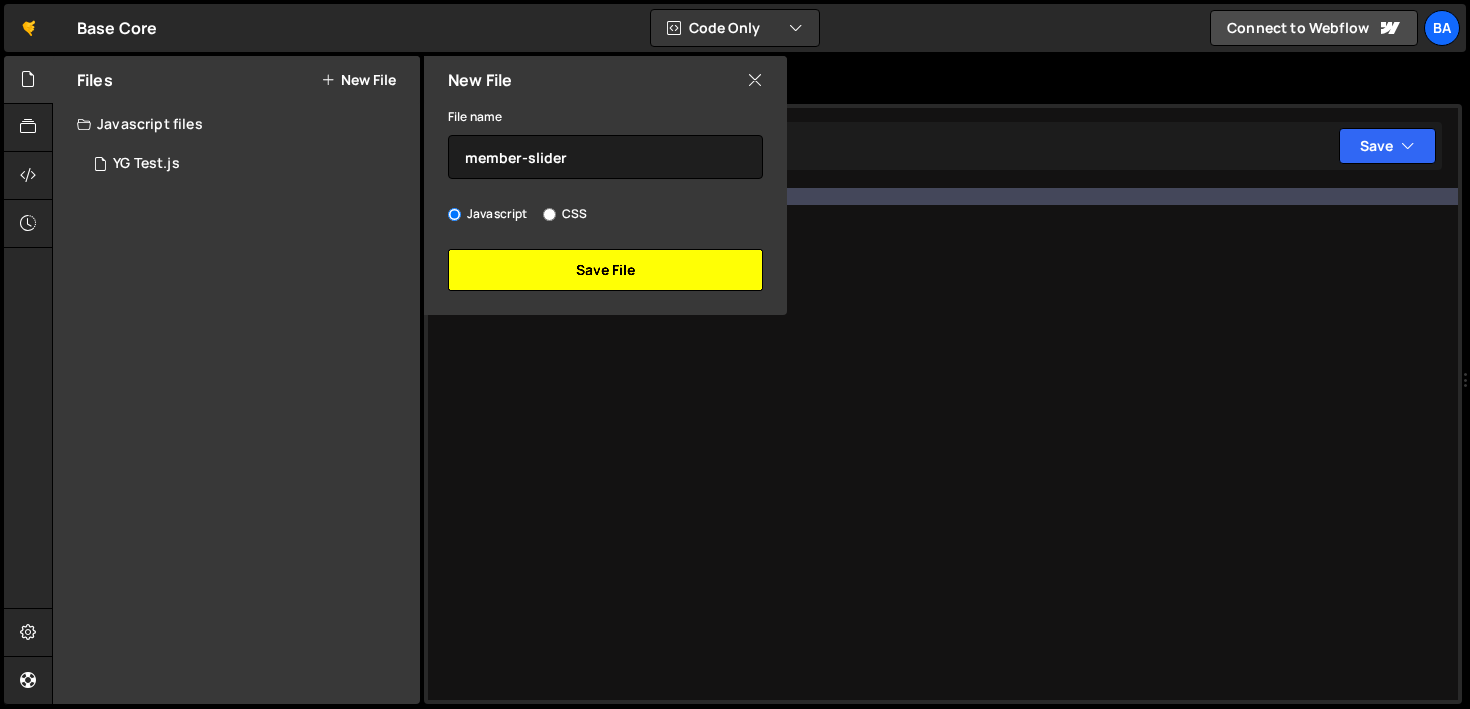 click on "Save File" at bounding box center (605, 270) 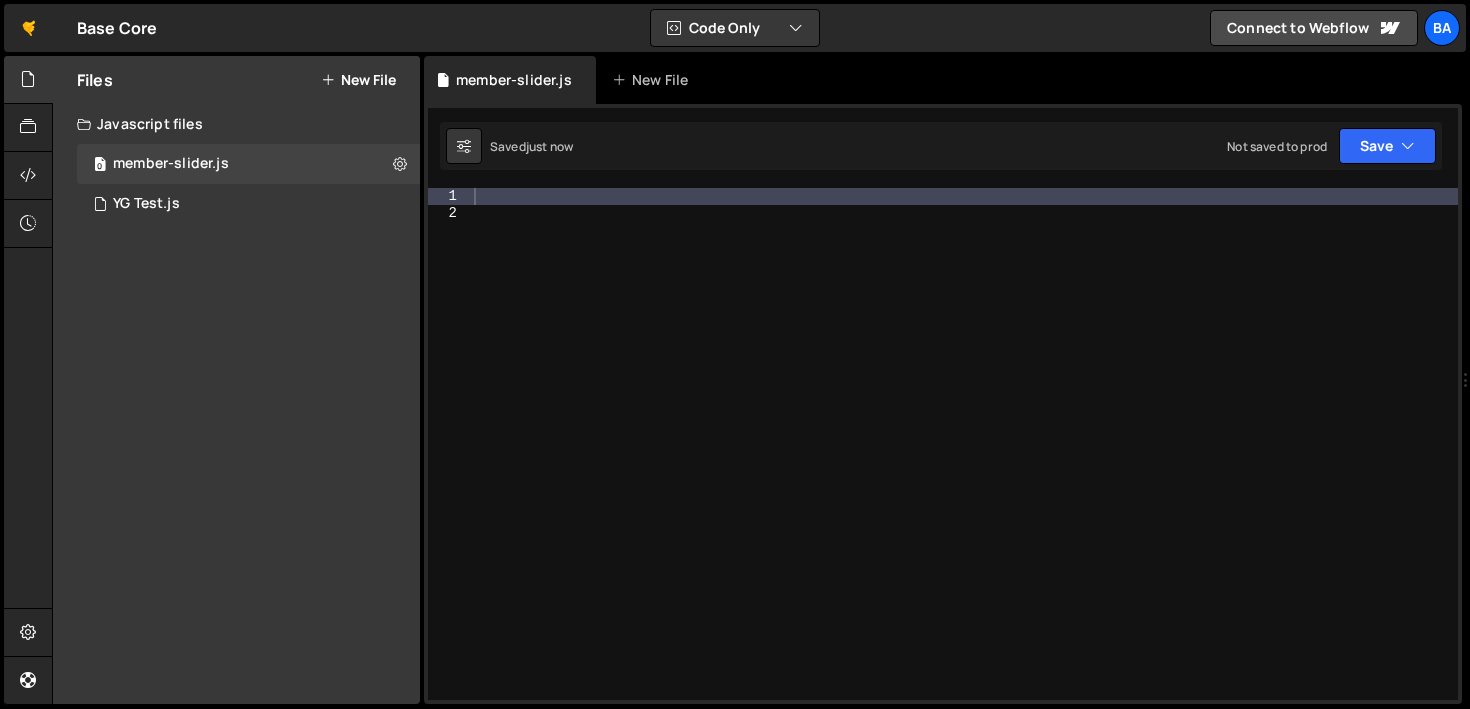 type 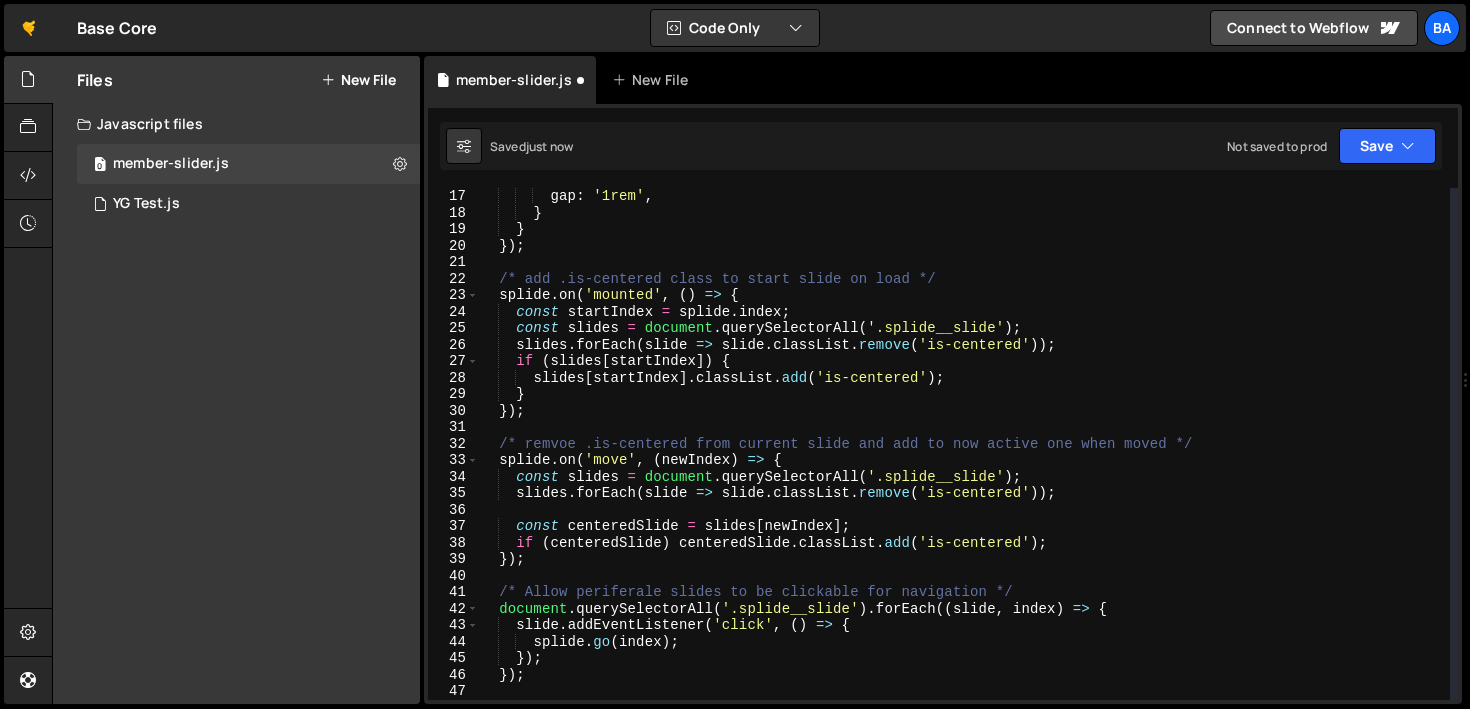 scroll, scrollTop: 0, scrollLeft: 0, axis: both 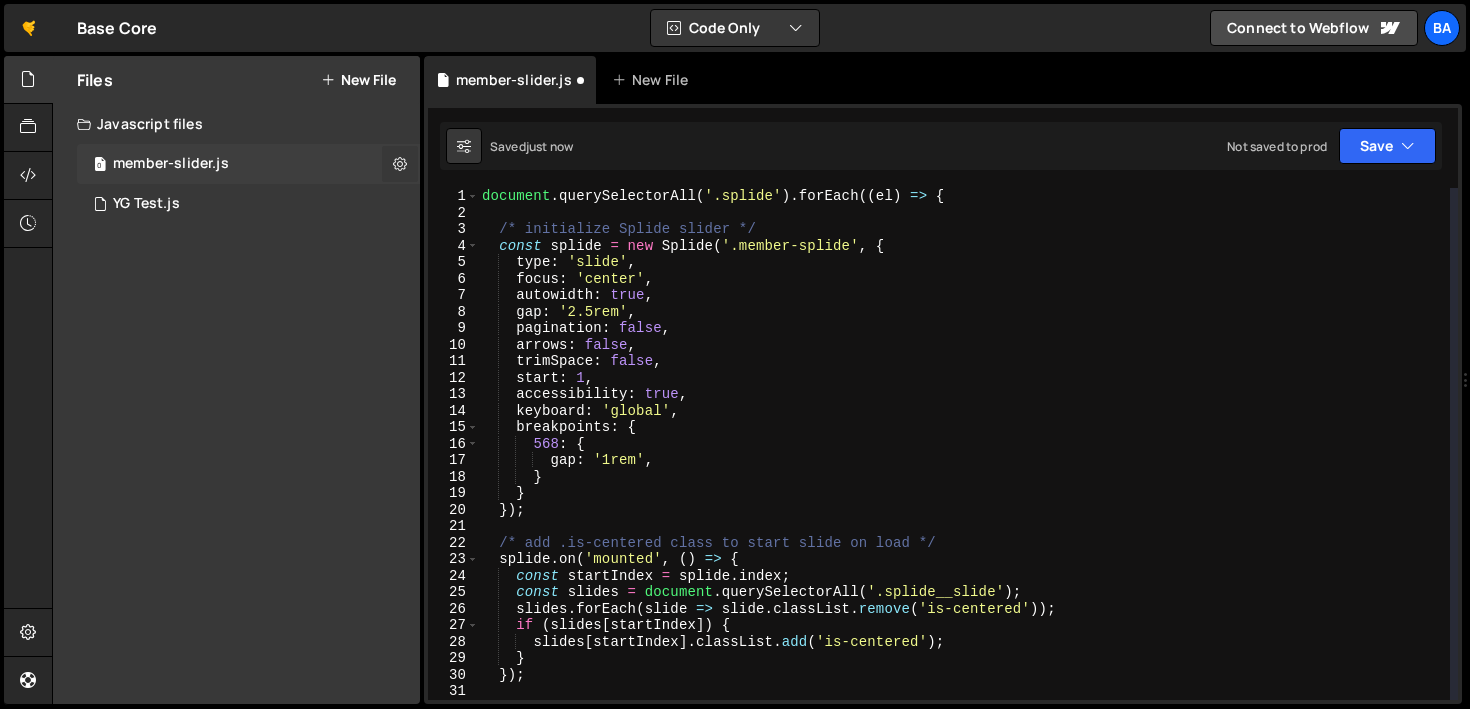 click at bounding box center (400, 163) 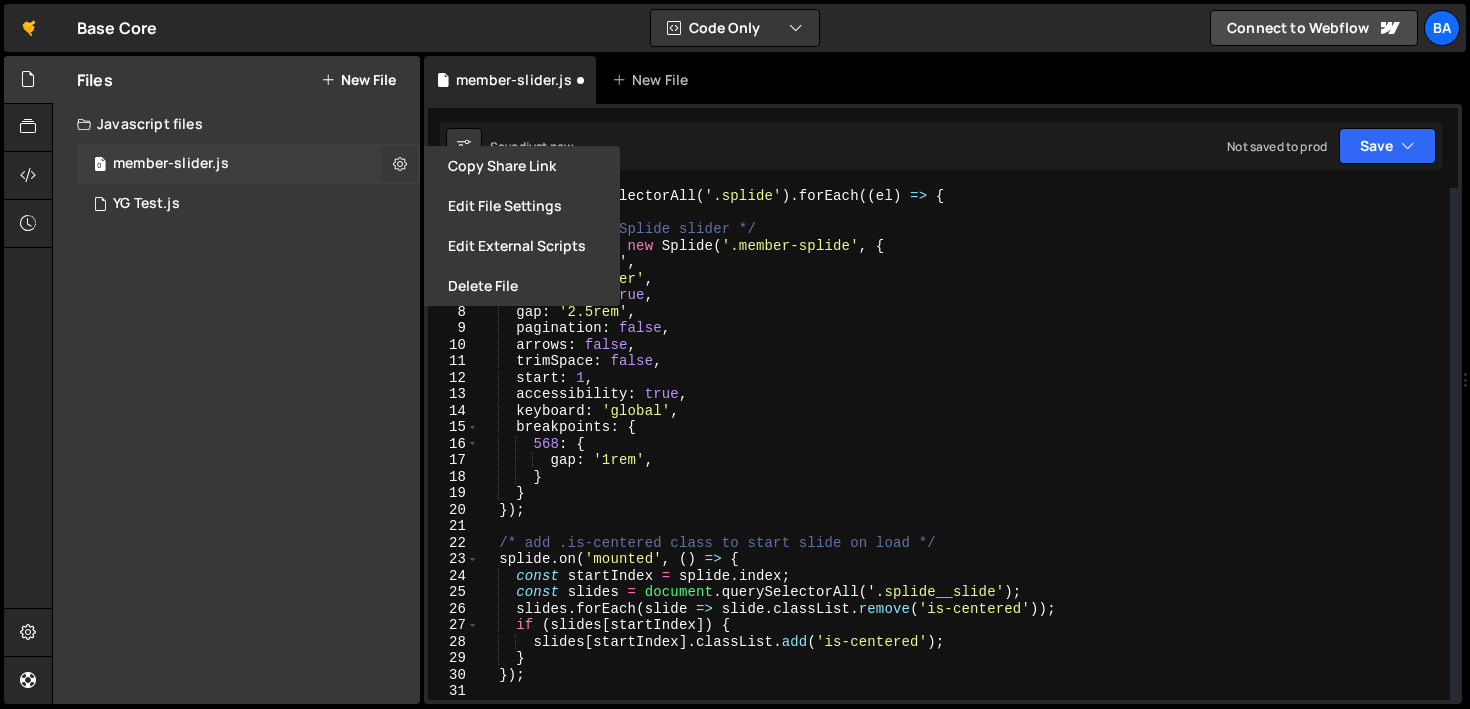 click at bounding box center (400, 164) 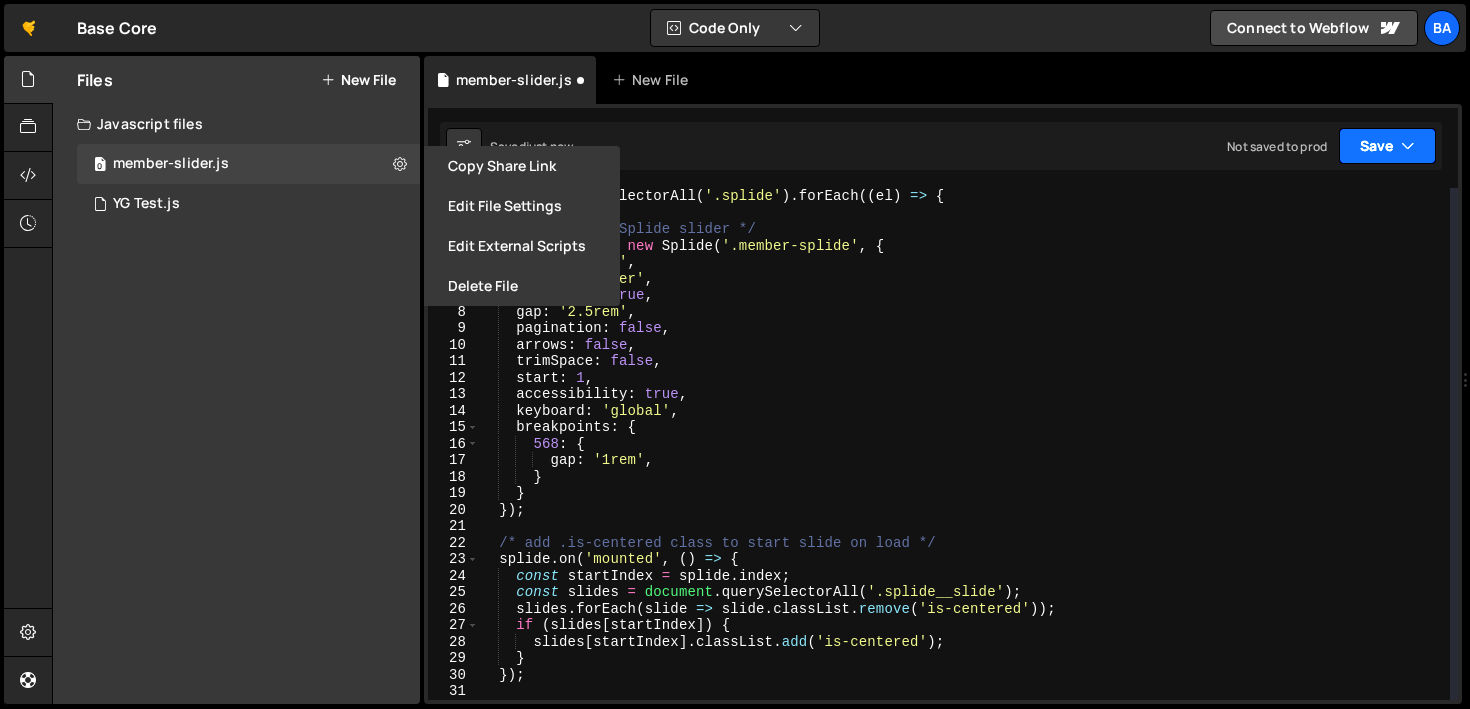 click on "Save" at bounding box center [1387, 146] 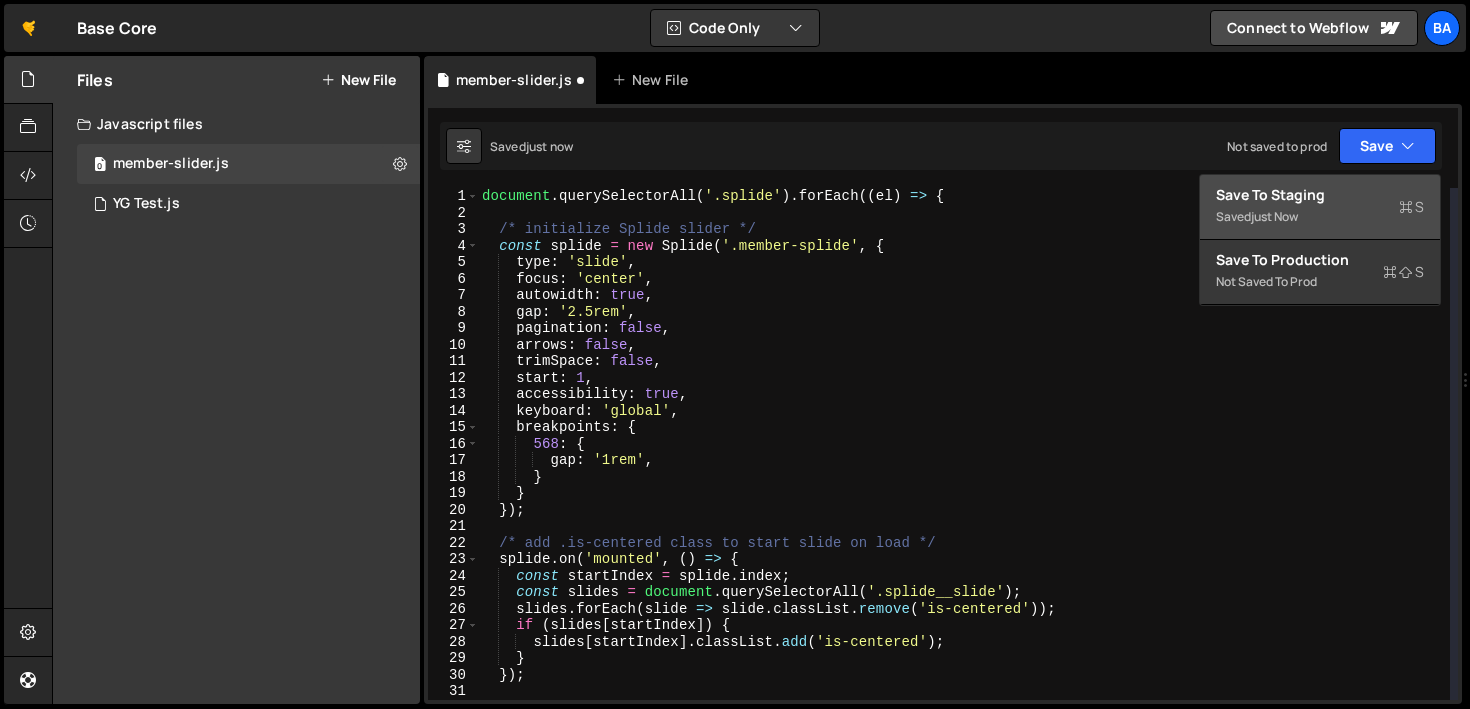 click on "Saved  just now" at bounding box center [1320, 217] 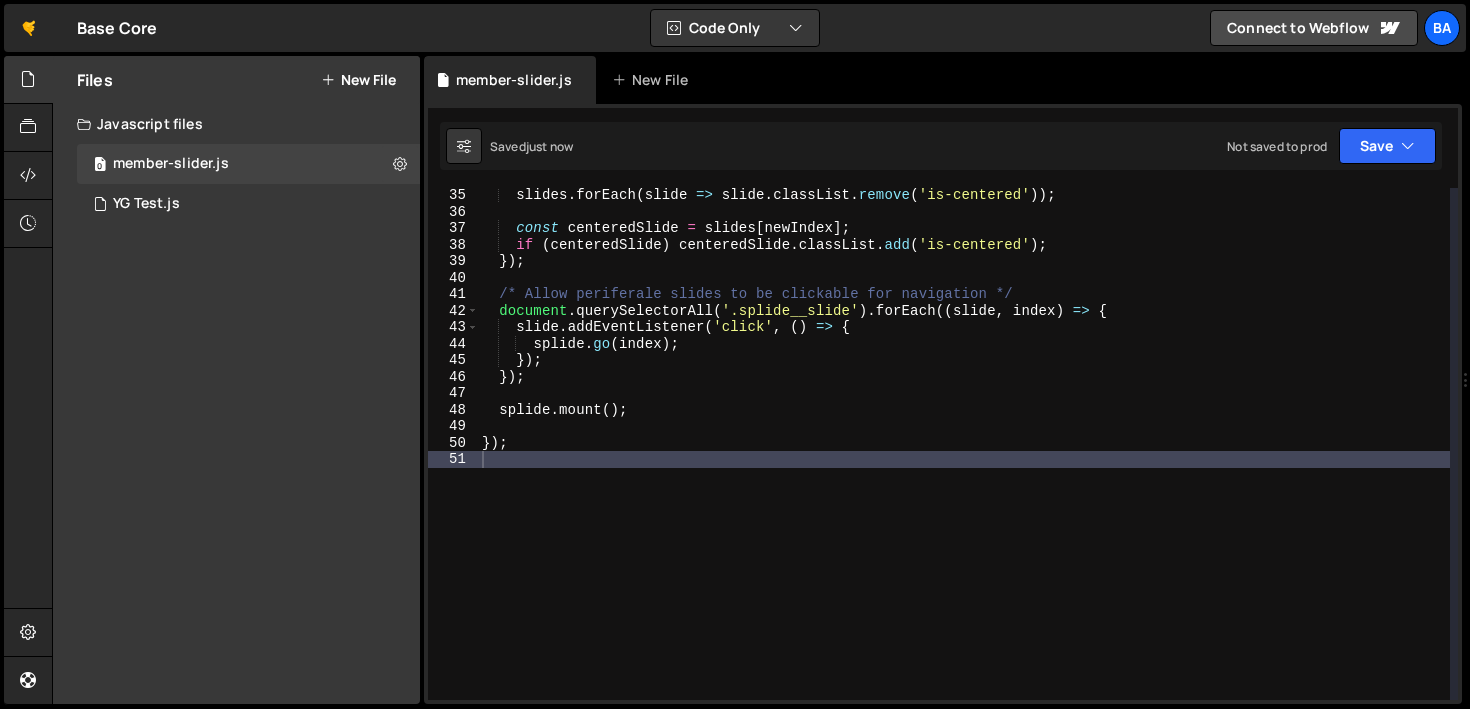 scroll, scrollTop: 0, scrollLeft: 0, axis: both 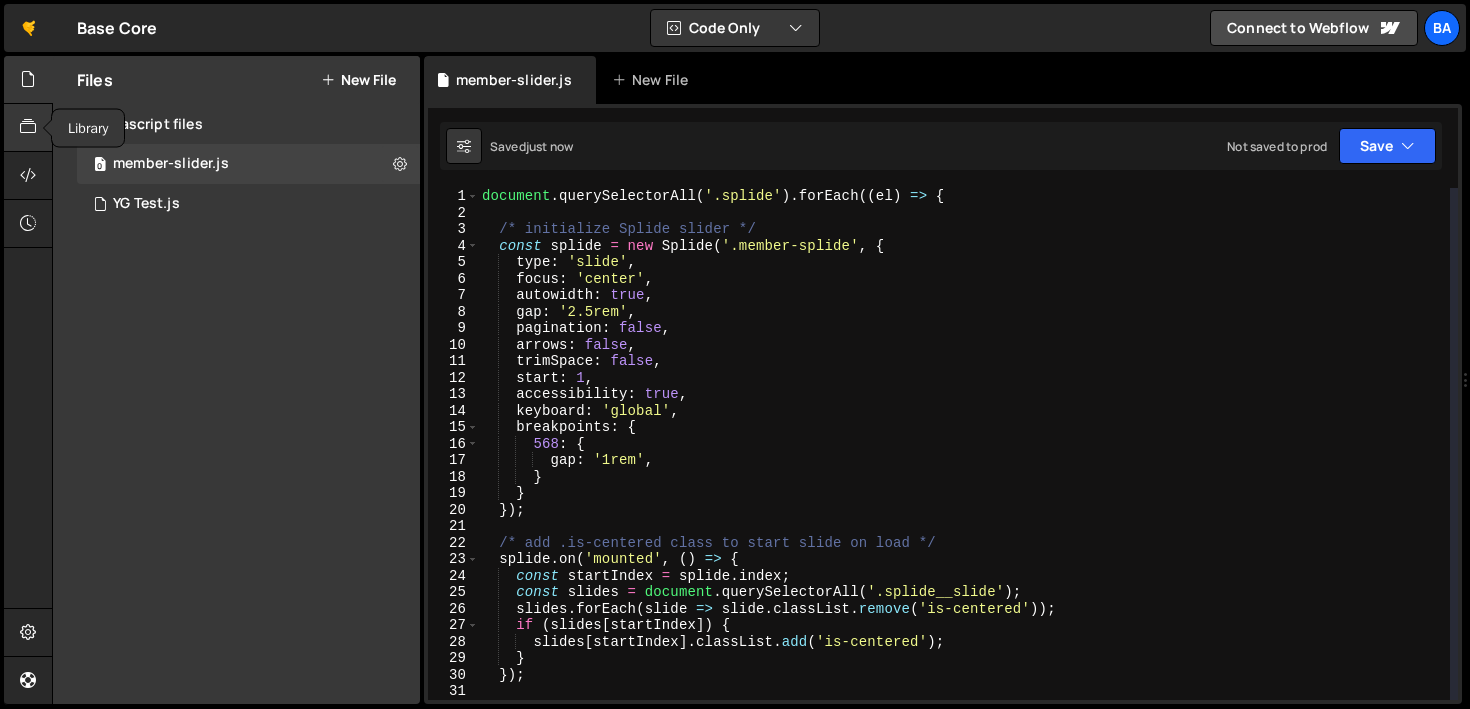 click at bounding box center [28, 127] 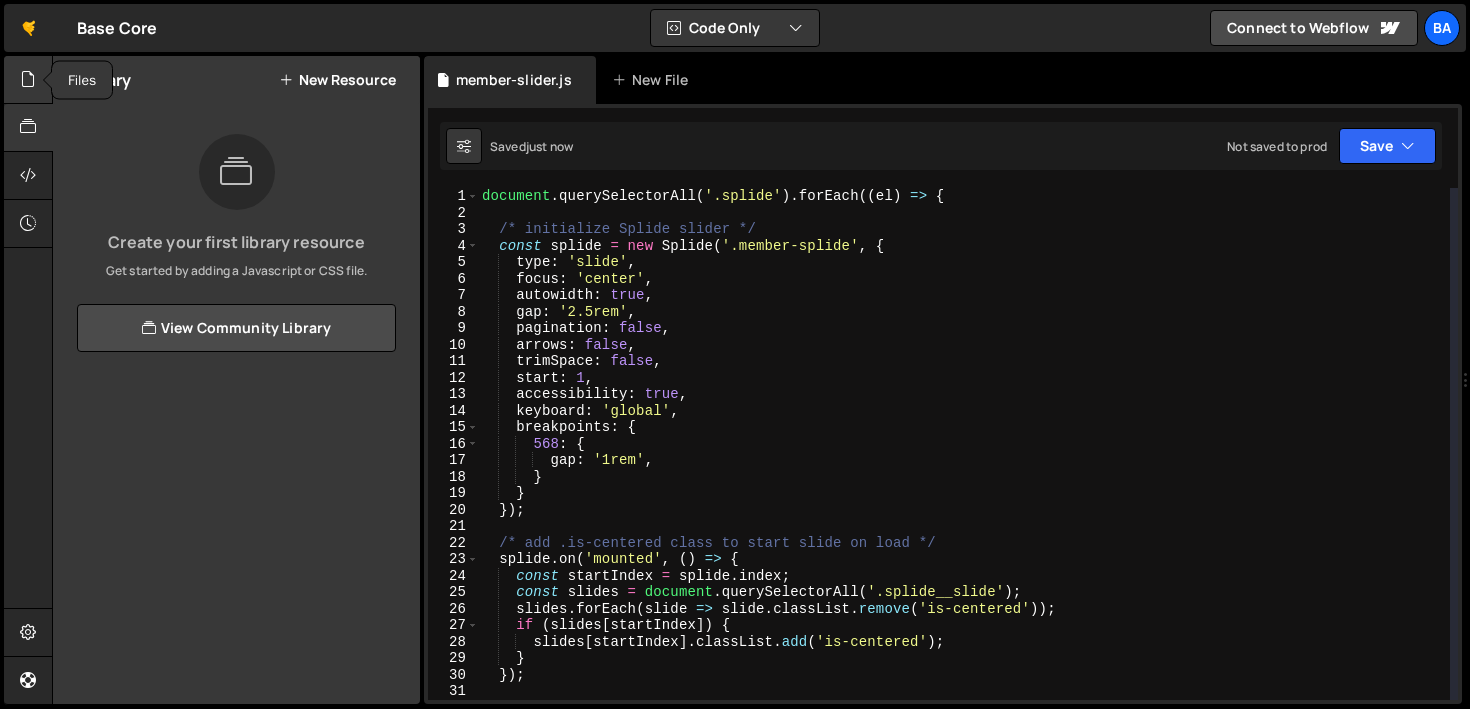 click at bounding box center (28, 80) 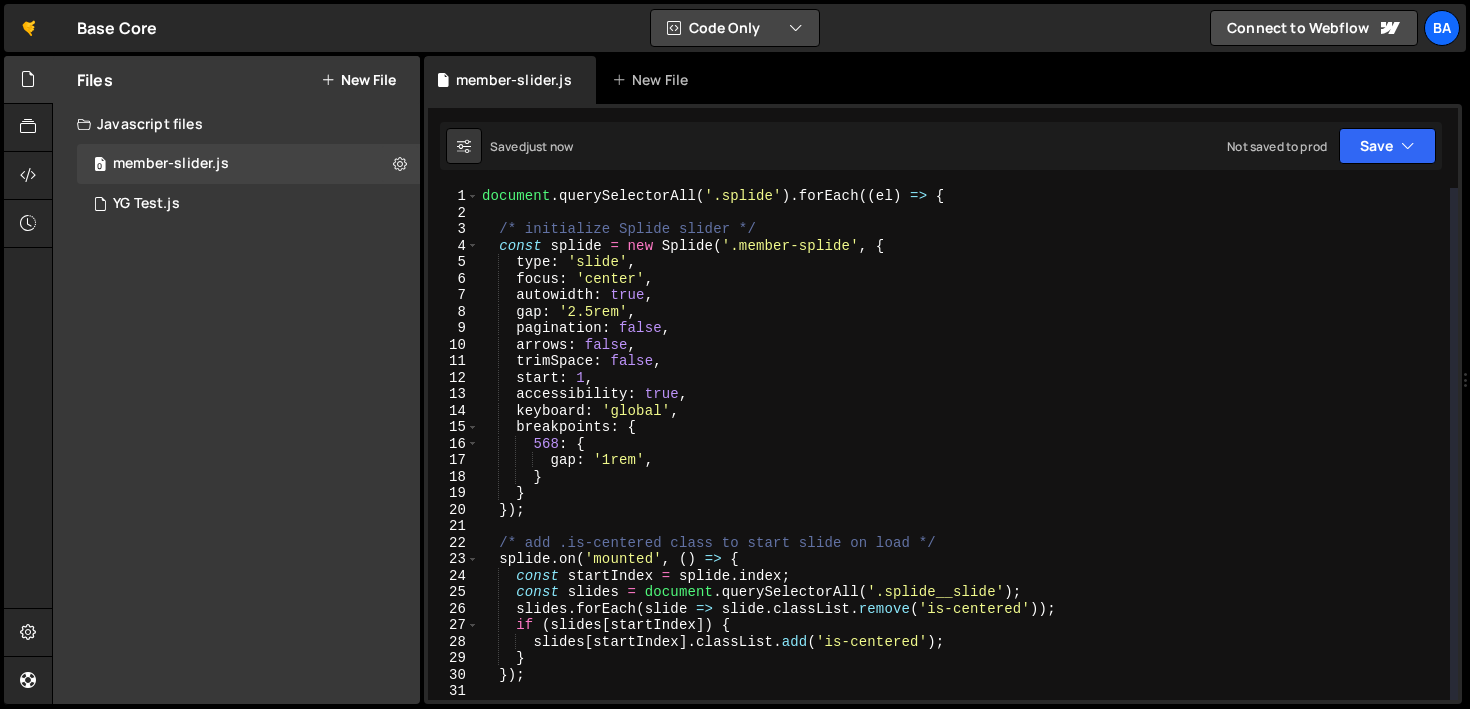 click on "Code Only" at bounding box center (735, 28) 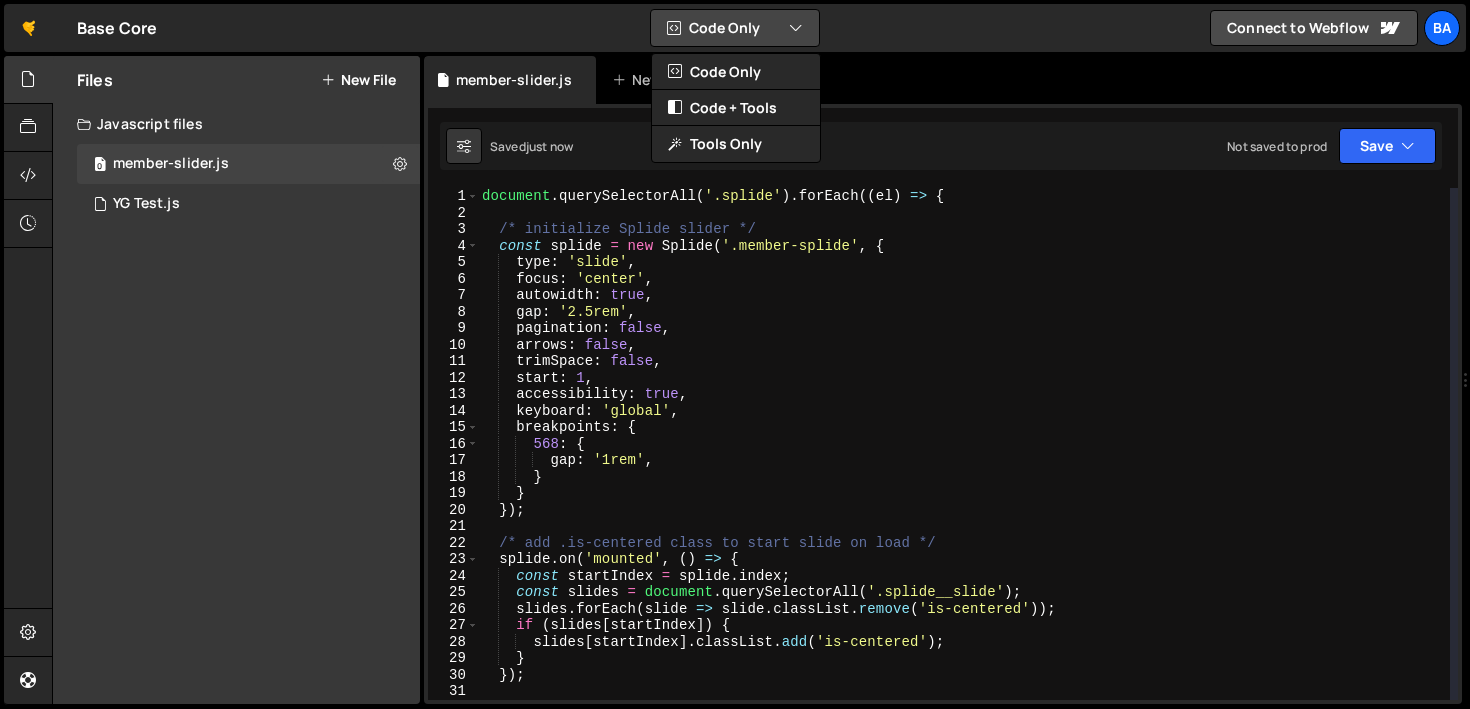click on "Code Only" at bounding box center (735, 28) 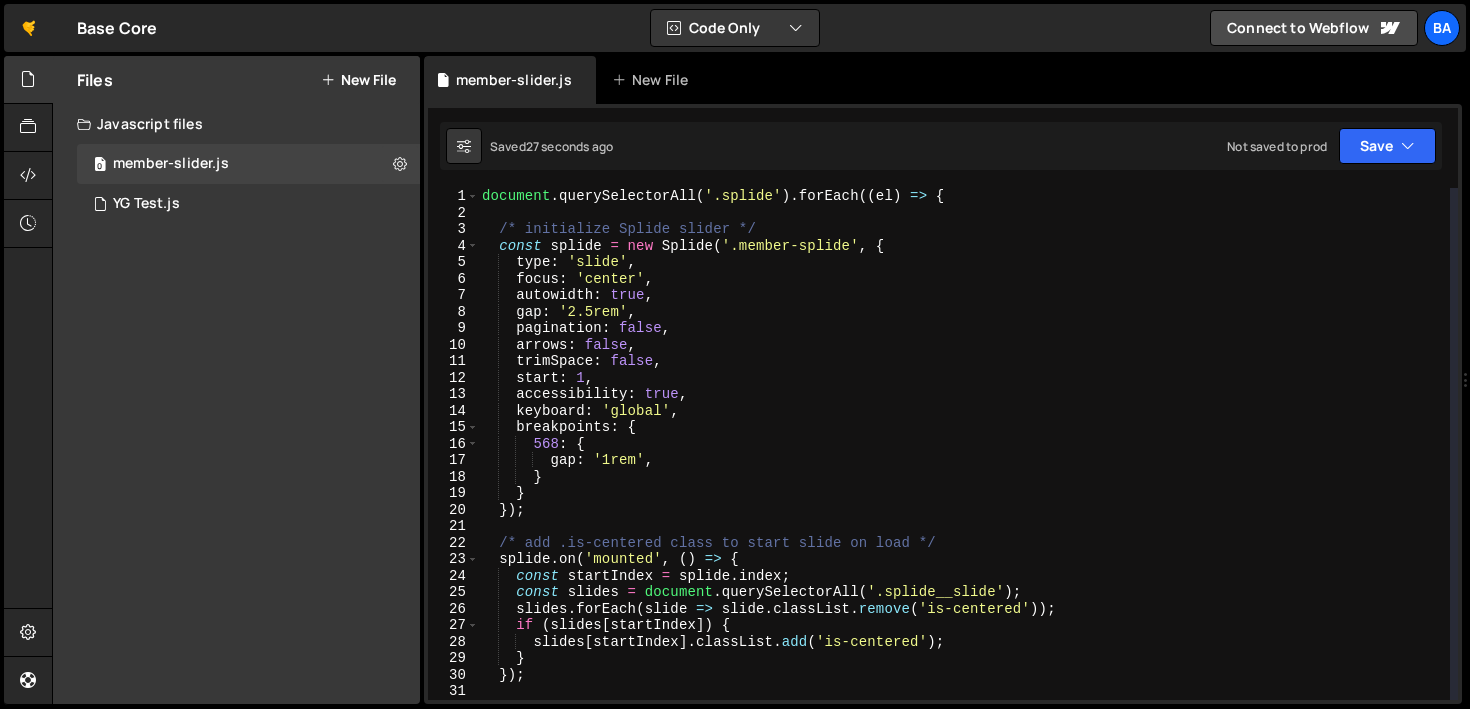 click on "Ba" at bounding box center (1442, 28) 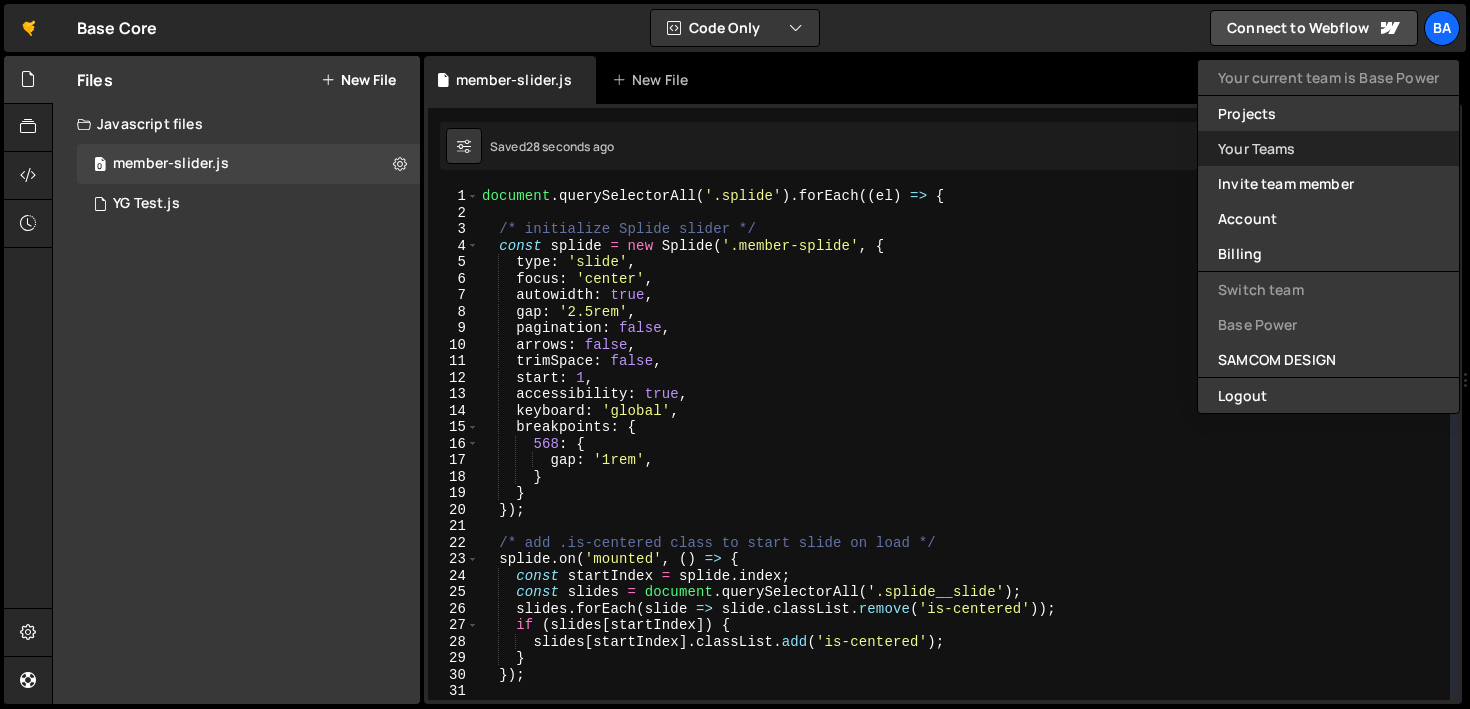 click on "Your Teams" at bounding box center (1328, 148) 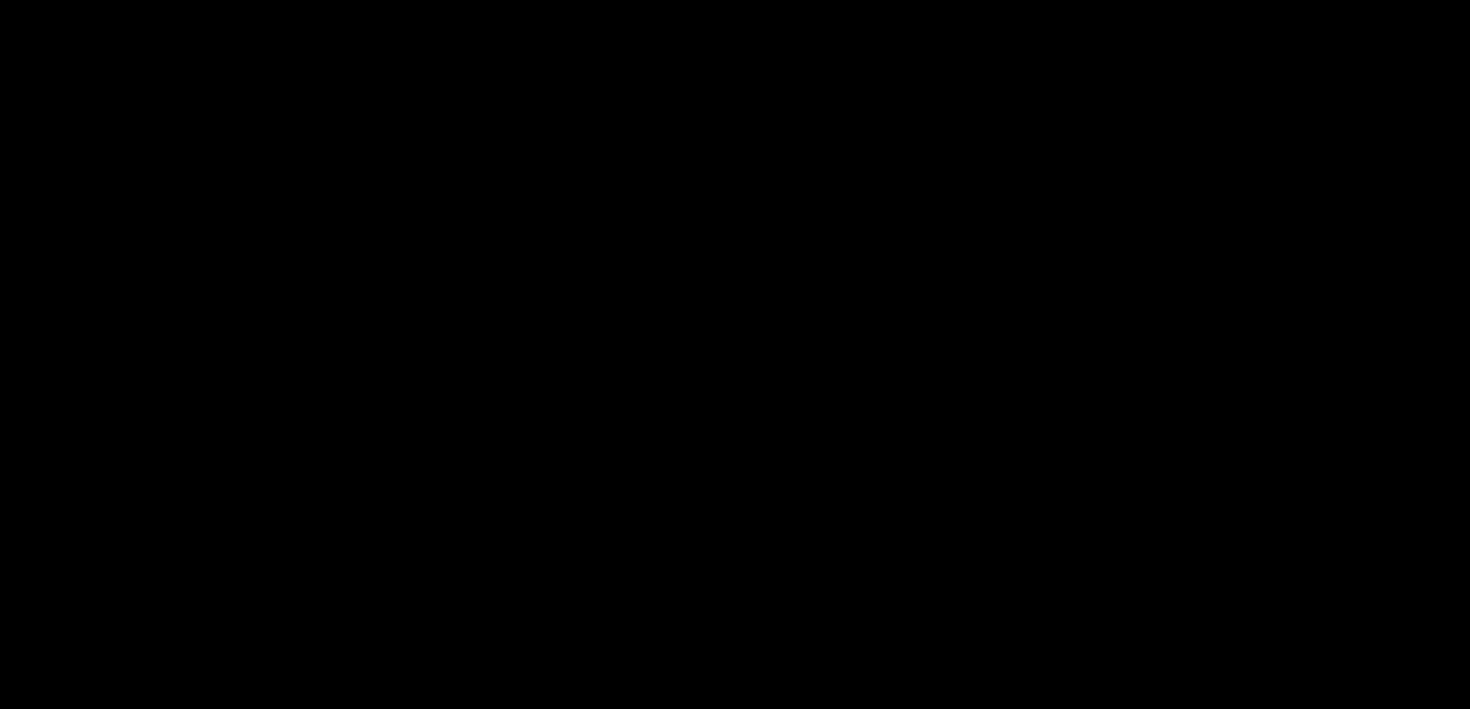 scroll, scrollTop: 0, scrollLeft: 0, axis: both 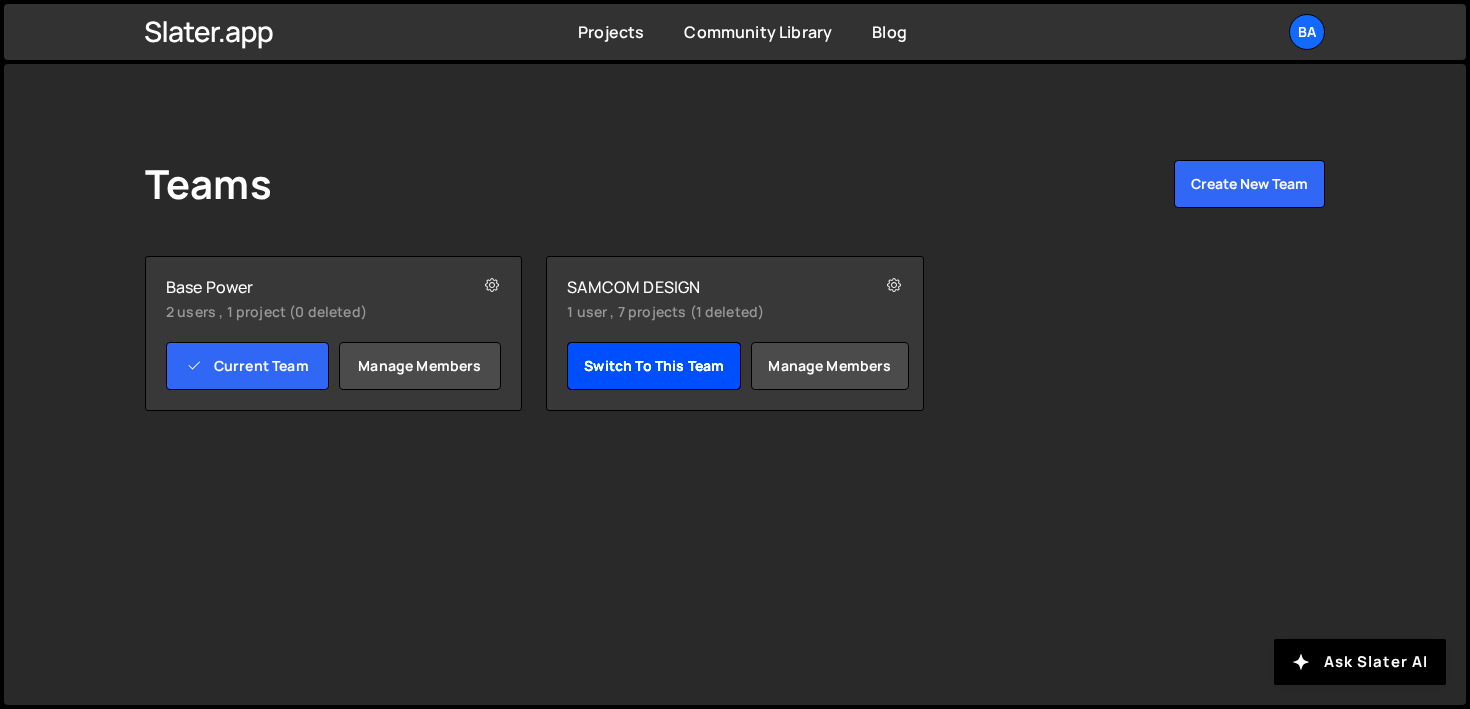 click on "Switch to this team" at bounding box center [654, 366] 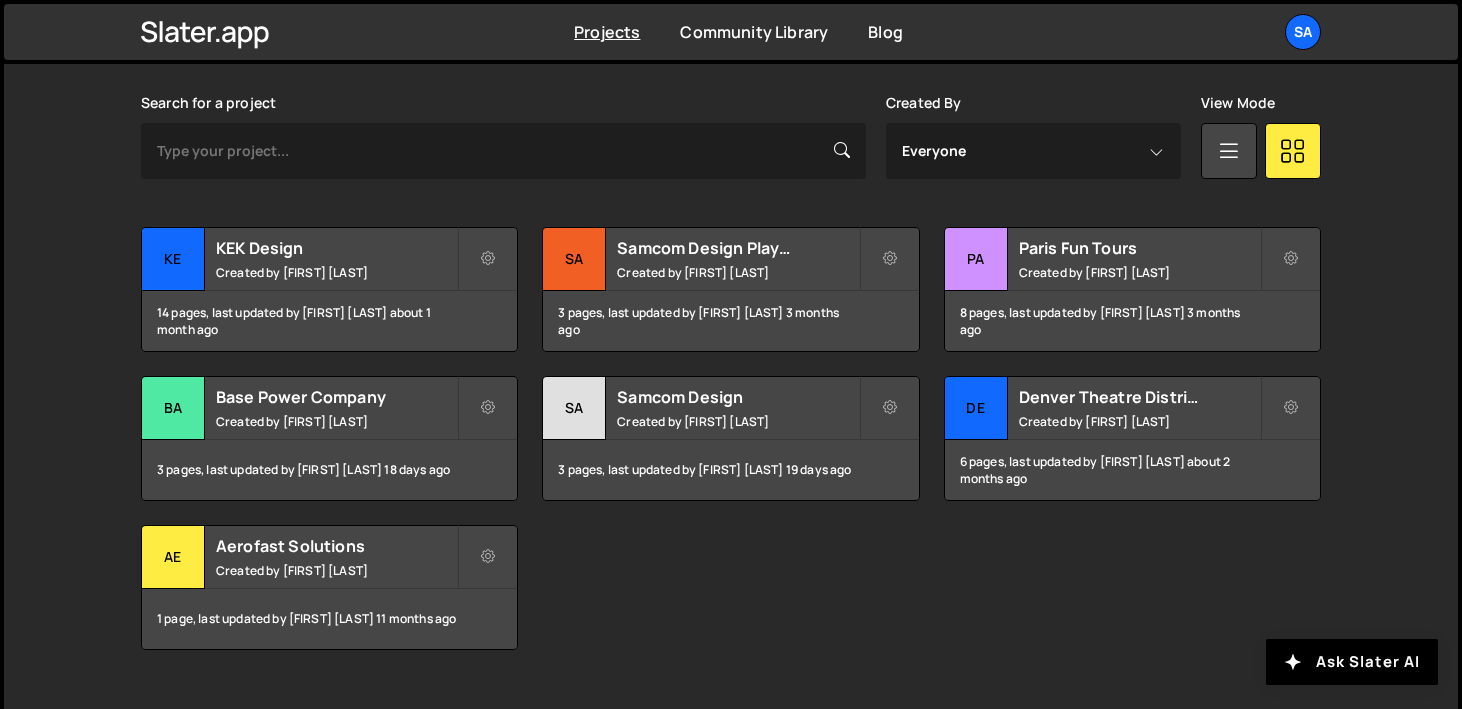 scroll, scrollTop: 618, scrollLeft: 0, axis: vertical 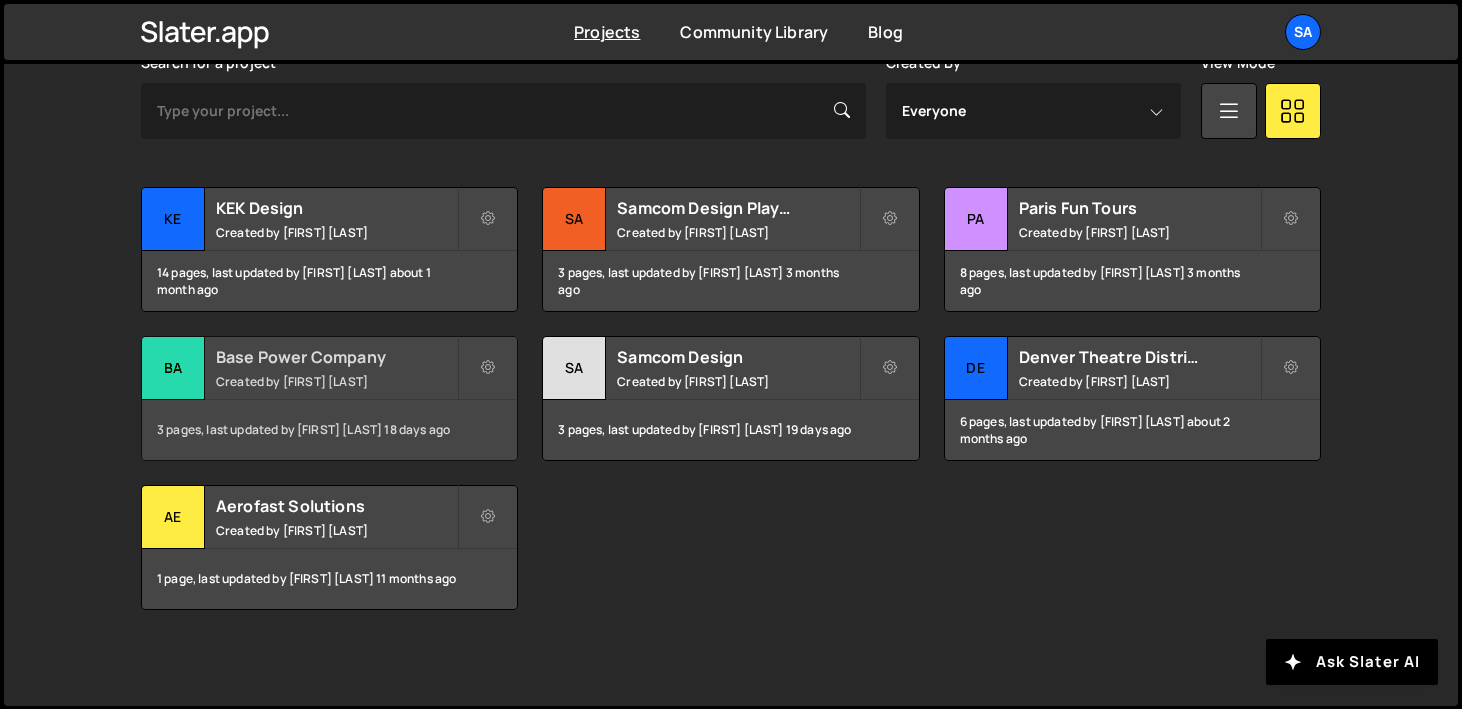 click on "Ba" at bounding box center (173, 368) 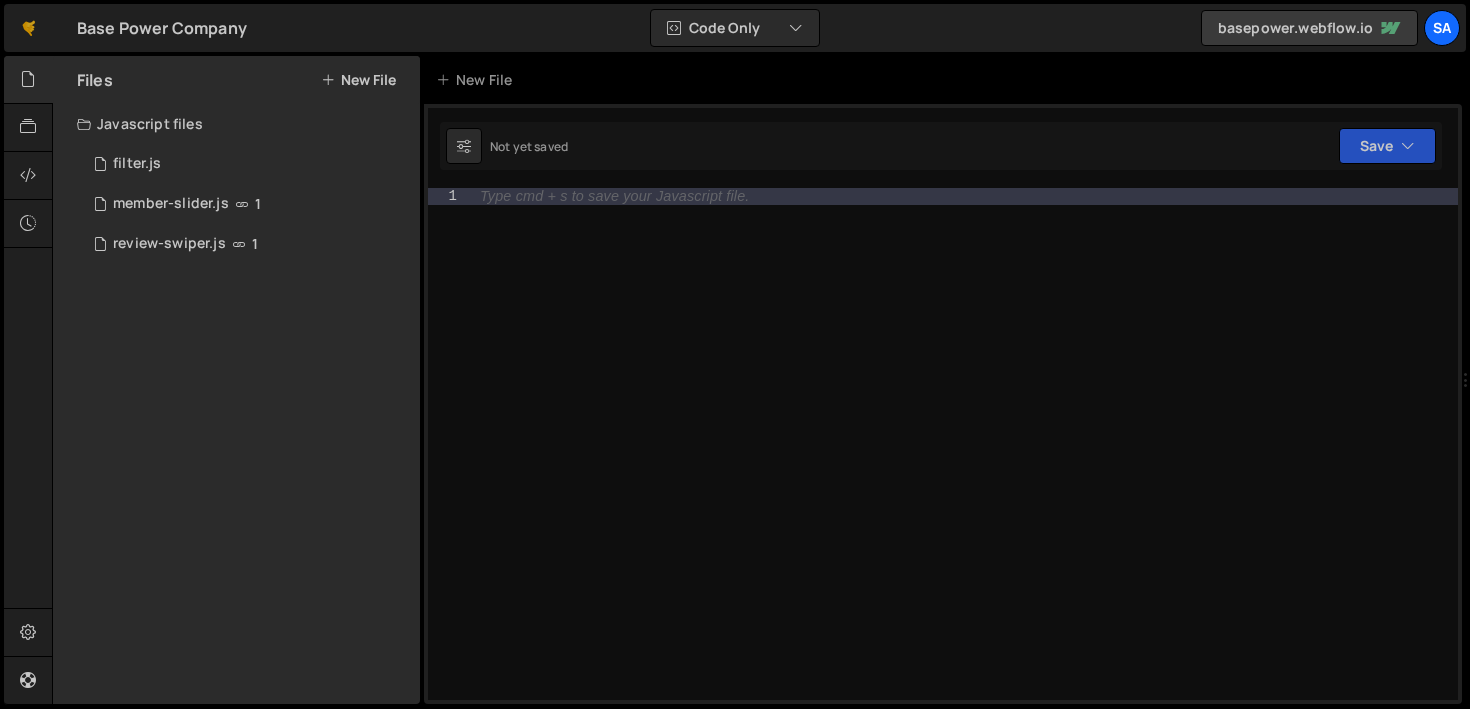 scroll, scrollTop: 0, scrollLeft: 0, axis: both 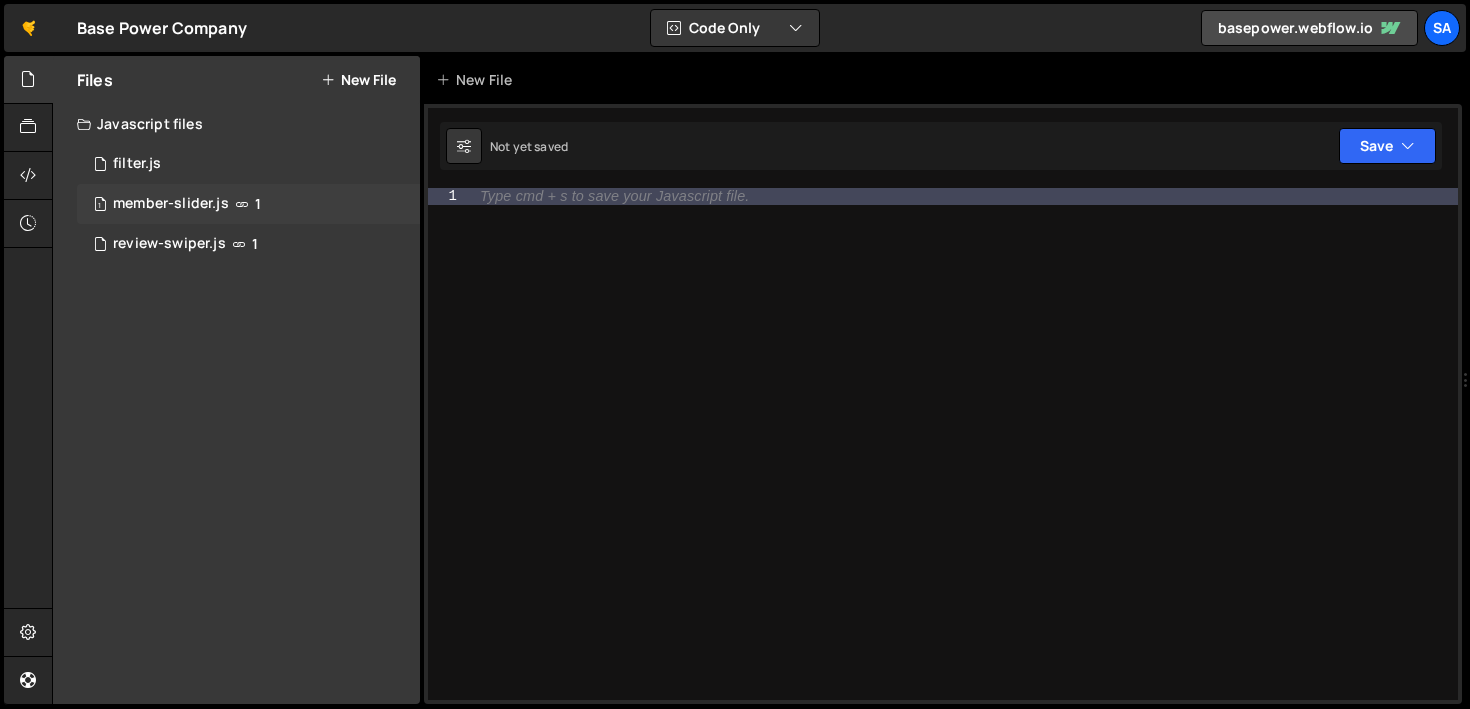 click on "1
member-slider.js
1" at bounding box center [248, 204] 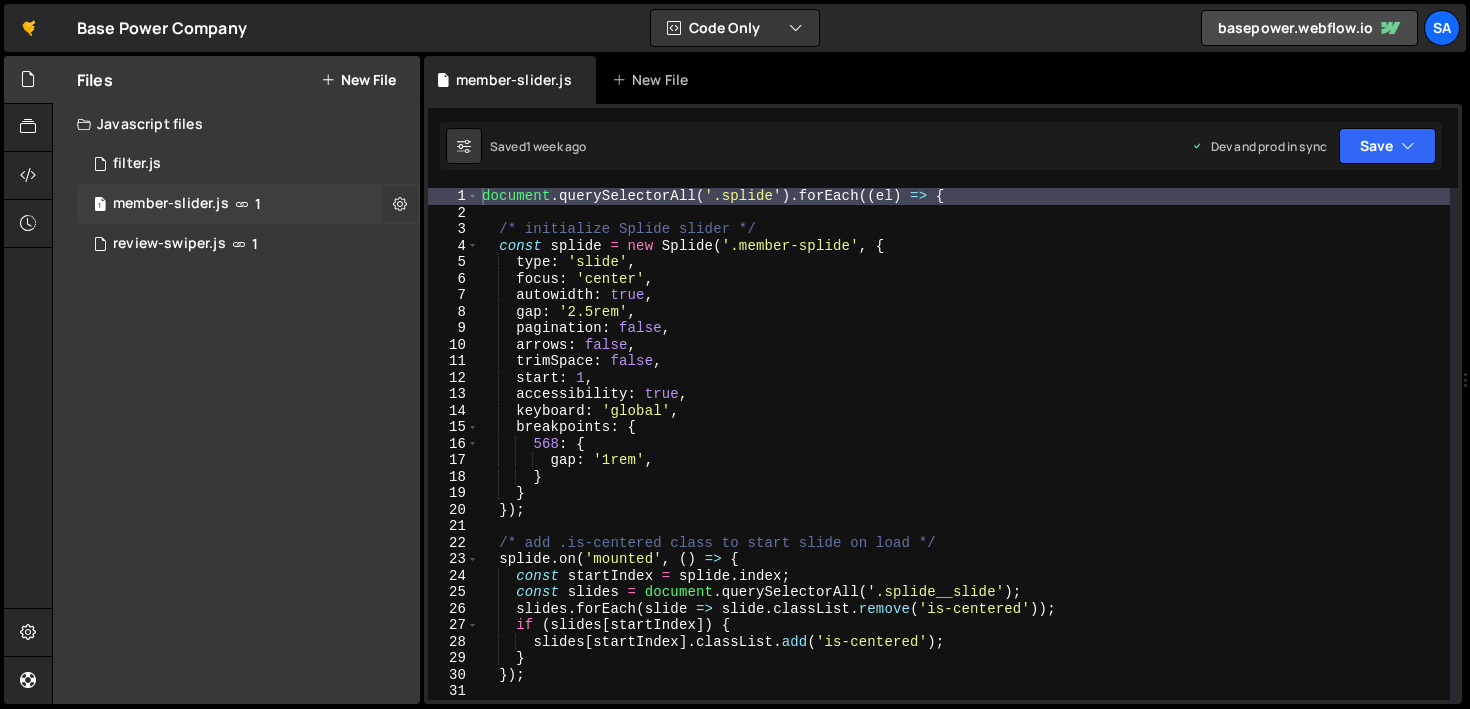 scroll, scrollTop: 6030, scrollLeft: 0, axis: vertical 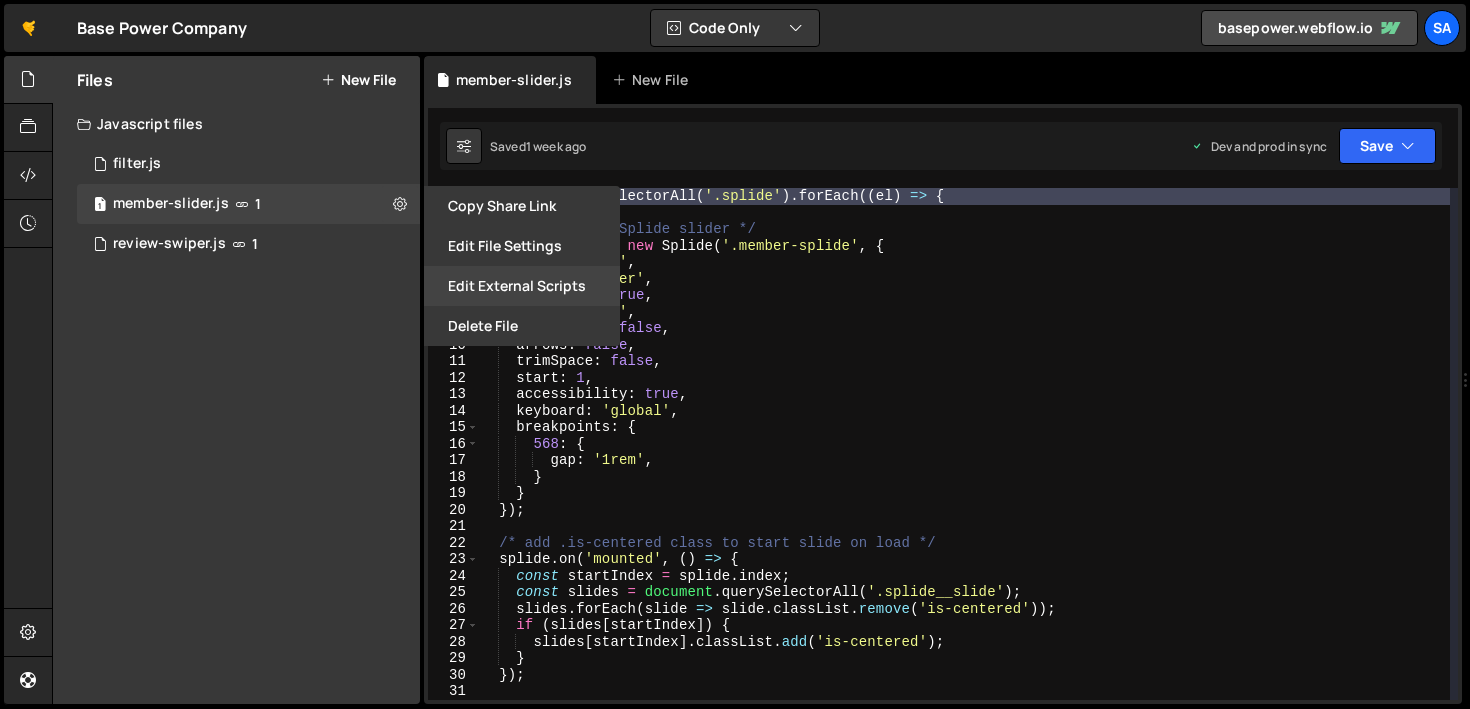 click on "Edit External Scripts" at bounding box center (522, 286) 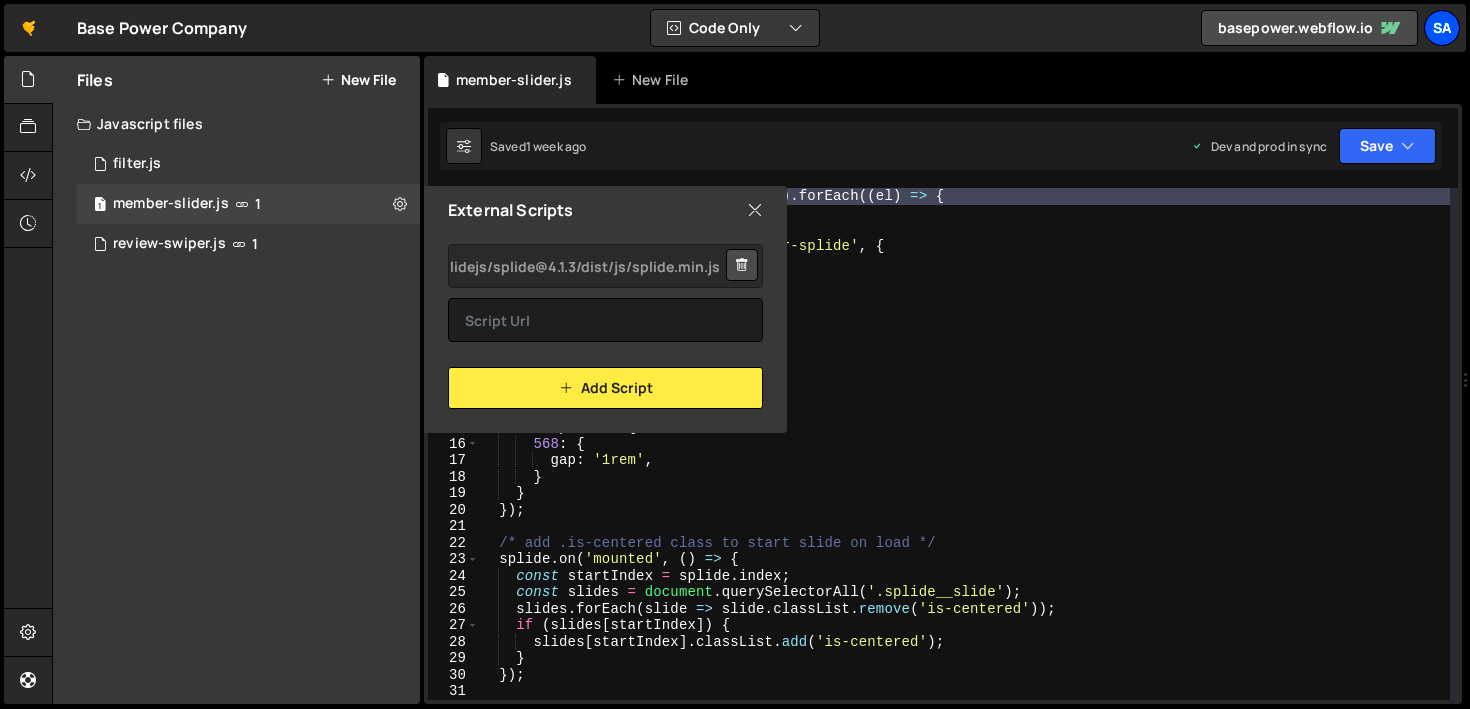 click on "SA" at bounding box center (1442, 28) 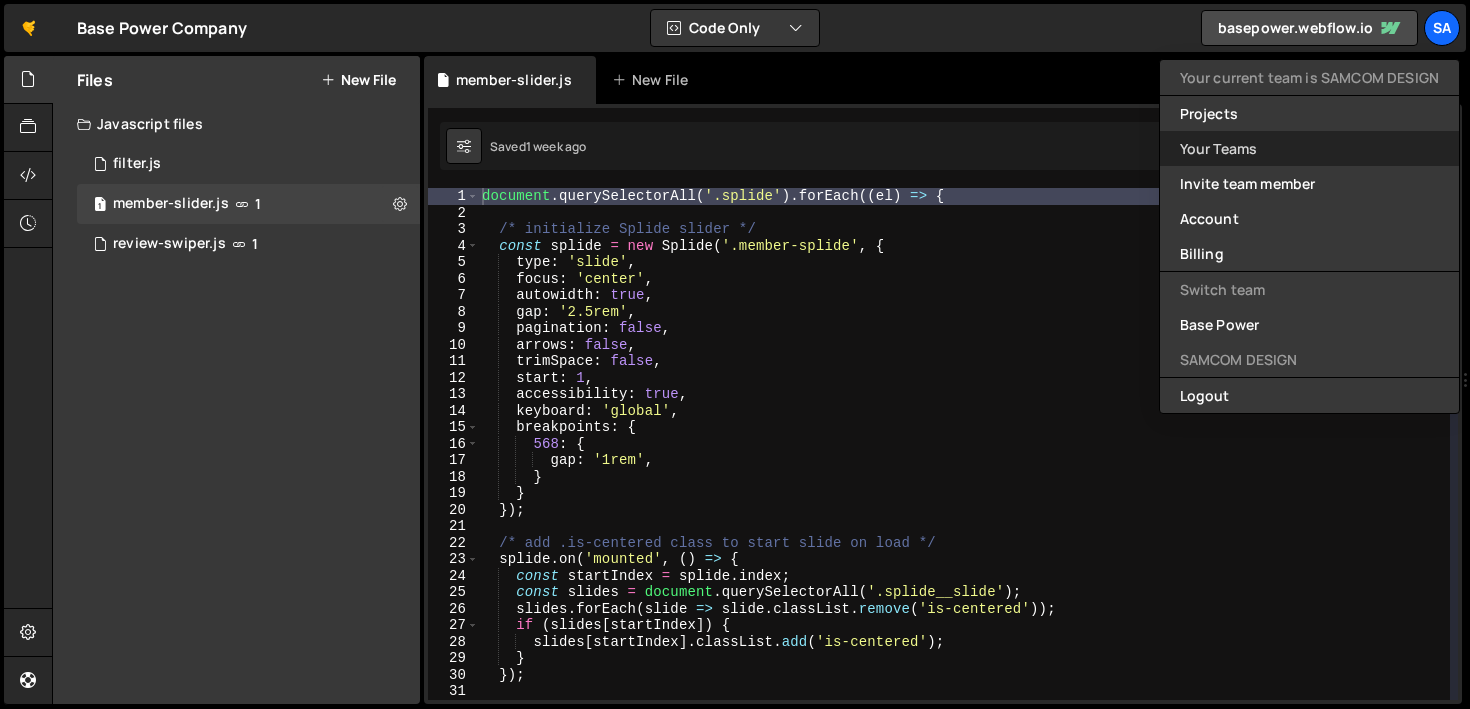 click on "Your Teams" at bounding box center [1309, 148] 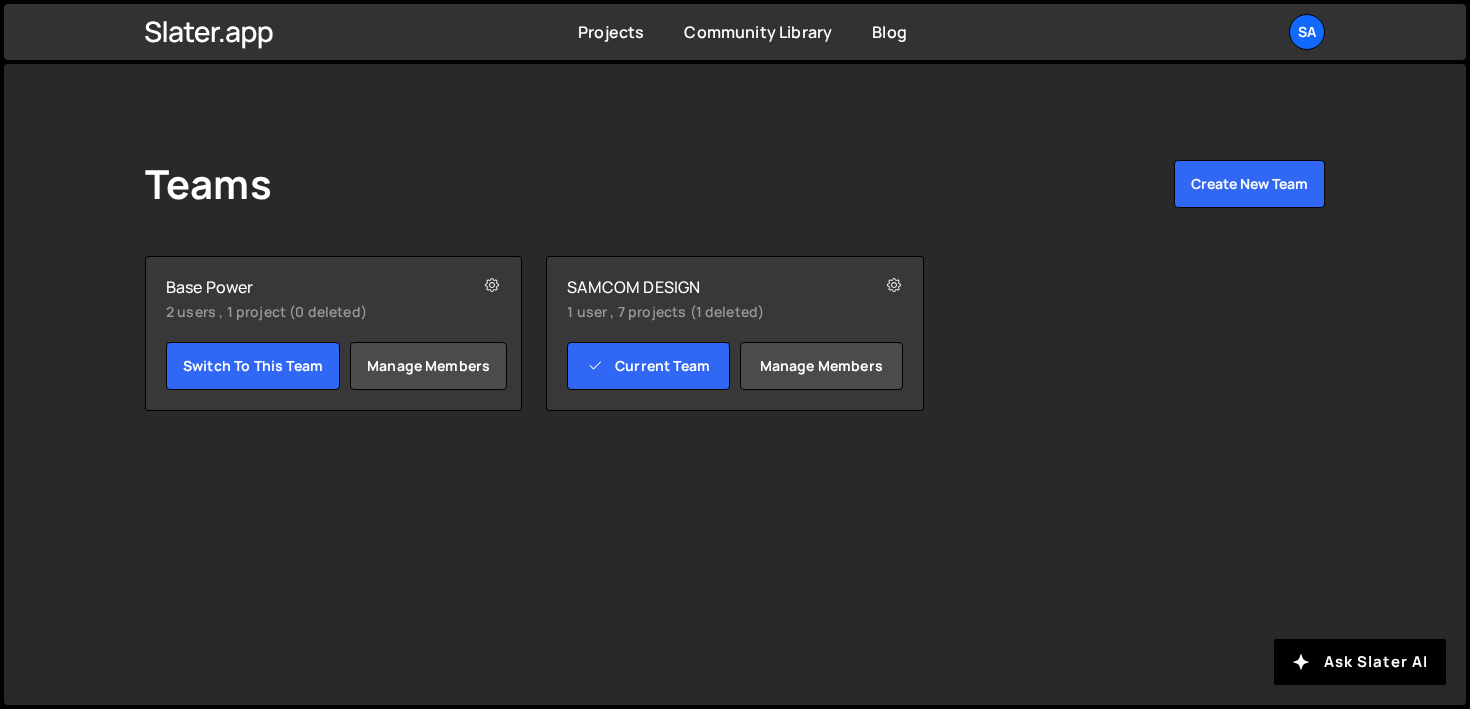scroll, scrollTop: 0, scrollLeft: 0, axis: both 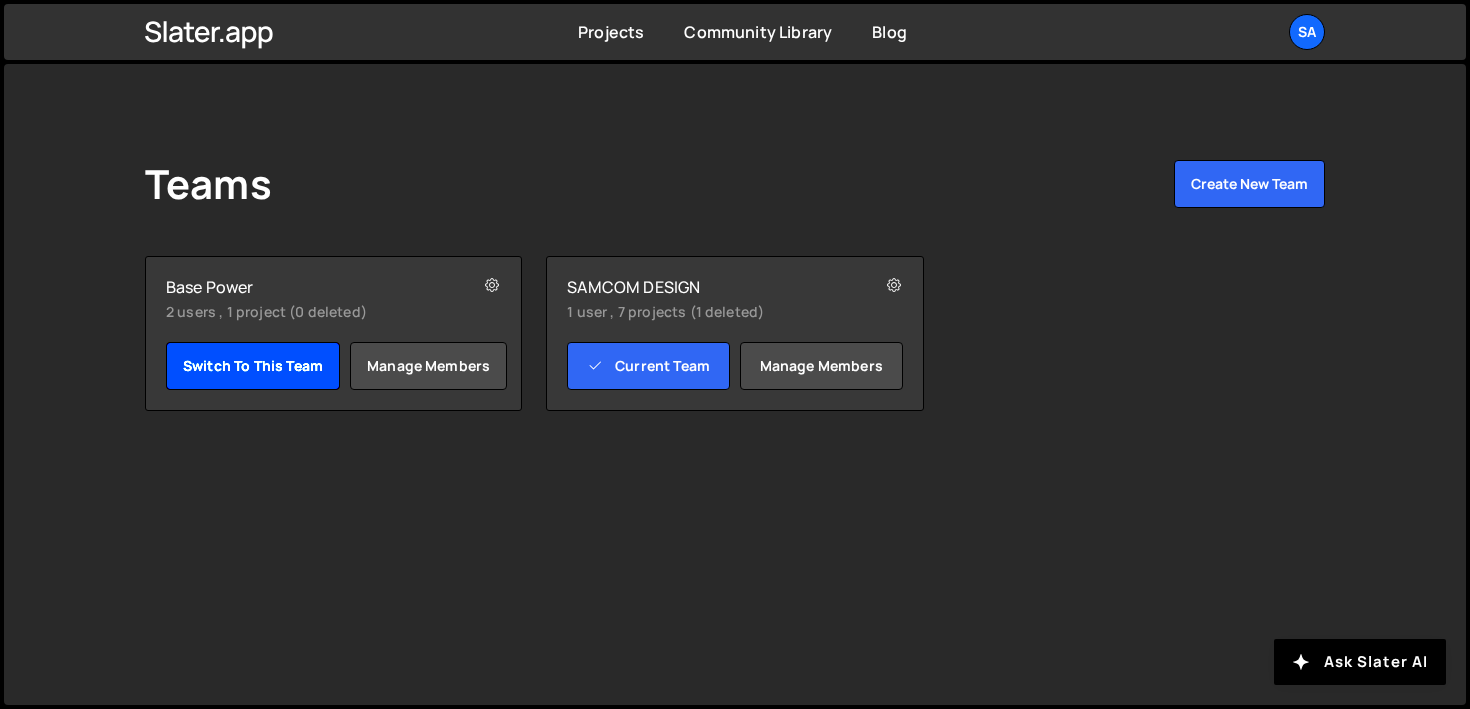click on "Switch to this team" at bounding box center (253, 366) 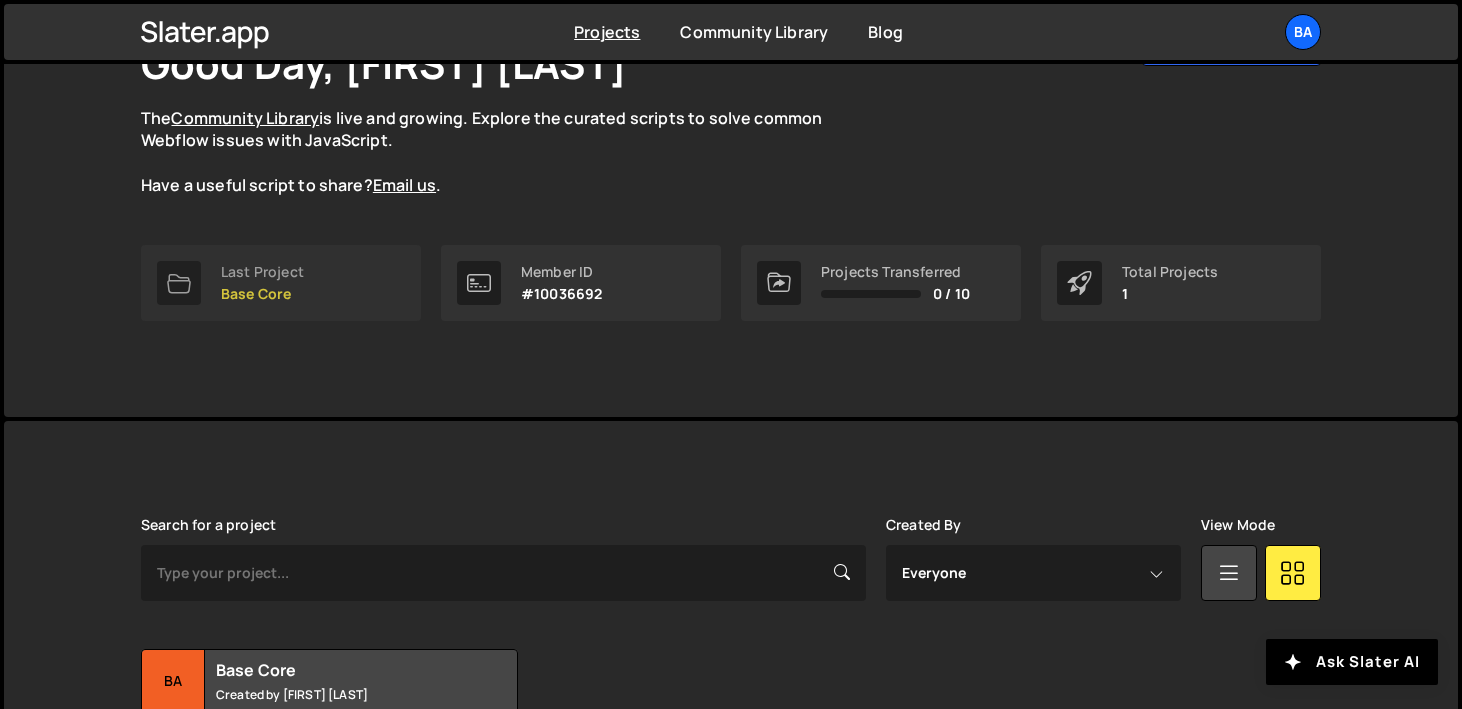 scroll, scrollTop: 320, scrollLeft: 0, axis: vertical 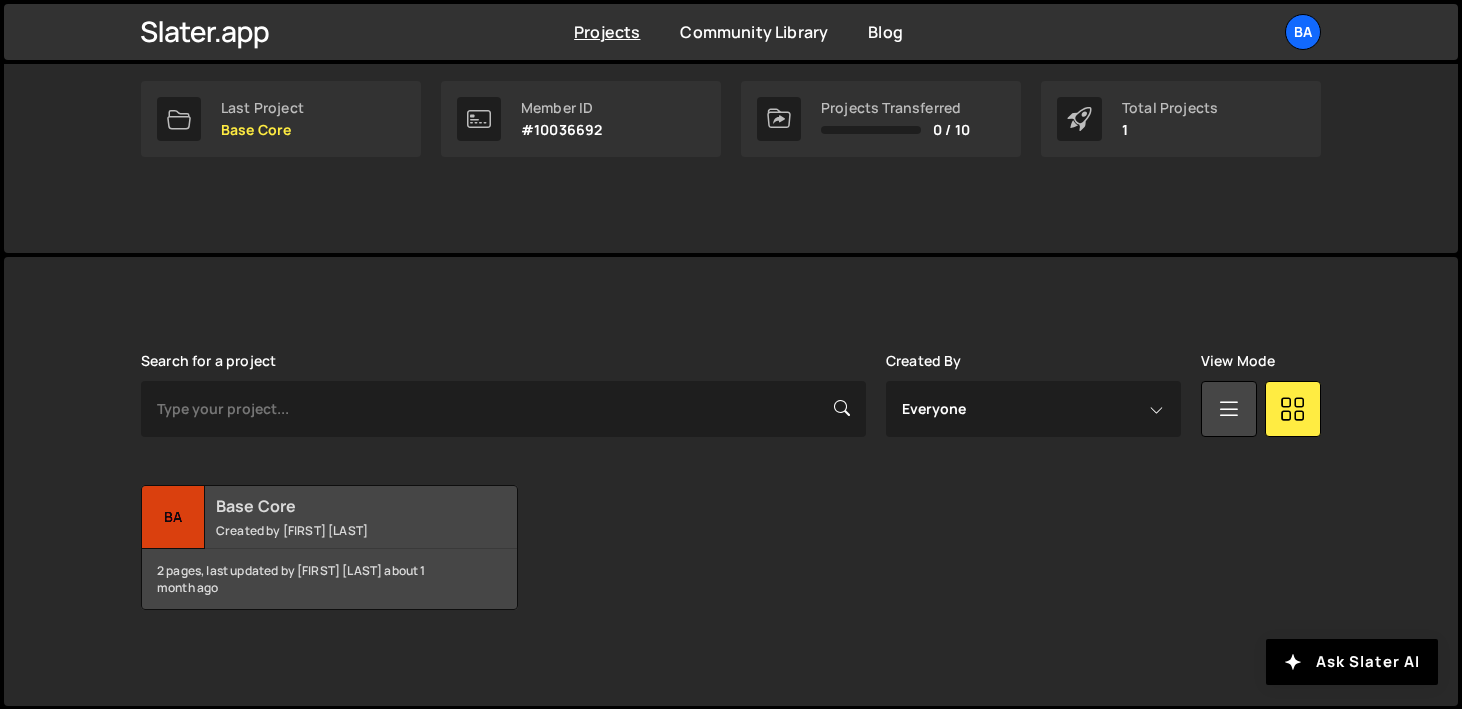 click on "Ba" at bounding box center [173, 517] 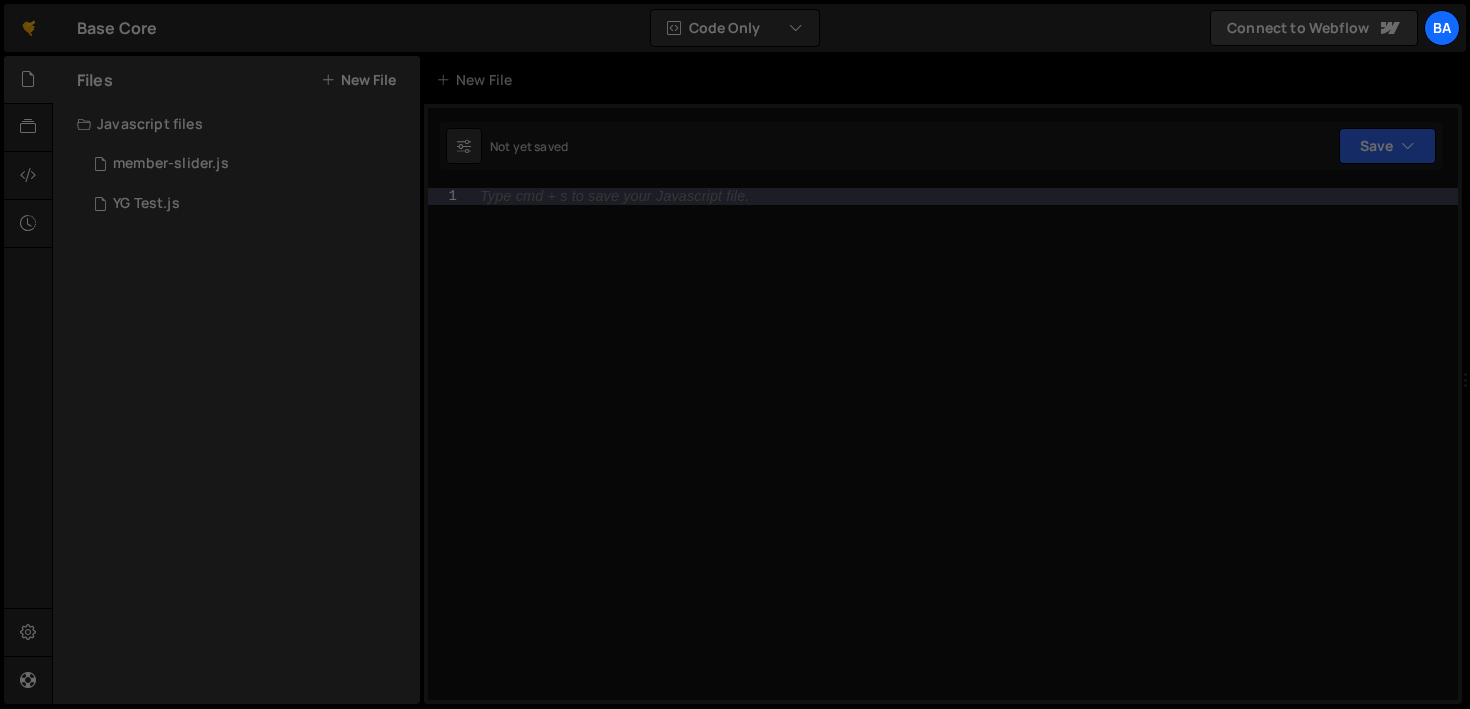 scroll, scrollTop: 0, scrollLeft: 0, axis: both 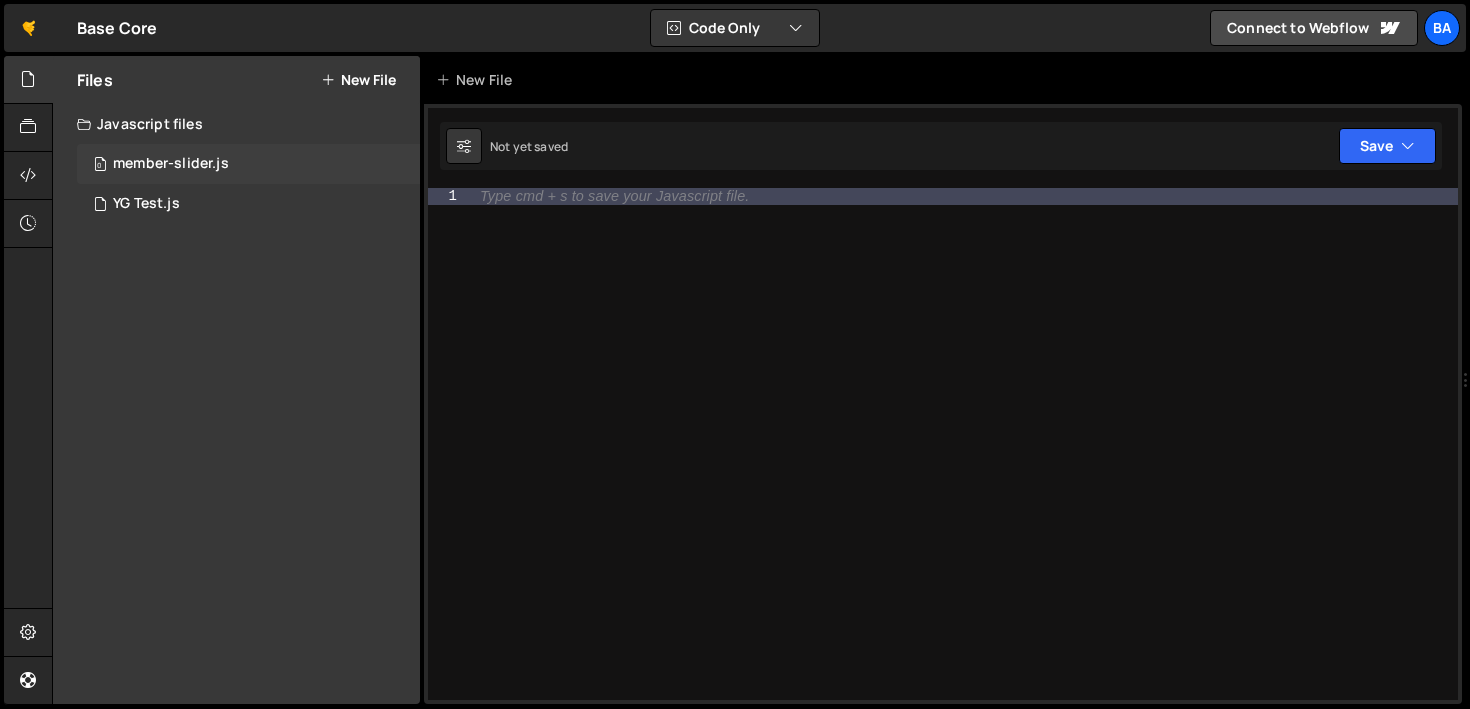 click on "0
member-slider.js
0" at bounding box center [248, 164] 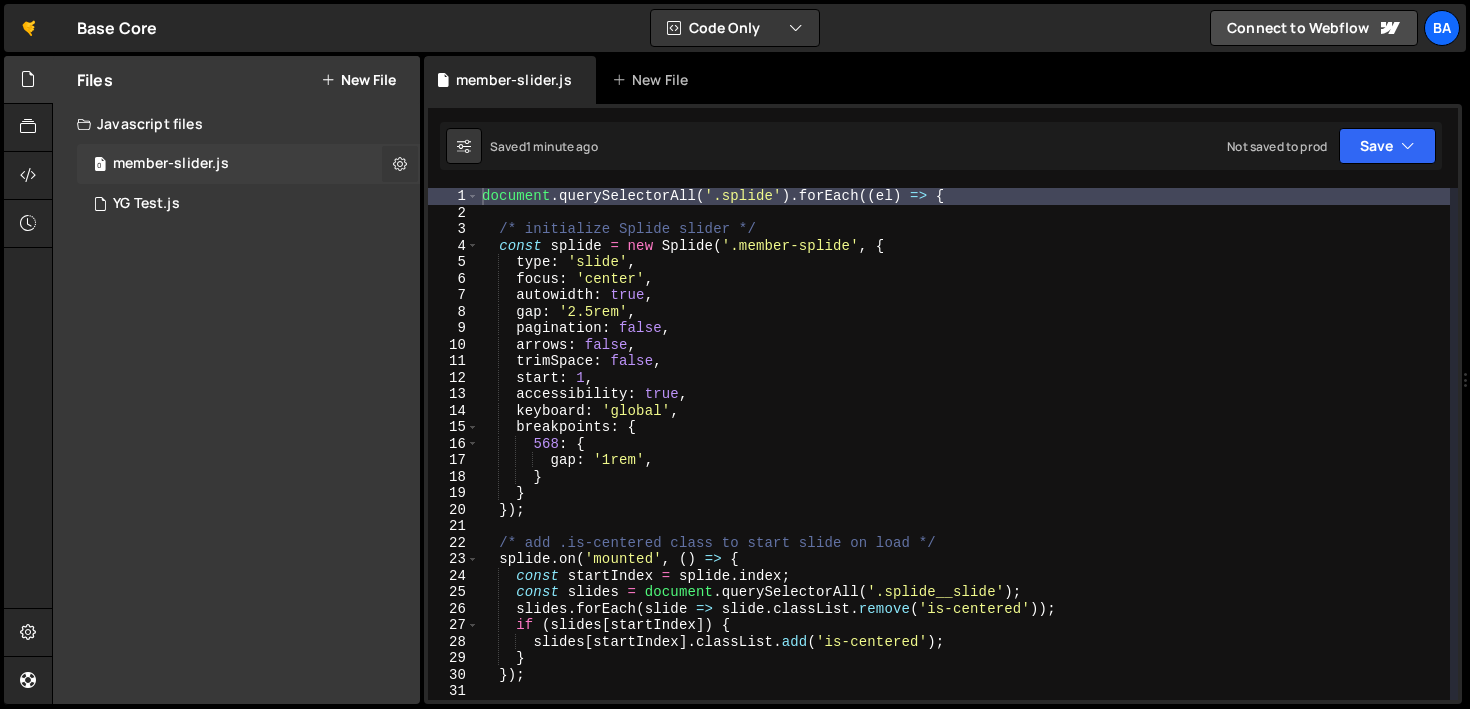 click at bounding box center [400, 163] 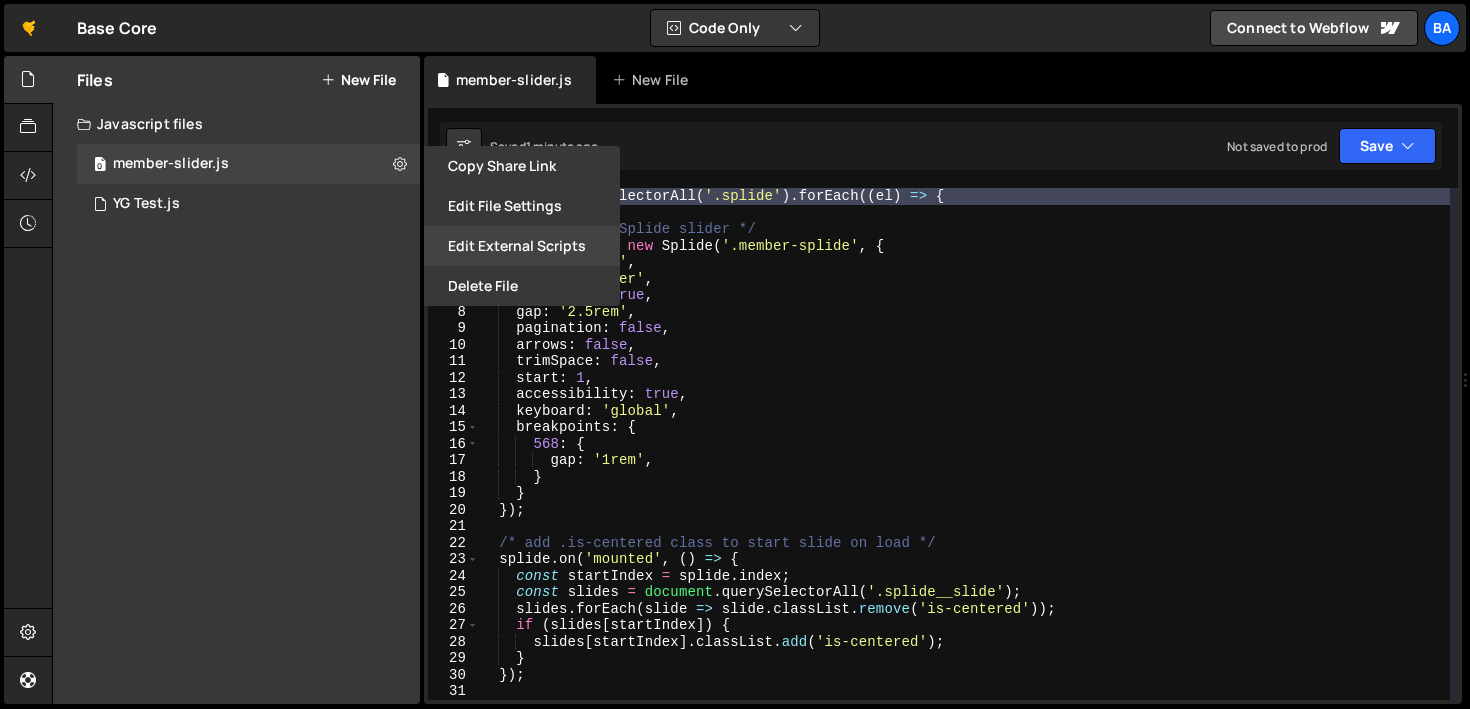 click on "Edit External Scripts" at bounding box center [522, 246] 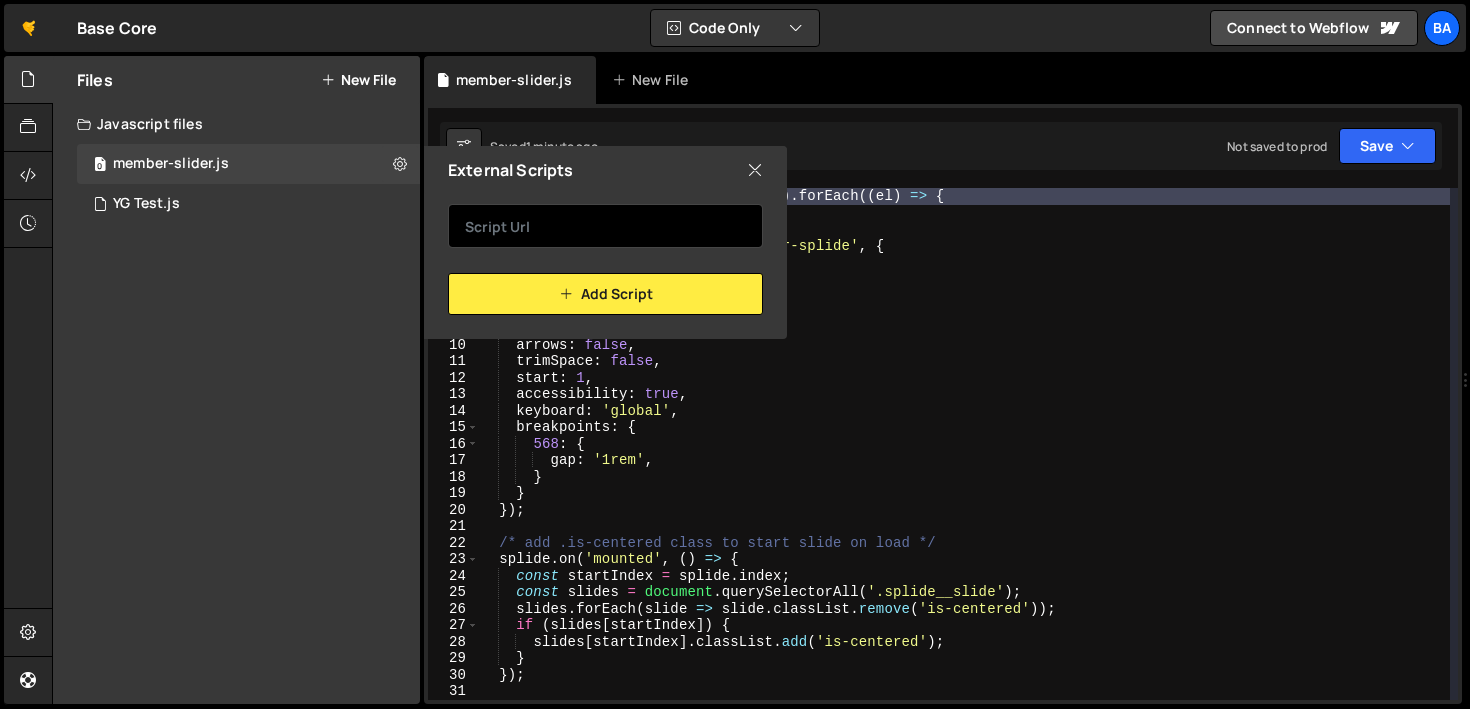 click at bounding box center (605, 226) 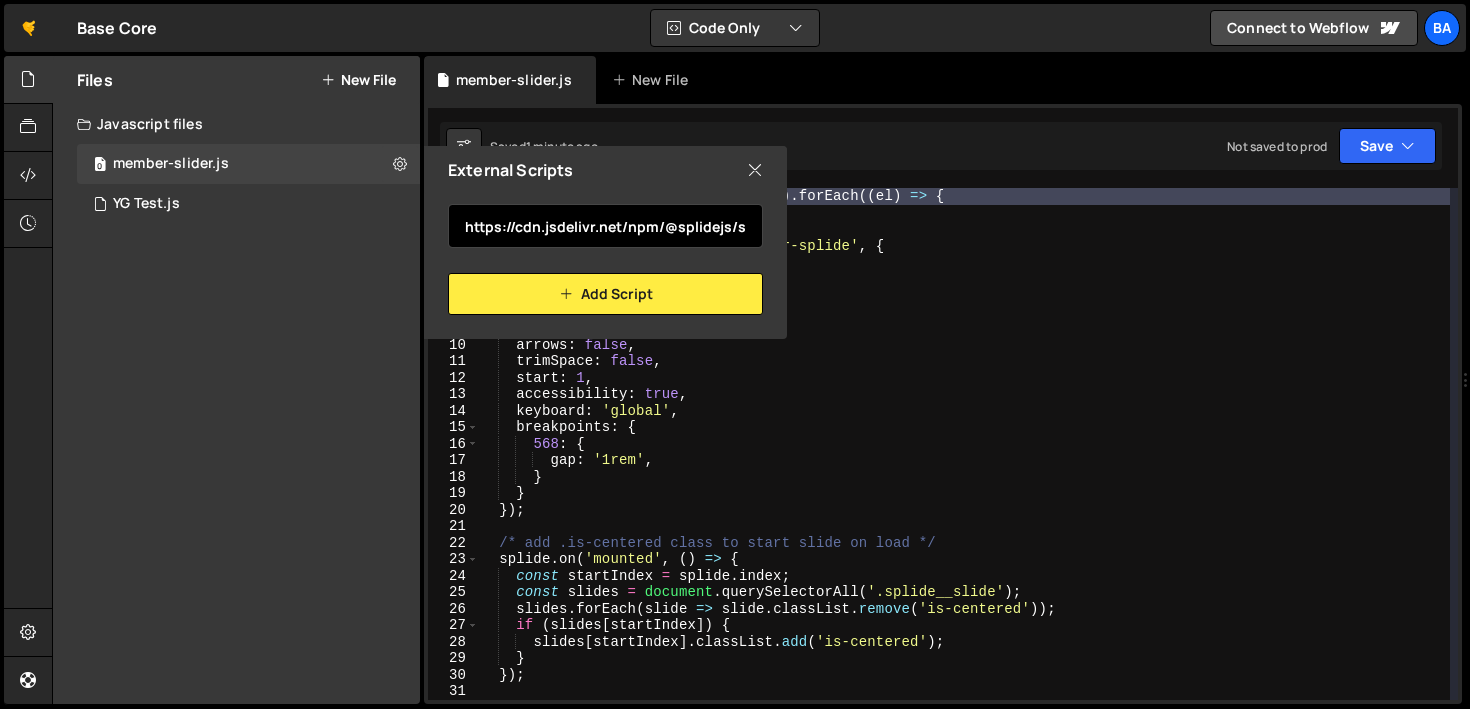 scroll, scrollTop: 0, scrollLeft: 210, axis: horizontal 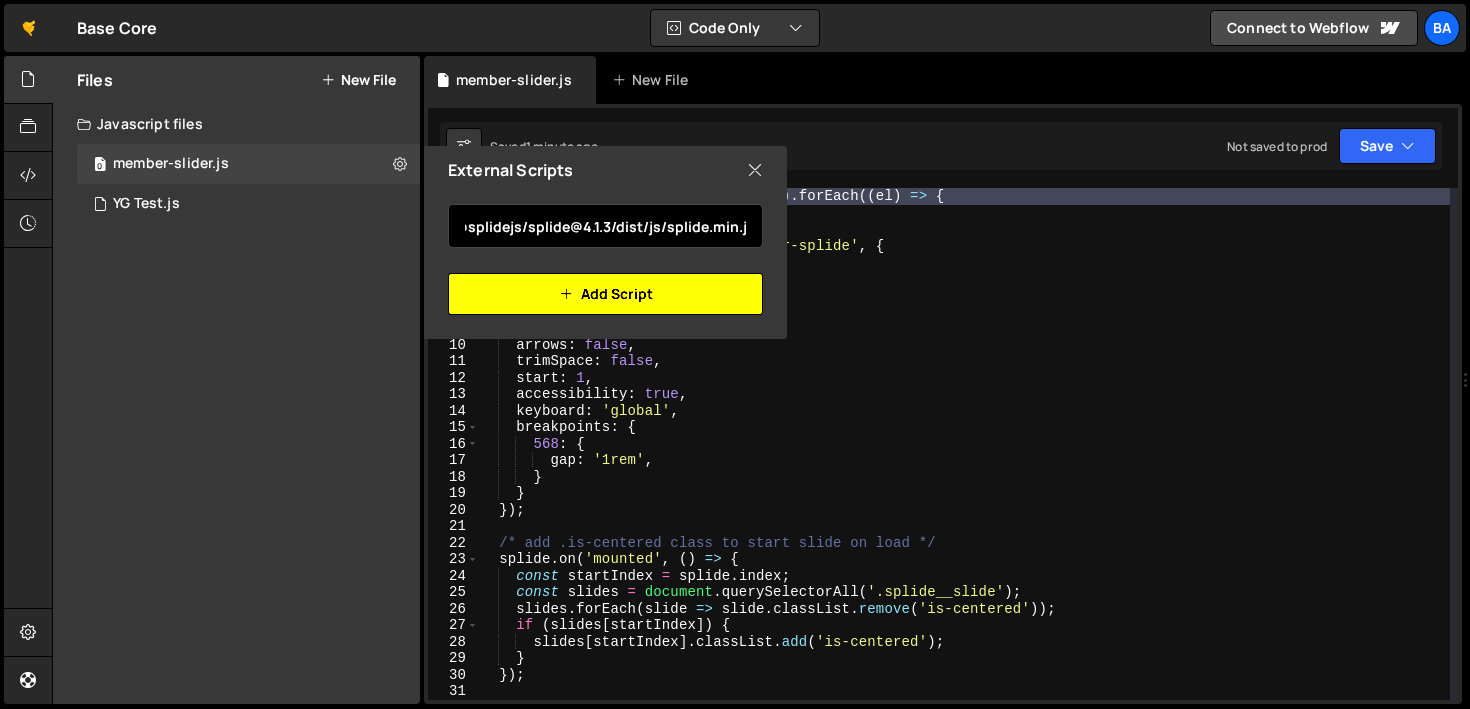 type on "https://cdn.jsdelivr.net/npm/@splidejs/splide@4.1.3/dist/js/splide.min.js" 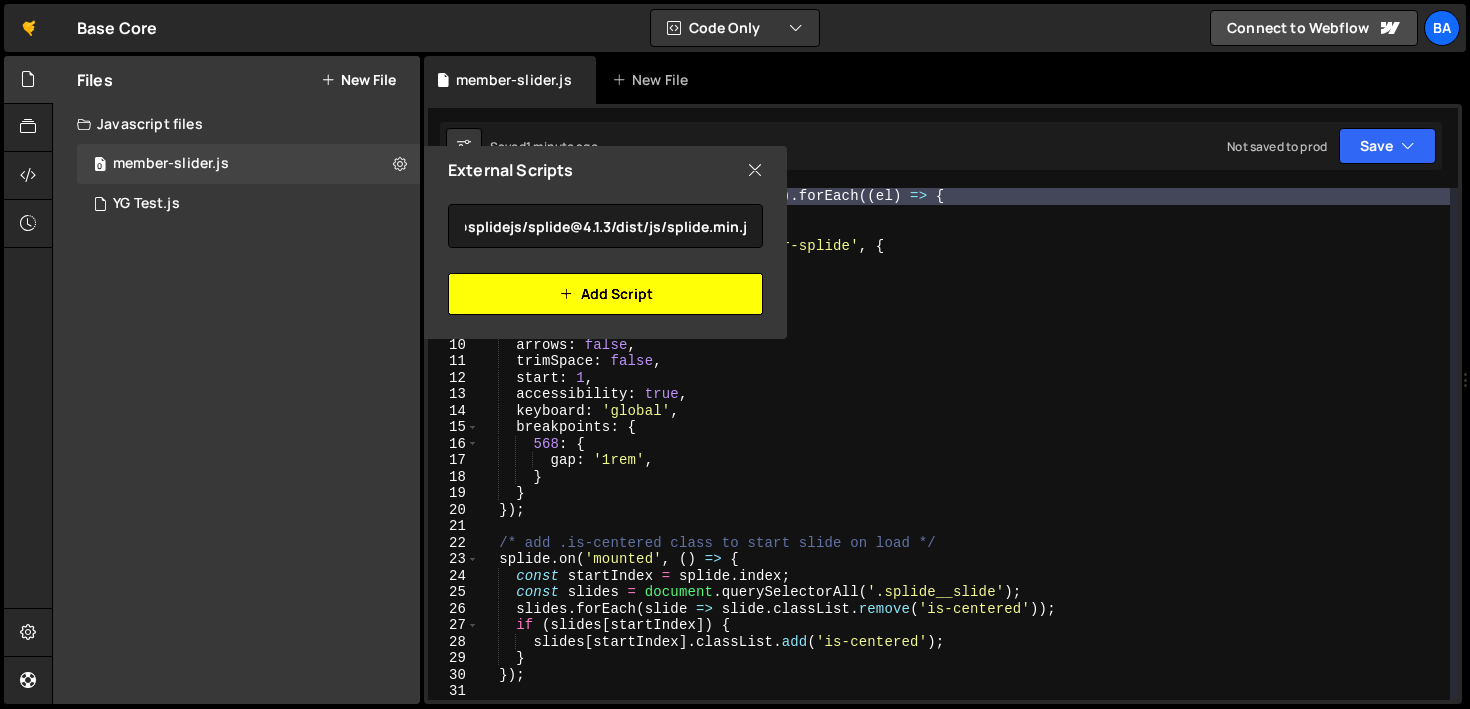 click on "Add Script" at bounding box center (605, 294) 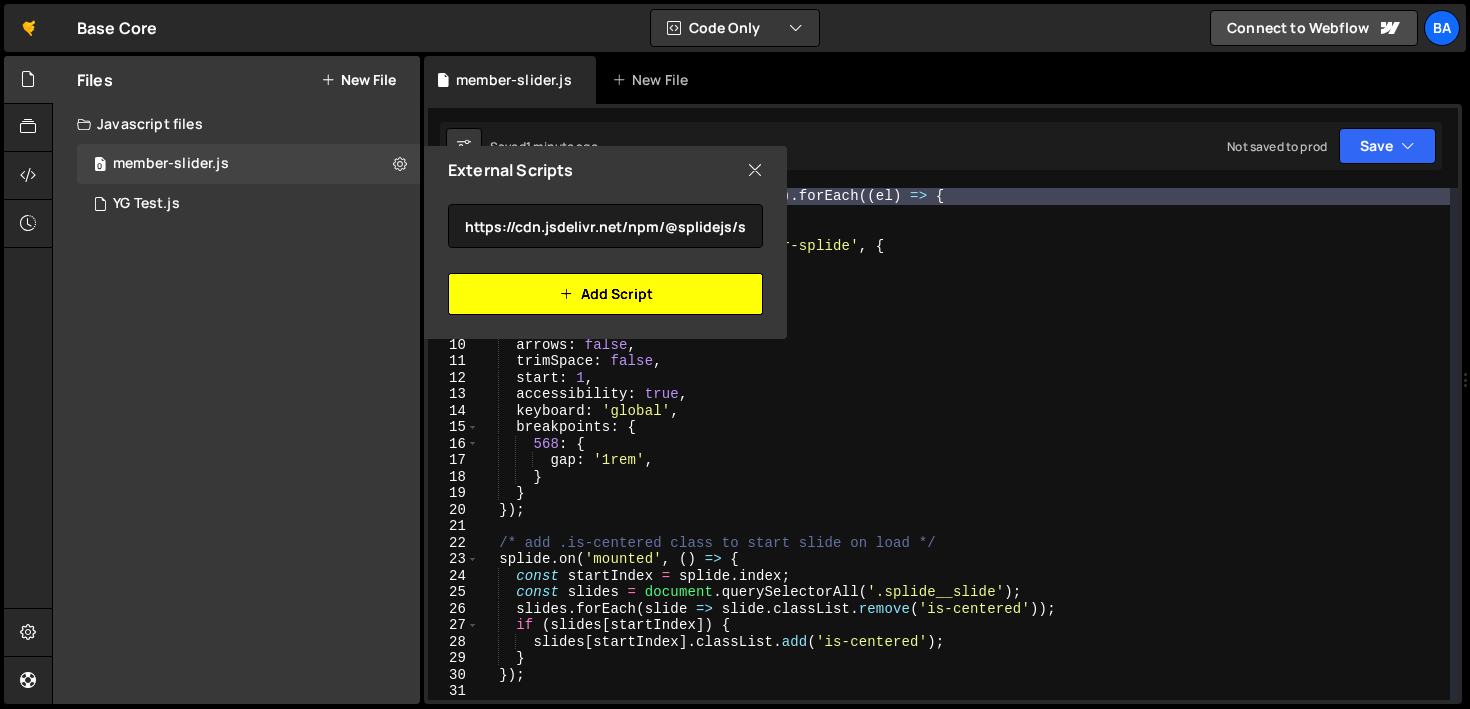 type 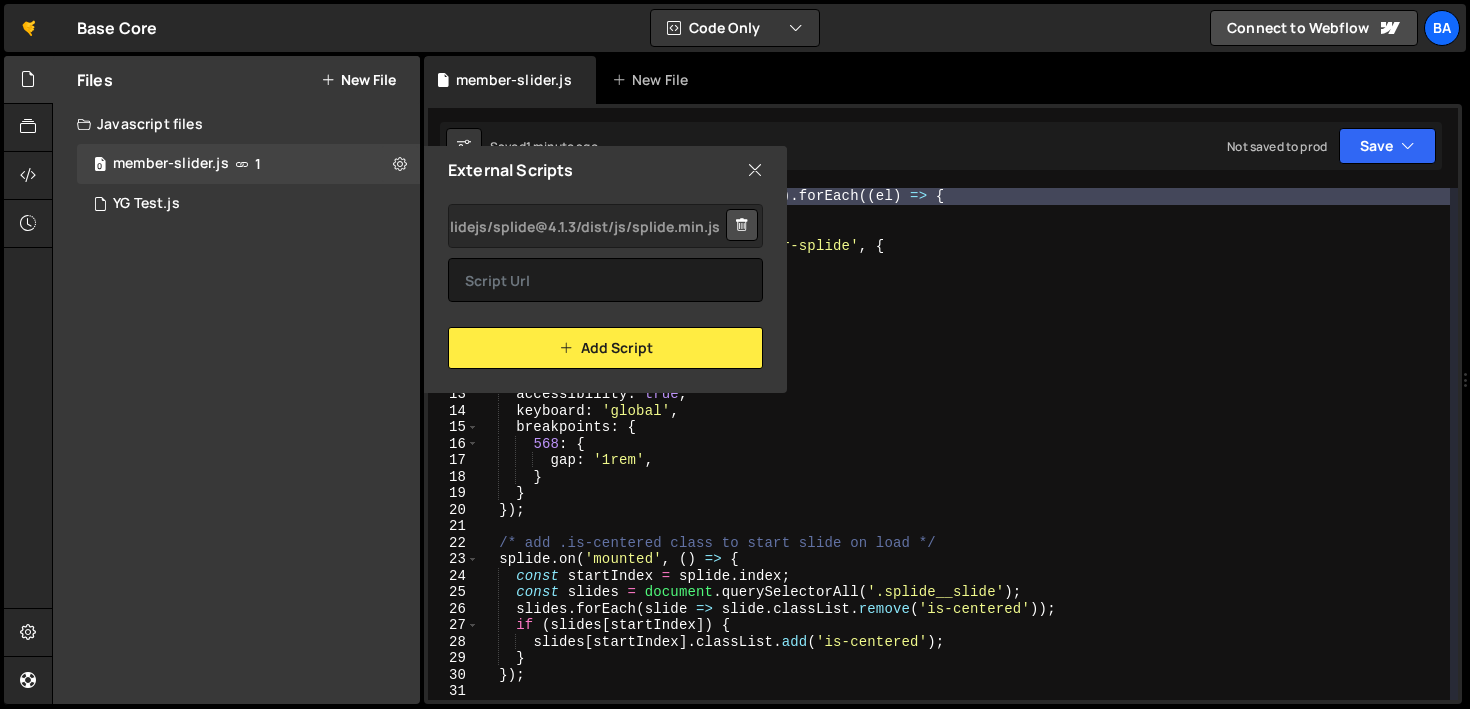 click on "External Scripts" at bounding box center [605, 170] 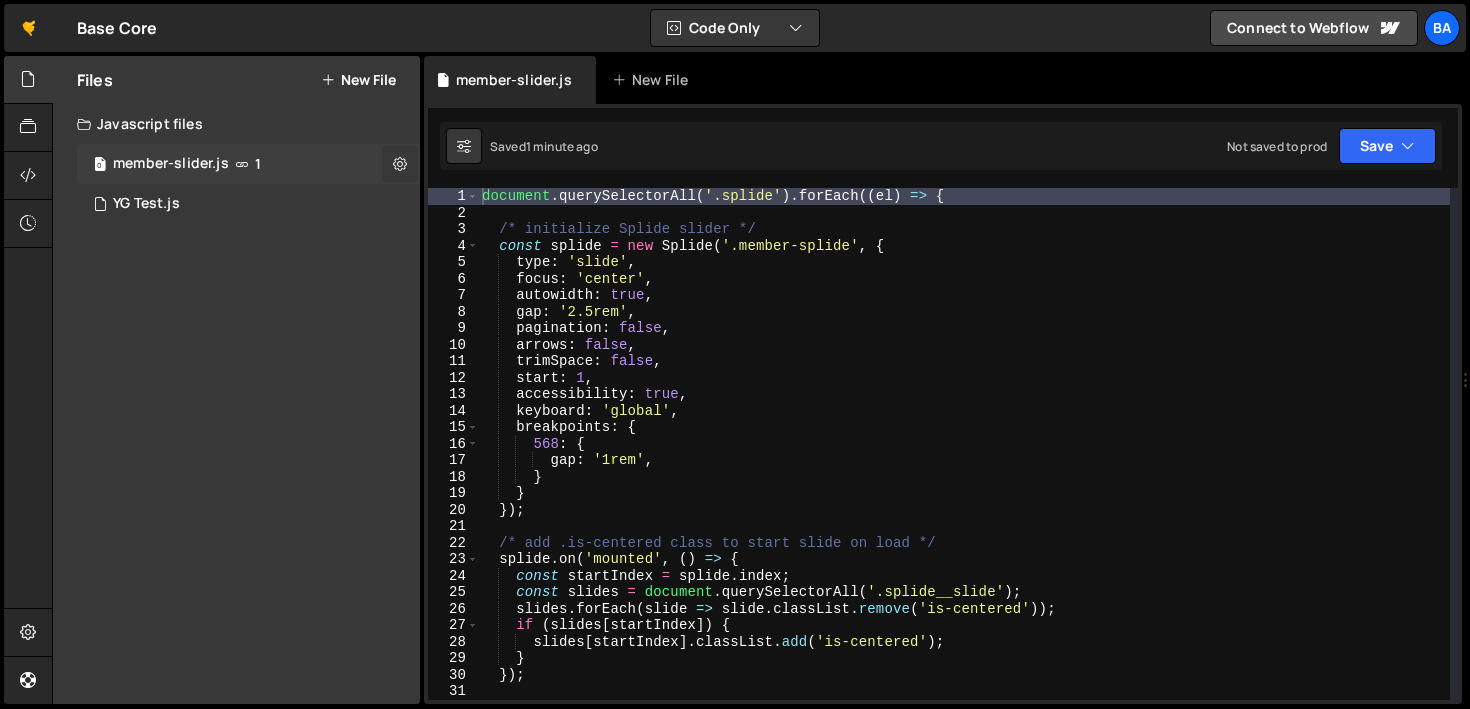 click at bounding box center (400, 164) 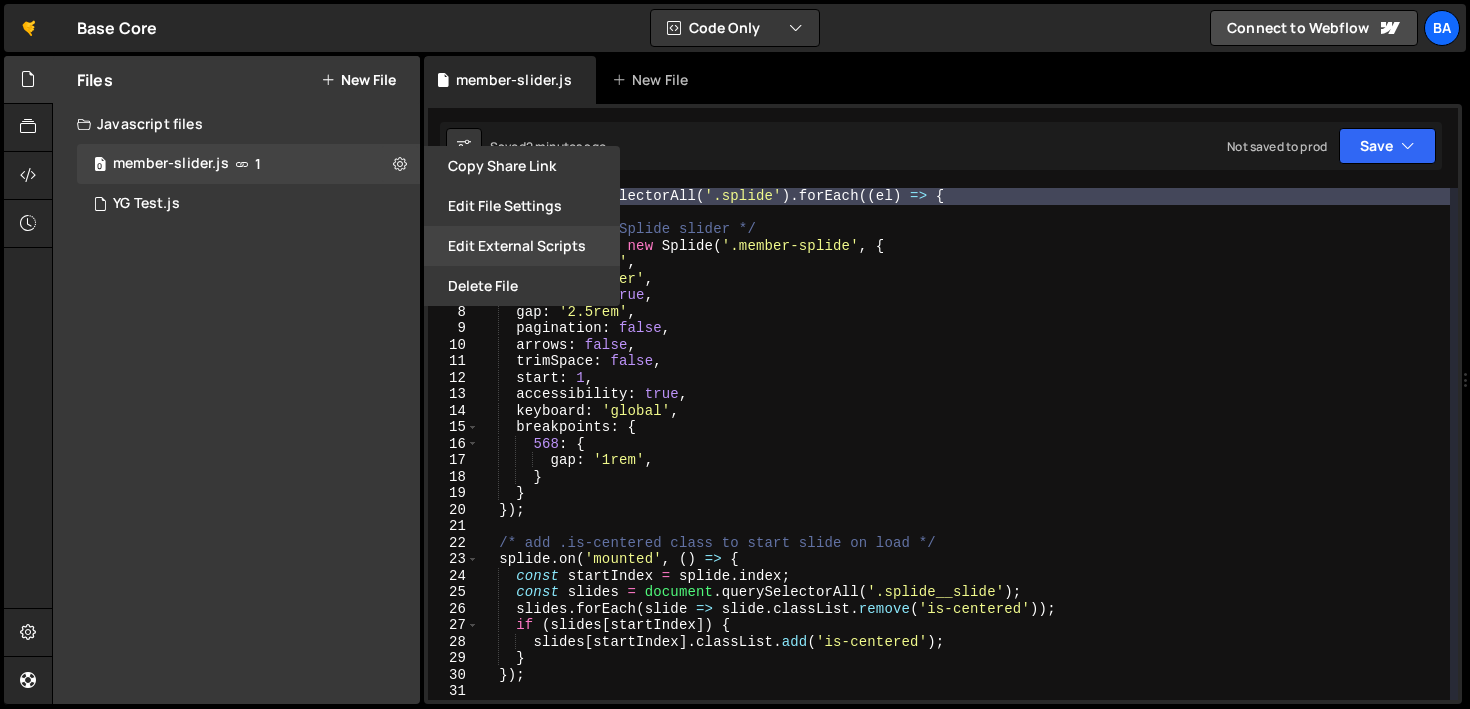 click on "Edit External Scripts" at bounding box center (522, 246) 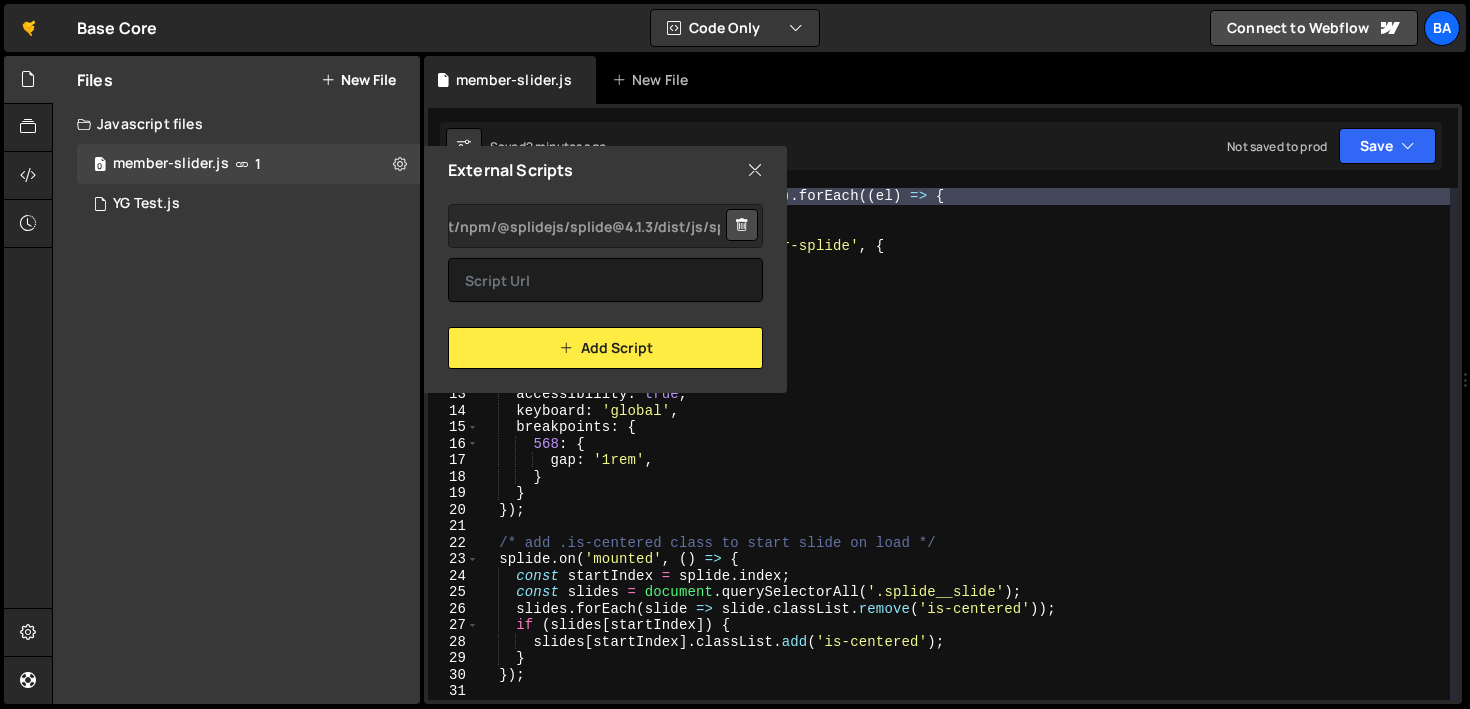scroll, scrollTop: 0, scrollLeft: -220, axis: horizontal 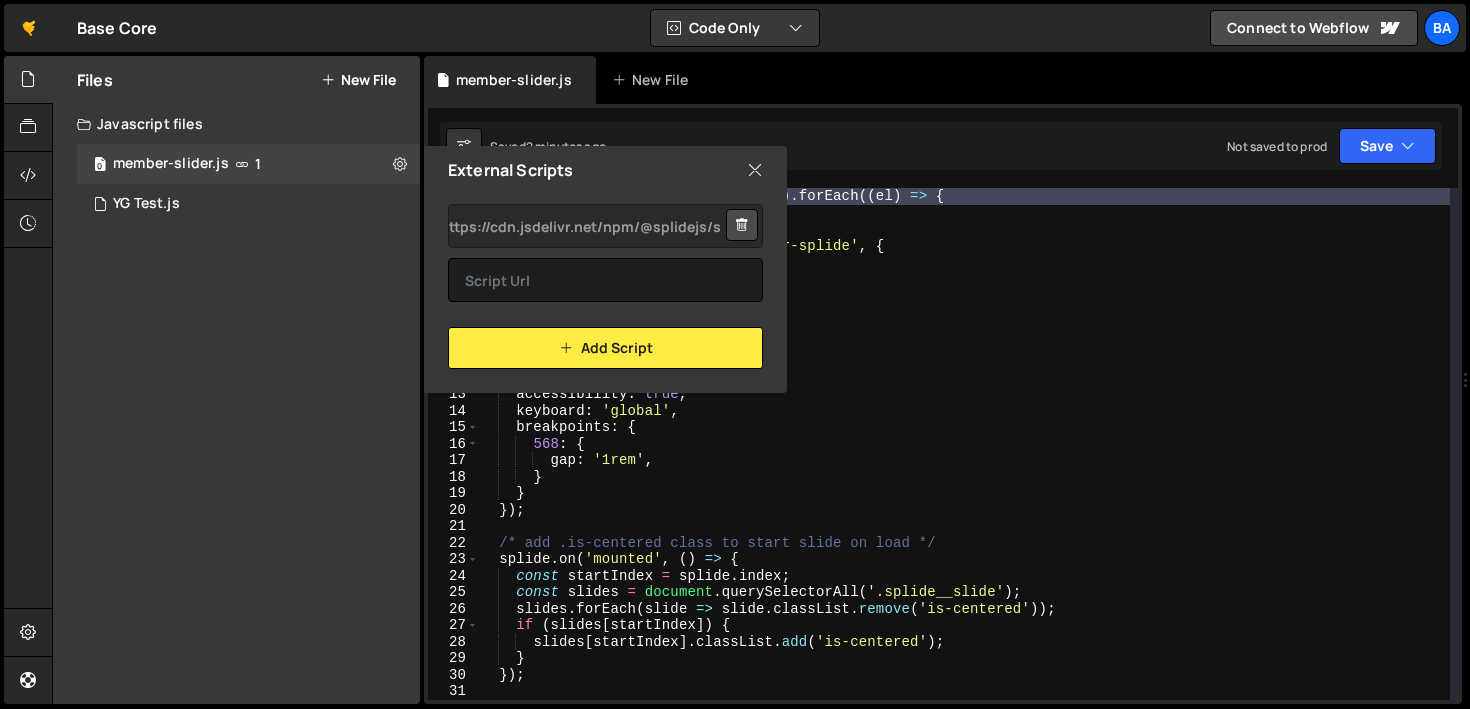 click on "https://cdn.jsdelivr.net/npm/@splidejs/splide@4.1.3/dist/js/splide.min.js
Add Script" at bounding box center (605, 281) 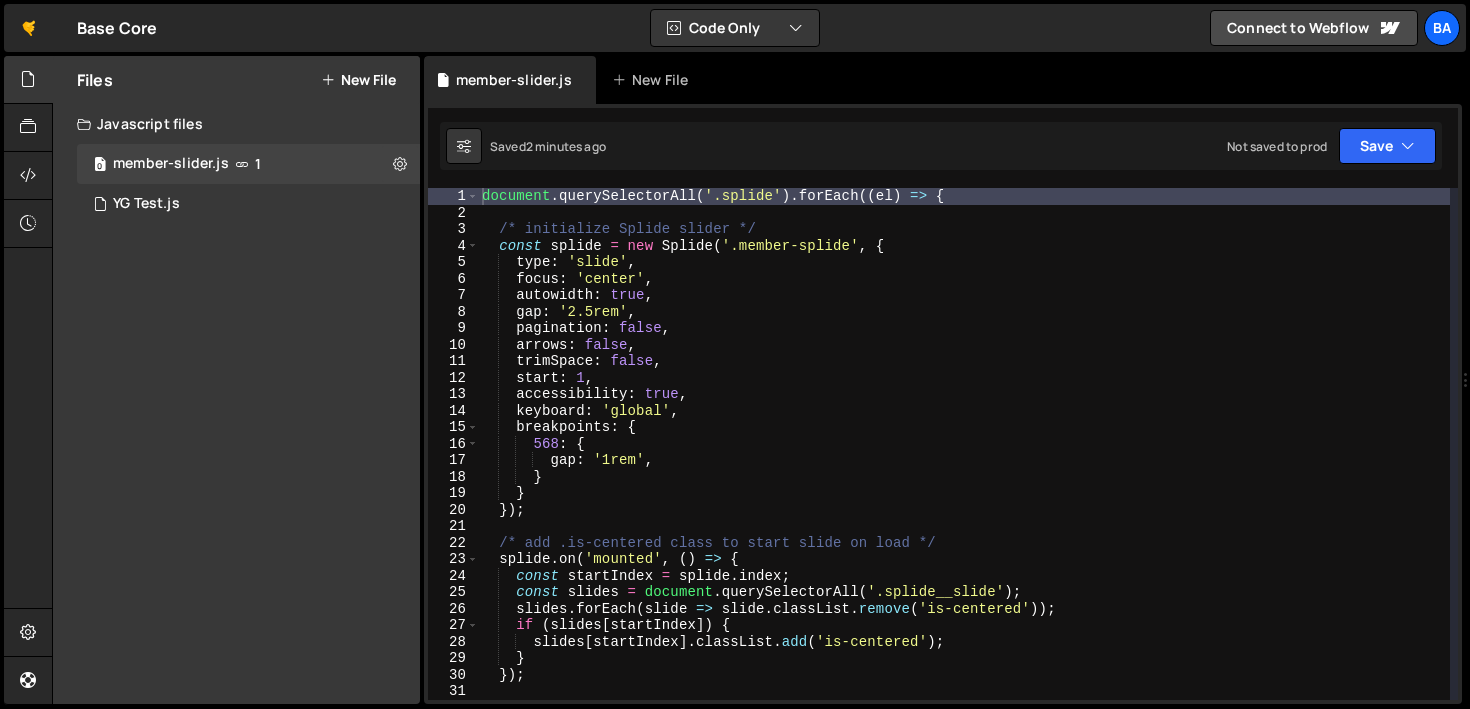 type on "type: 'slide'," 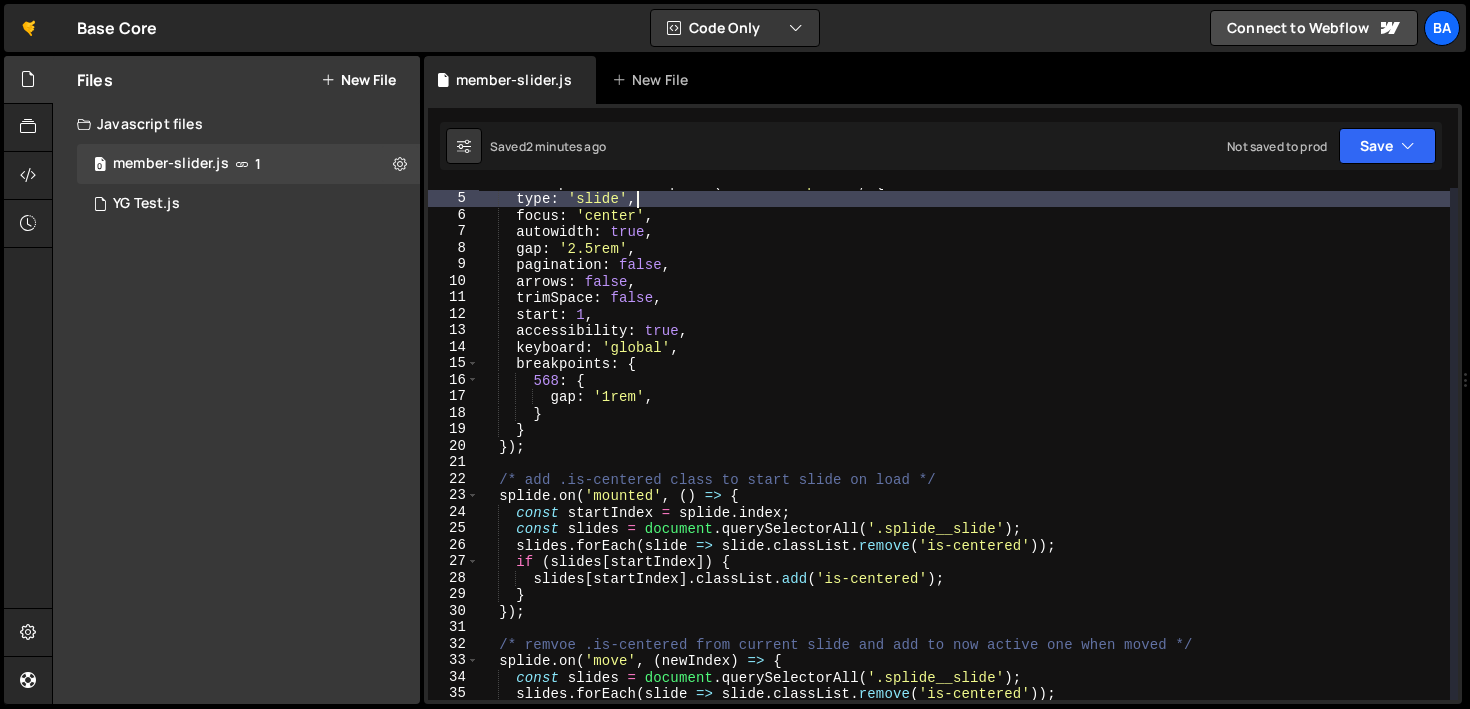 scroll, scrollTop: 0, scrollLeft: 0, axis: both 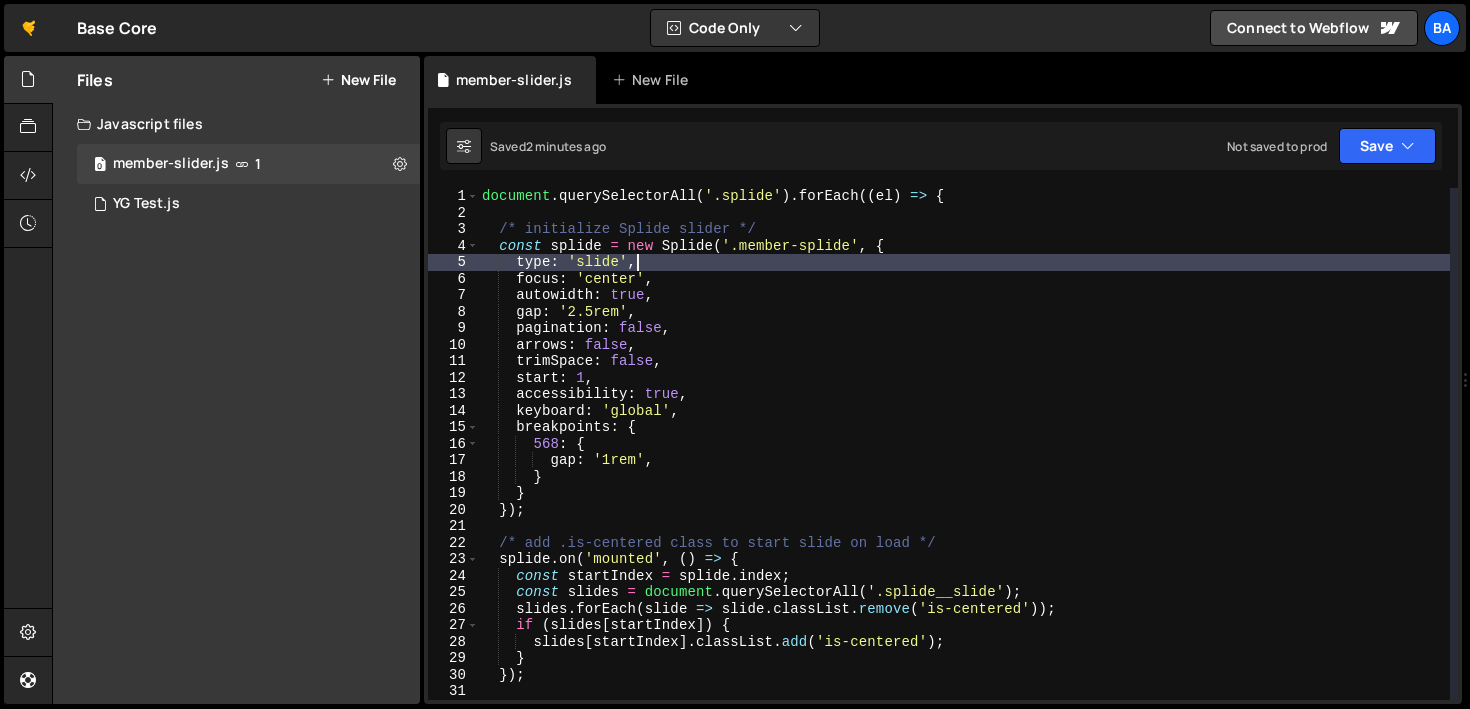 click on "document . querySelectorAll ( '.splide' ) . forEach (( el )   =>   {    /* initialize Splide slider */    const   splide   =   new   Splide ( '.member-splide' ,   {       type :   'slide' ,       focus :   'center' ,       autowidth :   true ,       gap :   '2.5rem' ,       pagination :   false ,       arrows :   false ,       trimSpace :   false ,       start :   1 ,       accessibility :   true ,       keyboard :   'global' ,       breakpoints :   {          568 :   {             gap :   '1rem' ,          }       }    }) ;    /* add .is-centered class to start slide on load */    splide . on ( 'mounted' ,   ( )   =>   {       const   startIndex   =   splide . index ;       const   slides   =   document . querySelectorAll ( '.splide__slide' ) ;       slides . forEach ( slide   =>   slide . classList . remove ( 'is-centered' )) ;       if   ( slides [ startIndex ])   {          slides [ startIndex ] . classList . add ( 'is-centered' ) ;       }    }) ;       splide . on ( 'move' ,   ( newIndex )   =>   {" at bounding box center [964, 460] 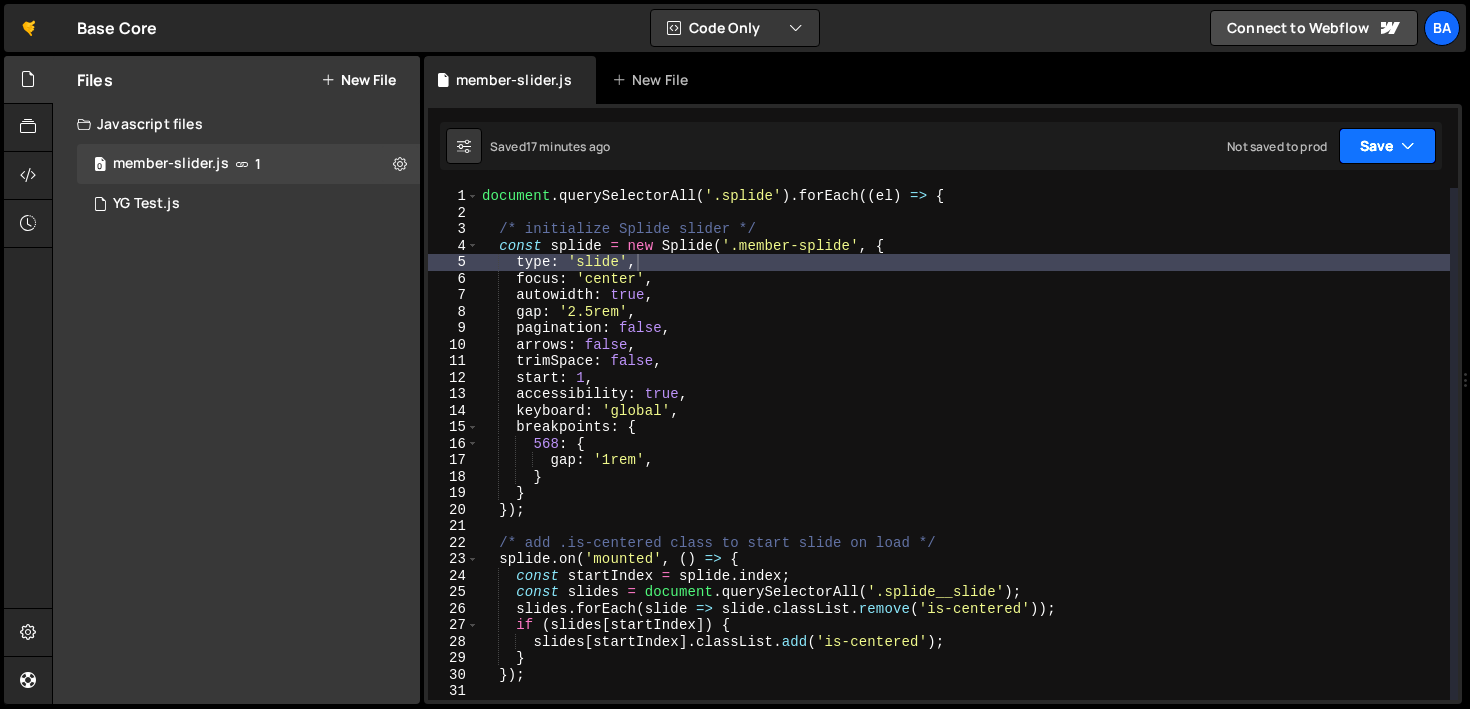 click on "Save" at bounding box center (1387, 146) 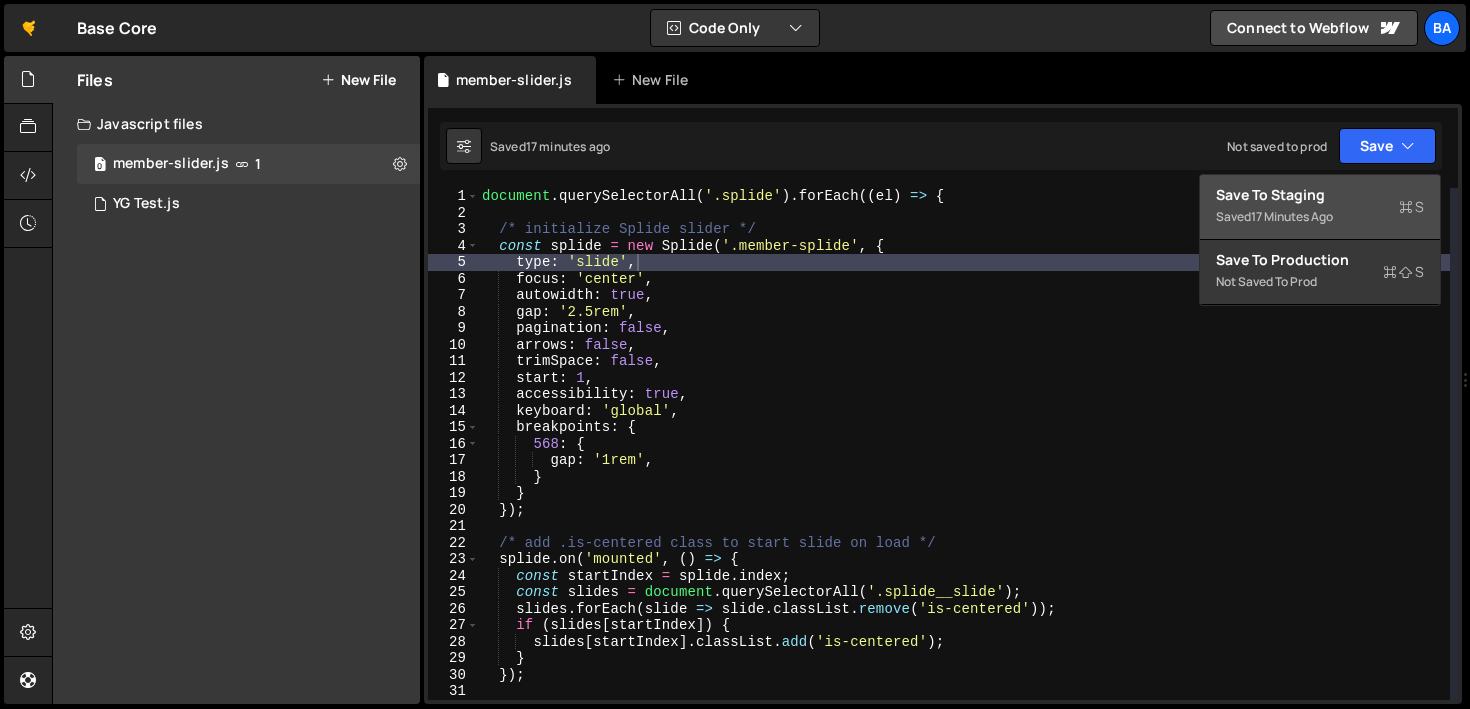 click on "Save to Staging
S" at bounding box center (1320, 195) 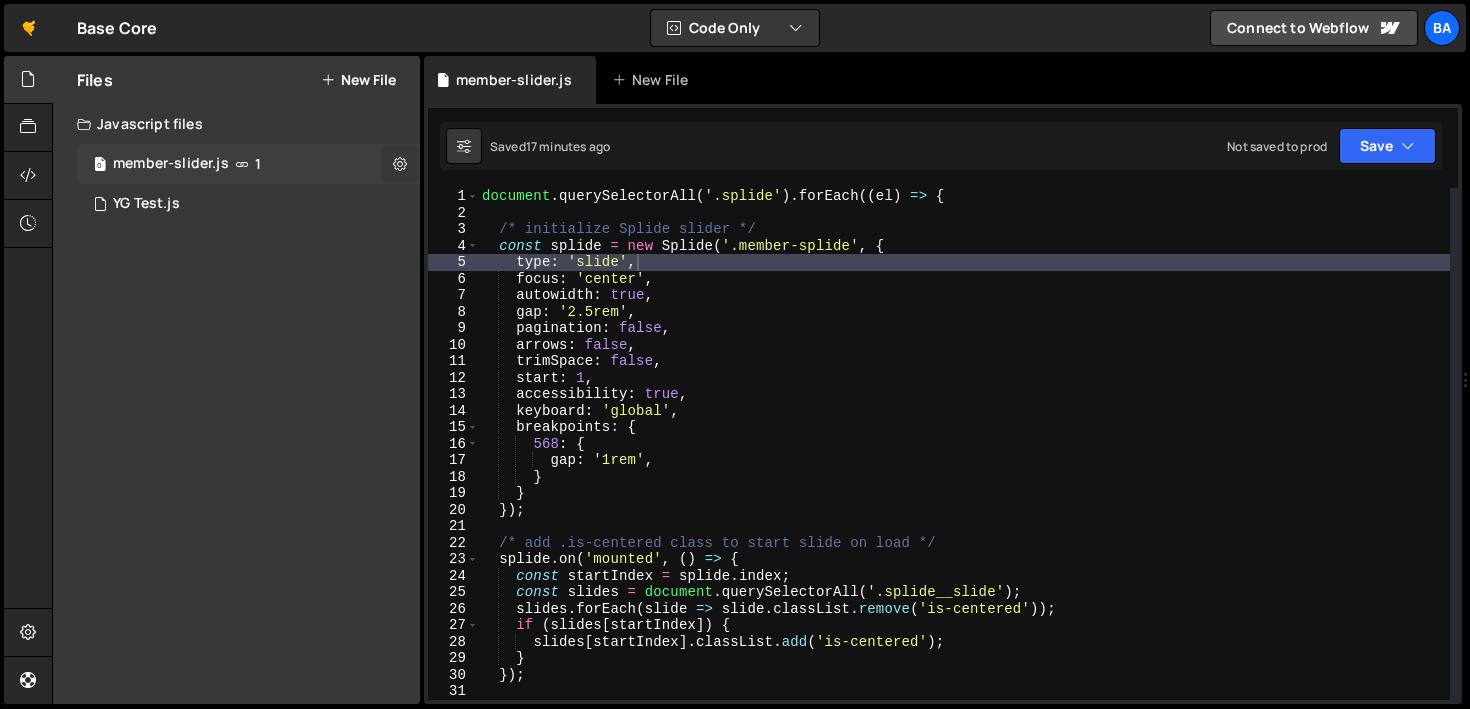 click at bounding box center (400, 164) 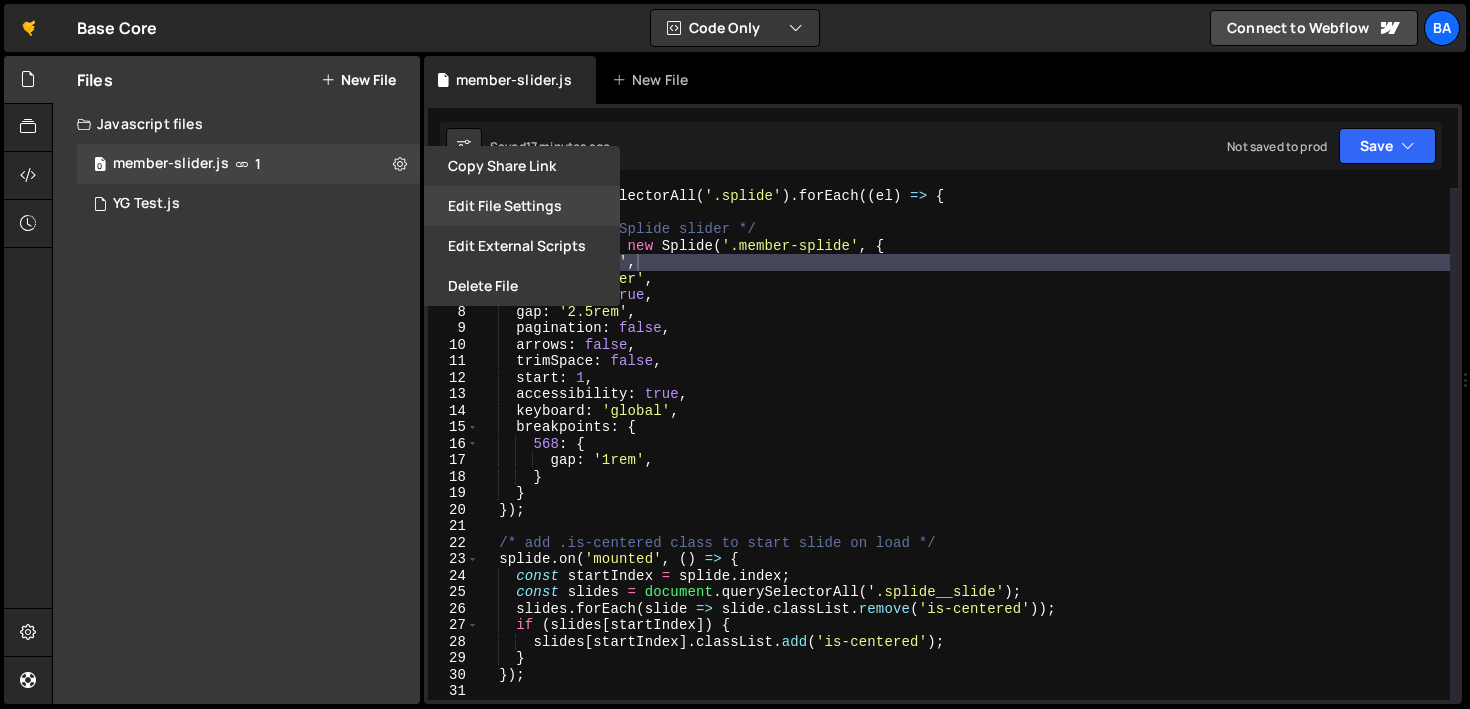 click on "Edit File Settings" at bounding box center (522, 206) 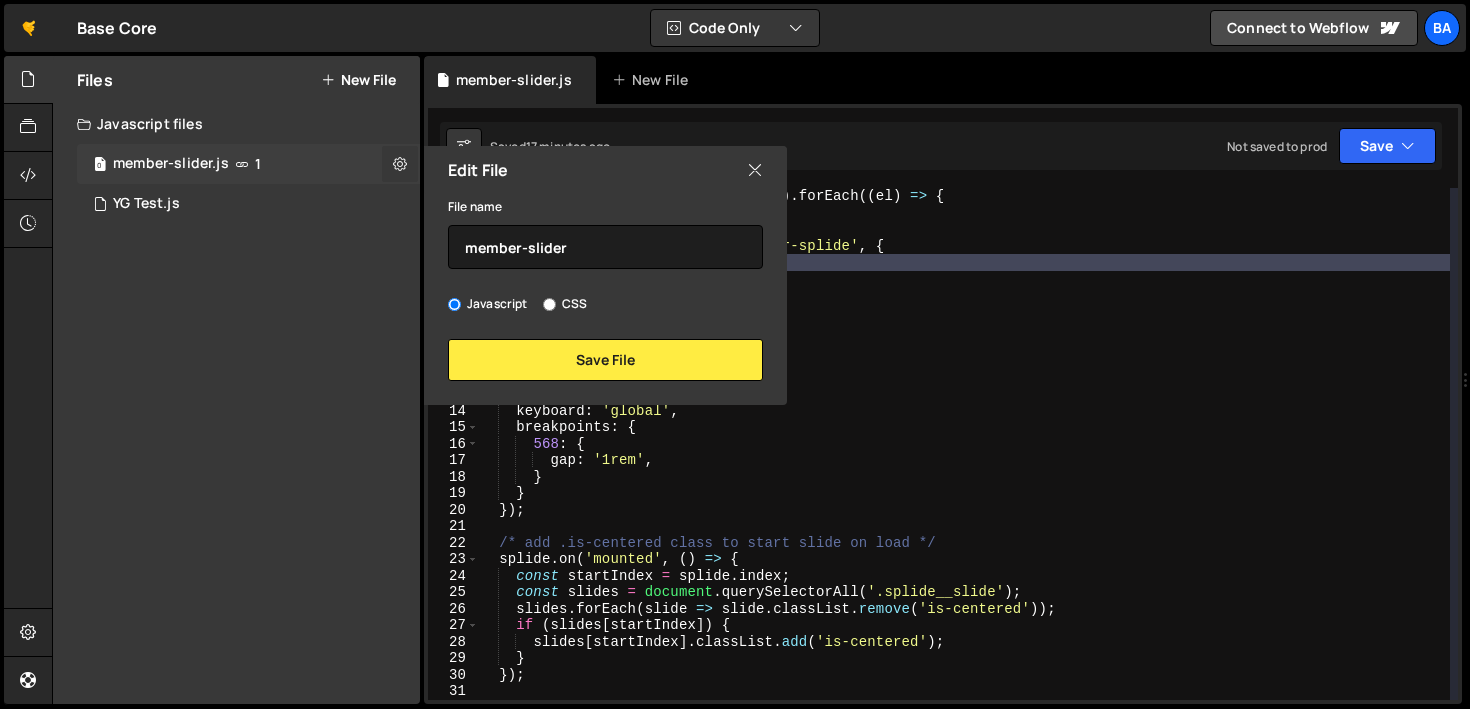 click at bounding box center [400, 163] 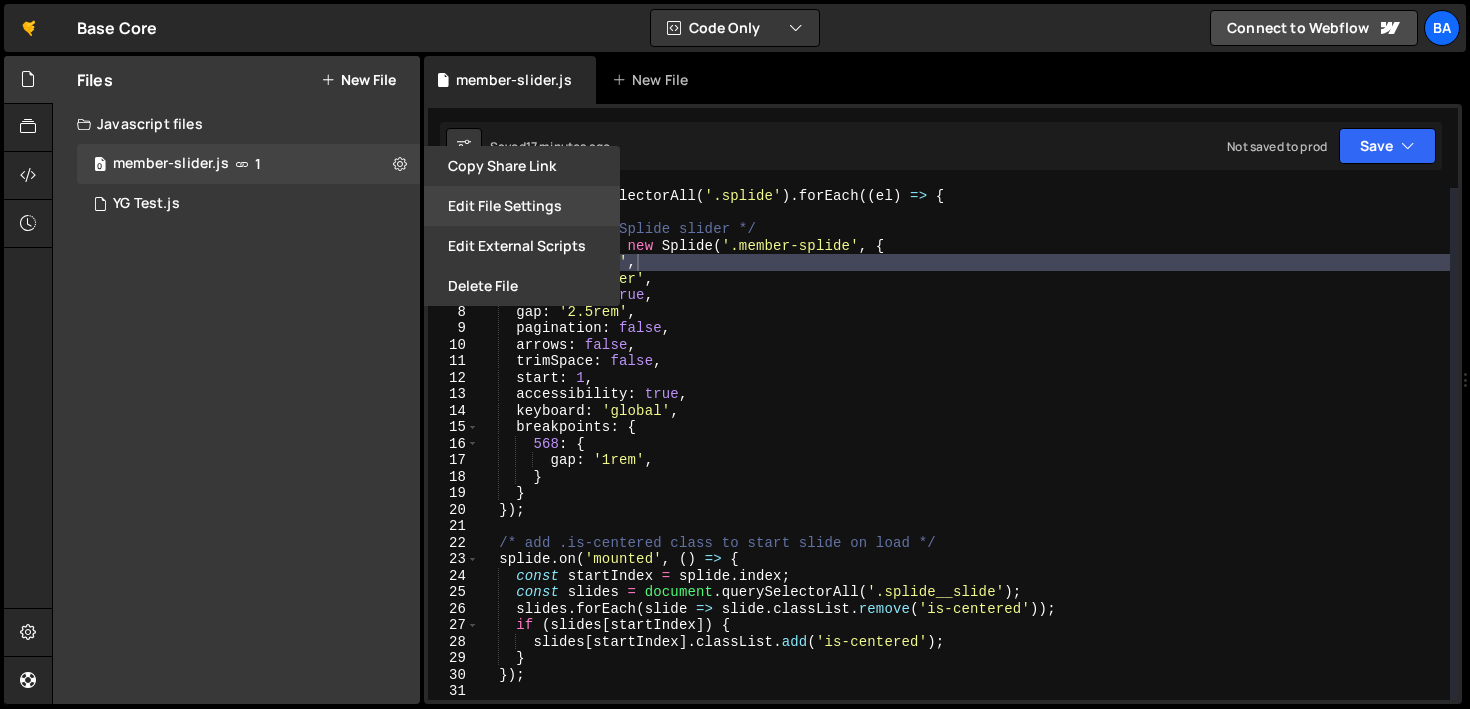 click on "Edit File Settings" at bounding box center (522, 206) 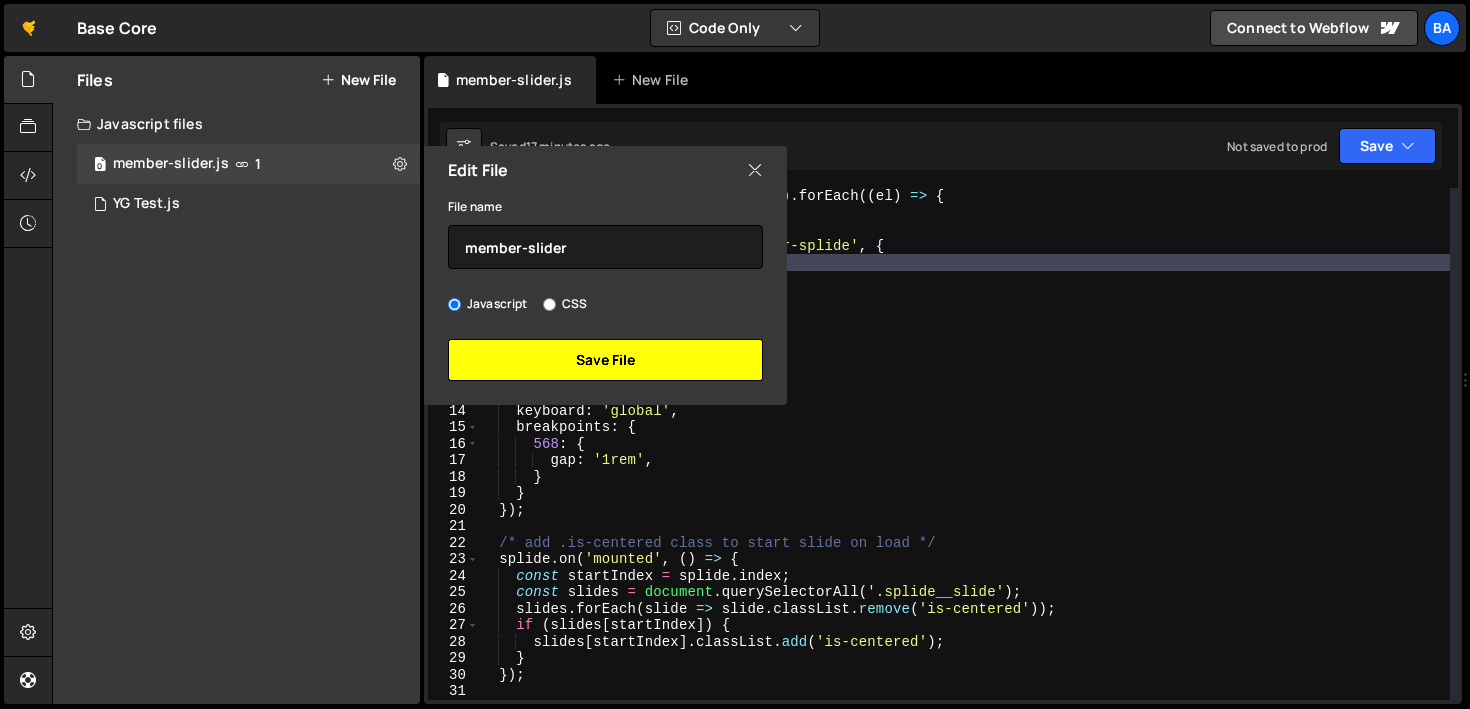 click on "Save File" at bounding box center (605, 360) 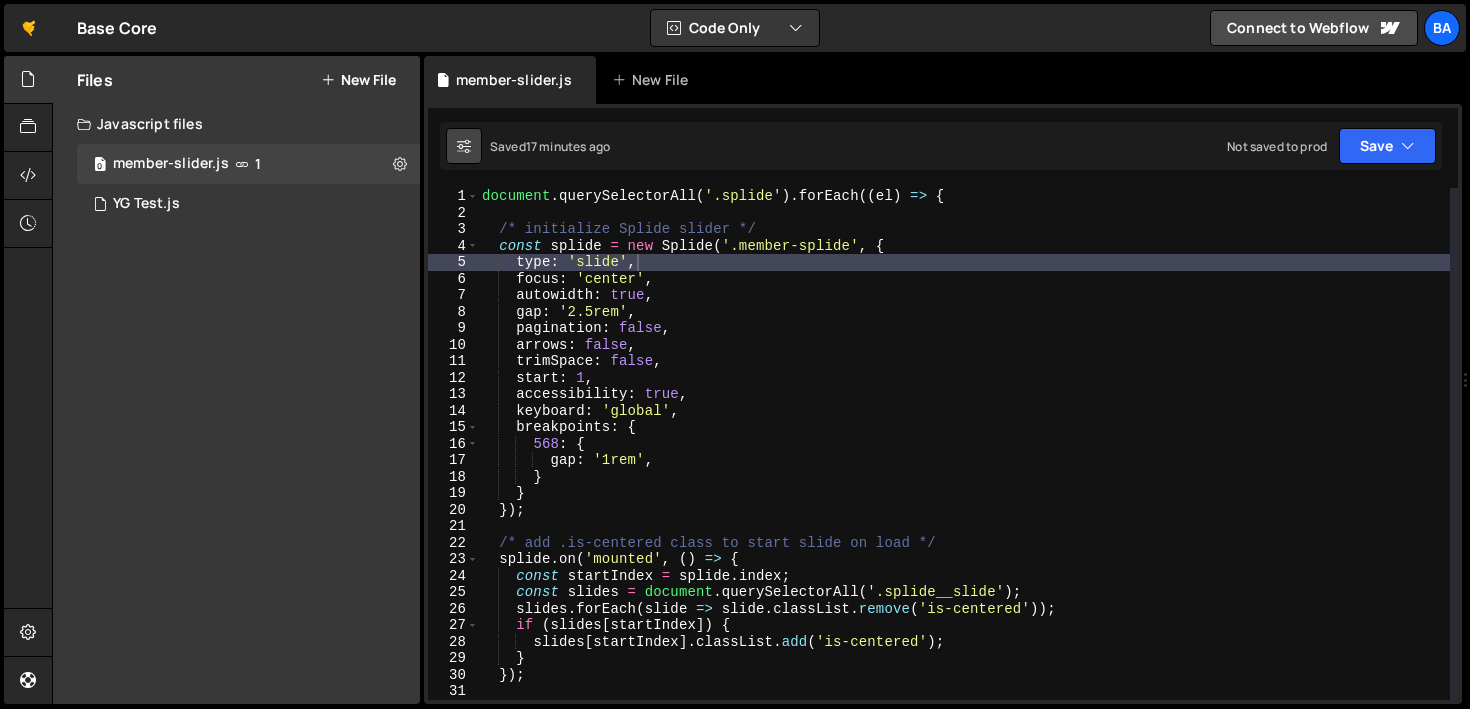 click at bounding box center (464, 146) 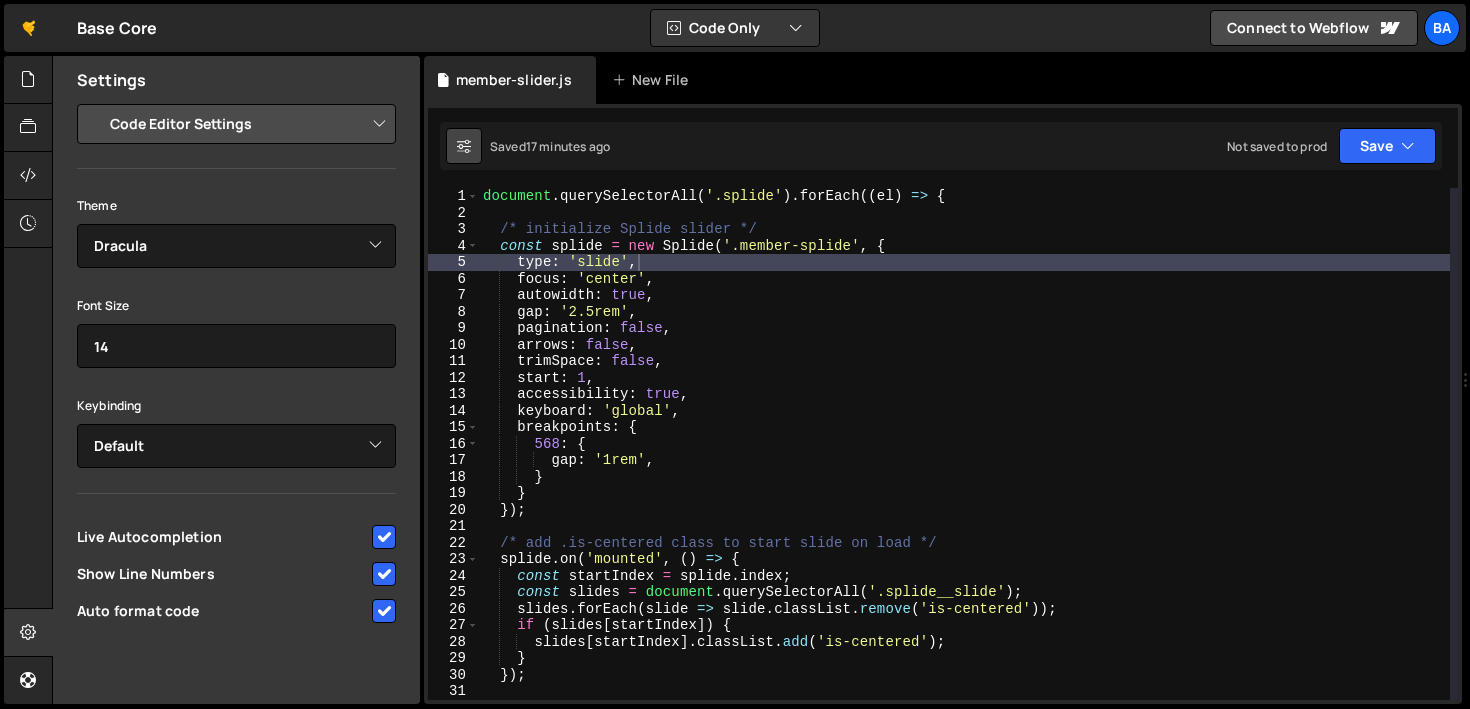 click at bounding box center (464, 146) 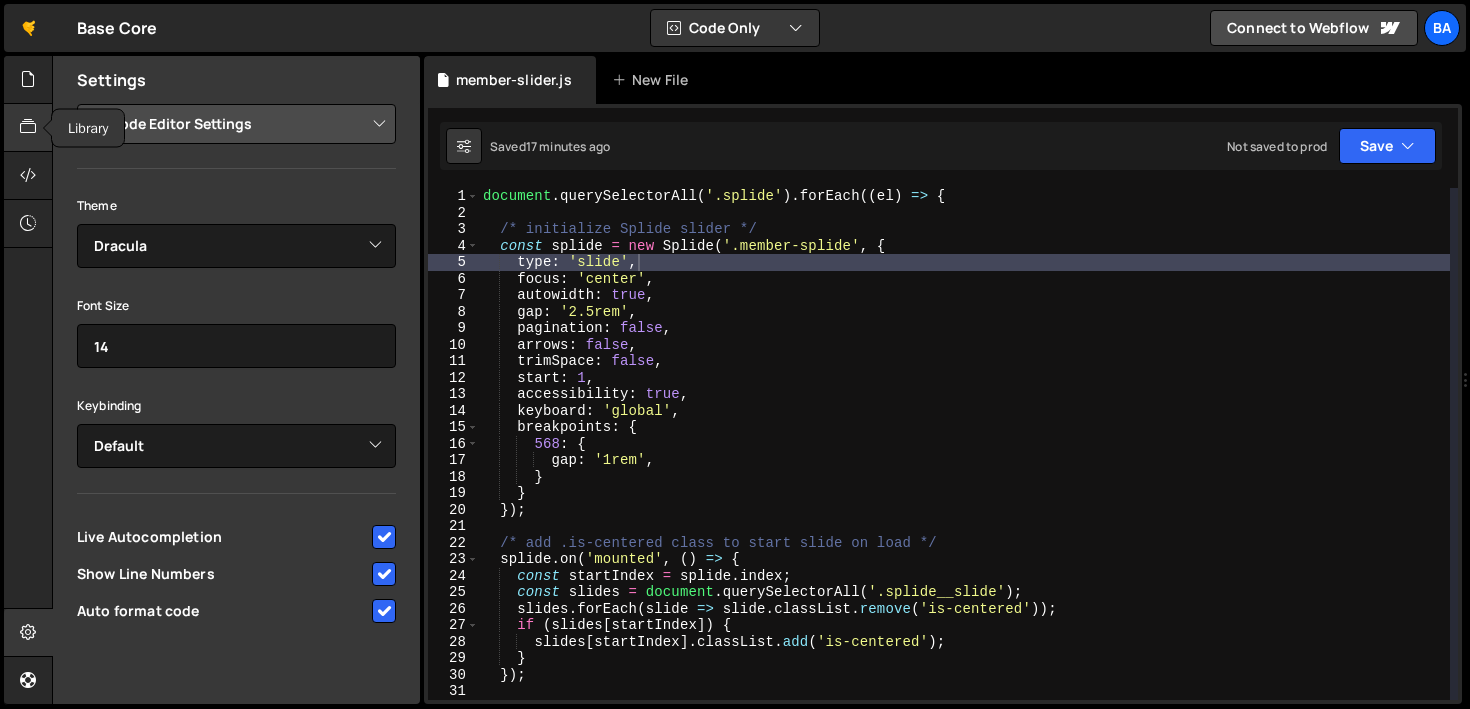 click at bounding box center [28, 127] 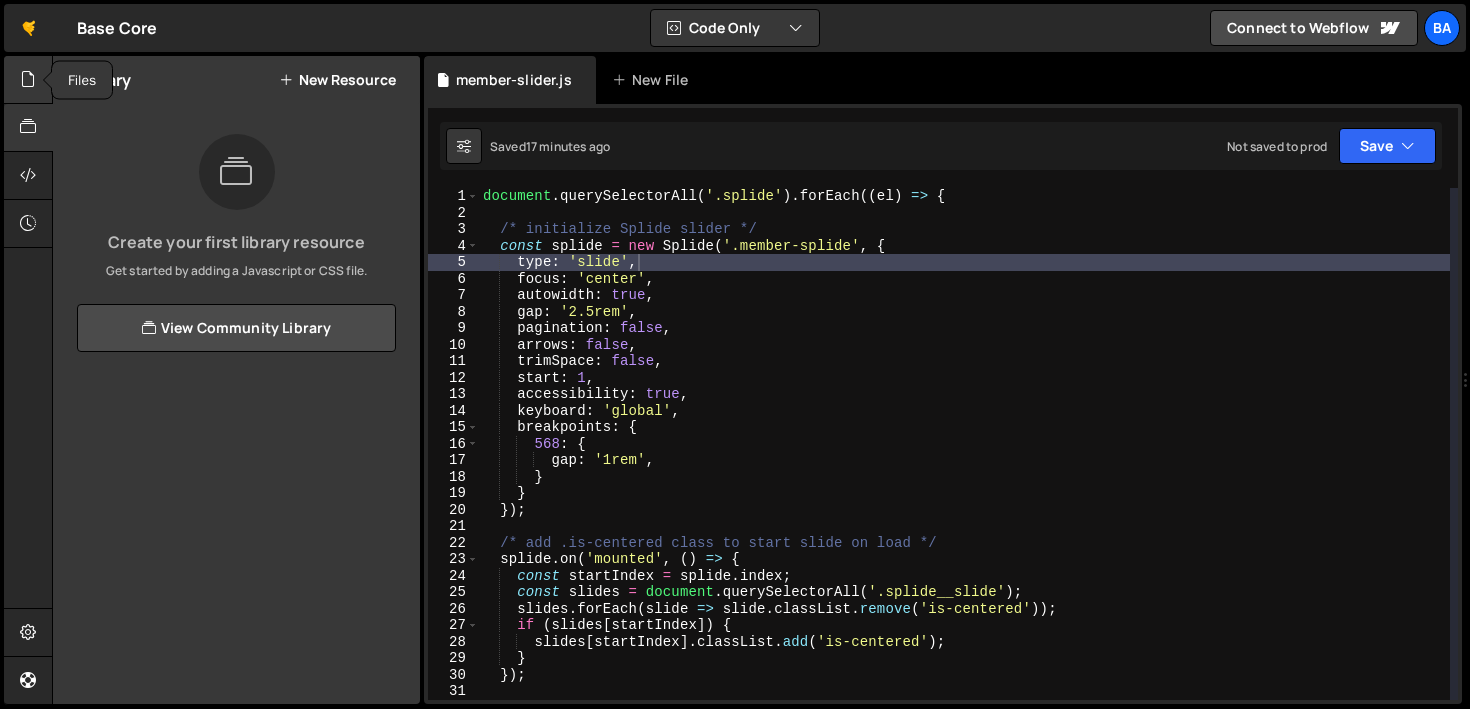 click at bounding box center [28, 79] 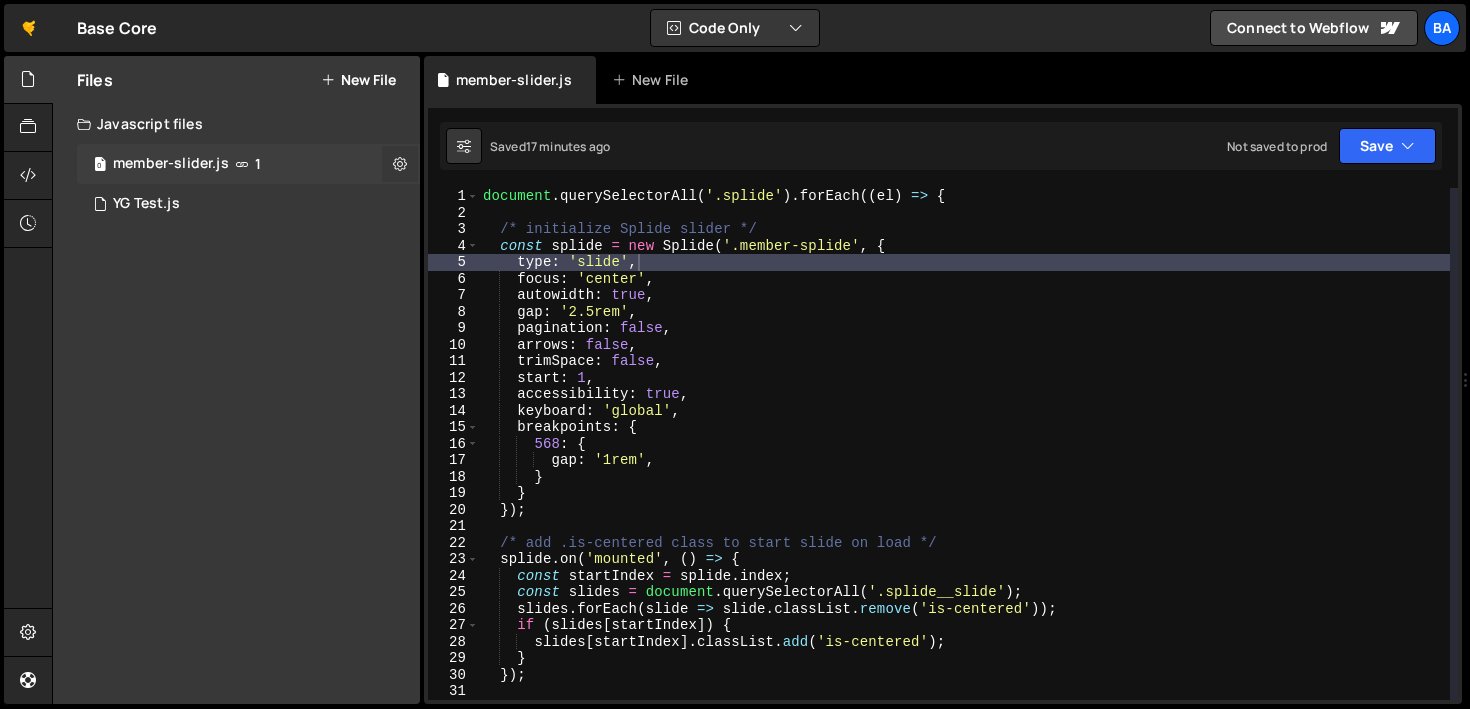 click at bounding box center [400, 163] 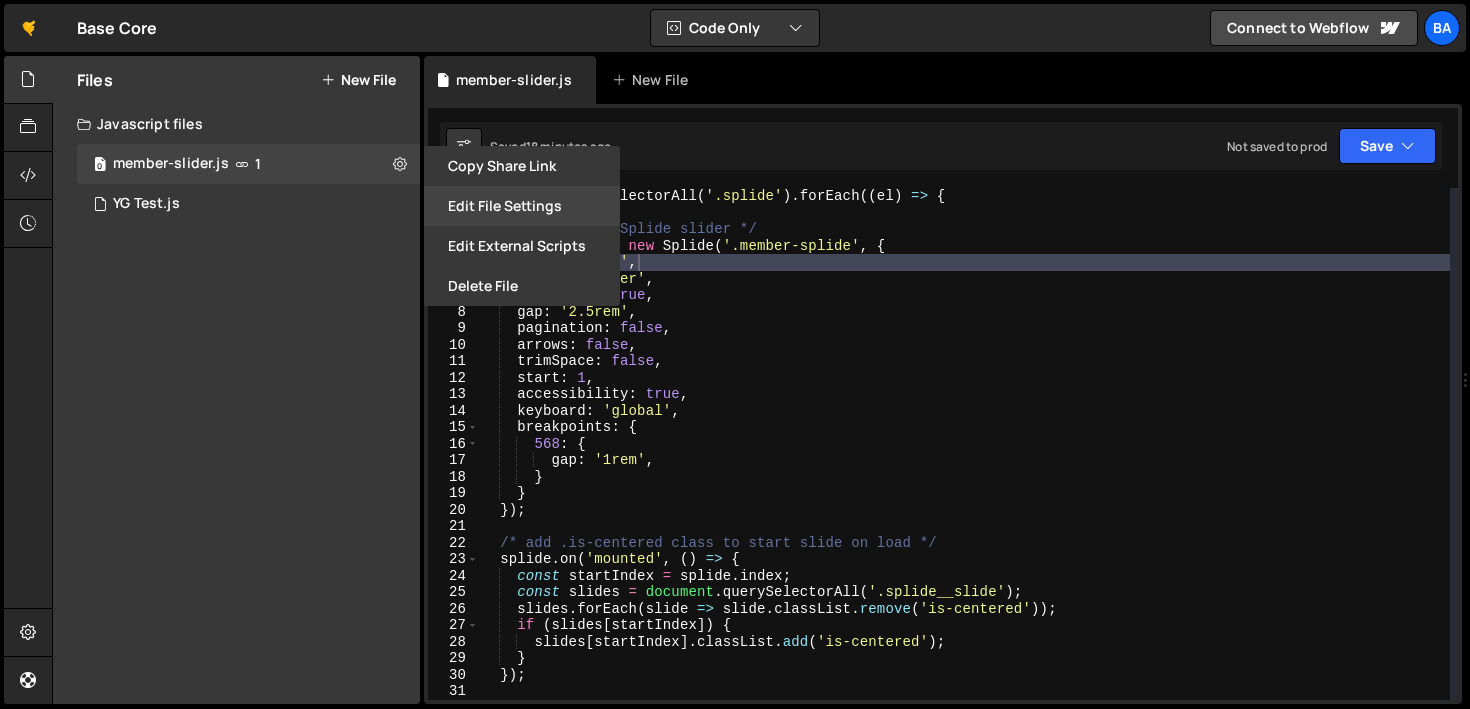 click on "Edit File Settings" at bounding box center (522, 206) 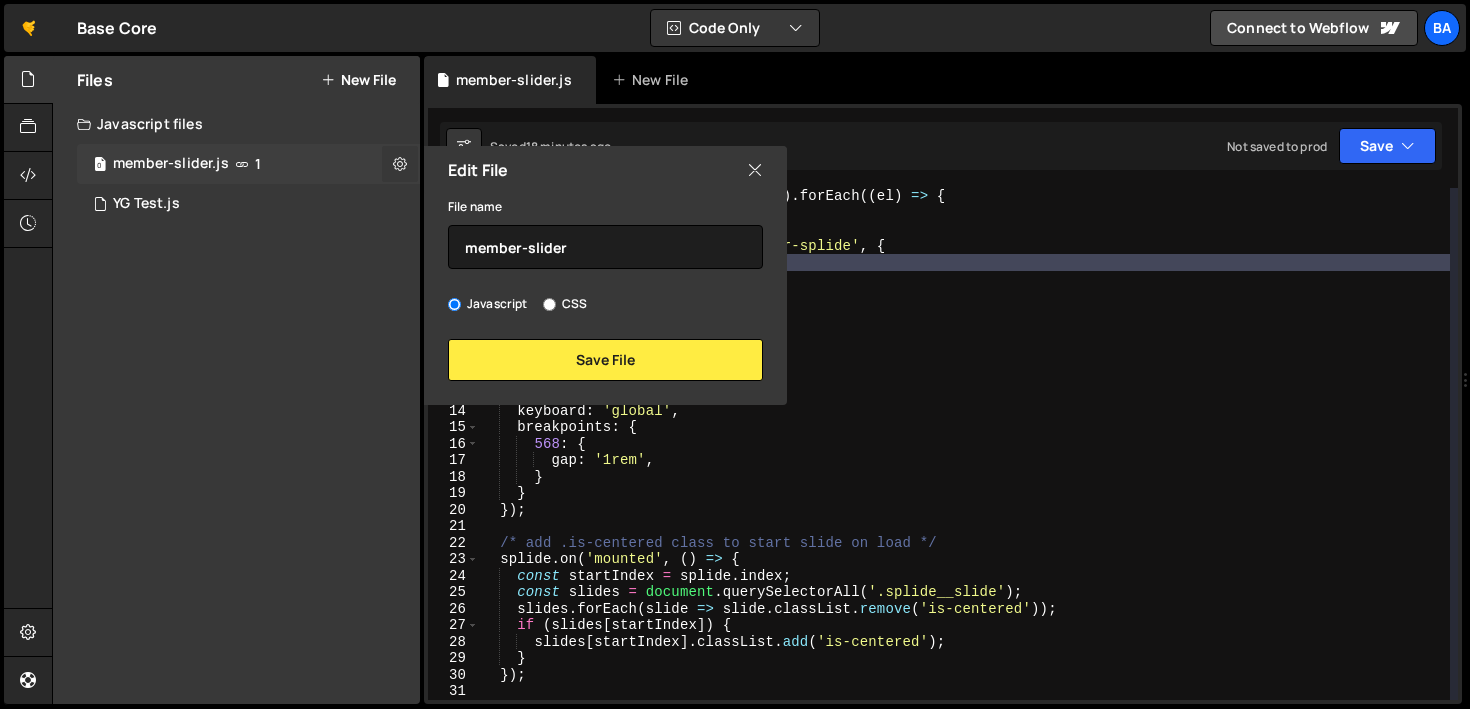 click at bounding box center [400, 163] 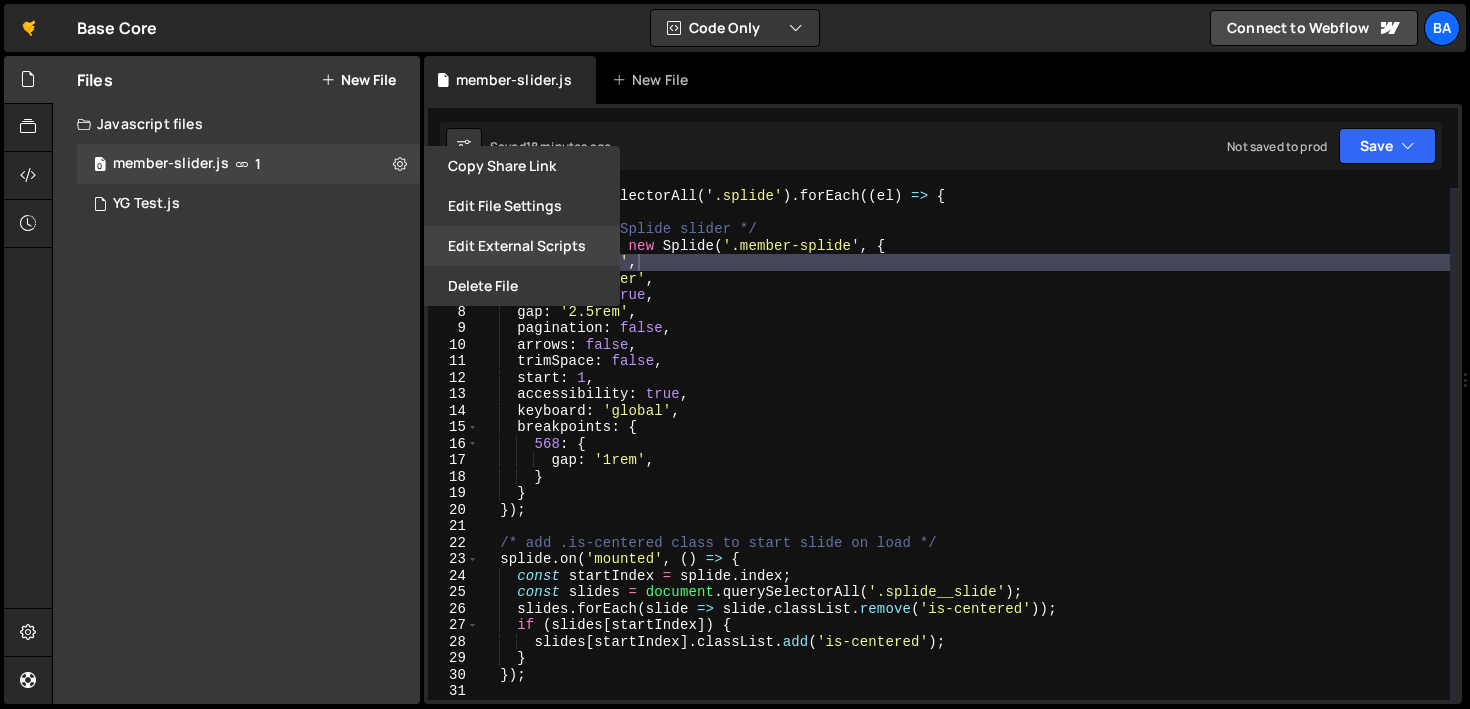 click on "Edit External Scripts" at bounding box center (522, 246) 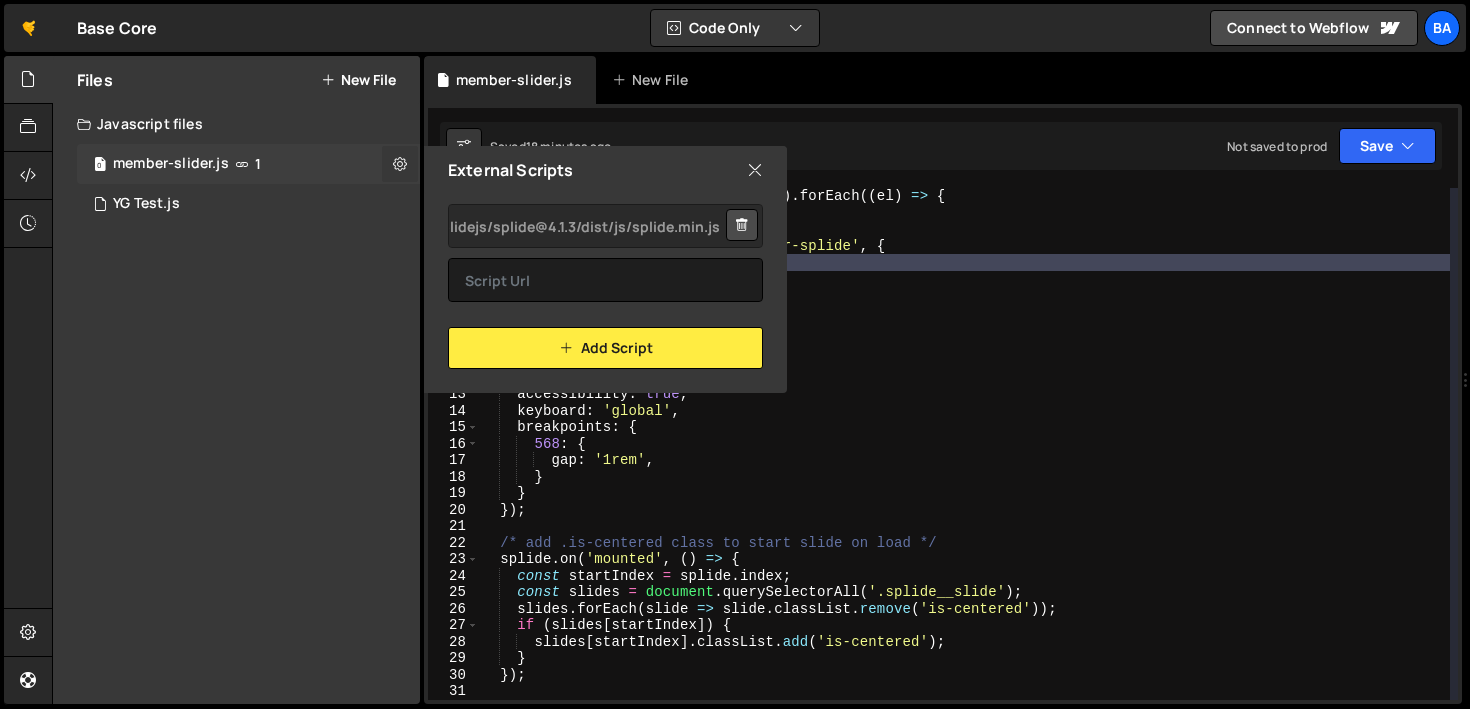 click at bounding box center (400, 163) 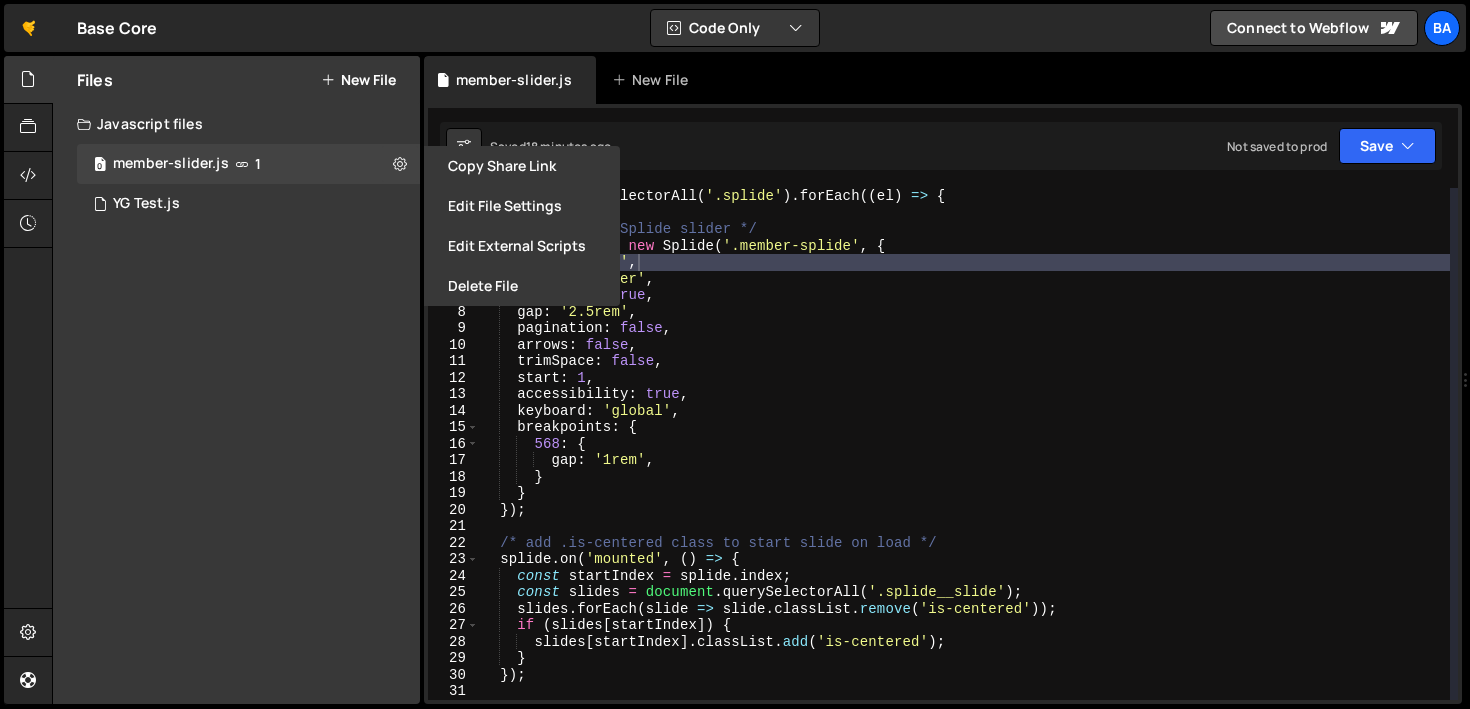 click on "Files
New File
Javascript files
0
member-slider.js
1
0
YG Test.js
0
CSS files
Copy share link
Edit File Settings
Edit External Scripts
Delete File
Edit File
File name
member-slider Save File" at bounding box center (236, 380) 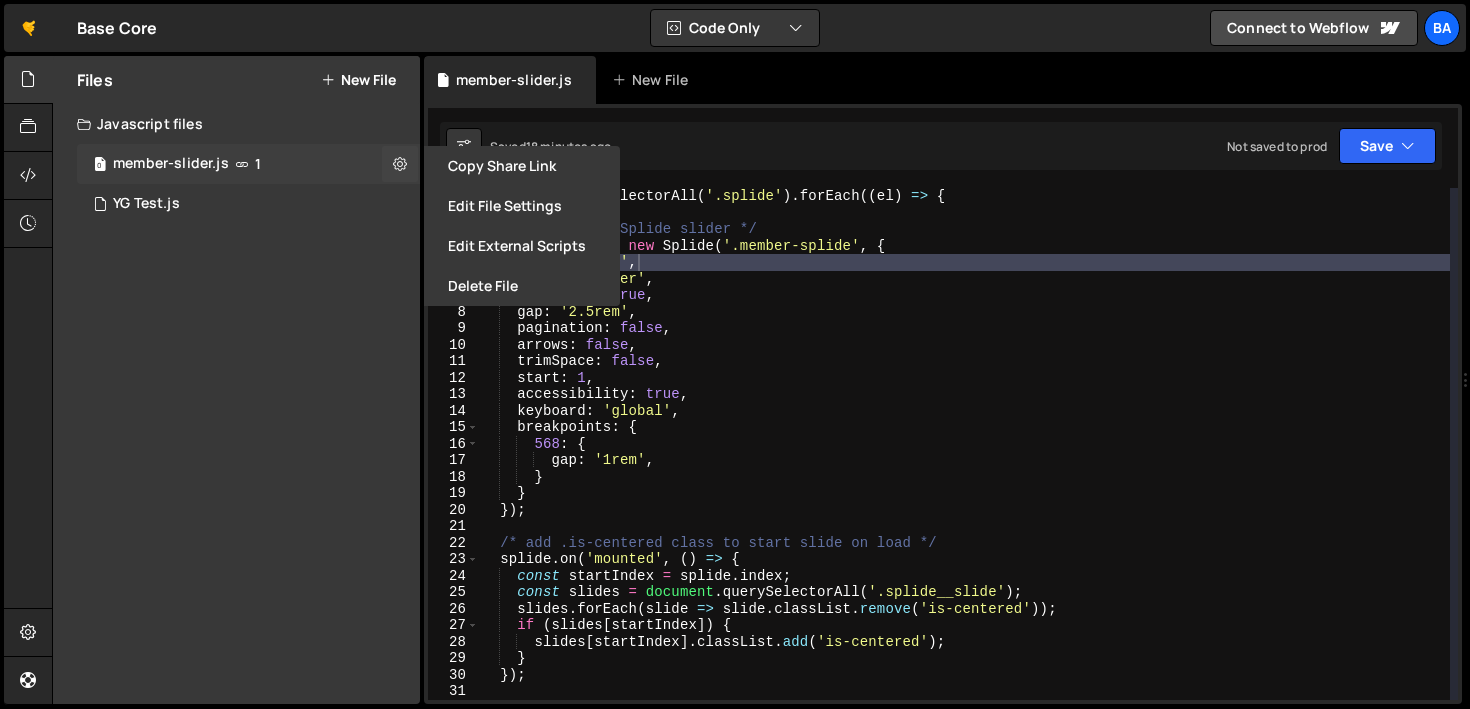 click on "member-slider.js" at bounding box center (171, 164) 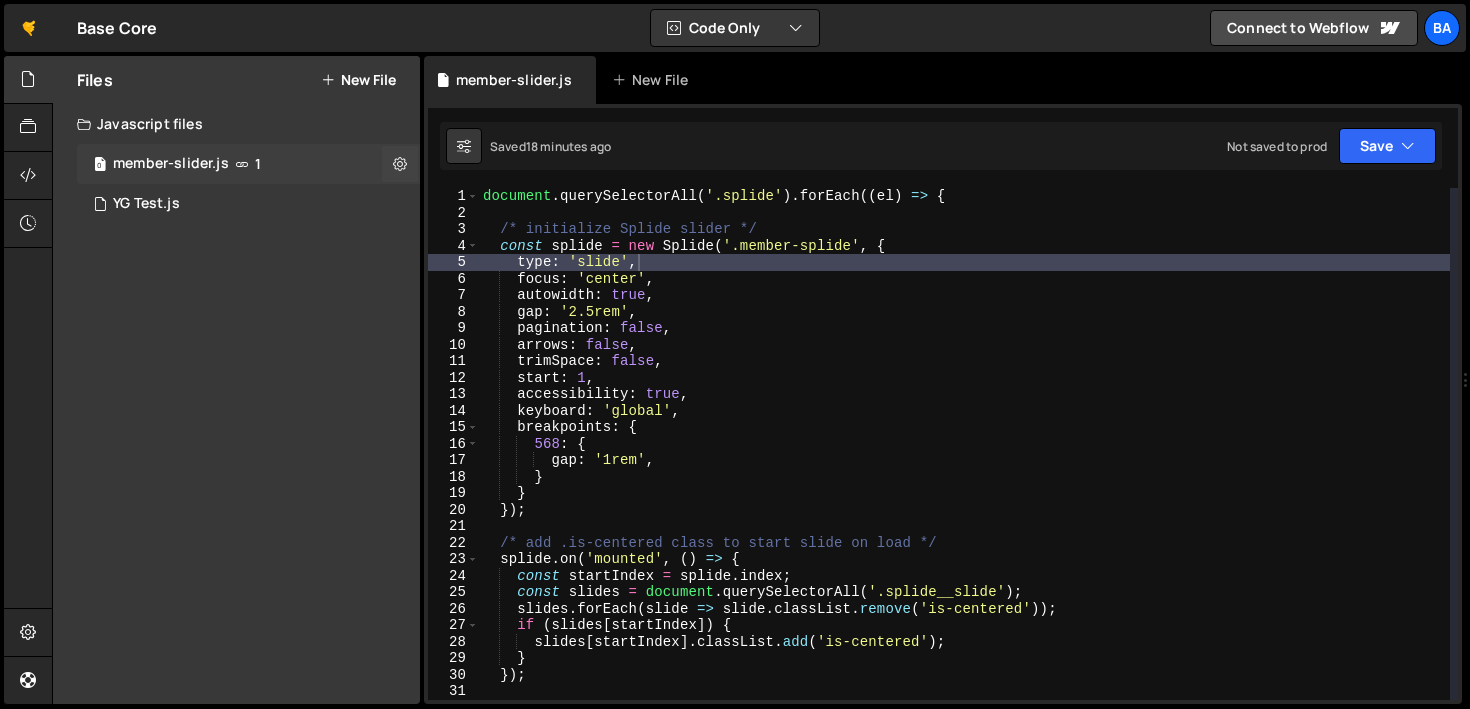 click on "member-slider.js" at bounding box center (171, 164) 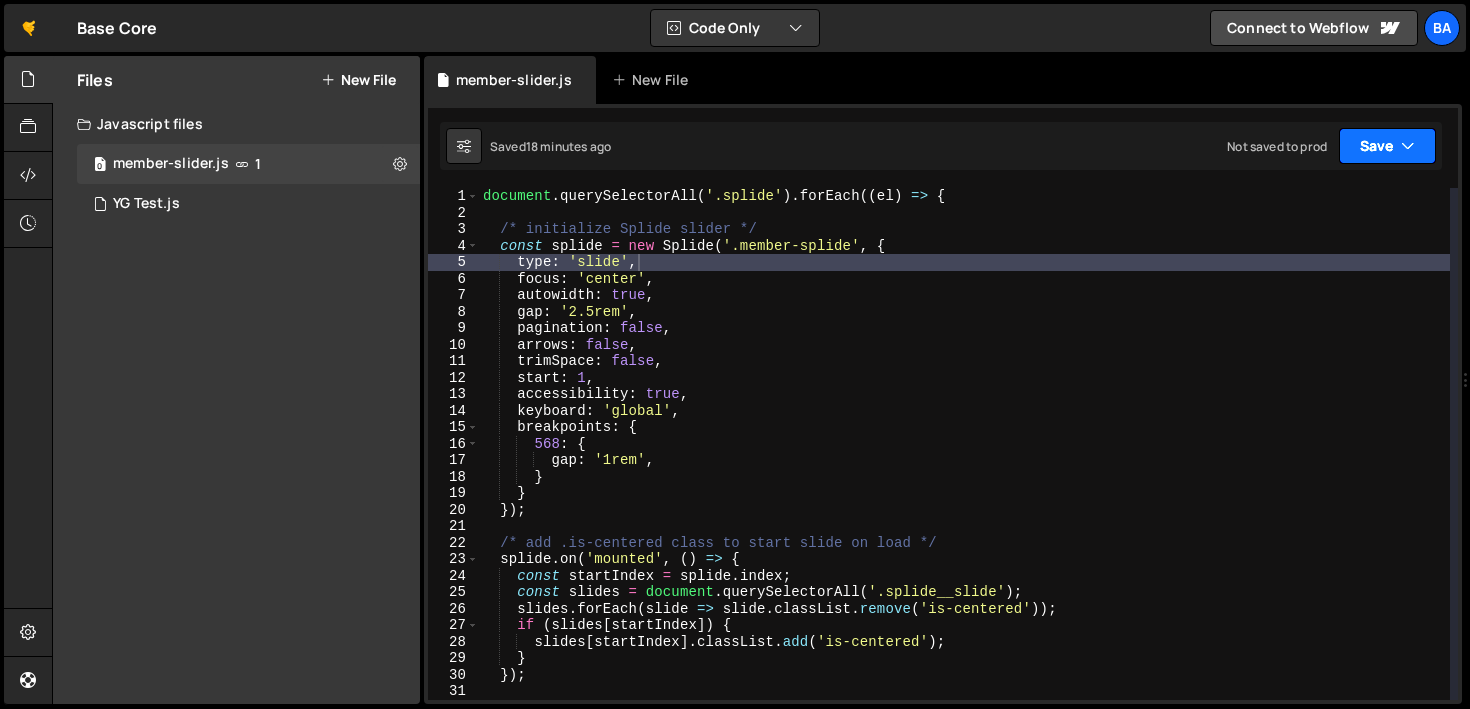 click on "Save" at bounding box center (1387, 146) 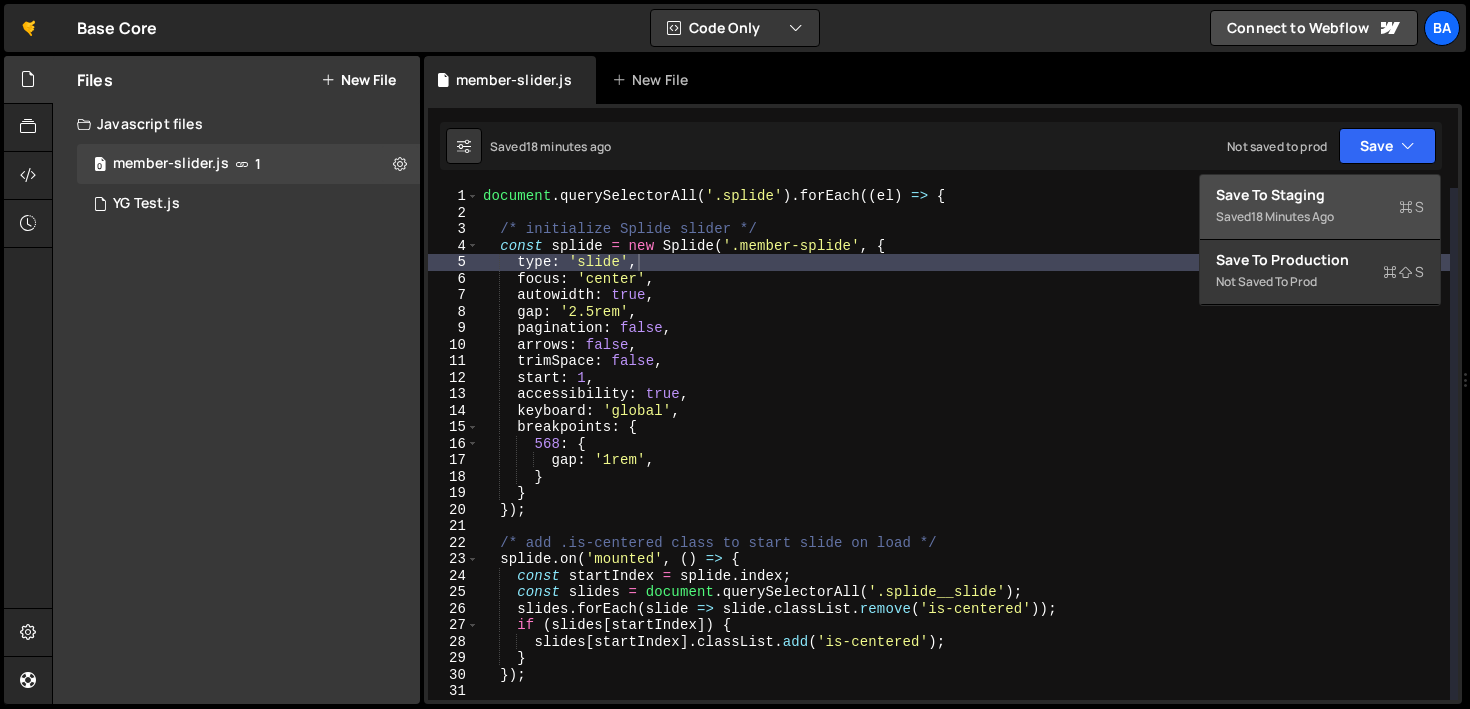 click on "18 minutes ago" at bounding box center [1292, 216] 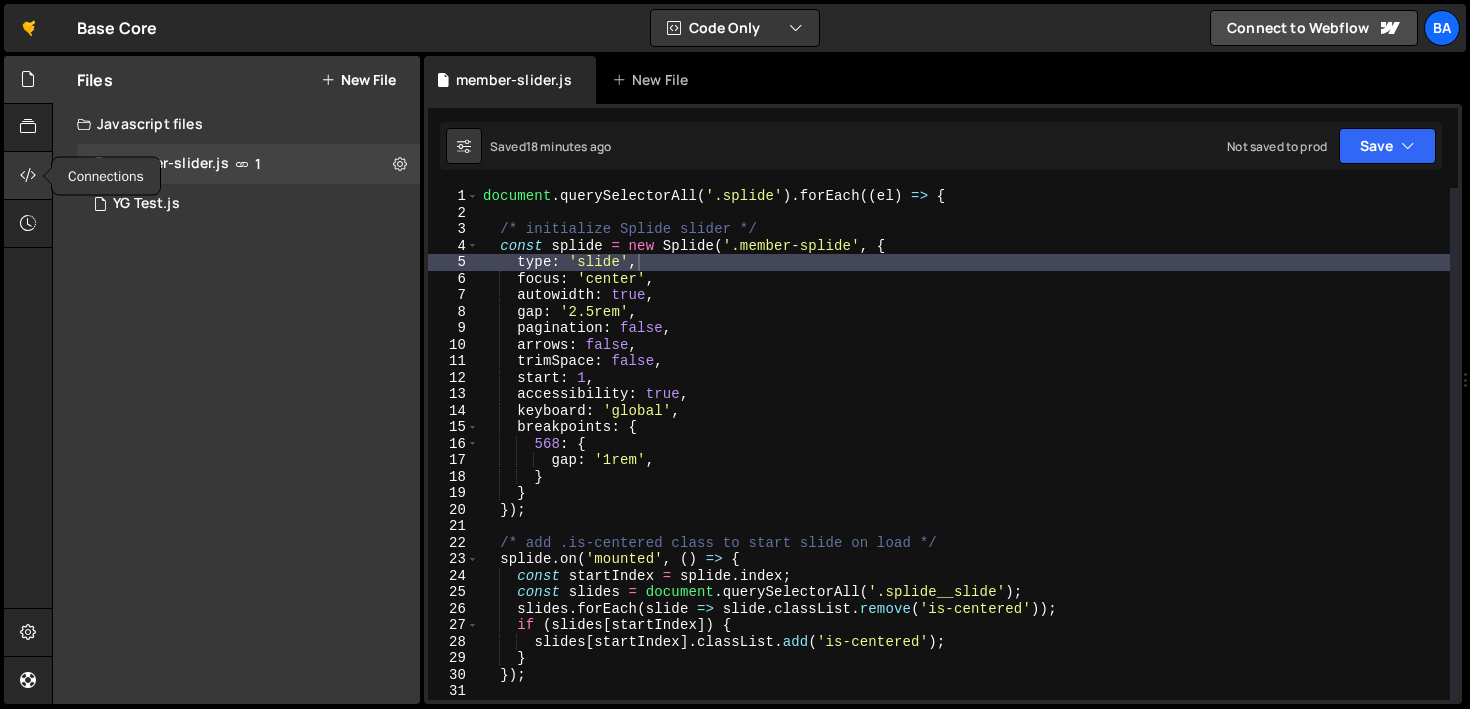 click at bounding box center [28, 175] 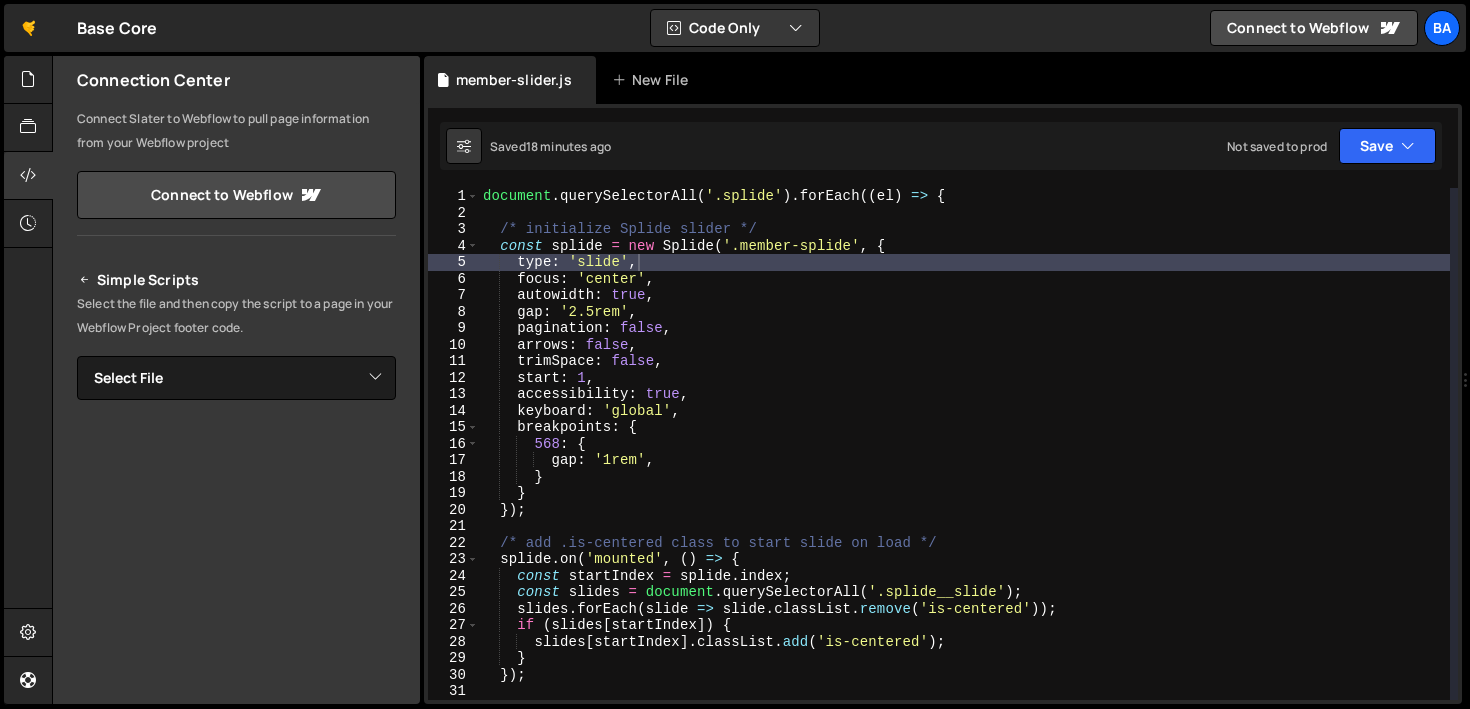 scroll, scrollTop: 44, scrollLeft: 0, axis: vertical 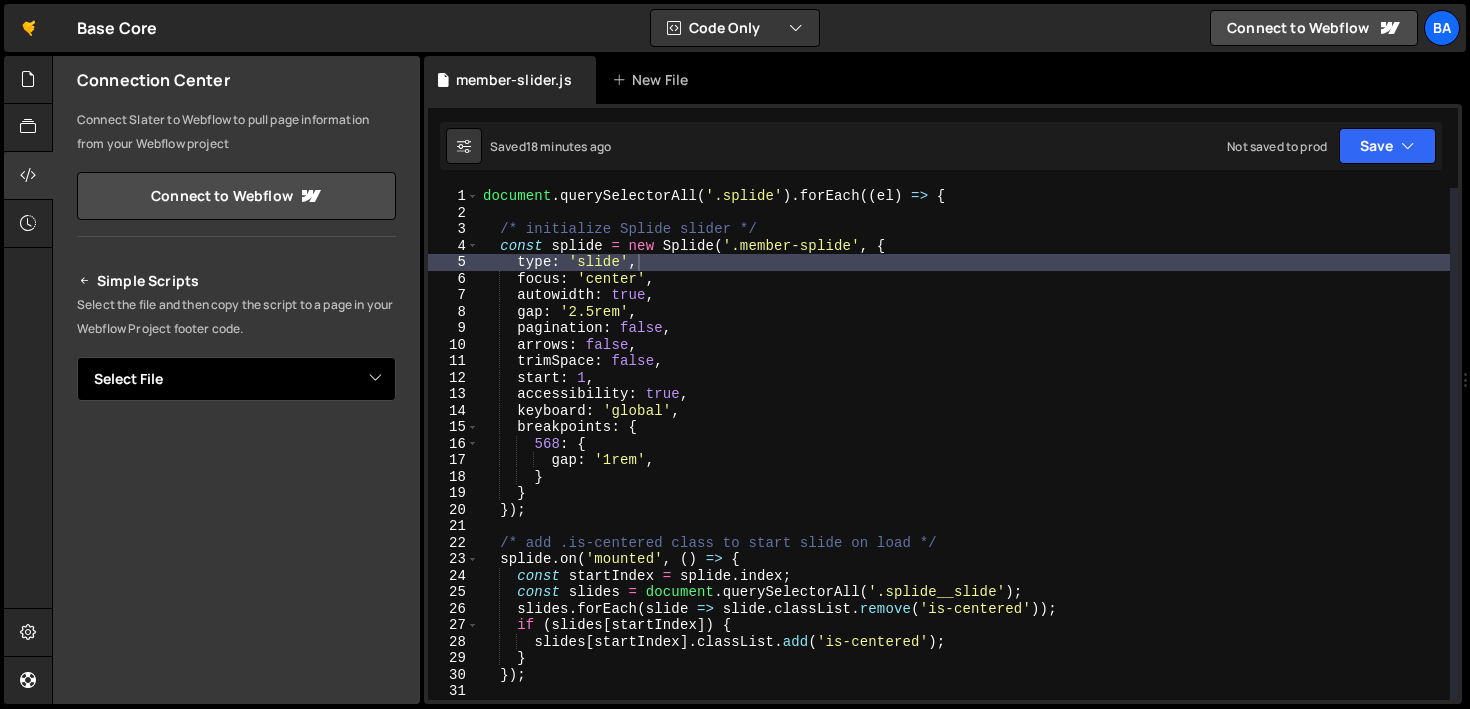 click on "Select File
member-slider.js
YG Test.js" at bounding box center [236, 379] 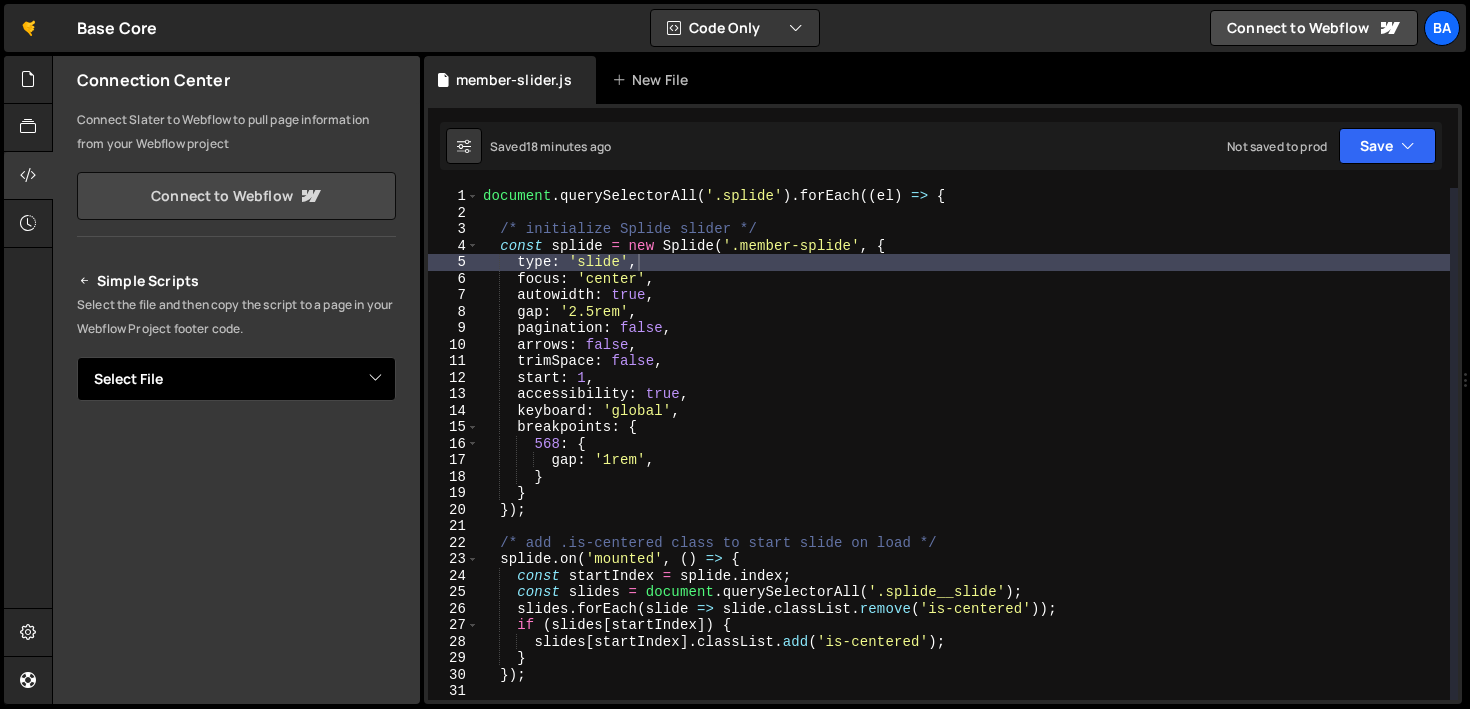 scroll, scrollTop: 0, scrollLeft: 0, axis: both 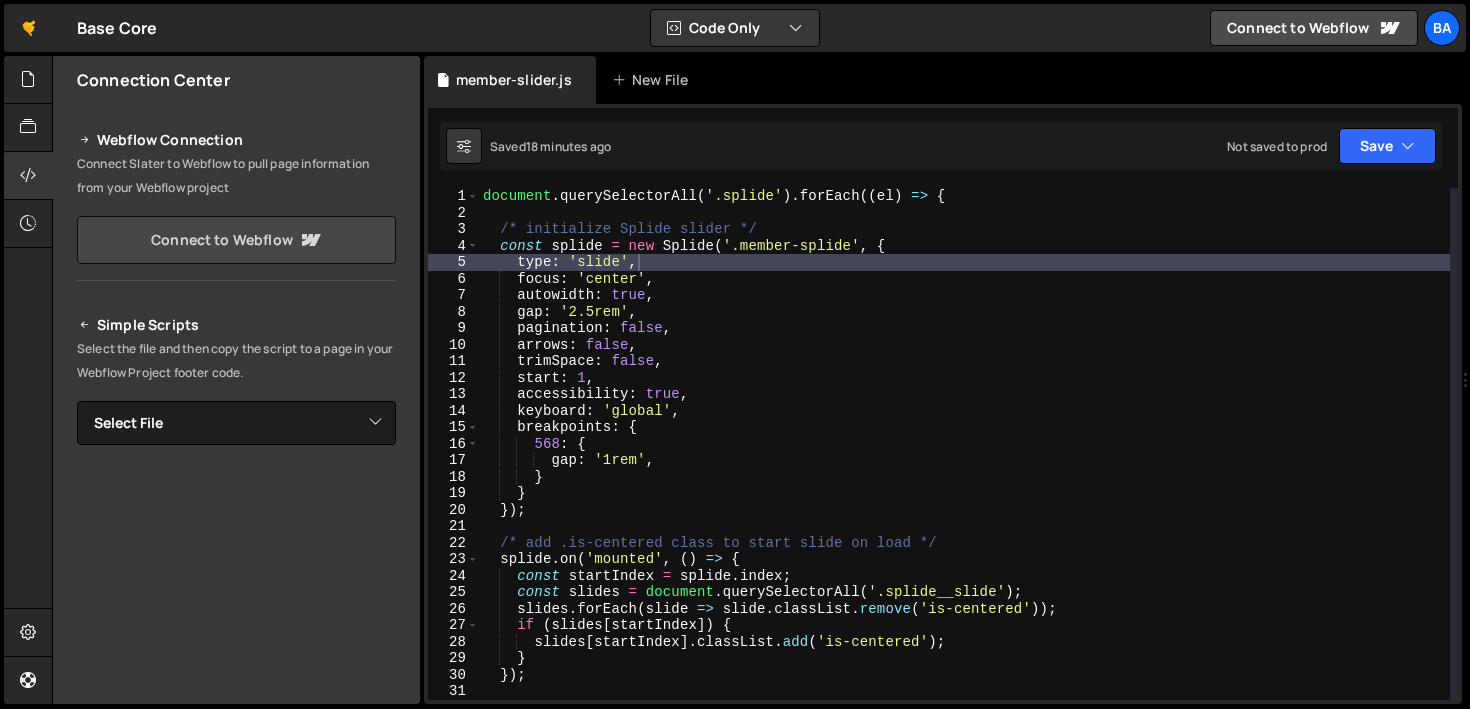 click on "Connect to Webflow" at bounding box center [236, 240] 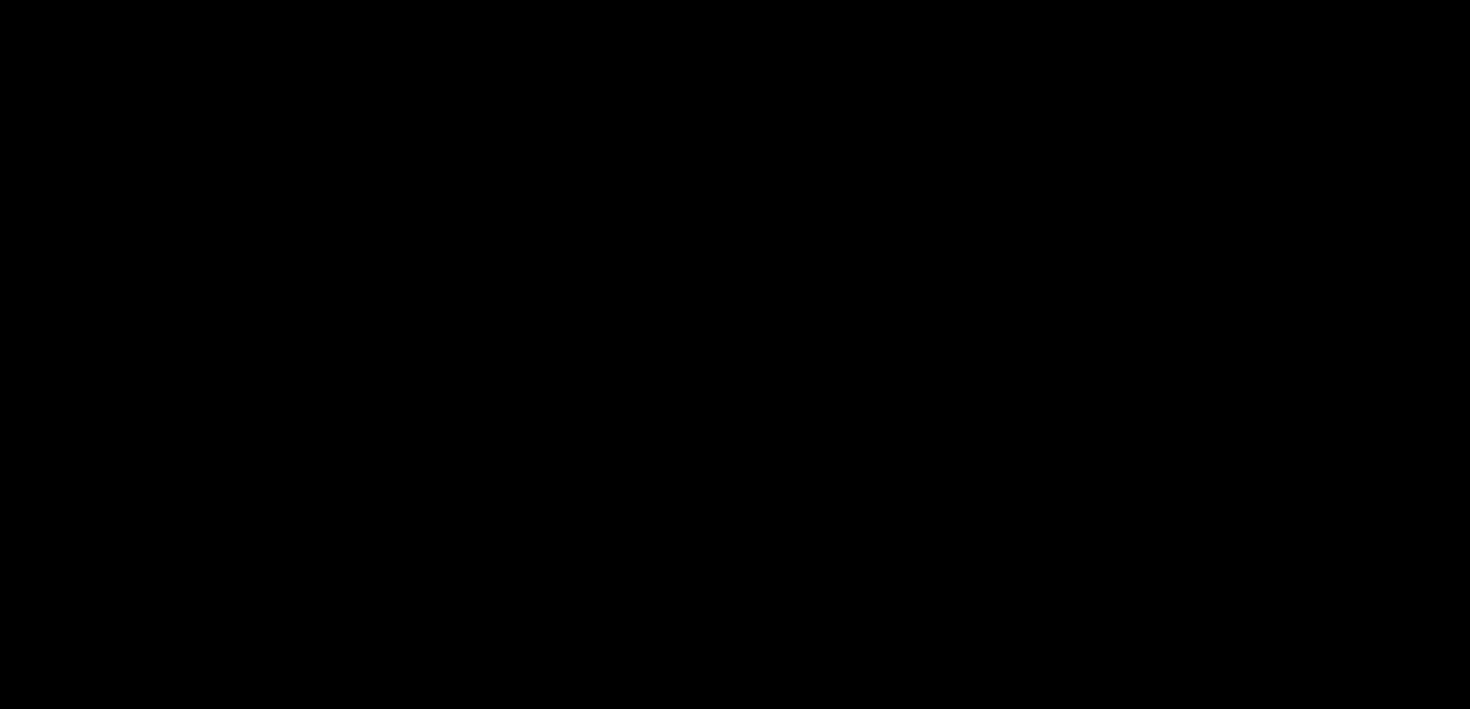 scroll, scrollTop: 0, scrollLeft: 0, axis: both 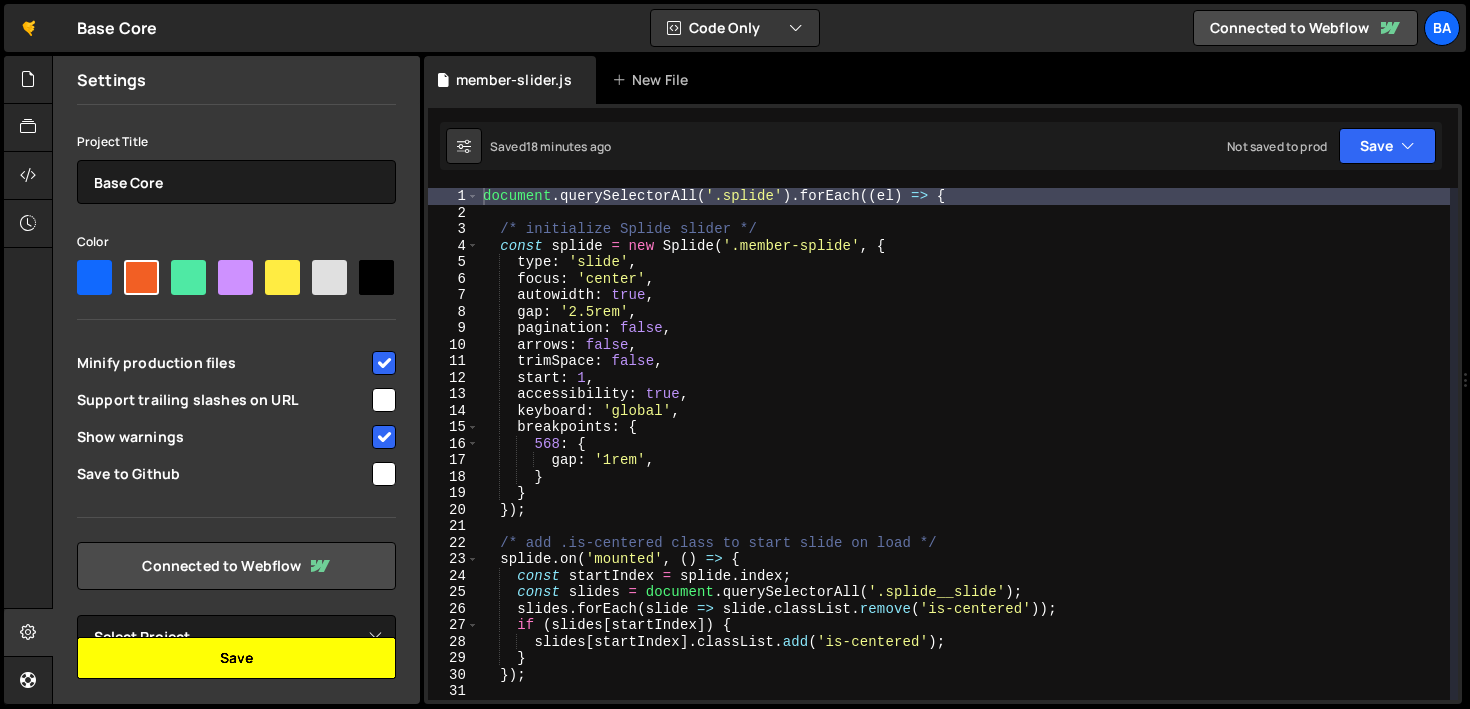 click on "Save" at bounding box center [236, 658] 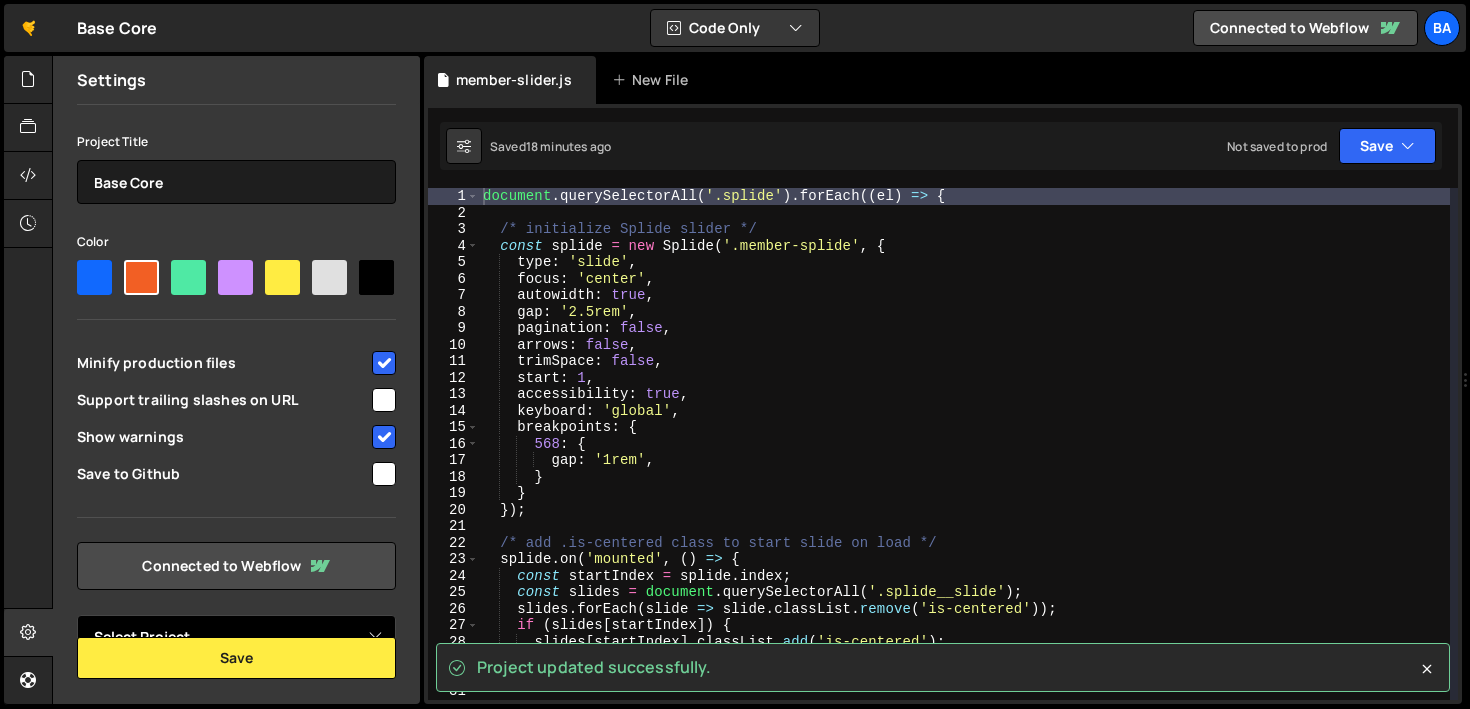 click on "Select Project
Base" at bounding box center [236, 637] 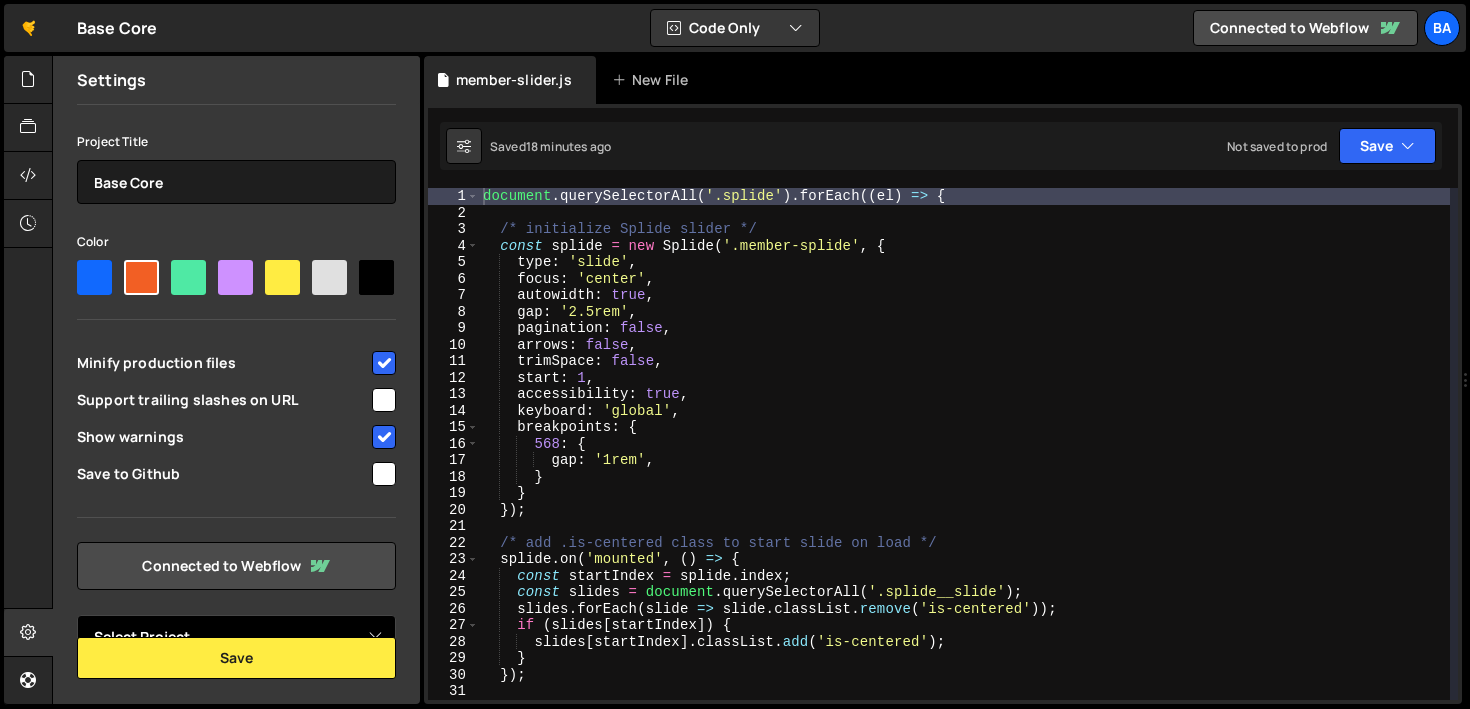 select on "6550dc350fc956749ca012c6" 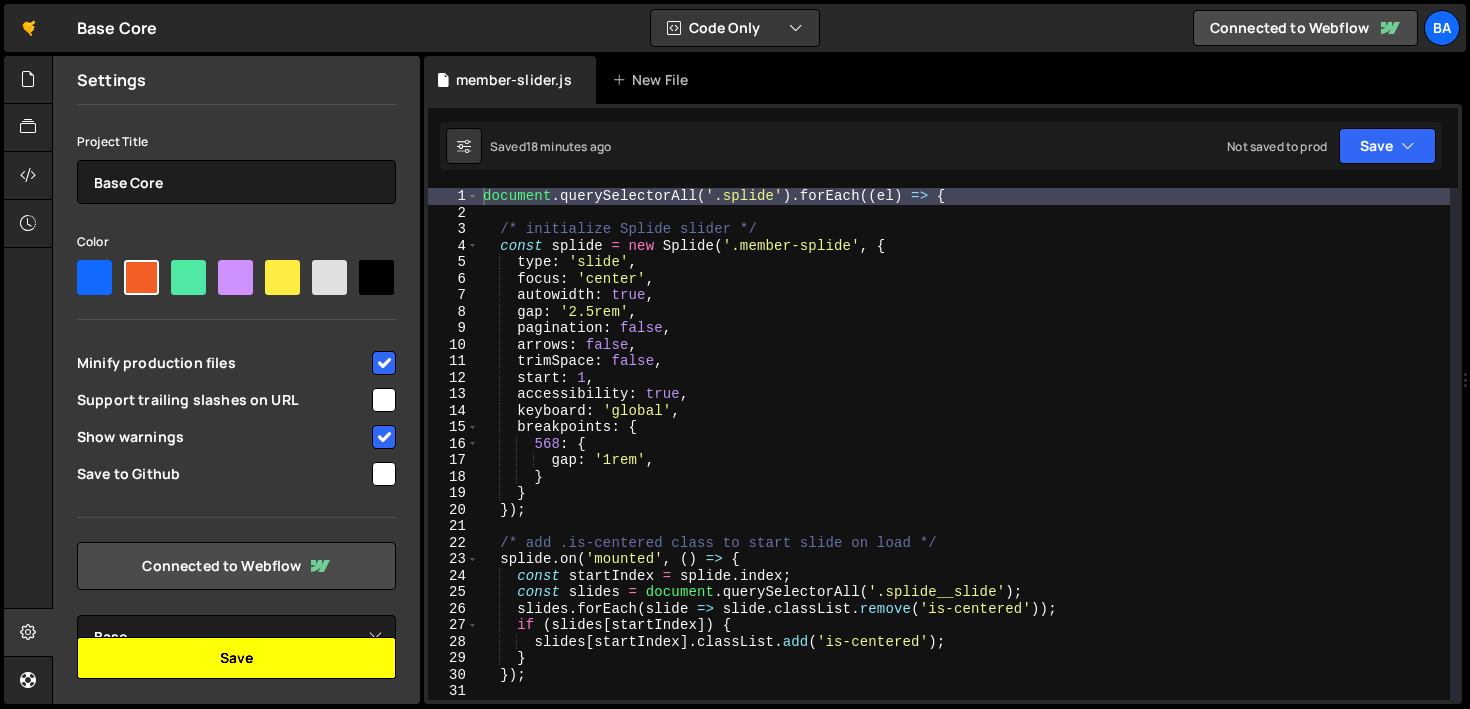 click on "Save" at bounding box center (236, 658) 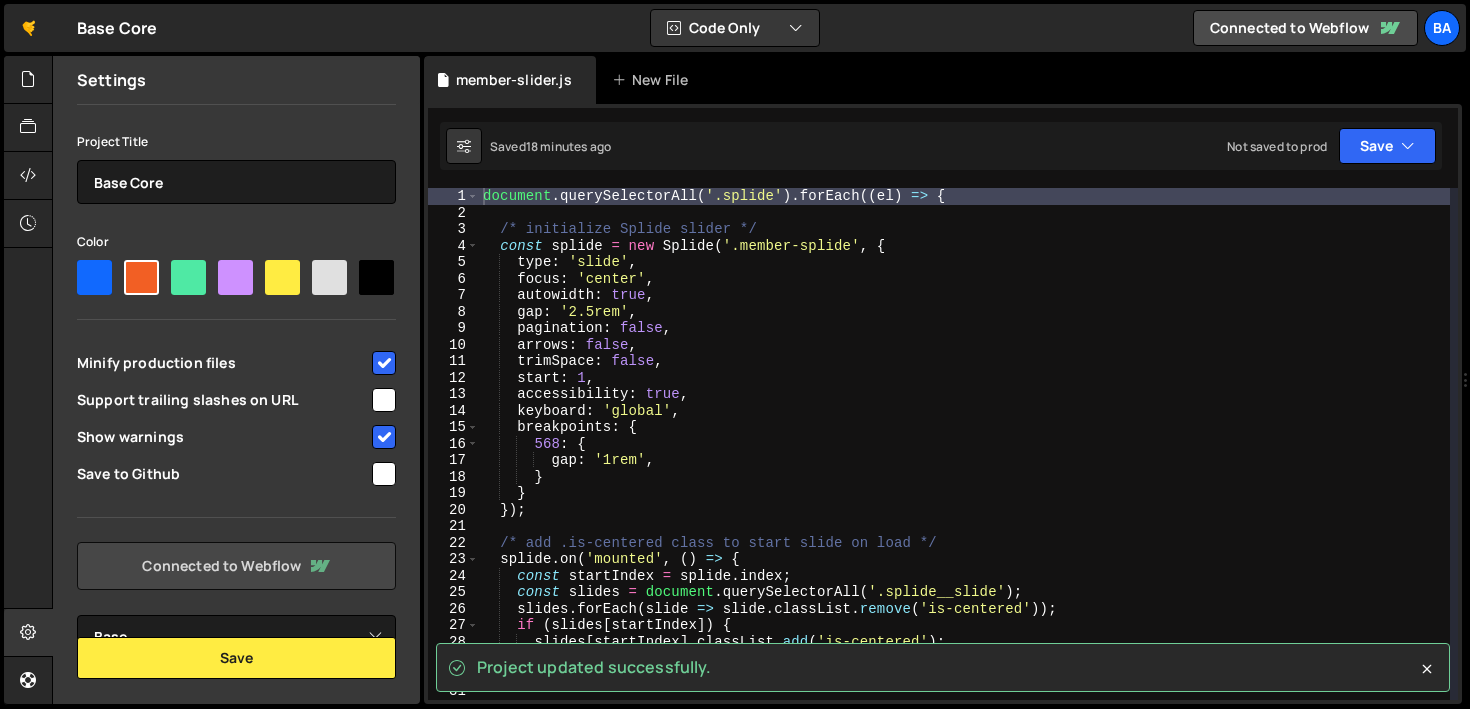 click on "Connected to Webflow" at bounding box center [236, 566] 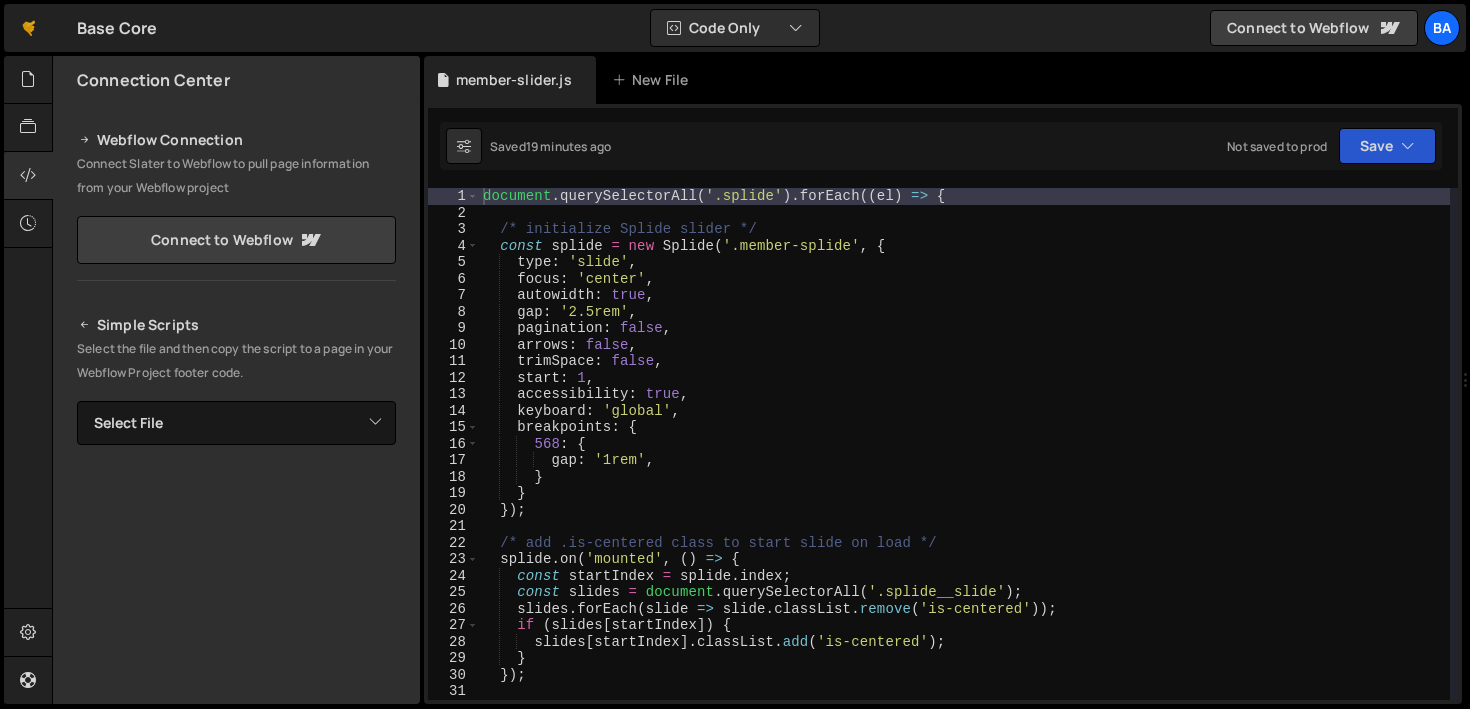 scroll, scrollTop: 0, scrollLeft: 0, axis: both 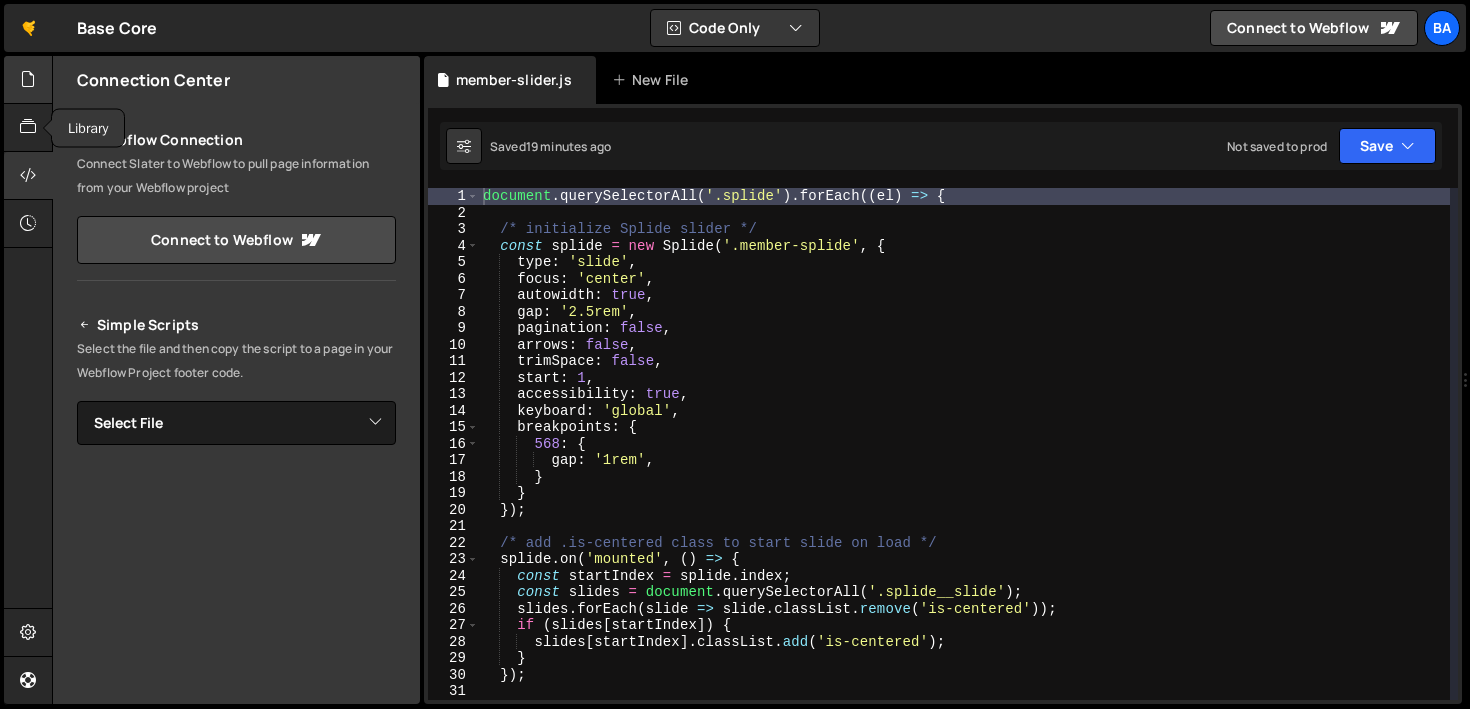 click at bounding box center [28, 79] 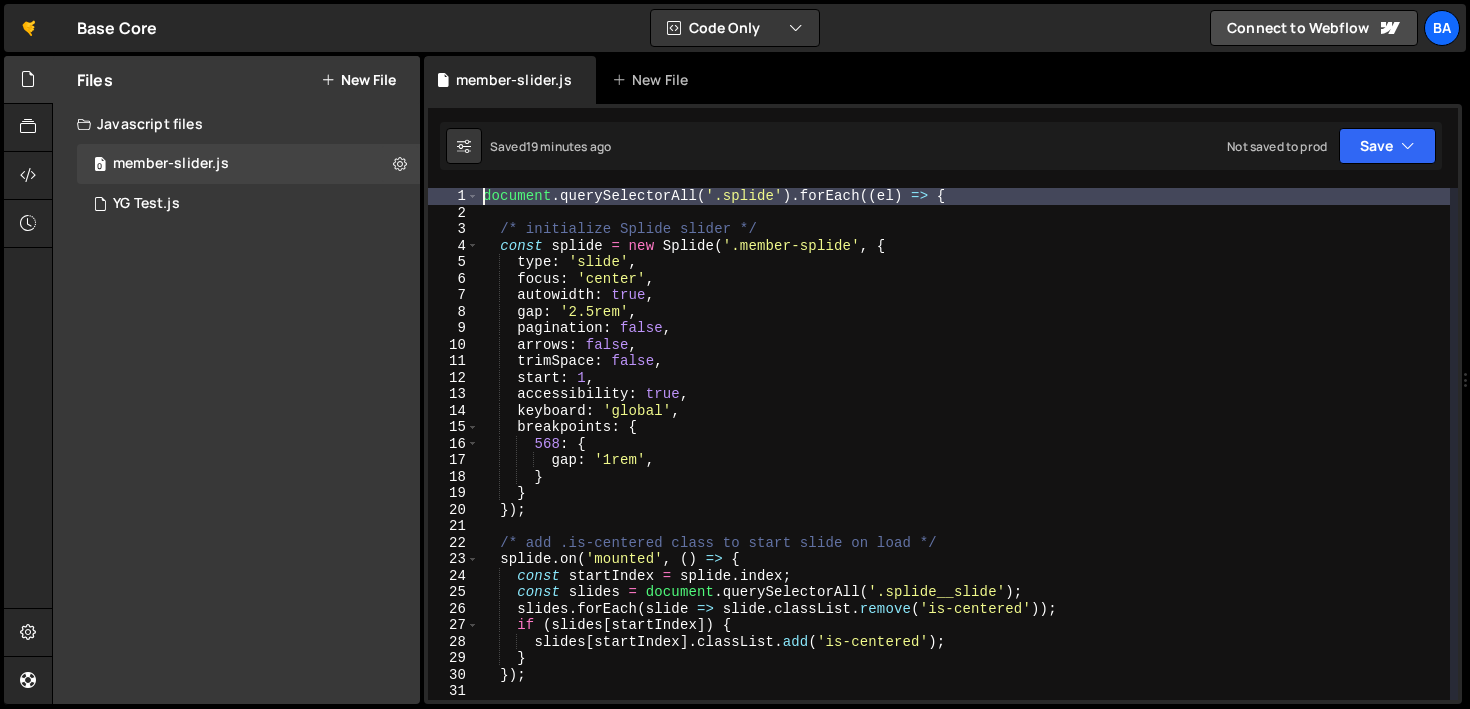 click on "document . querySelectorAll ( '.splide' ) . forEach (( el )   =>   {    /* initialize Splide slider */    const   splide   =   new   Splide ( '.member-splide' ,   {       type :   'slide' ,       focus :   'center' ,       autowidth :   true ,       gap :   '2.5rem' ,       pagination :   false ,       arrows :   false ,       trimSpace :   false ,       start :   1 ,       accessibility :   true ,       keyboard :   'global' ,       breakpoints :   {          568 :   {             gap :   '1rem' ,          }       }    }) ;    /* add .is-centered class to start slide on load */    splide . on ( 'mounted' ,   ( )   =>   {       const   startIndex   =   splide . index ;       const   slides   =   document . querySelectorAll ( '.splide__slide' ) ;       slides . forEach ( slide   =>   slide . classList . remove ( 'is-centered' )) ;       if   ( slides [ startIndex ])   {          slides [ startIndex ] . classList . add ( 'is-centered' ) ;       }    }) ;       splide . on ( 'move' ,   ( newIndex )   =>   {" at bounding box center (964, 460) 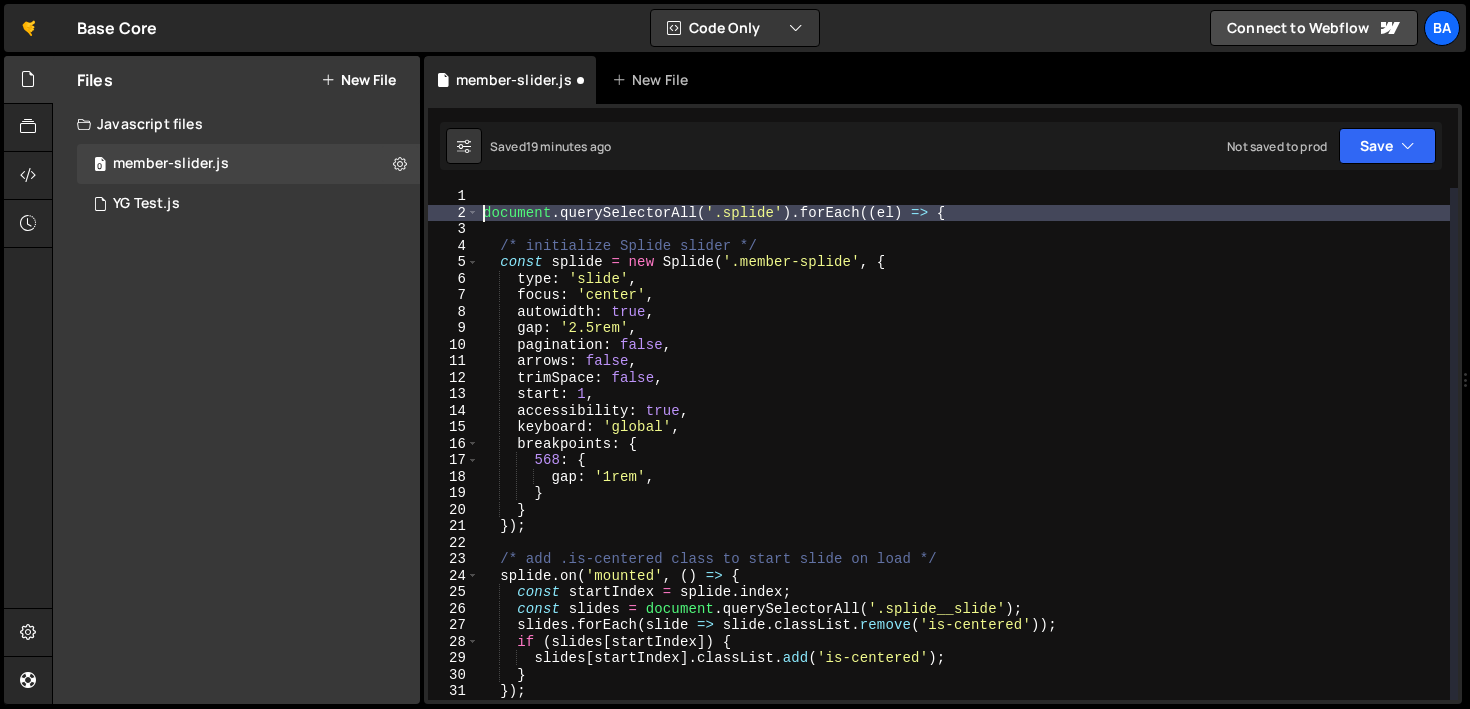 click on "document . querySelectorAll ( '.splide' ) . forEach (( el )   =>   {    /* initialize Splide slider */    const   splide   =   new   Splide ( '.member-splide' ,   {       type :   'slide' ,       focus :   'center' ,       autowidth :   true ,       gap :   '2.5rem' ,       pagination :   false ,       arrows :   false ,       trimSpace :   false ,       start :   1 ,       accessibility :   true ,       keyboard :   'global' ,       breakpoints :   {          568 :   {             gap :   '1rem' ,          }       }    }) ;    /* add .is-centered class to start slide on load */    splide . on ( 'mounted' ,   ( )   =>   {       const   startIndex   =   splide . index ;       const   slides   =   document . querySelectorAll ( '.splide__slide' ) ;       slides . forEach ( slide   =>   slide . classList . remove ( 'is-centered' )) ;       if   ( slides [ startIndex ])   {          slides [ startIndex ] . classList . add ( 'is-centered' ) ;       }    }) ;" at bounding box center [964, 460] 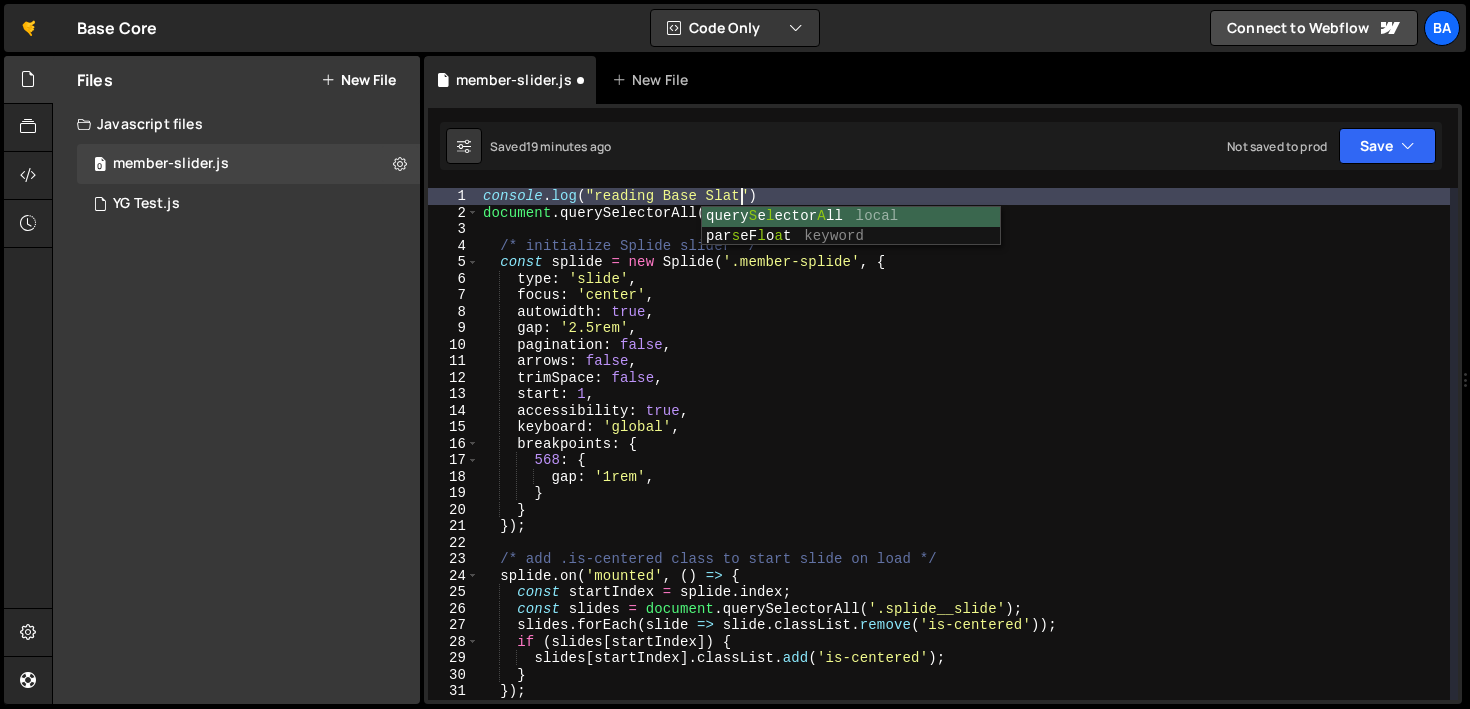 scroll, scrollTop: 0, scrollLeft: 19, axis: horizontal 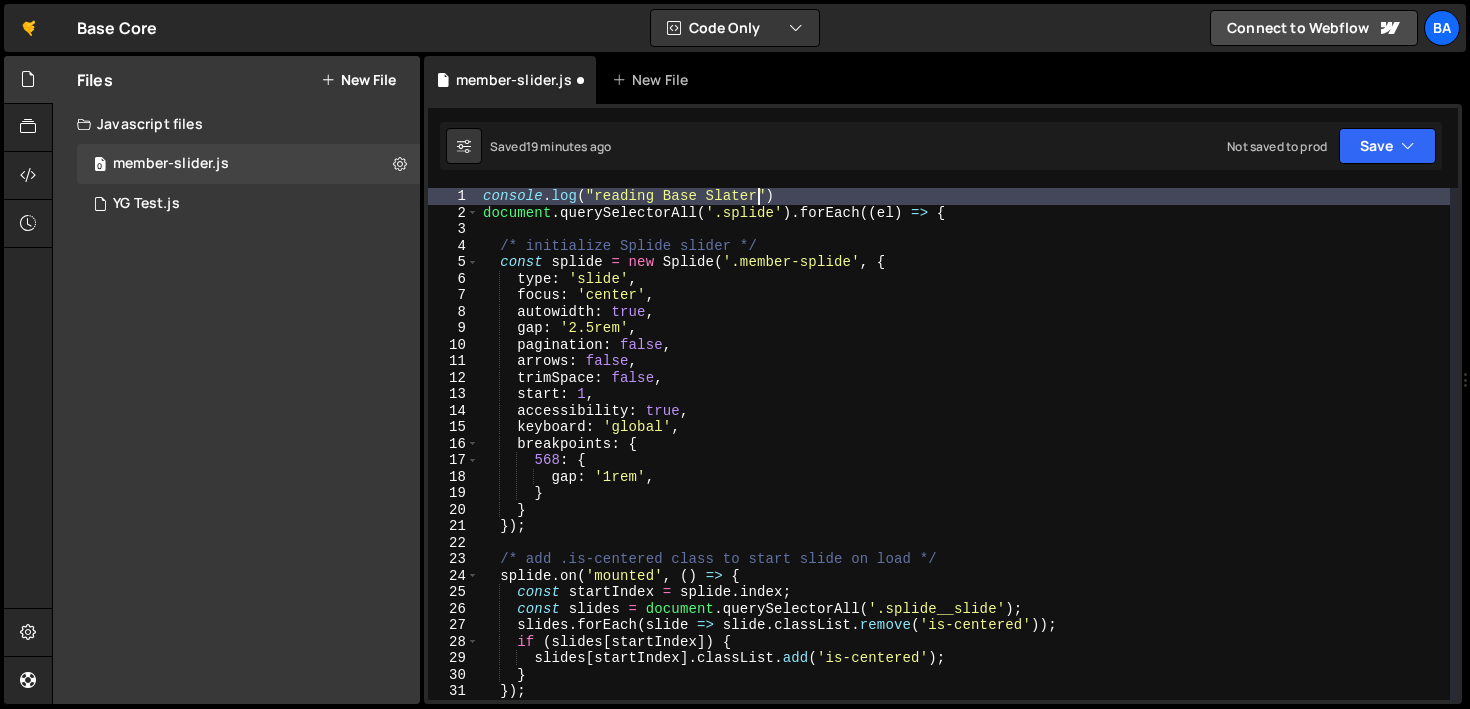 click on "console.log("reading Base Slater") 1 2 3 4 5 6 7 8 9 10 11 12 13 14 15 16 17 18 19 20 21 22 23 24 25 26 27 28 29 30 31 32 33 console . log ( "reading Base Slater" ) document . querySelectorAll ( '.splide' ) . forEach (( el )   =>   {    /* initialize Splide slider */    const   splide   =   new   Splide ( '.member-splide' ,   {       type :   'slide' ,       focus :   'center' ,       autowidth :   true ,       gap :   '2.5rem' ,       pagination :   false ,       arrows :   false ,       trimSpace :   false ,       start :   1 ,       accessibility :   true ,       keyboard :   'global' ,       breakpoints :   {          568 :   {             gap :   '1rem' ,          }       }    }) ;    /* add .is-centered class to start slide on load */    splide . on ( 'mounted' ,   ( )   =>   {       const   startIndex   =   splide . index ;       const   slides   =   document . querySelectorAll ( '.splide__slide' ) ;       slides . forEach ( slide   =>   slide . classList . remove ( )) ;" at bounding box center (943, 404) 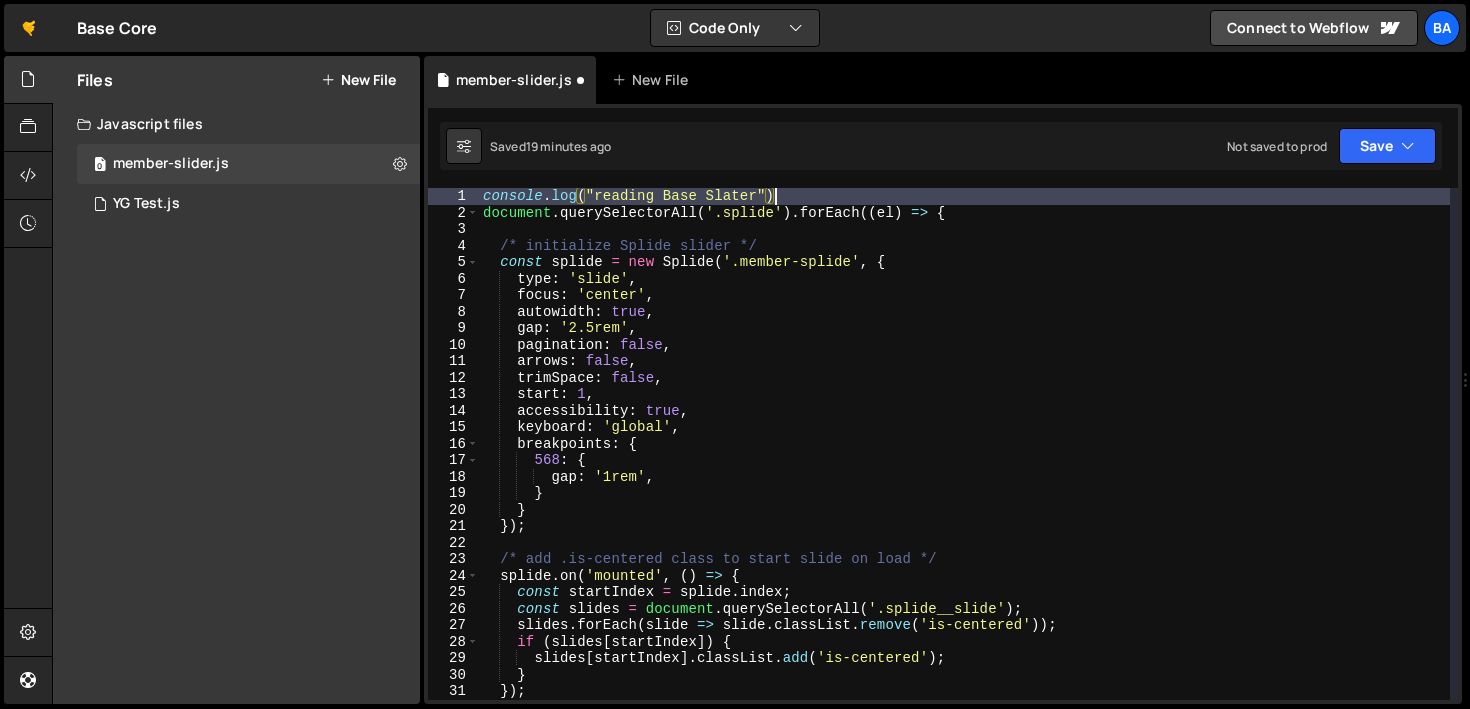 click on "console . log ( "reading Base Slater" ) document . querySelectorAll ( '.splide' ) . forEach (( el )   =>   {    /* initialize Splide slider */    const   splide   =   new   Splide ( '.member-splide' ,   {       type :   'slide' ,       focus :   'center' ,       autowidth :   true ,       gap :   '2.5rem' ,       pagination :   false ,       arrows :   false ,       trimSpace :   false ,       start :   1 ,       accessibility :   true ,       keyboard :   'global' ,       breakpoints :   {          568 :   {             gap :   '1rem' ,          }       }    }) ;    /* add .is-centered class to start slide on load */    splide . on ( 'mounted' ,   ( )   =>   {       const   startIndex   =   splide . index ;       const   slides   =   document . querySelectorAll ( '.splide__slide' ) ;       slides . forEach ( slide   =>   slide . classList . remove ( 'is-centered' )) ;       if   ( slides [ startIndex ])   {          slides [ startIndex ] . classList . add ( 'is-centered' ) ;       }    }) ;" at bounding box center [964, 460] 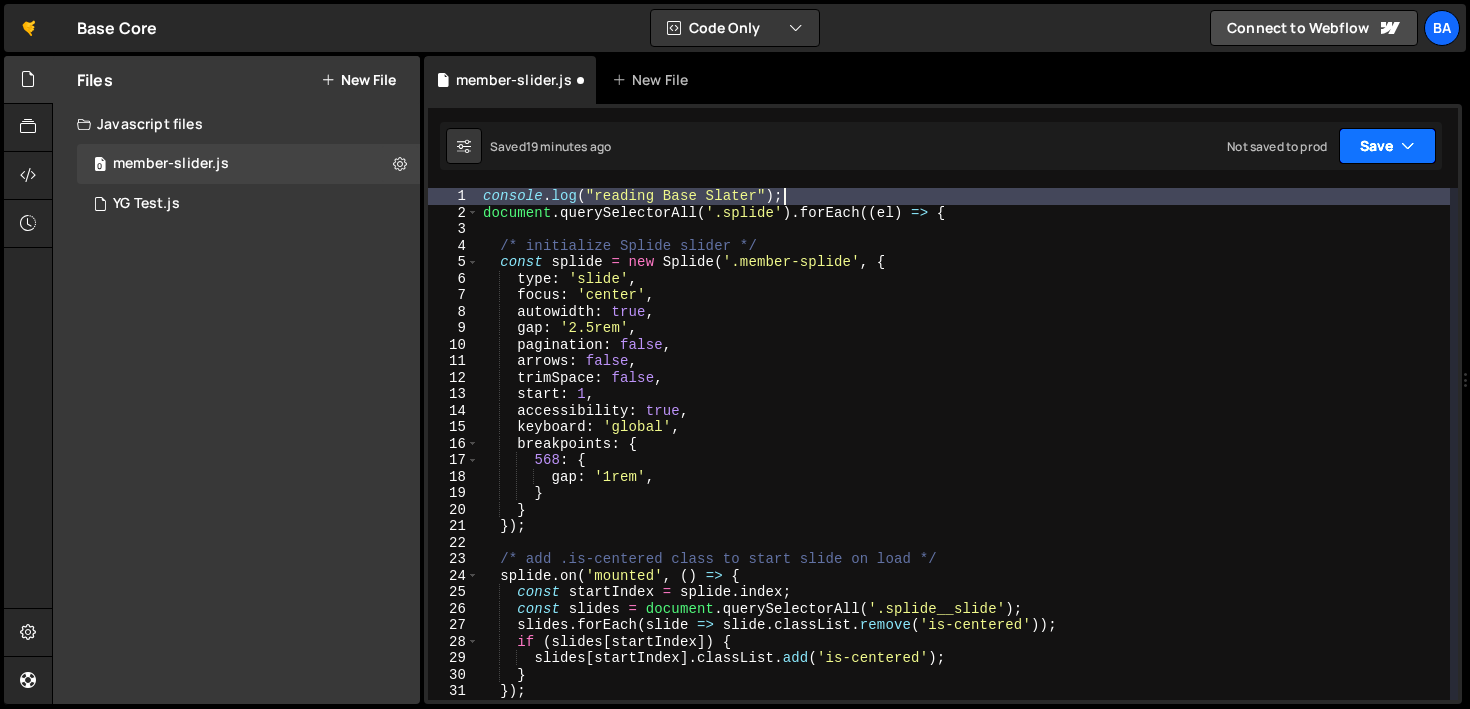 type on "console.log("reading Base Slater");" 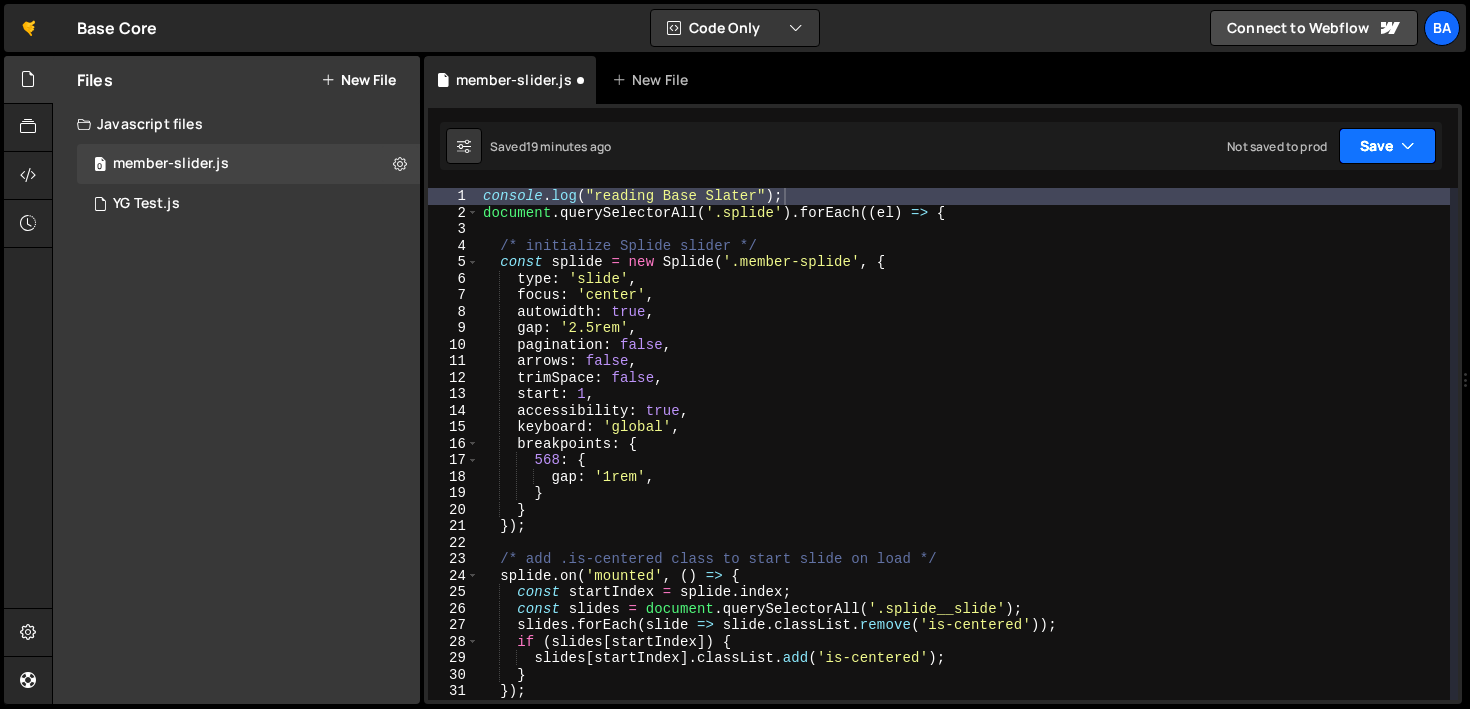click on "Save" at bounding box center [1387, 146] 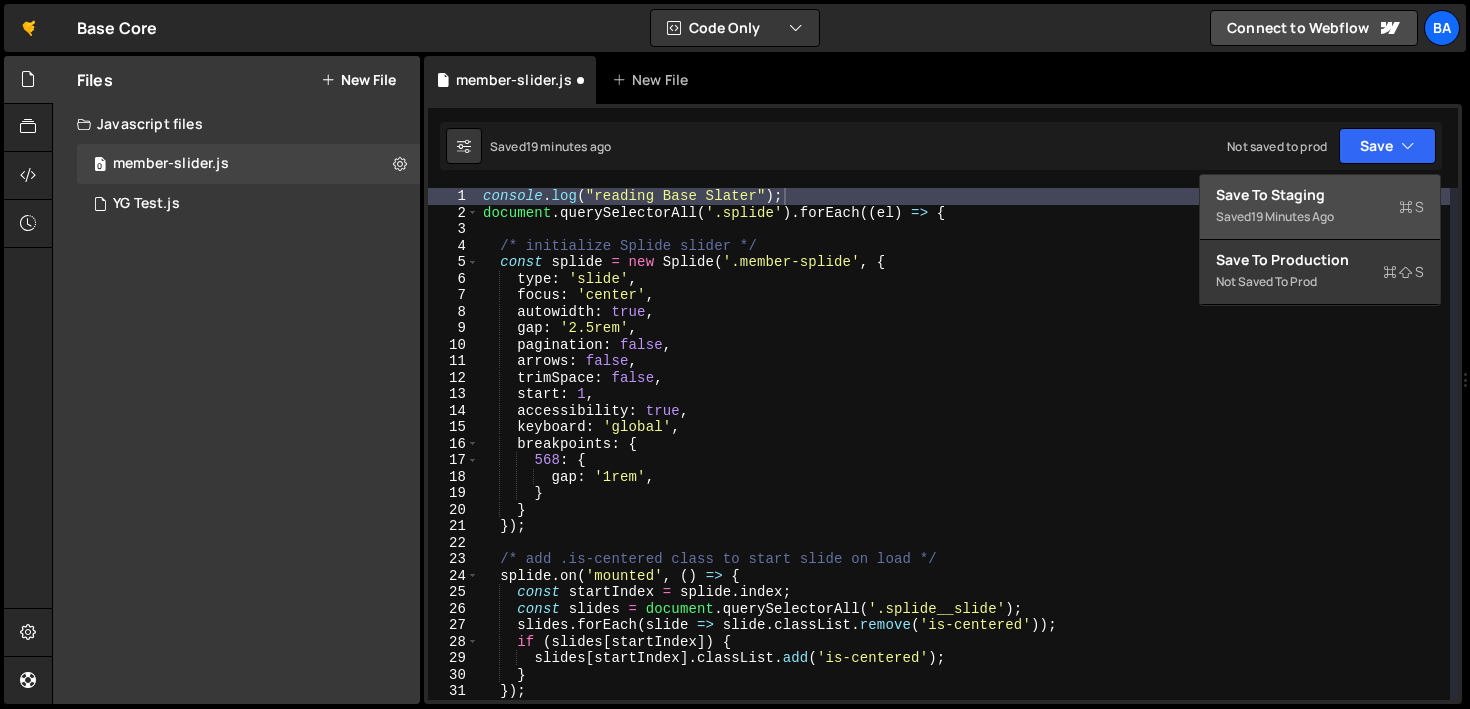 click on "Save to Staging
S" at bounding box center [1320, 195] 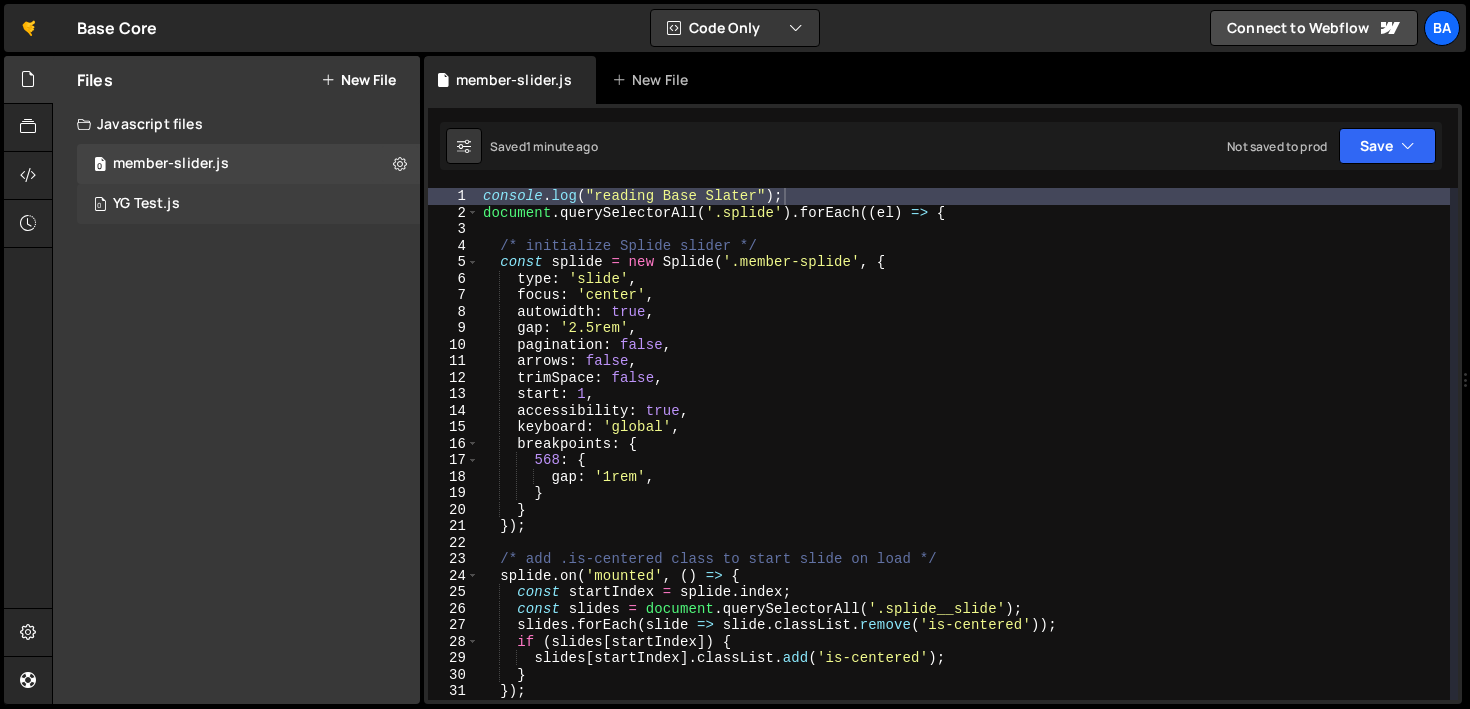click on "0
YG Test.js
0" at bounding box center (248, 204) 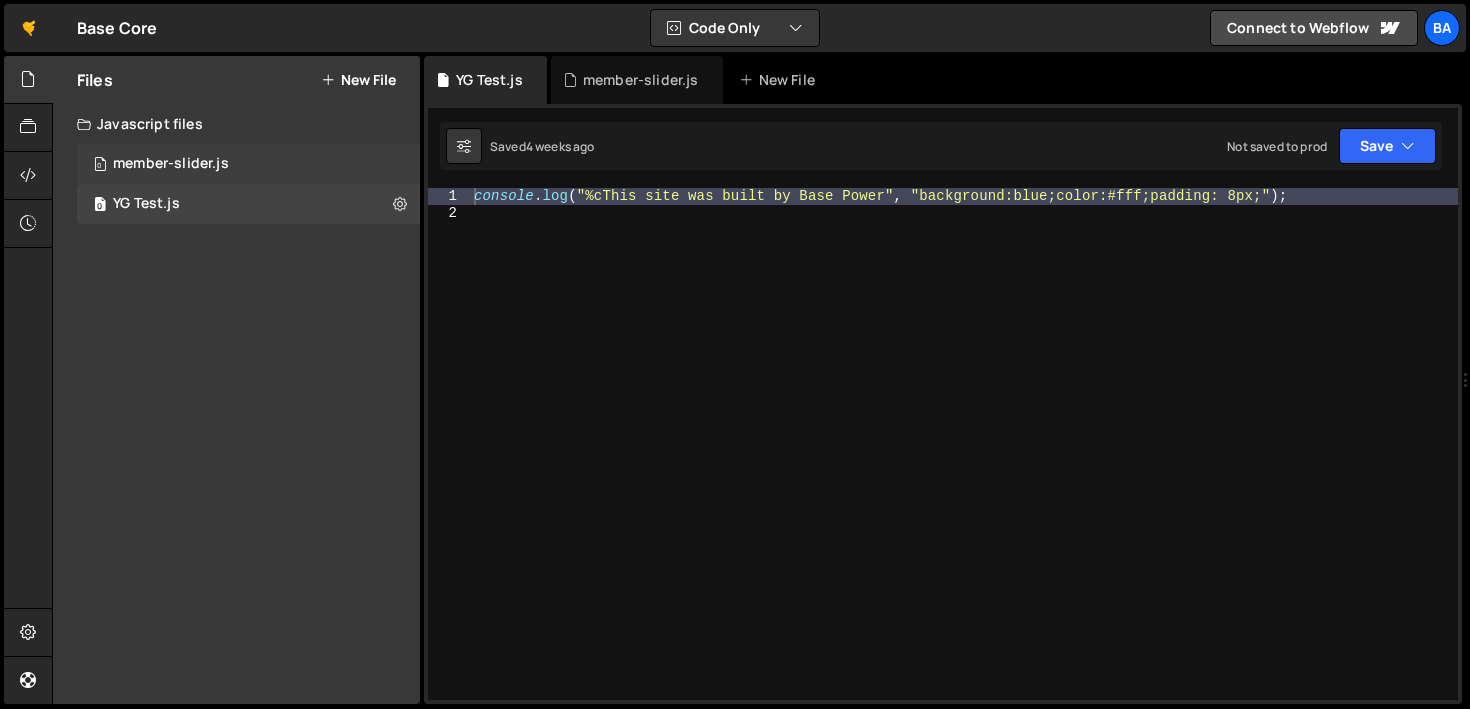 click on "0
member-slider.js
0" at bounding box center (248, 164) 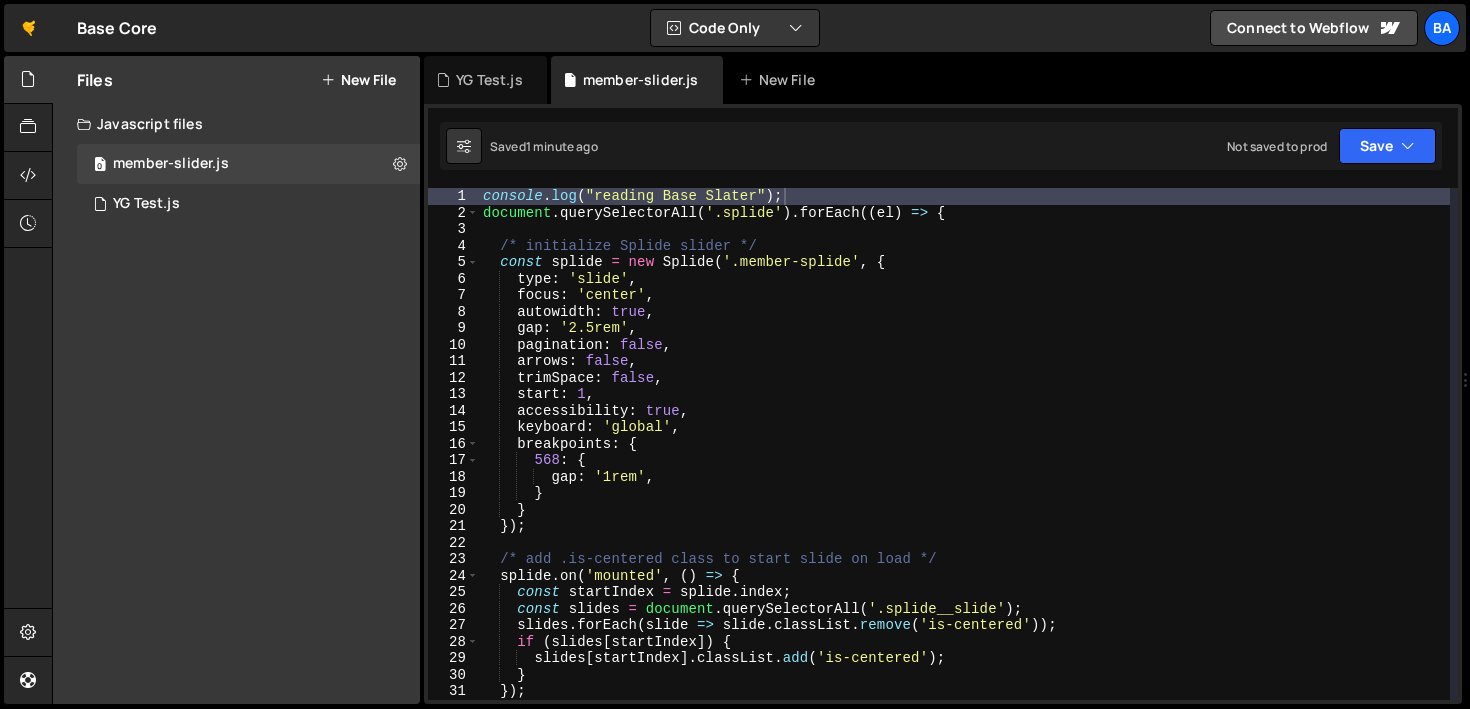 click on "Javascript files" at bounding box center (236, 124) 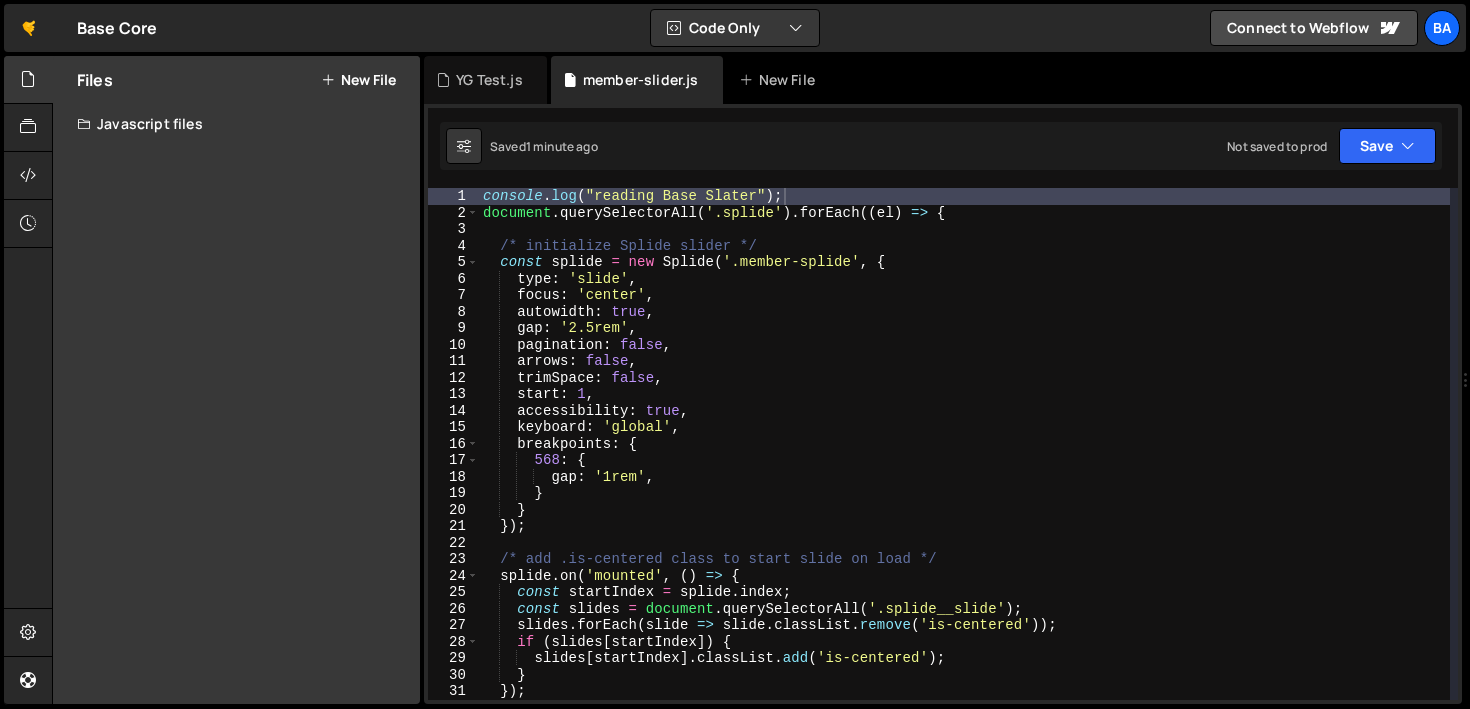 click on "Javascript files" at bounding box center [236, 124] 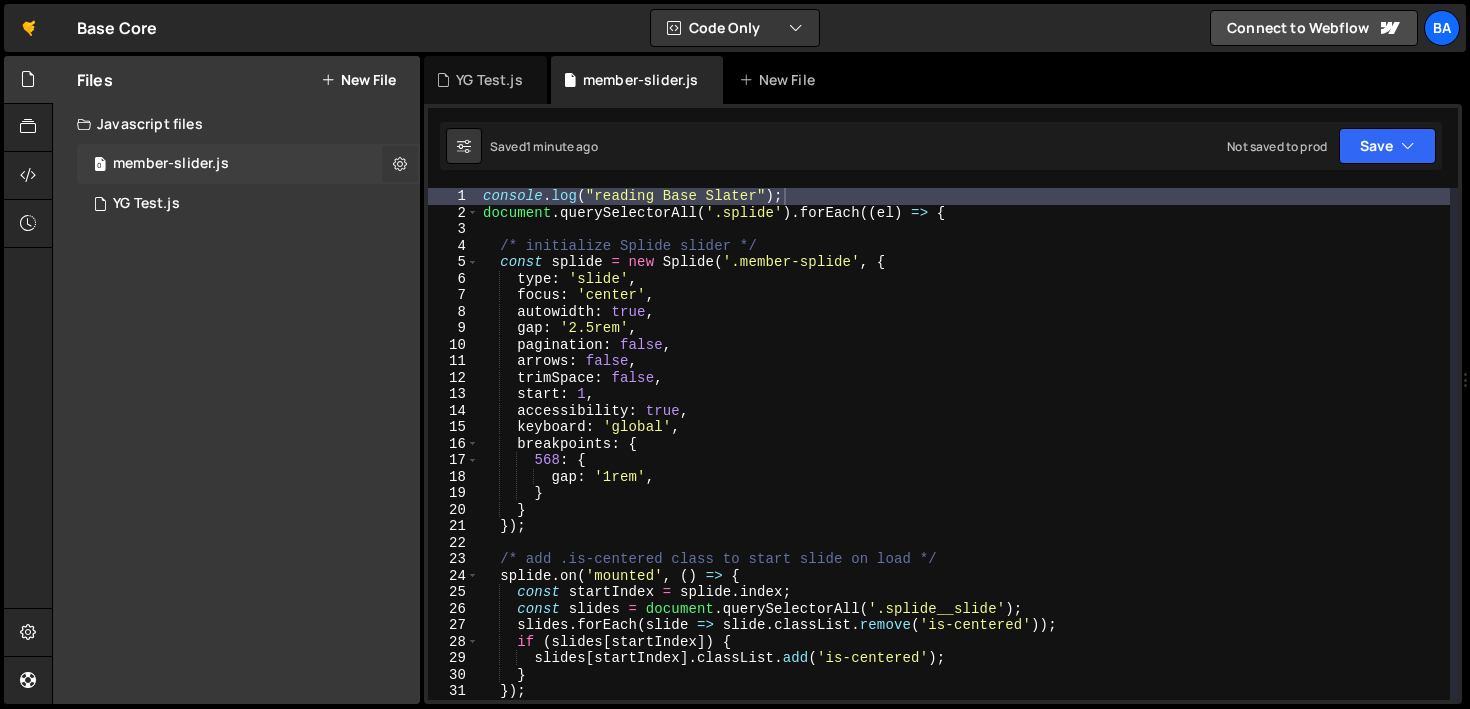 click at bounding box center (400, 163) 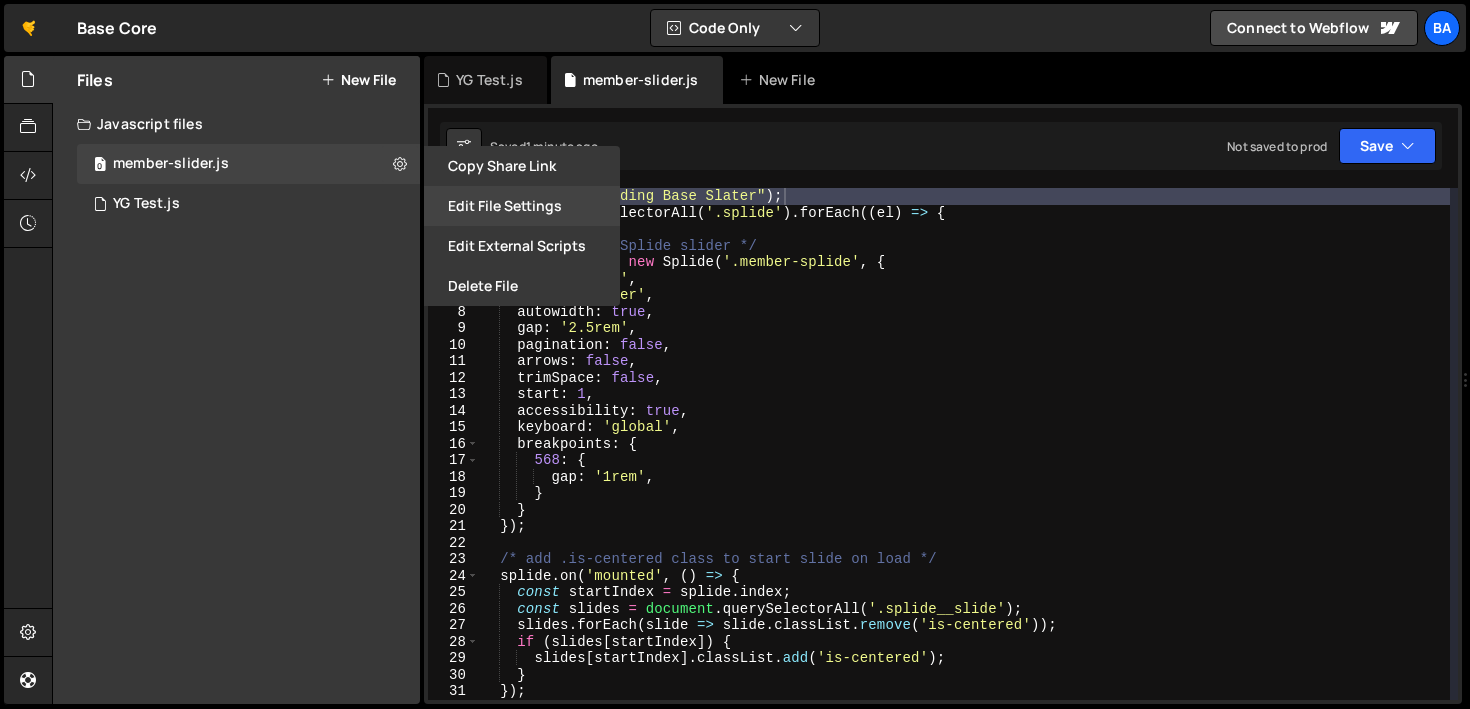 click on "Edit File Settings" at bounding box center [522, 206] 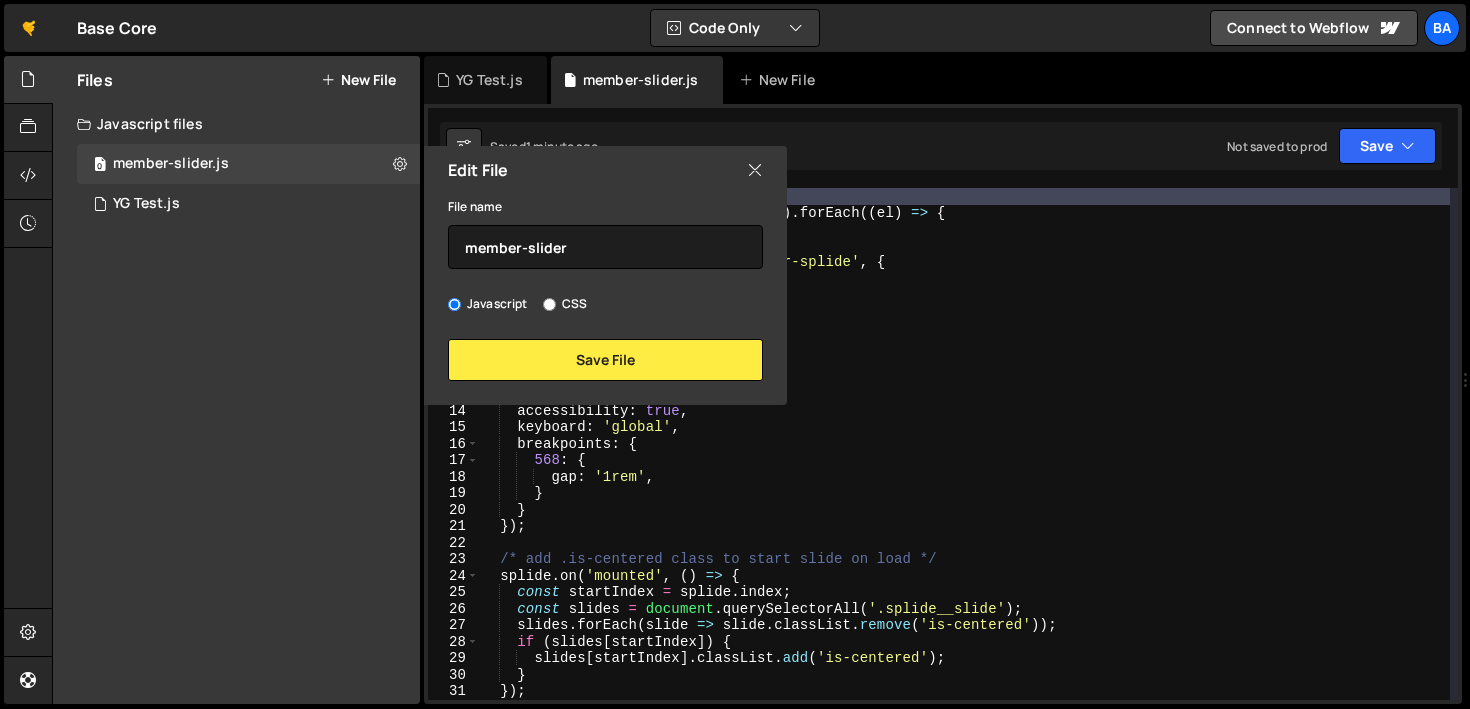 click on "Edit File" at bounding box center [605, 170] 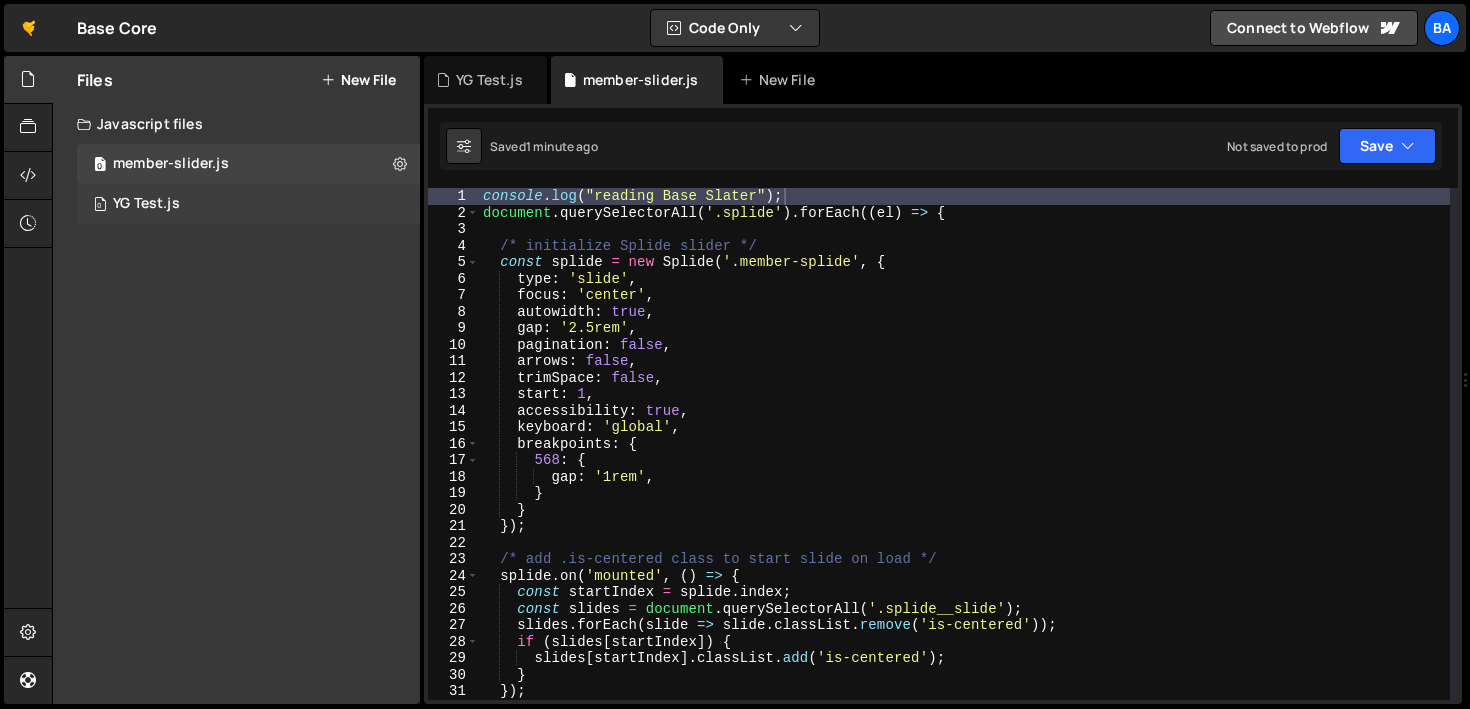 click on "0
YG Test.js
0" at bounding box center [252, 204] 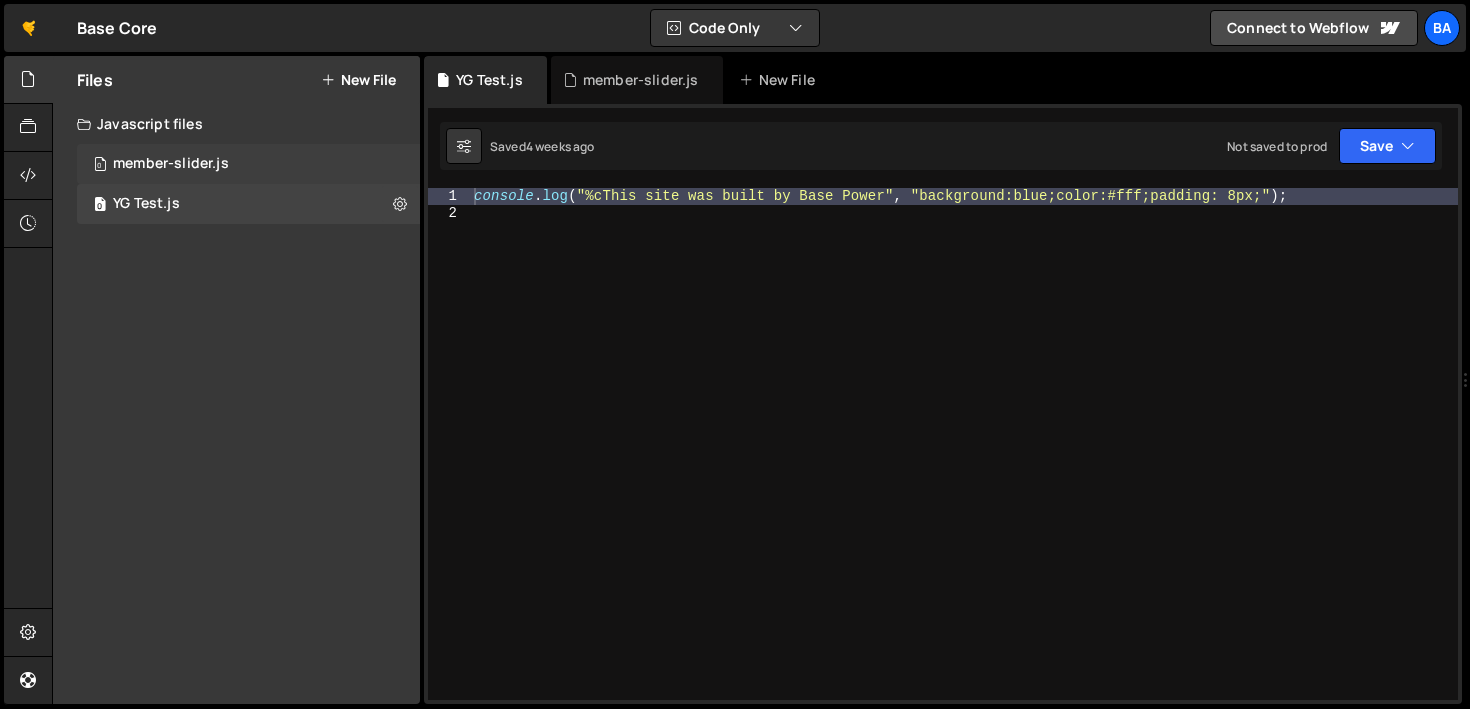 click on "member-slider.js" at bounding box center [171, 164] 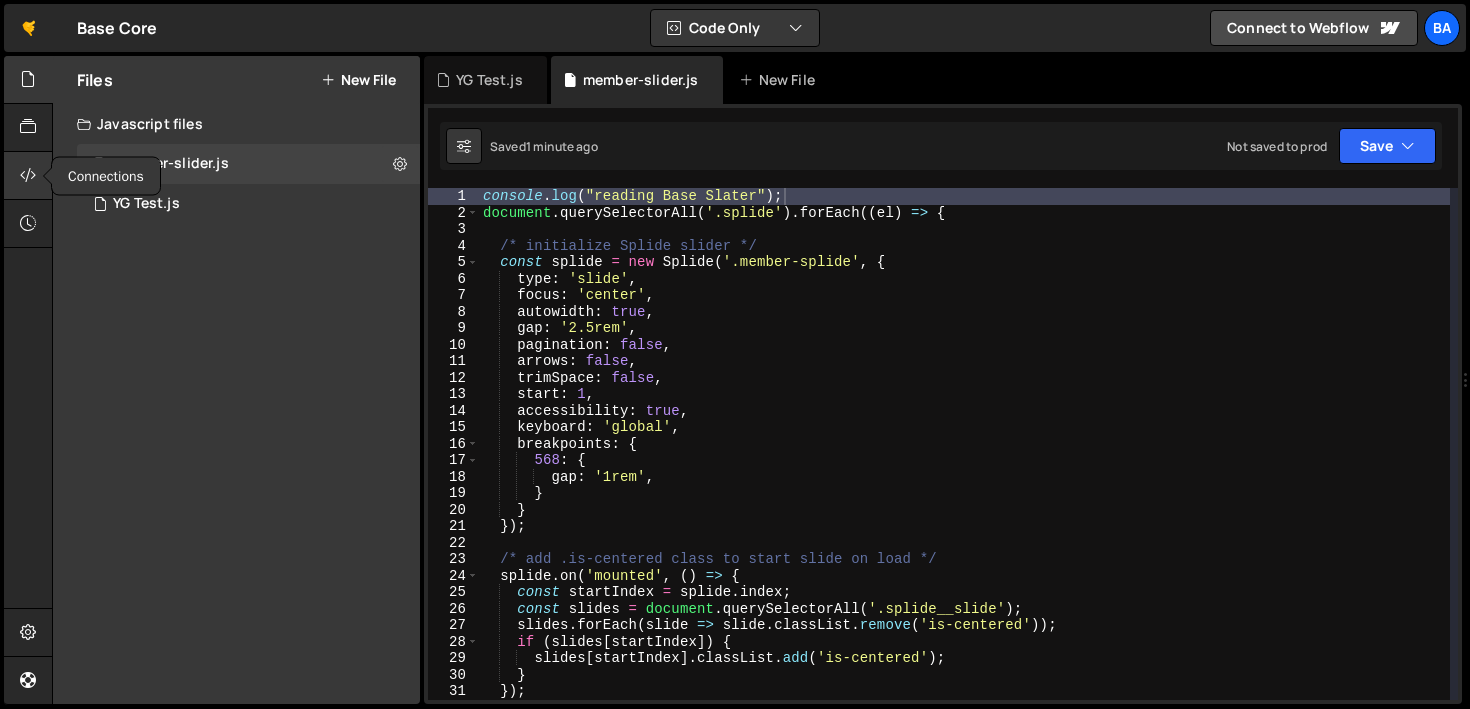 click at bounding box center [28, 175] 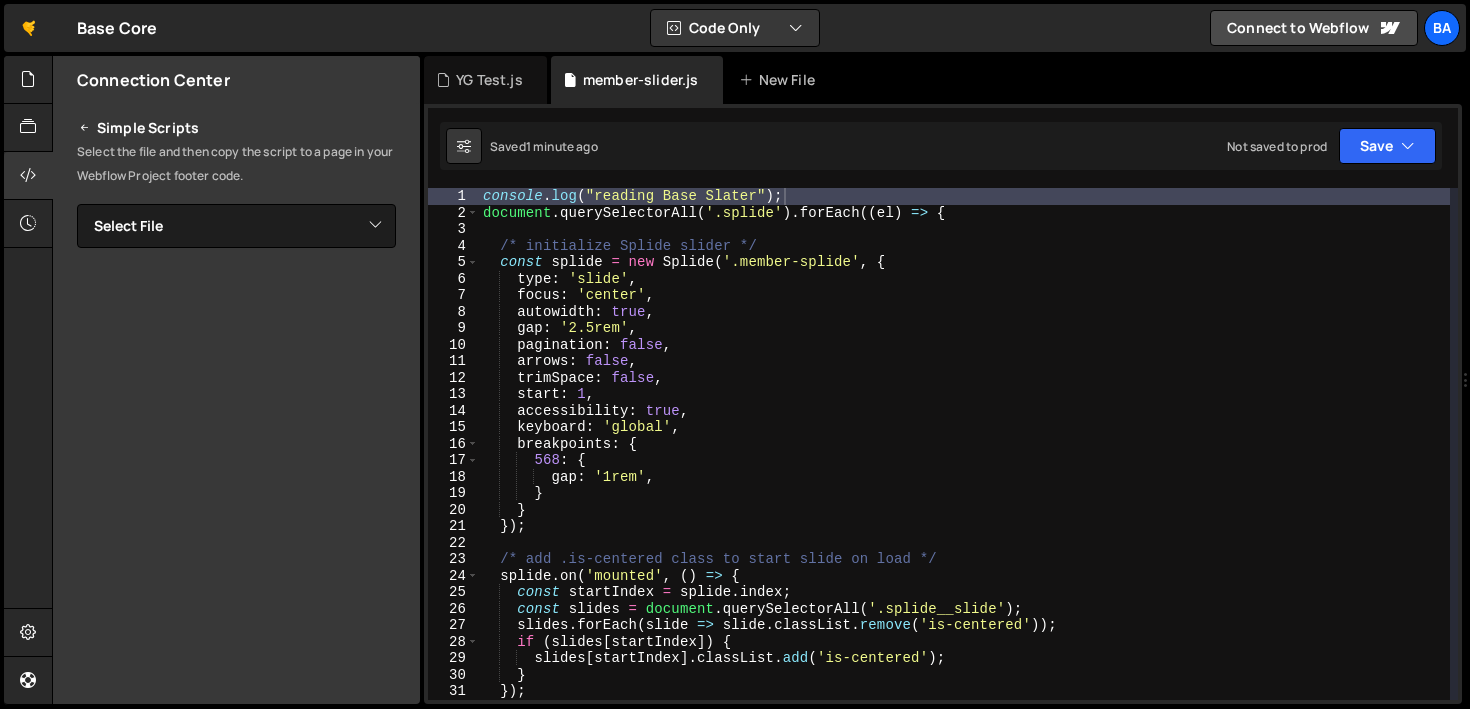 scroll, scrollTop: 0, scrollLeft: 0, axis: both 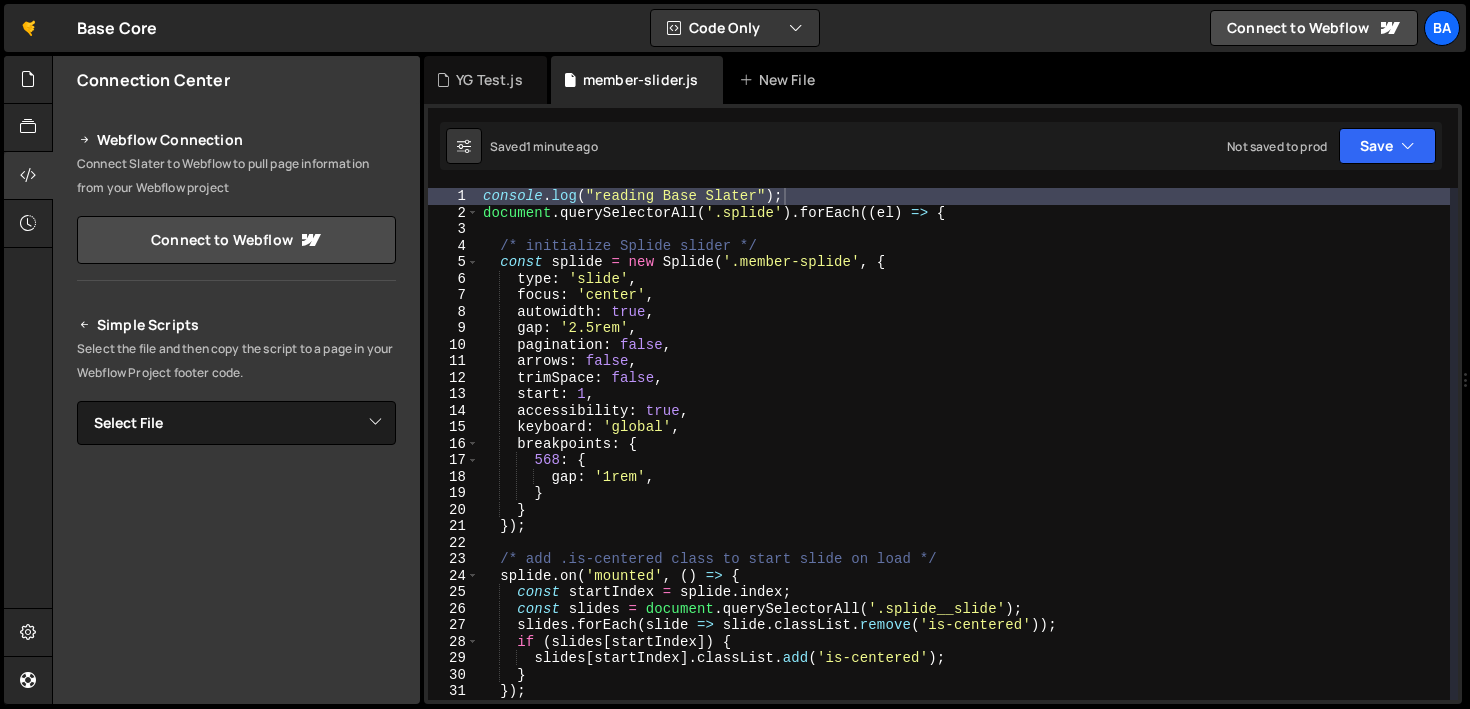 click on "Simple Scripts
Select the file and then copy the script to a page in your Webflow Project footer code.
Select File
member-slider.js
YG Test.js
Copy
Copy Staging Script
Copy Production Script
Copy  Copy Staging Script" at bounding box center (236, 585) 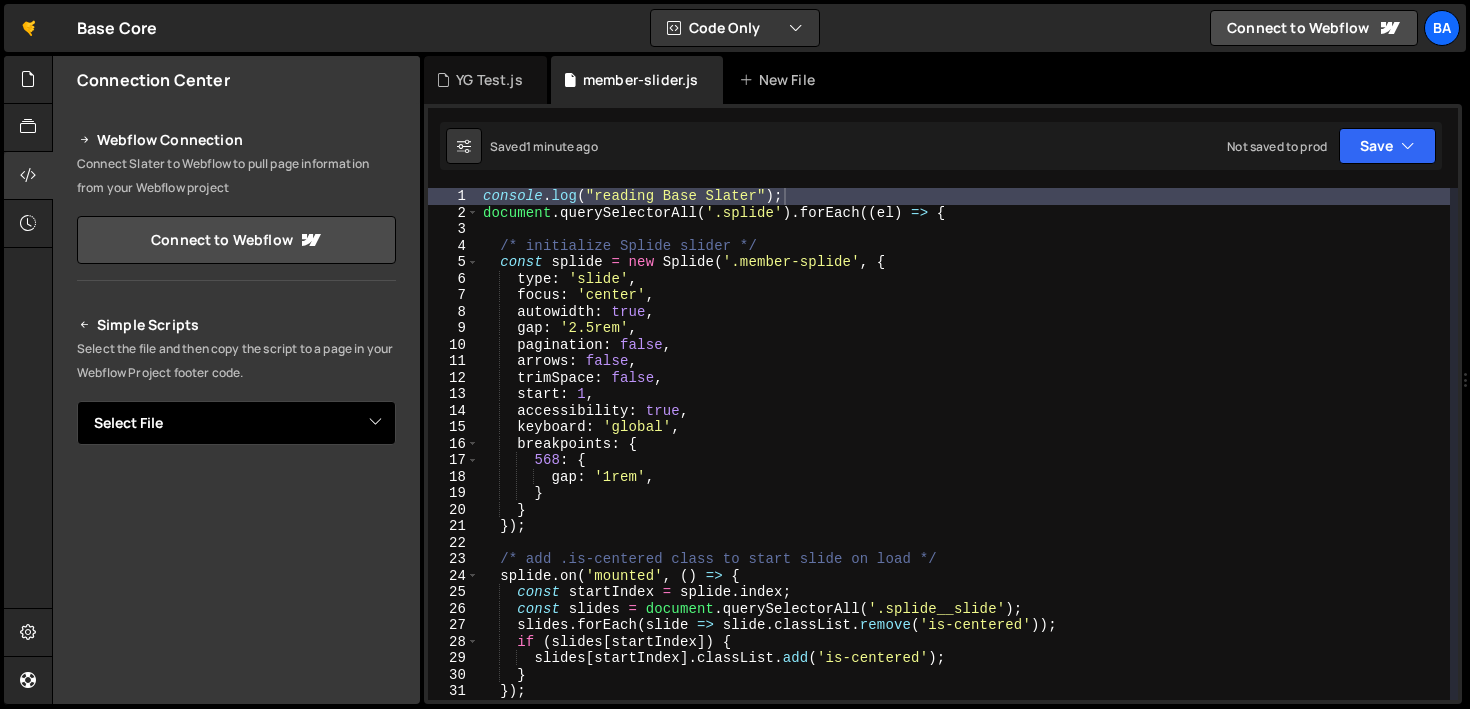 click on "Select File
member-slider.js
YG Test.js" at bounding box center (236, 423) 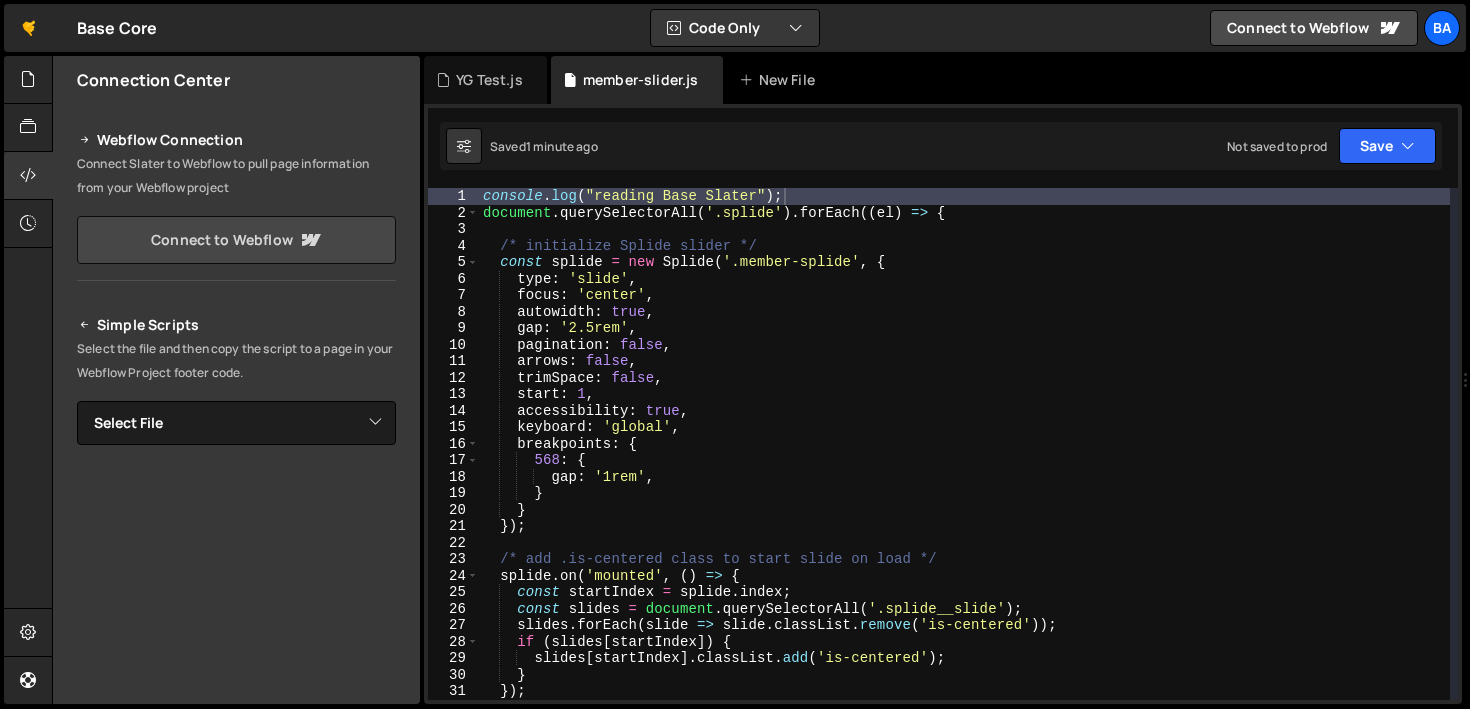 click on "Connect to Webflow" at bounding box center [236, 240] 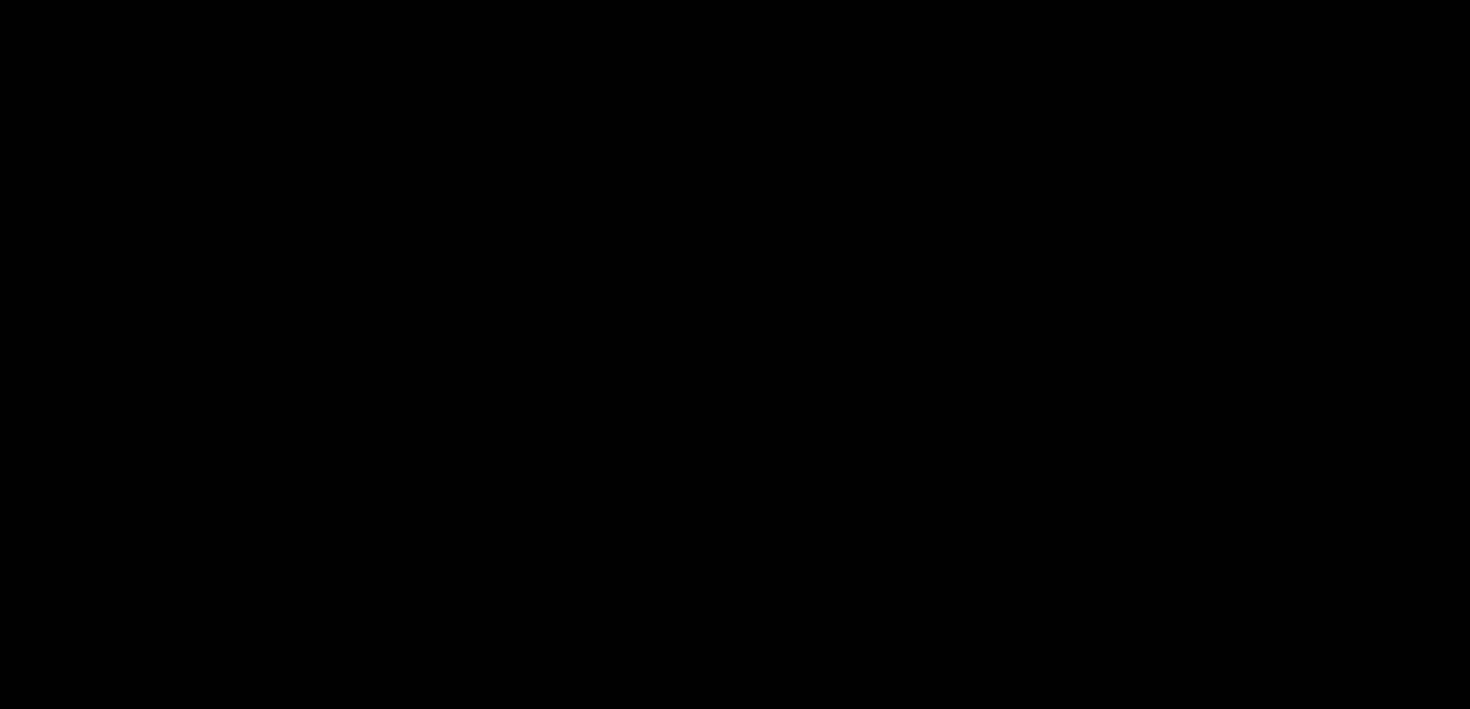 select on "6550dc350fc956749ca012c6" 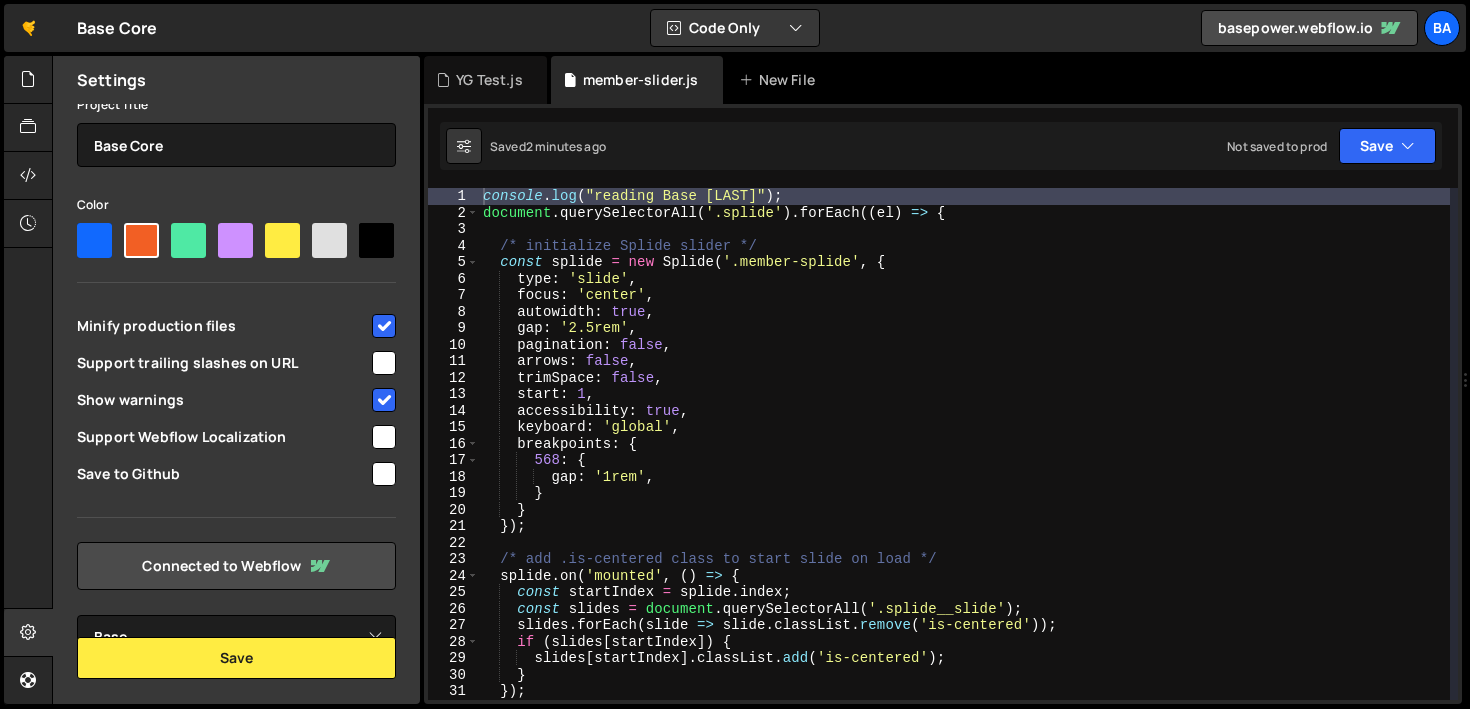 scroll, scrollTop: 147, scrollLeft: 0, axis: vertical 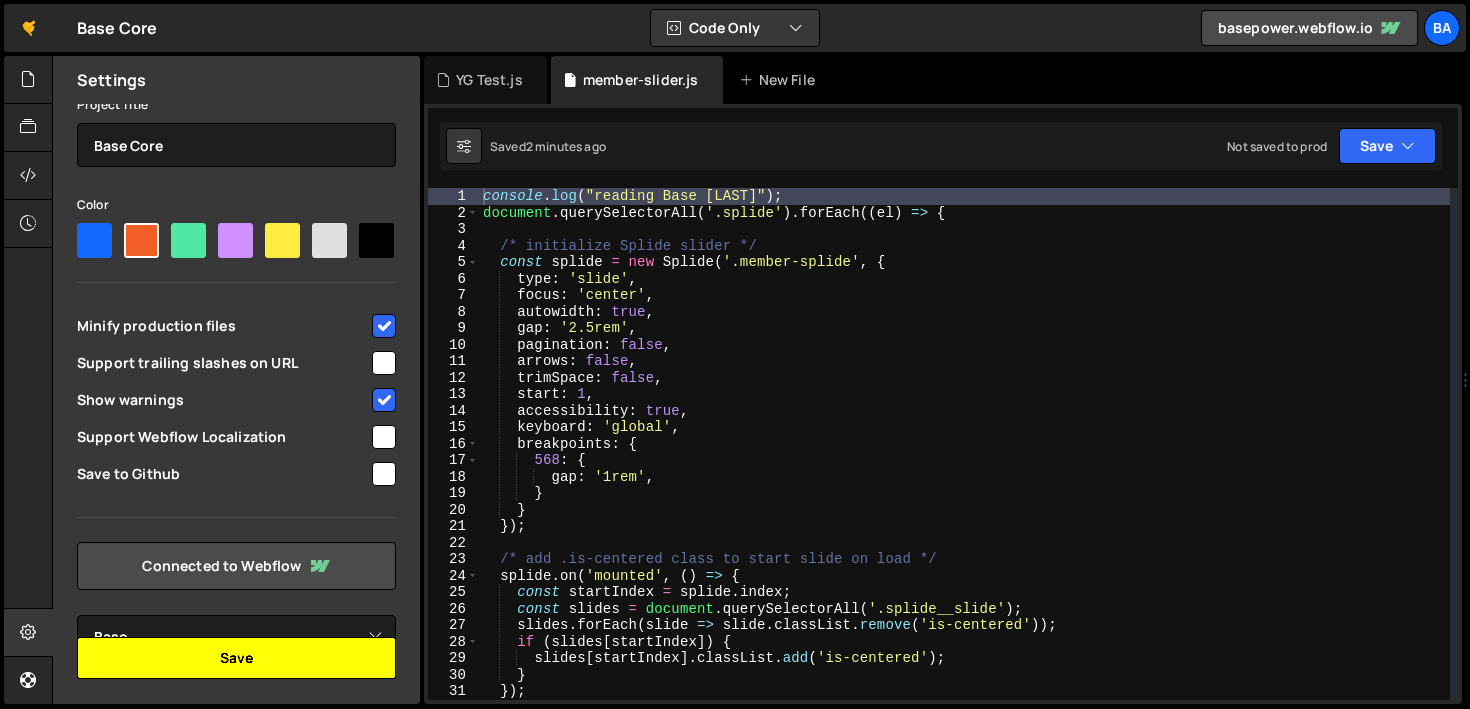 click on "Save" at bounding box center (236, 658) 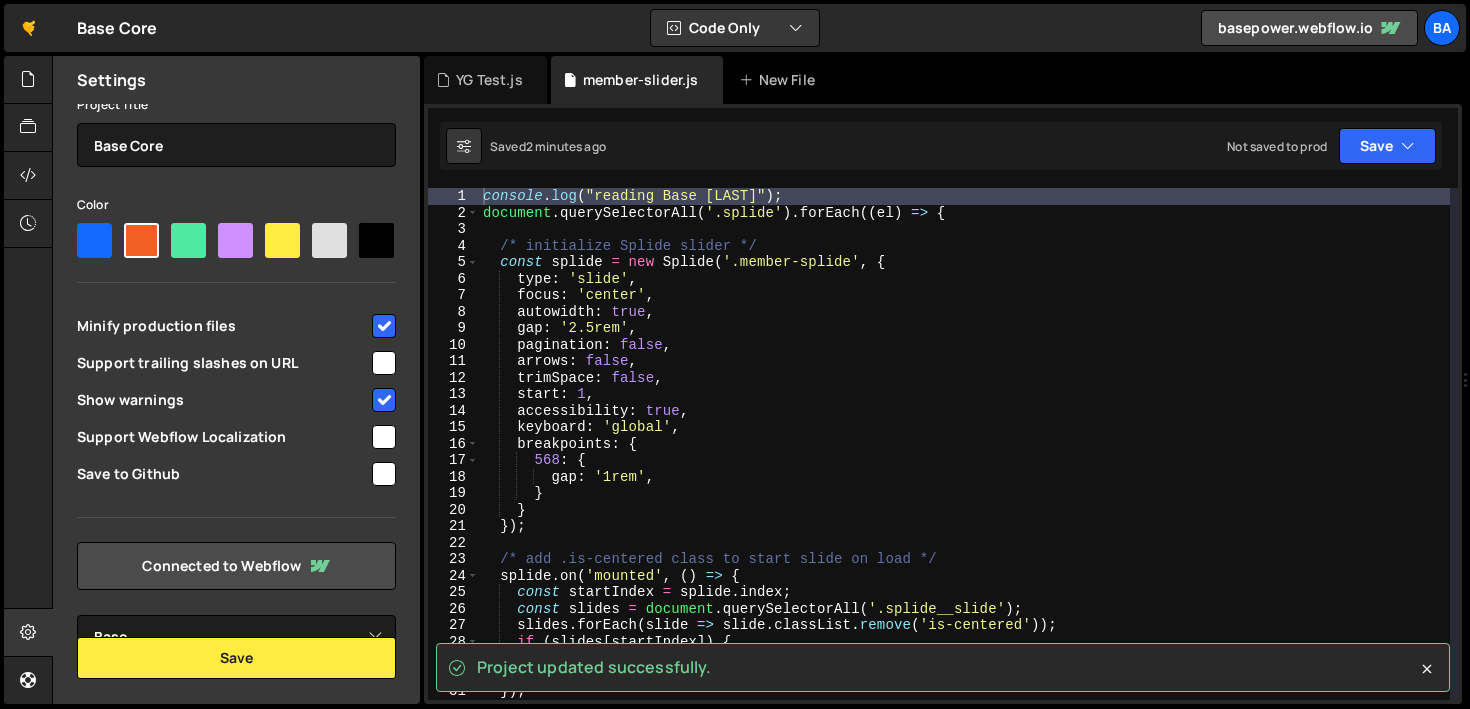 click on "Project Title
Base Core
Color
Minify production files
Support trailing slashes on URL
Show warnings
Support Webflow Localization" at bounding box center (236, 375) 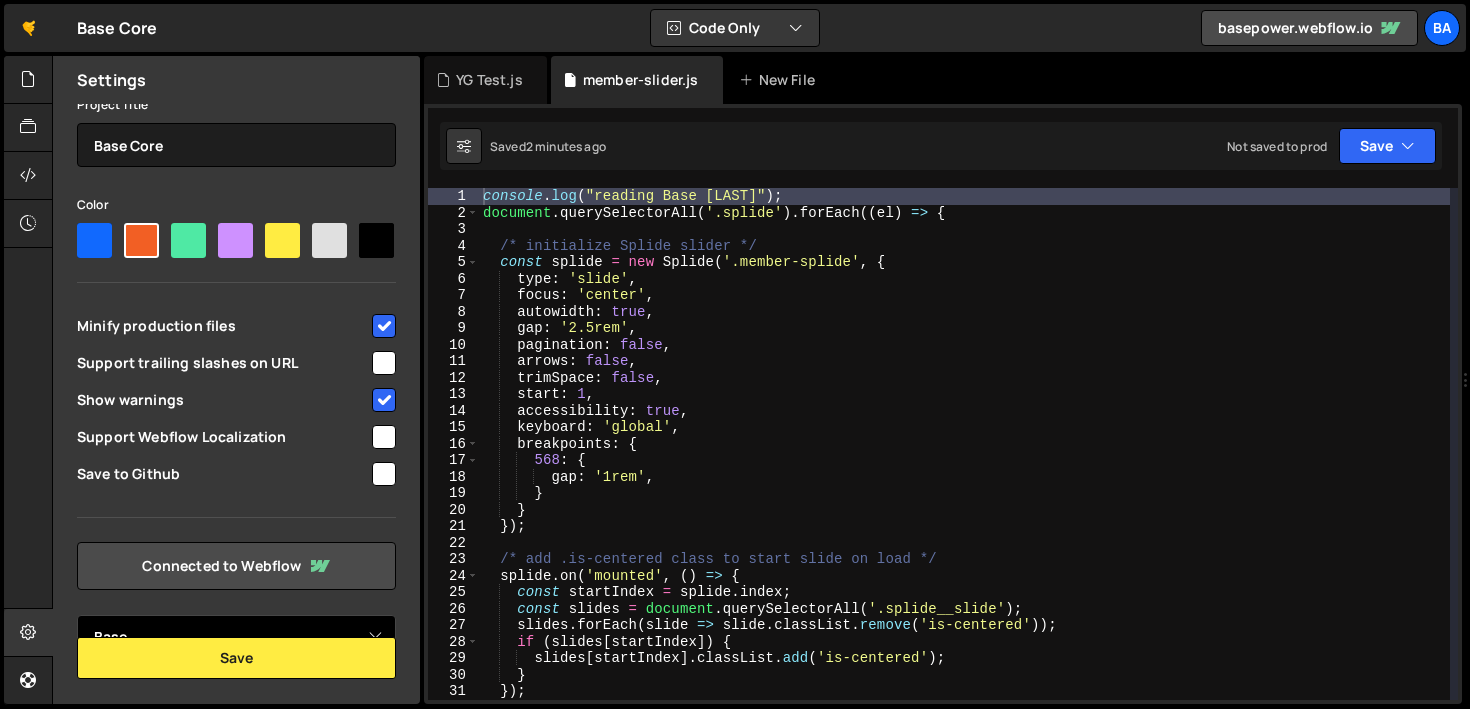 click on "Select Project
Base" at bounding box center [236, 637] 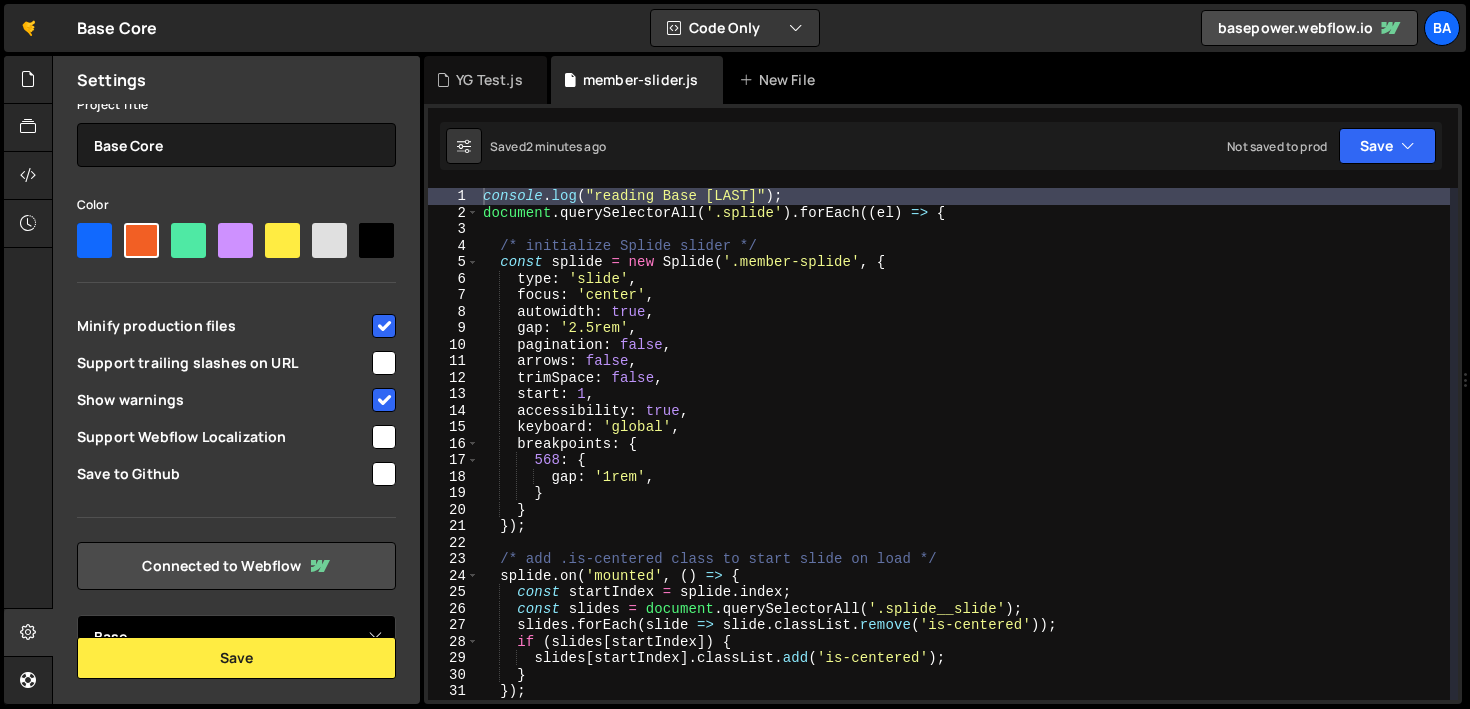 scroll, scrollTop: 0, scrollLeft: 0, axis: both 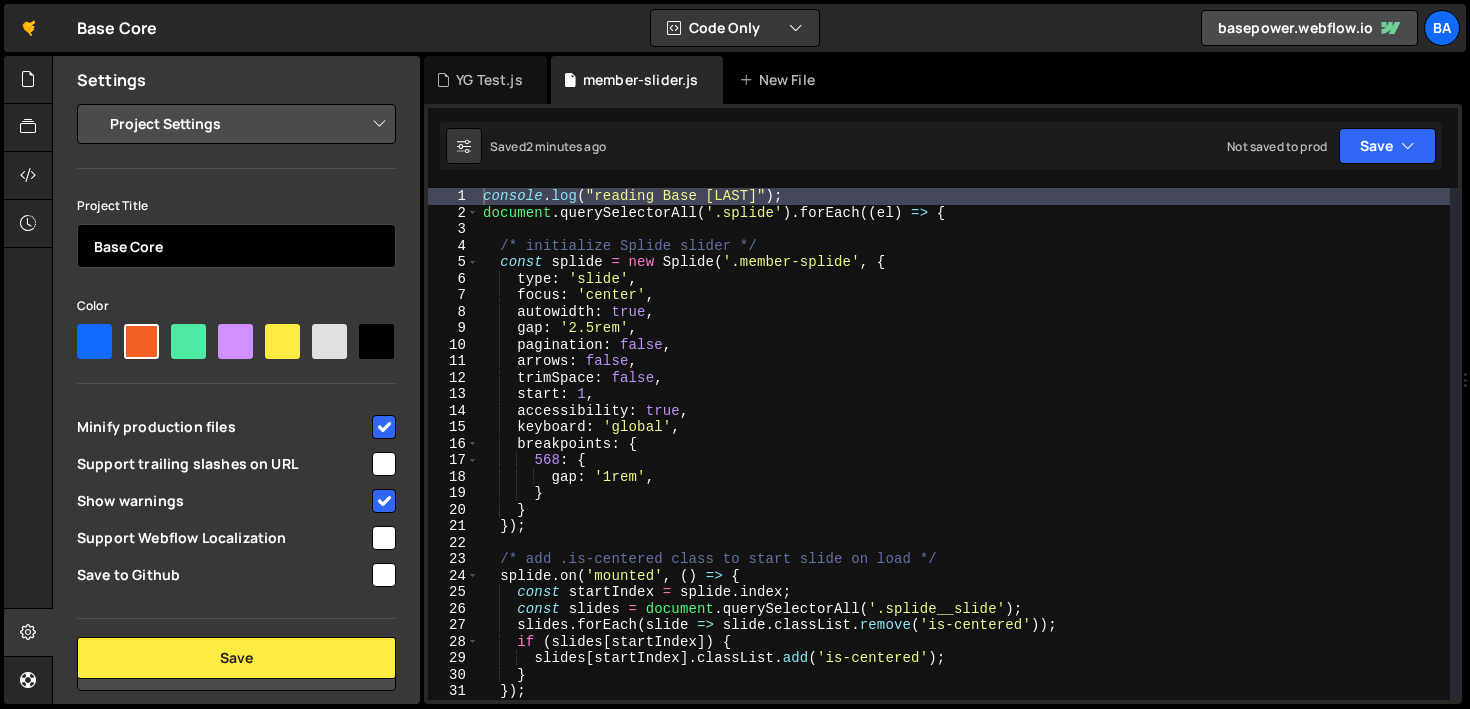 click on "Base Core" at bounding box center [236, 246] 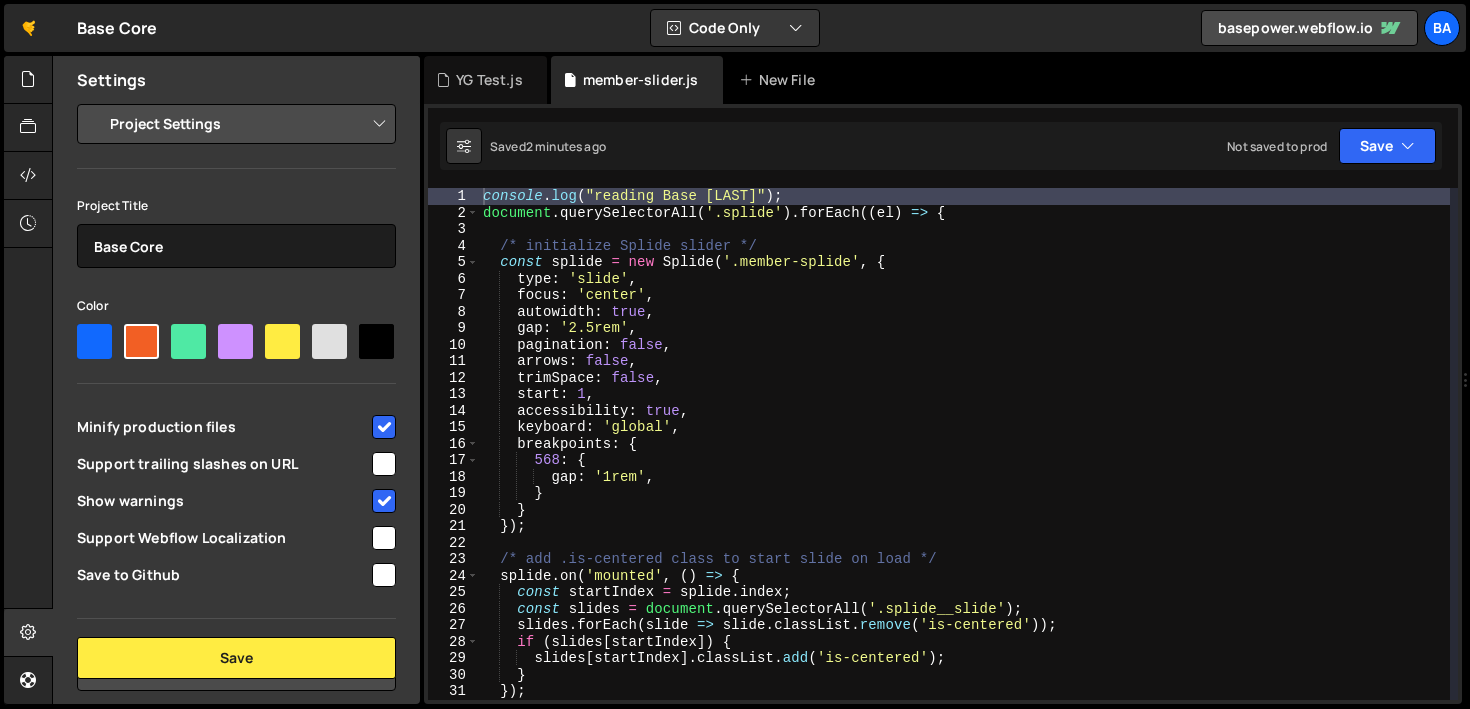click on "Project Settings
Code Editor Settings
Chat Settings
Project Title
Base Core
Color
Minify production files
Support trailing slashes on URL
Show warnings
Base" at bounding box center (236, 432) 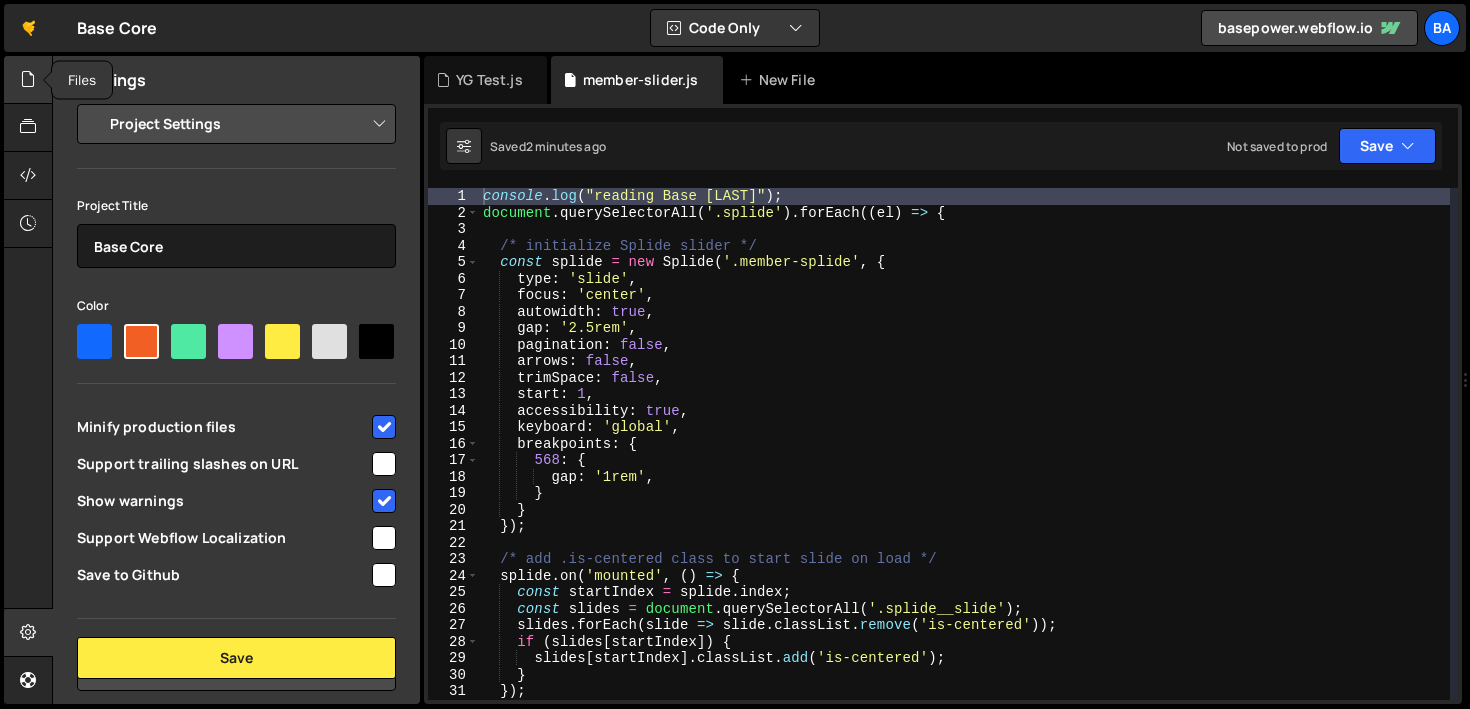 click at bounding box center (28, 79) 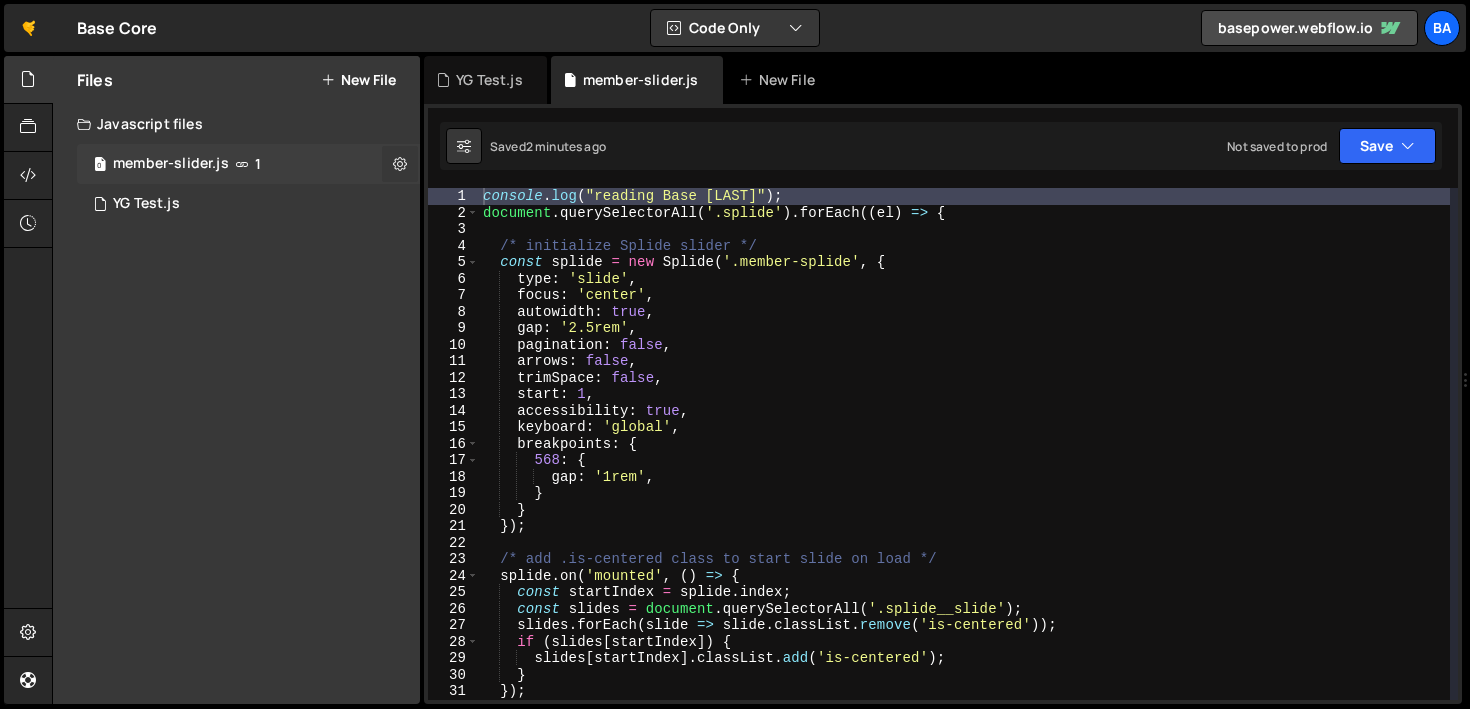 click at bounding box center (400, 163) 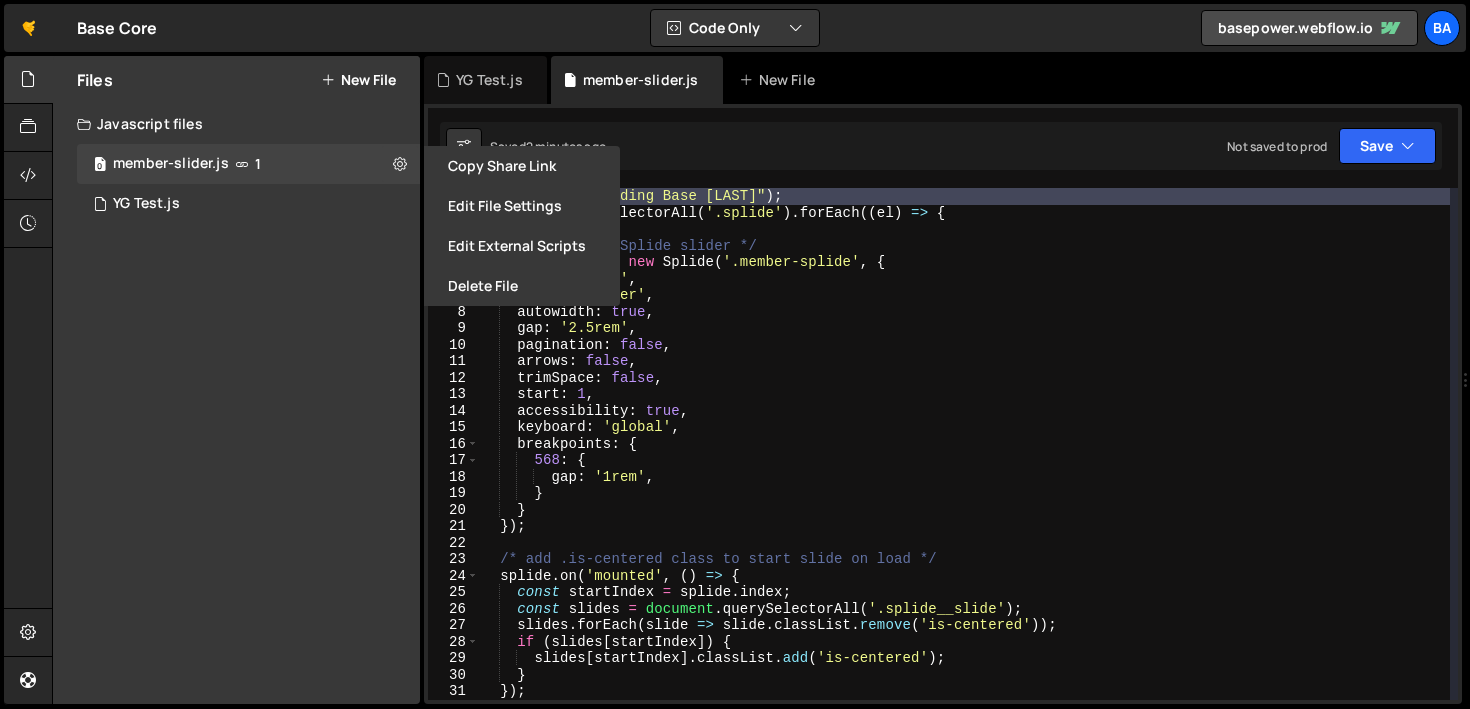 type on "focus: 'center'," 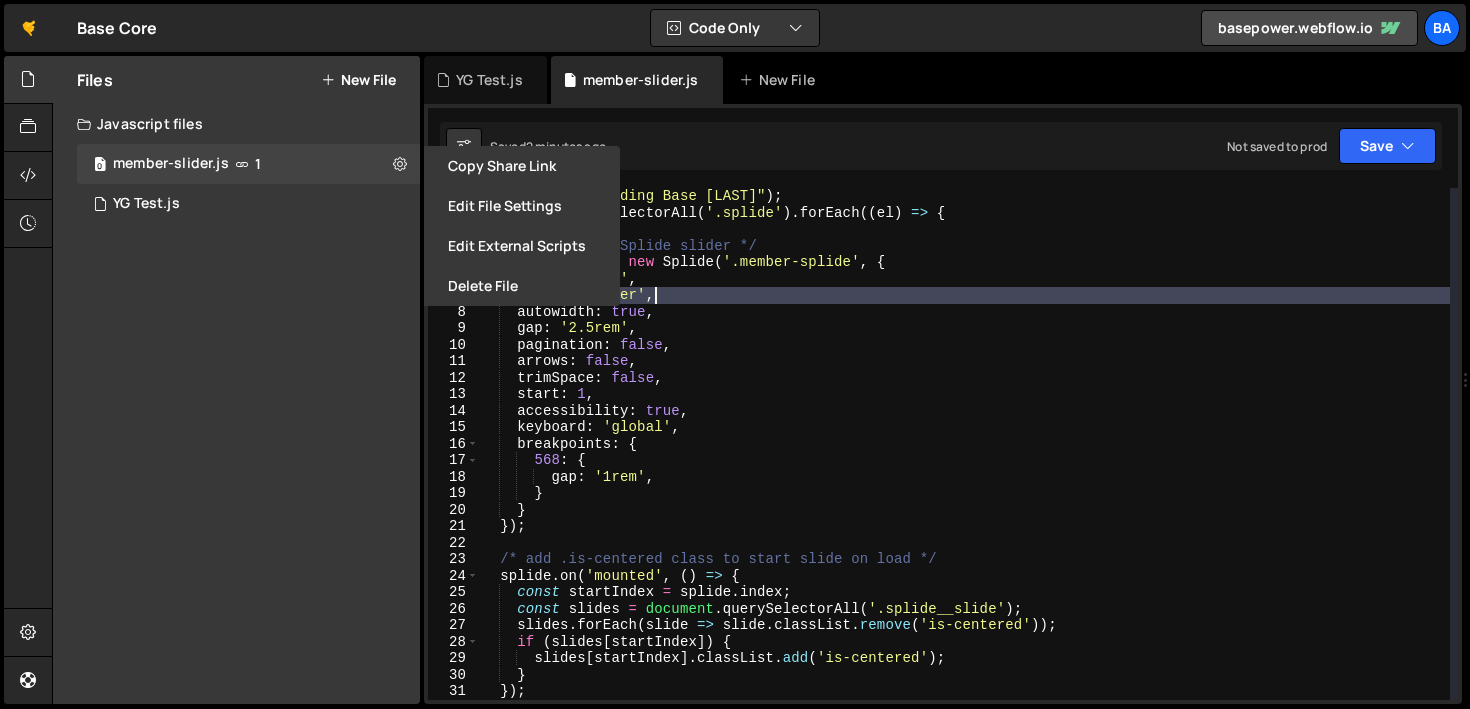 click on "console . log ( "reading Base Slater" ) ; document . querySelectorAll ( '.splide' ) . forEach (( el )   =>   {    /* initialize Splide slider */    const   splide   =   new   Splide ( '.member-splide' ,   {       type :   'slide' ,       focus :   'center' ,       autowidth :   true ,       gap :   '2.5rem' ,       pagination :   false ,       arrows :   false ,       trimSpace :   false ,       start :   1 ,       accessibility :   true ,       keyboard :   'global' ,       breakpoints :   {          568 :   {             gap :   '1rem' ,          }       }    }) ;    /* add .is-centered class to start slide on load */    splide . on ( 'mounted' ,   ( )   =>   {       const   startIndex   =   splide . index ;       const   slides   =   document . querySelectorAll ( '.splide__slide' ) ;       slides . forEach ( slide   =>   slide . classList . remove ( 'is-centered' )) ;       if   ( slides [ startIndex ])   {          slides [ startIndex ] . classList . add ( 'is-centered' ) ;       }    }) ;" at bounding box center (964, 460) 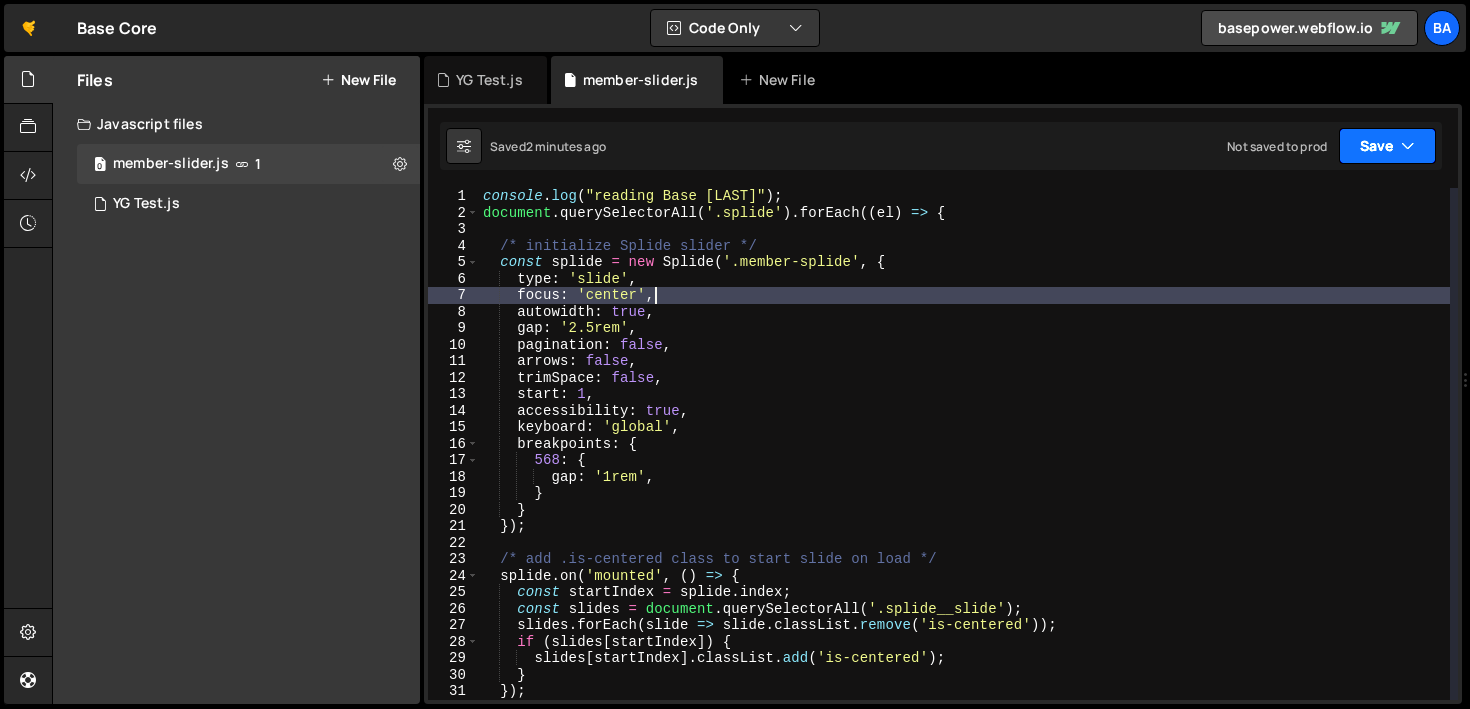 click on "Save" at bounding box center (1387, 146) 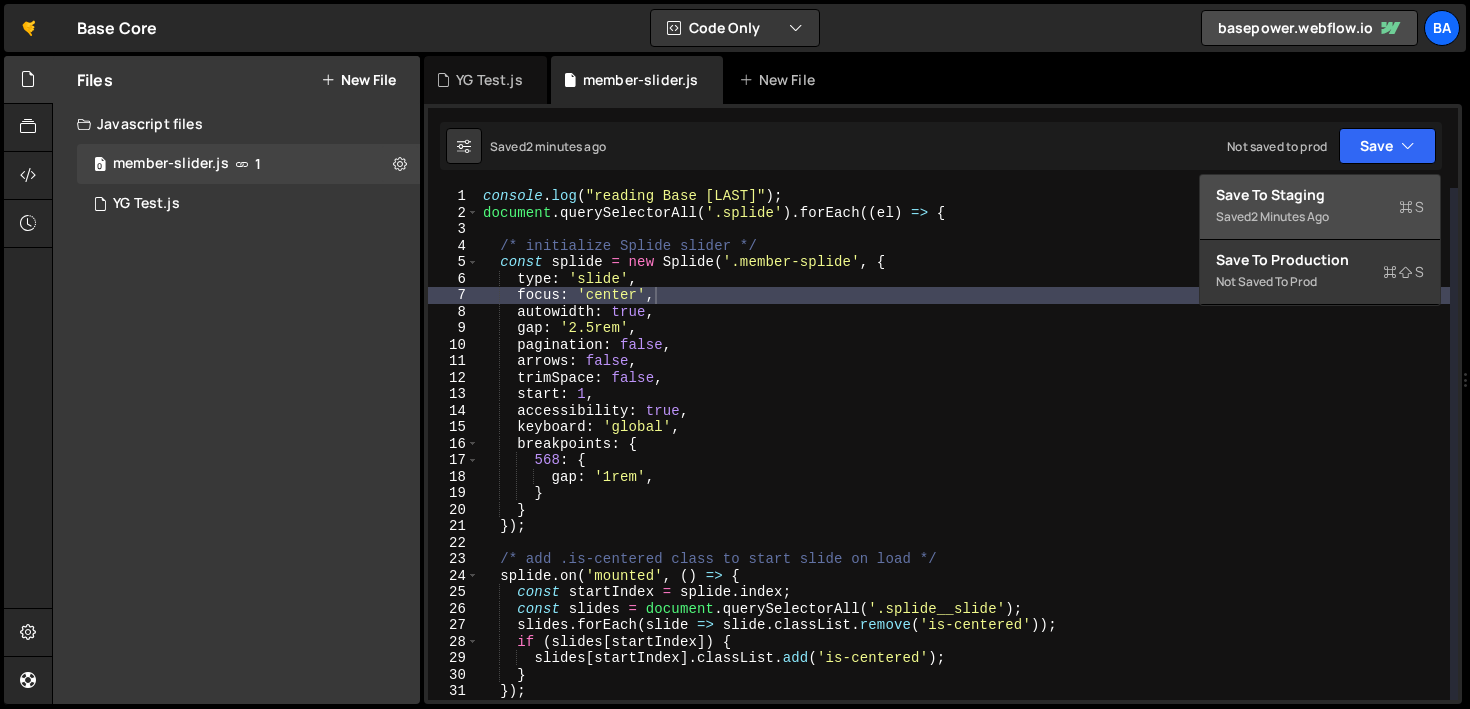 click on "Save to Staging
S" at bounding box center [1320, 195] 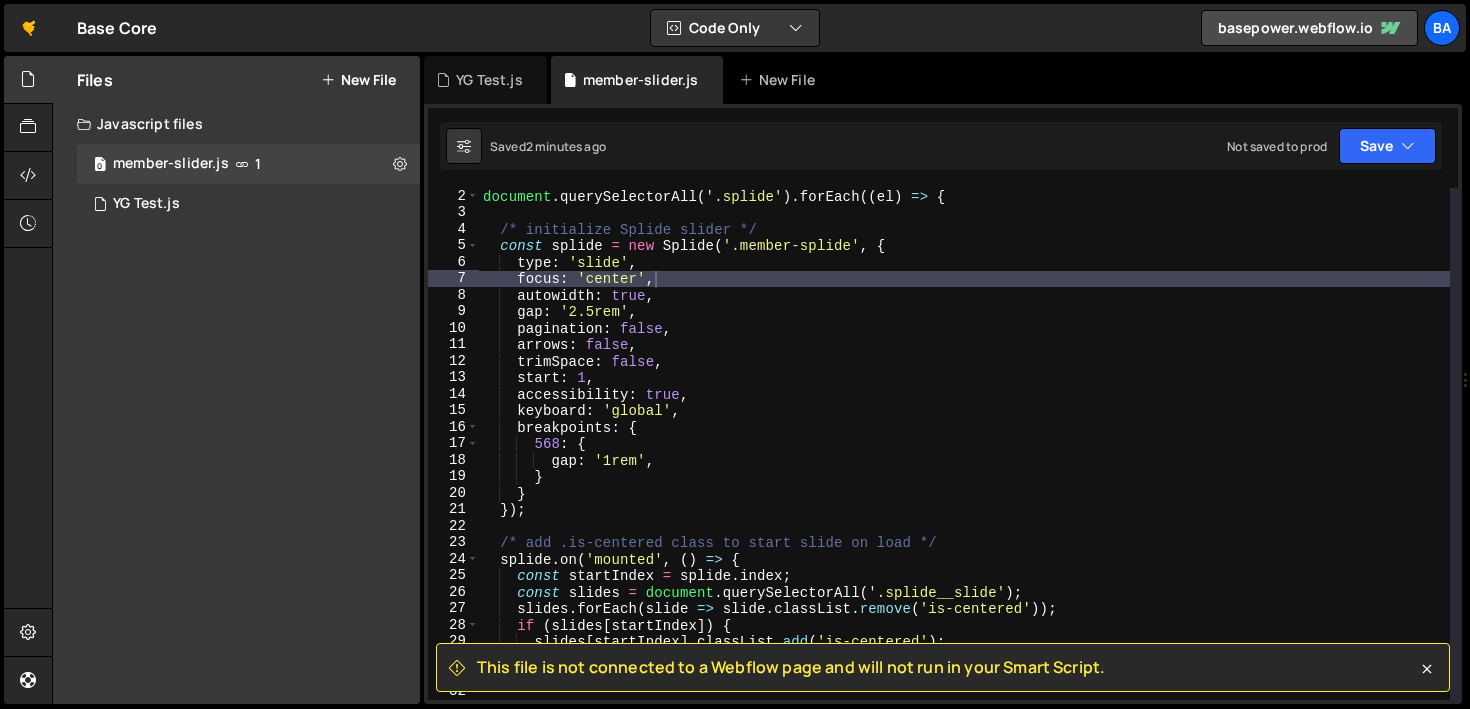 scroll, scrollTop: 0, scrollLeft: 0, axis: both 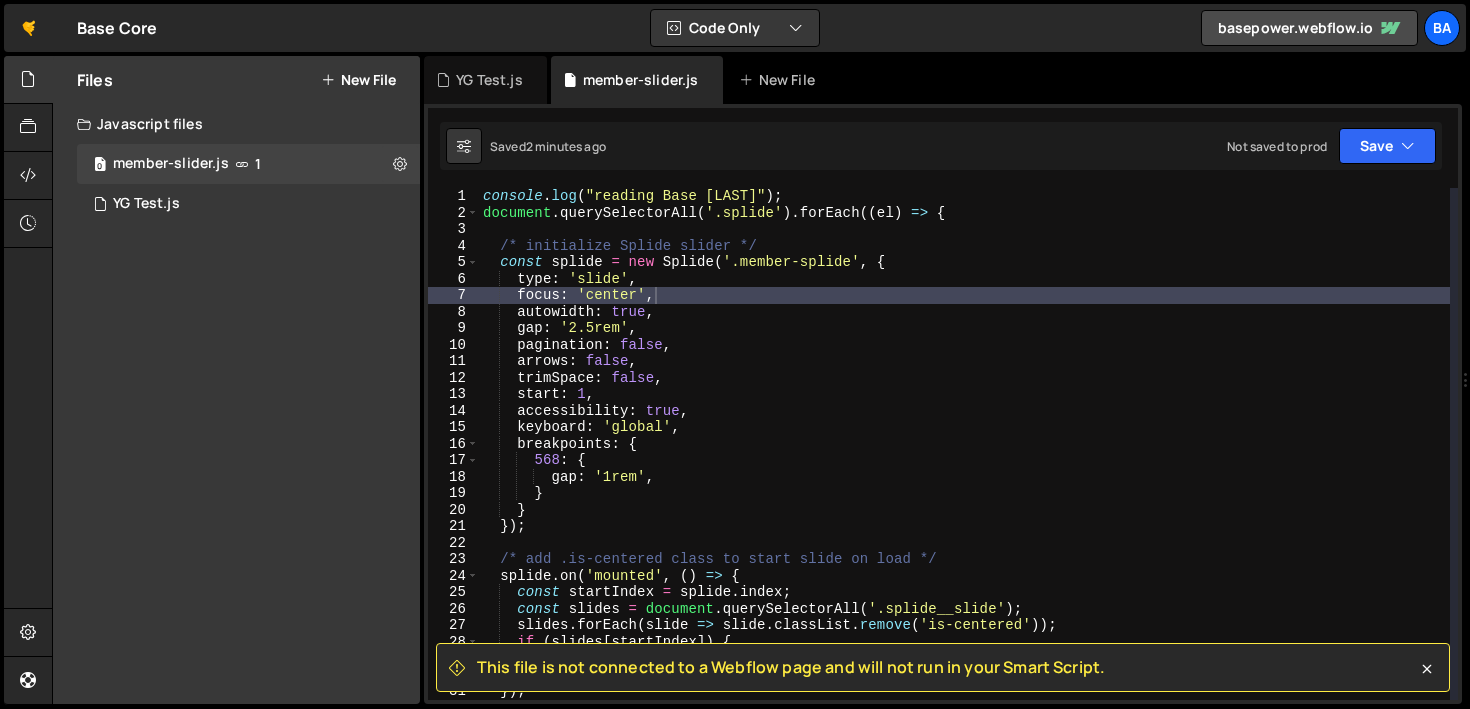click on "This file is not connected to a Webflow page and will not run in your Smart Script." at bounding box center (943, 667) 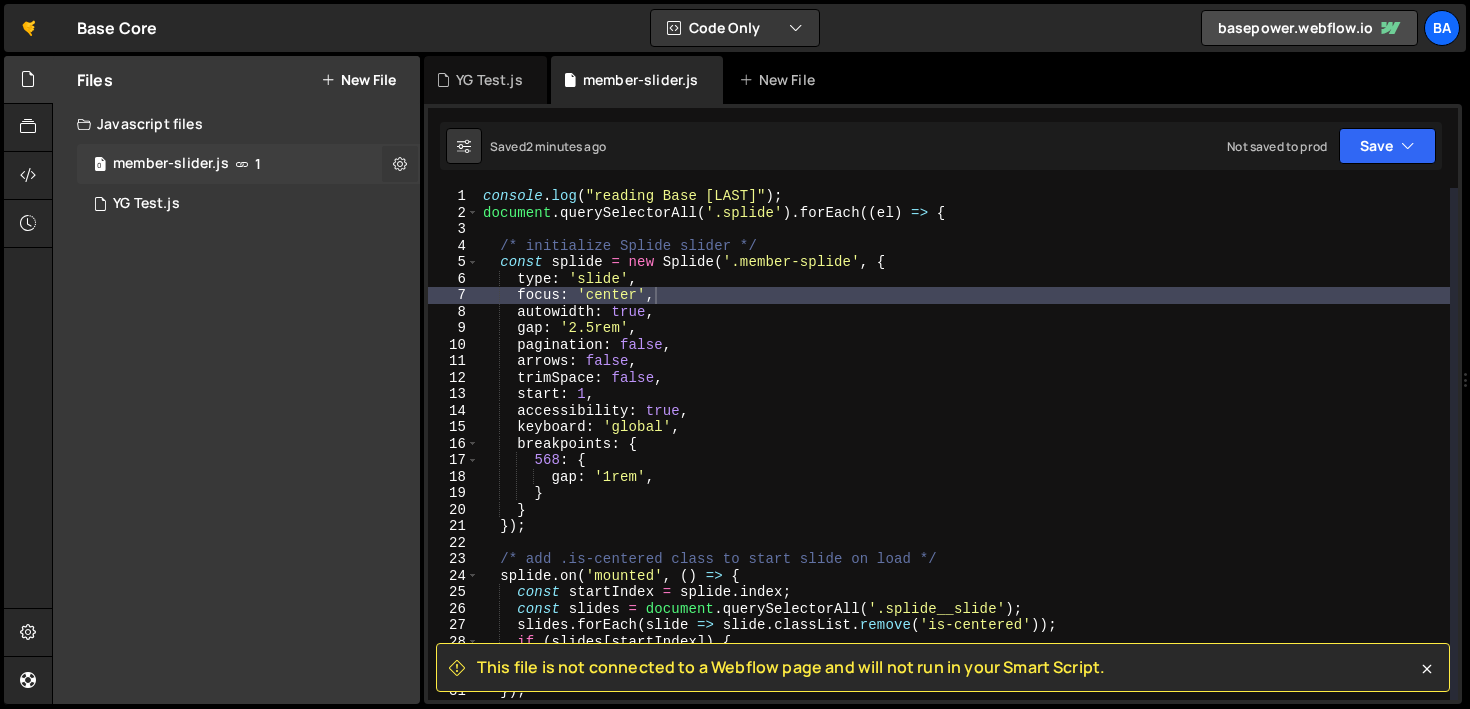 click at bounding box center [400, 164] 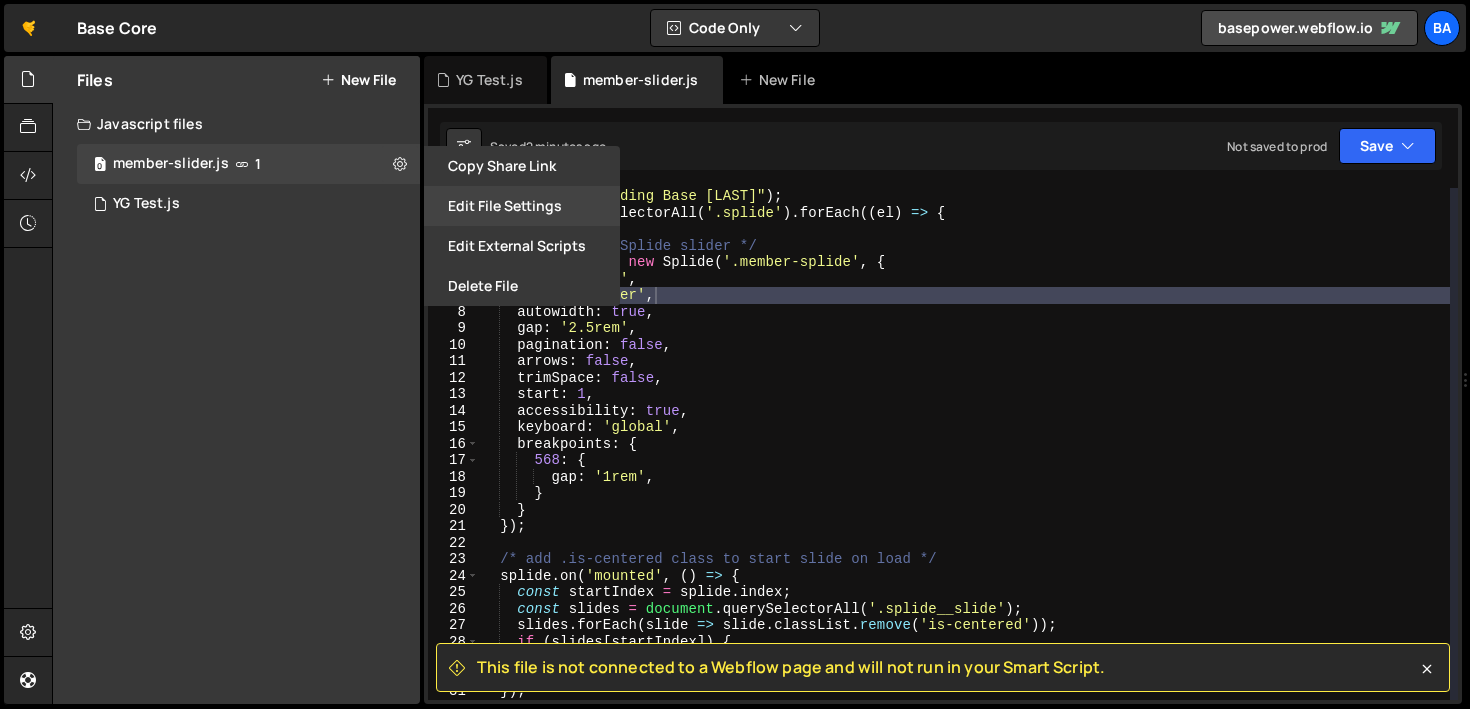 click on "Edit File Settings" at bounding box center [522, 206] 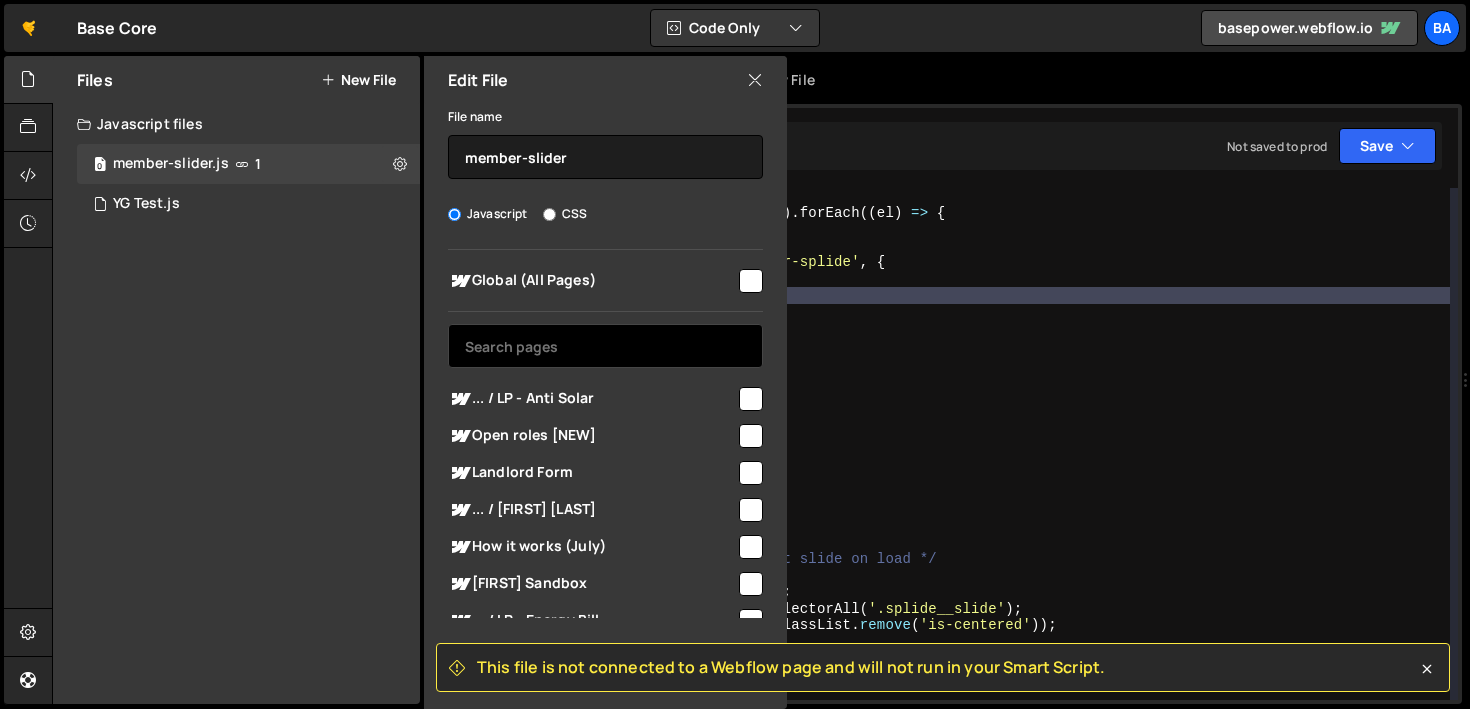 click at bounding box center [605, 346] 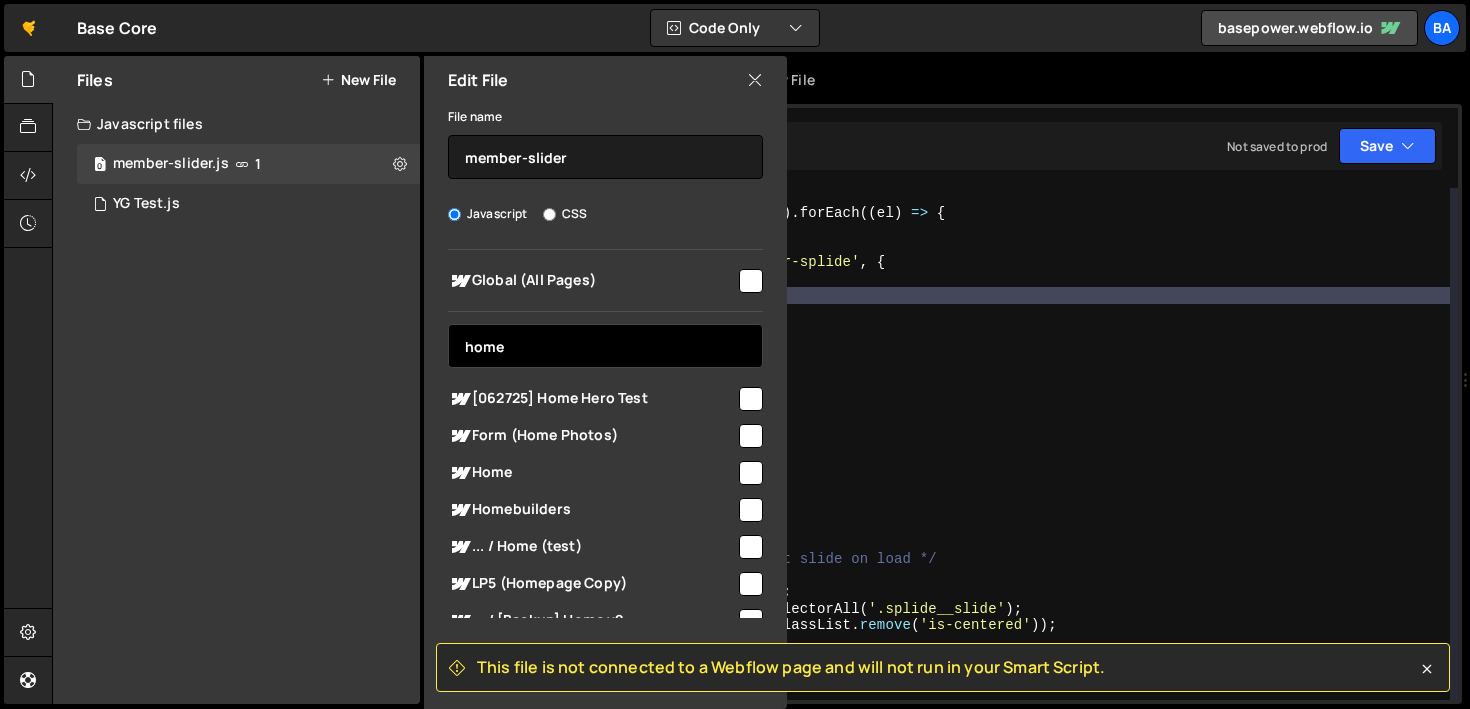 type on "home" 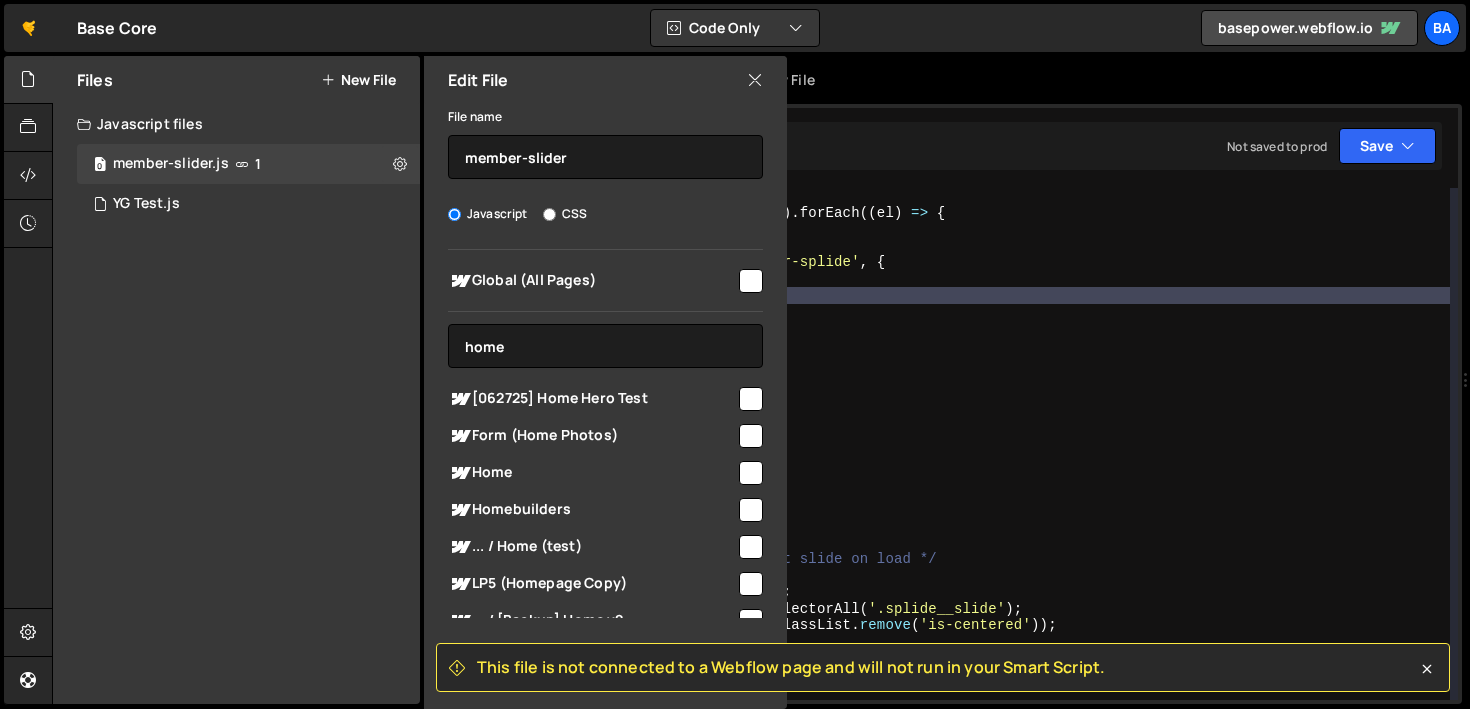 click at bounding box center [751, 473] 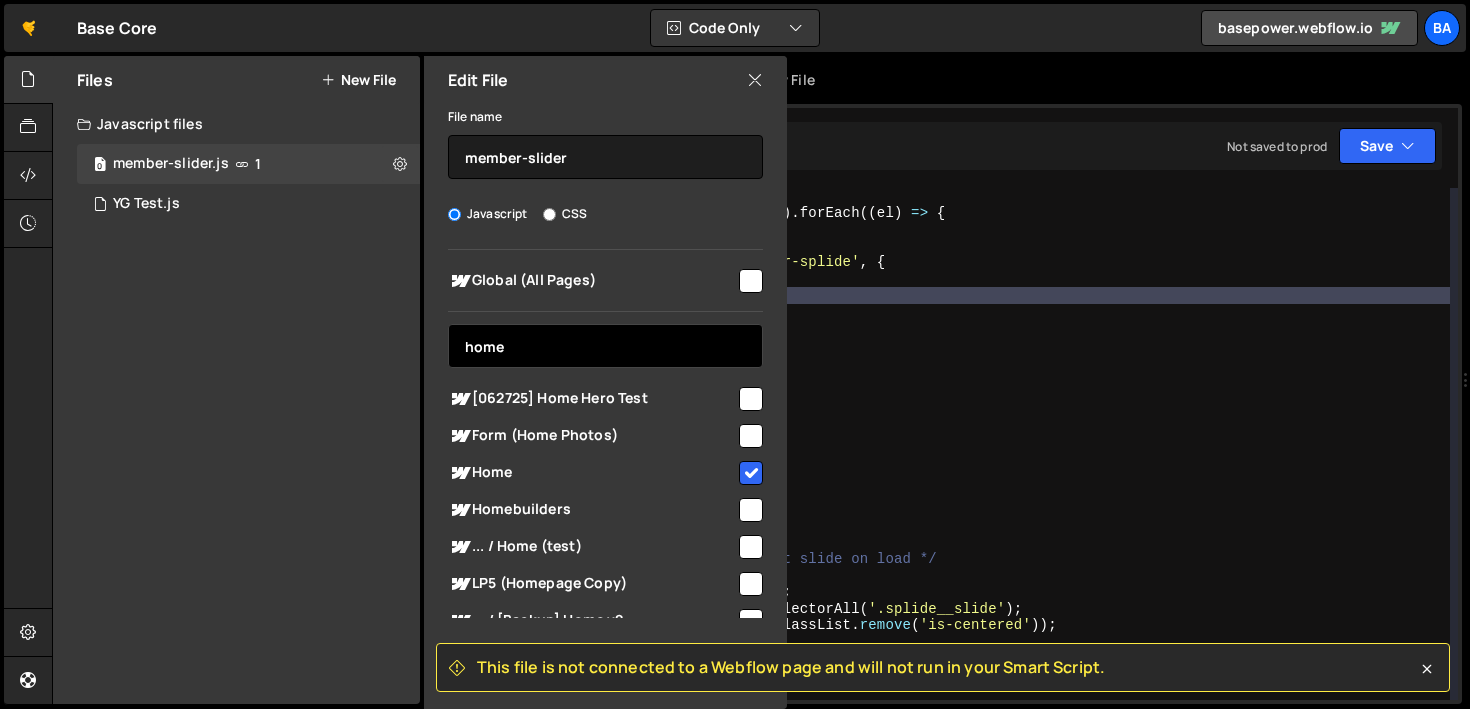 click on "home" at bounding box center (605, 346) 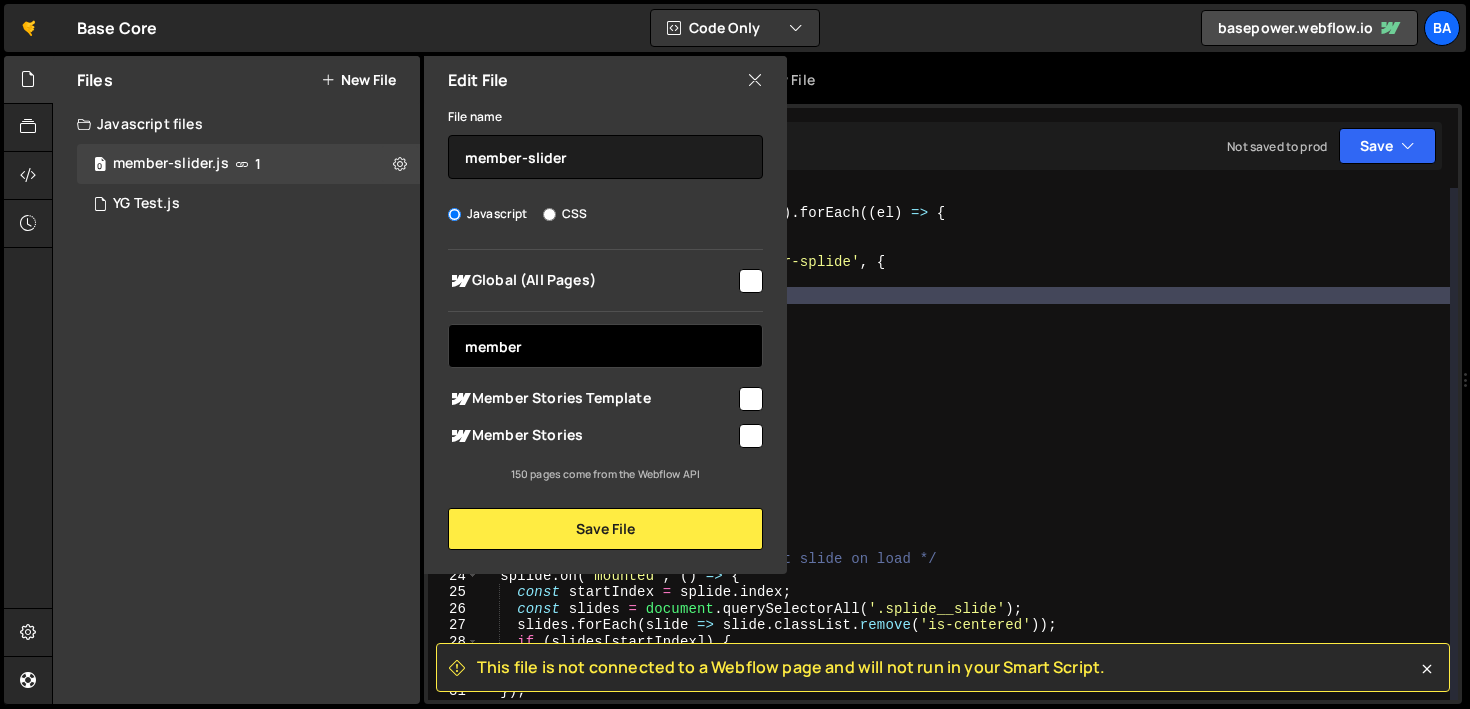 type on "member" 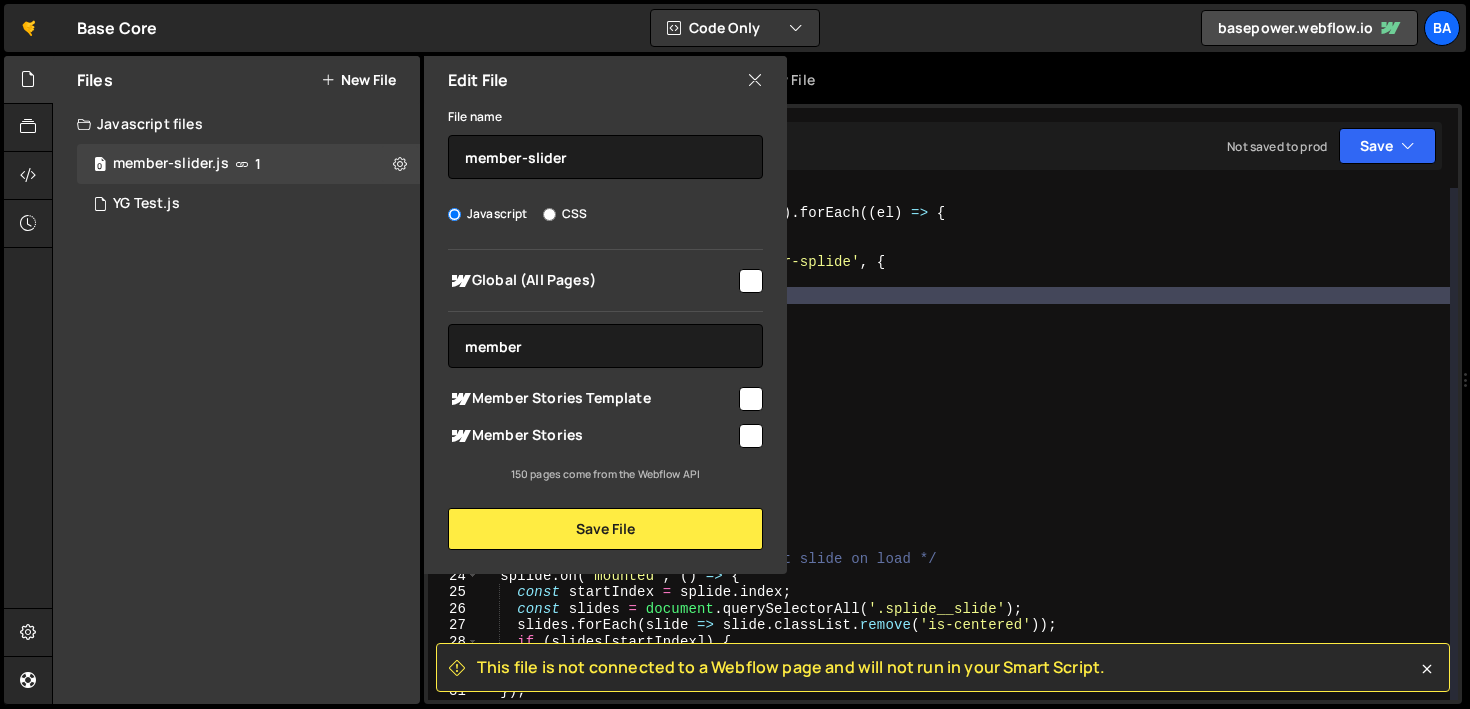click at bounding box center [751, 436] 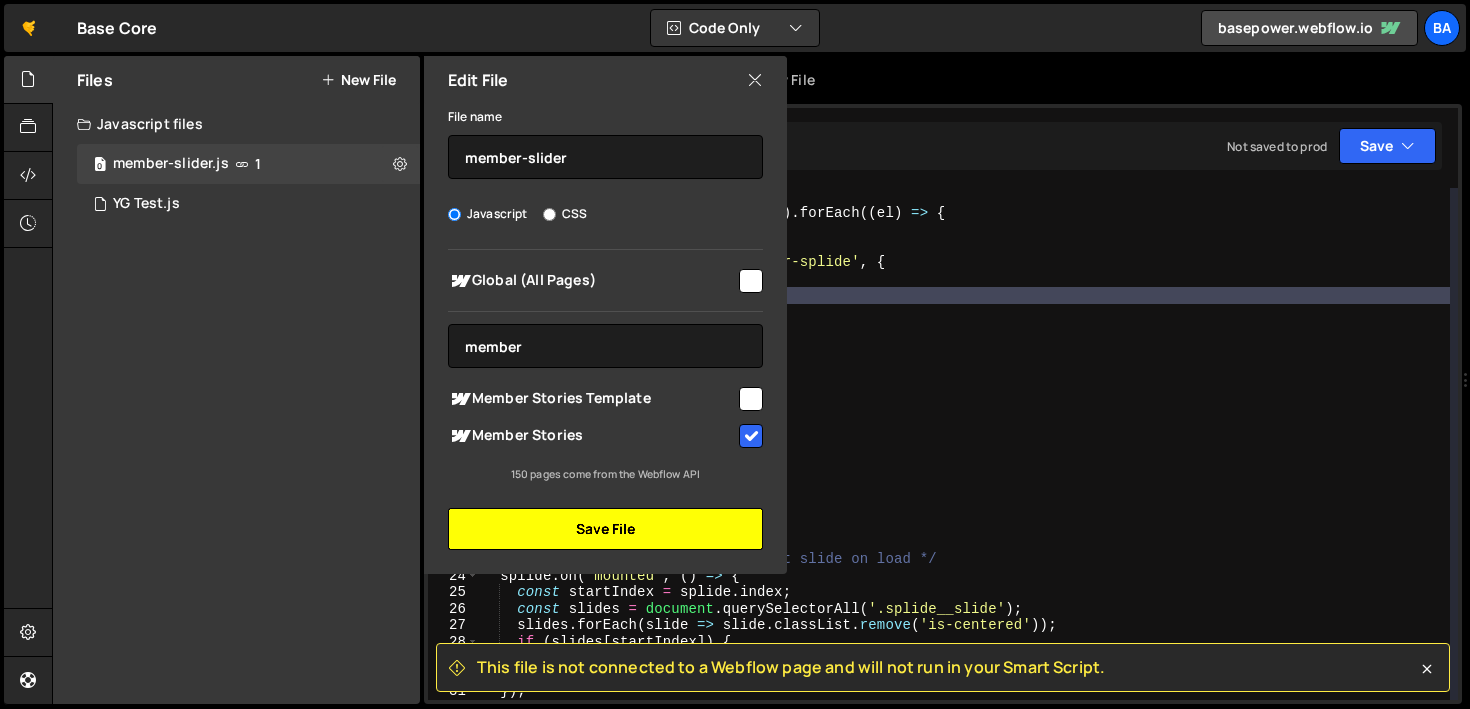 click on "Save File" at bounding box center (605, 529) 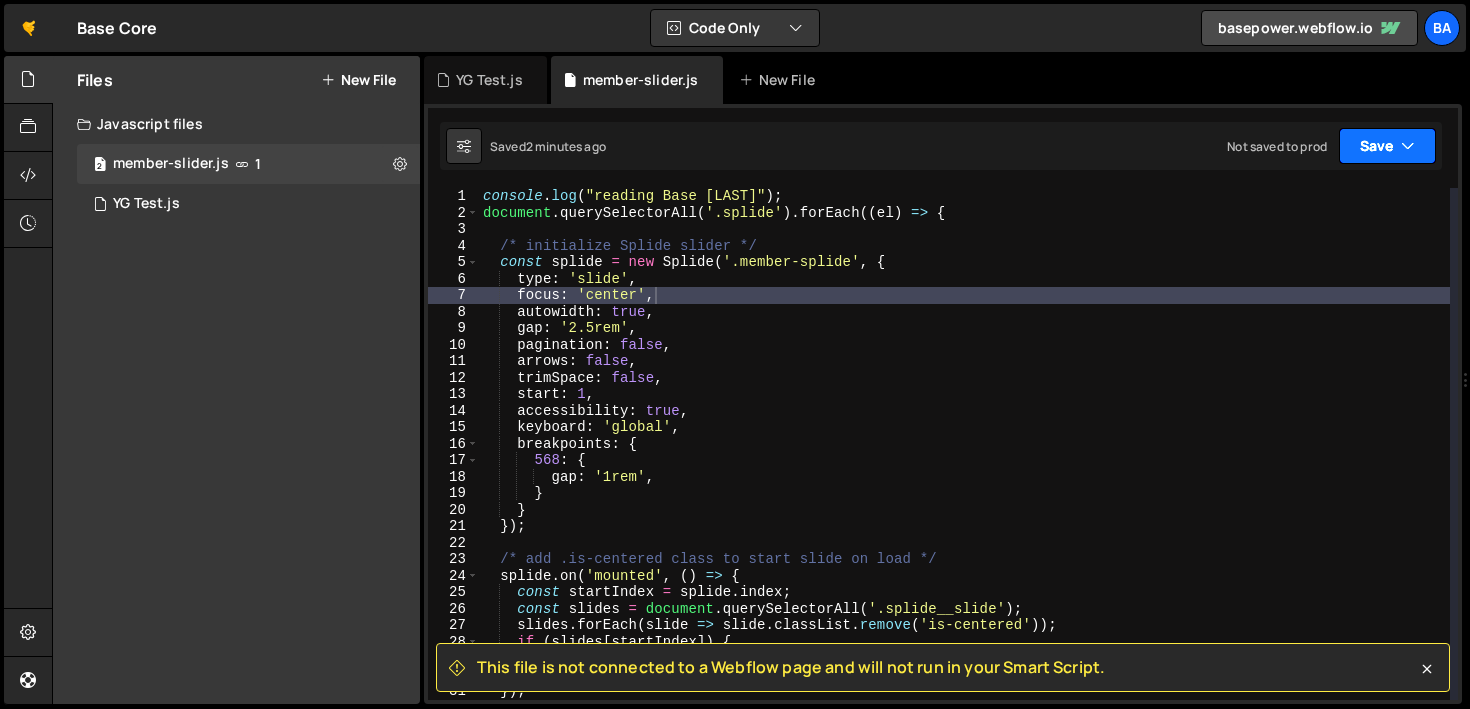 click at bounding box center [1408, 146] 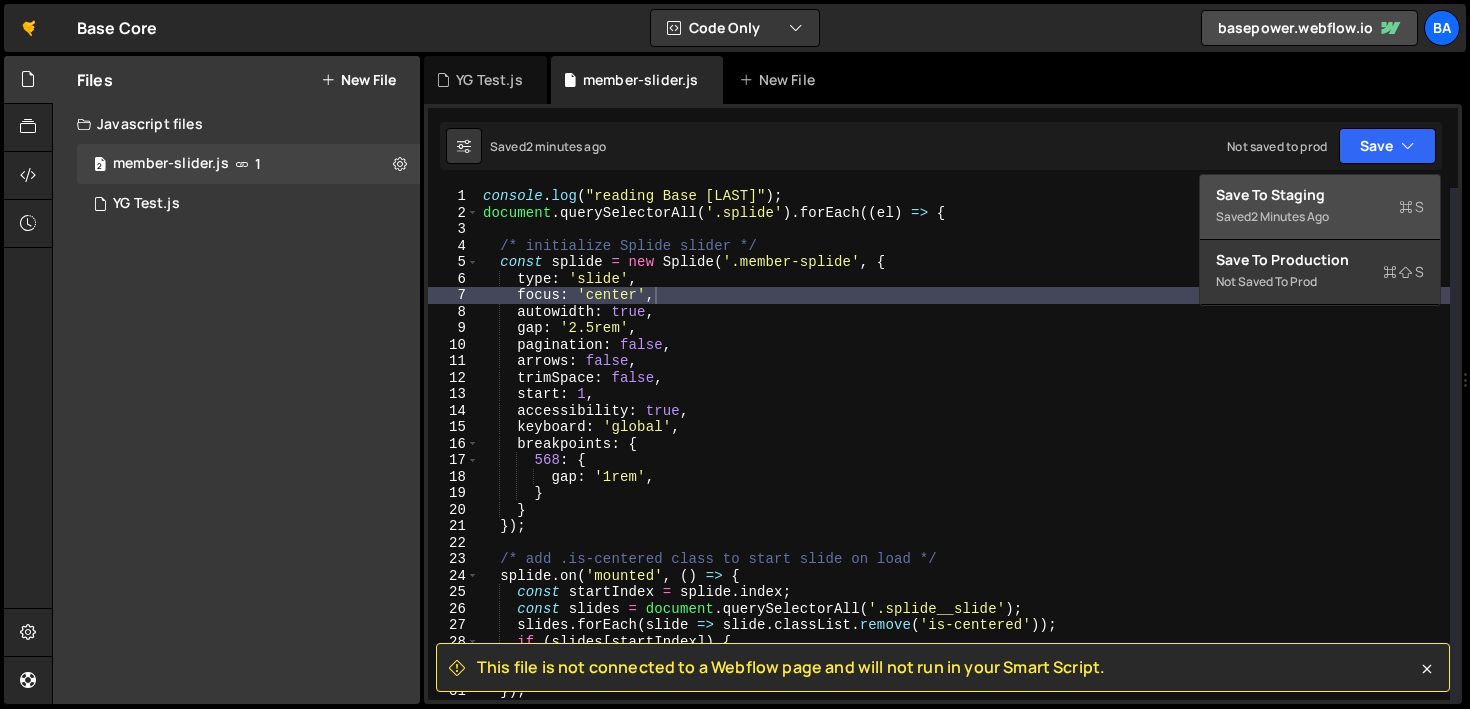 click on "Save to Staging
S" at bounding box center (1320, 195) 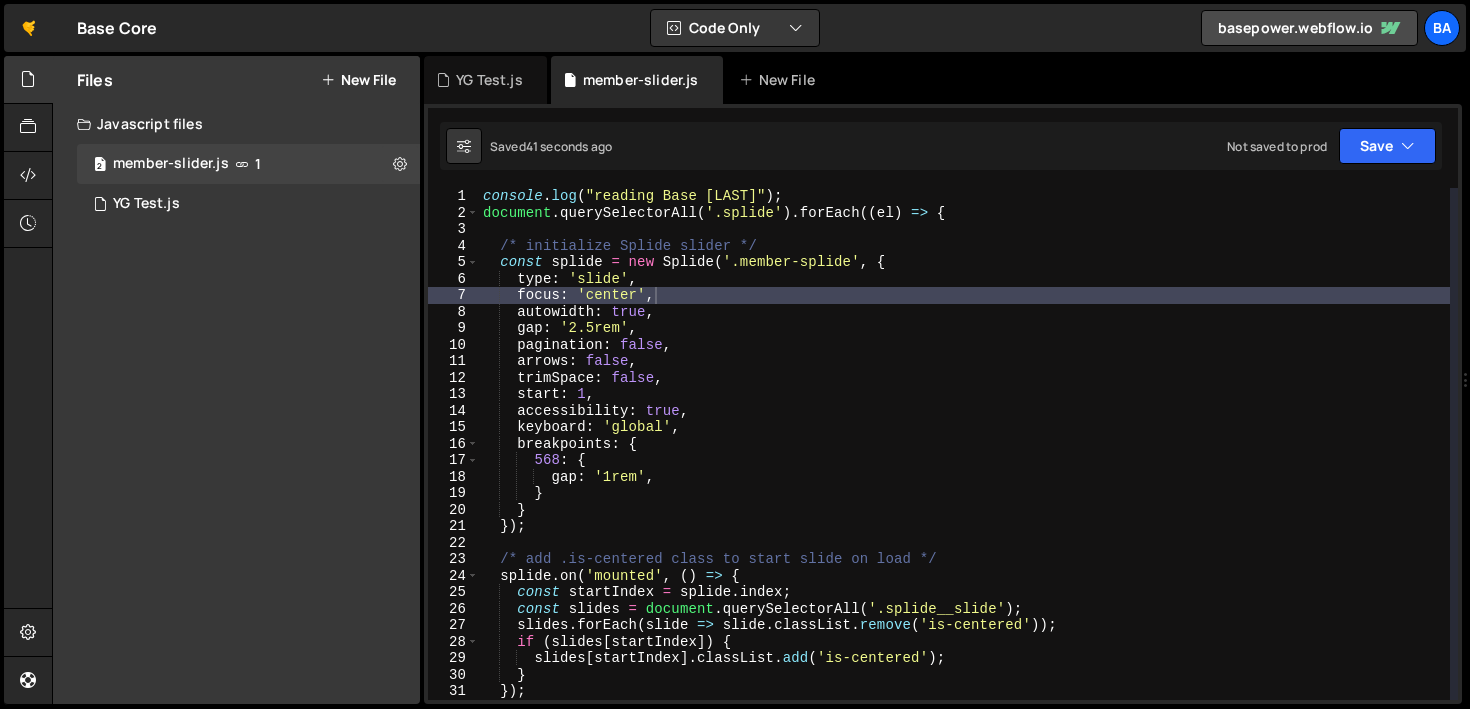 click on "New File" at bounding box center [358, 80] 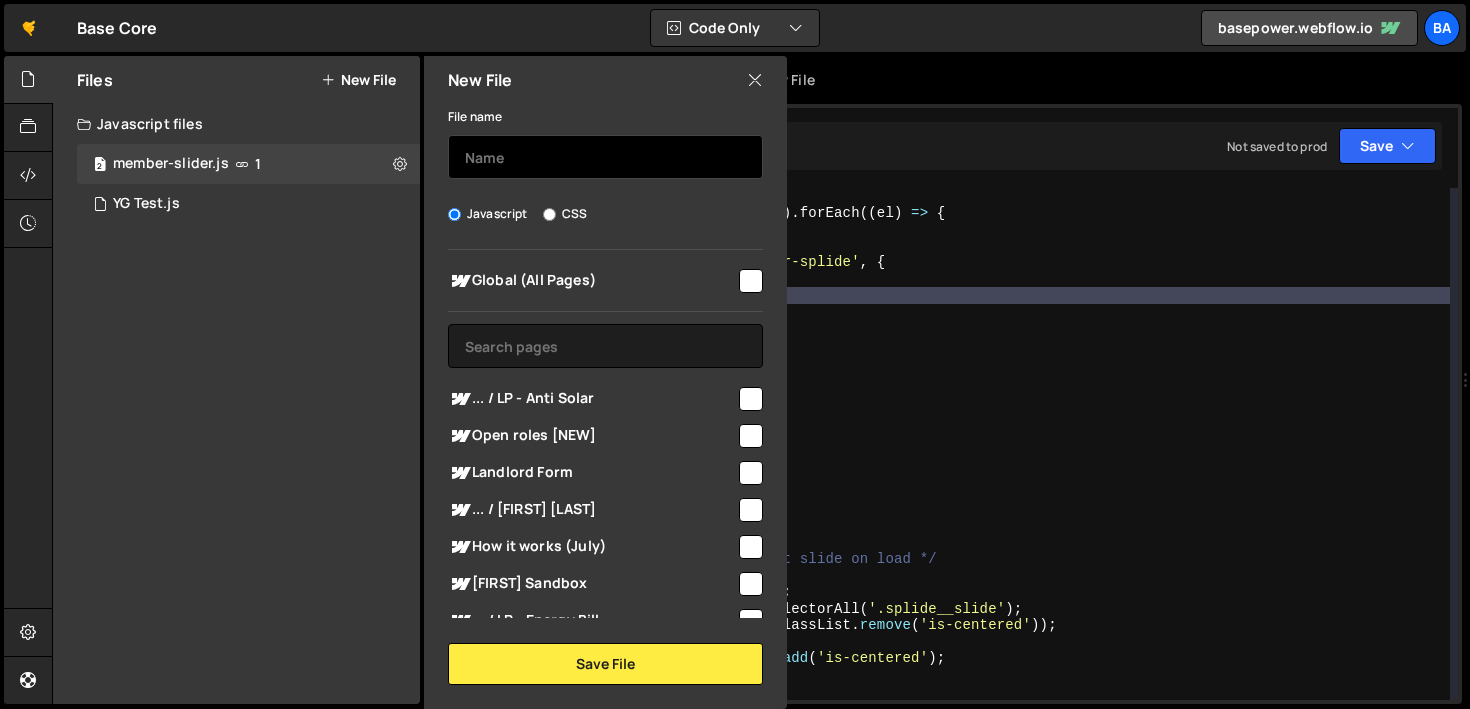 click at bounding box center (605, 157) 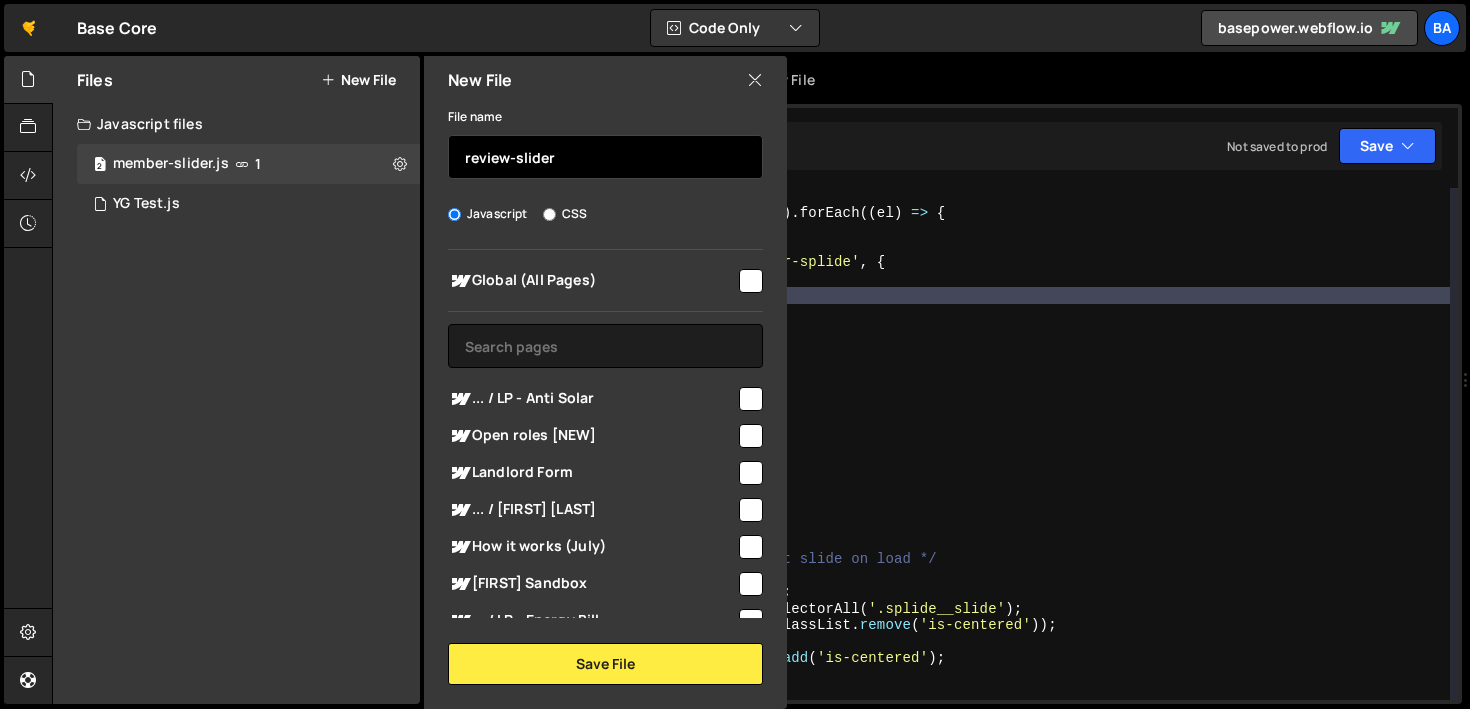 type on "review-slider" 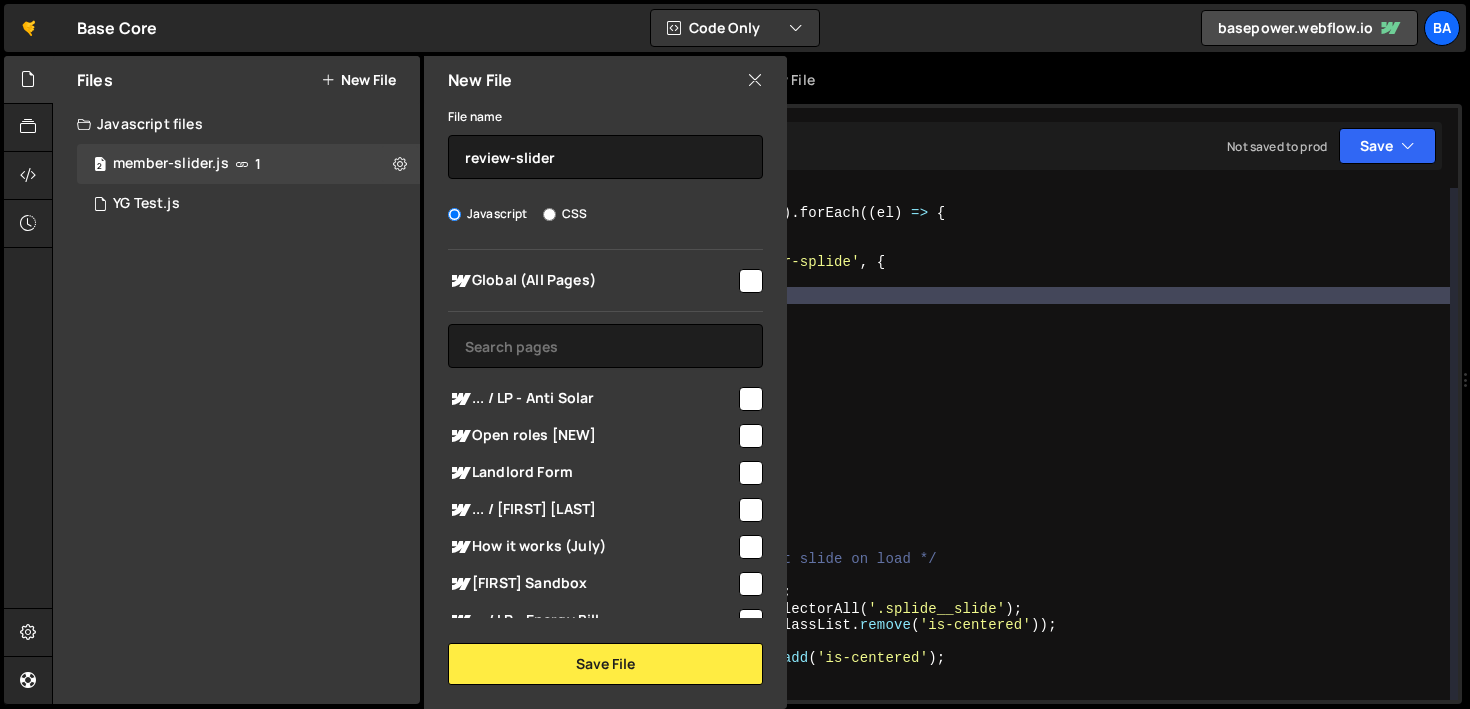 click at bounding box center [751, 281] 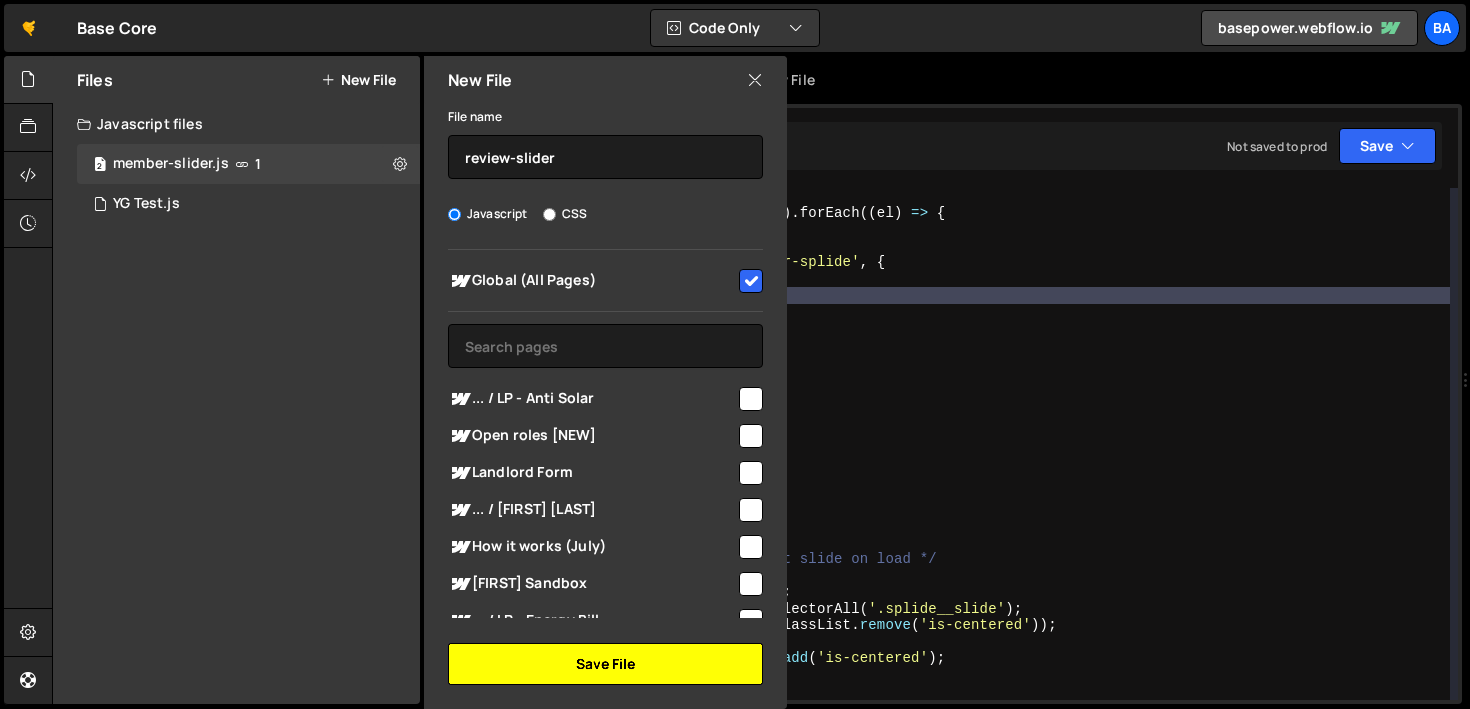 click on "Save File" at bounding box center [605, 664] 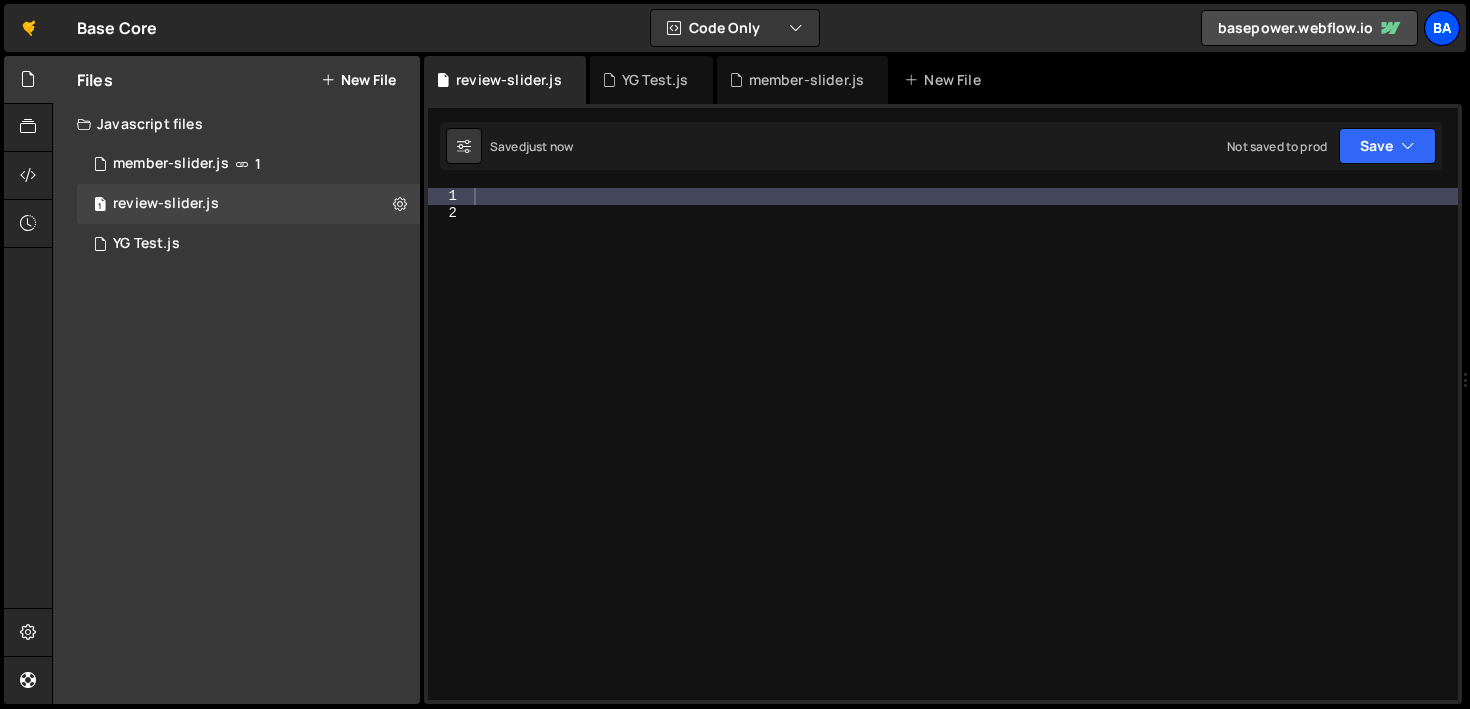 click on "Ba" at bounding box center (1442, 28) 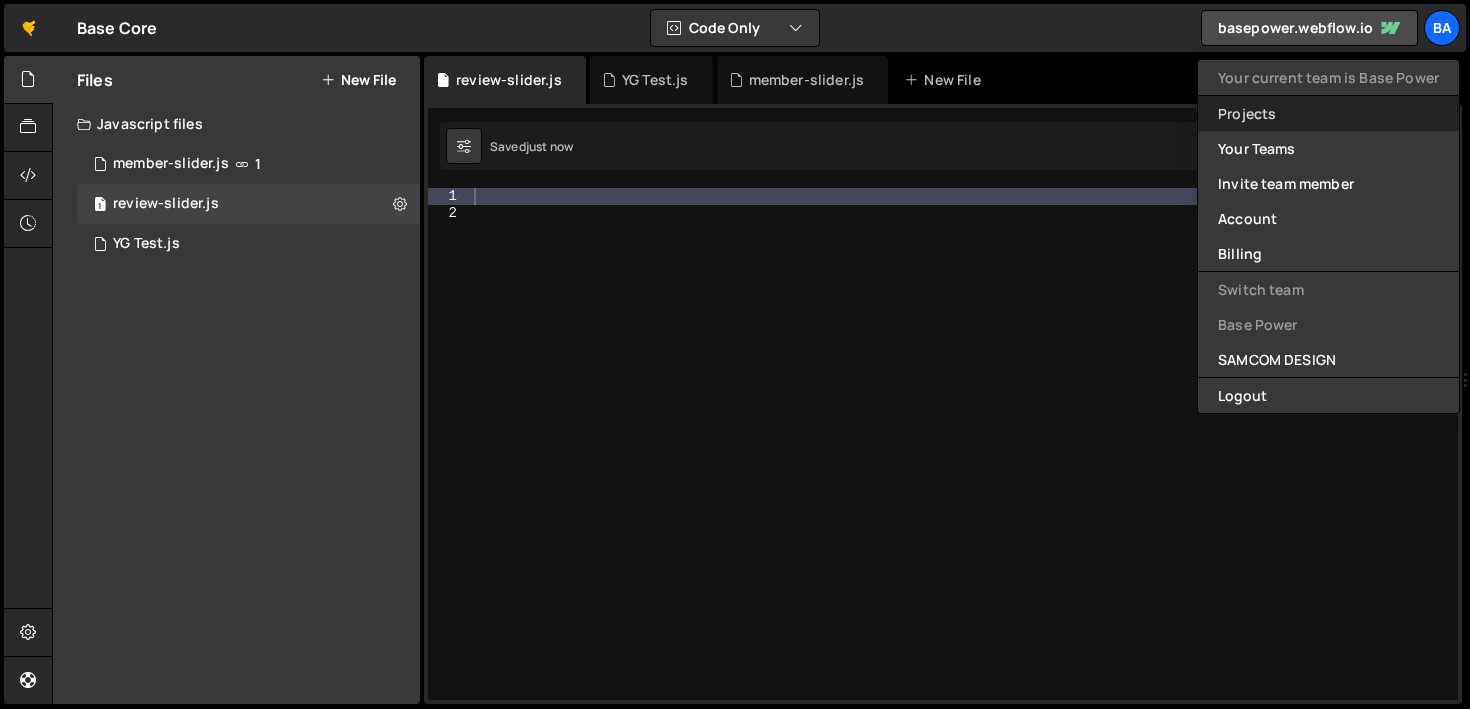 click on "Projects" at bounding box center (1328, 113) 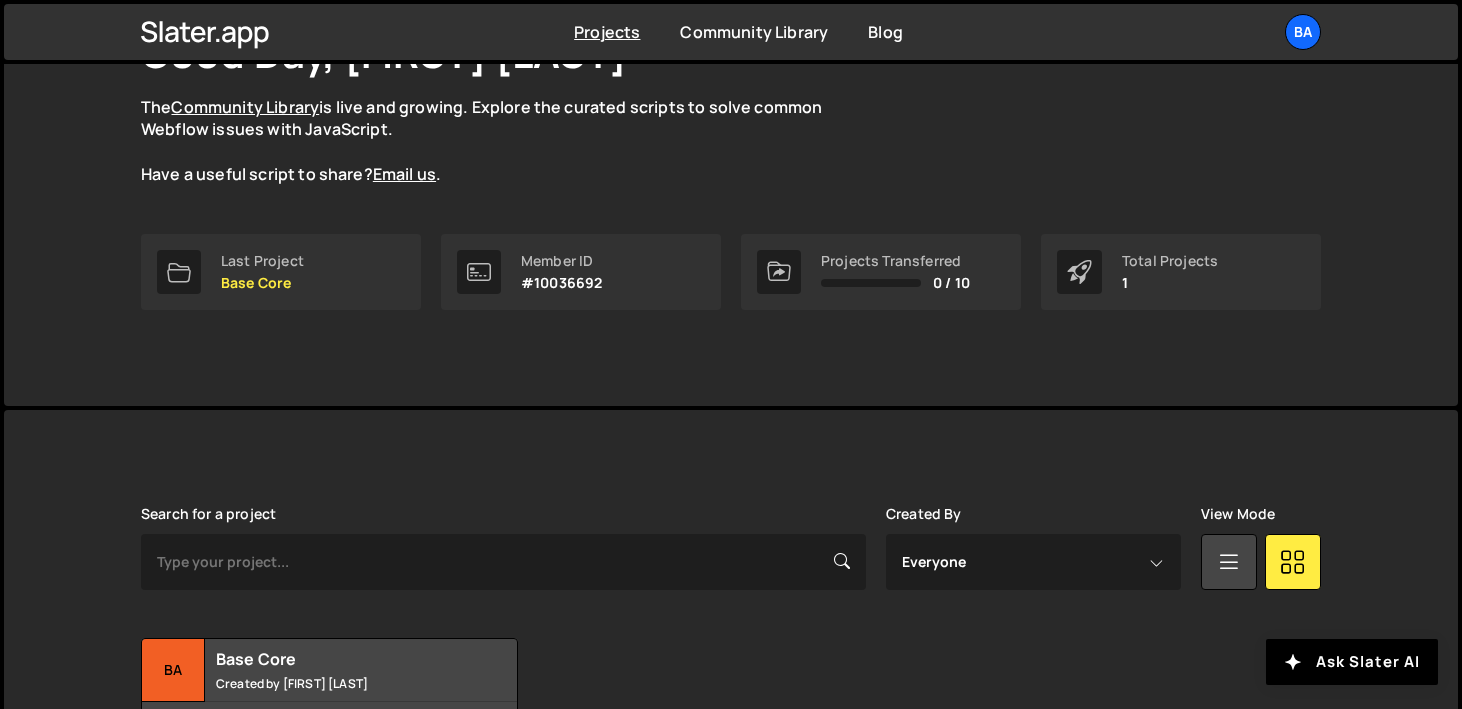 scroll, scrollTop: 320, scrollLeft: 0, axis: vertical 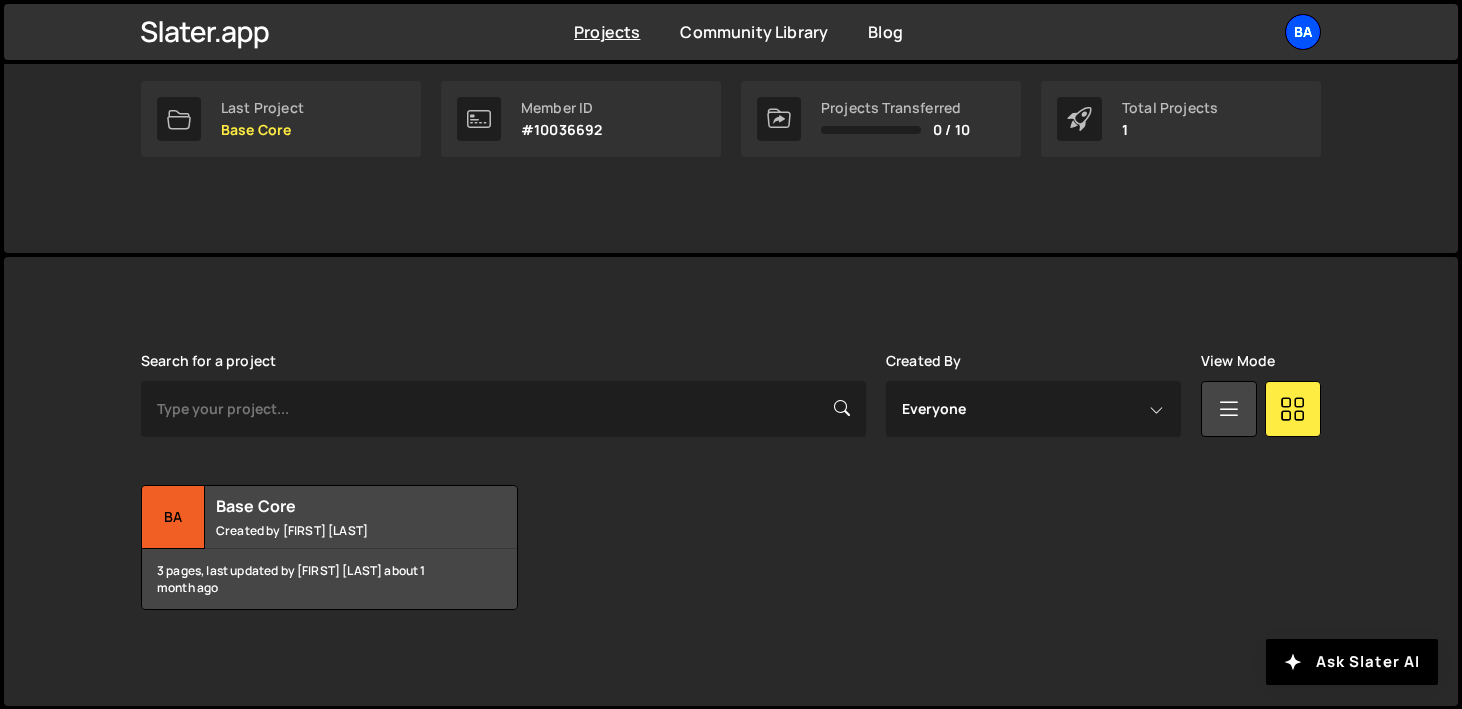 click on "Ba" at bounding box center [1303, 32] 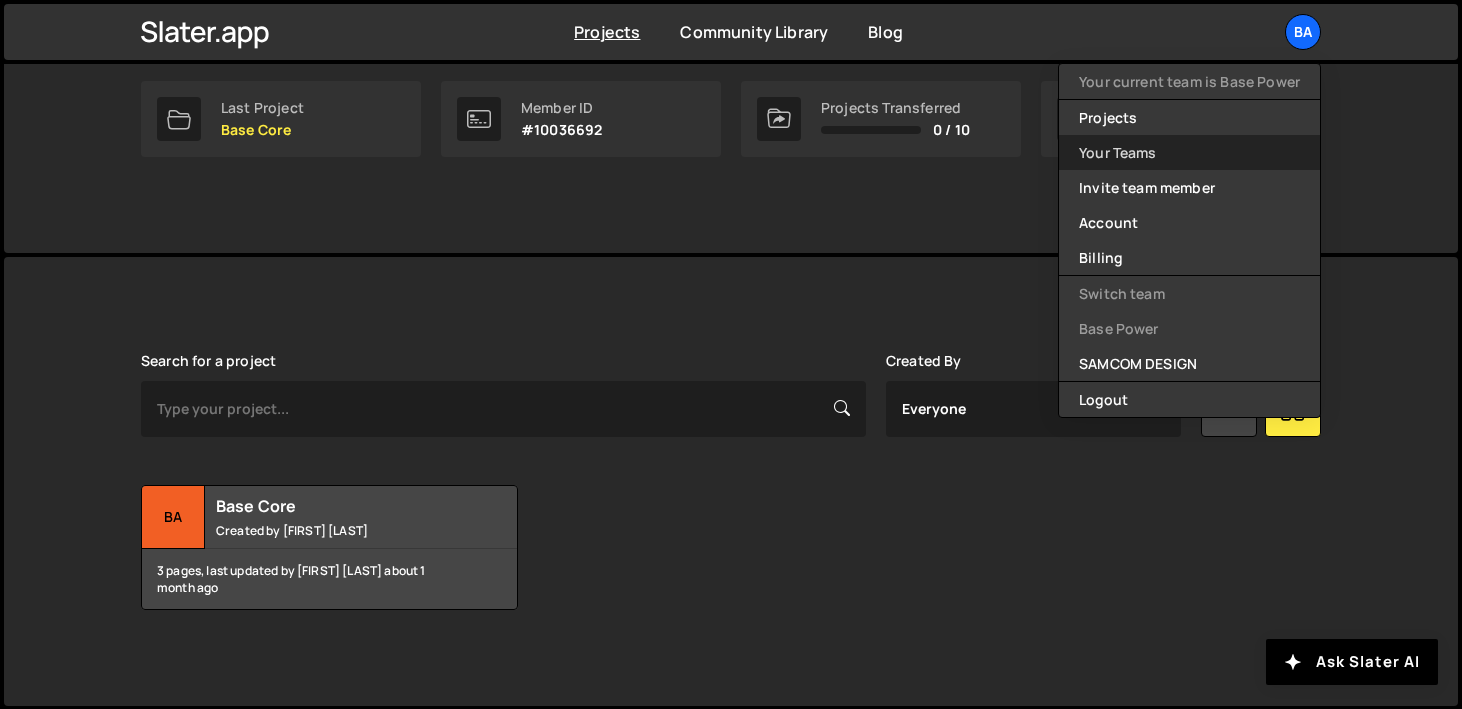 click on "Your Teams" at bounding box center [1189, 152] 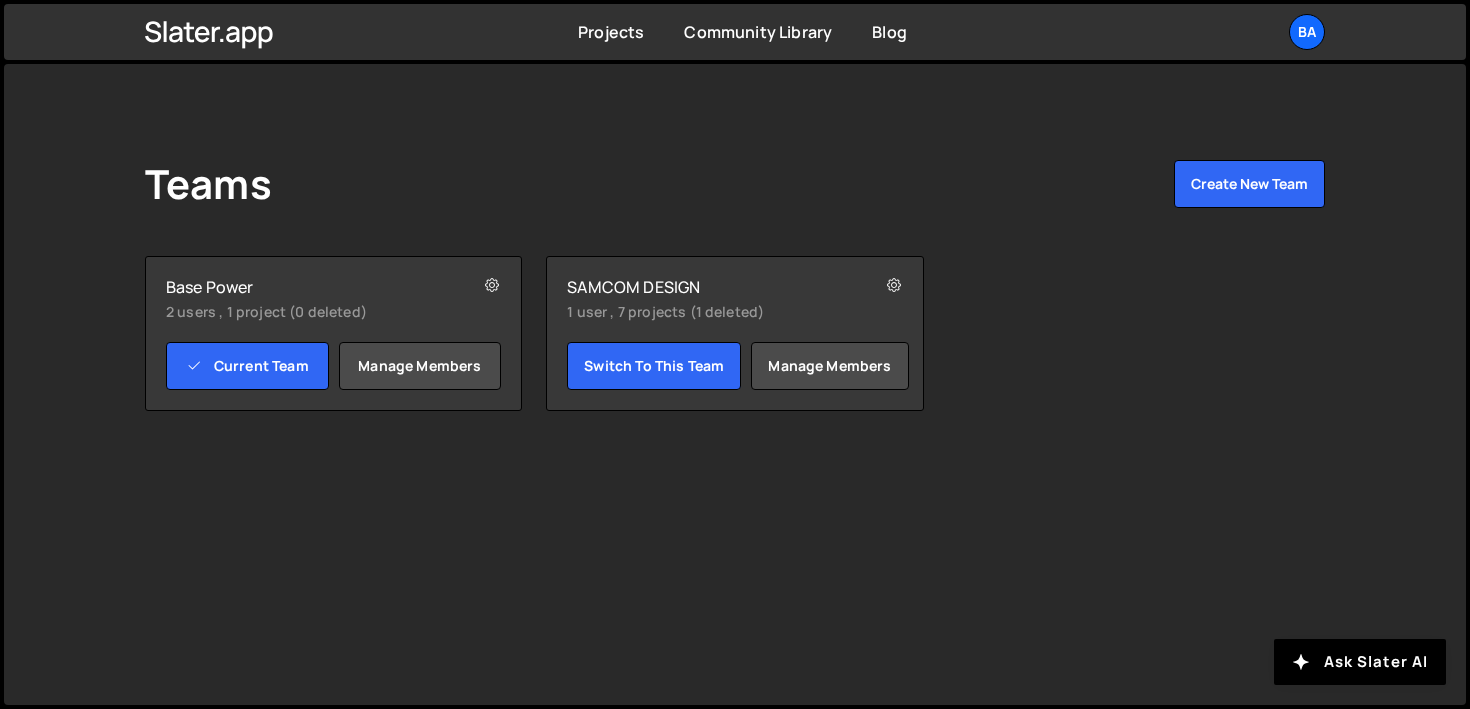 scroll, scrollTop: 0, scrollLeft: 0, axis: both 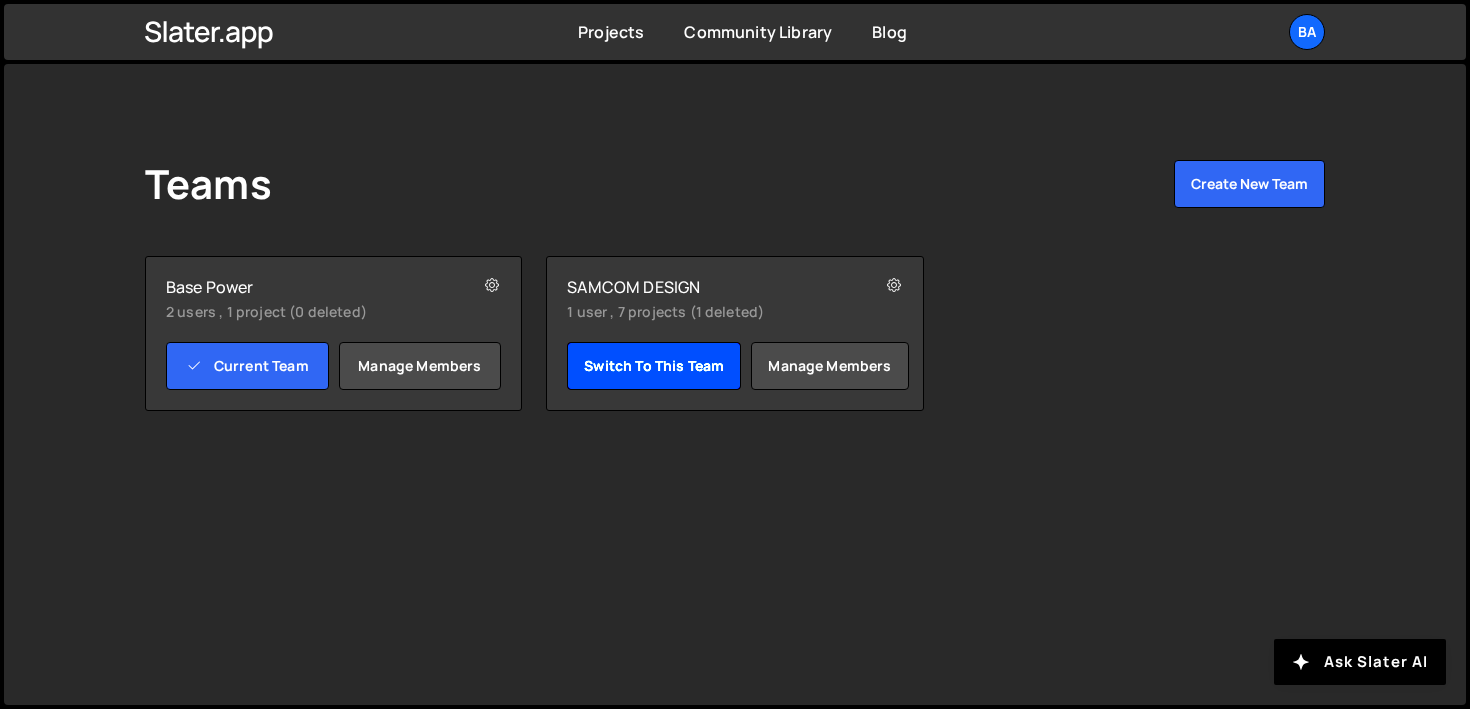 click on "Switch to this team" at bounding box center [654, 366] 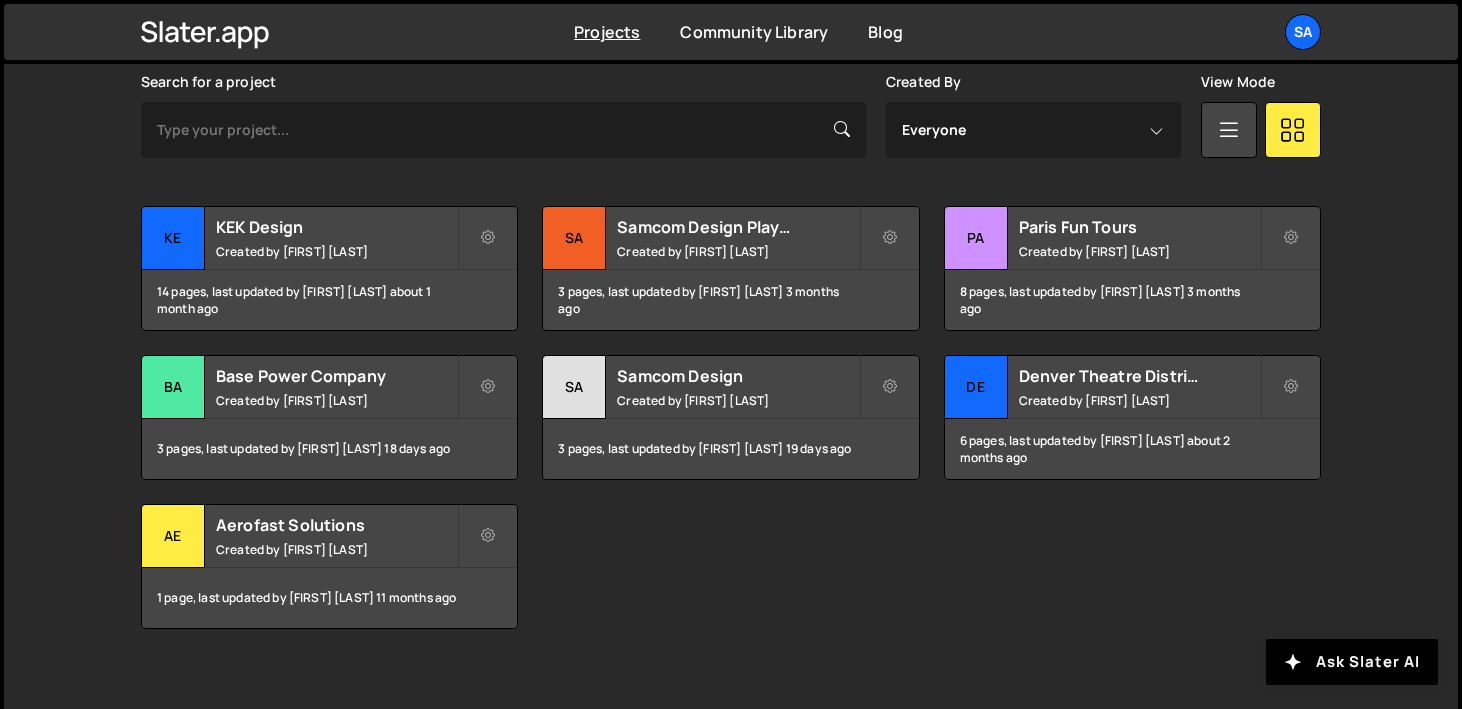 scroll, scrollTop: 600, scrollLeft: 0, axis: vertical 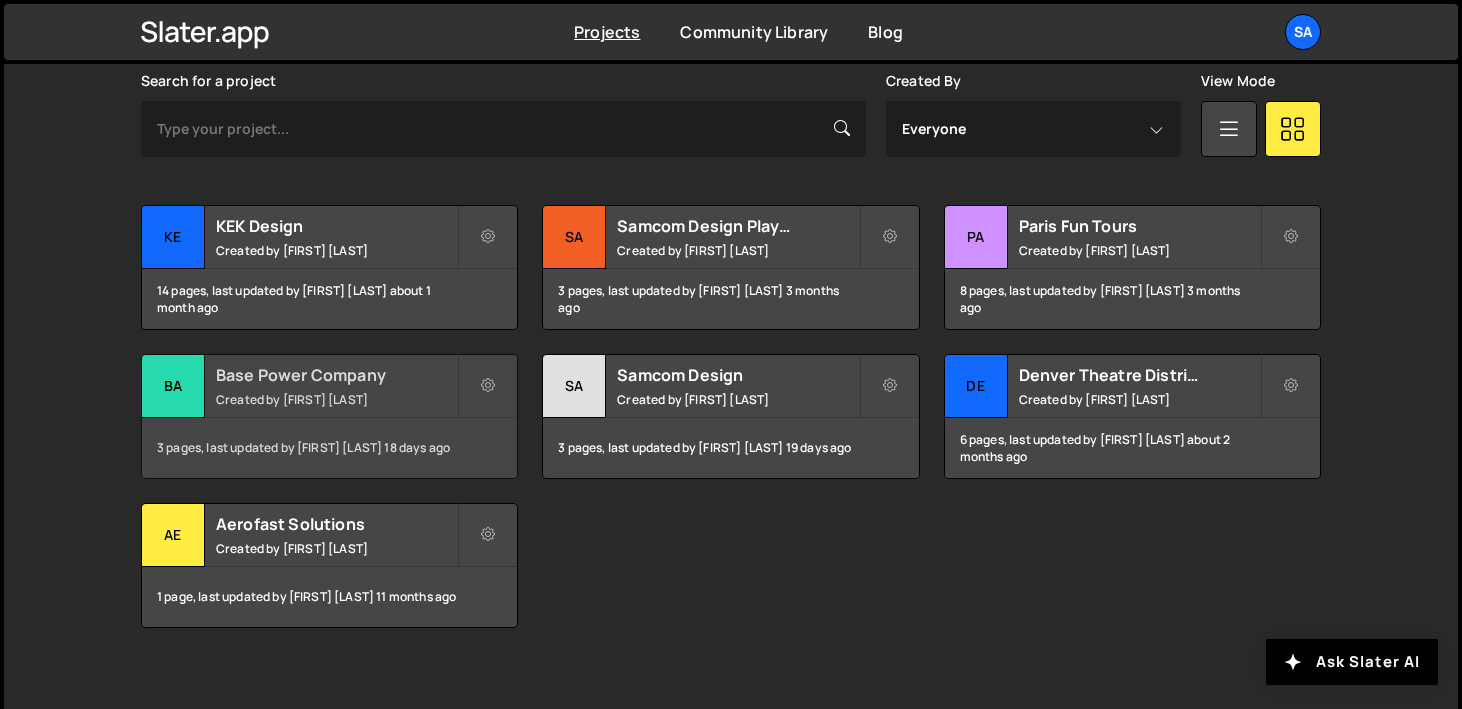 click on "Ba" at bounding box center [173, 386] 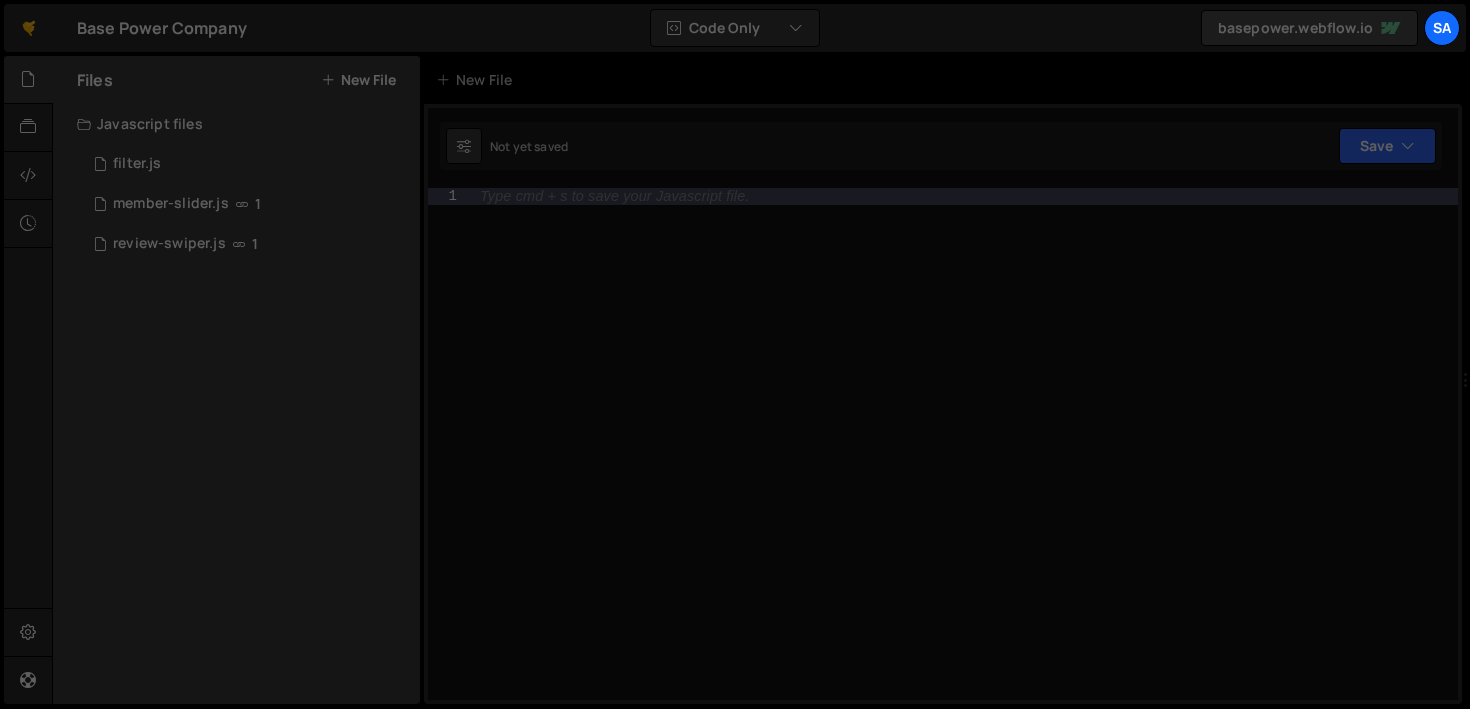scroll, scrollTop: 0, scrollLeft: 0, axis: both 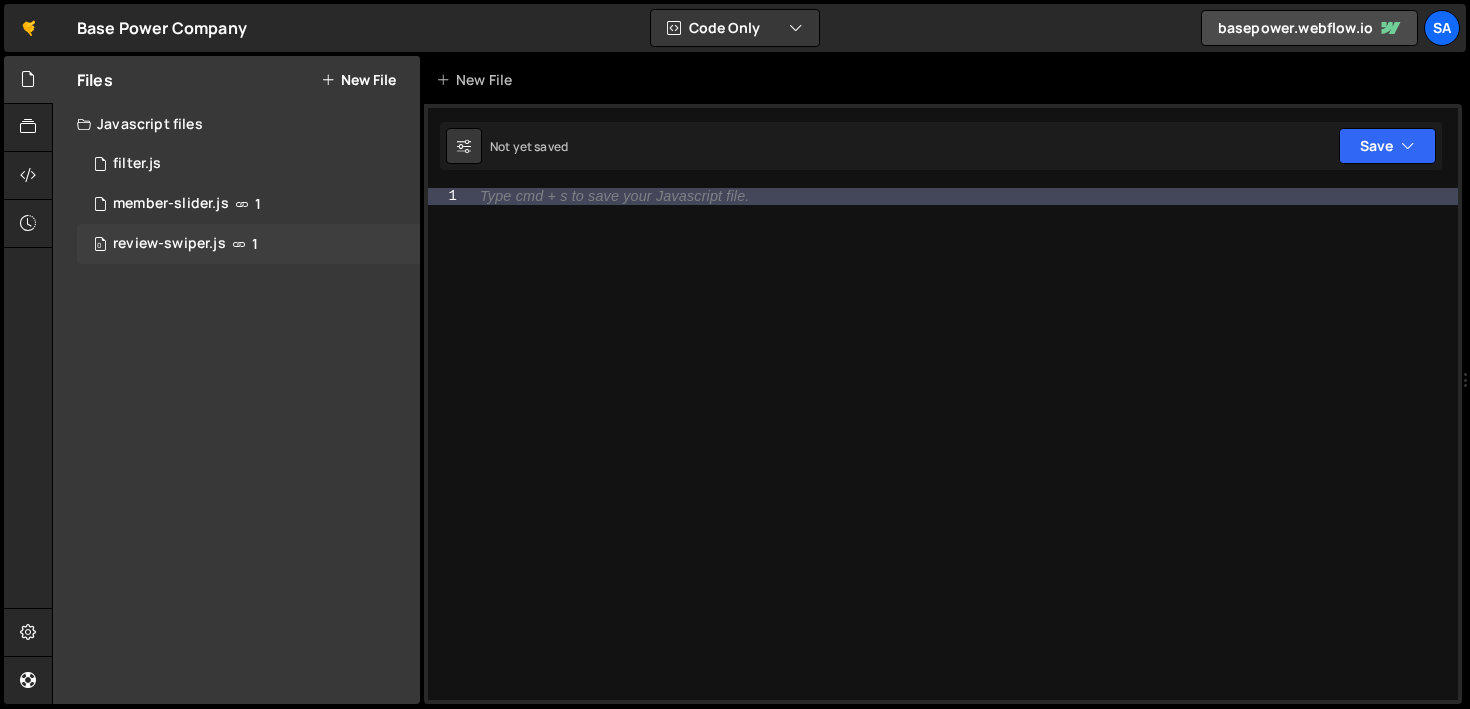 click on "review-swiper.js" at bounding box center [169, 244] 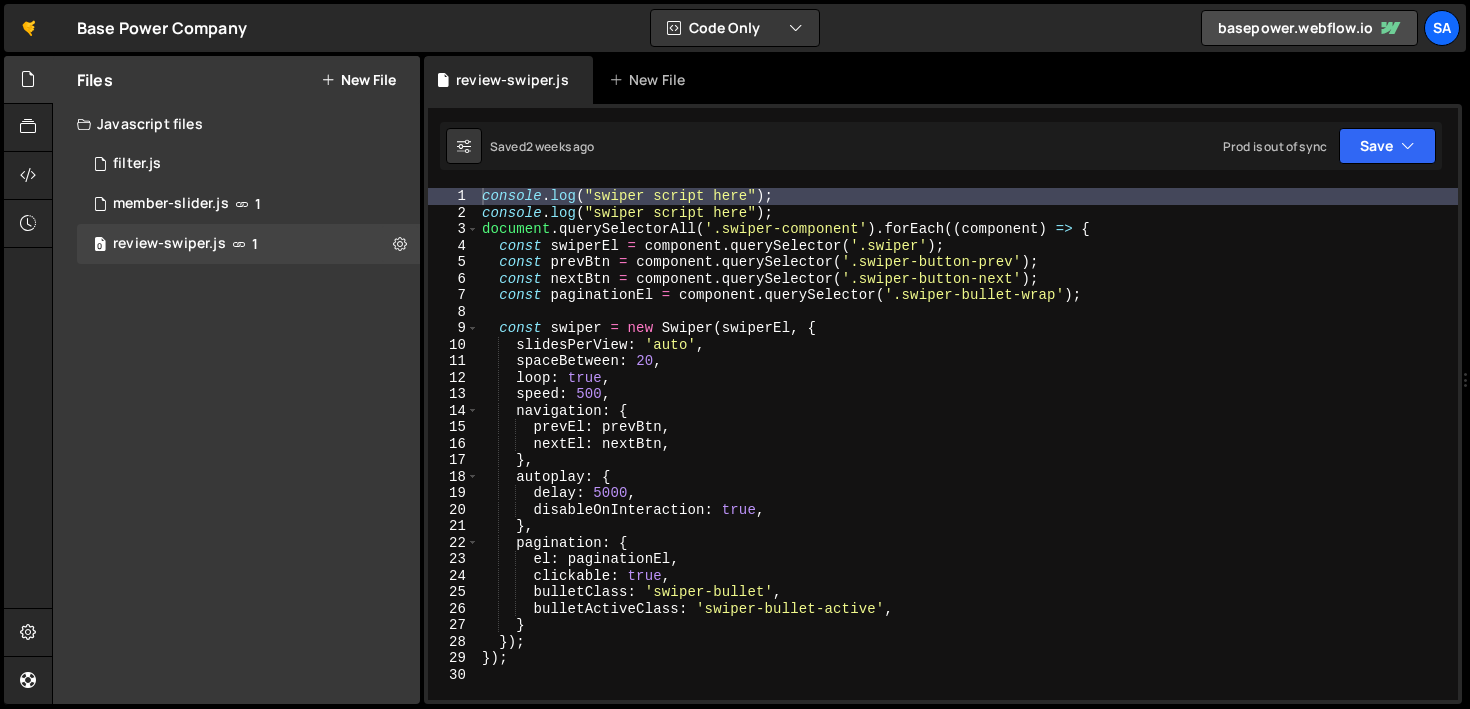 scroll, scrollTop: 12960, scrollLeft: 0, axis: vertical 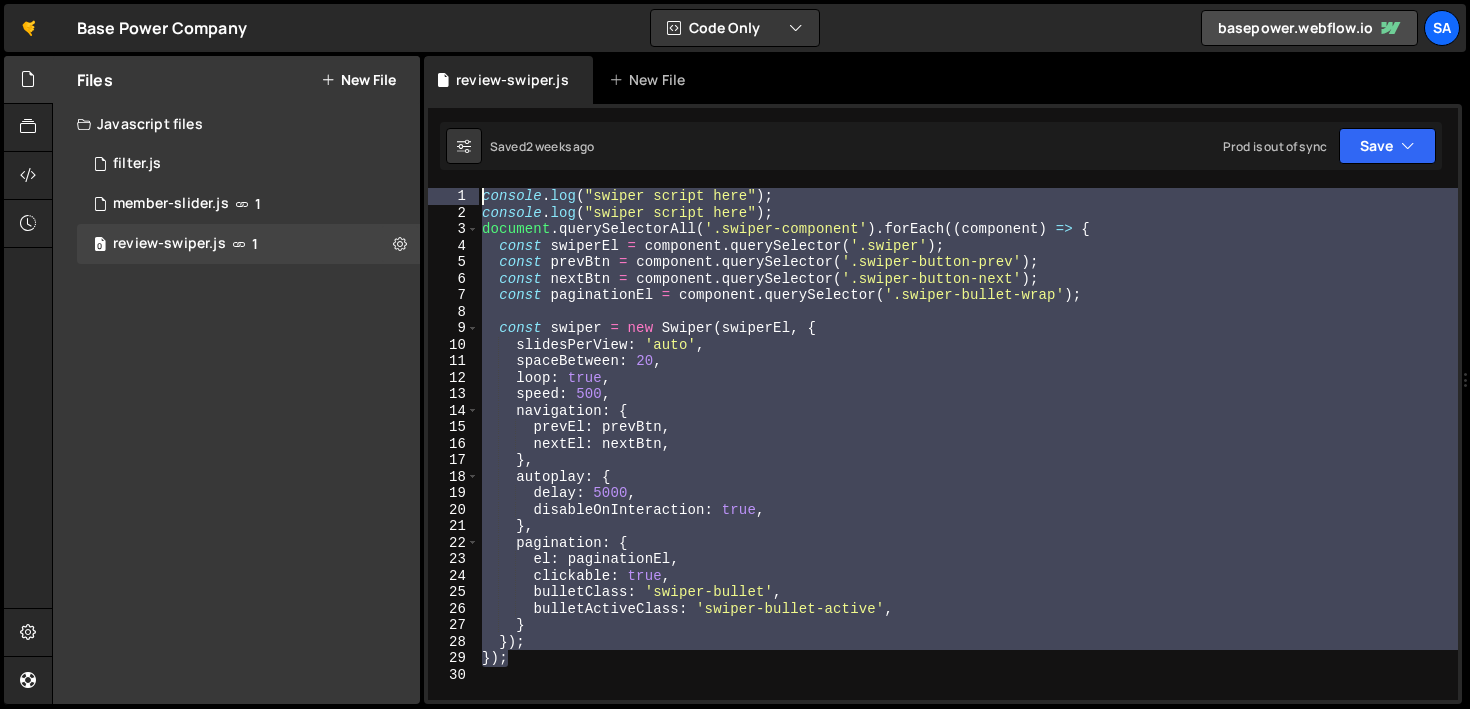 drag, startPoint x: 513, startPoint y: 601, endPoint x: 444, endPoint y: 123, distance: 482.95444 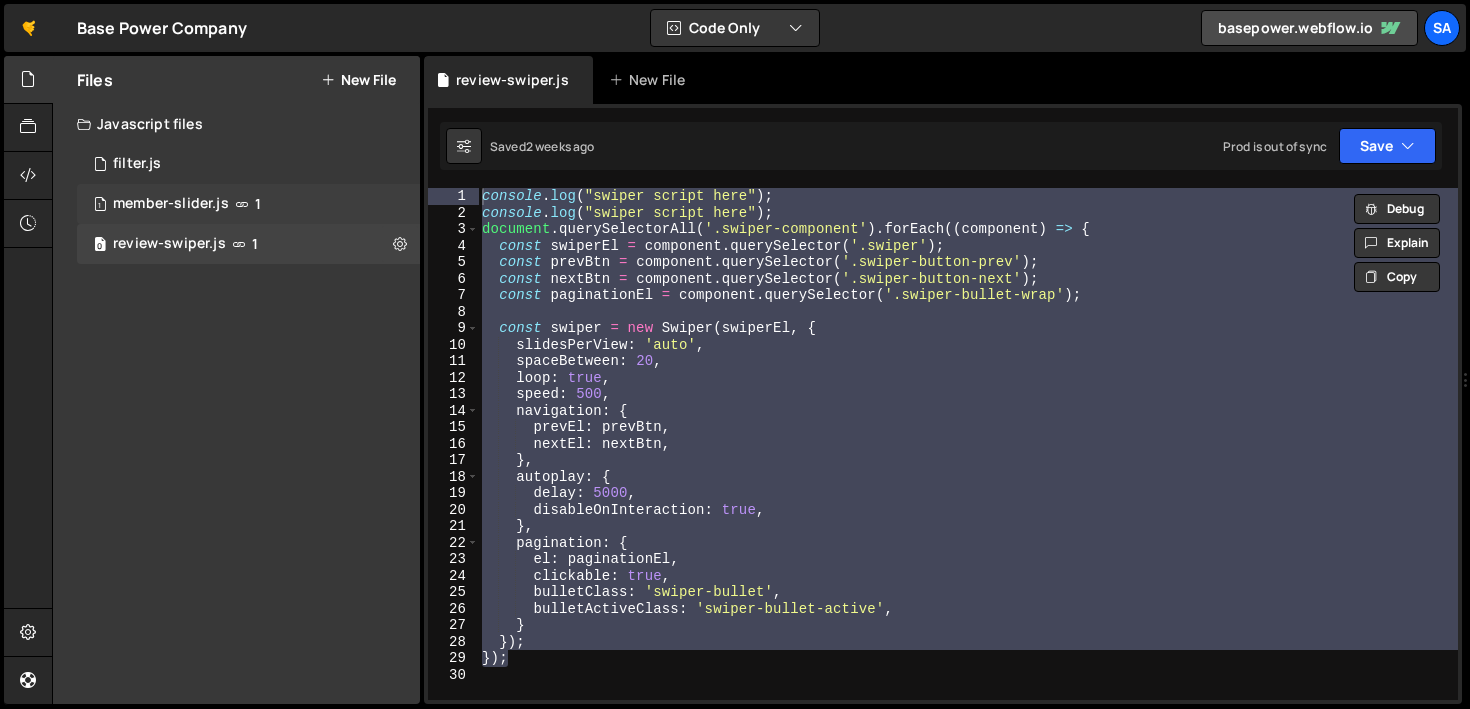 click on "1
member-slider.js
1" at bounding box center [248, 204] 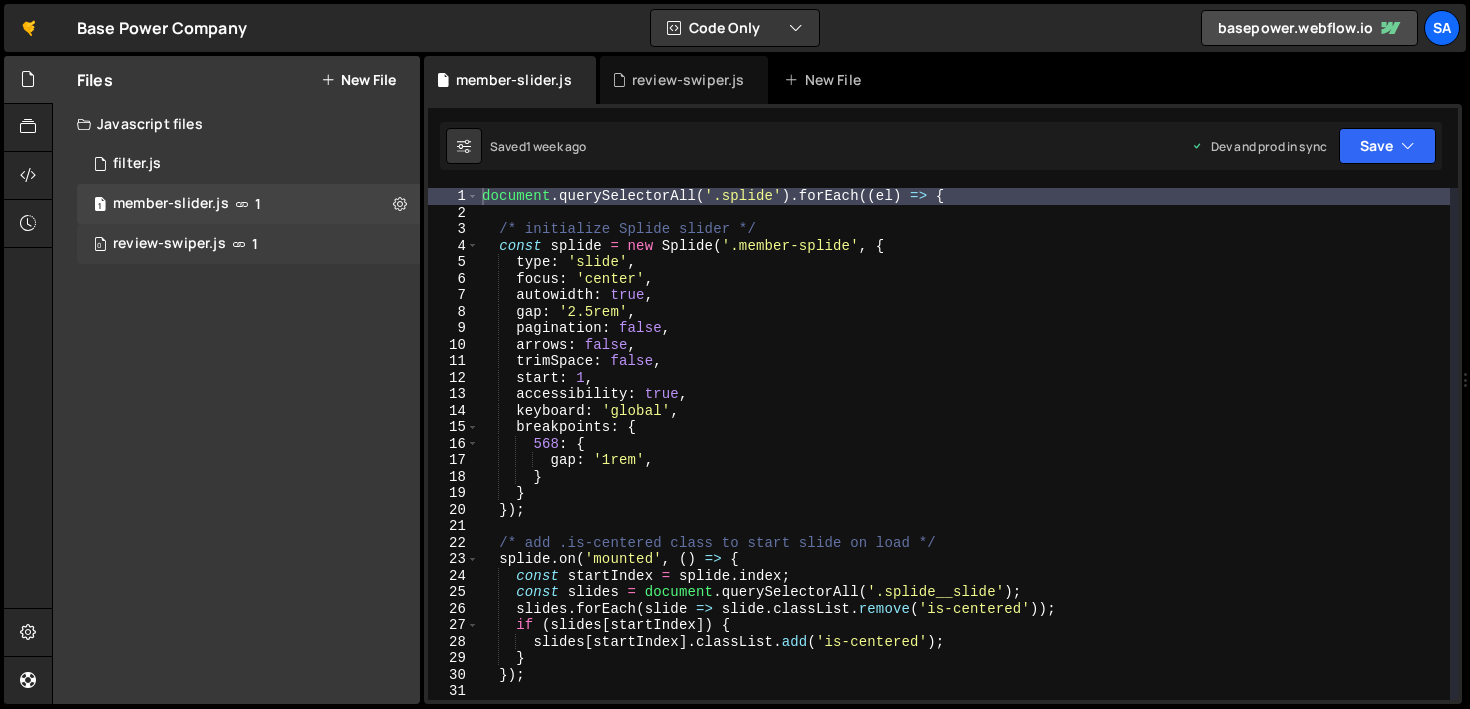 click on "1" at bounding box center (255, 244) 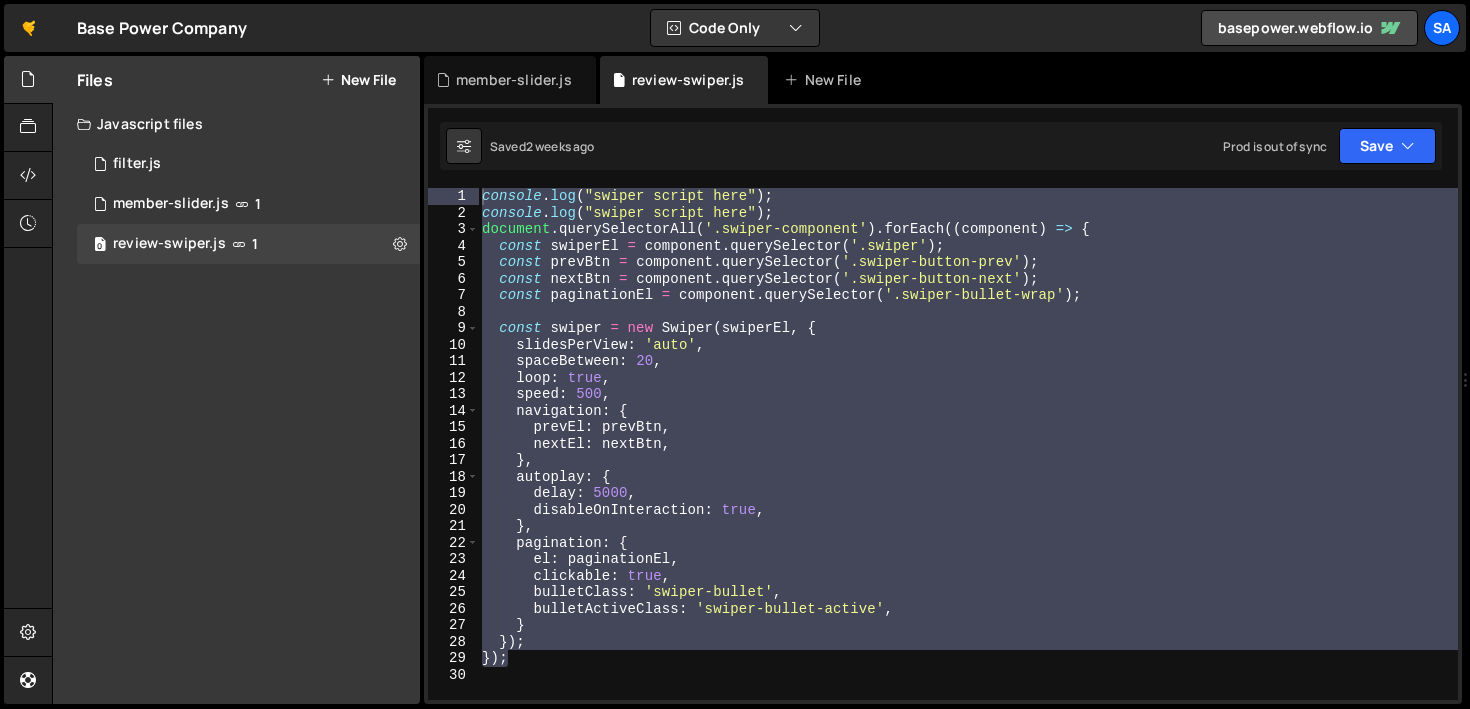scroll, scrollTop: 12960, scrollLeft: 0, axis: vertical 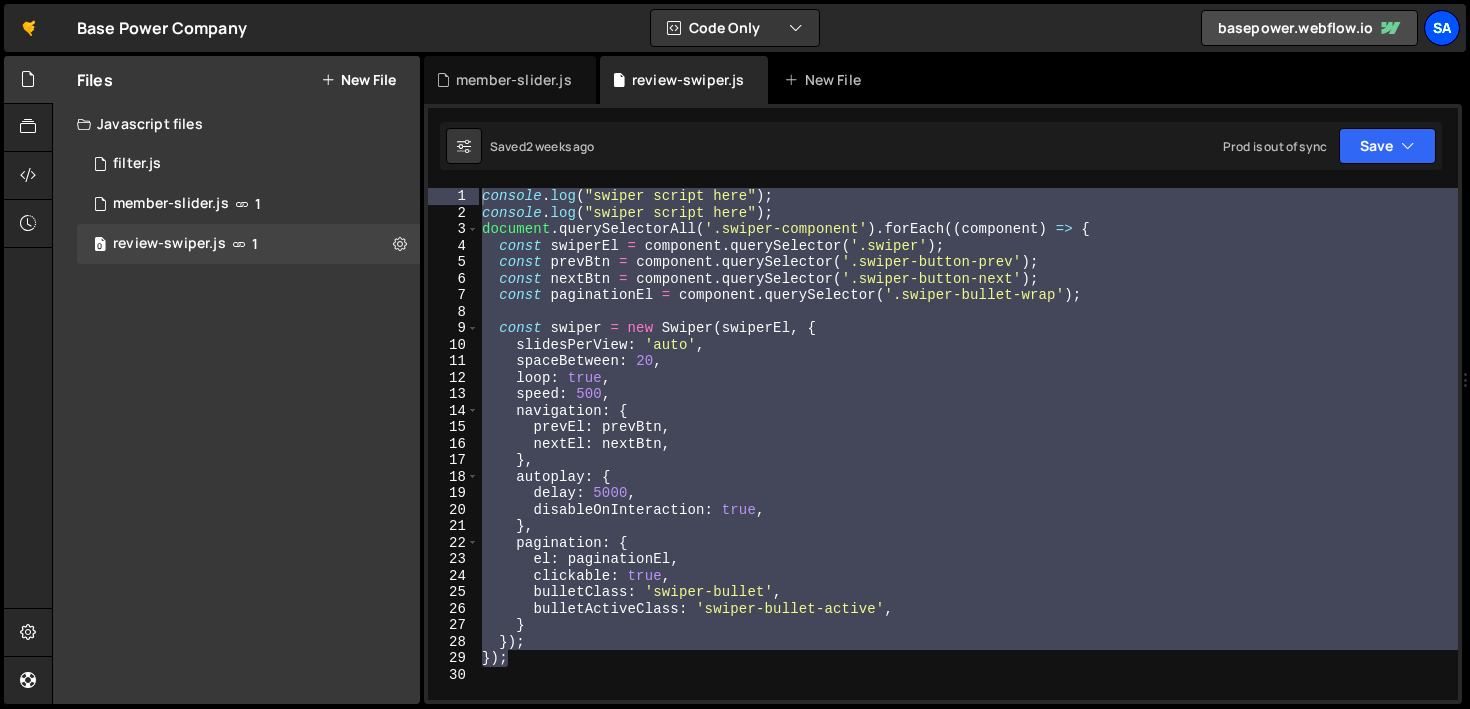 click on "SA" at bounding box center [1442, 28] 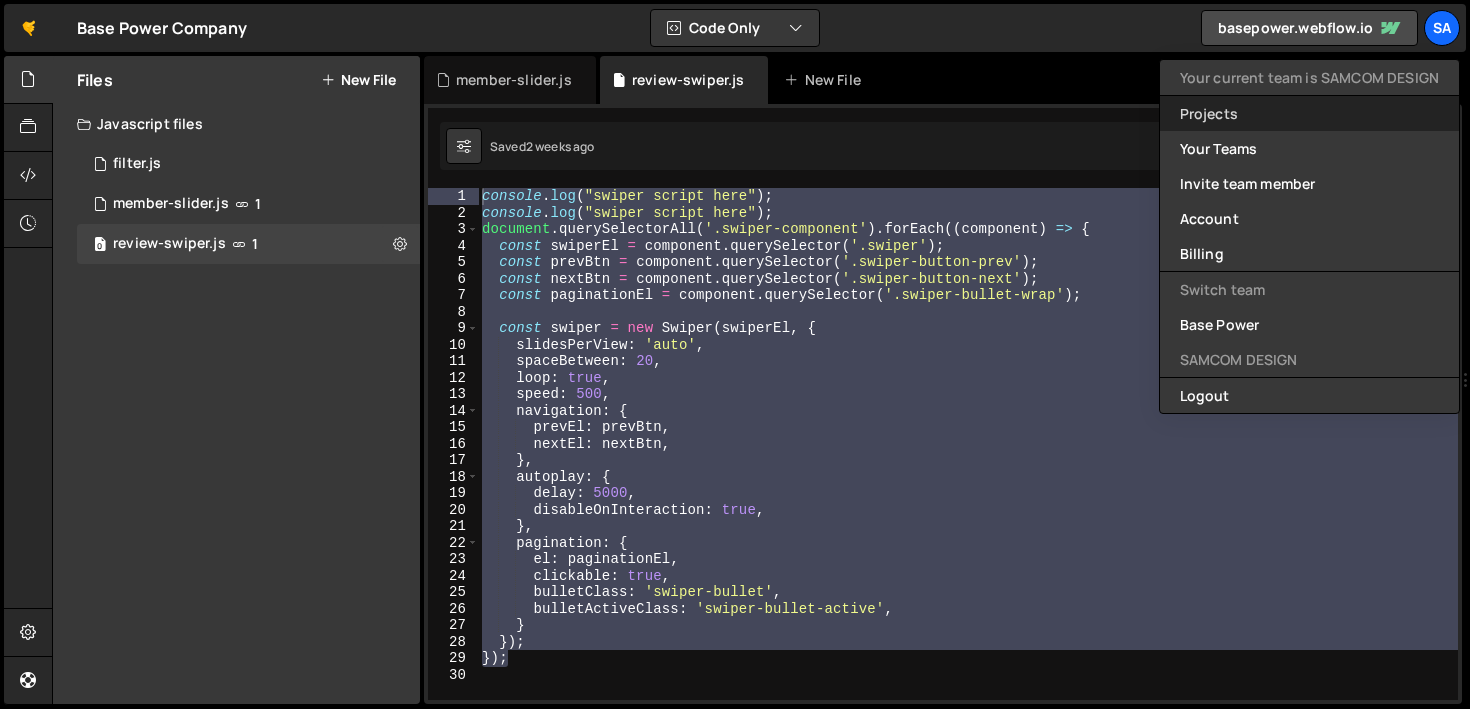 click on "Projects" at bounding box center [1309, 113] 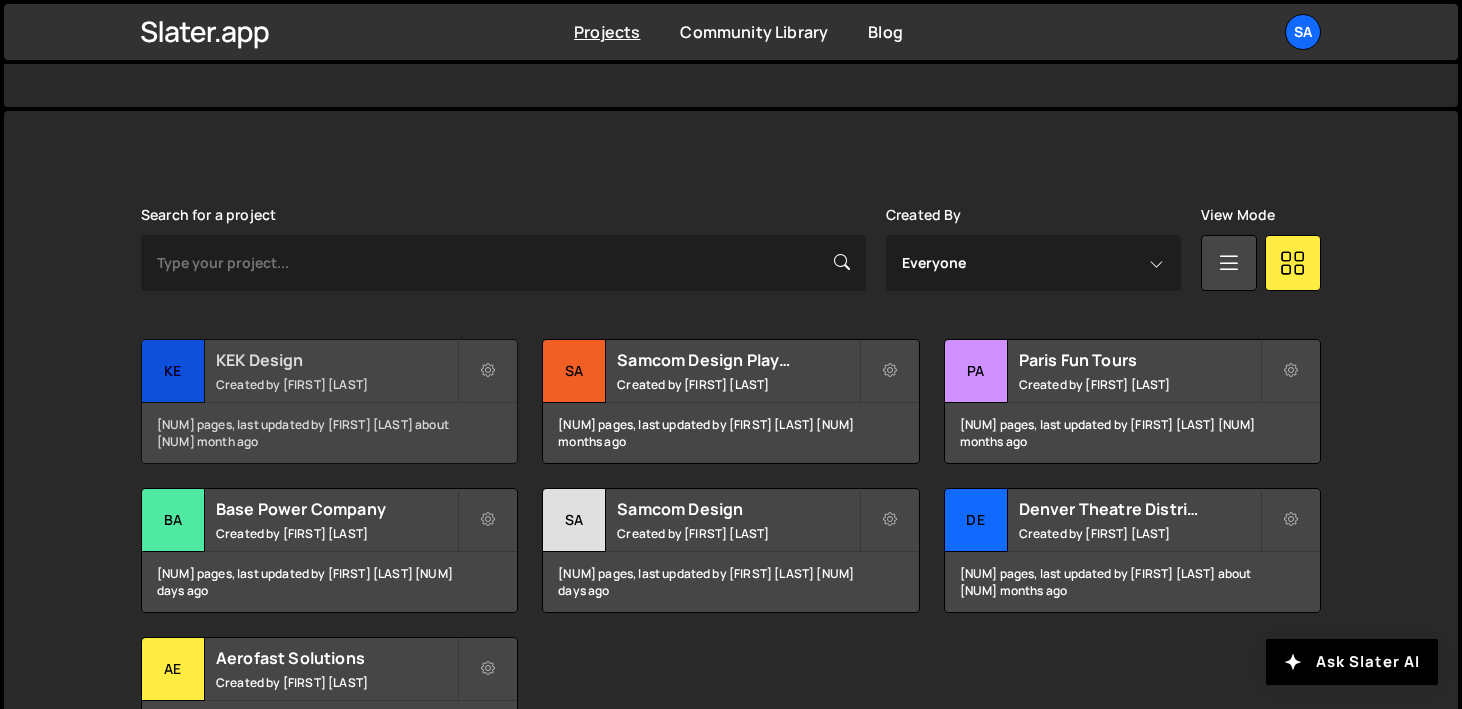 scroll, scrollTop: 618, scrollLeft: 0, axis: vertical 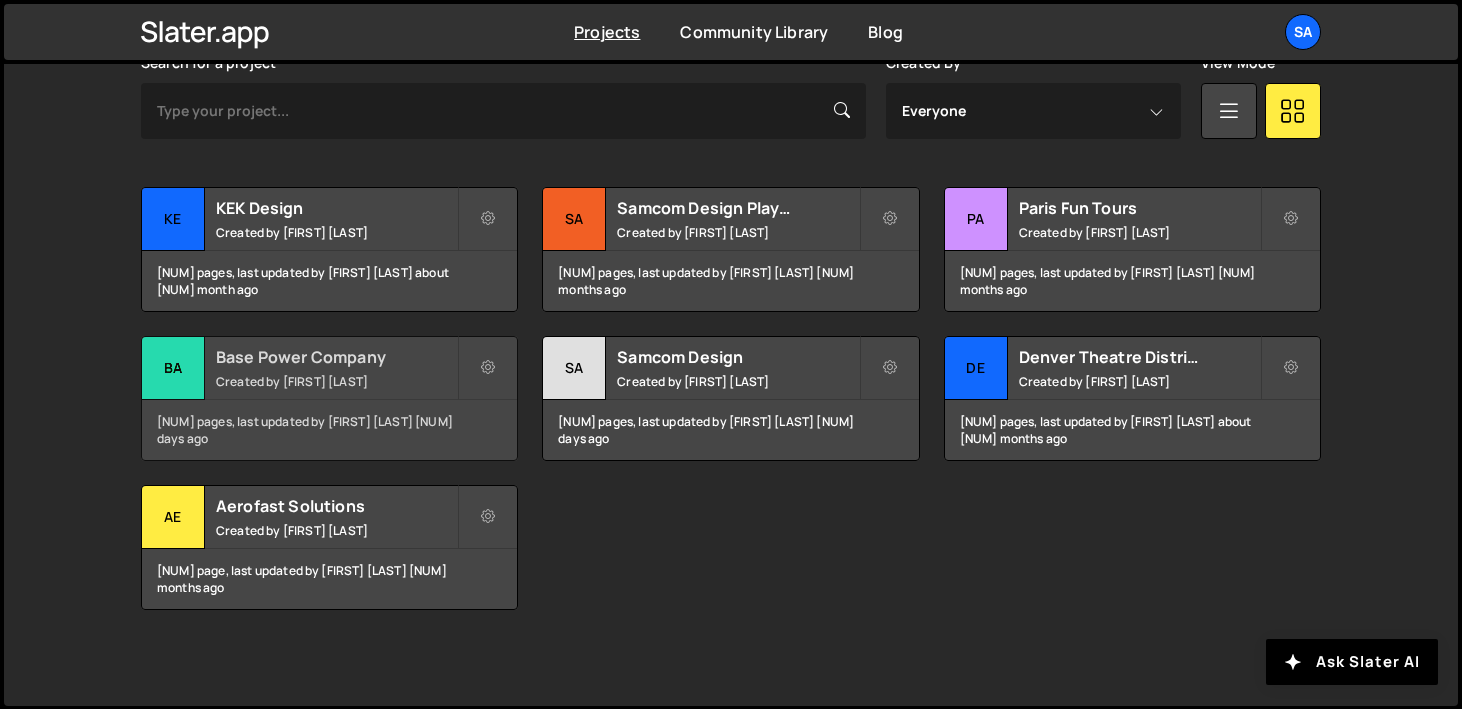 click on "Ba" at bounding box center [173, 368] 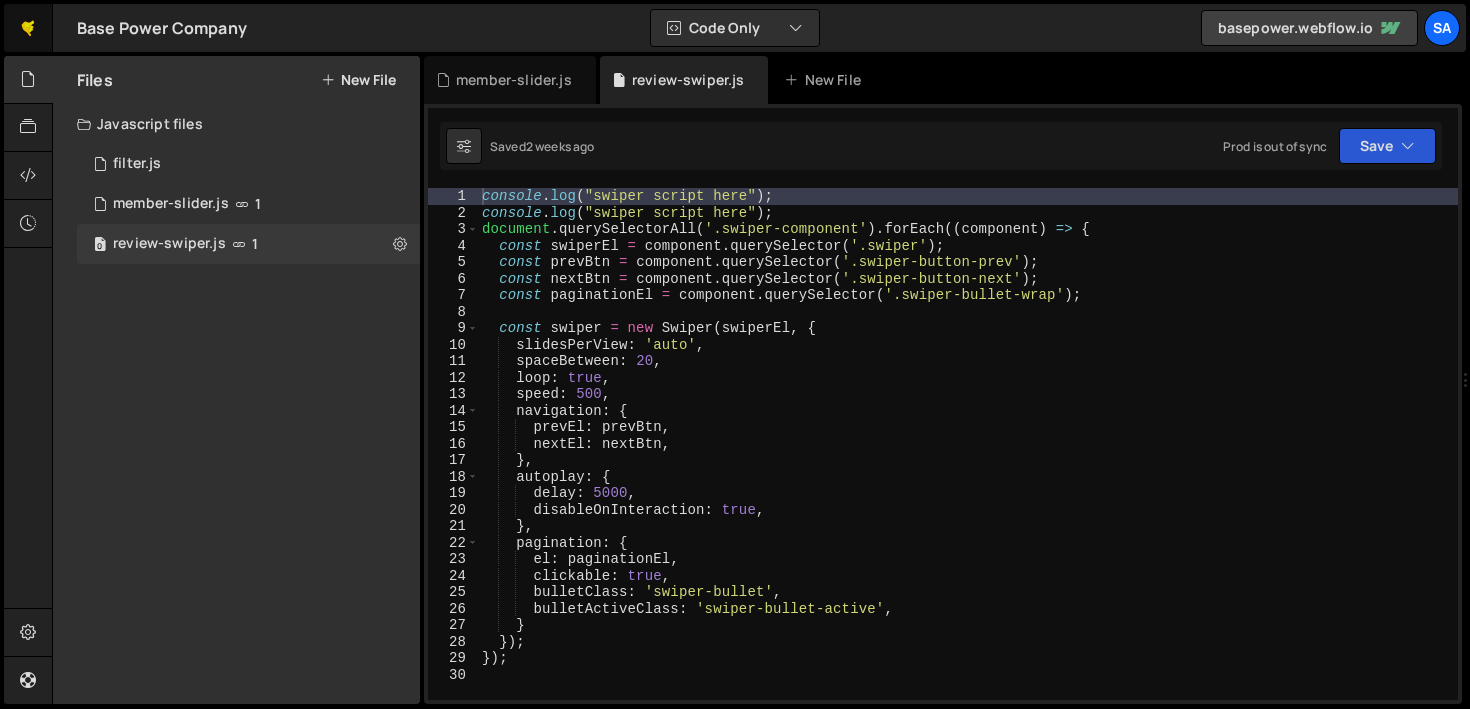 scroll, scrollTop: 0, scrollLeft: 0, axis: both 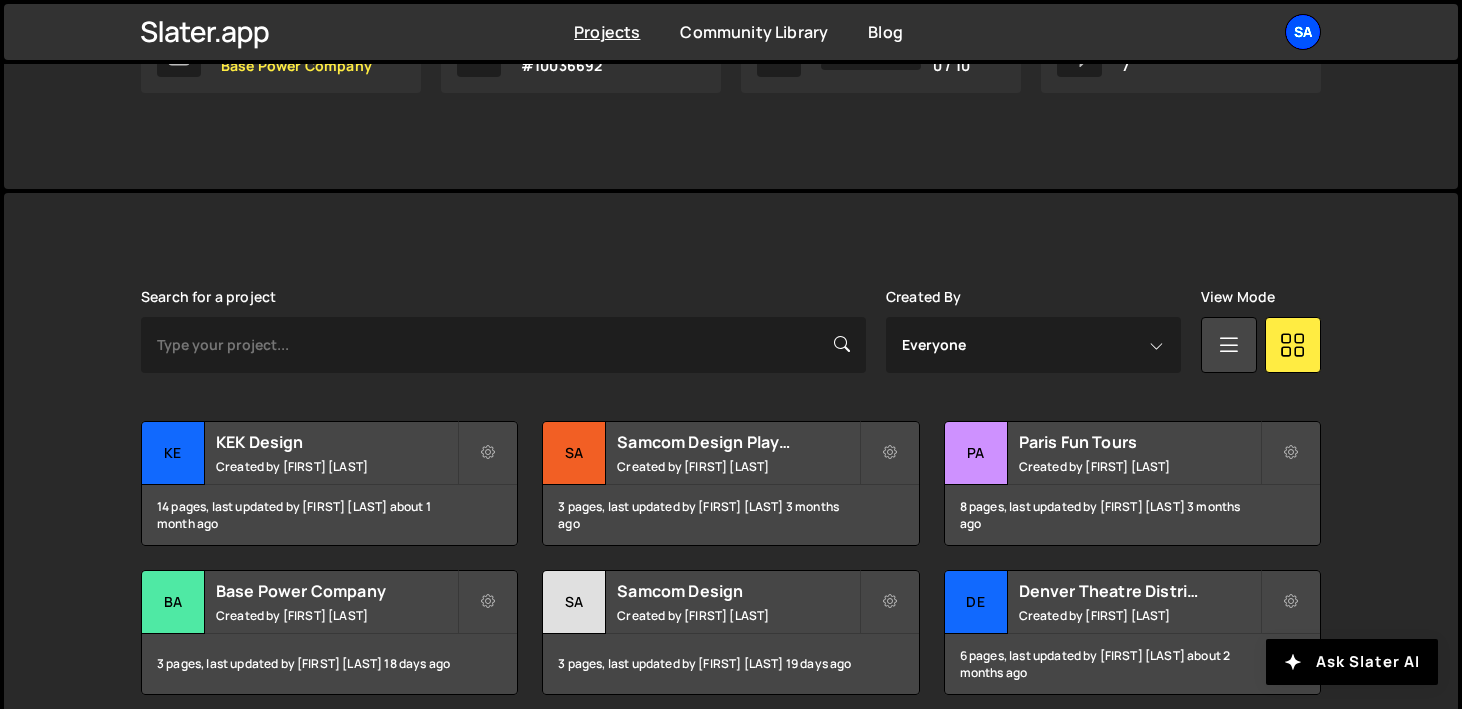 click on "SA" at bounding box center [1303, 32] 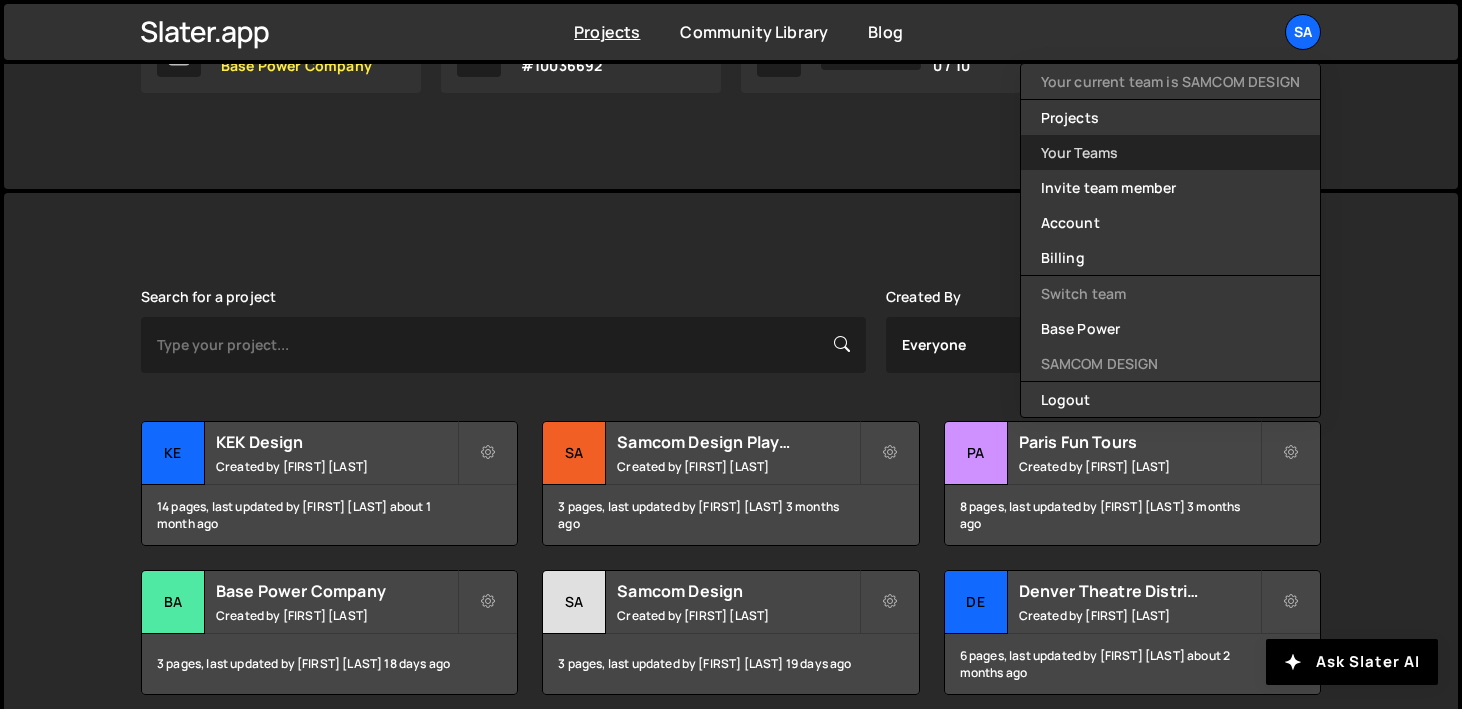 click on "Your Teams" at bounding box center (1170, 152) 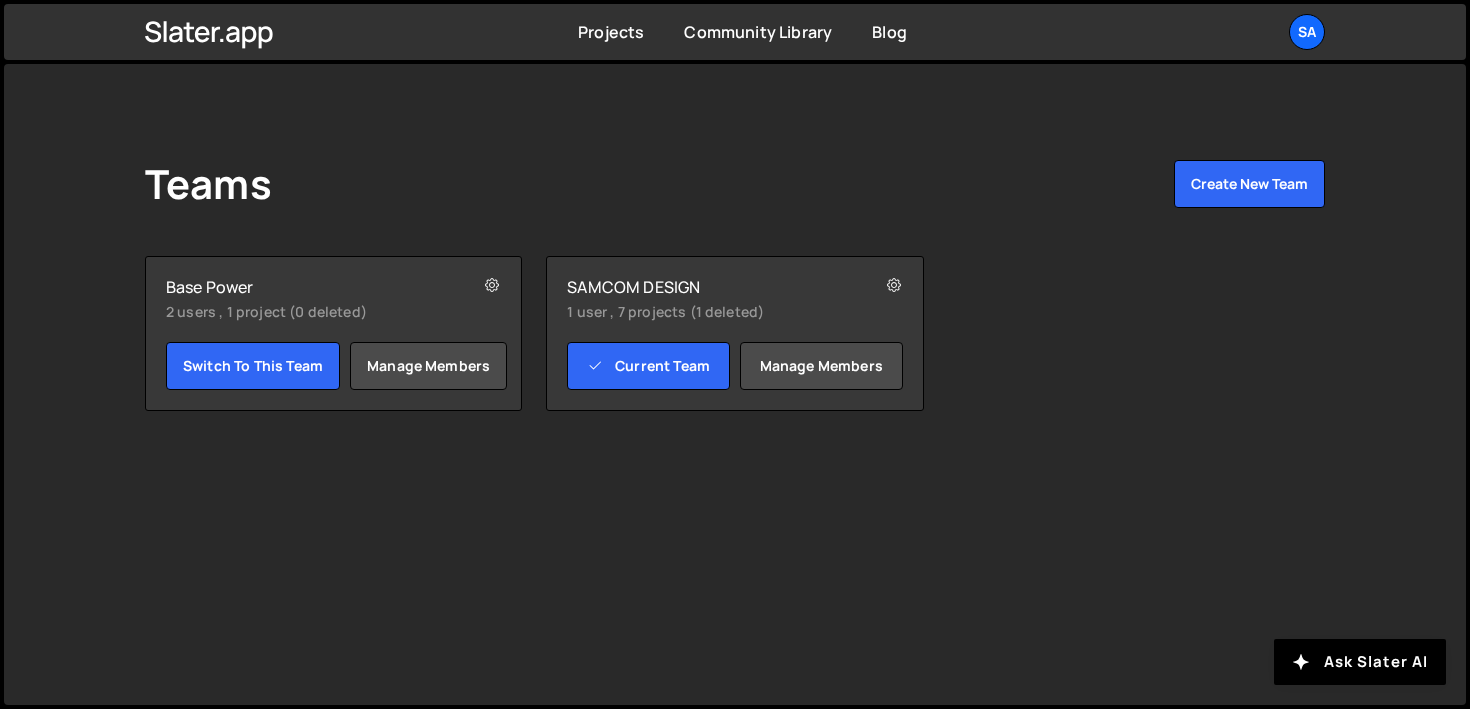 scroll, scrollTop: 0, scrollLeft: 0, axis: both 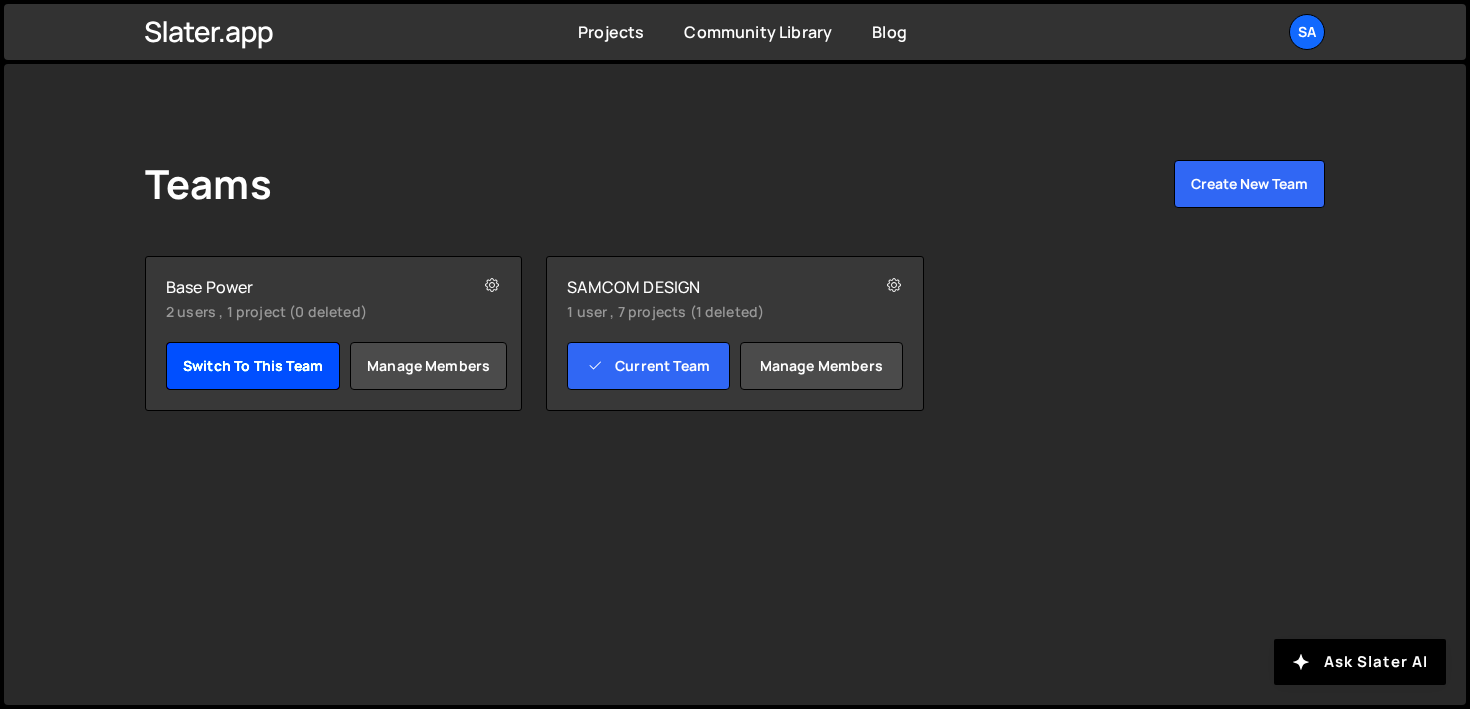 click on "Switch to this team" at bounding box center [253, 366] 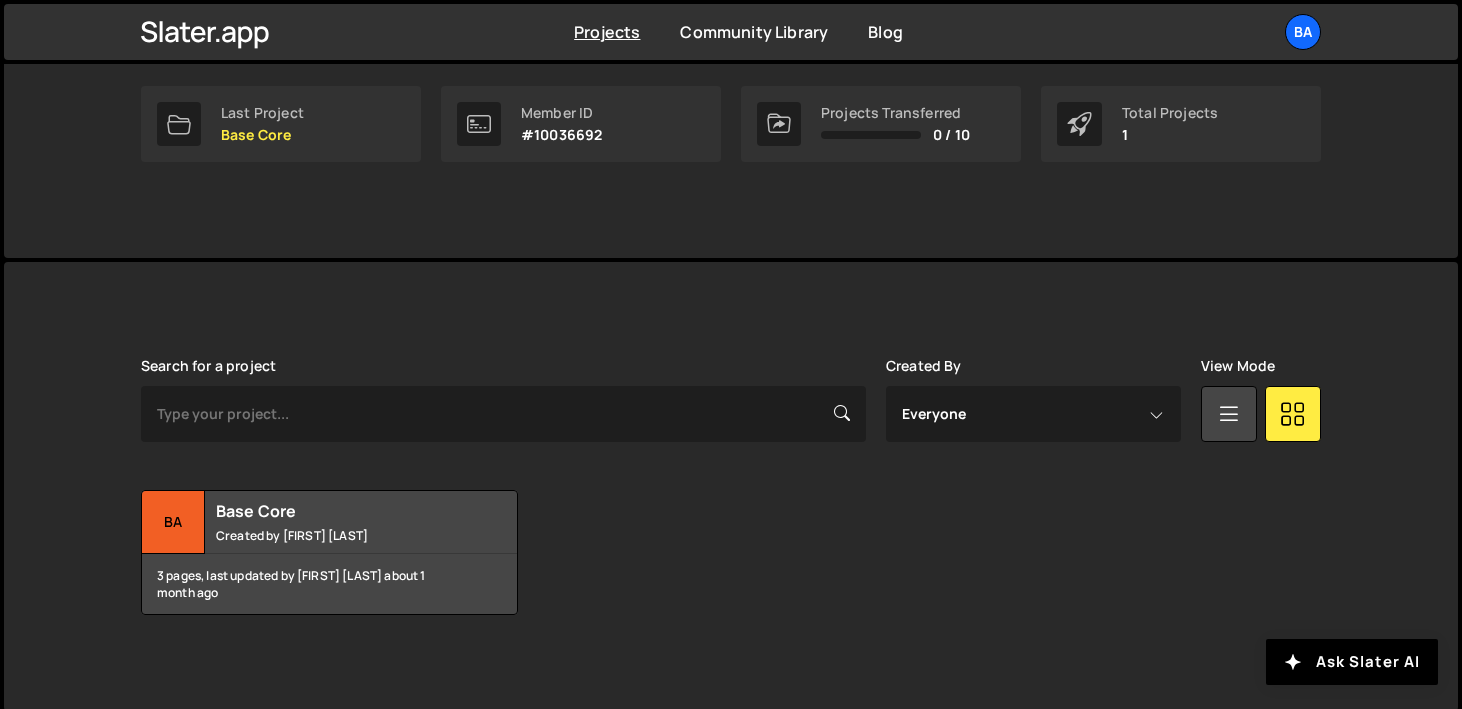 scroll, scrollTop: 320, scrollLeft: 0, axis: vertical 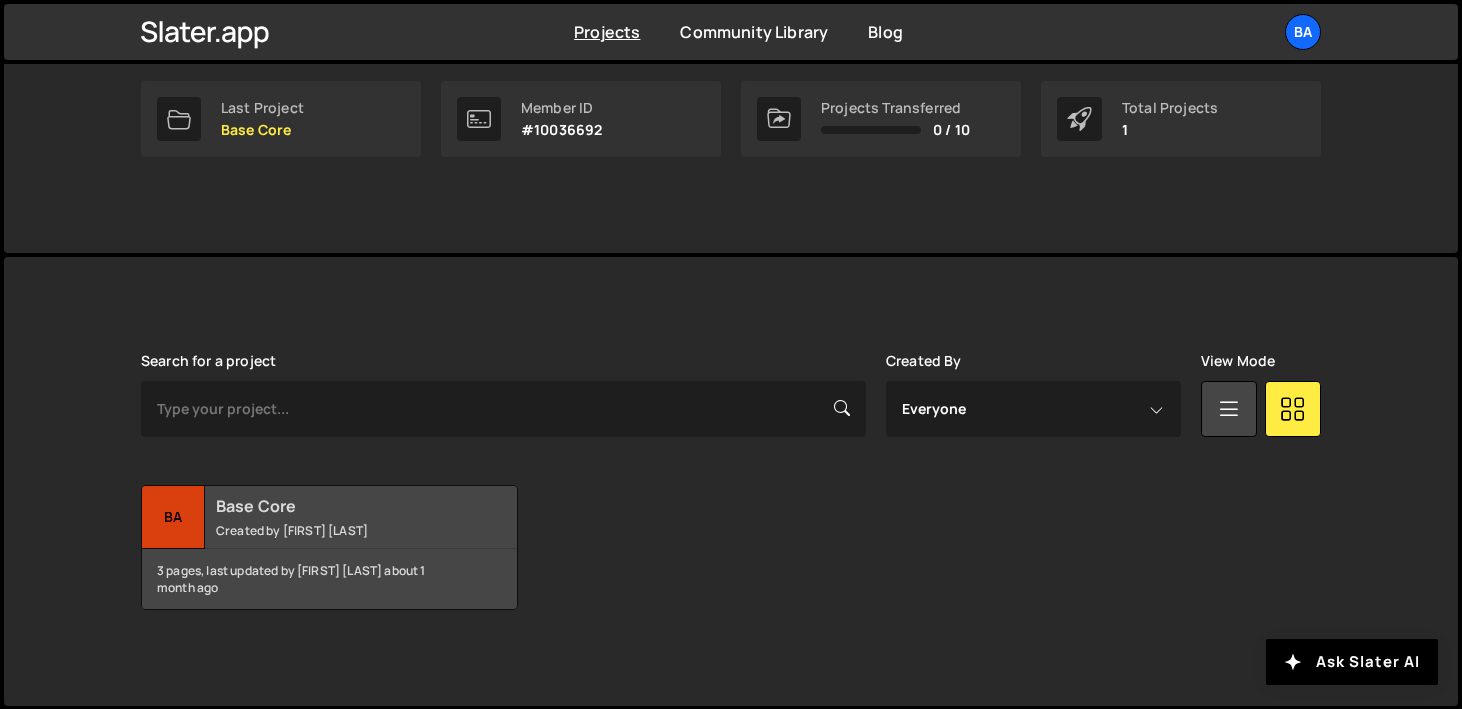 click on "Ba" at bounding box center (173, 517) 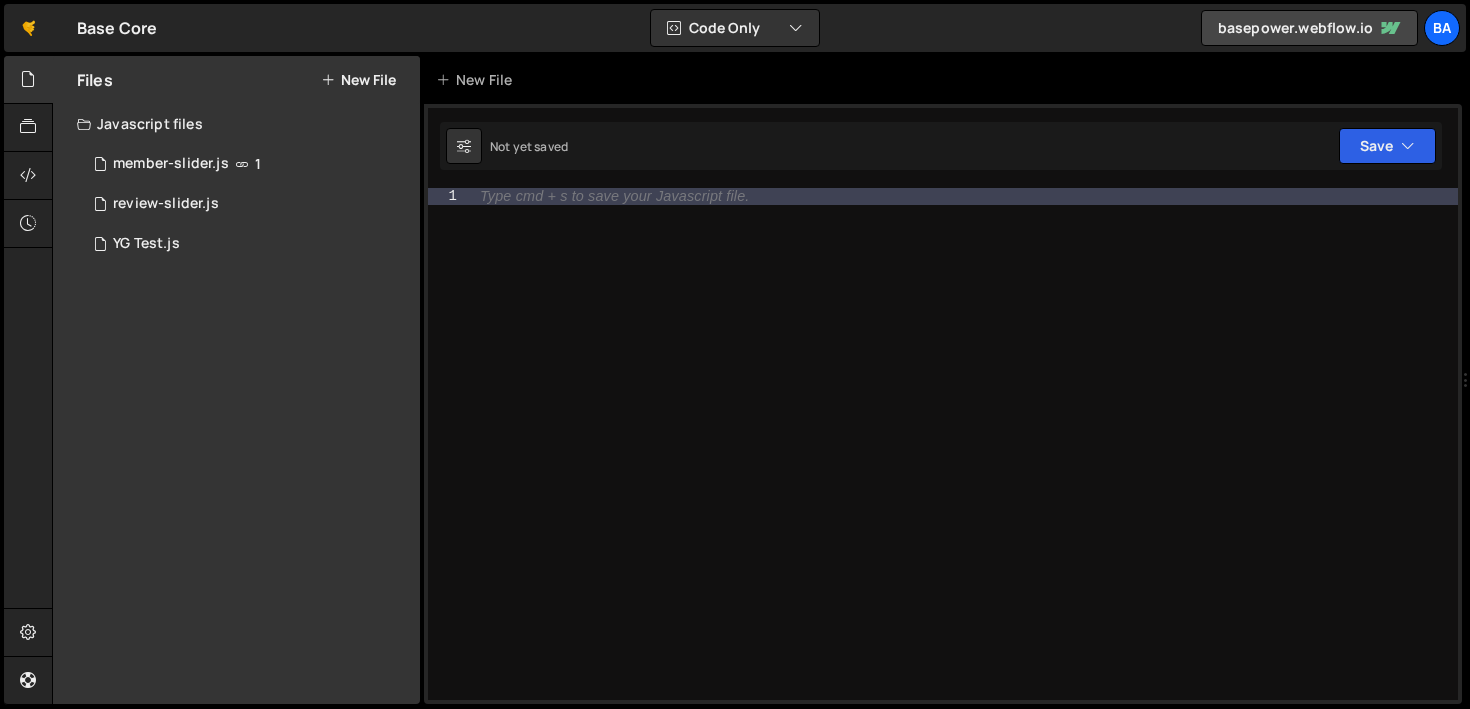 scroll, scrollTop: 0, scrollLeft: 0, axis: both 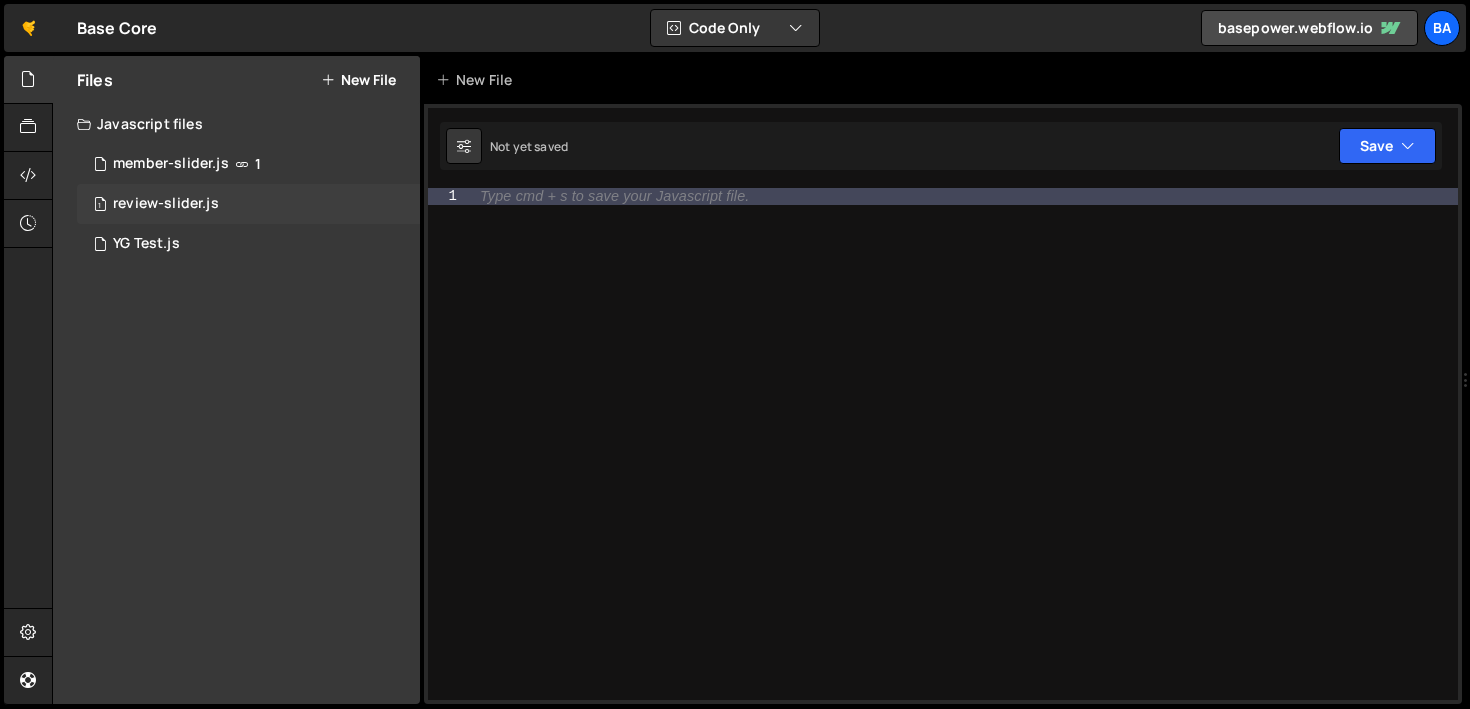 click on "review-slider.js" at bounding box center [166, 204] 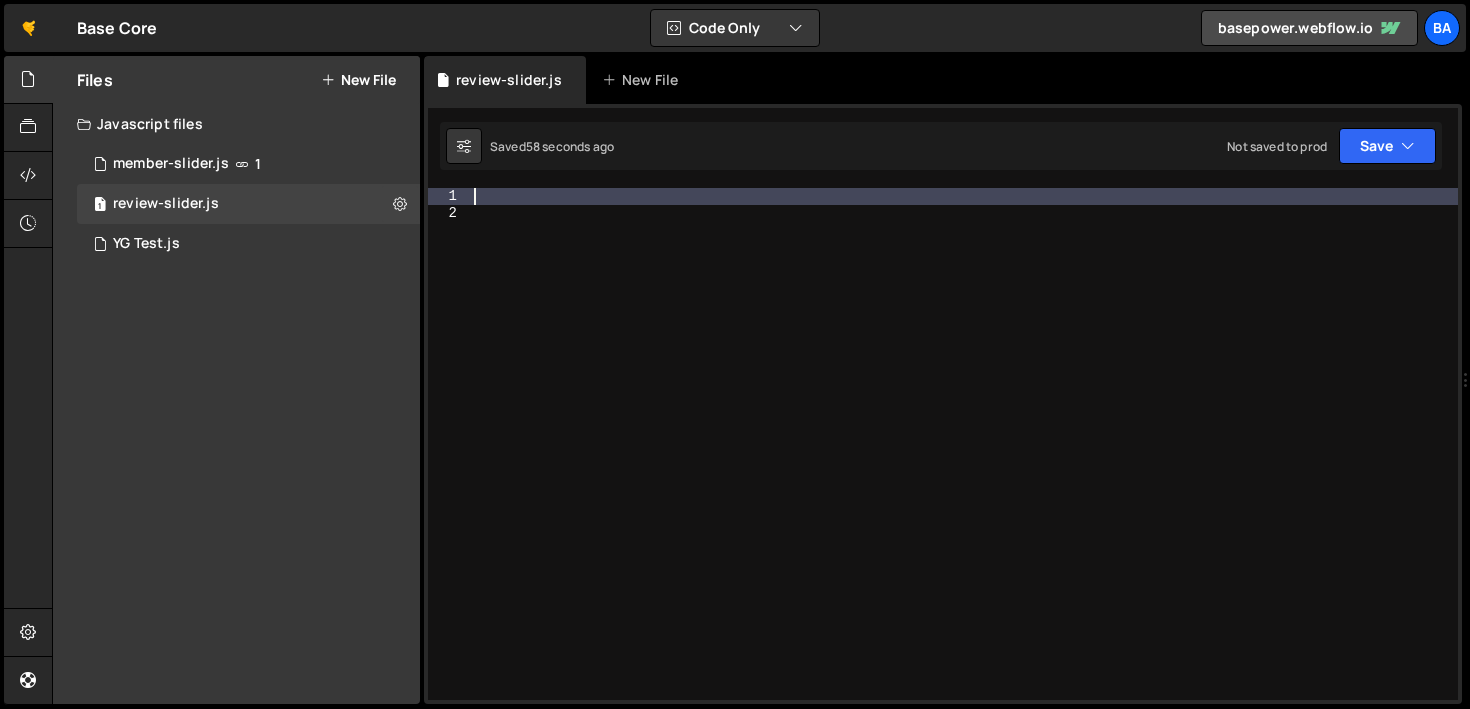 click at bounding box center (964, 460) 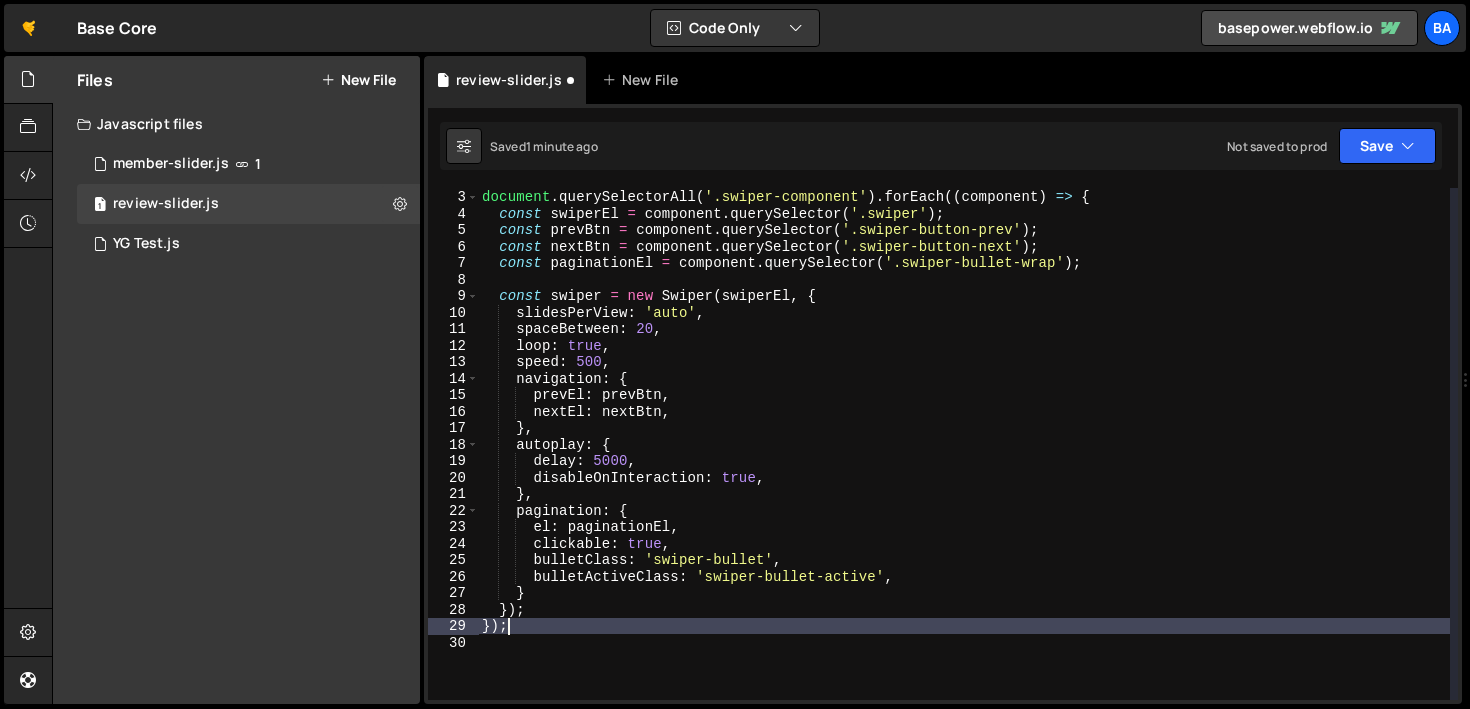 scroll, scrollTop: 0, scrollLeft: 0, axis: both 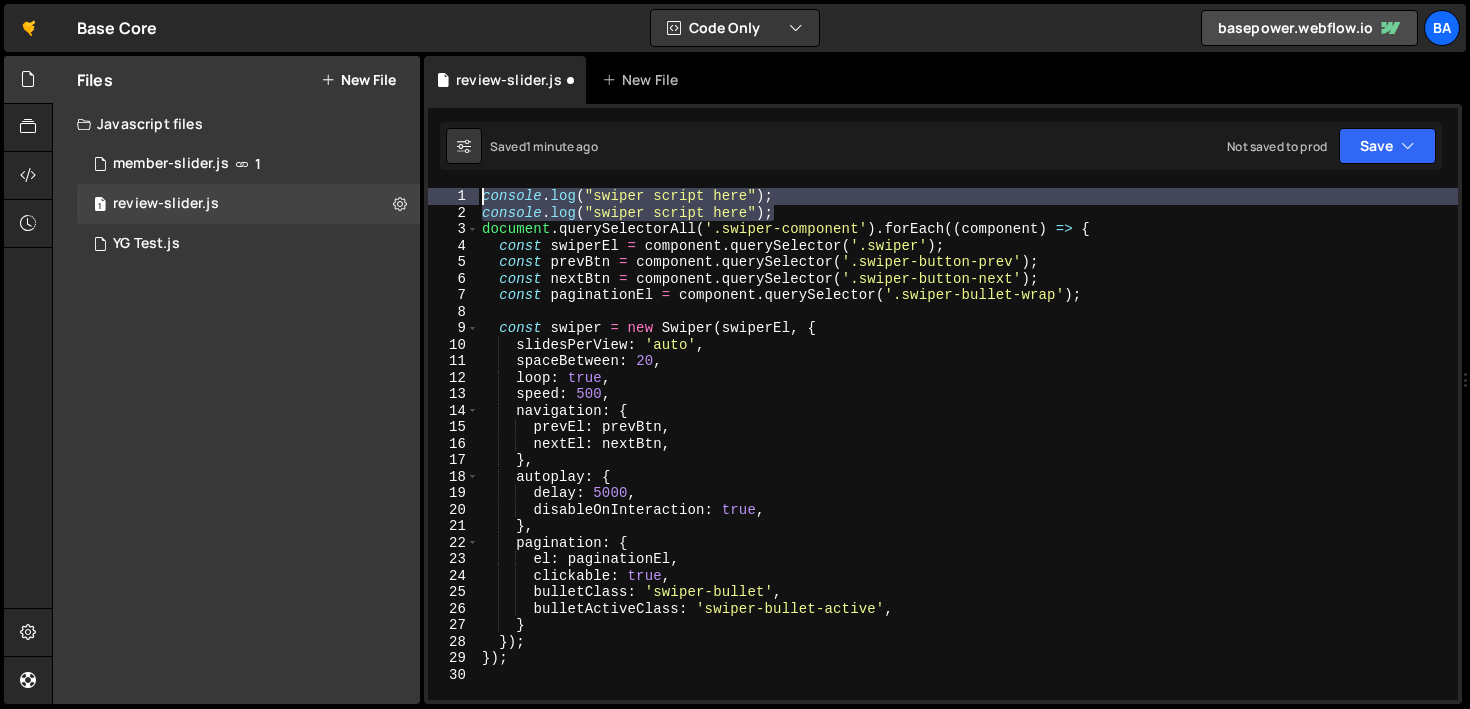 drag, startPoint x: 787, startPoint y: 208, endPoint x: 461, endPoint y: 188, distance: 326.6129 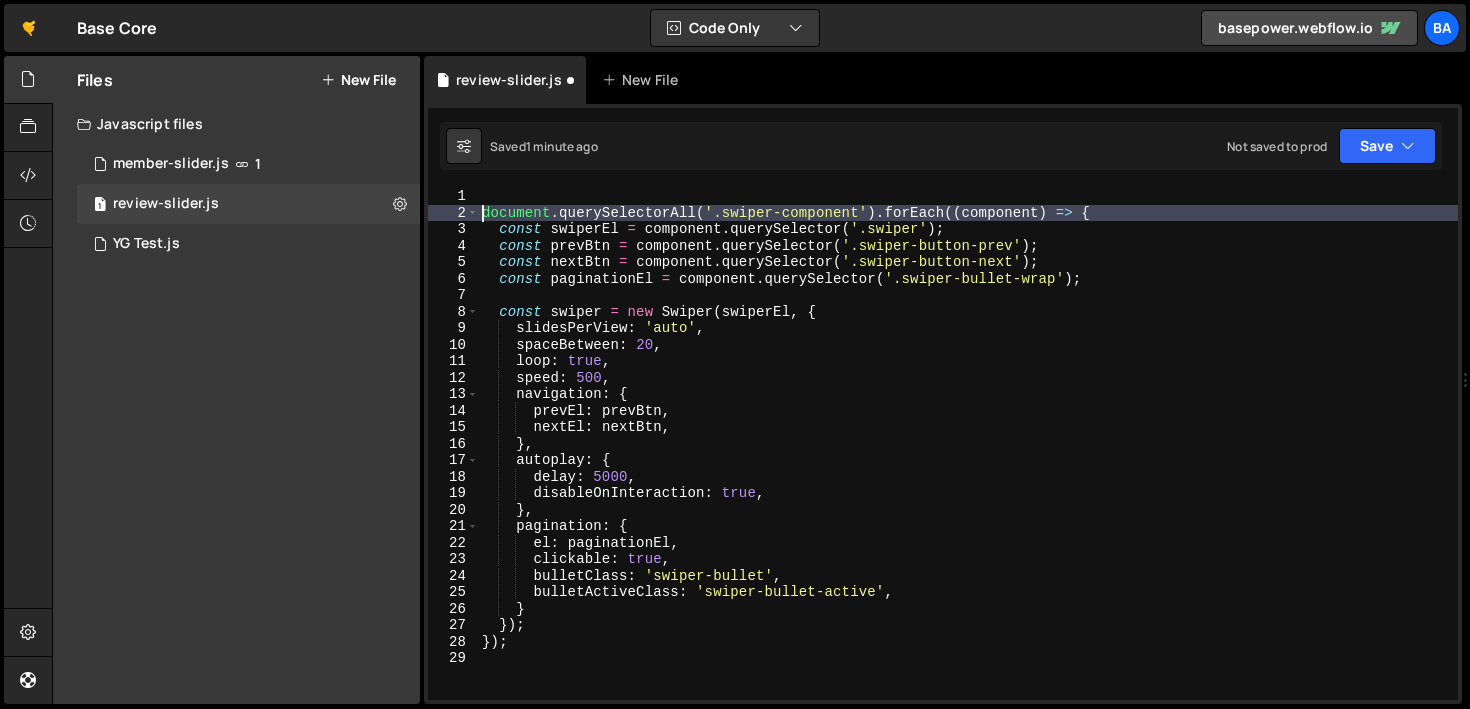 click on "document . querySelectorAll ( '.swiper-component' ) . forEach (( component )   =>   {    const   swiperEl   =   component . querySelector ( '.swiper' ) ;    const   prevBtn   =   component . querySelector ( '.swiper-button-prev' ) ;    const   nextBtn   =   component . querySelector ( '.swiper-button-next' ) ;    const   paginationEl   =   component . querySelector ( '.swiper-bullet-wrap' ) ;    const   swiper   =   new   Swiper ( swiperEl ,   {       slidesPerView :   'auto' ,       spaceBetween :   20 ,       loop :   true ,       speed :   500 ,       navigation :   {          prevEl :   prevBtn ,          nextEl :   nextBtn ,       } ,       autoplay :   {          delay :   5000 ,          disableOnInteraction :   true ,       } ,       pagination :   {          el :   paginationEl ,          clickable :   true ,          bulletClass :   'swiper-bullet' ,          bulletActiveClass :   'swiper-bullet-active' ,       }    }) ; }) ;" at bounding box center (968, 460) 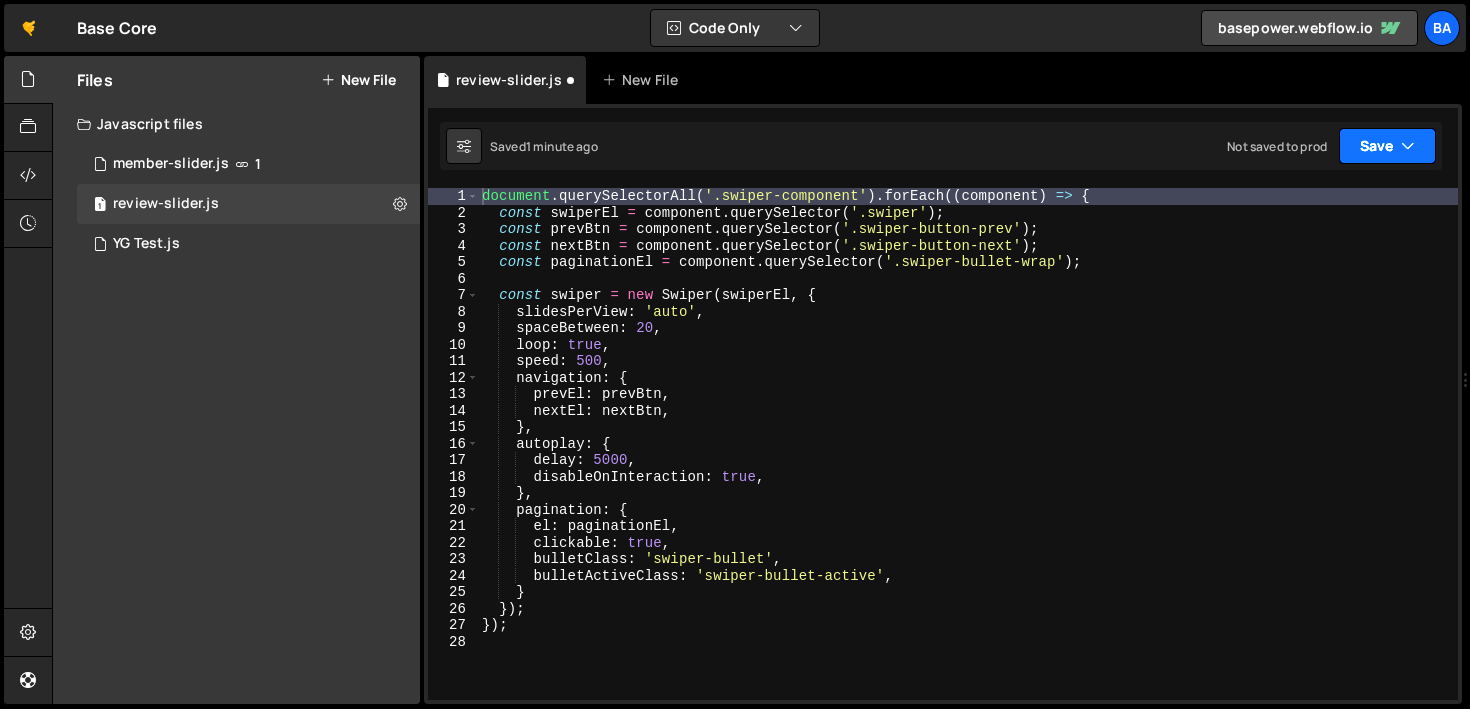 click on "Save" at bounding box center (1387, 146) 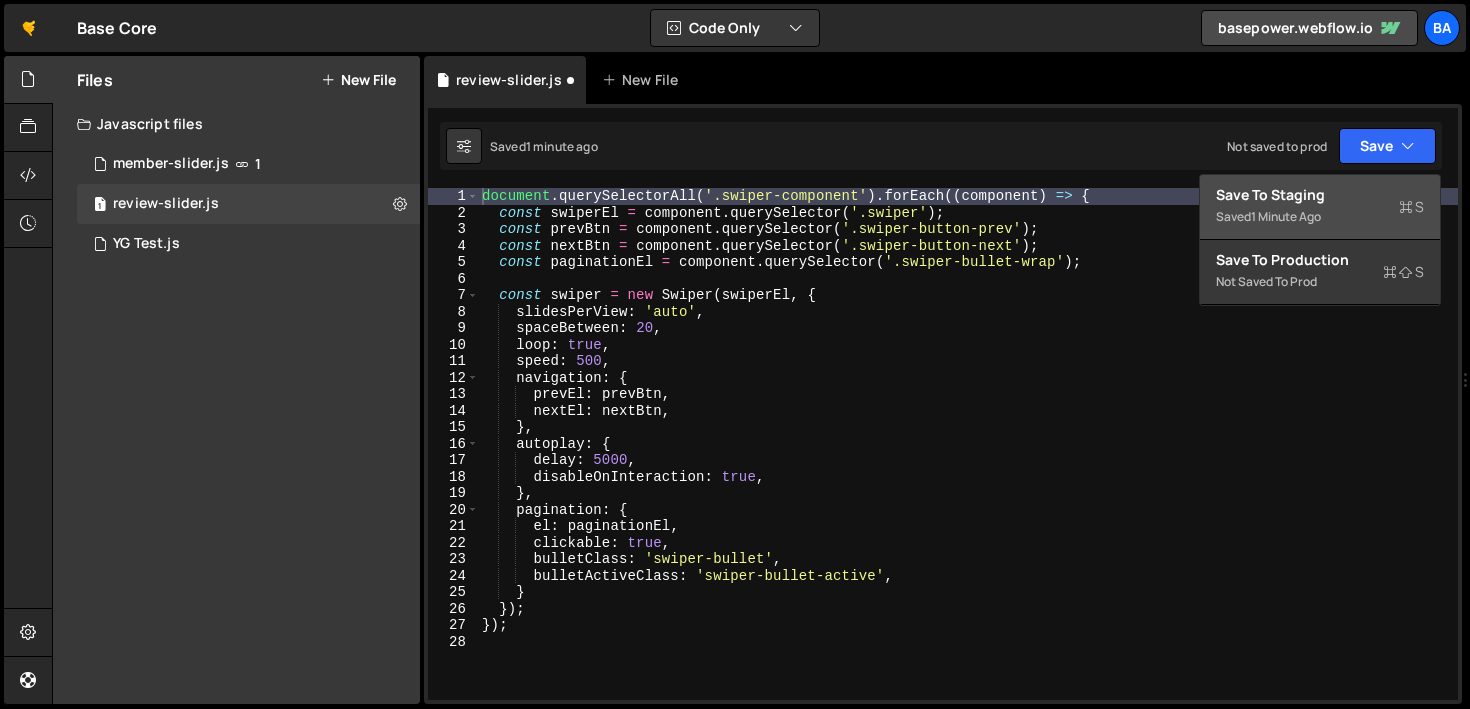 click on "Save to Staging
S" at bounding box center [1320, 195] 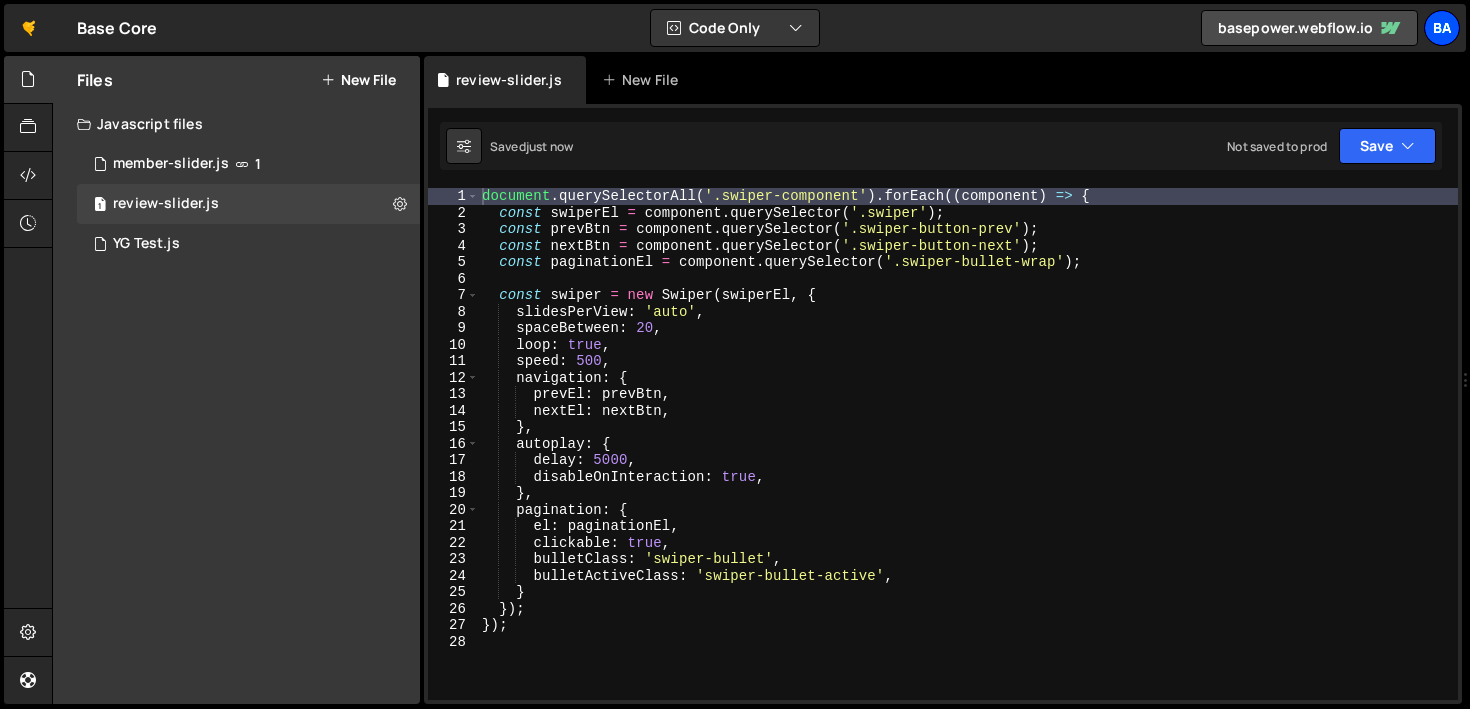 click on "Ba" at bounding box center (1442, 28) 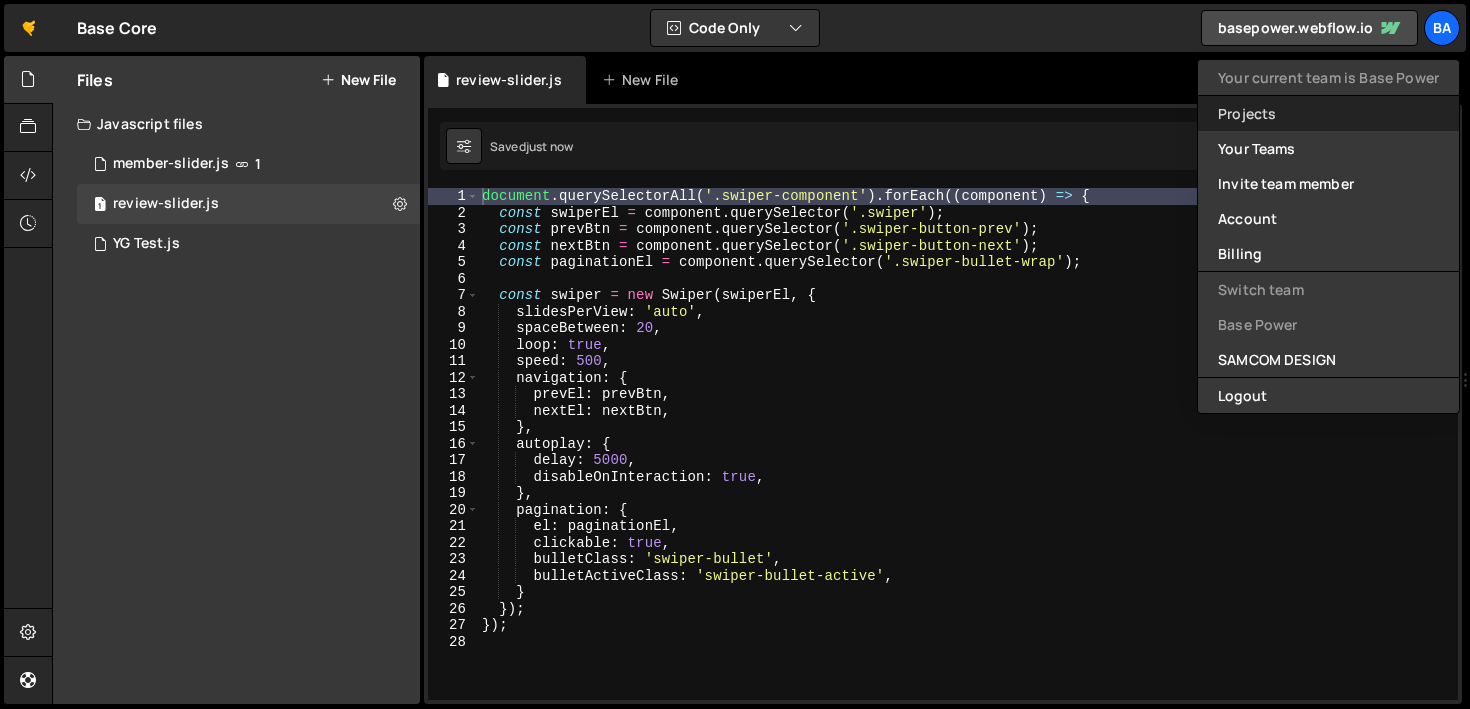 click on "Projects" at bounding box center [1328, 113] 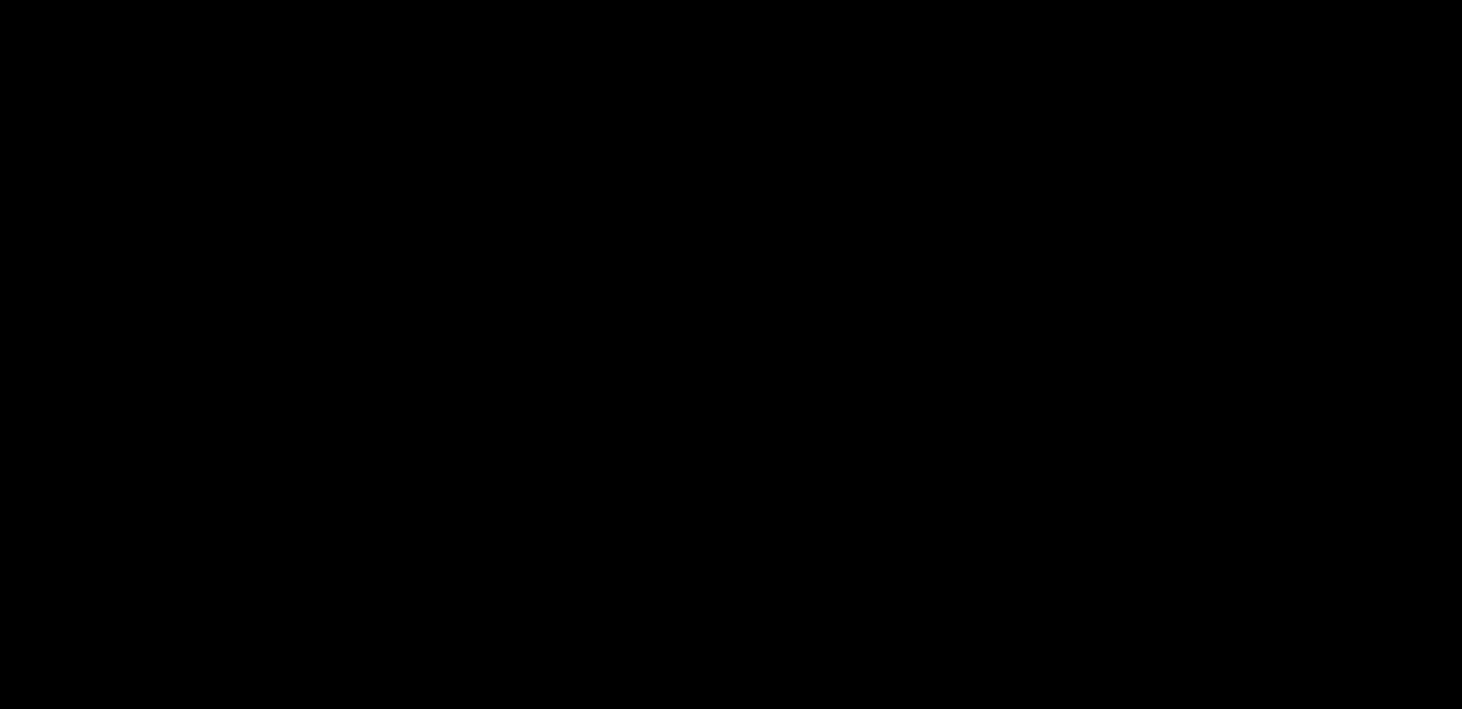 scroll, scrollTop: 0, scrollLeft: 0, axis: both 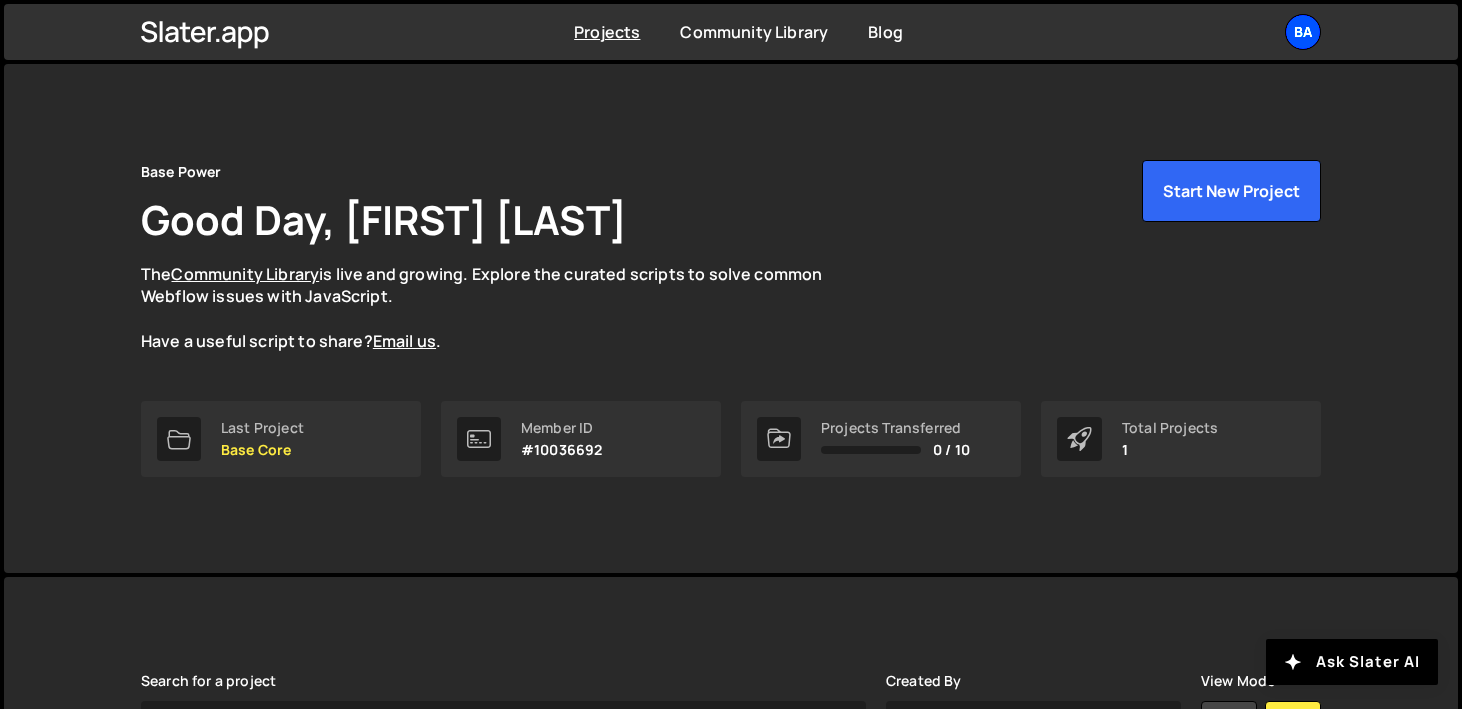 click on "Ba" at bounding box center (1303, 32) 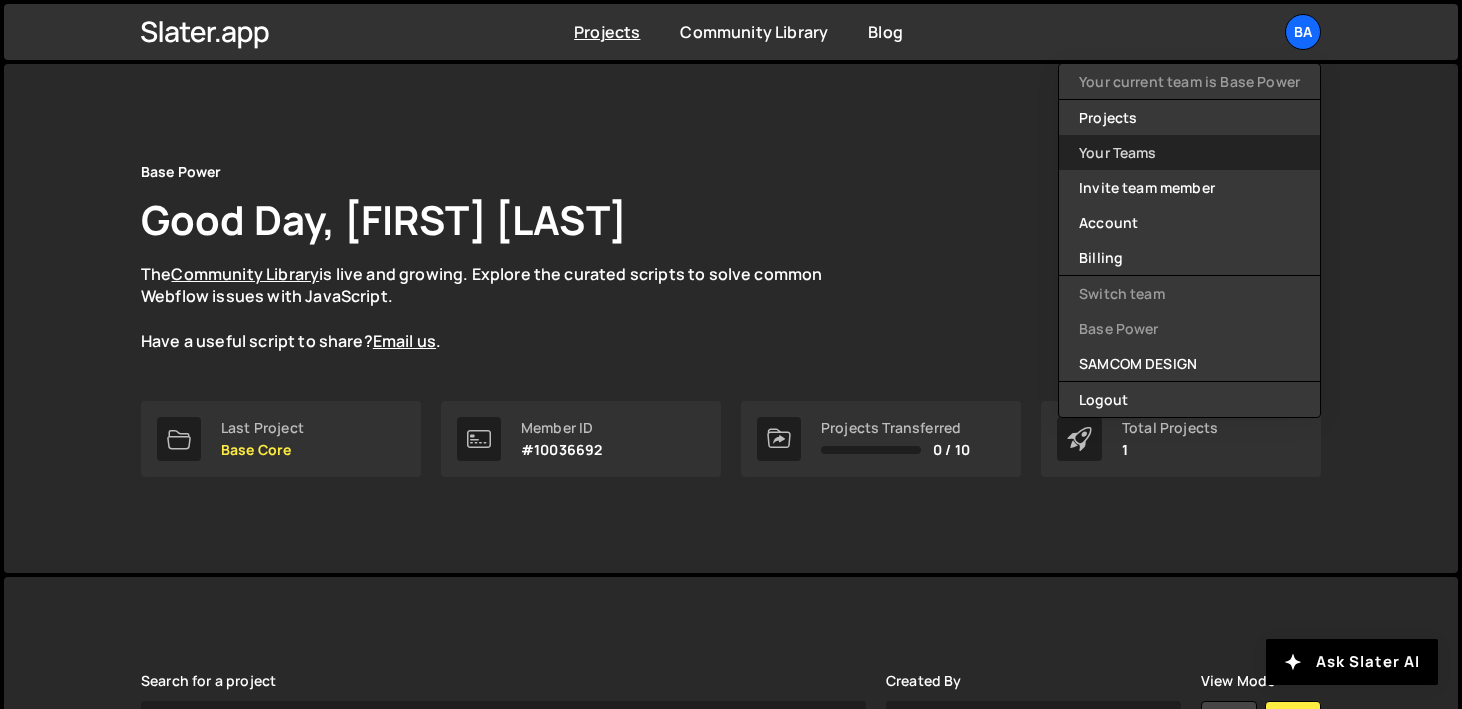 click on "Your Teams" at bounding box center (1189, 152) 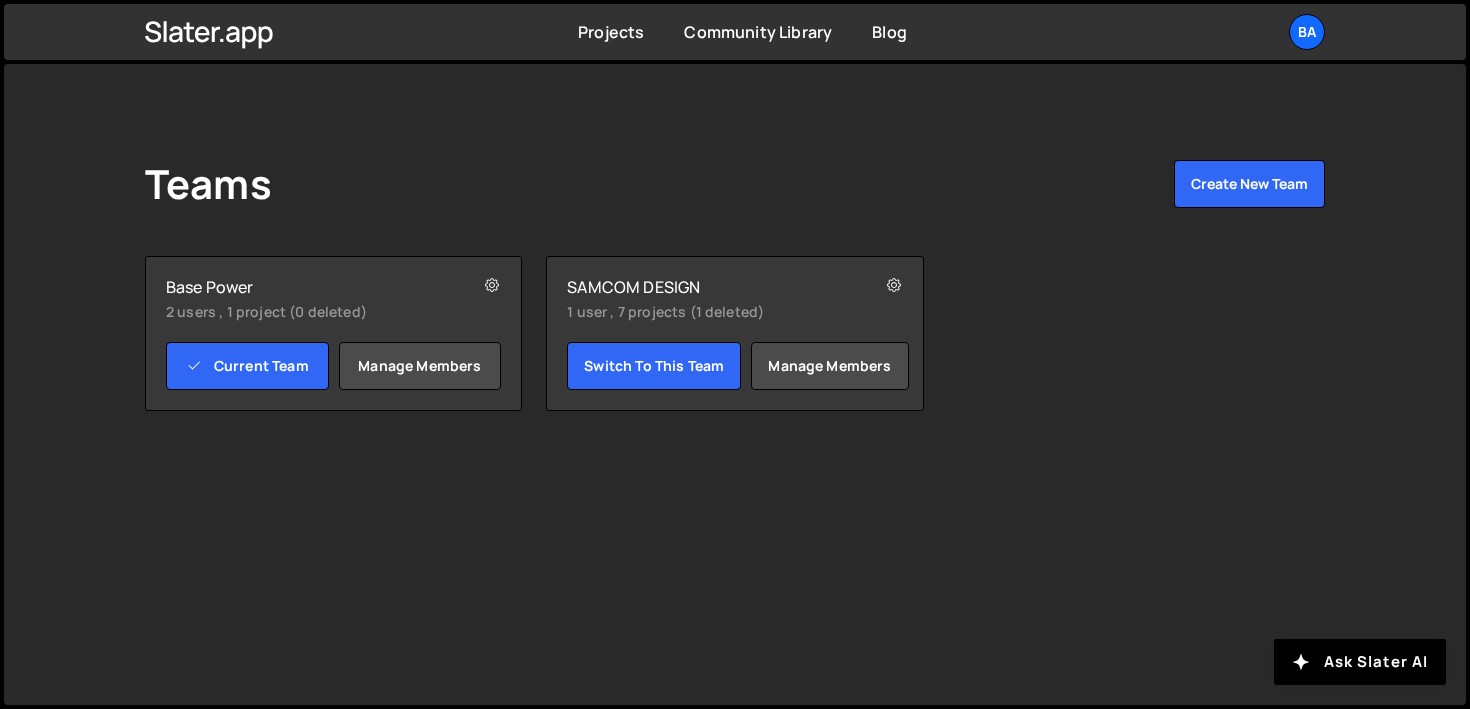 scroll, scrollTop: 0, scrollLeft: 0, axis: both 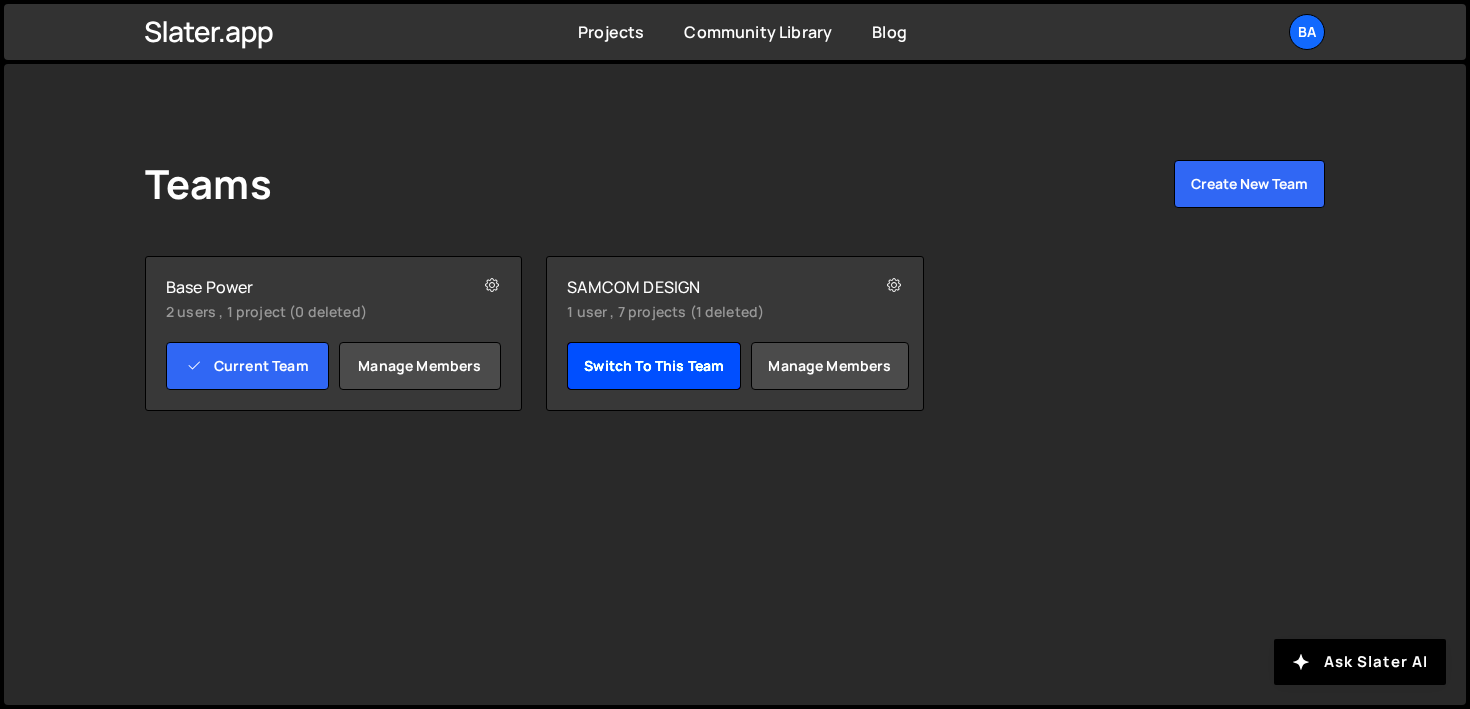 click on "Switch to this team" at bounding box center [654, 366] 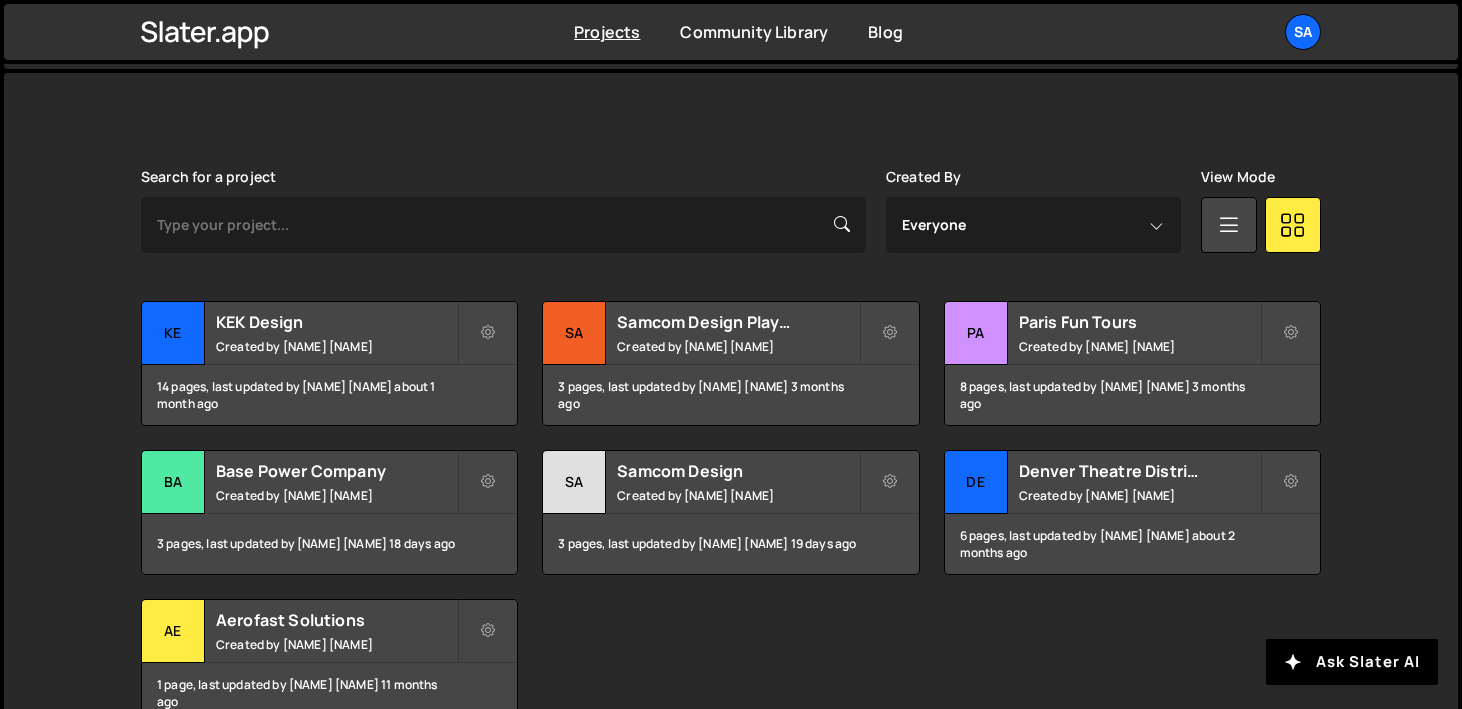 scroll, scrollTop: 569, scrollLeft: 0, axis: vertical 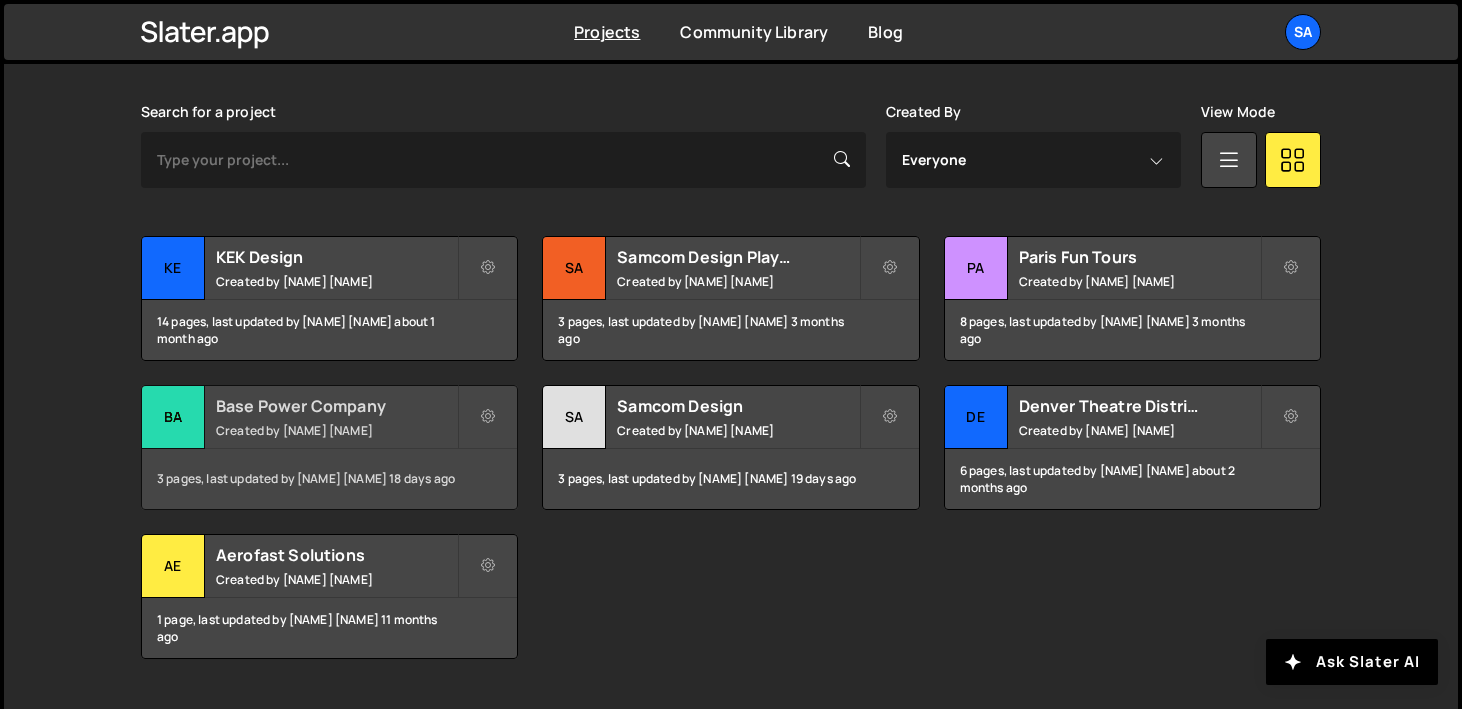 click on "Ba" at bounding box center [173, 417] 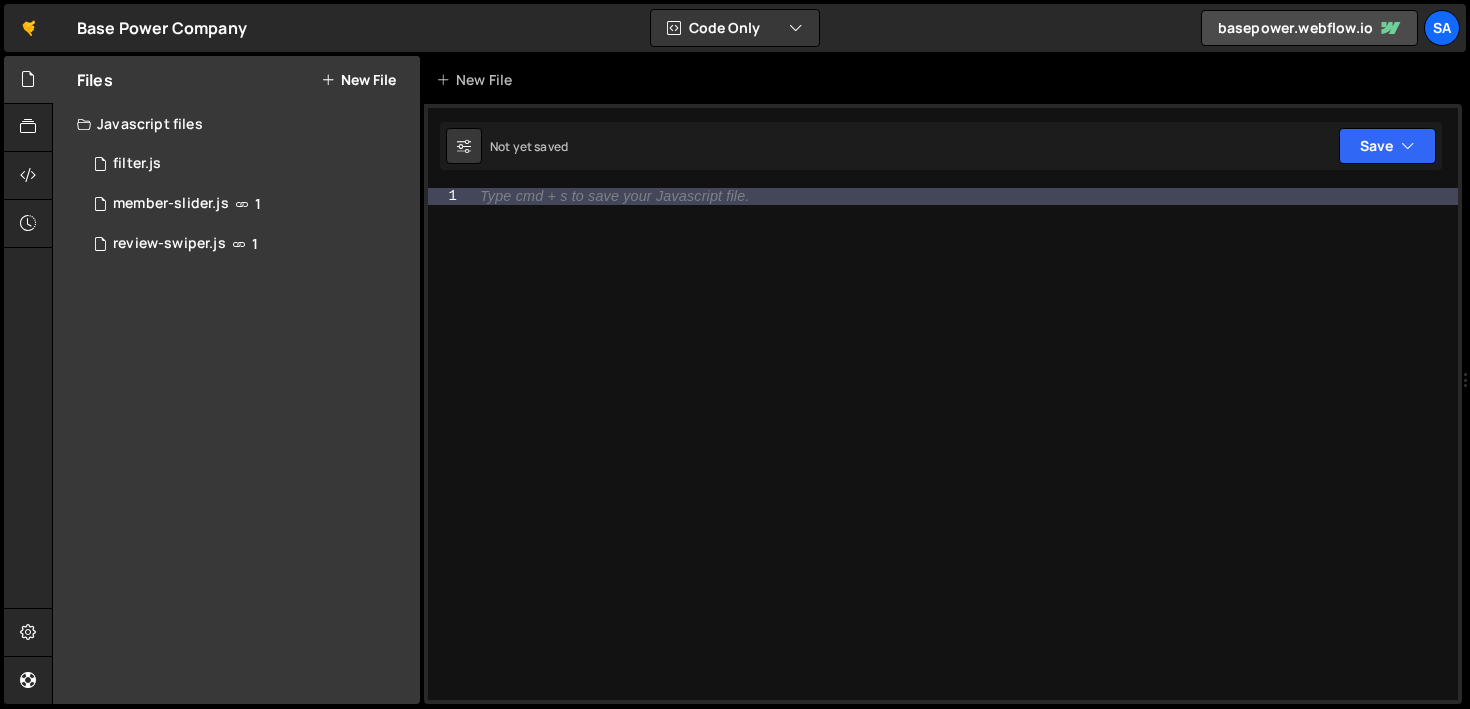 scroll, scrollTop: 0, scrollLeft: 0, axis: both 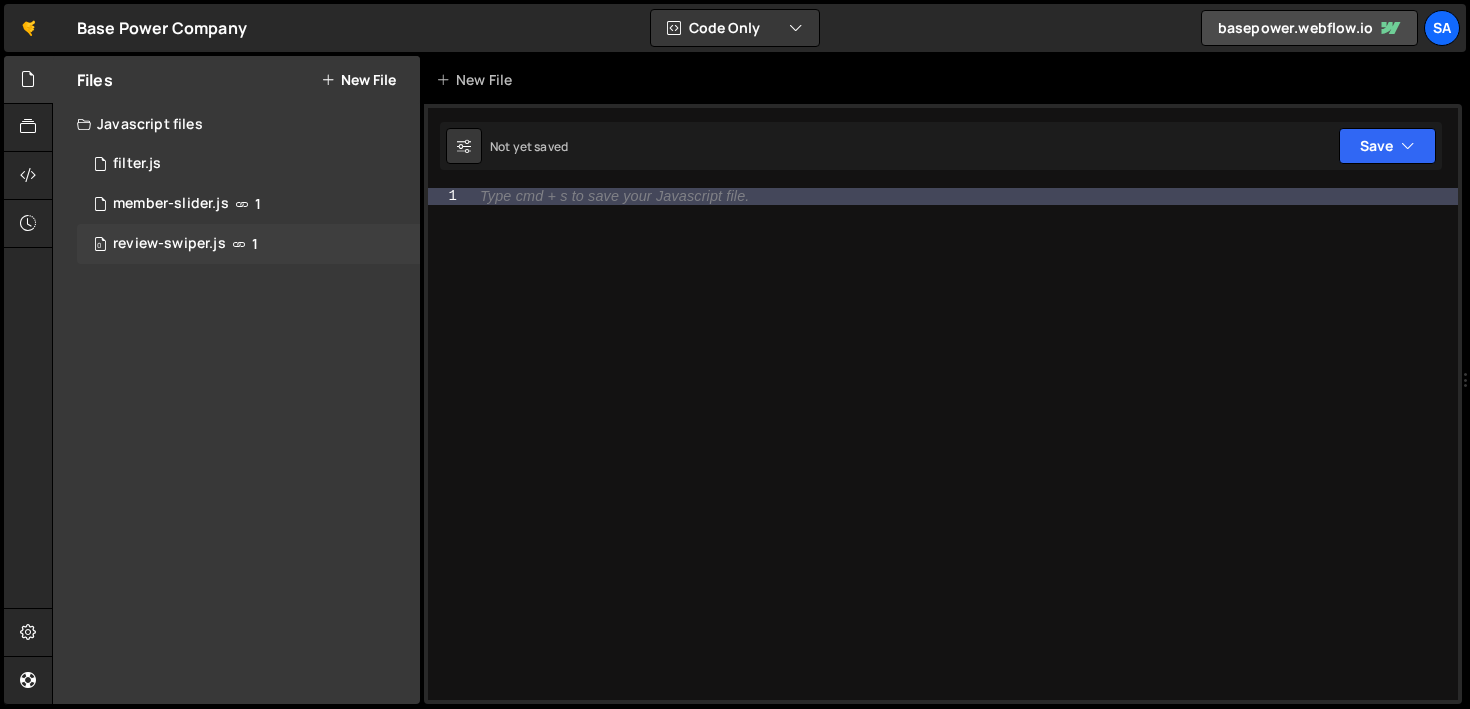 click on "review-swiper.js" at bounding box center (169, 244) 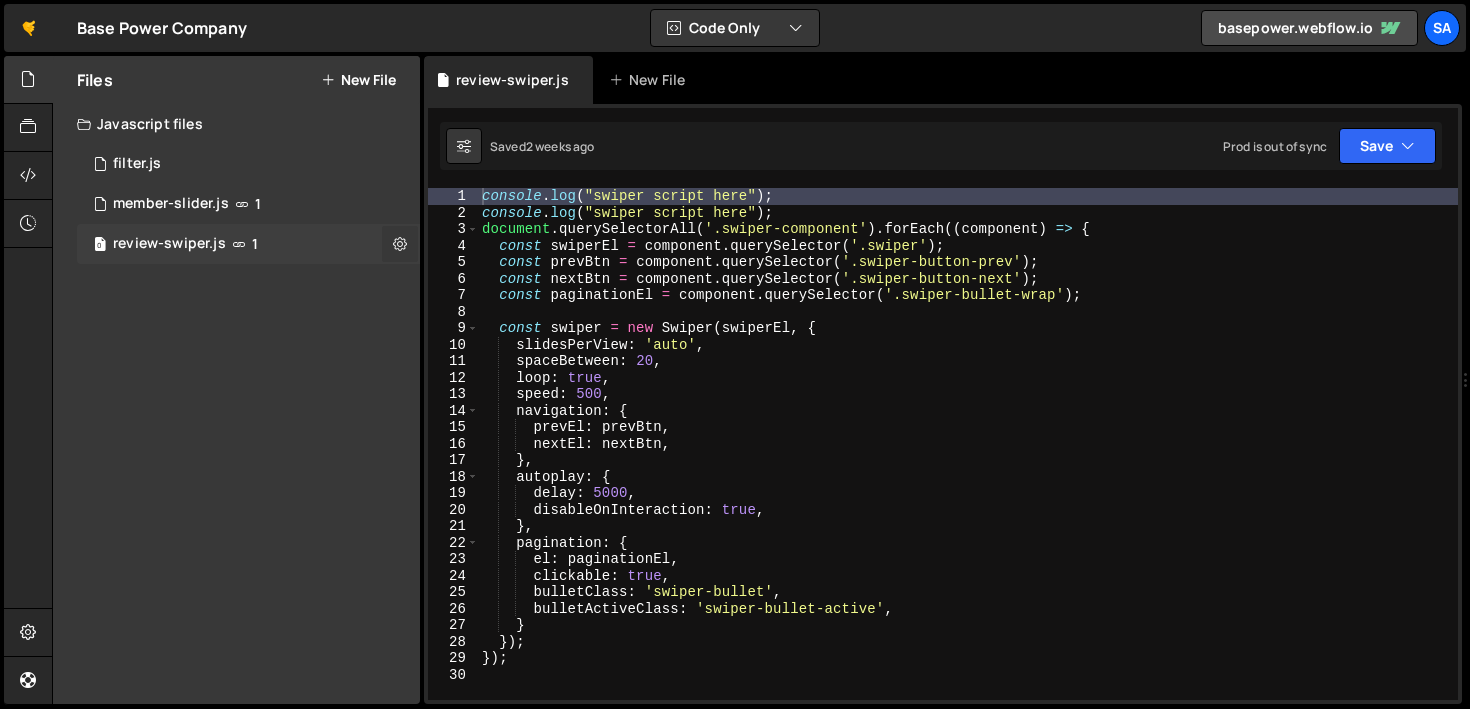 scroll, scrollTop: 12960, scrollLeft: 0, axis: vertical 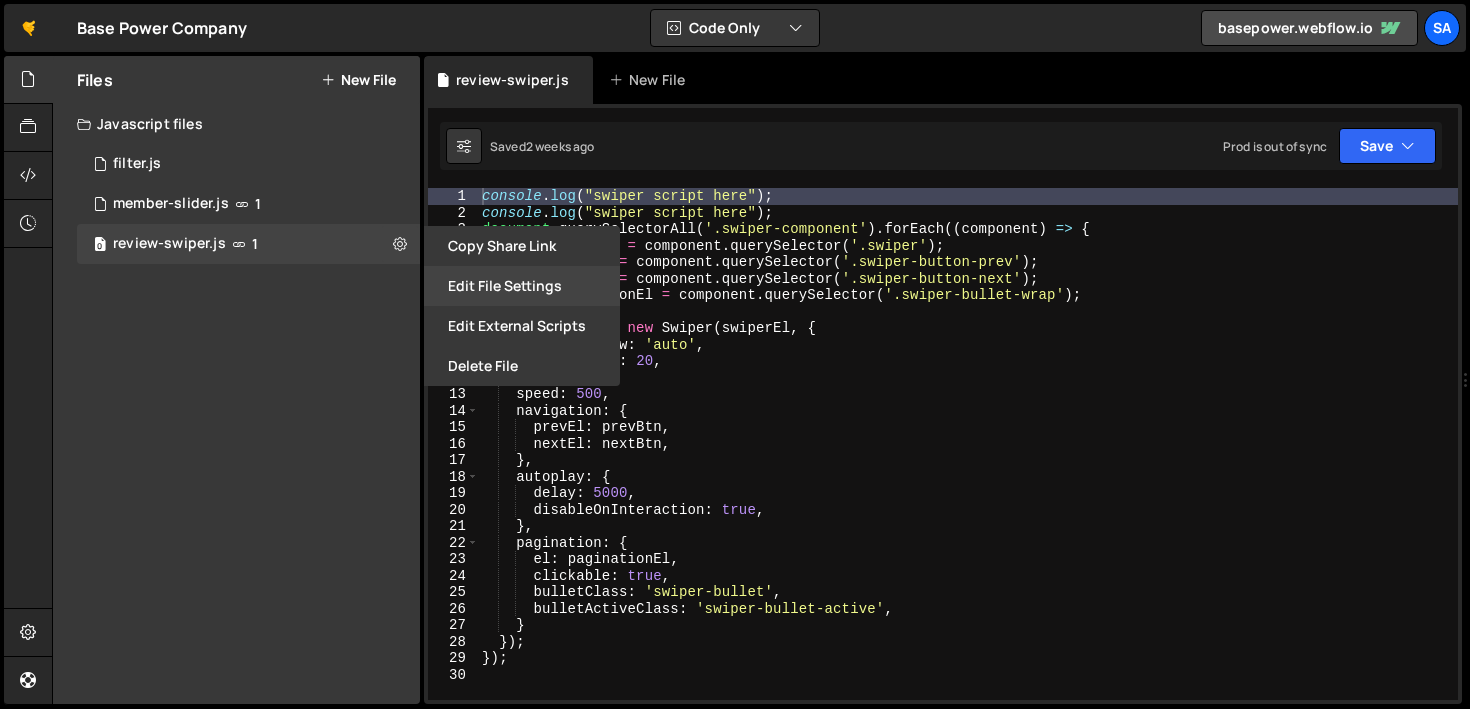 click on "Edit File Settings" at bounding box center (522, 286) 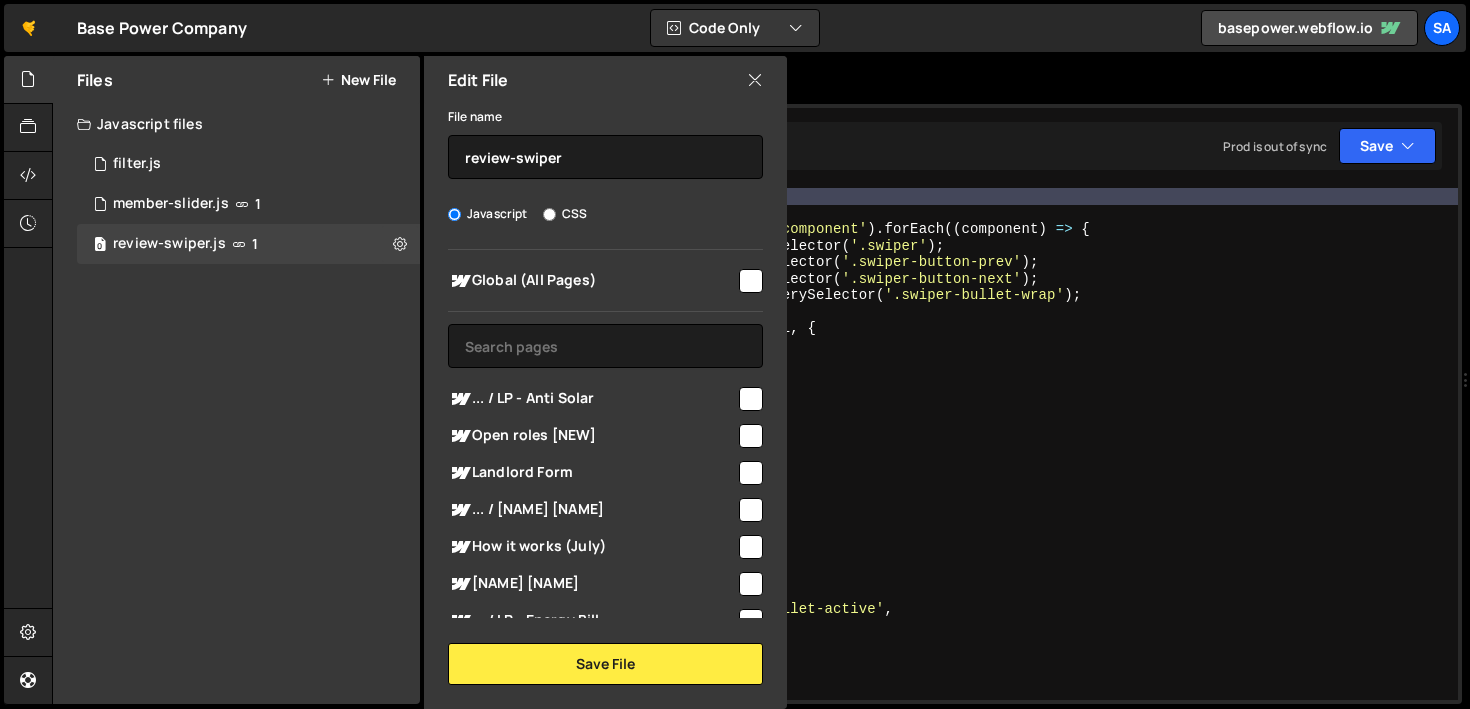 click on "Edit File" at bounding box center (605, 80) 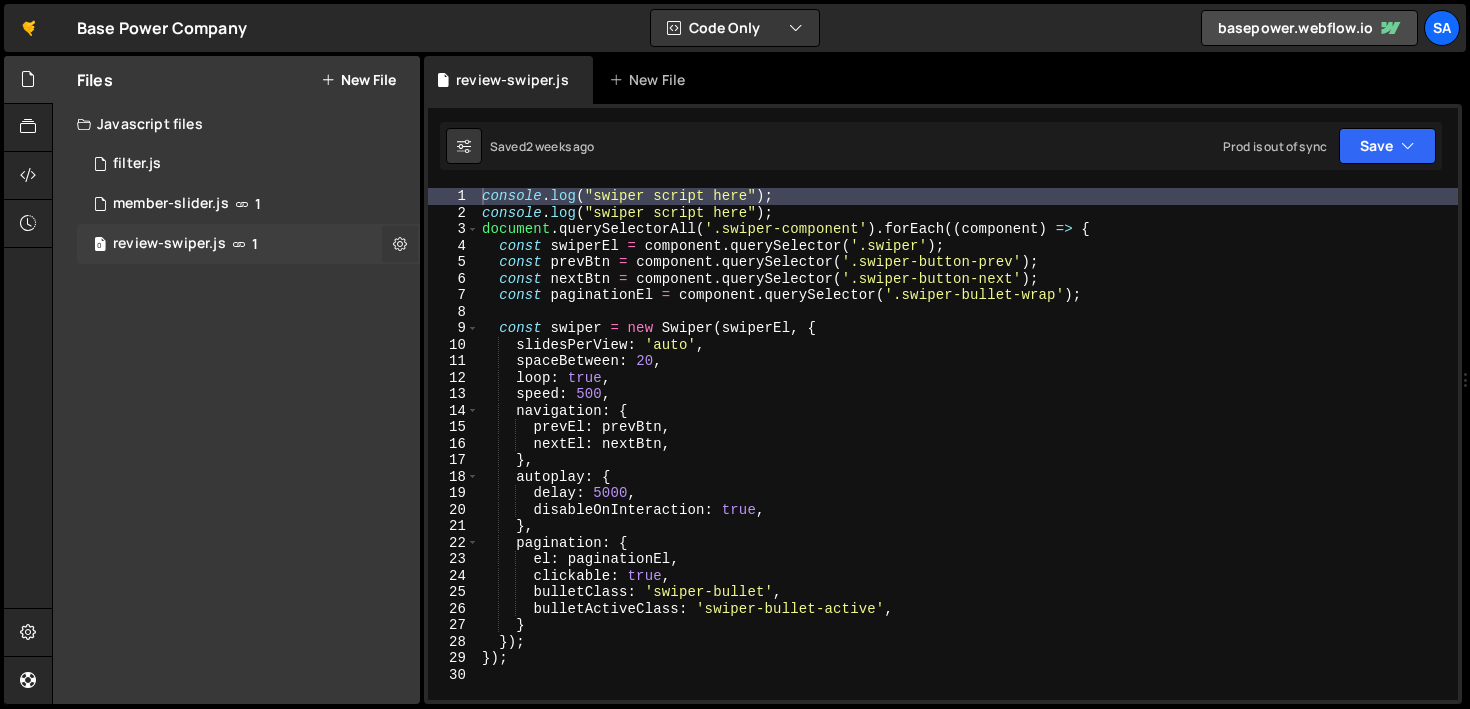 click at bounding box center [400, 244] 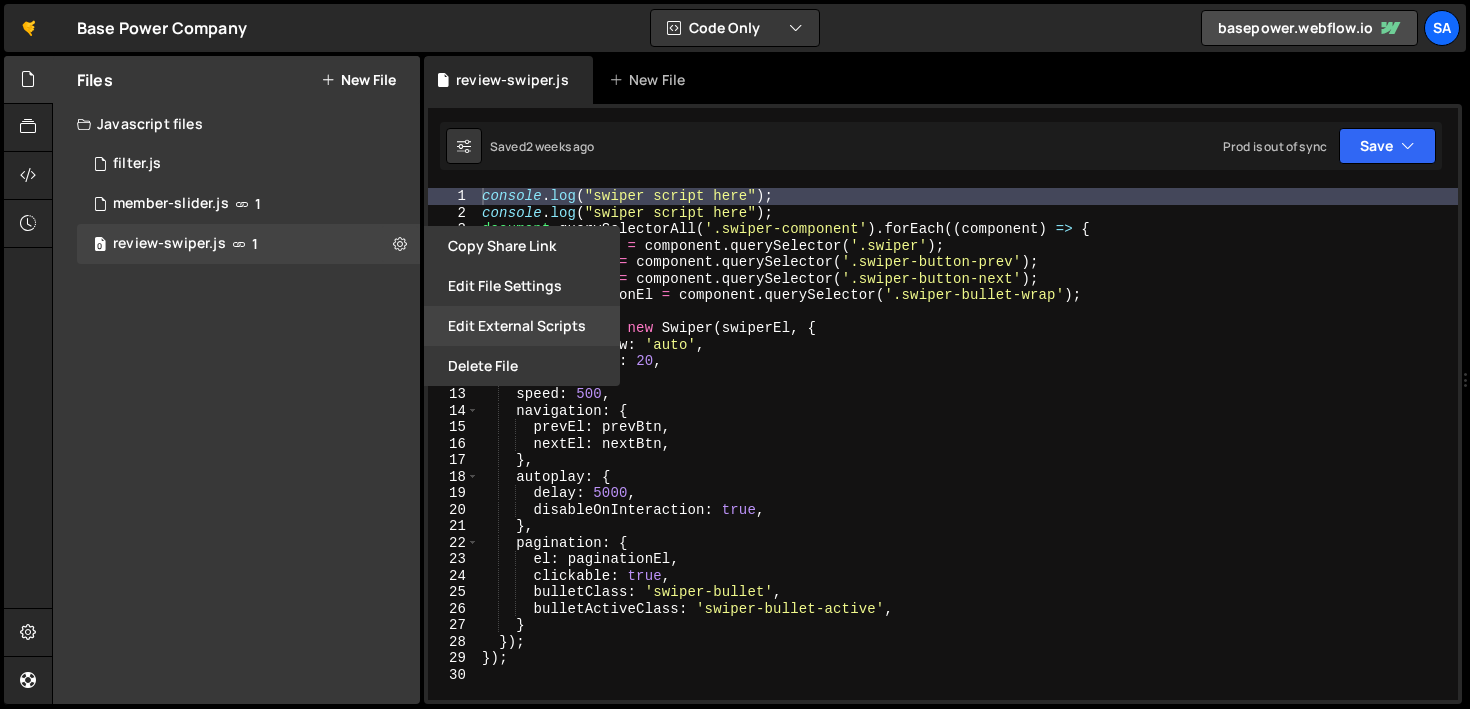click on "Edit External Scripts" at bounding box center (522, 326) 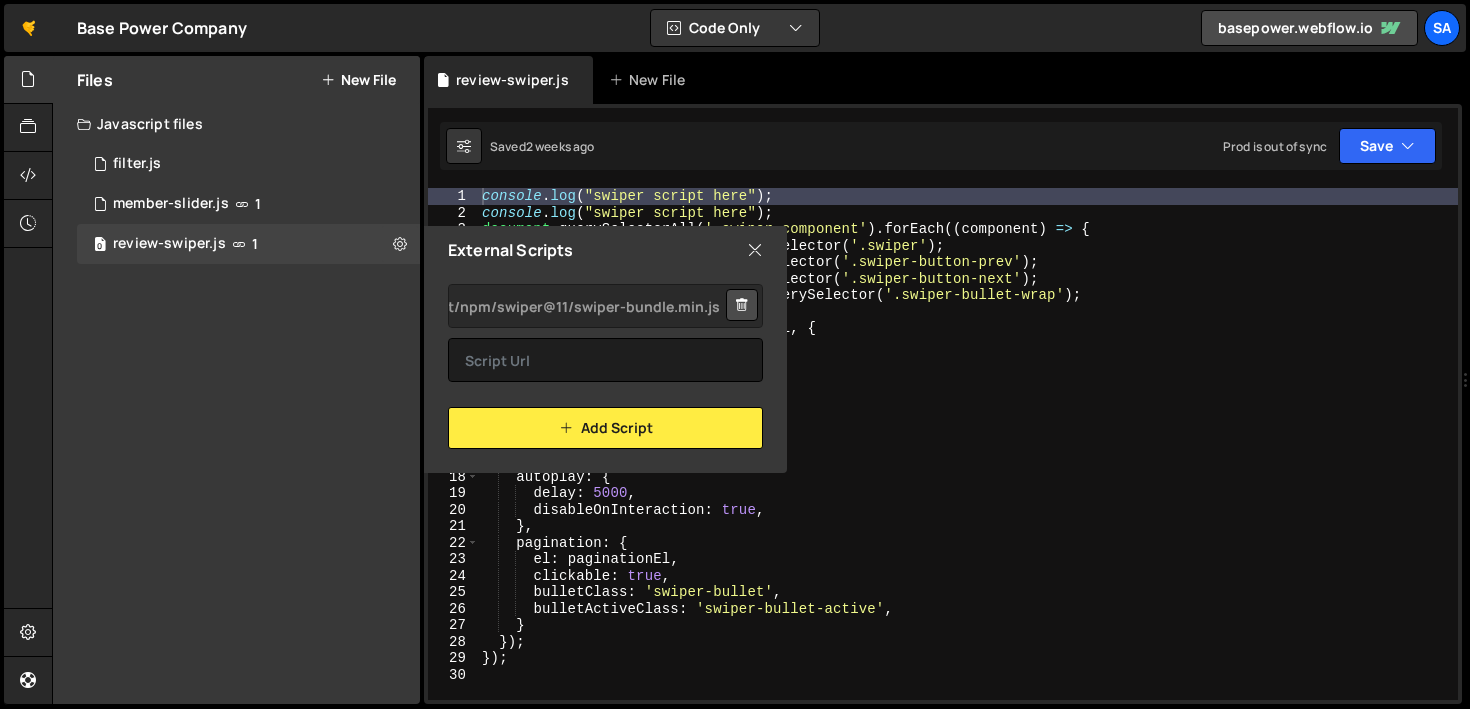 click on "External Scripts" at bounding box center [605, 250] 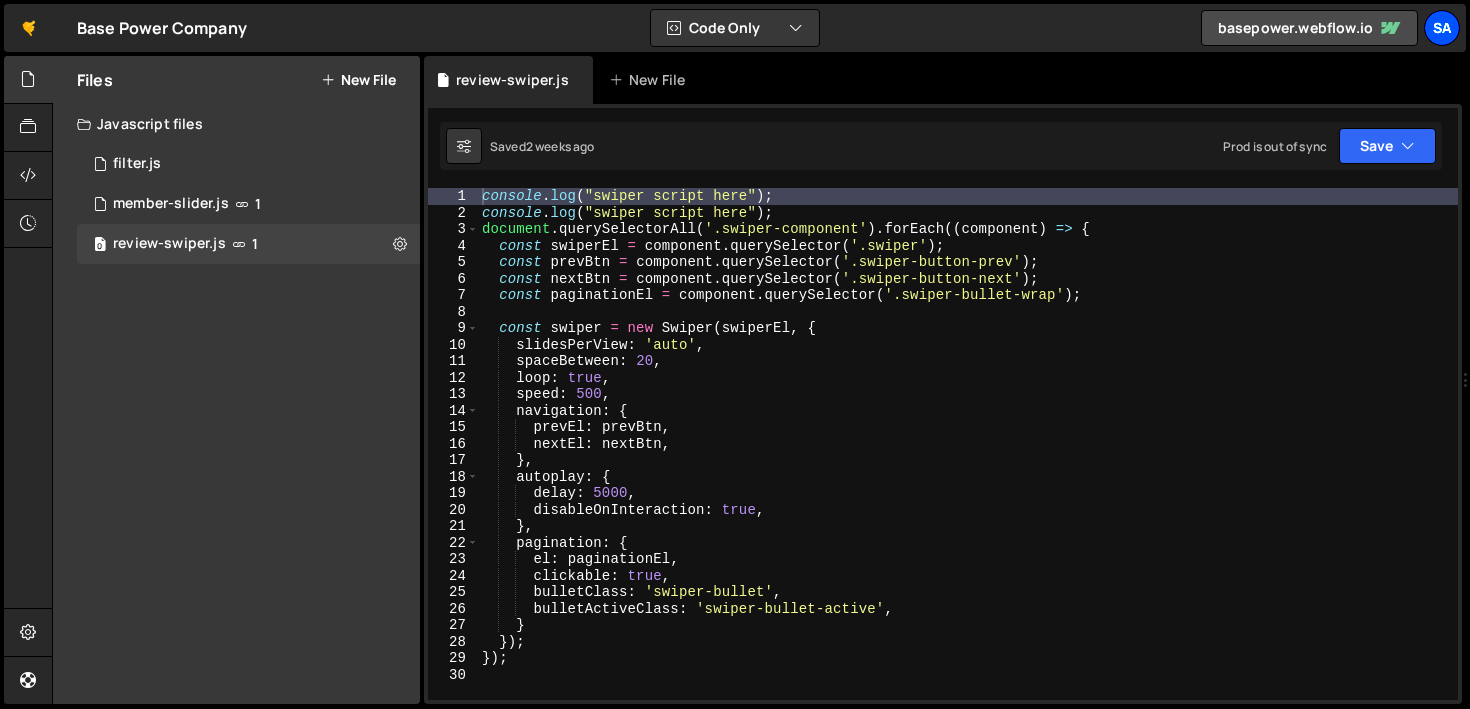click on "SA" at bounding box center (1442, 28) 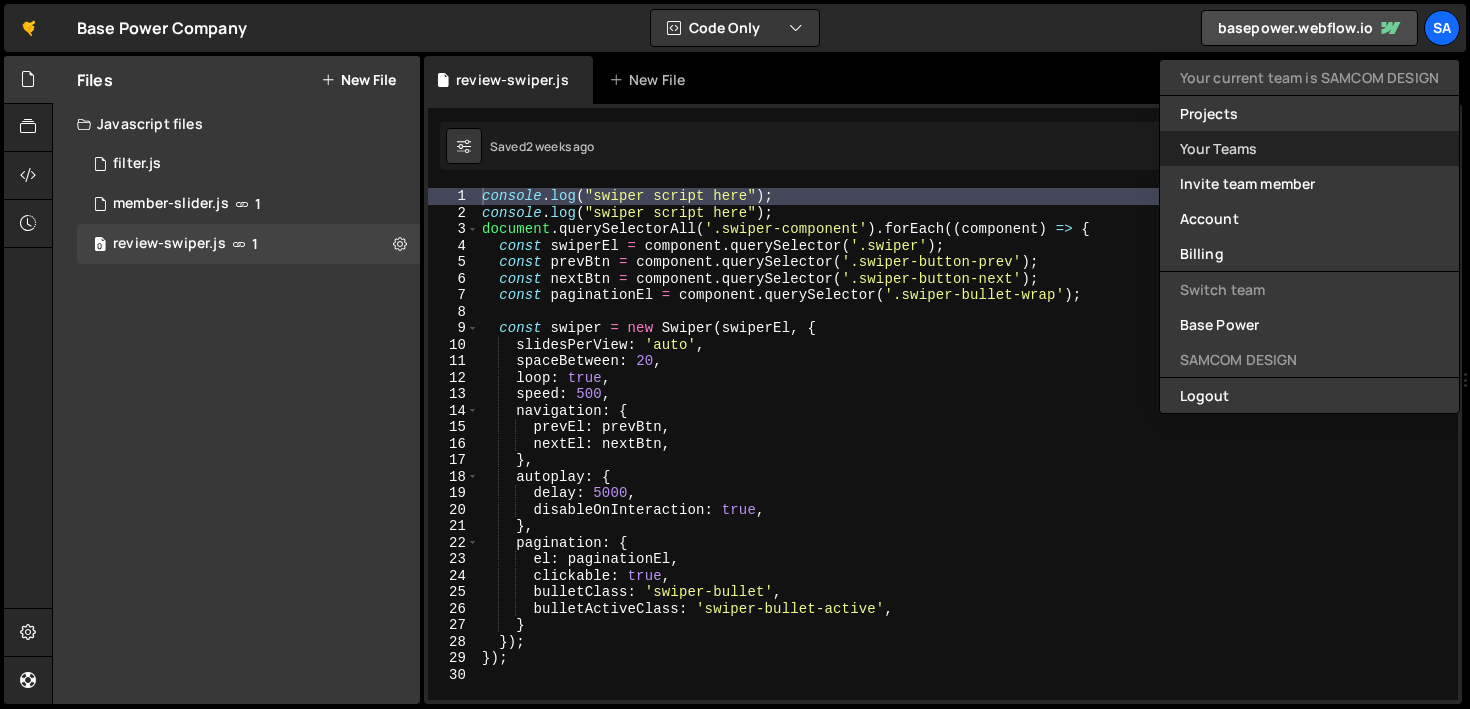 click on "Your Teams" at bounding box center [1309, 148] 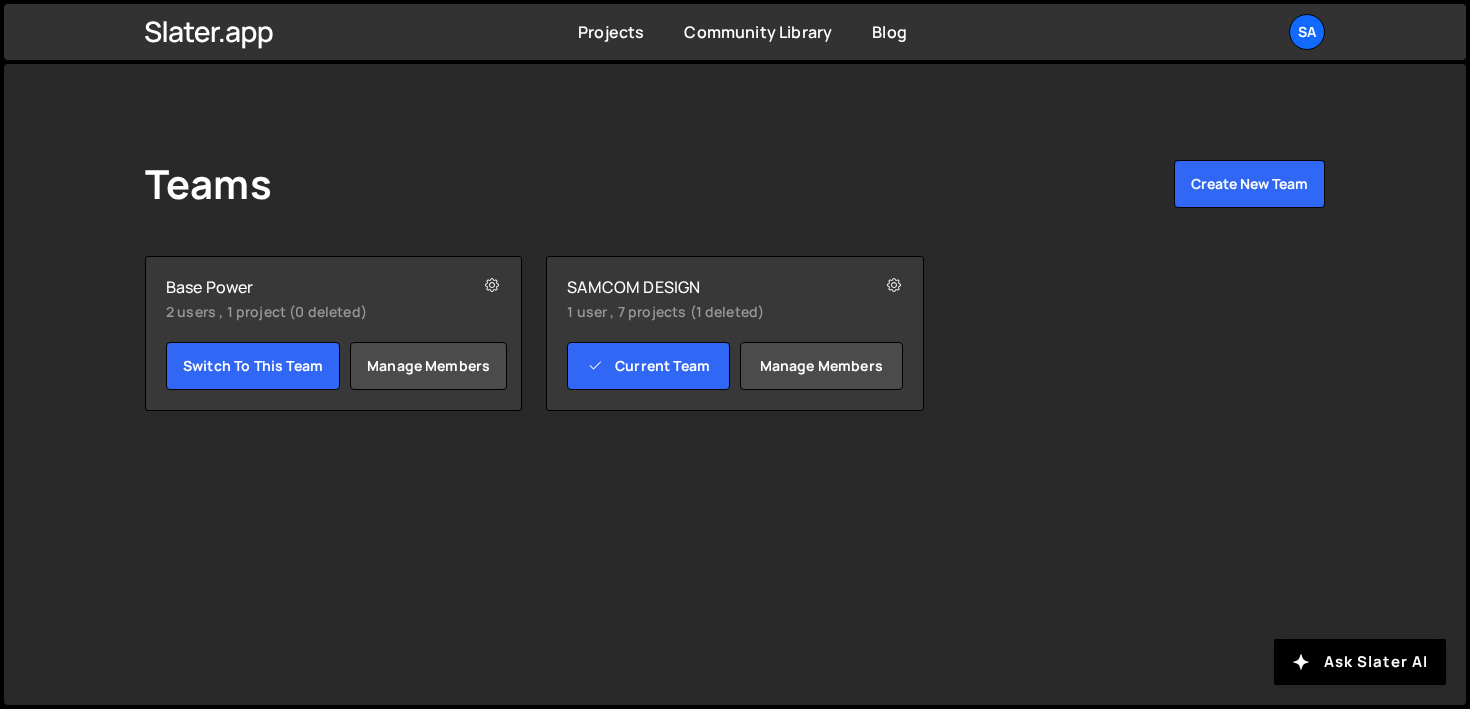scroll, scrollTop: 0, scrollLeft: 0, axis: both 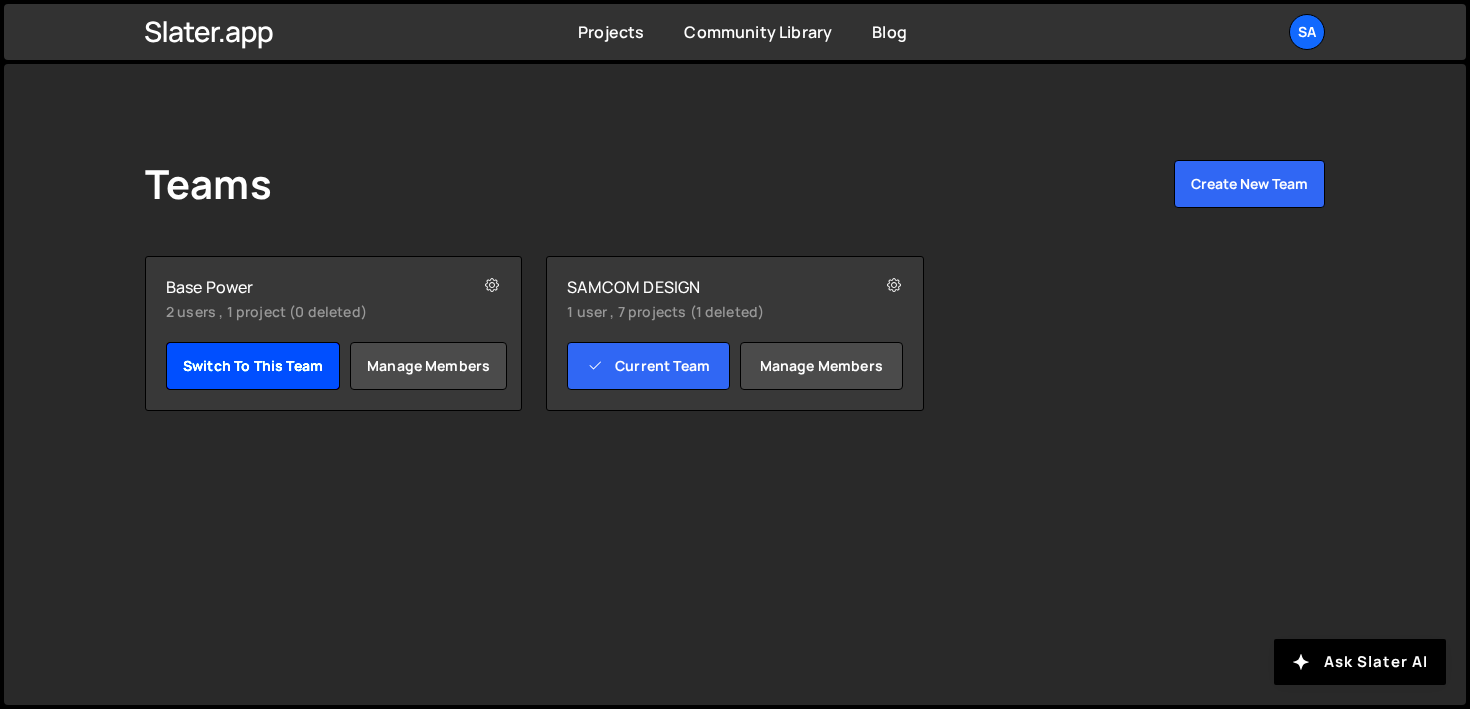 click on "Switch to this team" at bounding box center [253, 366] 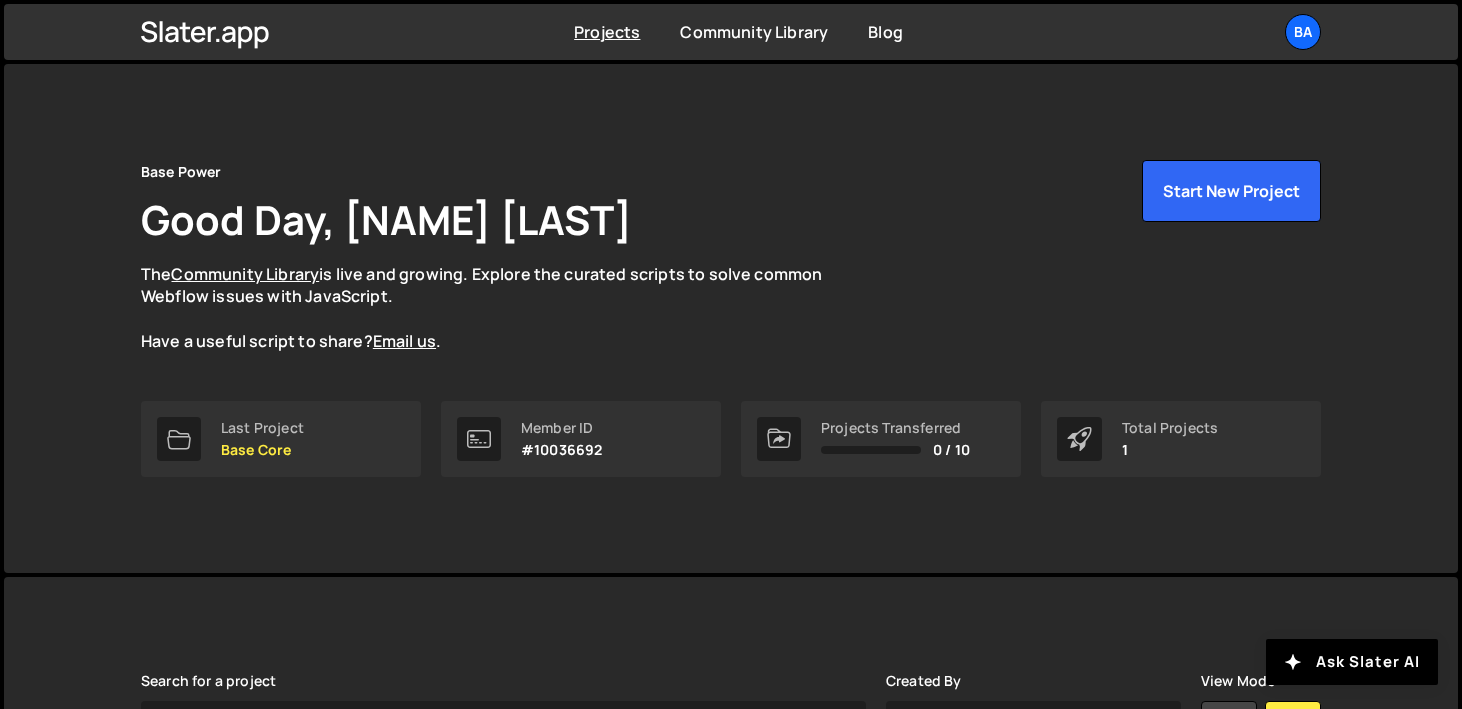 scroll, scrollTop: 320, scrollLeft: 0, axis: vertical 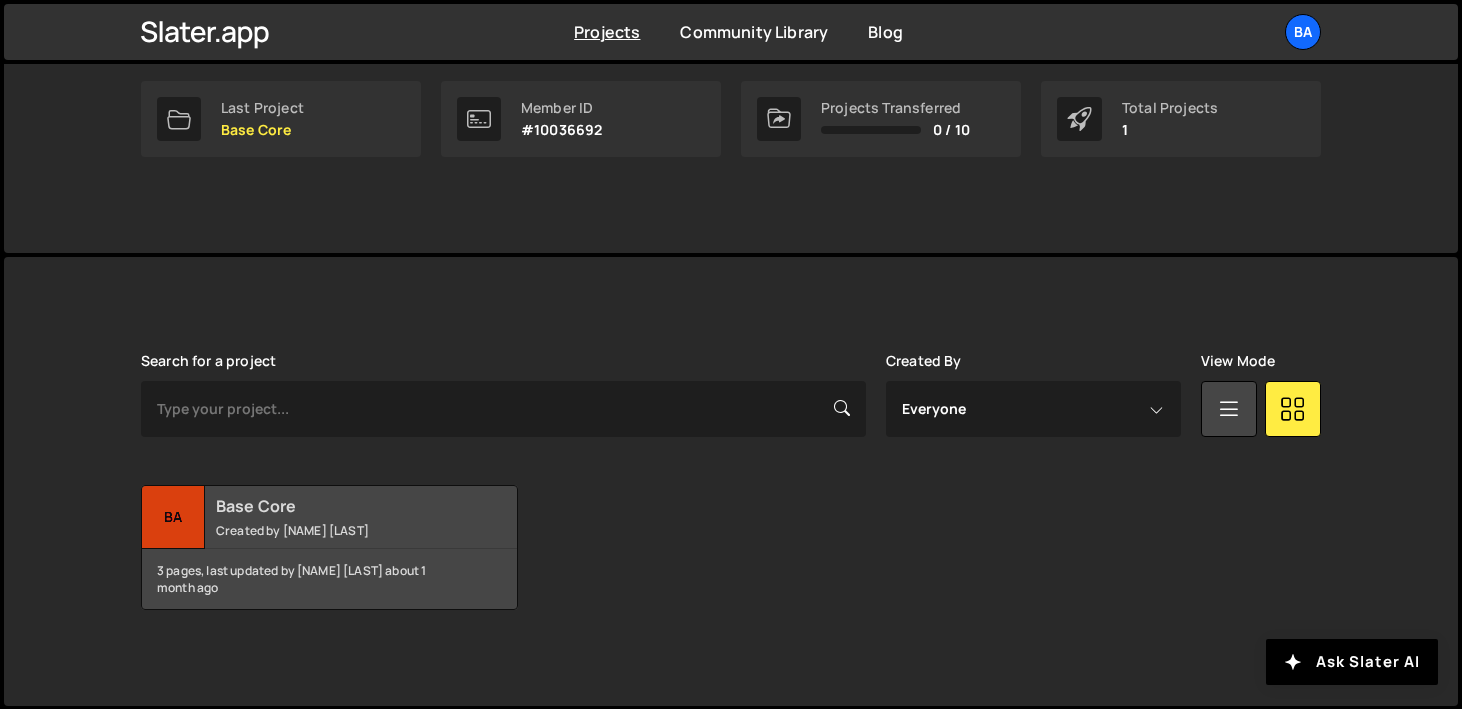 click on "Ba" at bounding box center [173, 517] 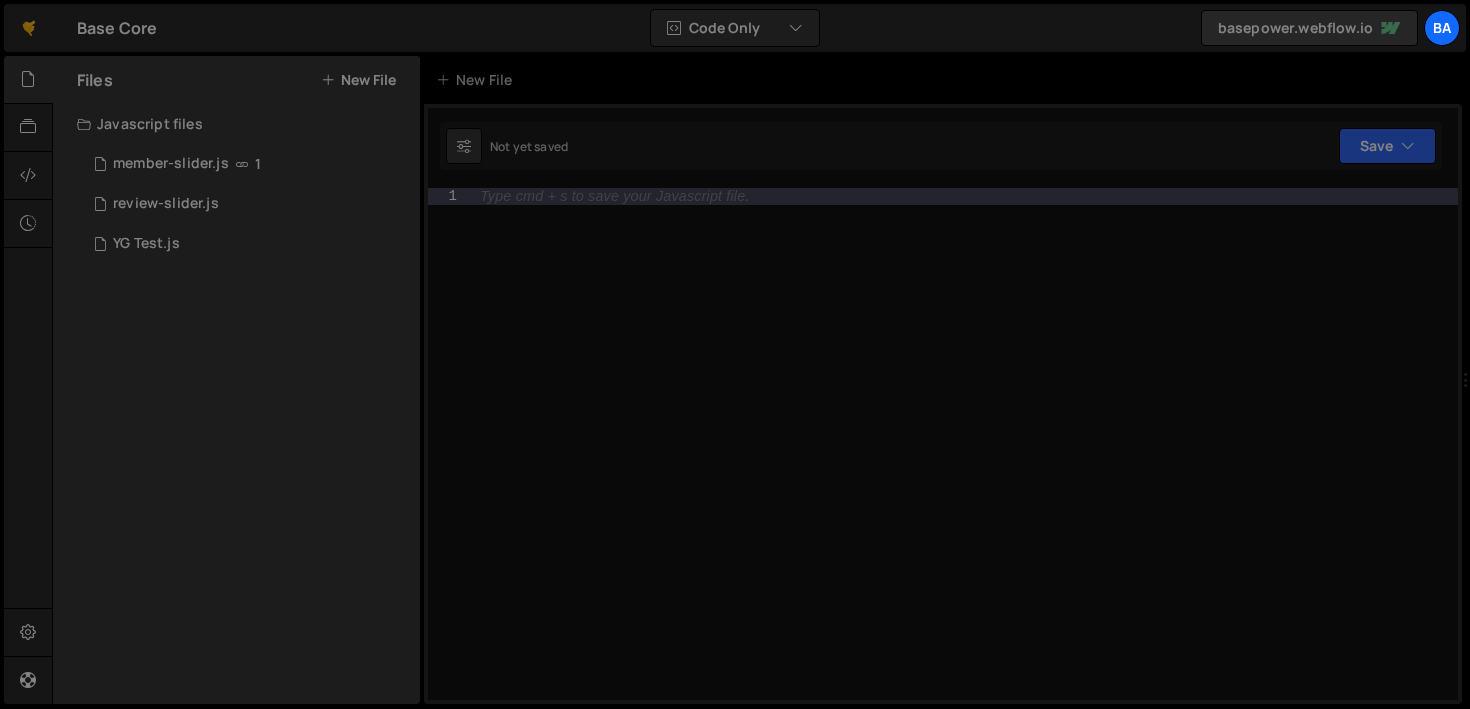 scroll, scrollTop: 0, scrollLeft: 0, axis: both 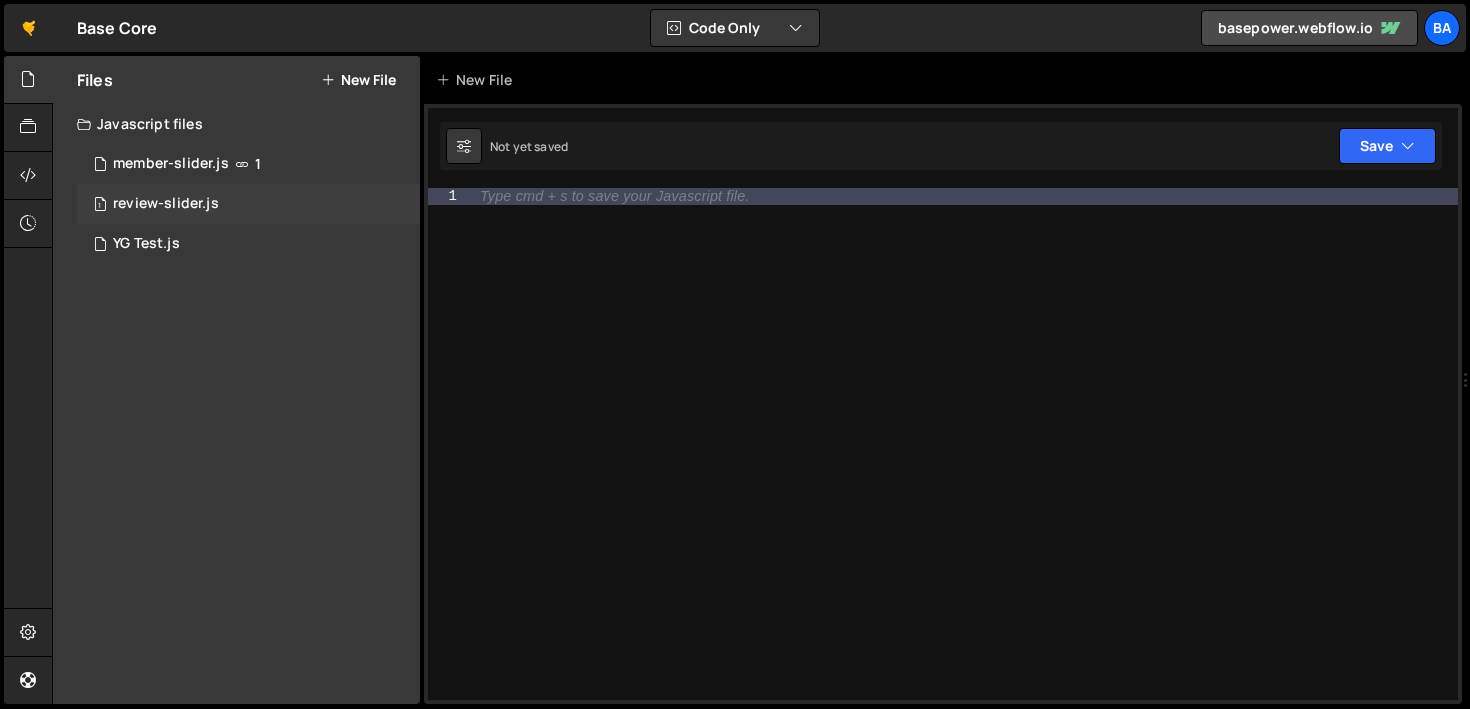 click on "1
review-slider.js
0" at bounding box center [248, 204] 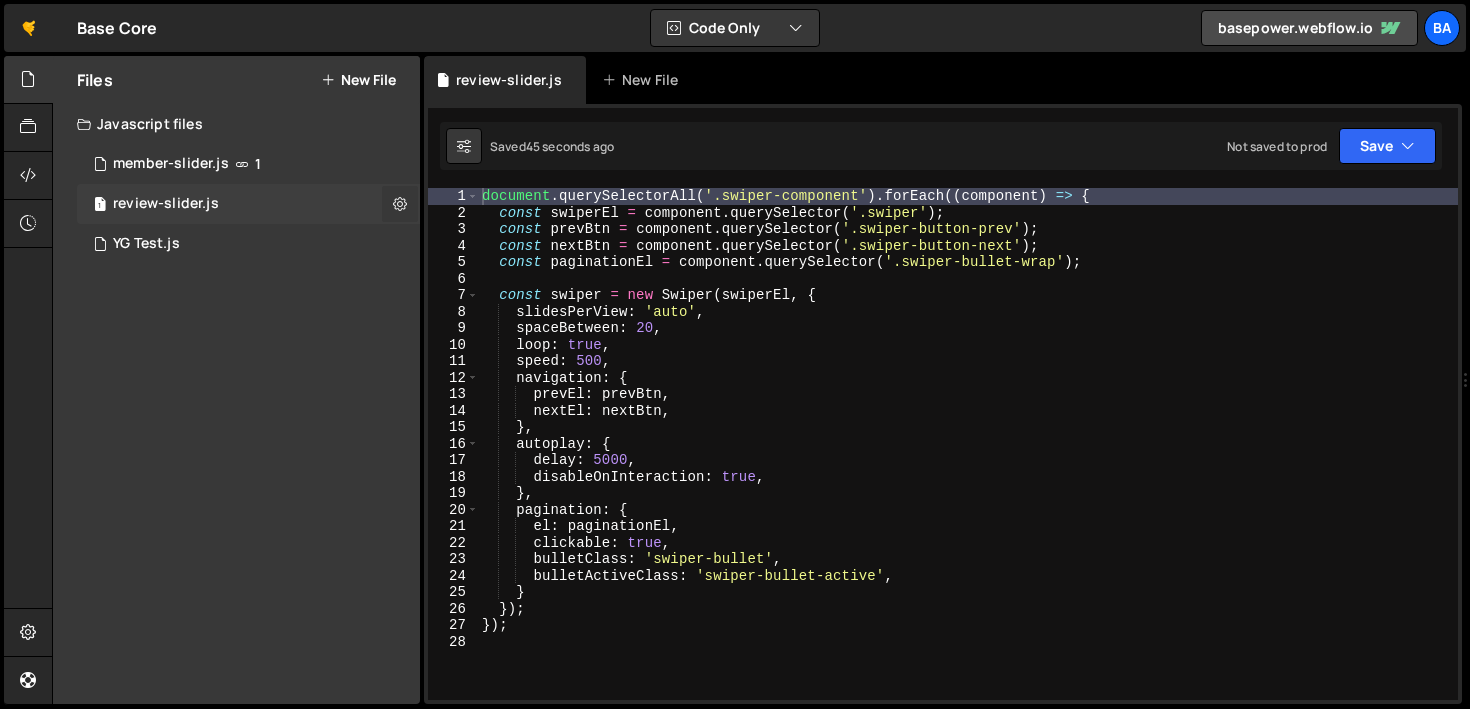click at bounding box center [400, 203] 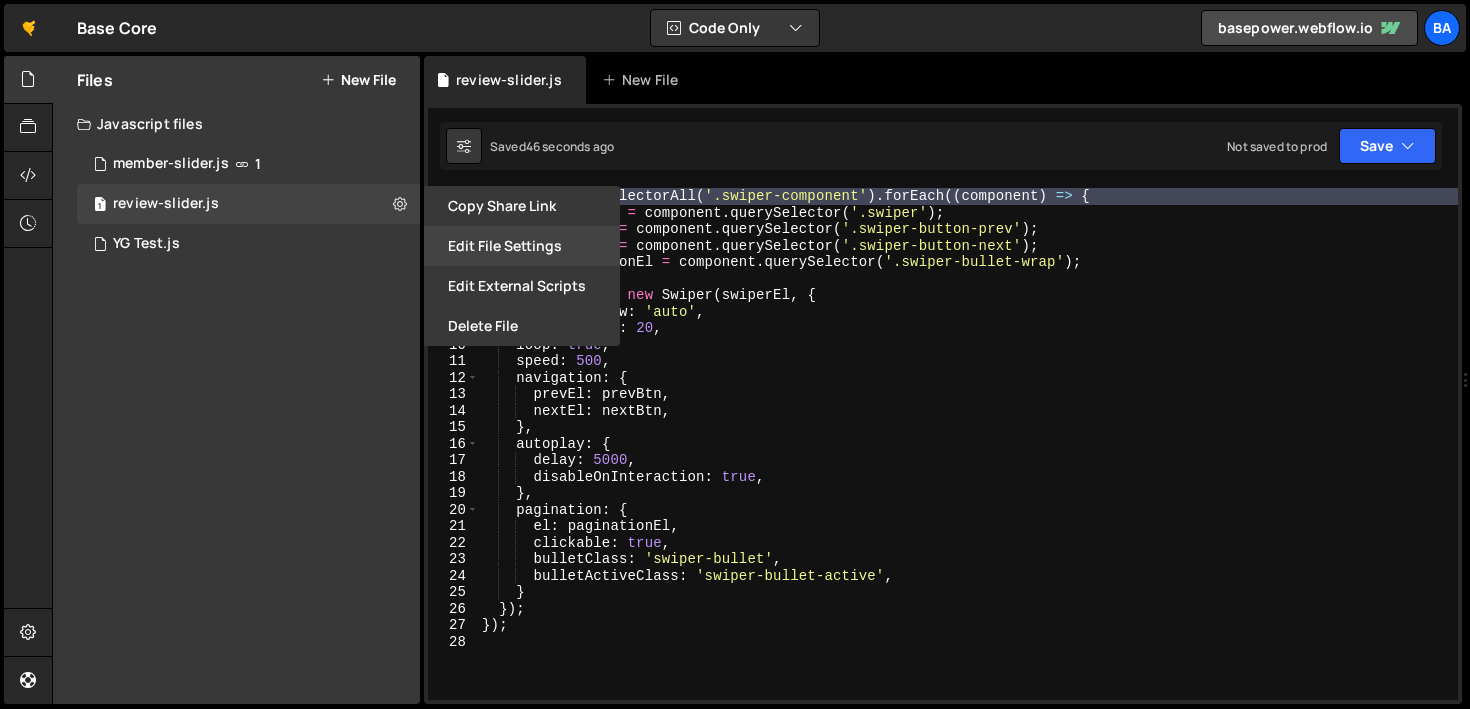 click on "Edit File Settings" at bounding box center (522, 246) 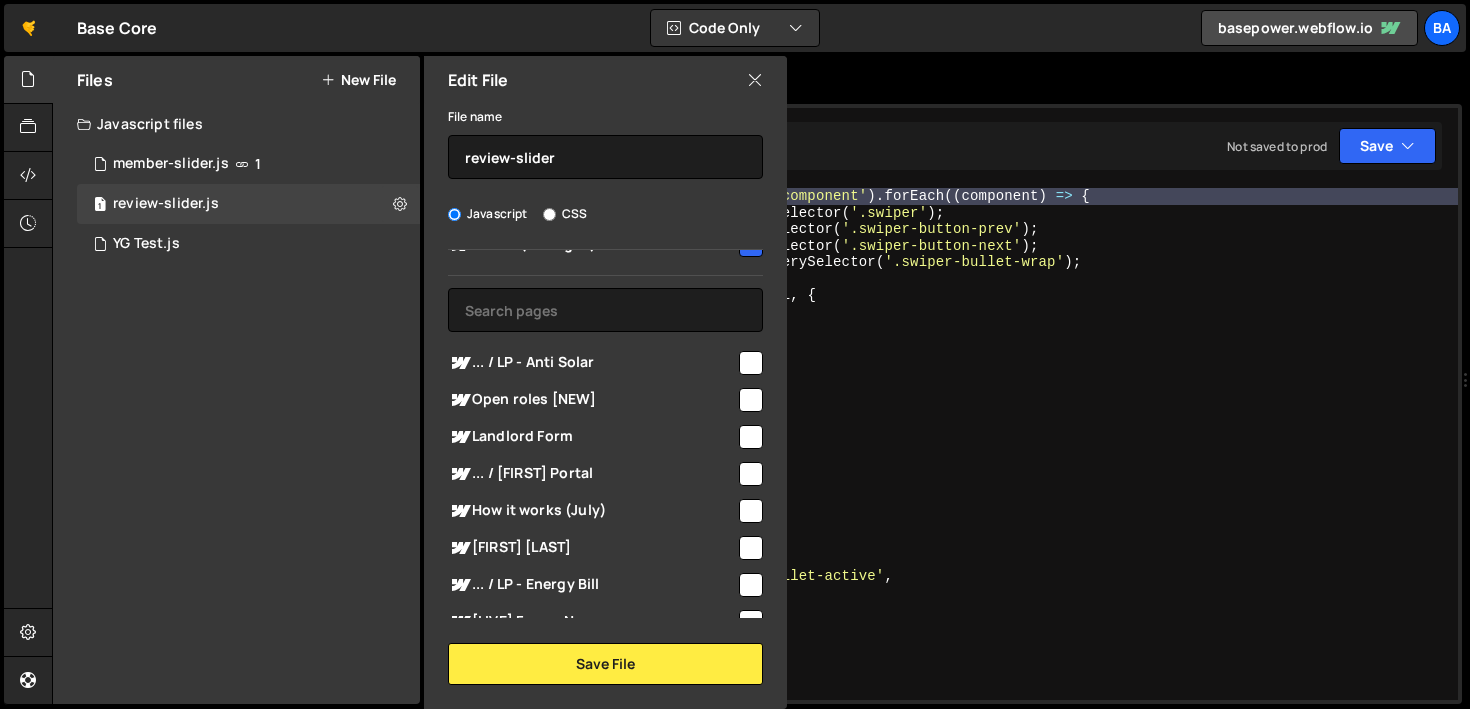 scroll, scrollTop: 0, scrollLeft: 0, axis: both 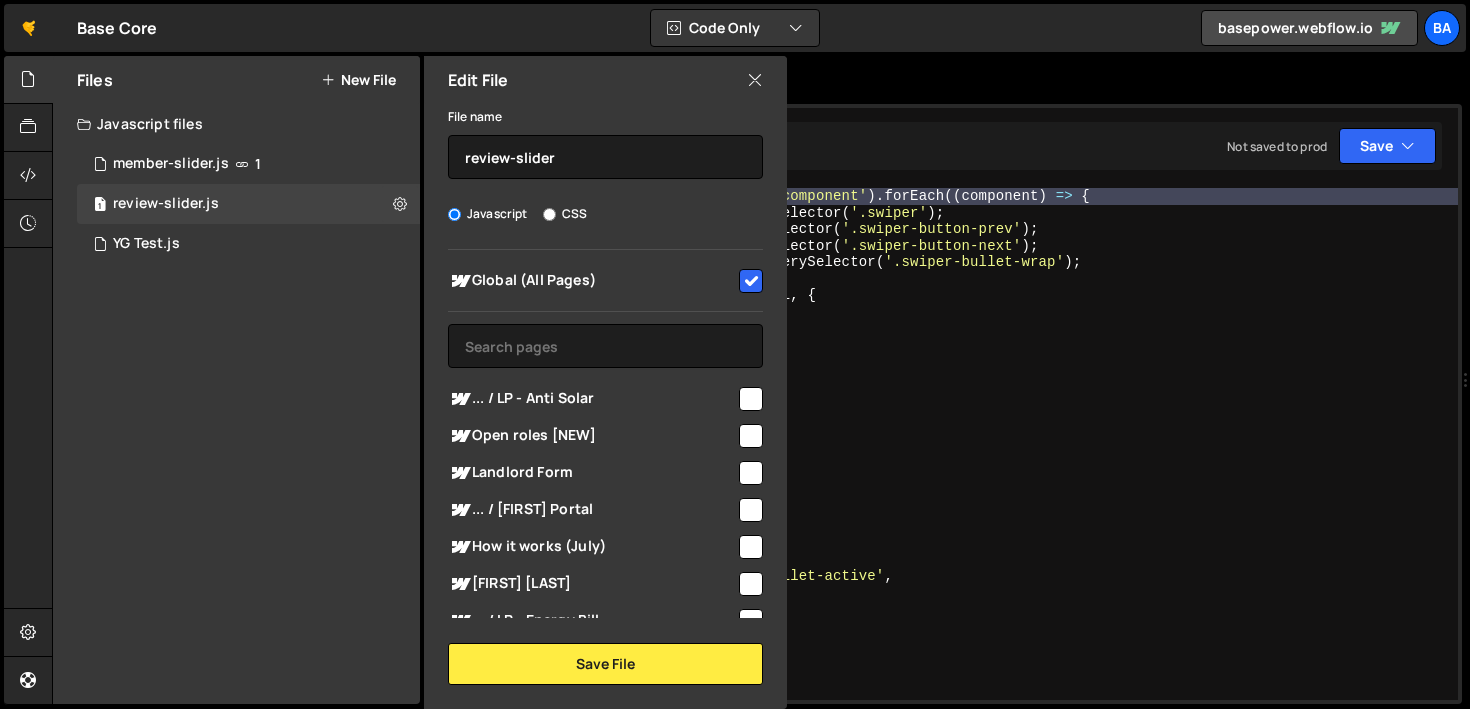 click at bounding box center [755, 80] 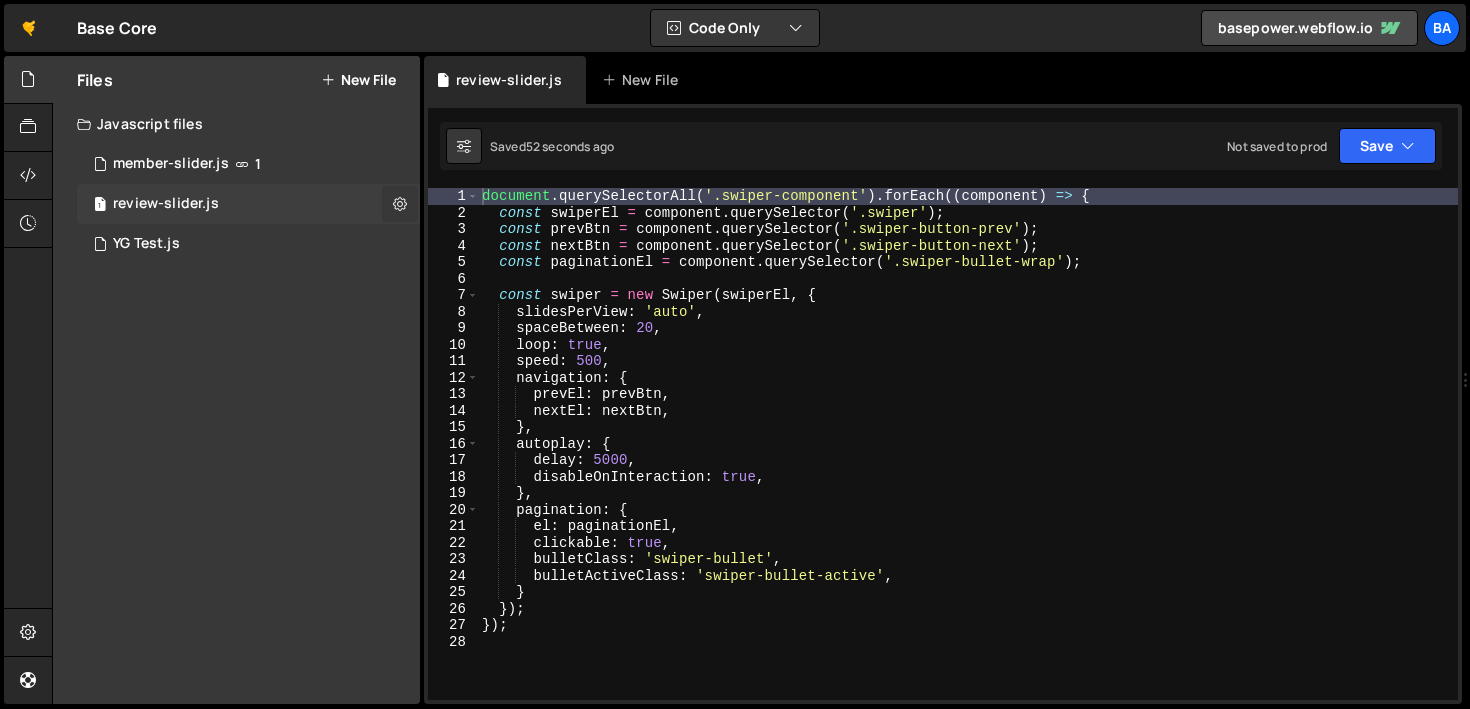 click at bounding box center (400, 203) 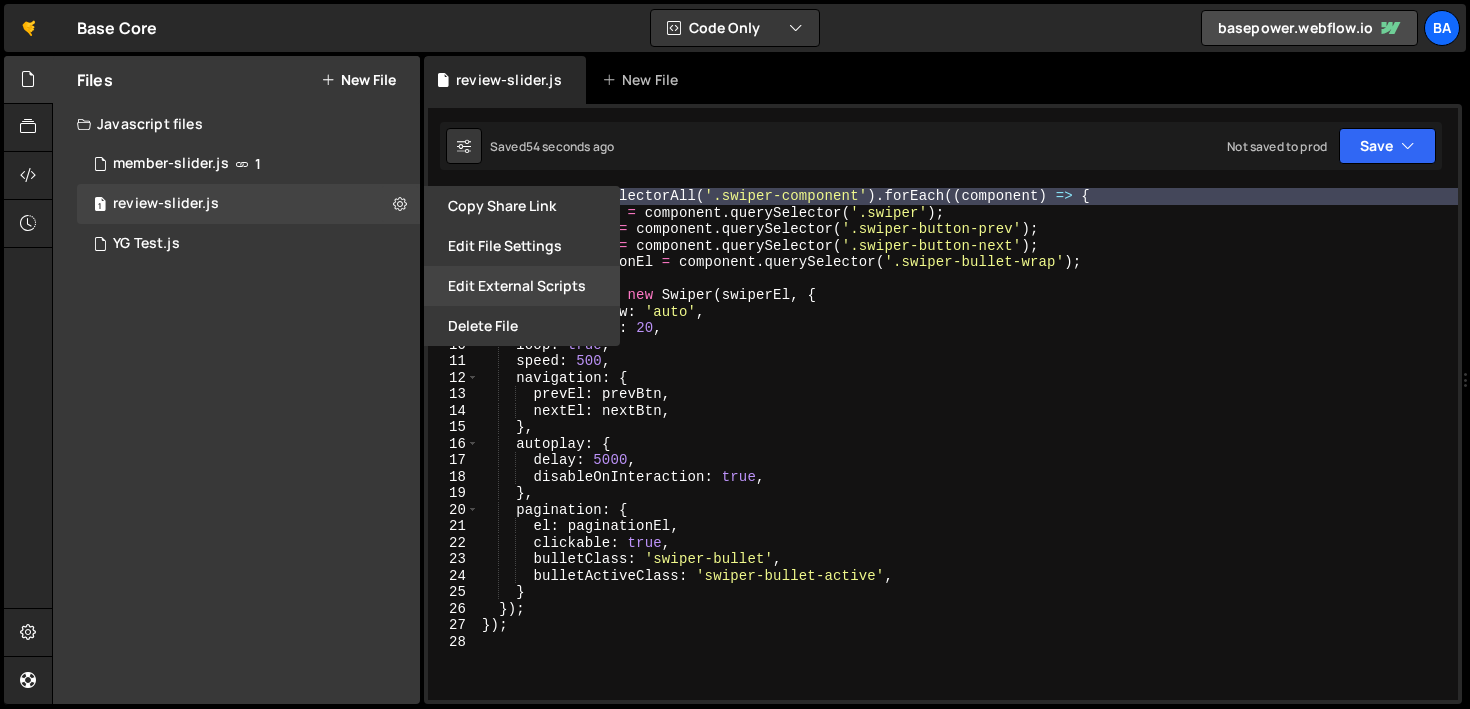 click on "Edit External Scripts" at bounding box center (522, 286) 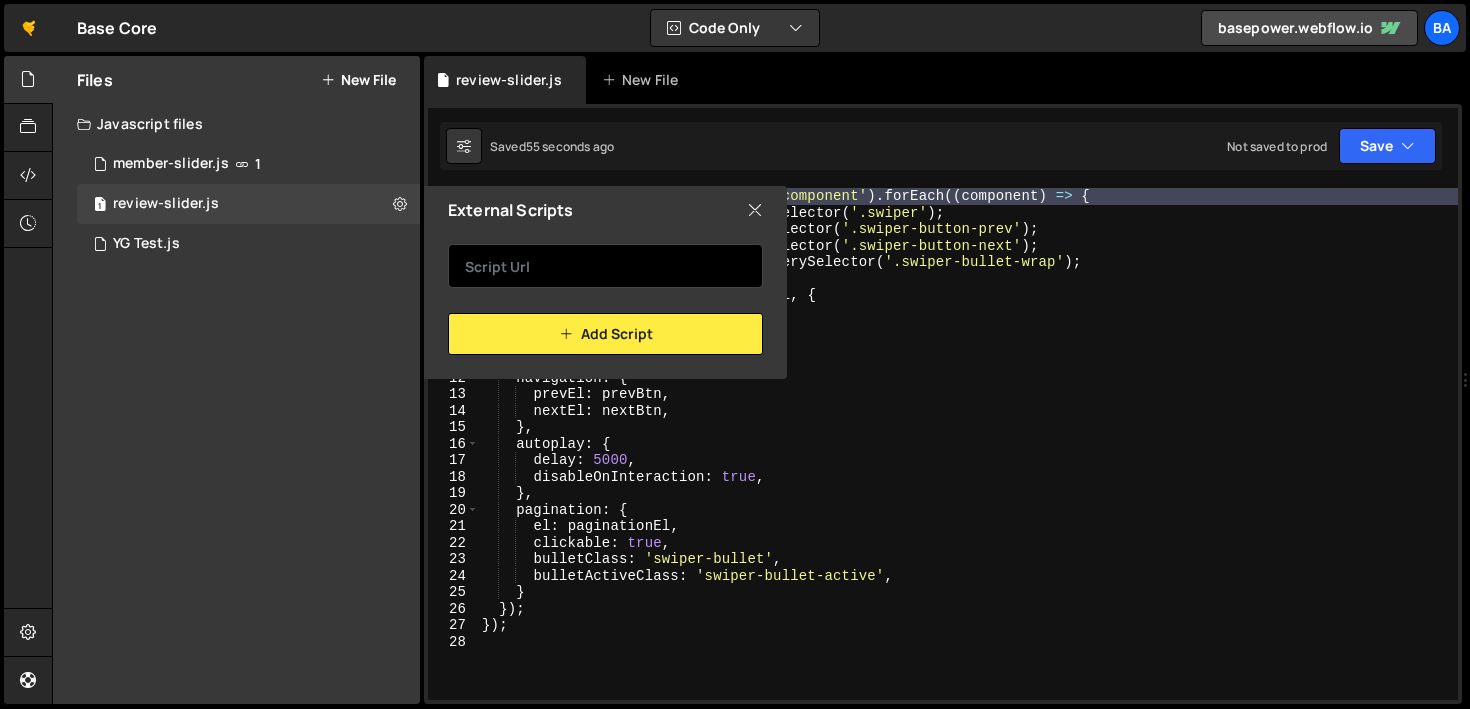 click at bounding box center (605, 266) 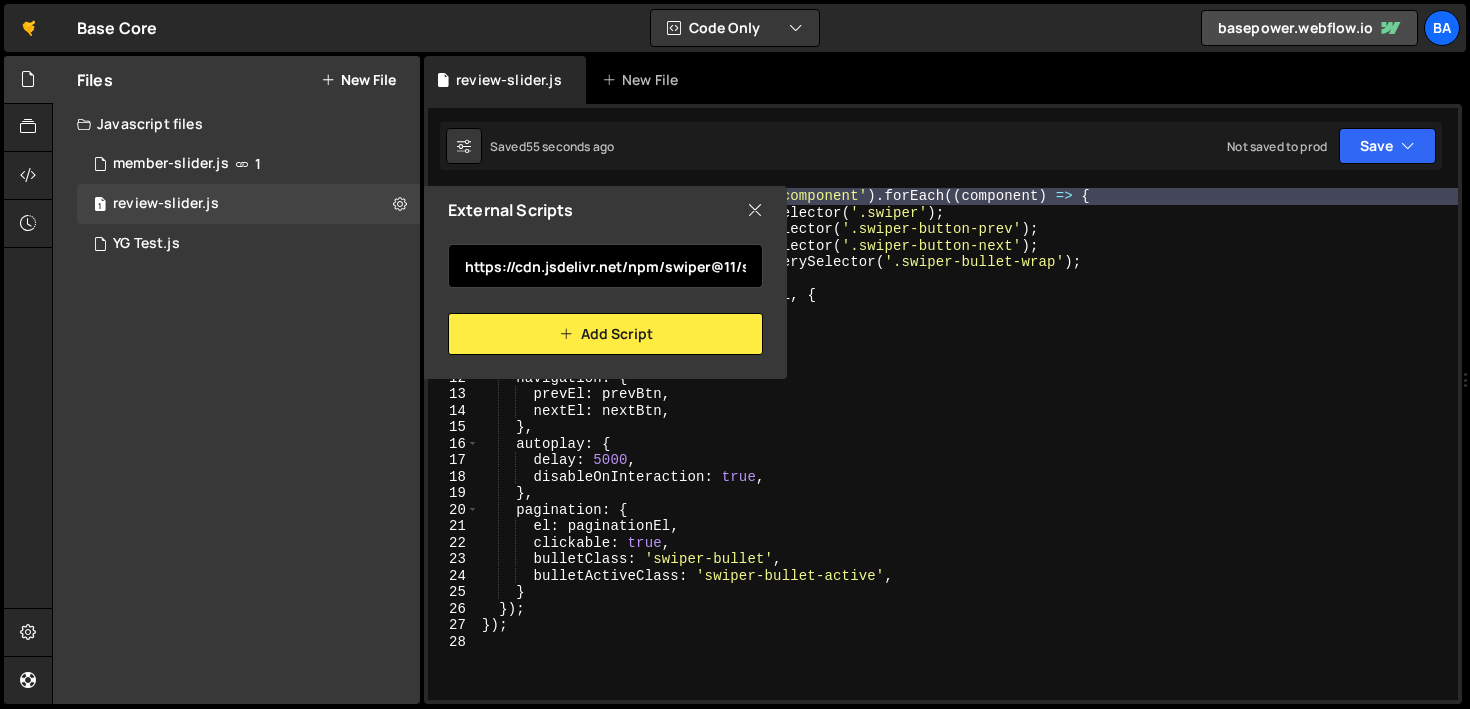 scroll, scrollTop: 0, scrollLeft: 133, axis: horizontal 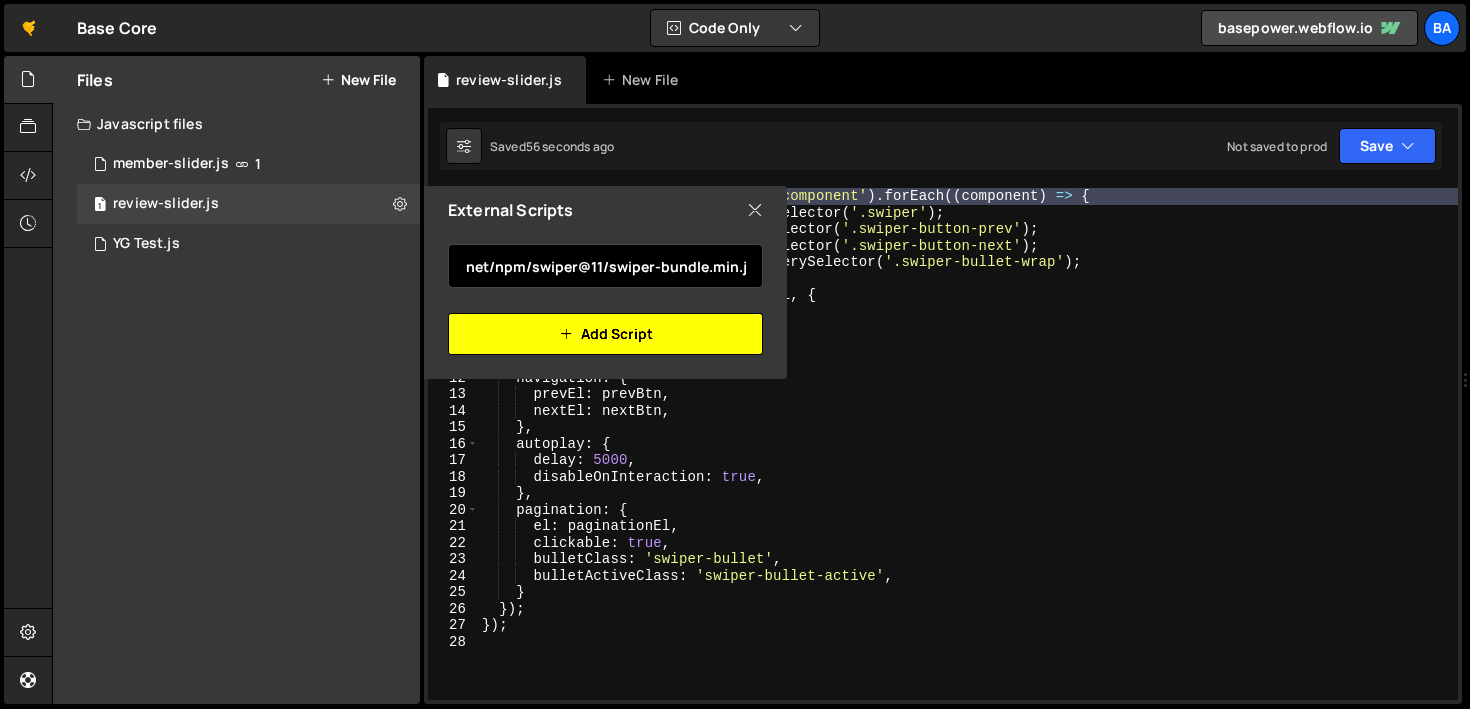 type on "https://cdn.jsdelivr.net/npm/swiper@11/swiper-bundle.min.js" 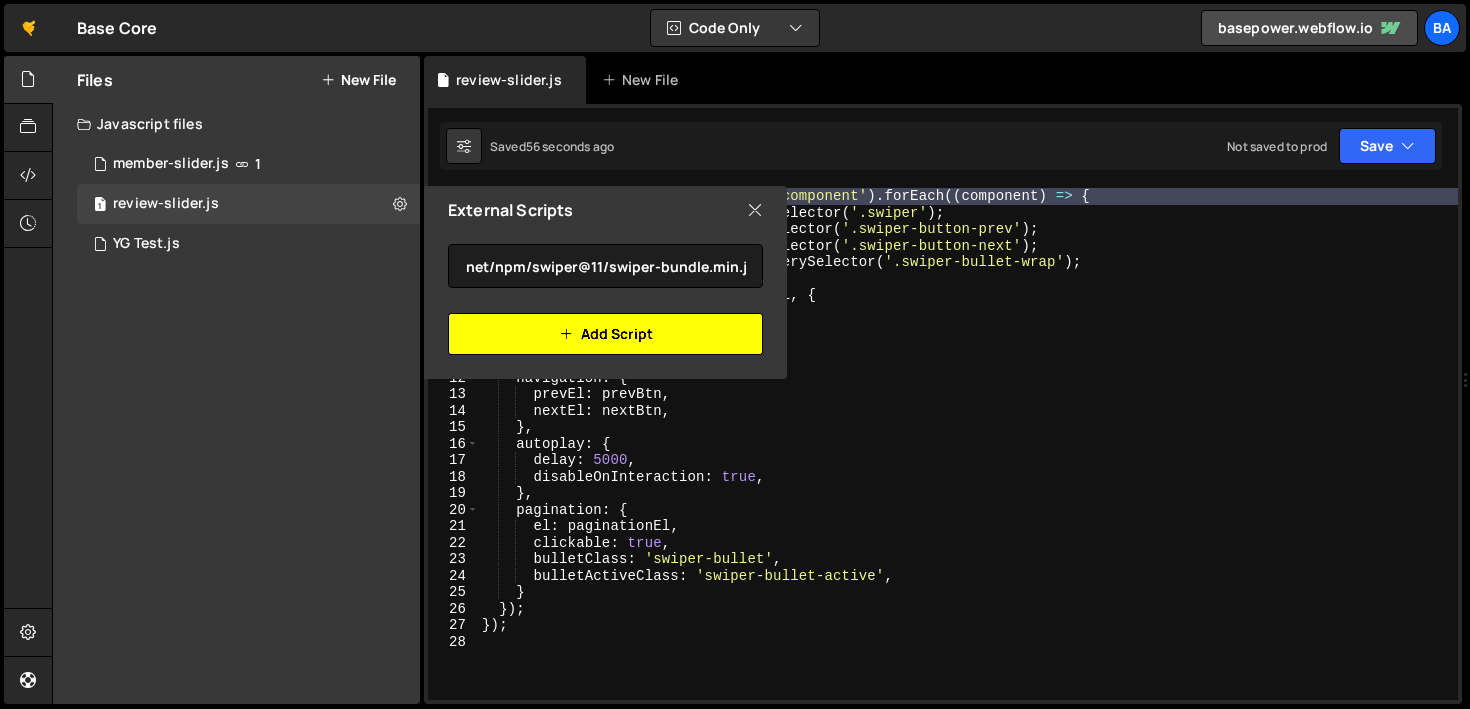 click on "Add Script" at bounding box center (605, 334) 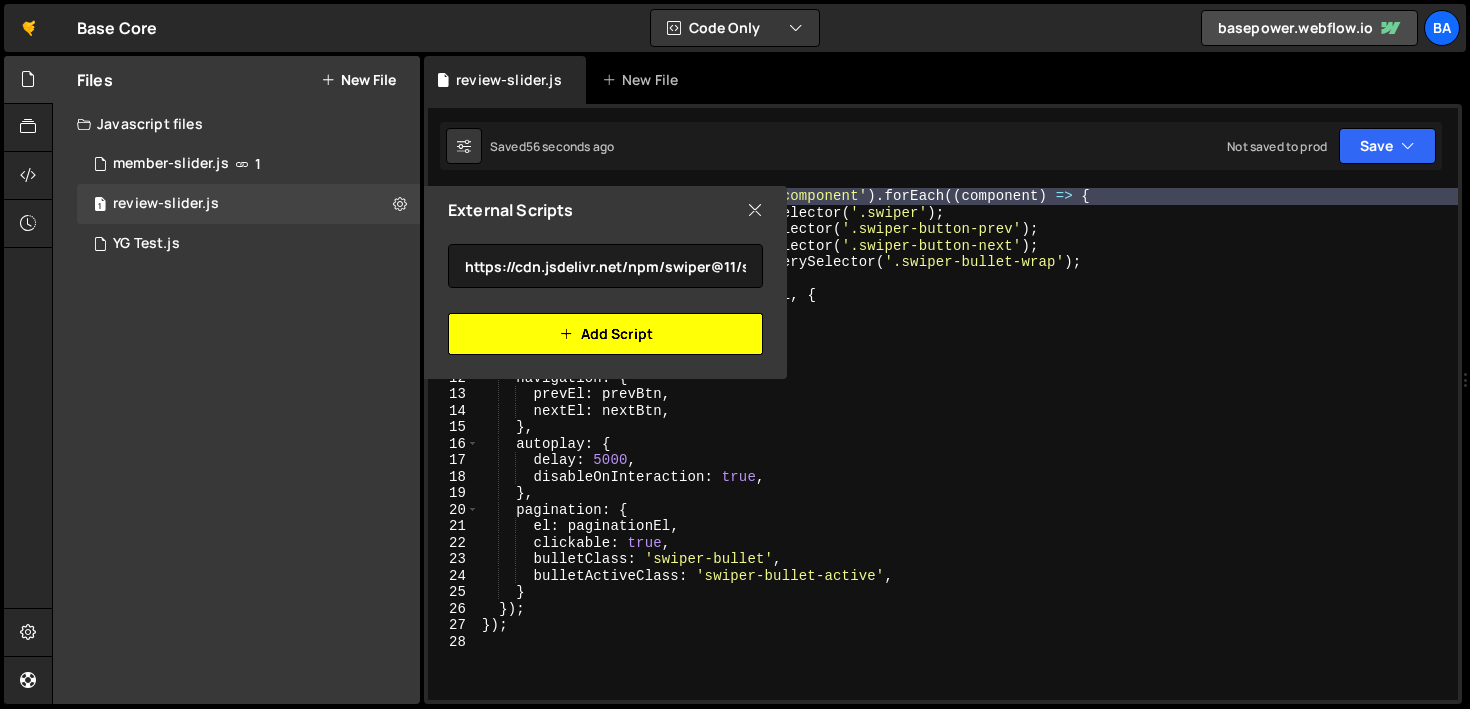 type 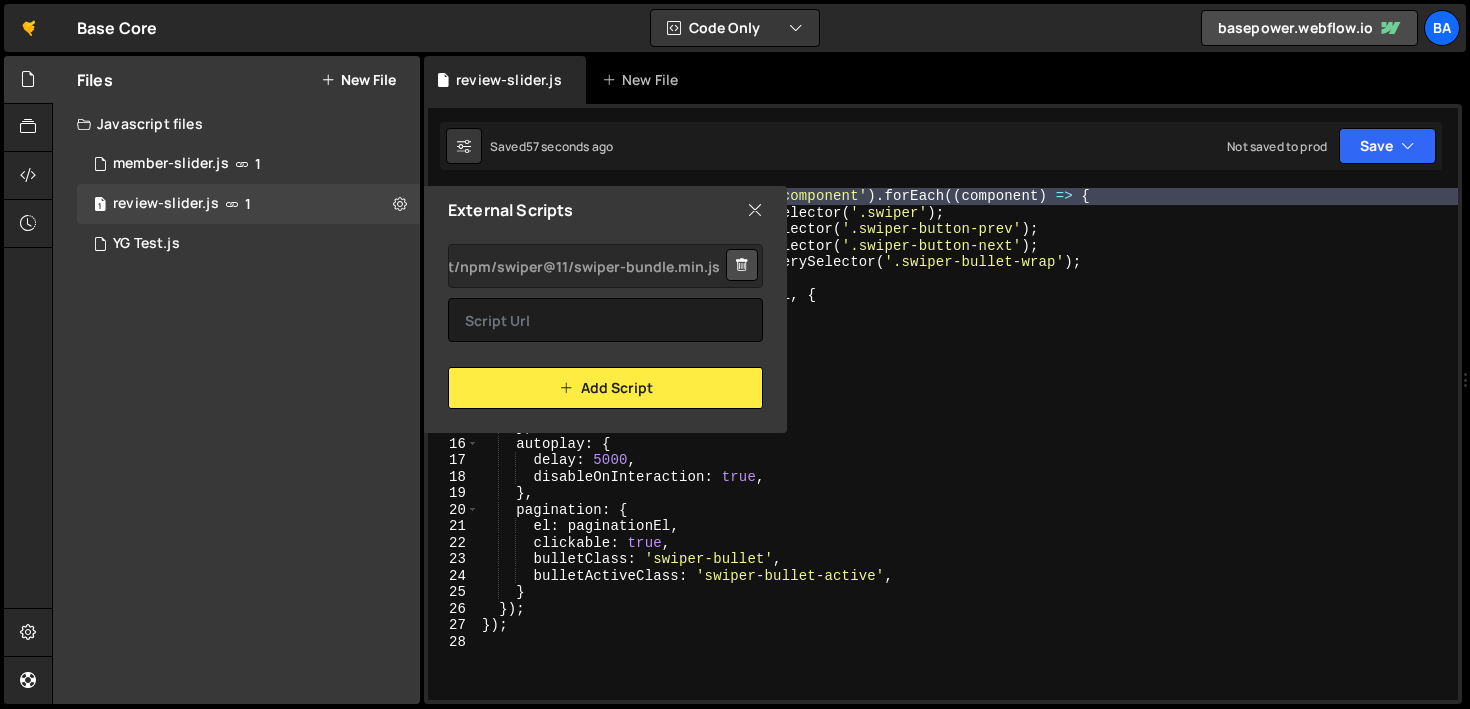 click on "Files
New File
Javascript files
2
member-slider.js
1
1
review-slider.js
1
0
YG Test.js
0
CSS files" at bounding box center [236, 380] 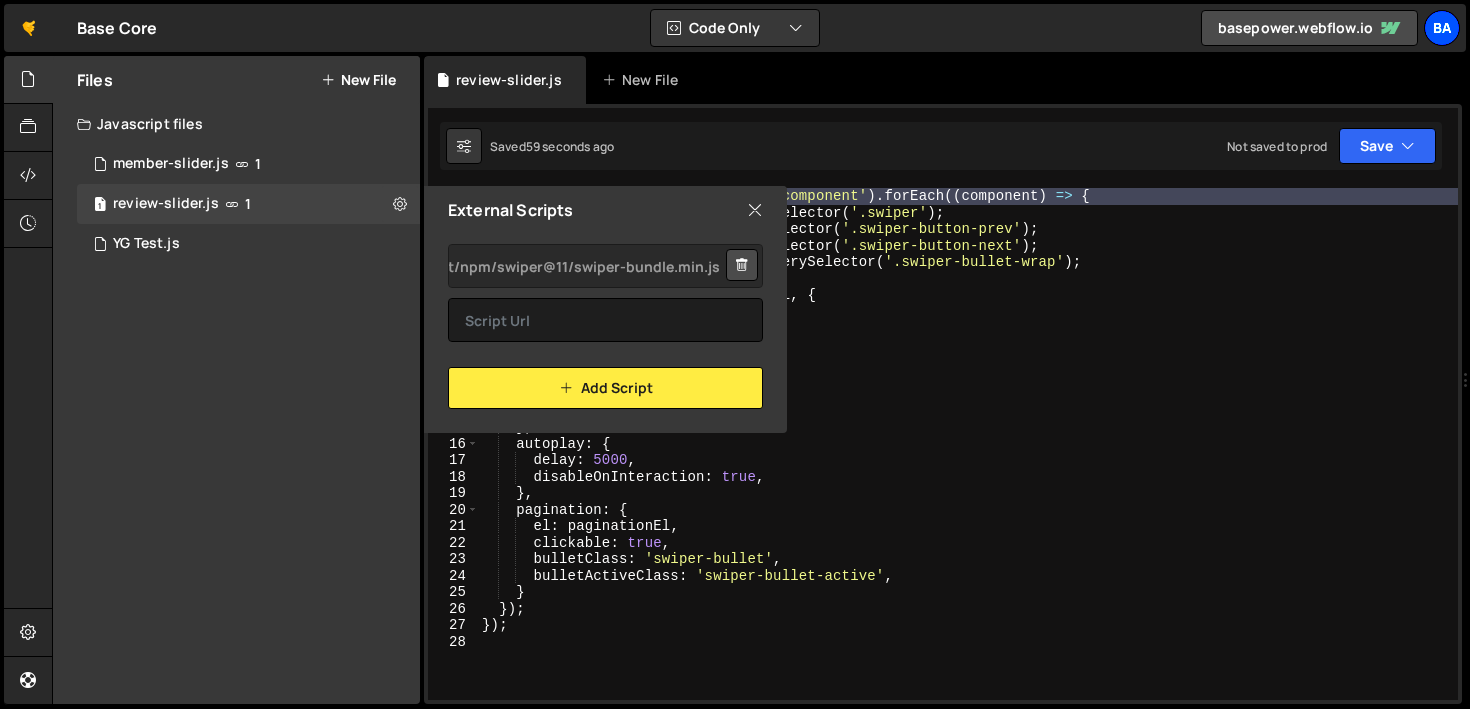 click on "Ba" at bounding box center [1442, 28] 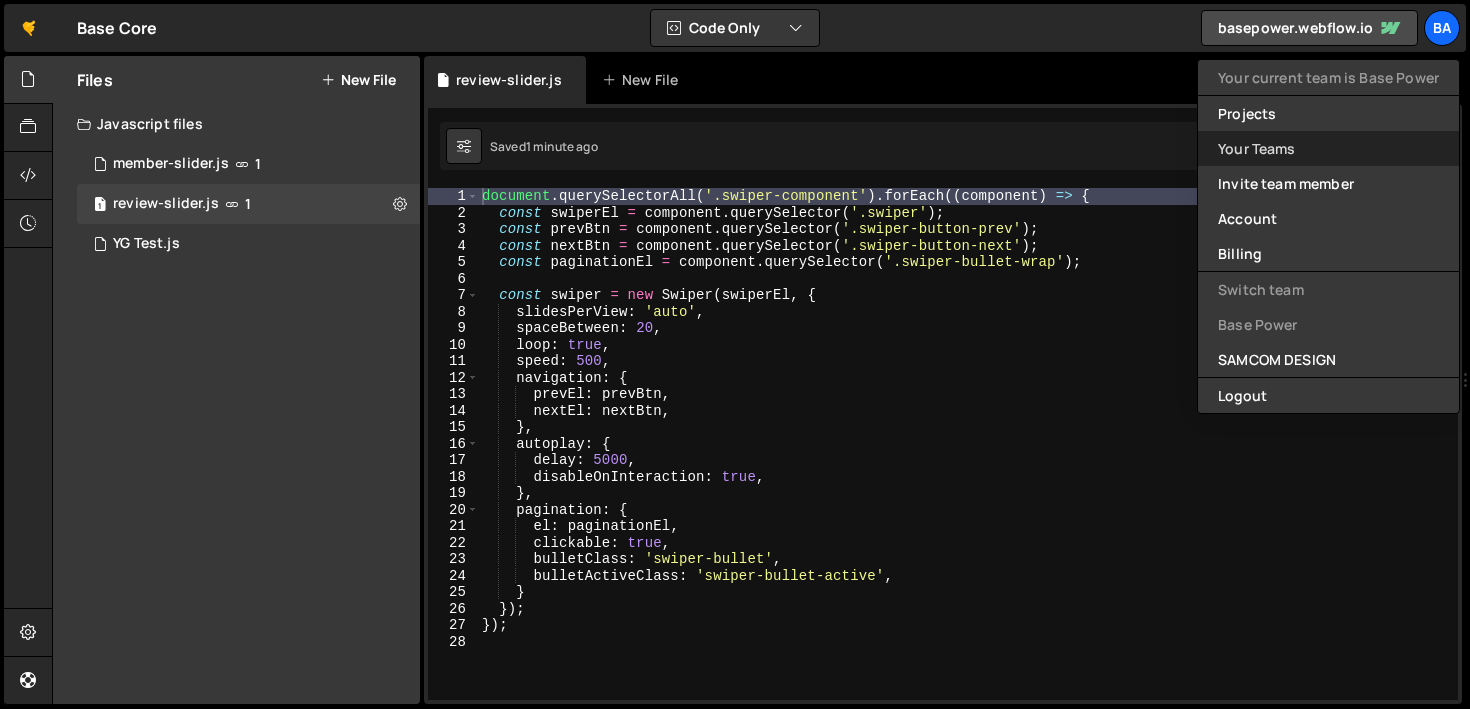 click on "Your Teams" at bounding box center [1328, 148] 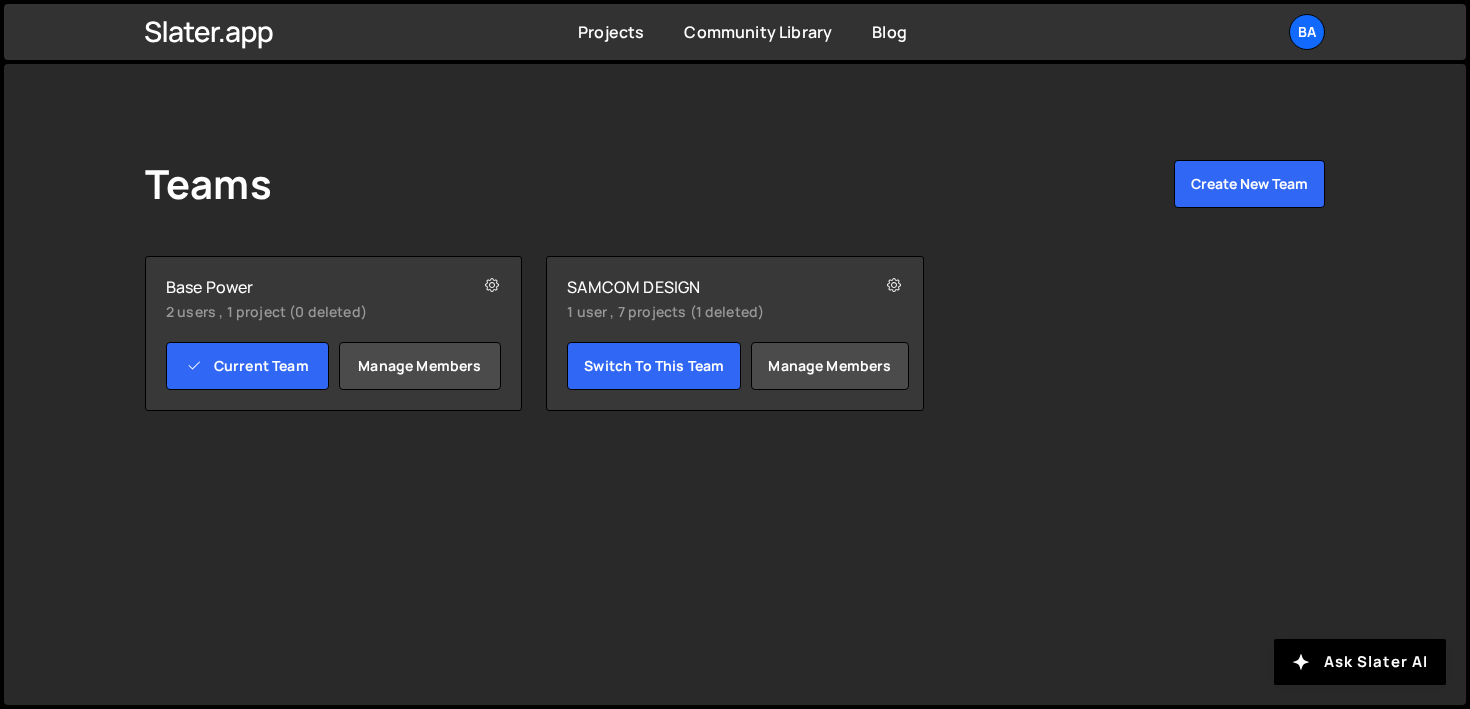 scroll, scrollTop: 0, scrollLeft: 0, axis: both 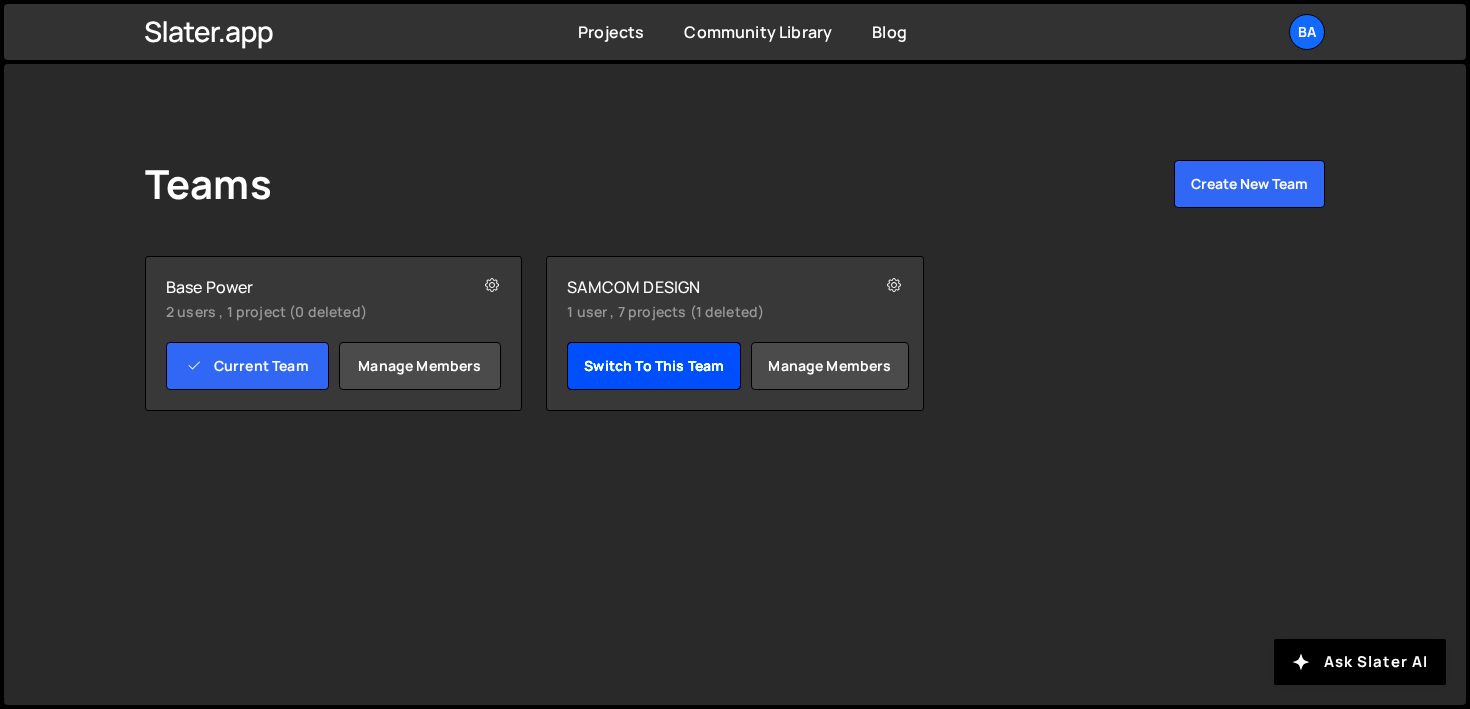 click on "Switch to this team" at bounding box center [654, 366] 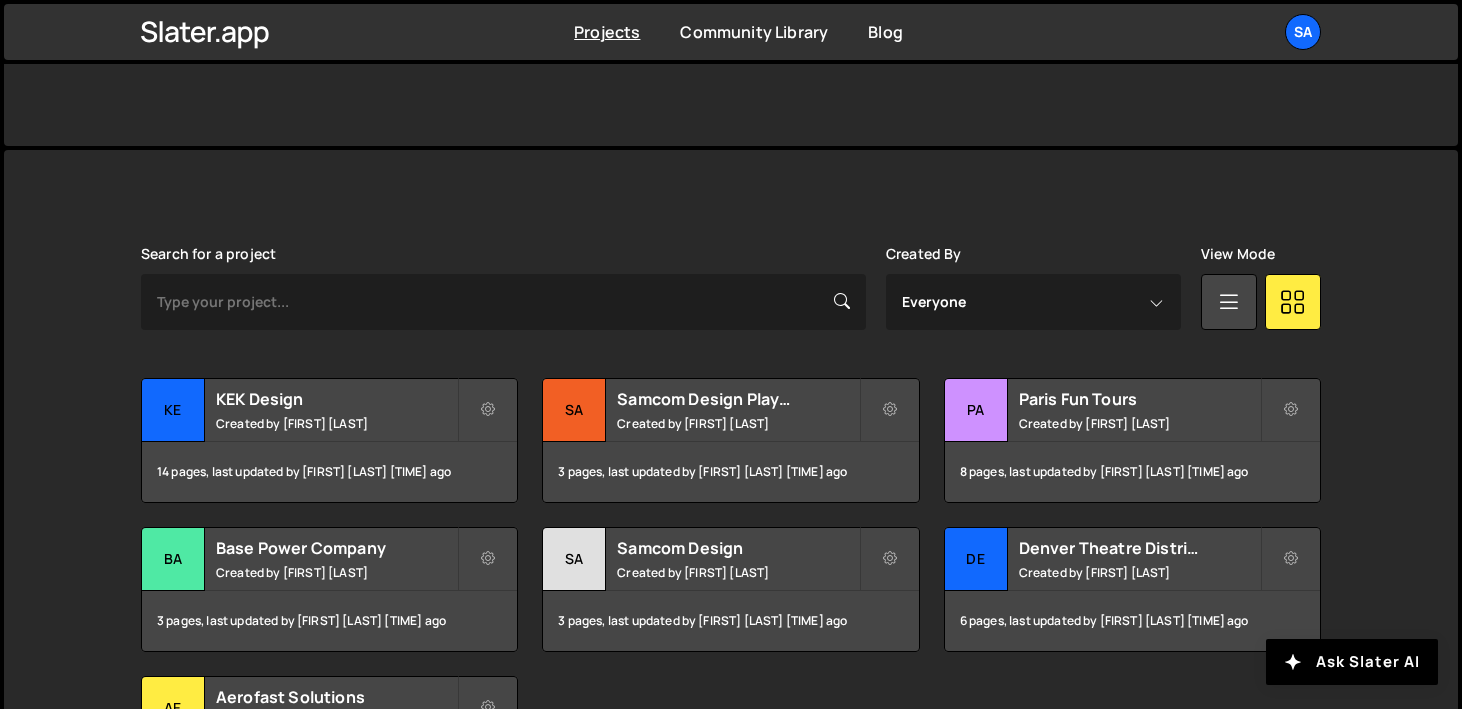 scroll, scrollTop: 503, scrollLeft: 0, axis: vertical 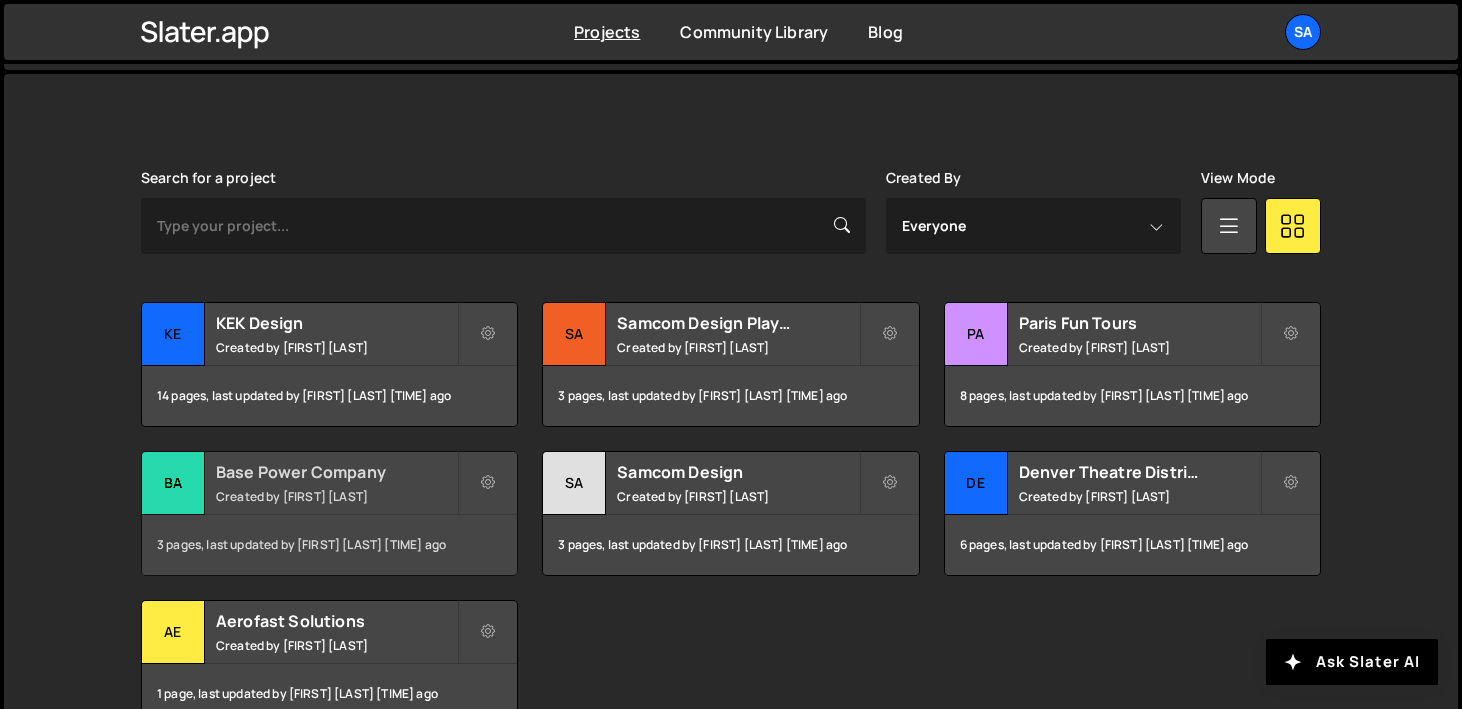 click on "Ba" at bounding box center [173, 483] 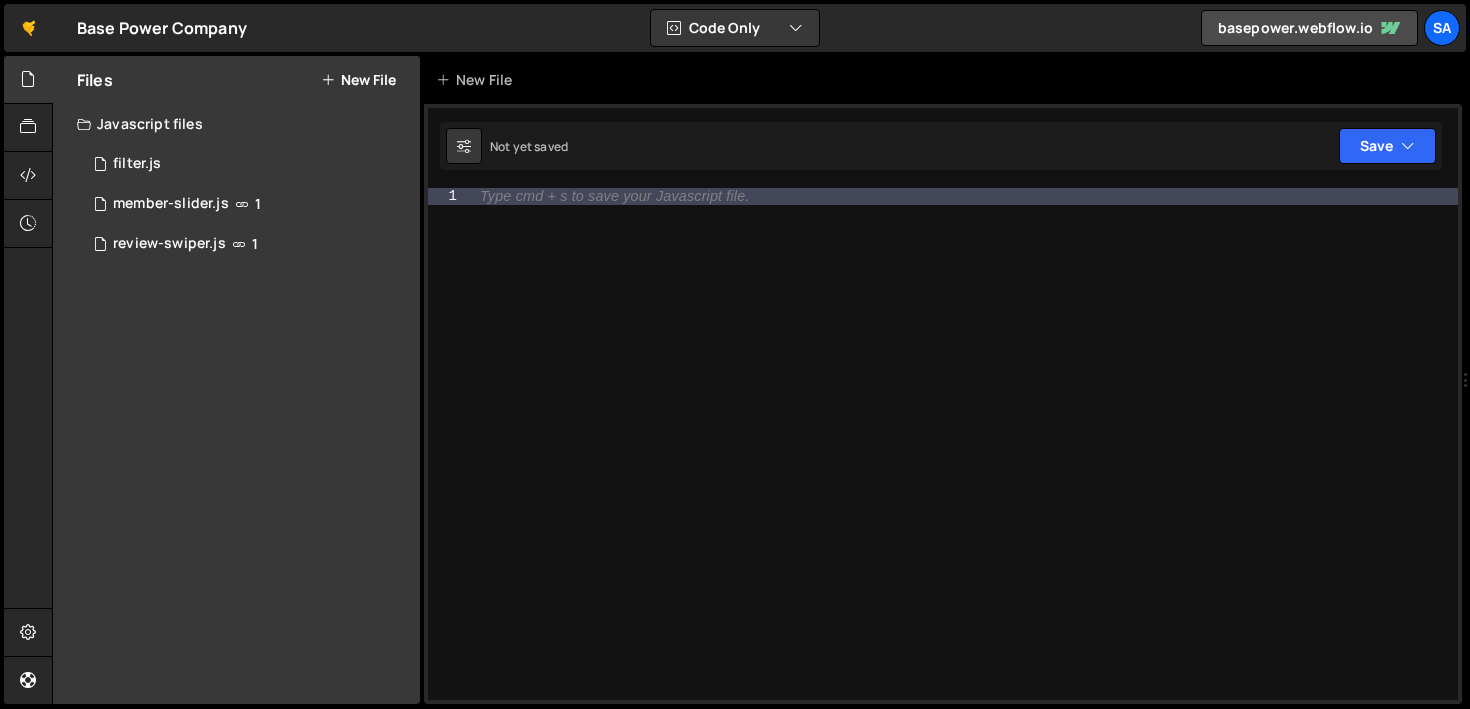 scroll, scrollTop: 0, scrollLeft: 0, axis: both 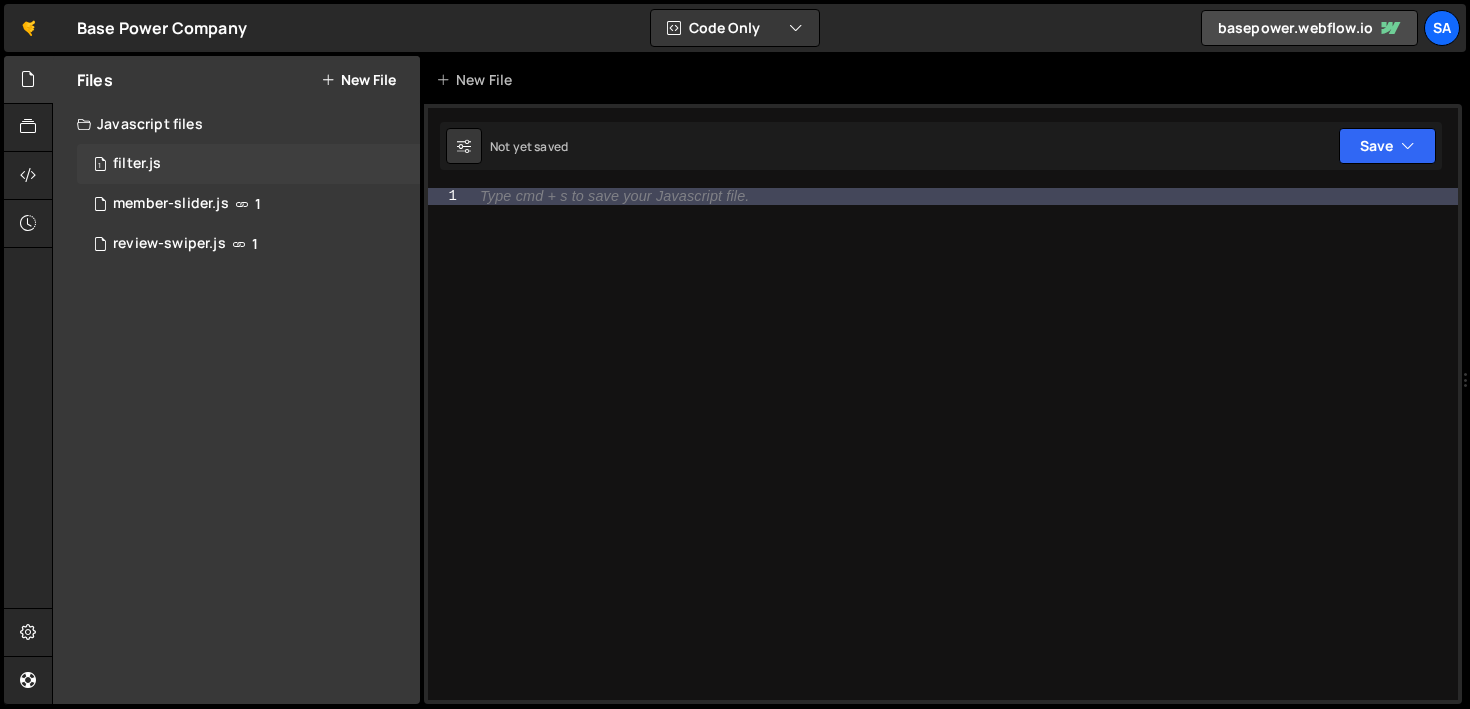 click on "1
filter.js
0" at bounding box center [248, 164] 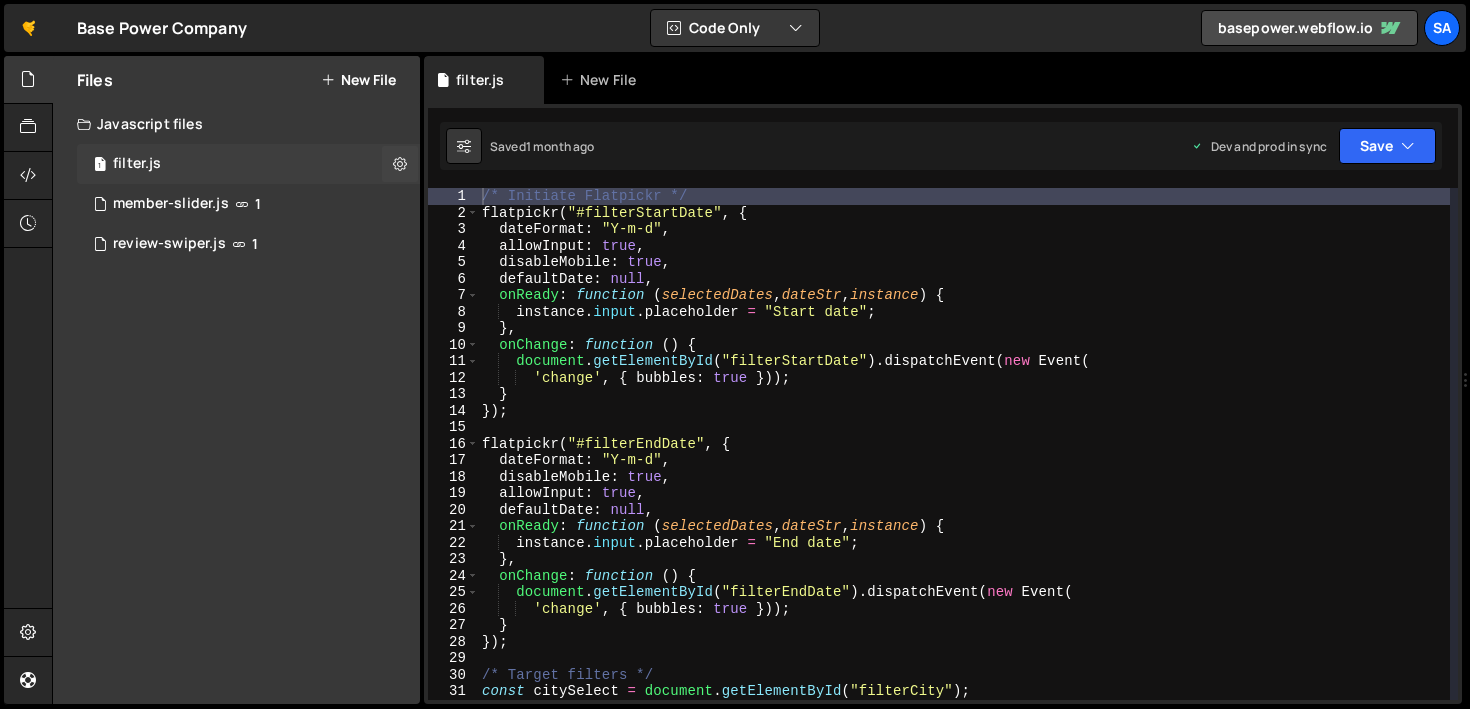 scroll, scrollTop: 2831, scrollLeft: 0, axis: vertical 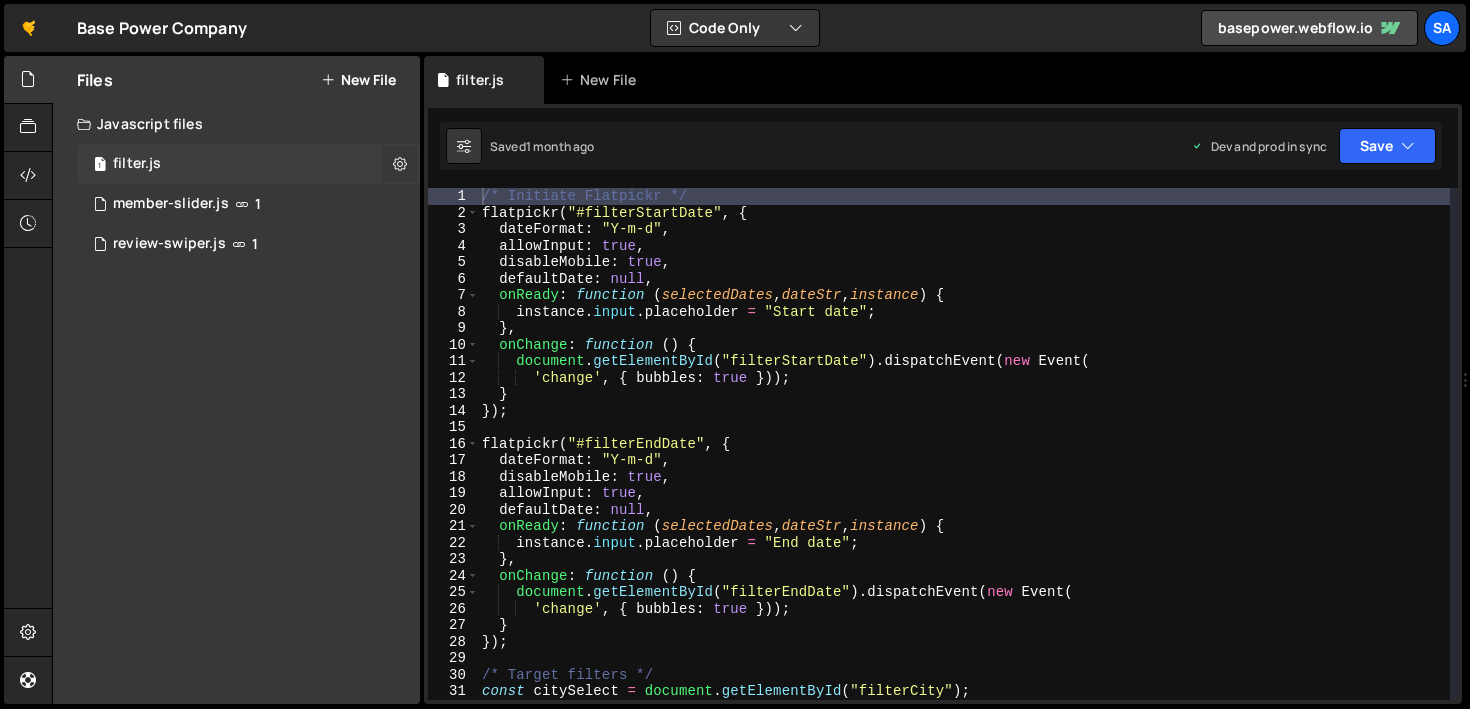 click at bounding box center (400, 163) 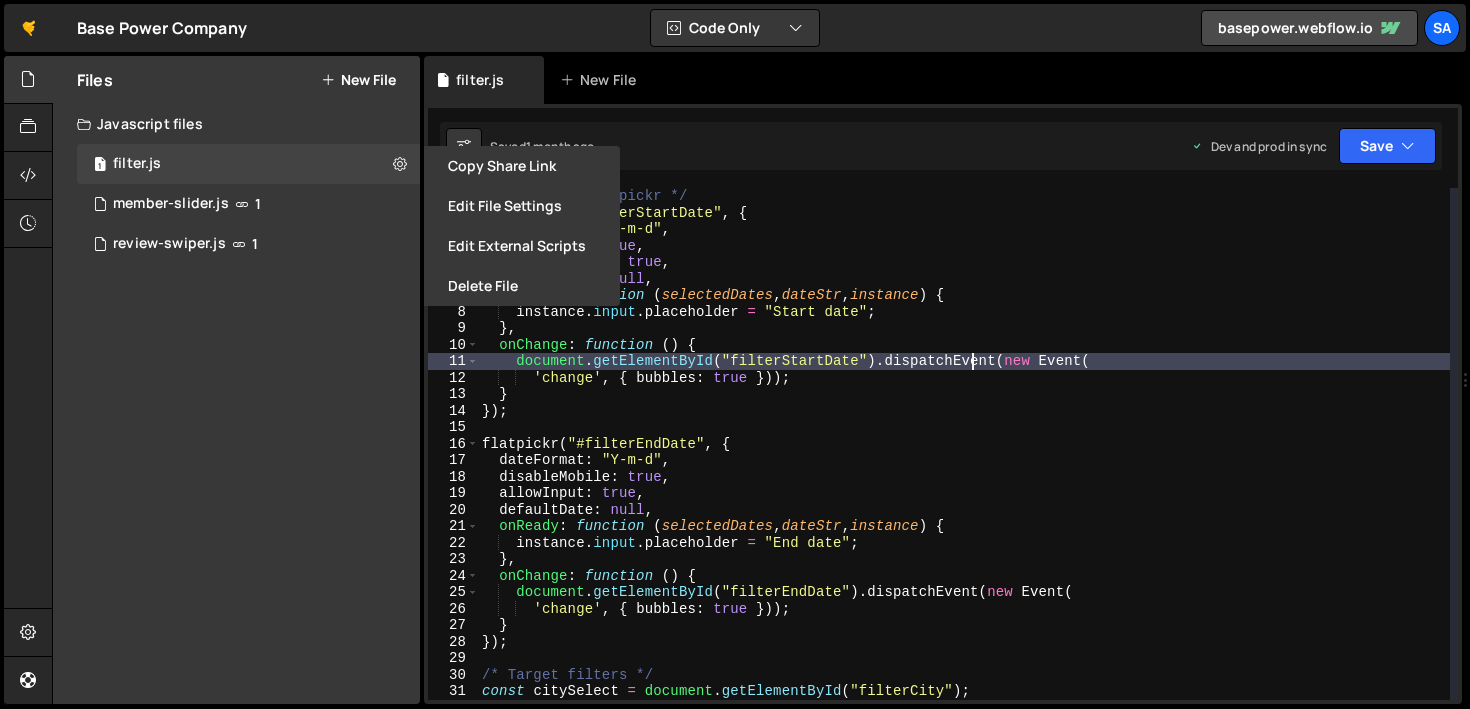 click on "/* Initiate Flatpickr */ flatpickr ( "#filterStartDate" ,   {    dateFormat :   "Y-m-d" ,    allowInput :   true ,    disableMobile :   true ,    defaultDate :   null ,    onReady :   function   ( selectedDates ,  dateStr ,  instance )   {       instance . input . placeholder   =   "Start date" ;    } ,    onChange :   function   ( )   {       document . getElementById ( "filterStartDate" ) . dispatchEvent ( new   Event (          'change' ,   {   bubbles :   true   })) ;    } }) ; flatpickr ( "#filterEndDate" ,   {    dateFormat :   "Y-m-d" ,    disableMobile :   true ,    allowInput :   true ,    defaultDate :   null ,    onReady :   function   ( selectedDates ,  dateStr ,  instance )   {       instance . input . placeholder   =   "End date" ;    } ,    onChange :   function   ( )   {       document . getElementById ( "filterEndDate" ) . dispatchEvent ( new   Event (          'change' ,   {   bubbles :   true   })) ;    } }) ; /* Target filters */ const   citySelect   =   document . getElementById ( ) ;" at bounding box center [964, 460] 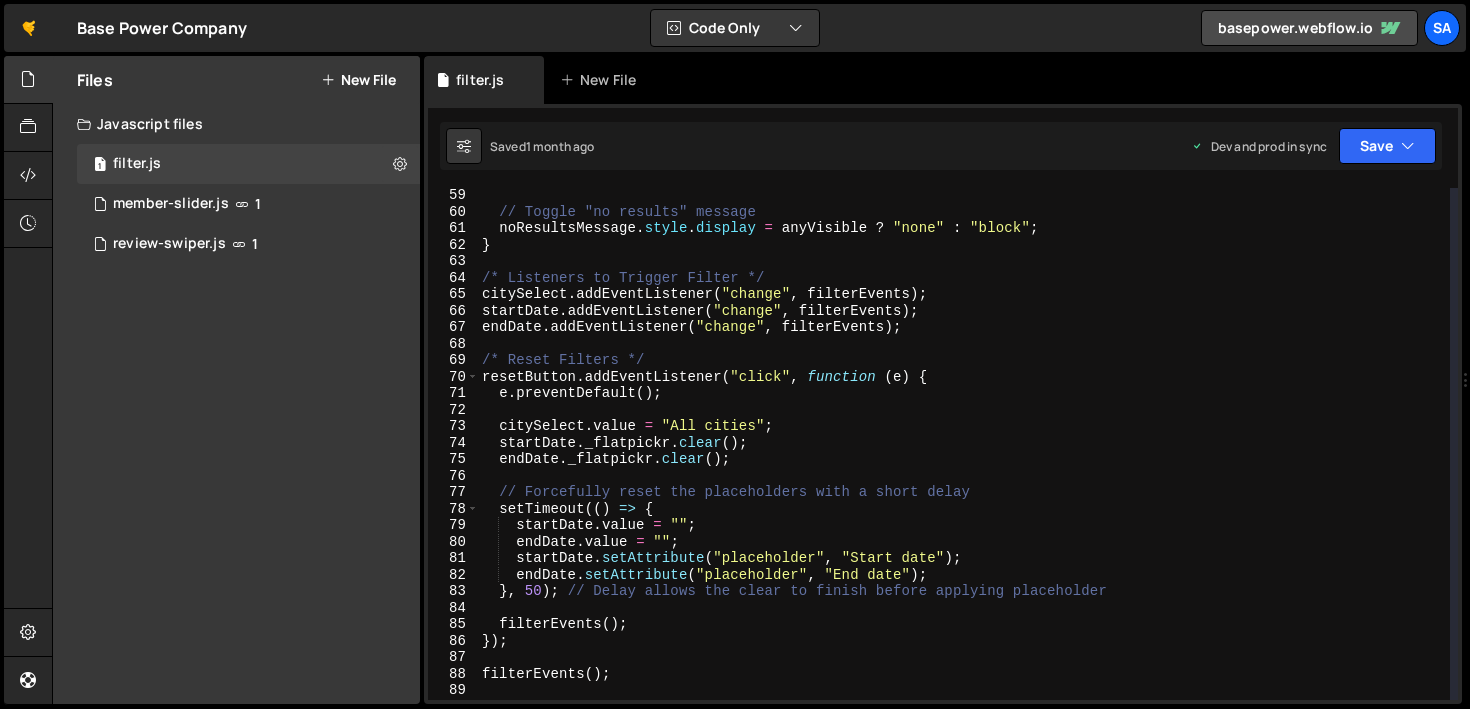 scroll, scrollTop: 1204, scrollLeft: 0, axis: vertical 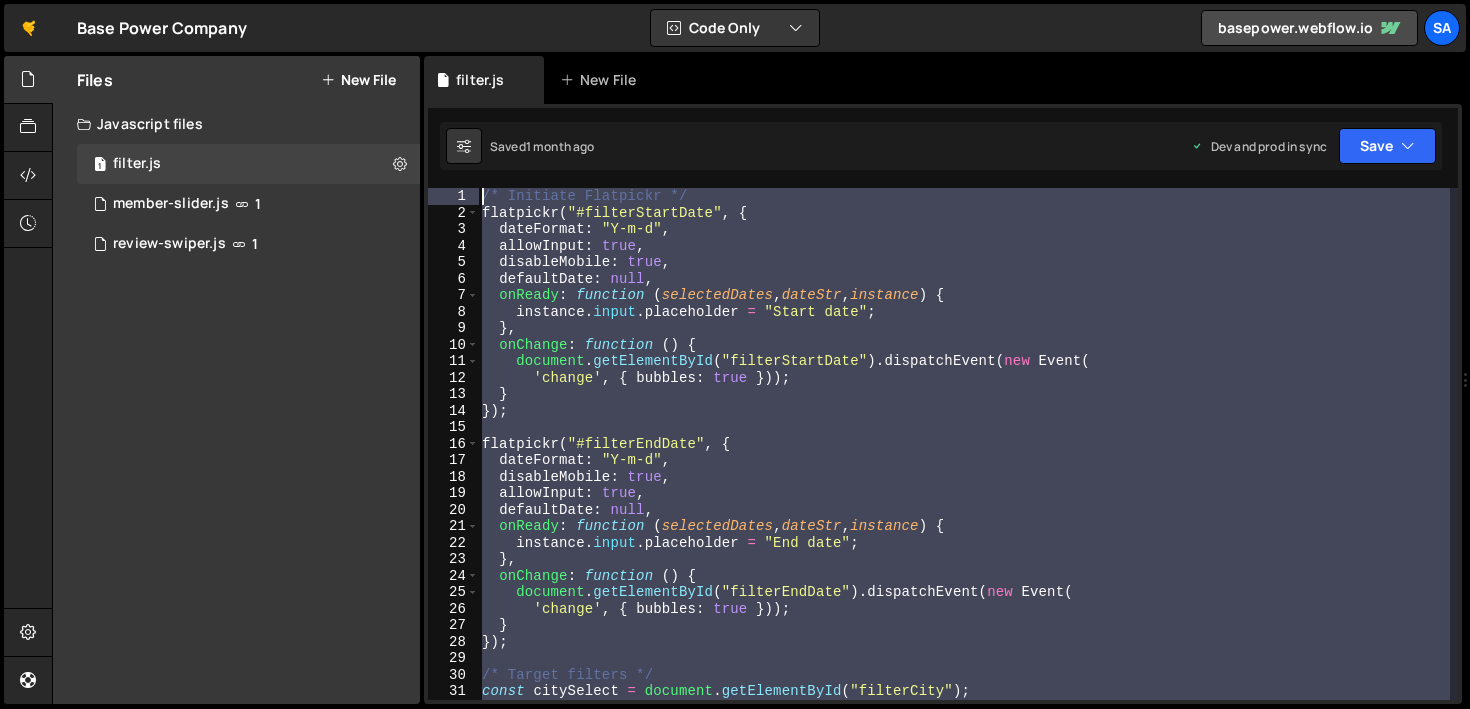 drag, startPoint x: 639, startPoint y: 463, endPoint x: 450, endPoint y: -6, distance: 505.6501 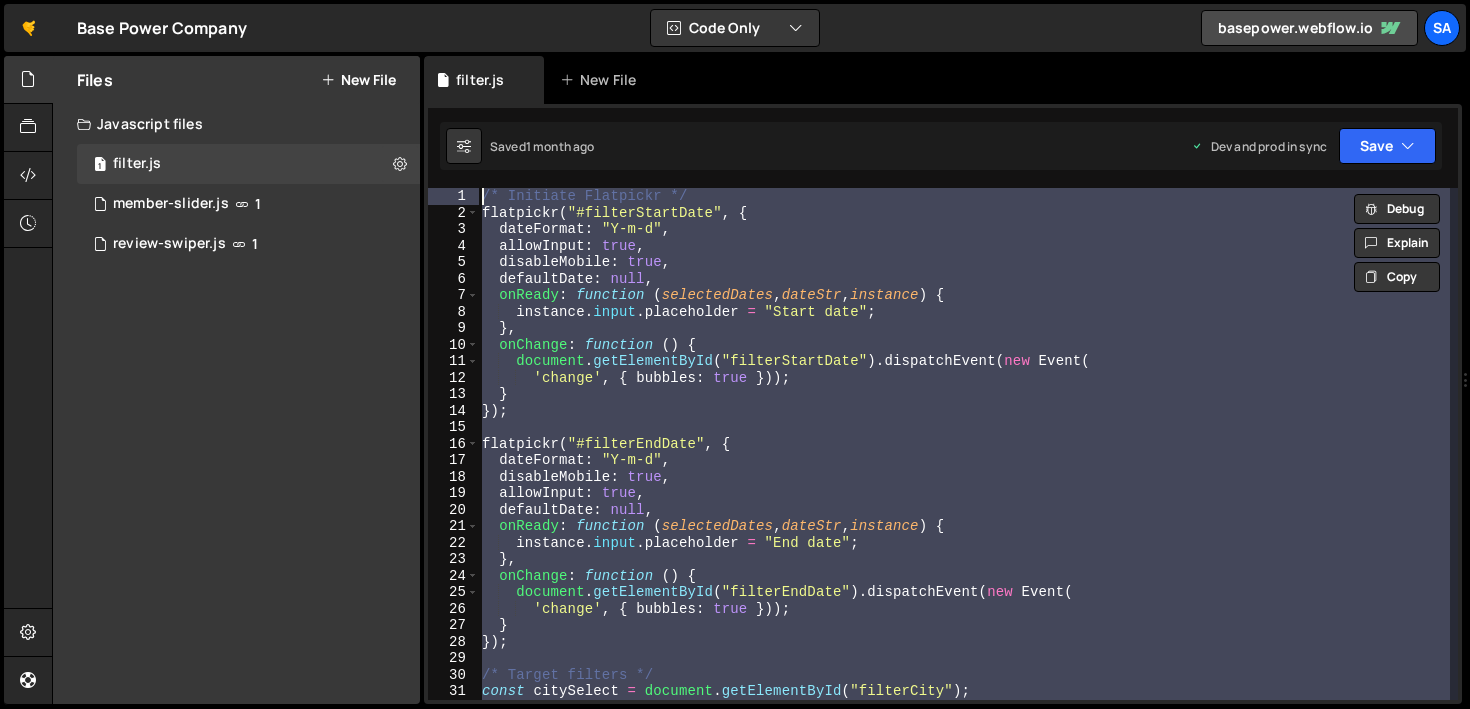 click on "/* Initiate Flatpickr */ flatpickr ( "#filterStartDate" ,   {    dateFormat :   "Y-m-d" ,    allowInput :   true ,    disableMobile :   true ,    defaultDate :   null ,    onReady :   function   ( selectedDates ,  dateStr ,  instance )   {       instance . input . placeholder   =   "Start date" ;    } ,    onChange :   function   ( )   {       document . getElementById ( "filterStartDate" ) . dispatchEvent ( new   Event (          'change' ,   {   bubbles :   true   })) ;    } }) ; flatpickr ( "#filterEndDate" ,   {    dateFormat :   "Y-m-d" ,    disableMobile :   true ,    allowInput :   true ,    defaultDate :   null ,    onReady :   function   ( selectedDates ,  dateStr ,  instance )   {       instance . input . placeholder   =   "End date" ;    } ,    onChange :   function   ( )   {       document . getElementById ( "filterEndDate" ) . dispatchEvent ( new   Event (          'change' ,   {   bubbles :   true   })) ;    } }) ; /* Target filters */ const   citySelect   =   document . getElementById ( ) ;" at bounding box center (964, 444) 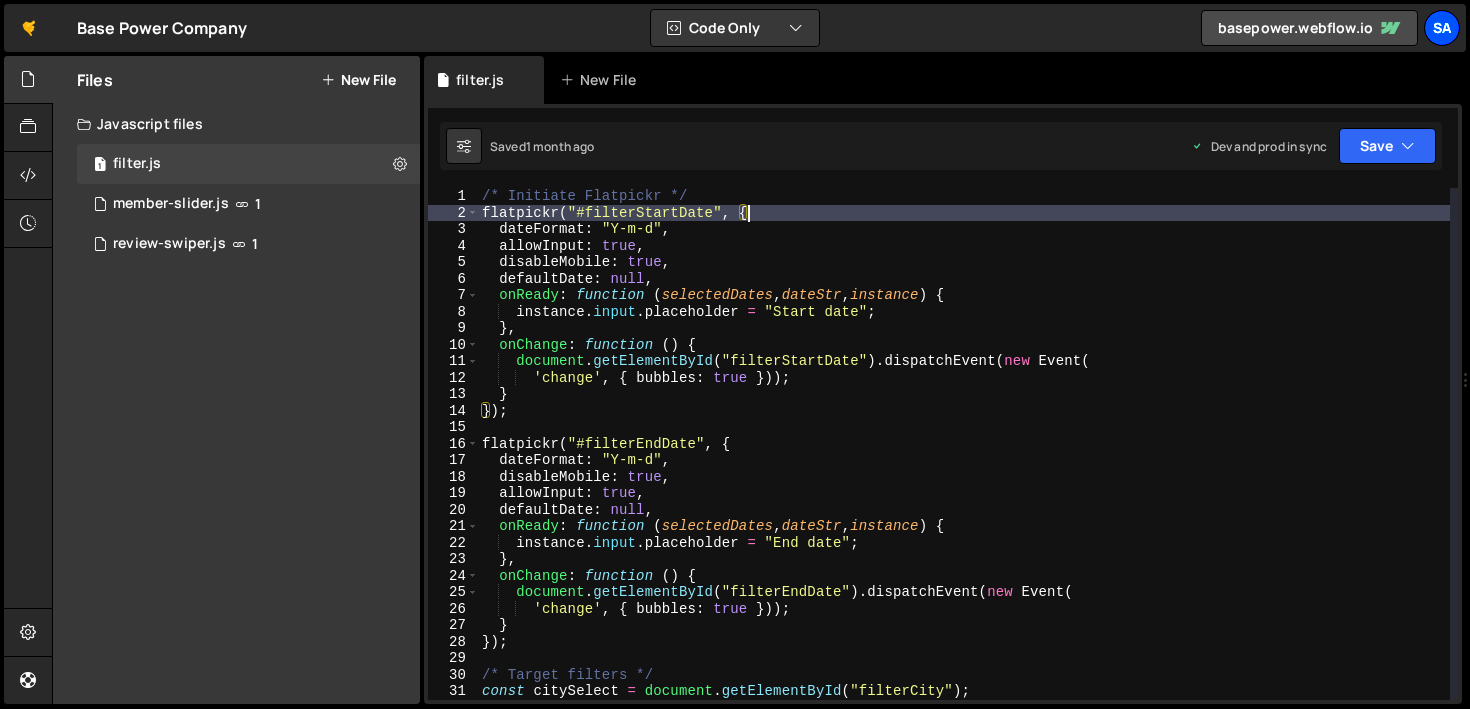 click on "SA" at bounding box center (1442, 28) 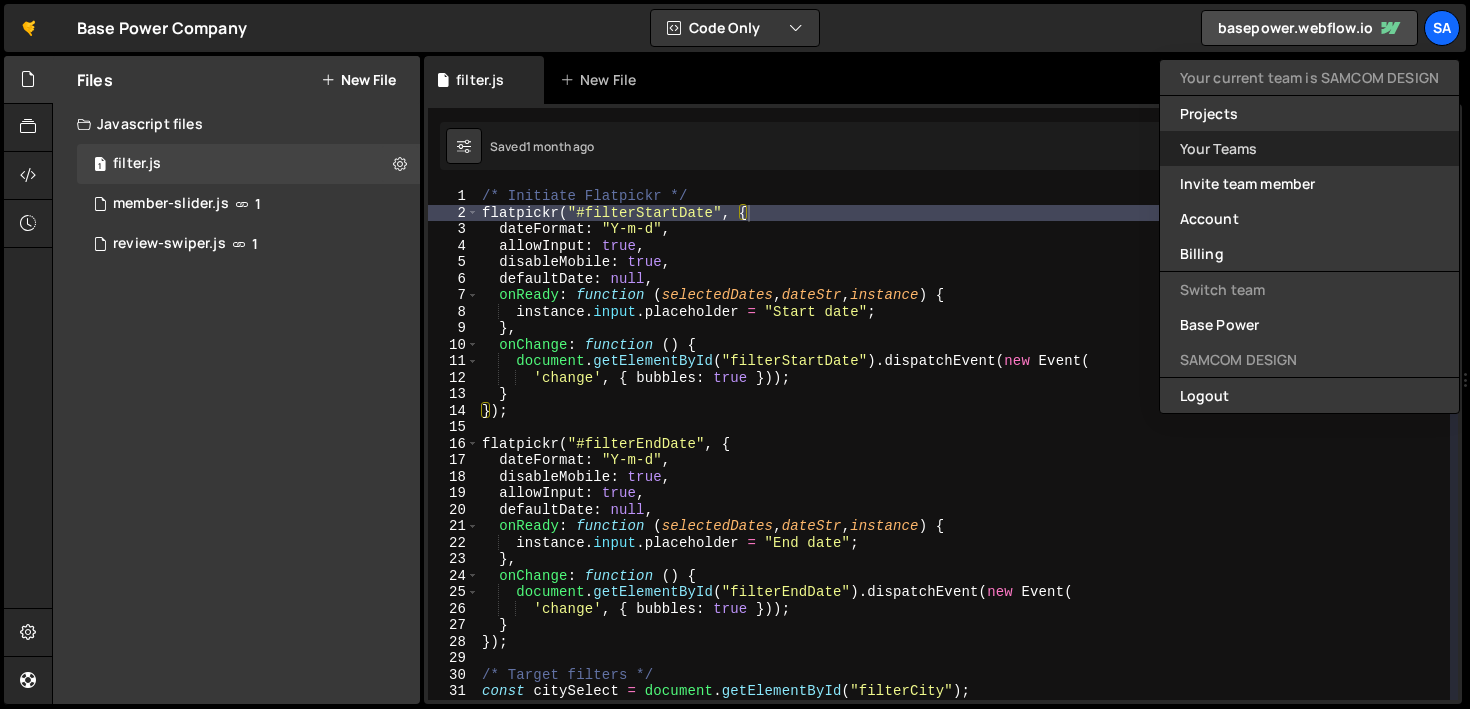 click on "Your Teams" at bounding box center [1309, 148] 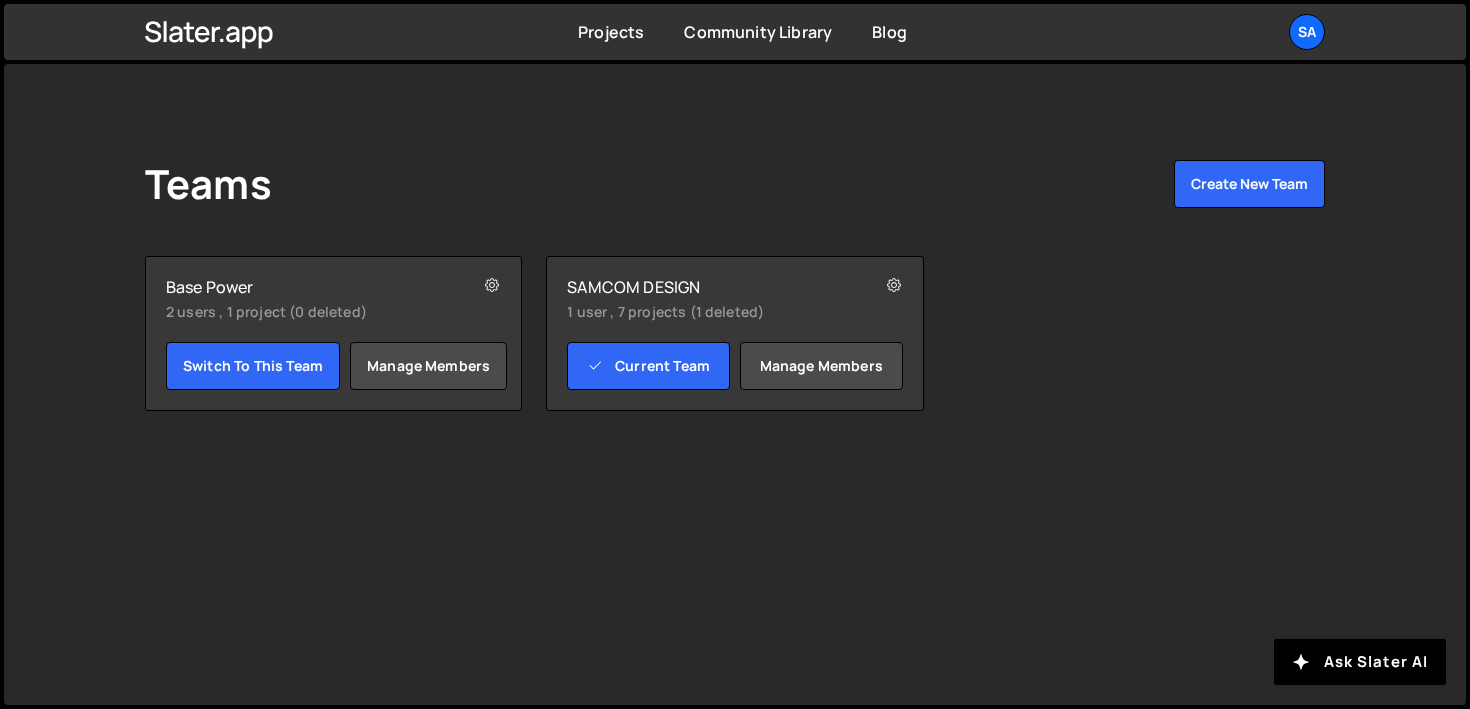 scroll, scrollTop: 0, scrollLeft: 0, axis: both 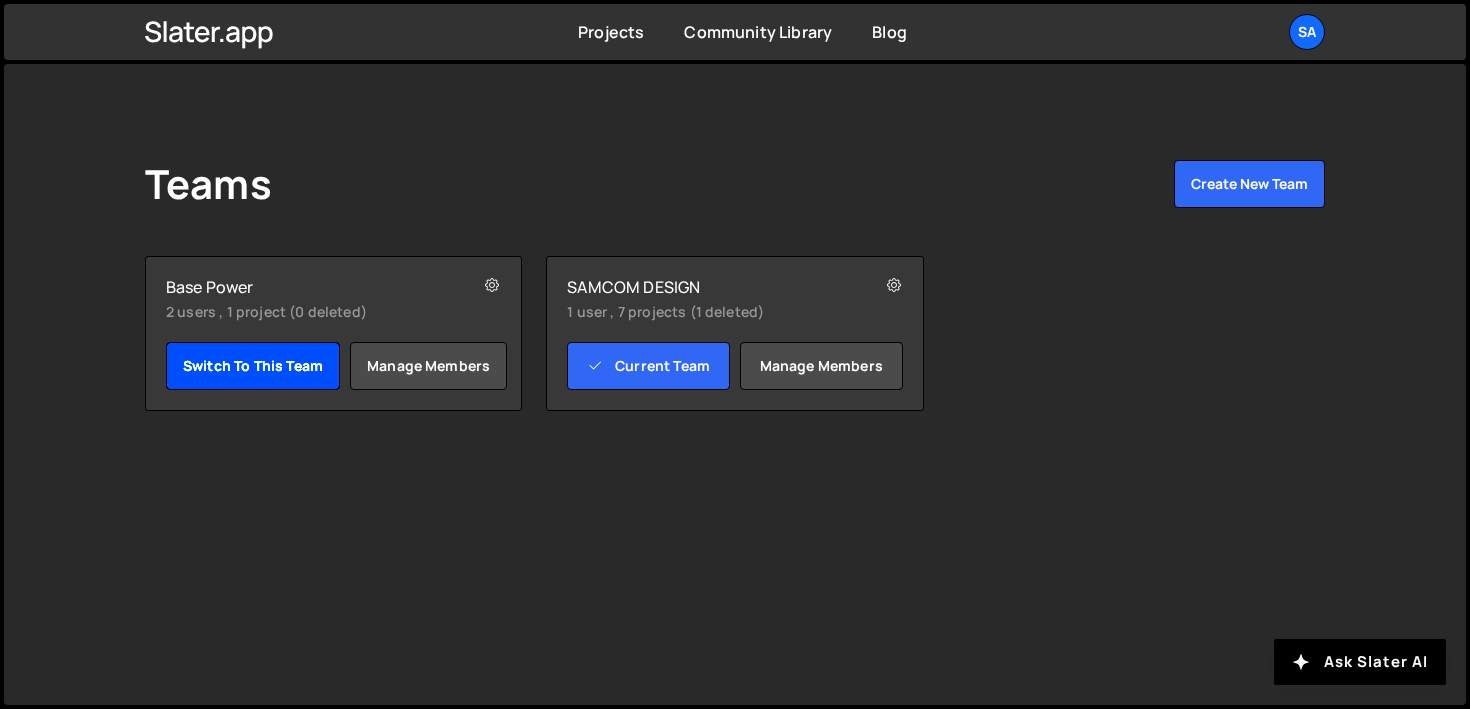 click on "Switch to this team" at bounding box center [253, 366] 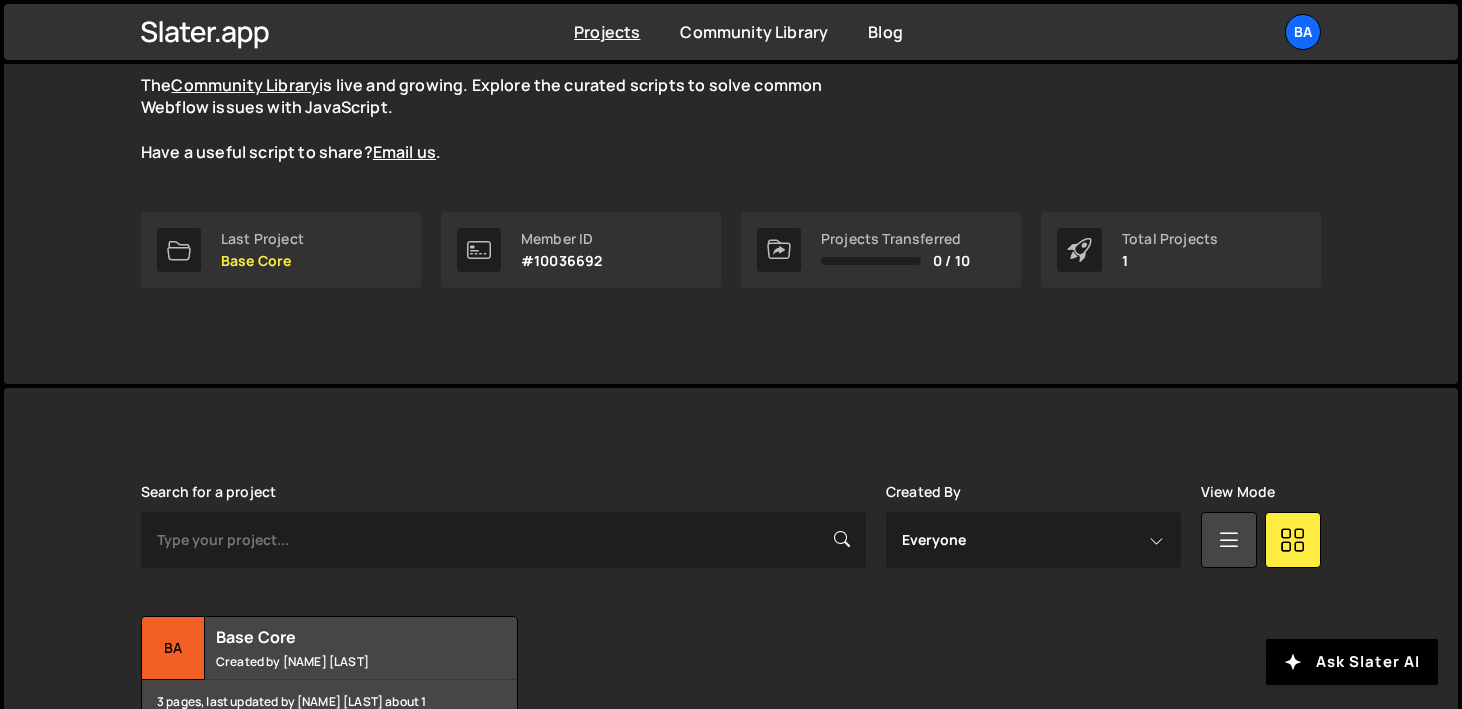 scroll, scrollTop: 320, scrollLeft: 0, axis: vertical 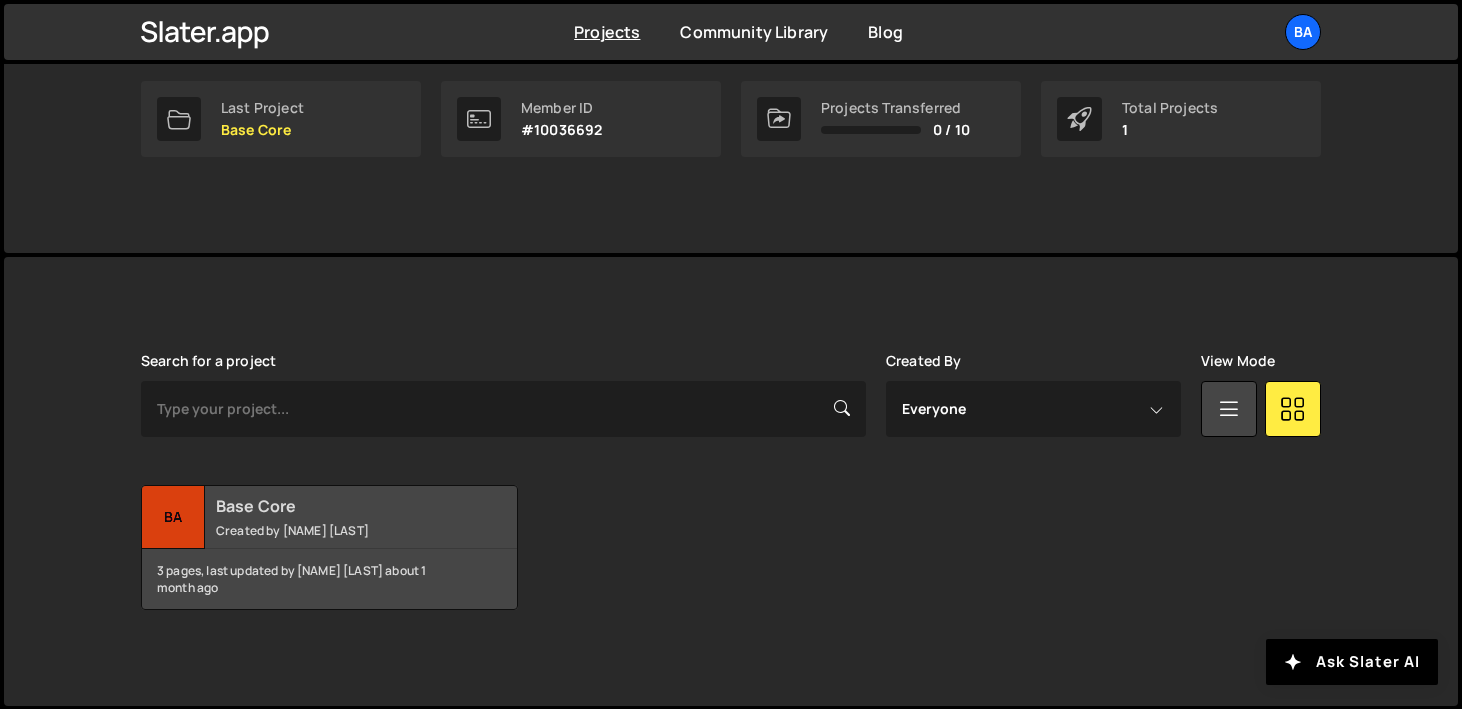 click on "Ba" at bounding box center (173, 517) 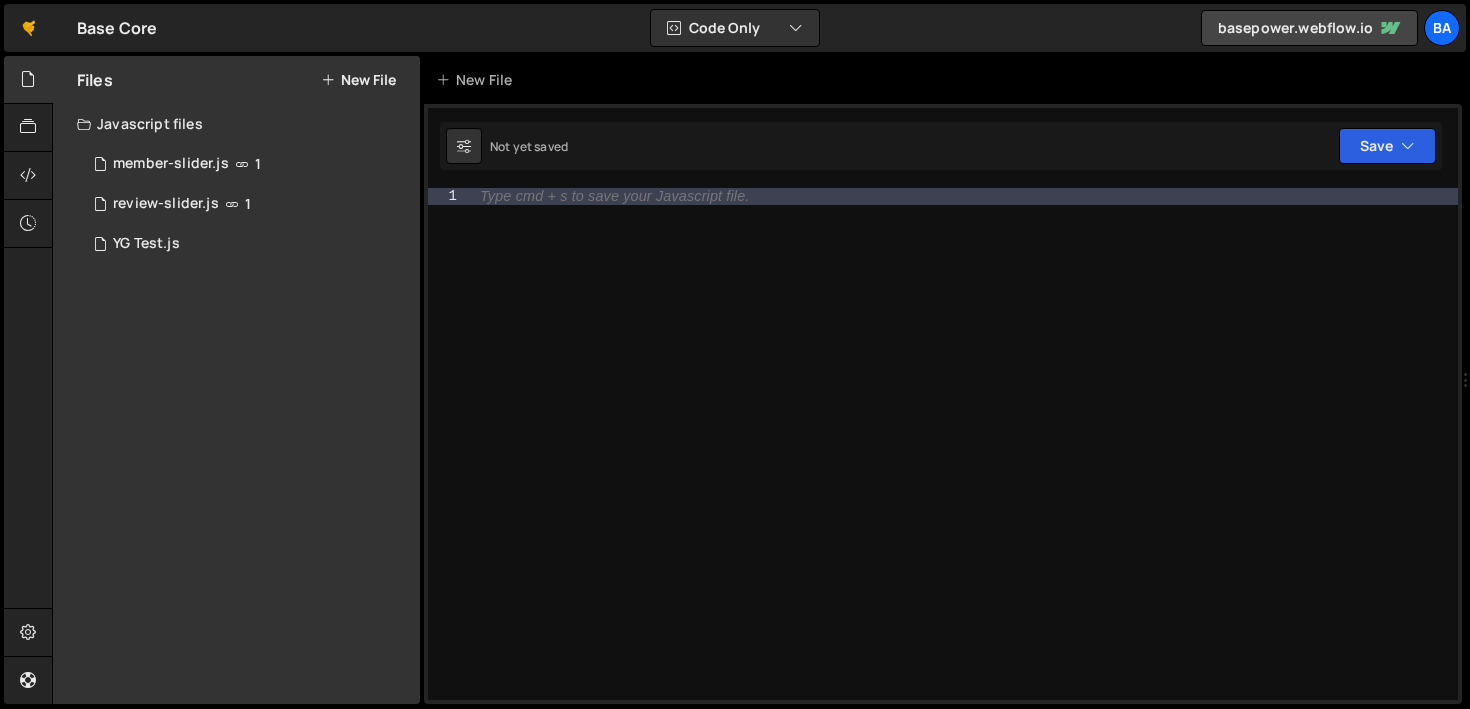 scroll, scrollTop: 0, scrollLeft: 0, axis: both 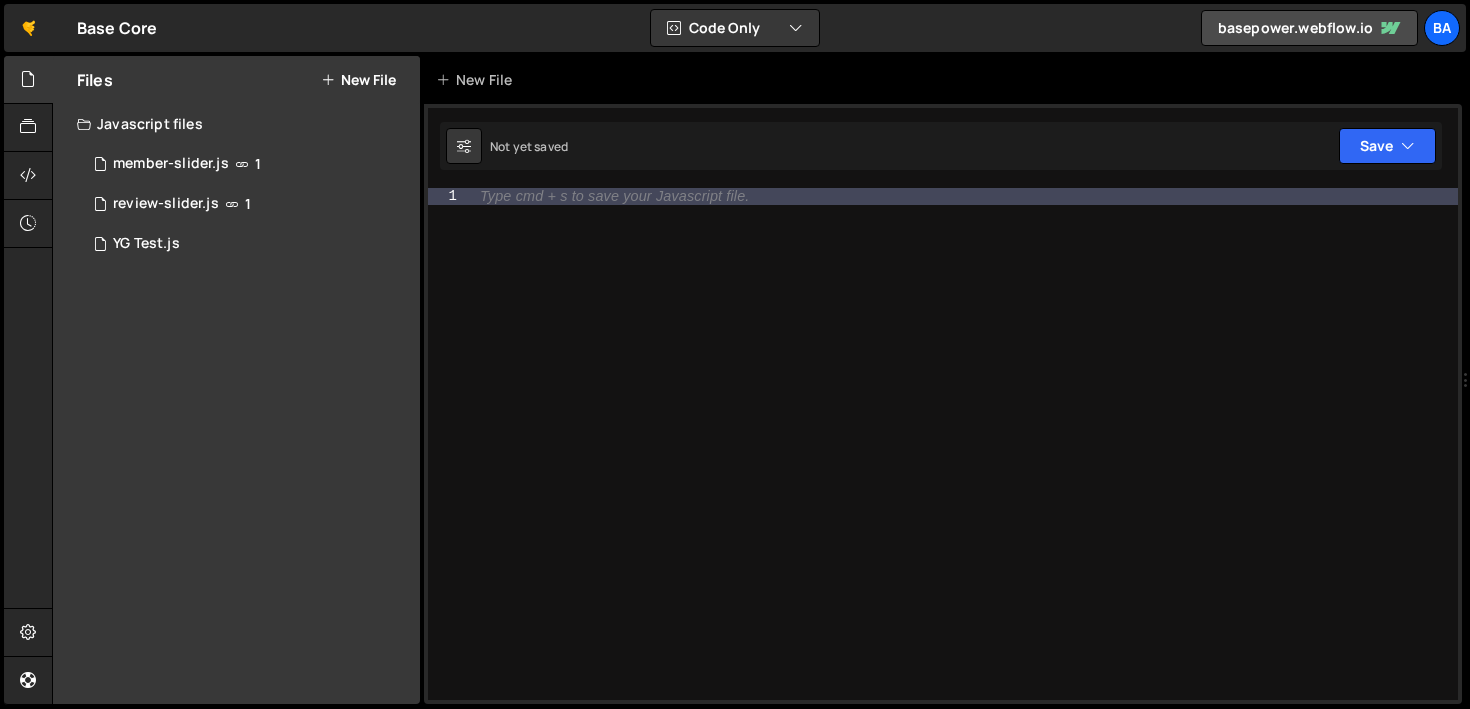 click on "Files
New File" at bounding box center [236, 80] 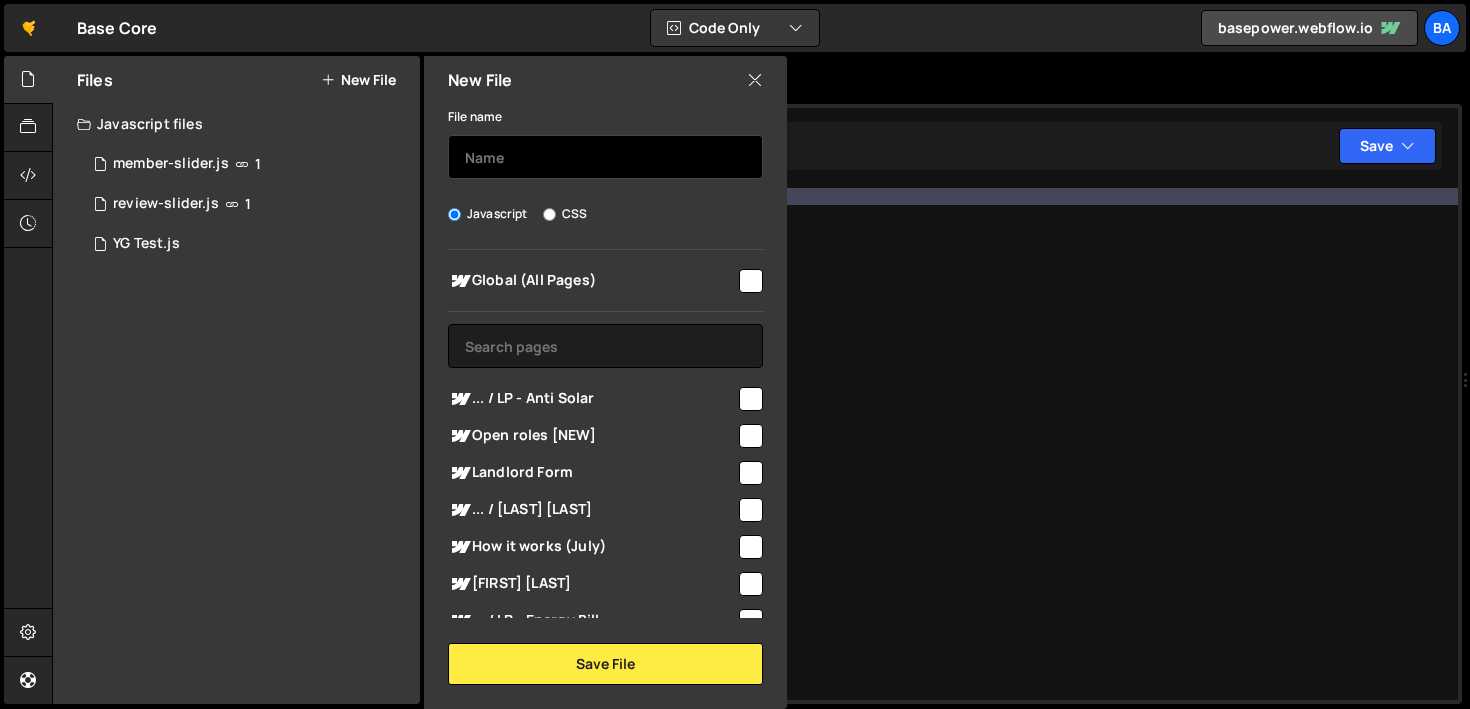 click at bounding box center [605, 157] 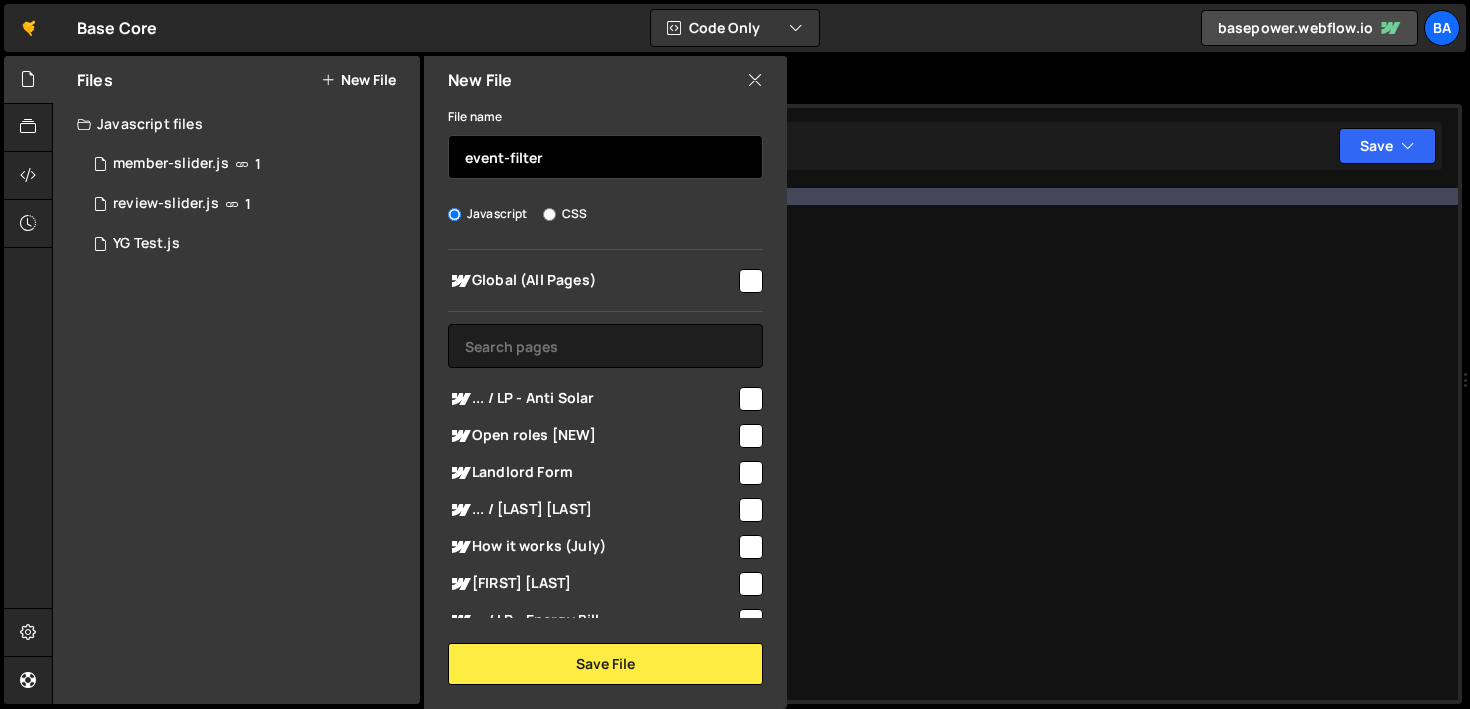 type on "event-filter" 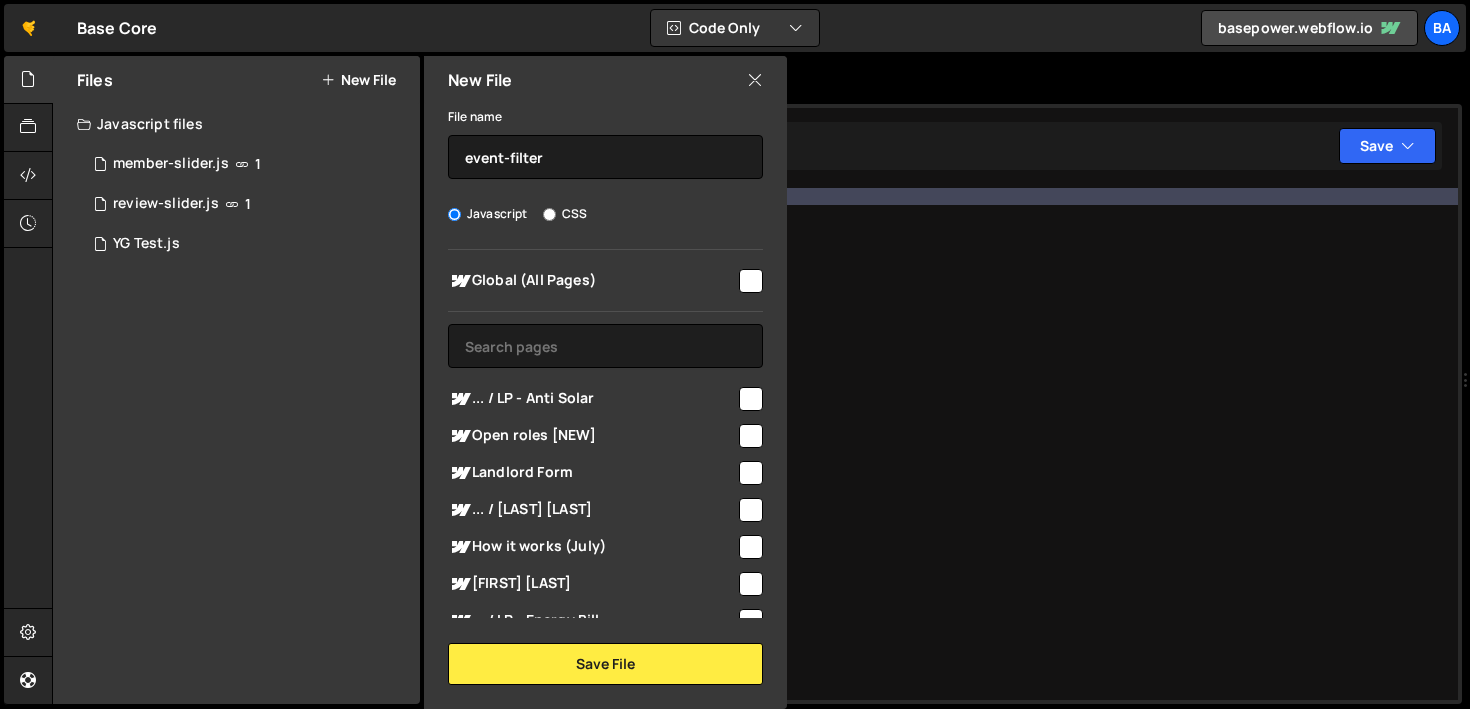 click on "Global (All Pages)
... / LP - Anti Solar" at bounding box center (605, 434) 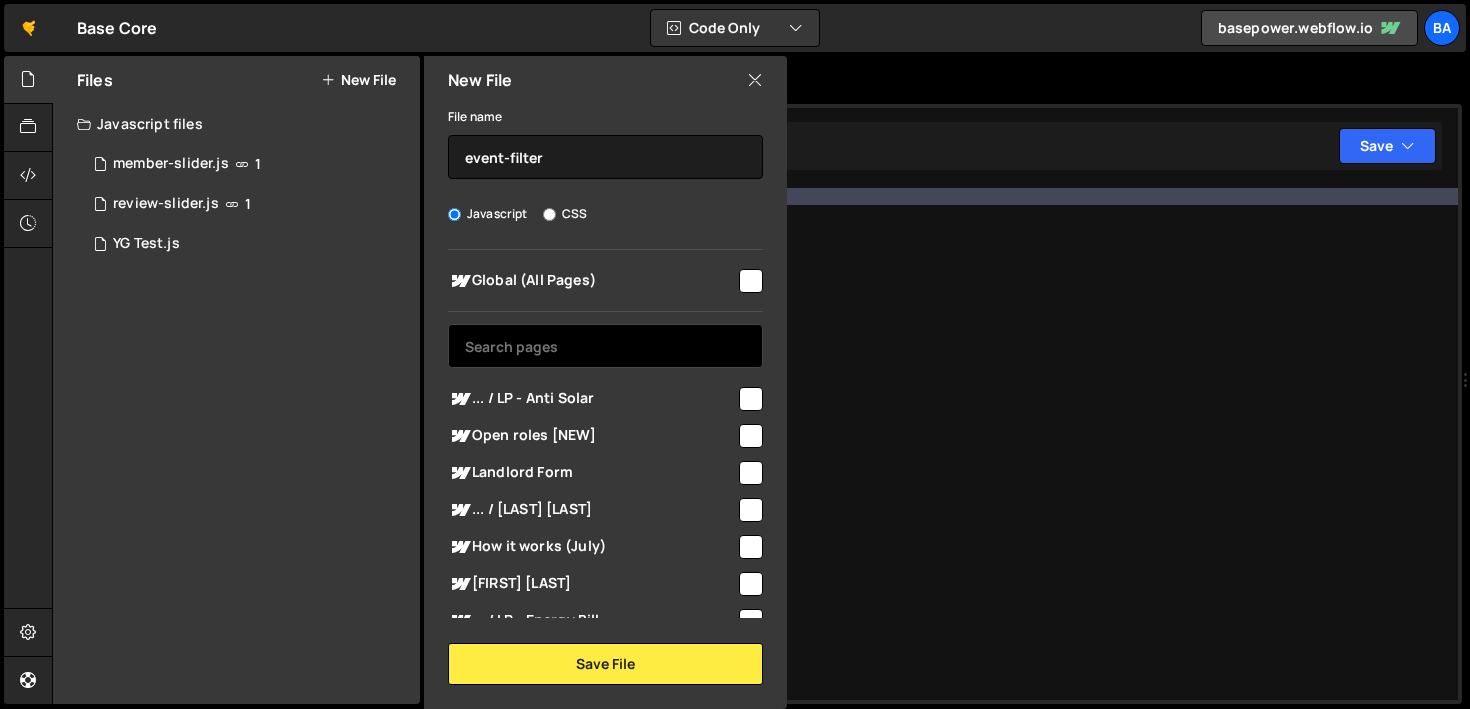 click at bounding box center (605, 346) 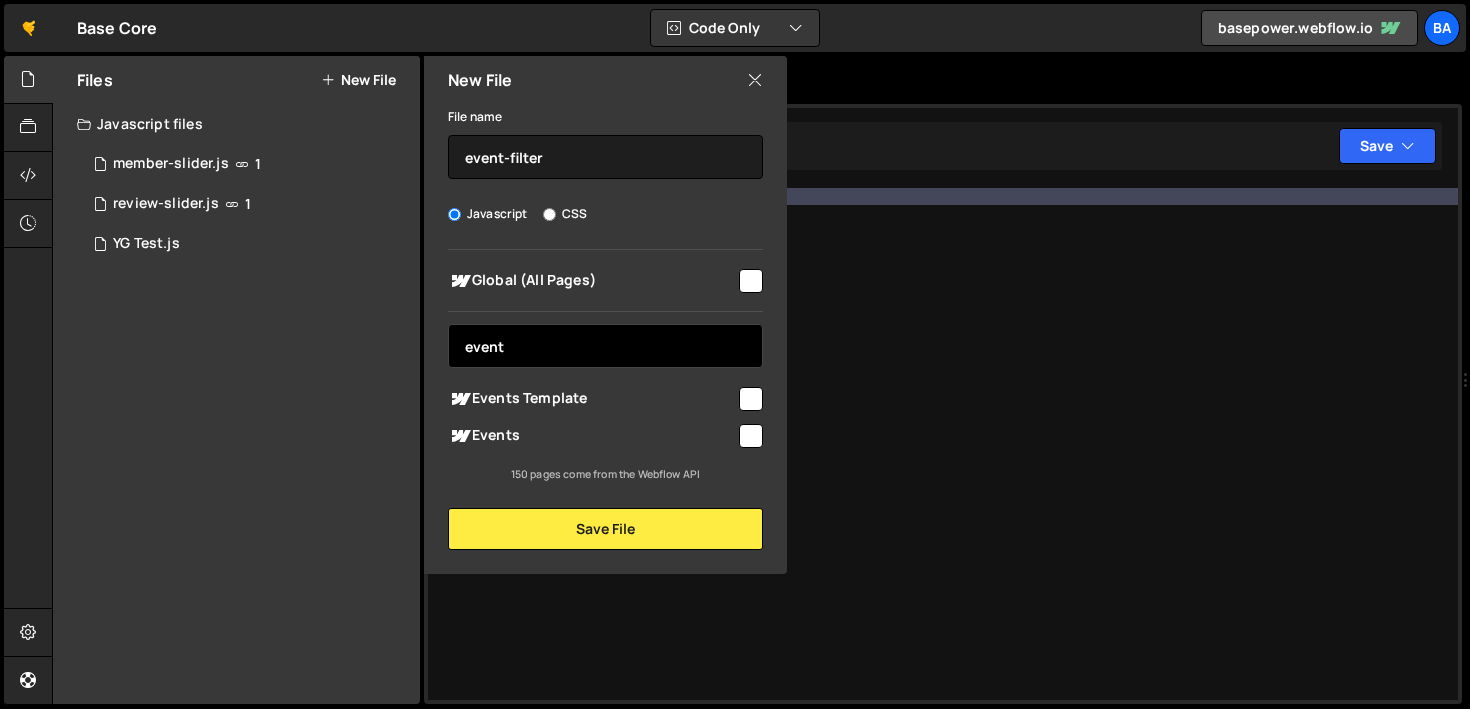 type on "event" 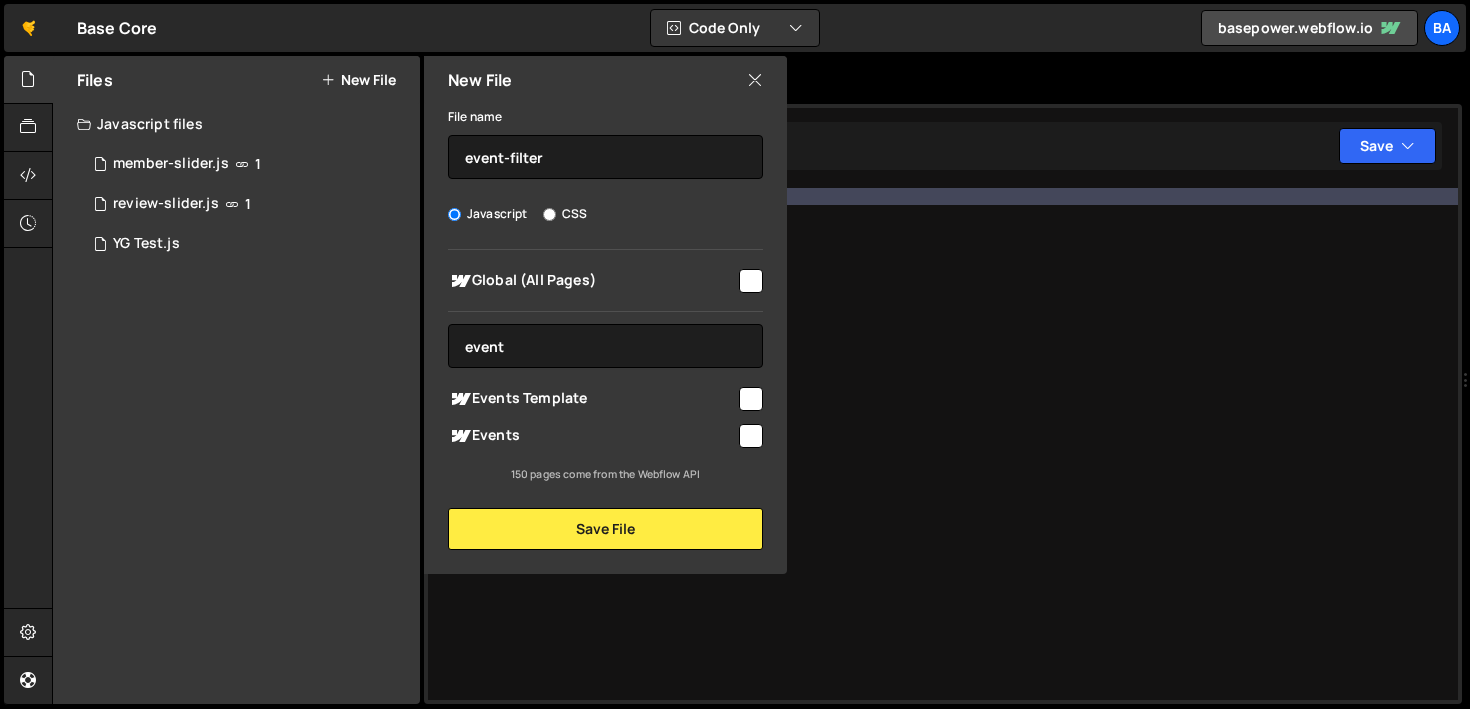 click at bounding box center (751, 436) 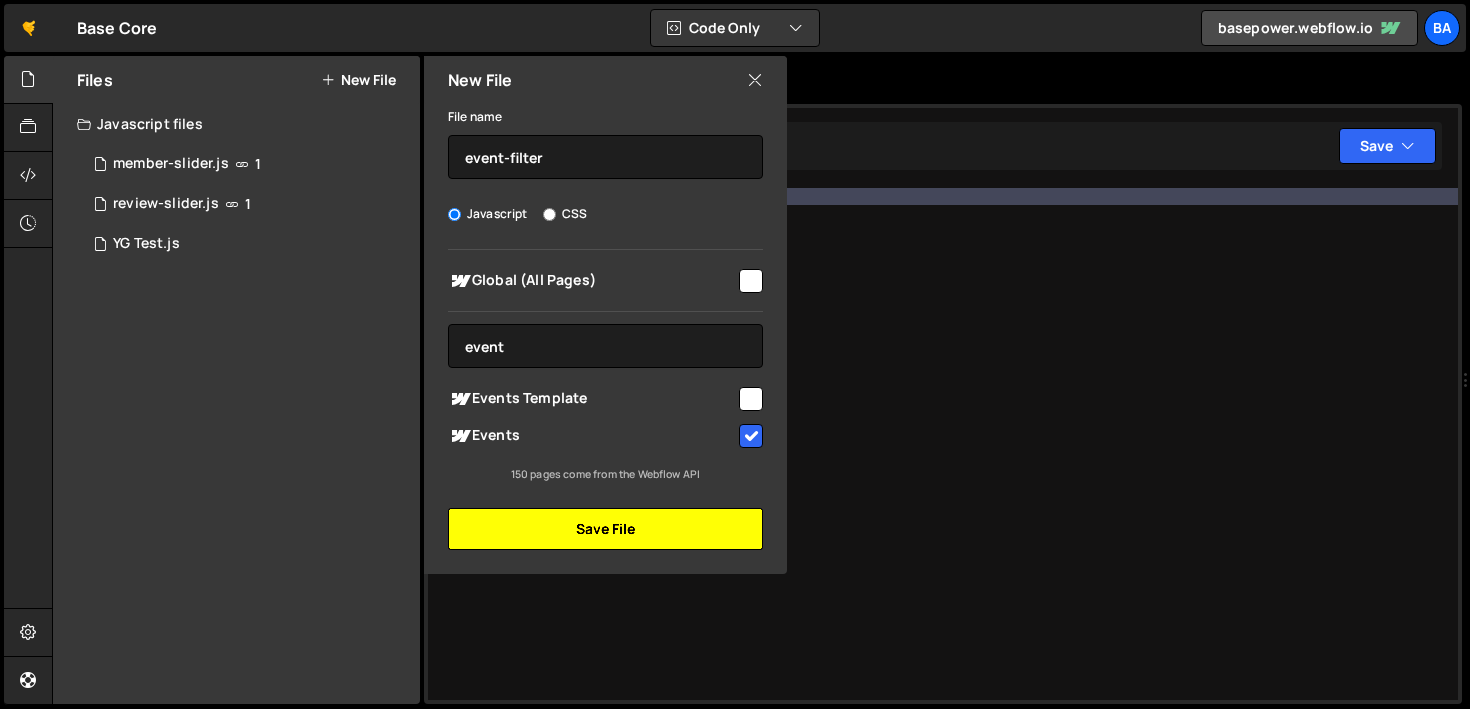 click on "Save File" at bounding box center [605, 529] 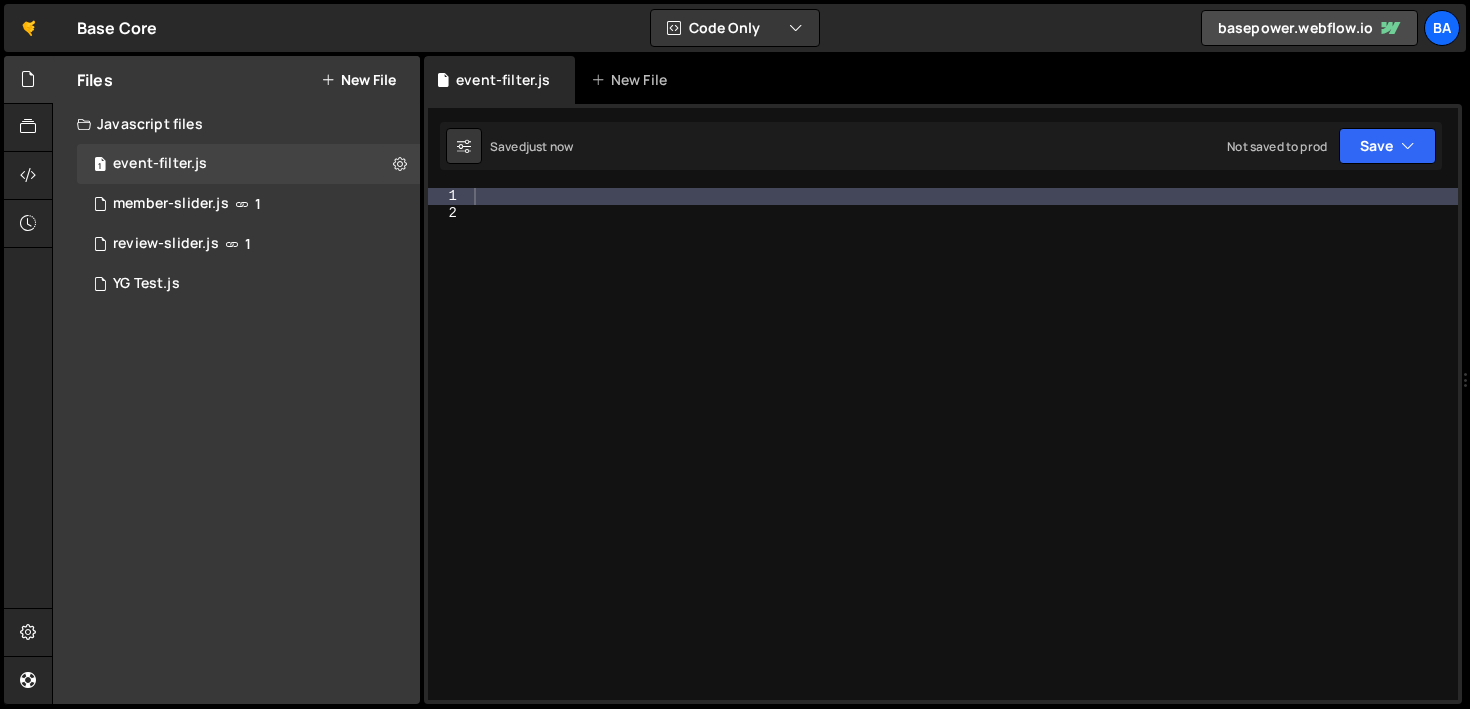 type 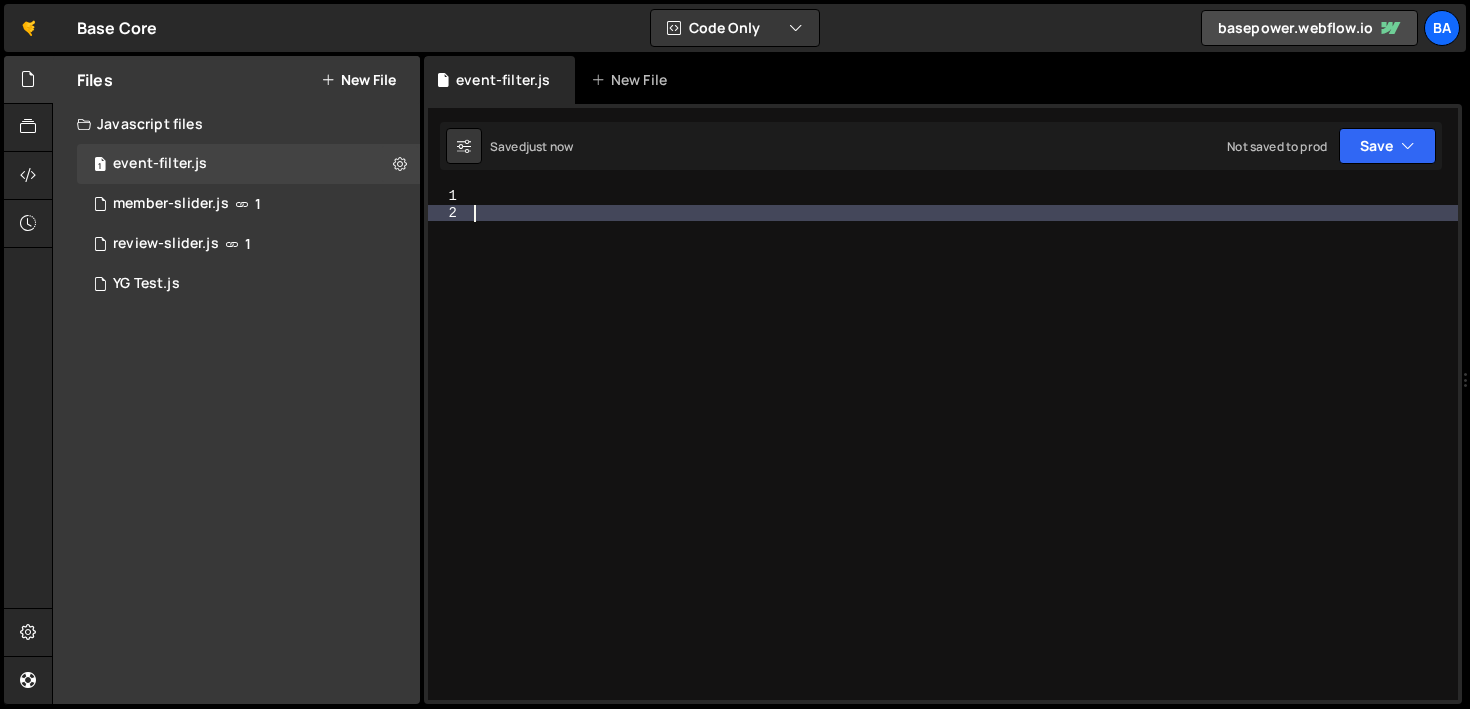 click at bounding box center (964, 460) 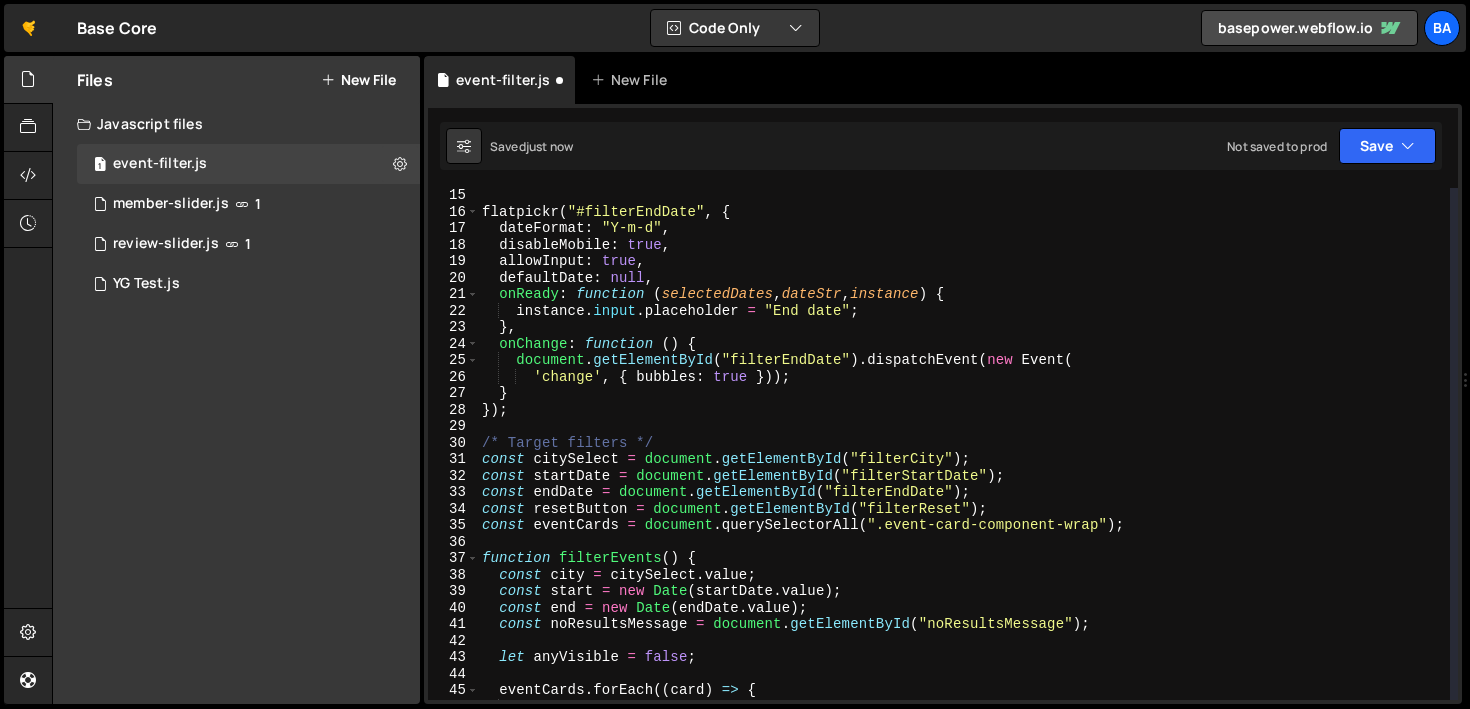 scroll, scrollTop: 0, scrollLeft: 0, axis: both 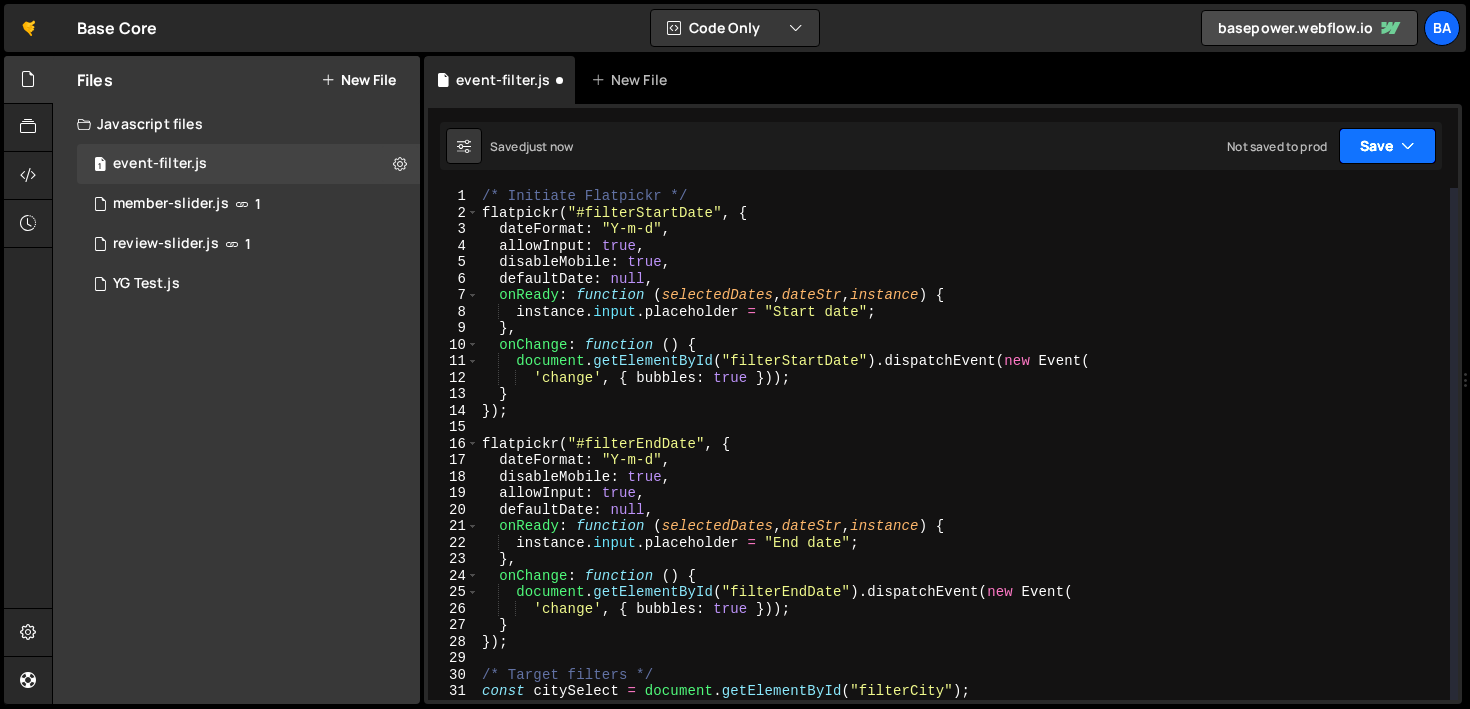 click on "Save" at bounding box center (1387, 146) 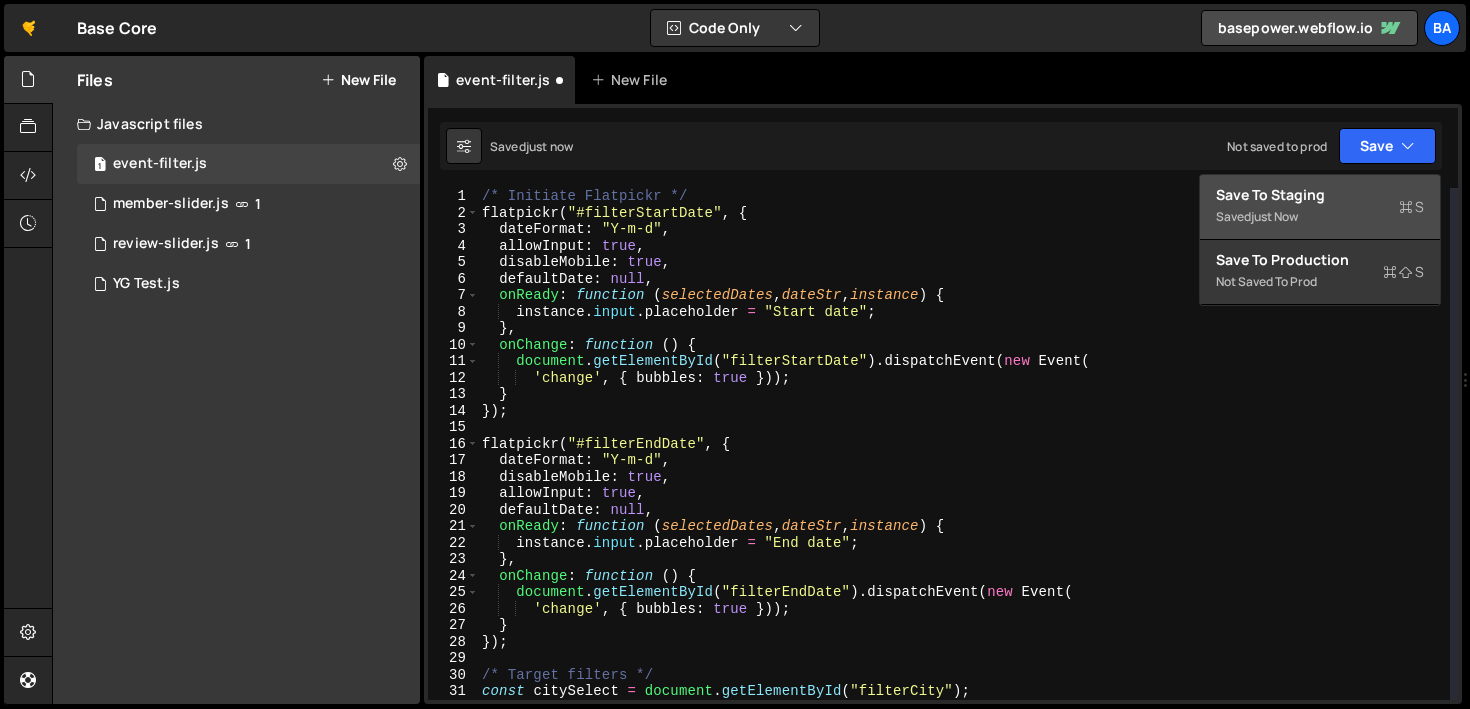 click on "Save to Staging
S" at bounding box center (1320, 195) 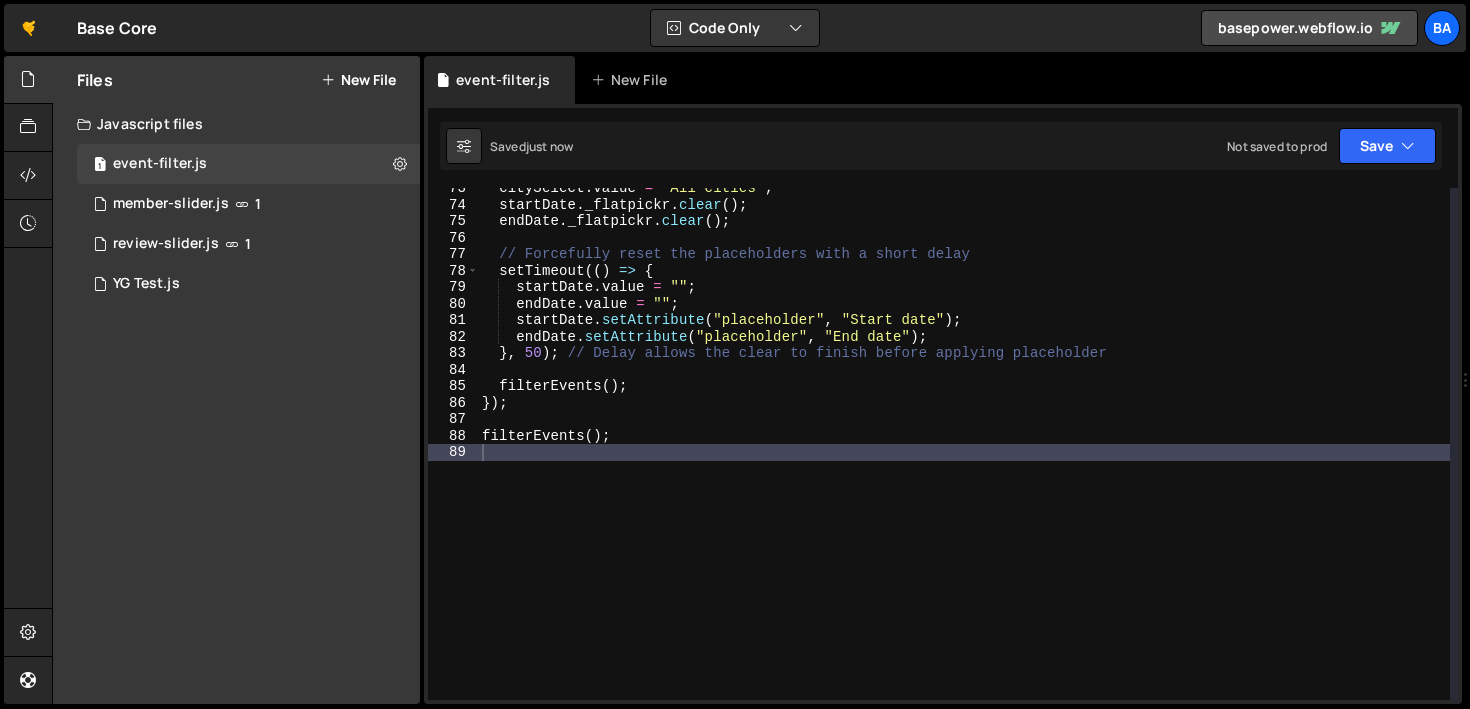 scroll, scrollTop: 0, scrollLeft: 0, axis: both 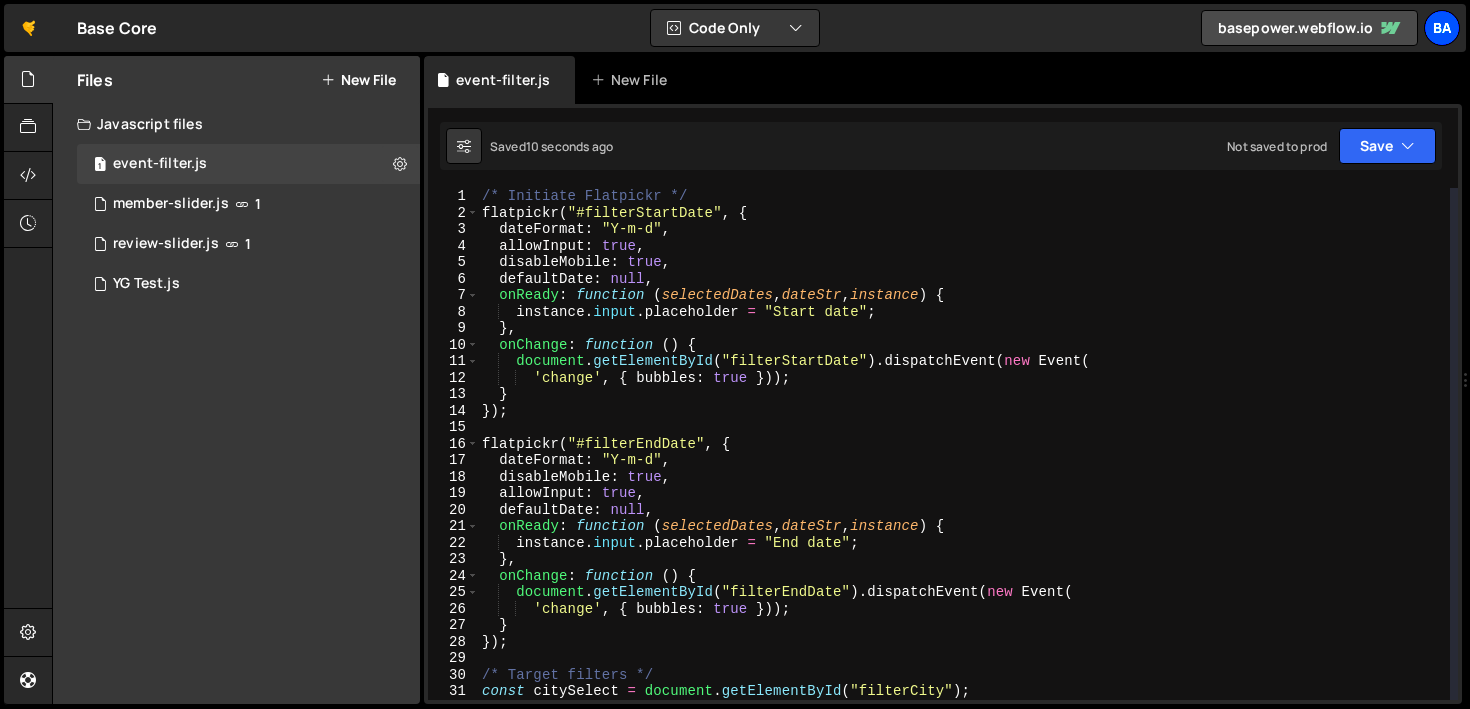 click on "Ba" at bounding box center [1442, 28] 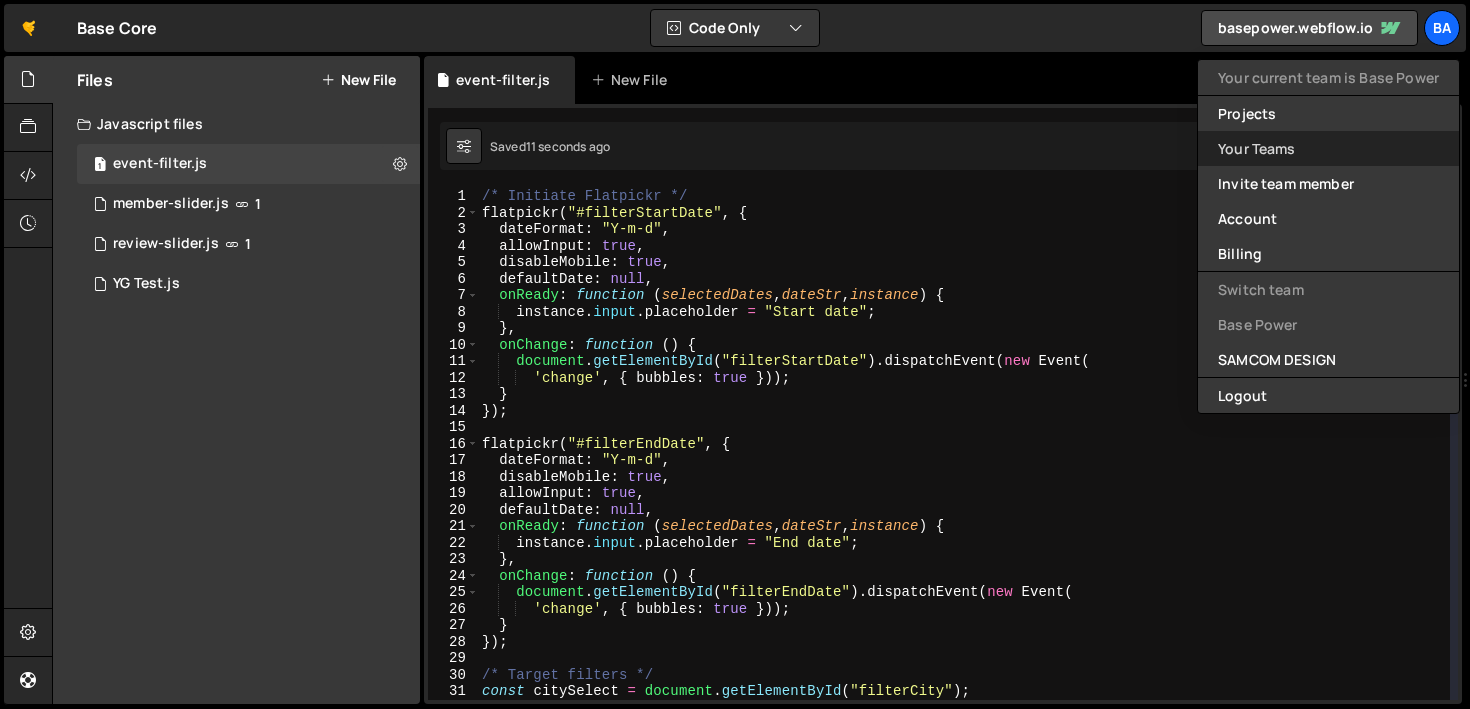 click on "Your Teams" at bounding box center [1328, 148] 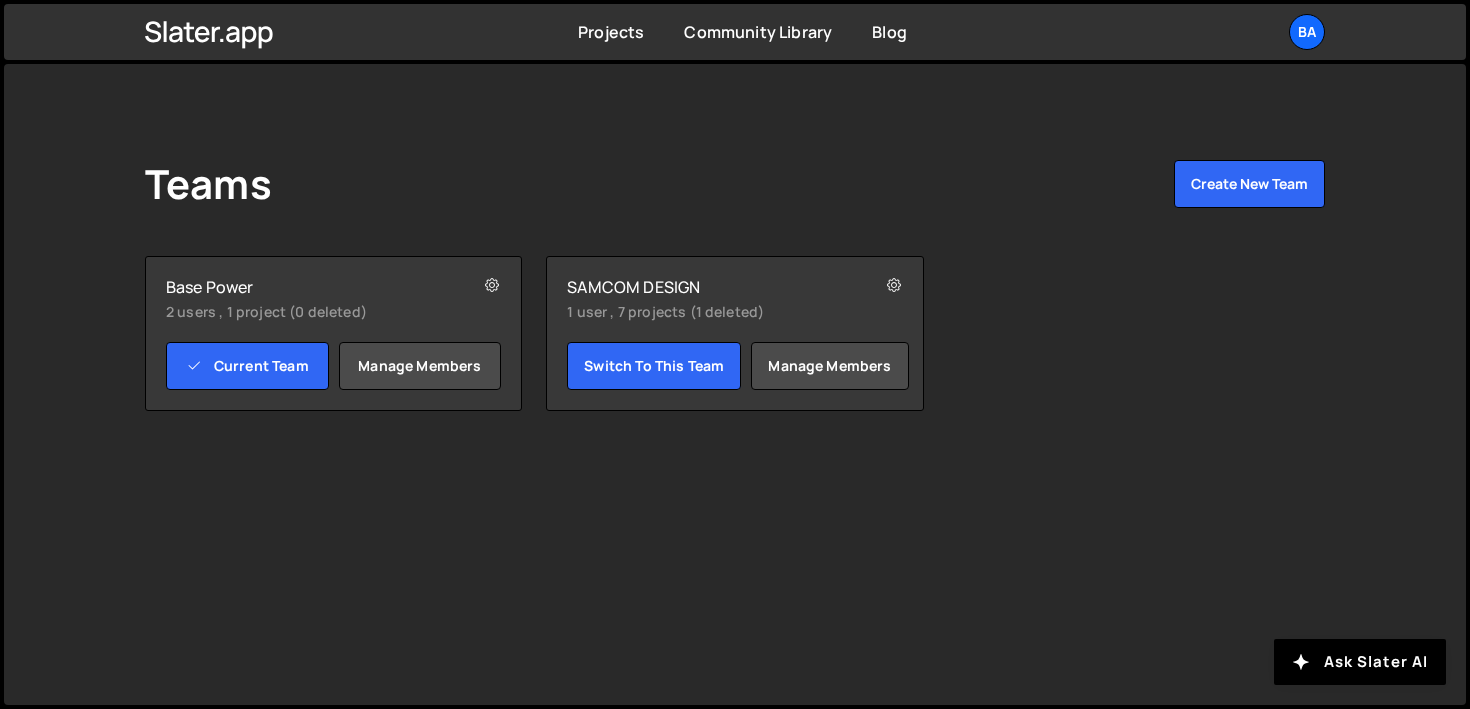 scroll, scrollTop: 0, scrollLeft: 0, axis: both 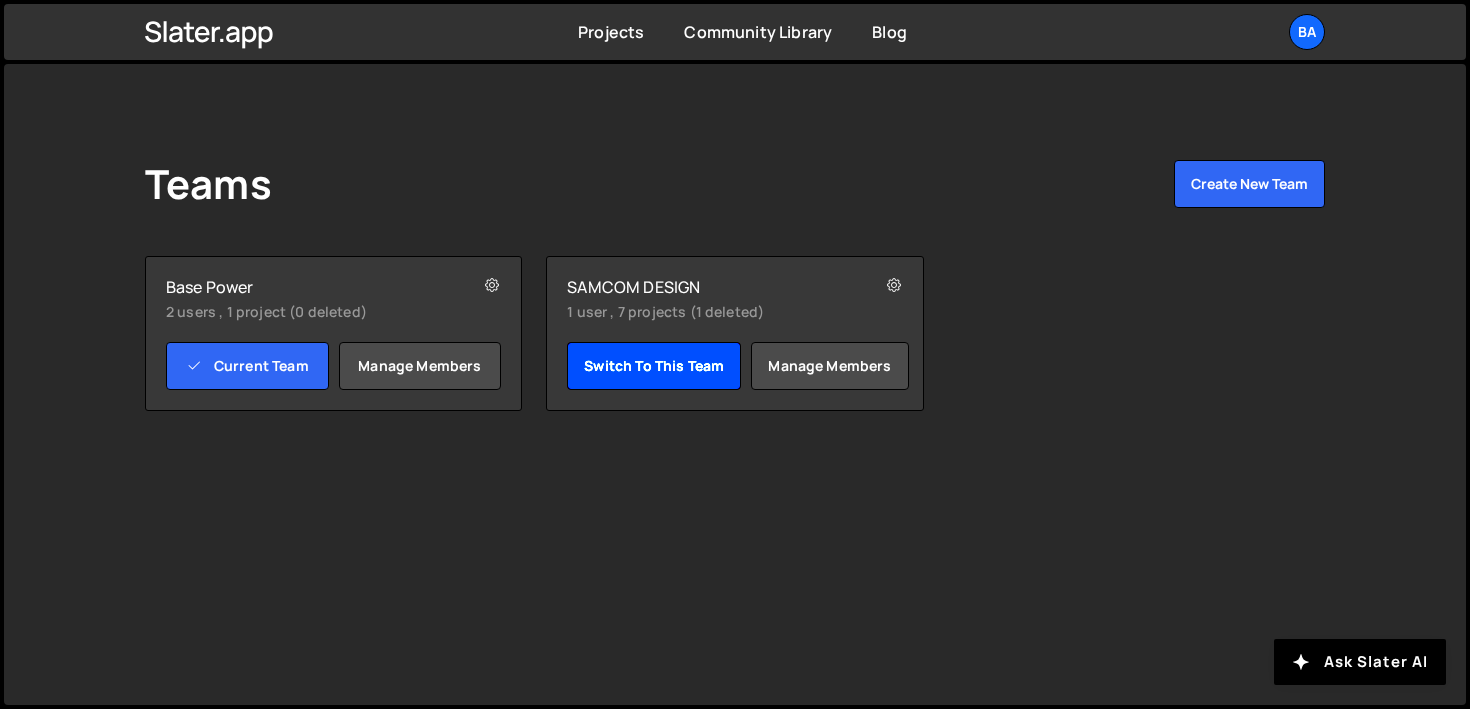 click on "Switch to this team" at bounding box center [654, 366] 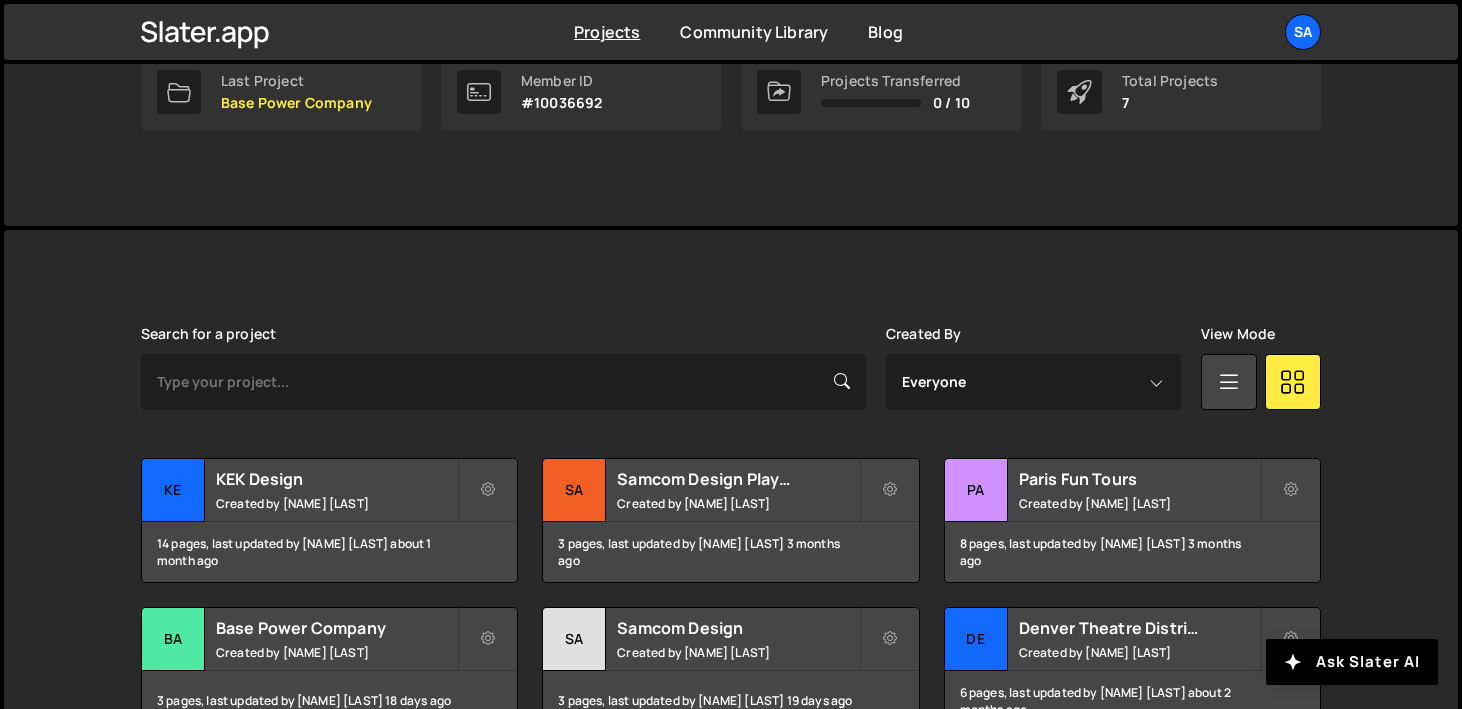 scroll, scrollTop: 439, scrollLeft: 0, axis: vertical 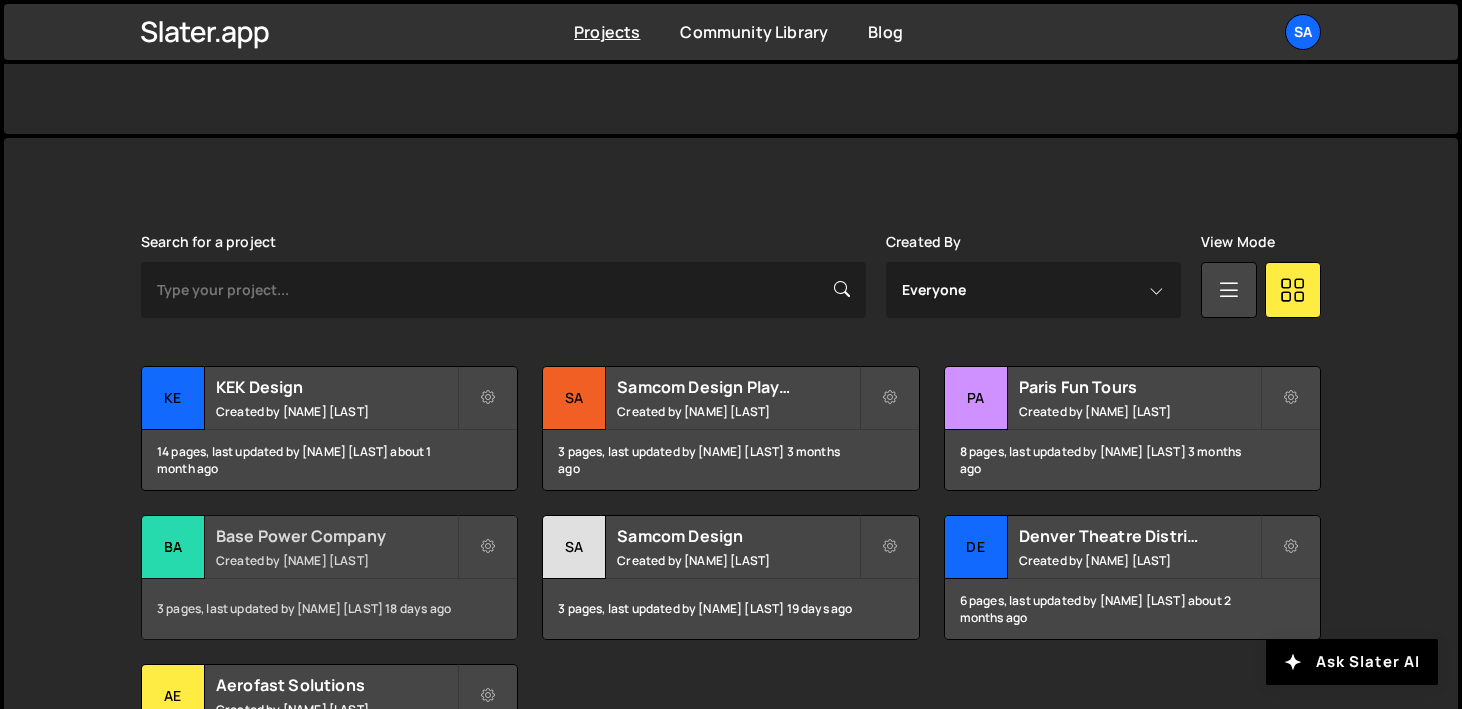 click on "Ba" at bounding box center (173, 547) 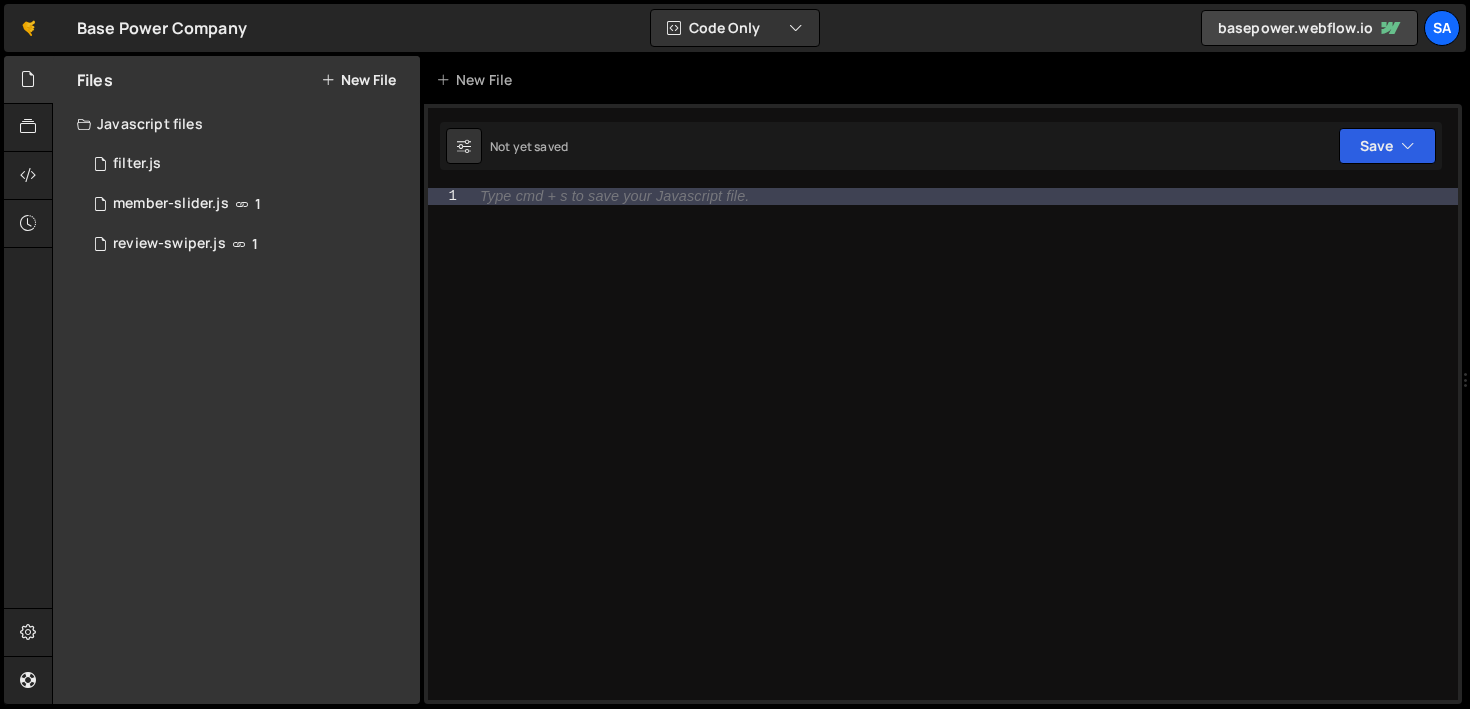 scroll, scrollTop: 0, scrollLeft: 0, axis: both 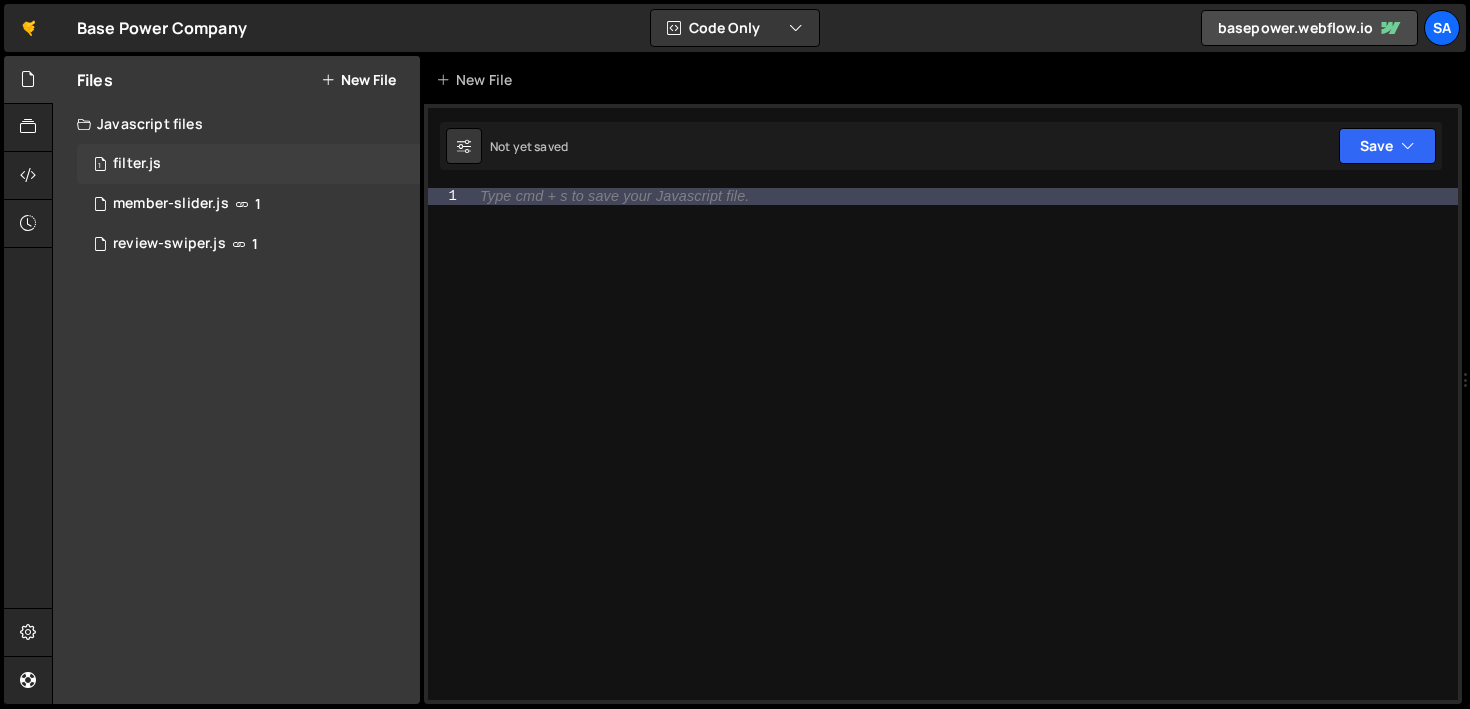 click on "1
filter.js
0" at bounding box center [248, 164] 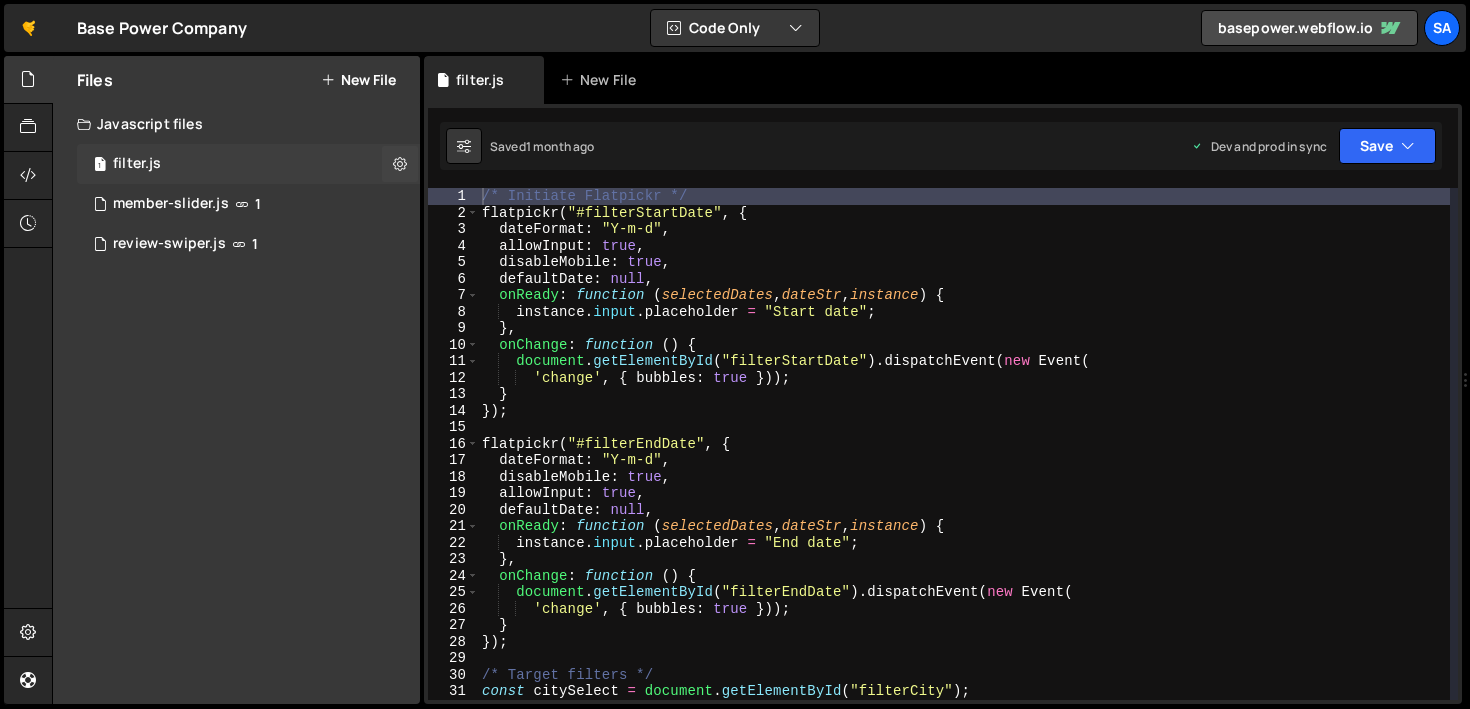 scroll, scrollTop: 2831, scrollLeft: 0, axis: vertical 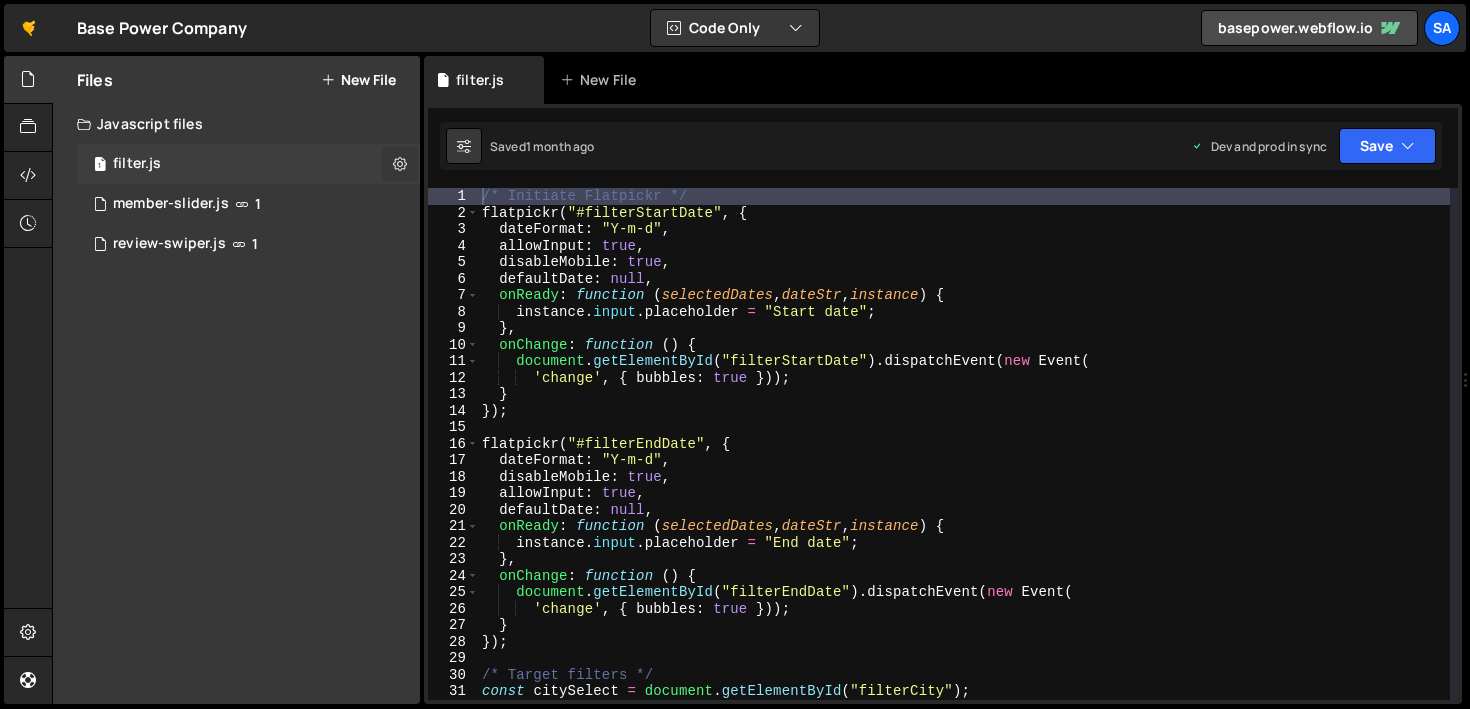 click at bounding box center [400, 163] 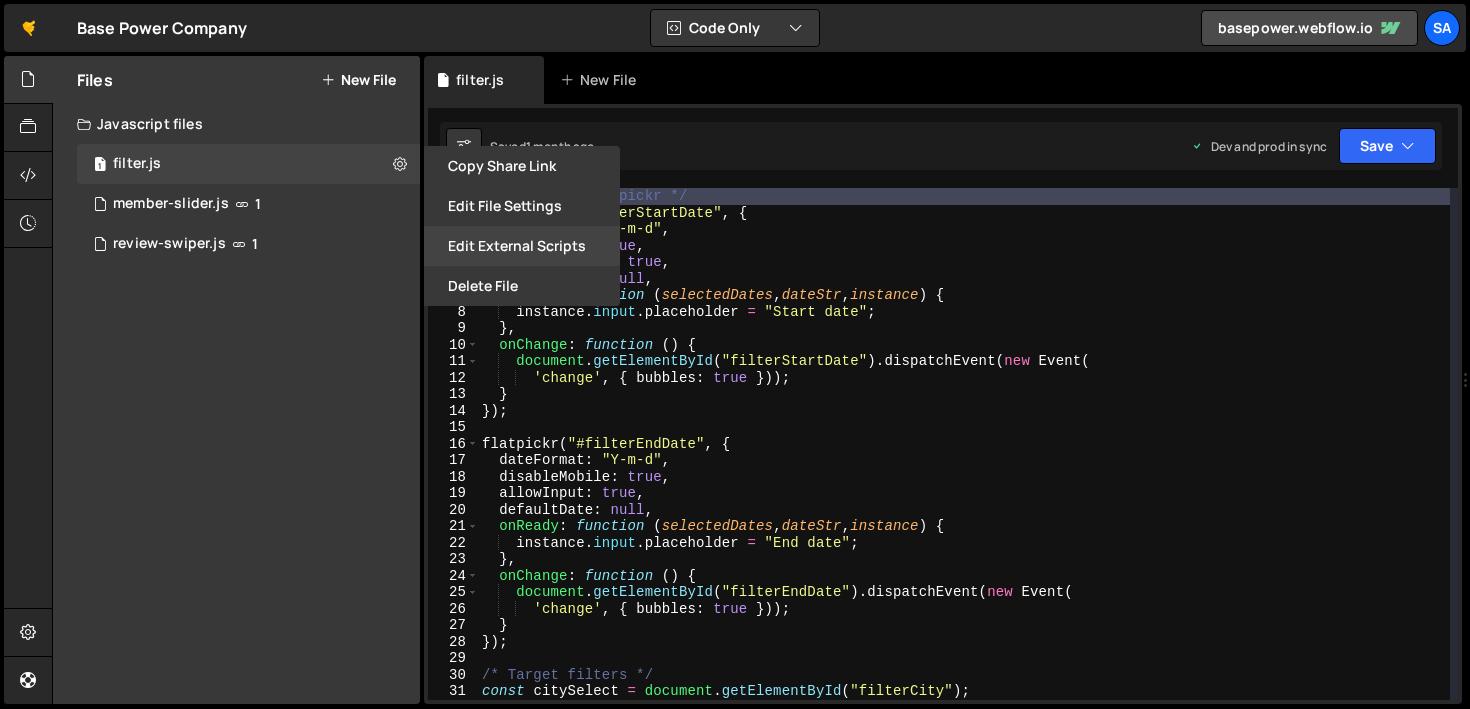 click on "Edit External Scripts" at bounding box center [522, 246] 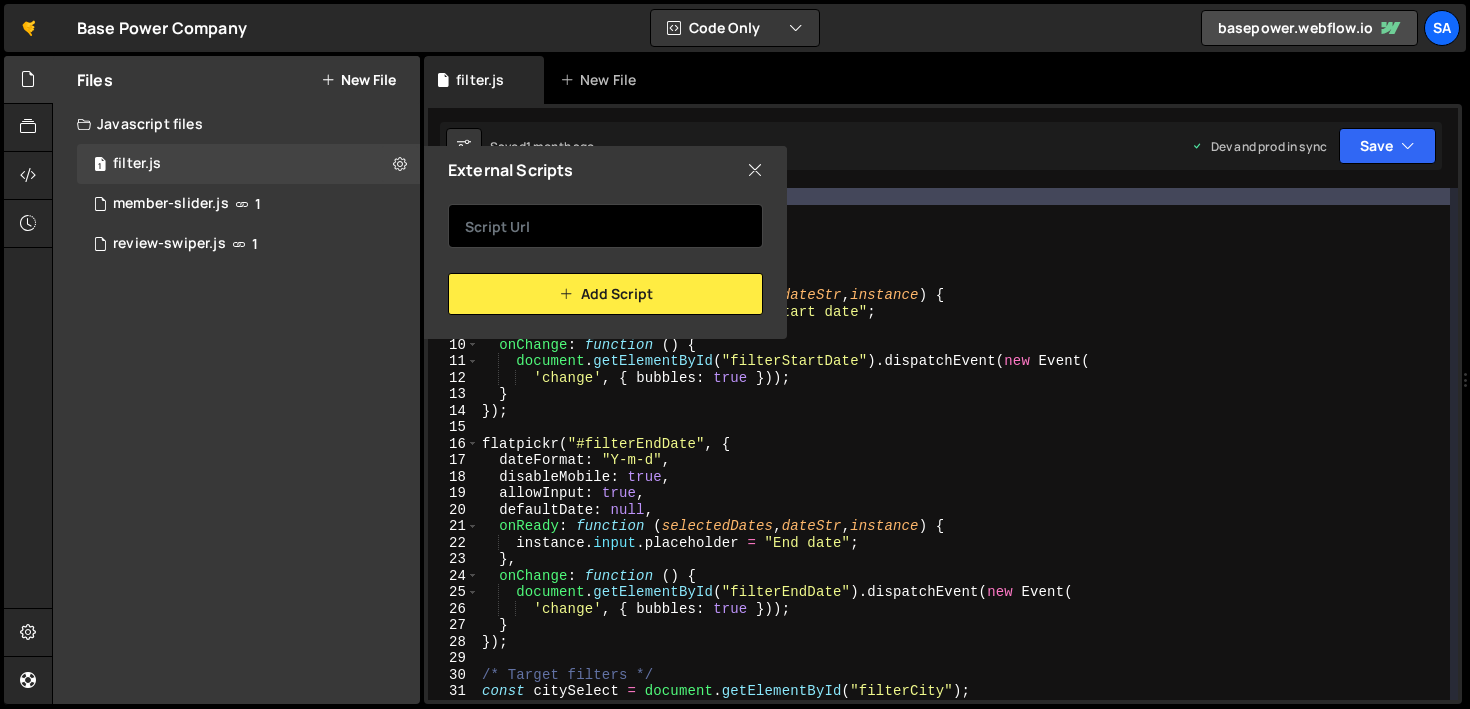 click at bounding box center [605, 226] 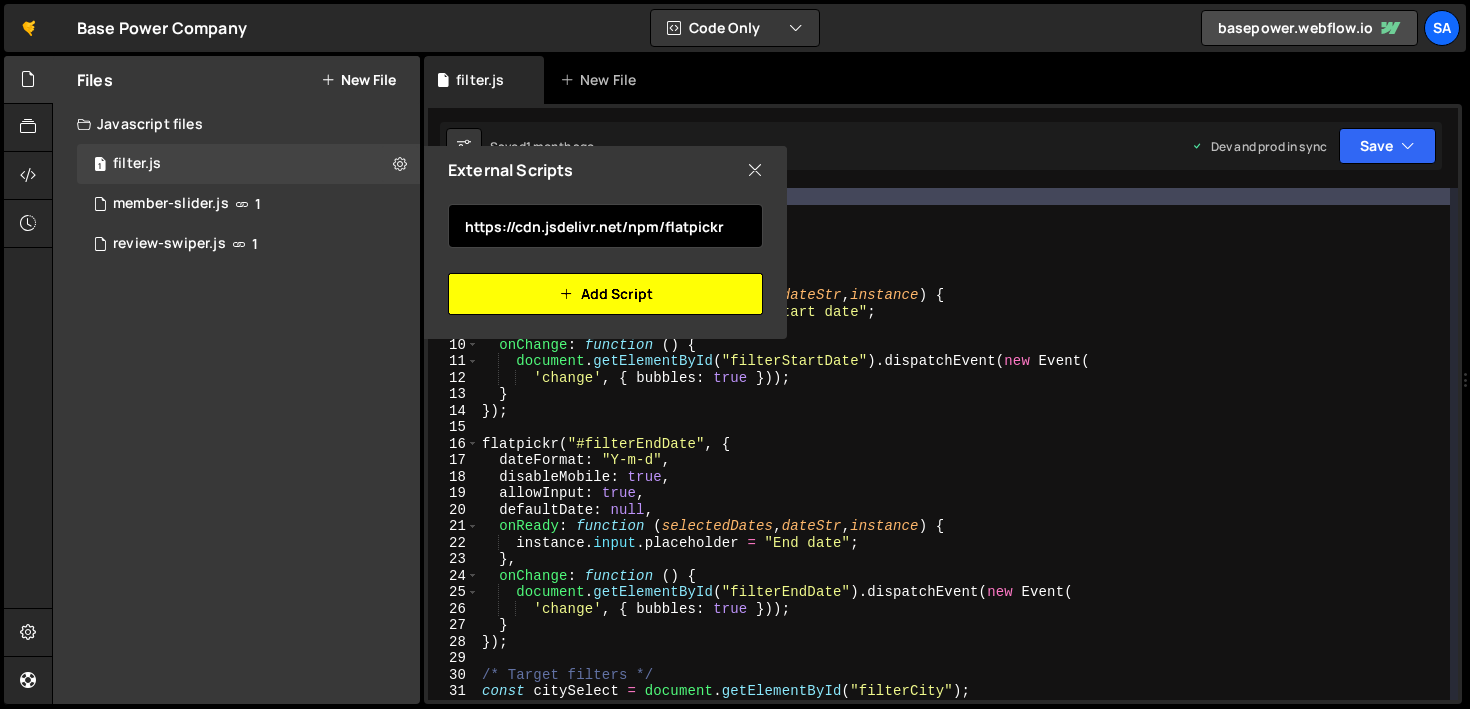 type on "https://cdn.jsdelivr.net/npm/flatpickr" 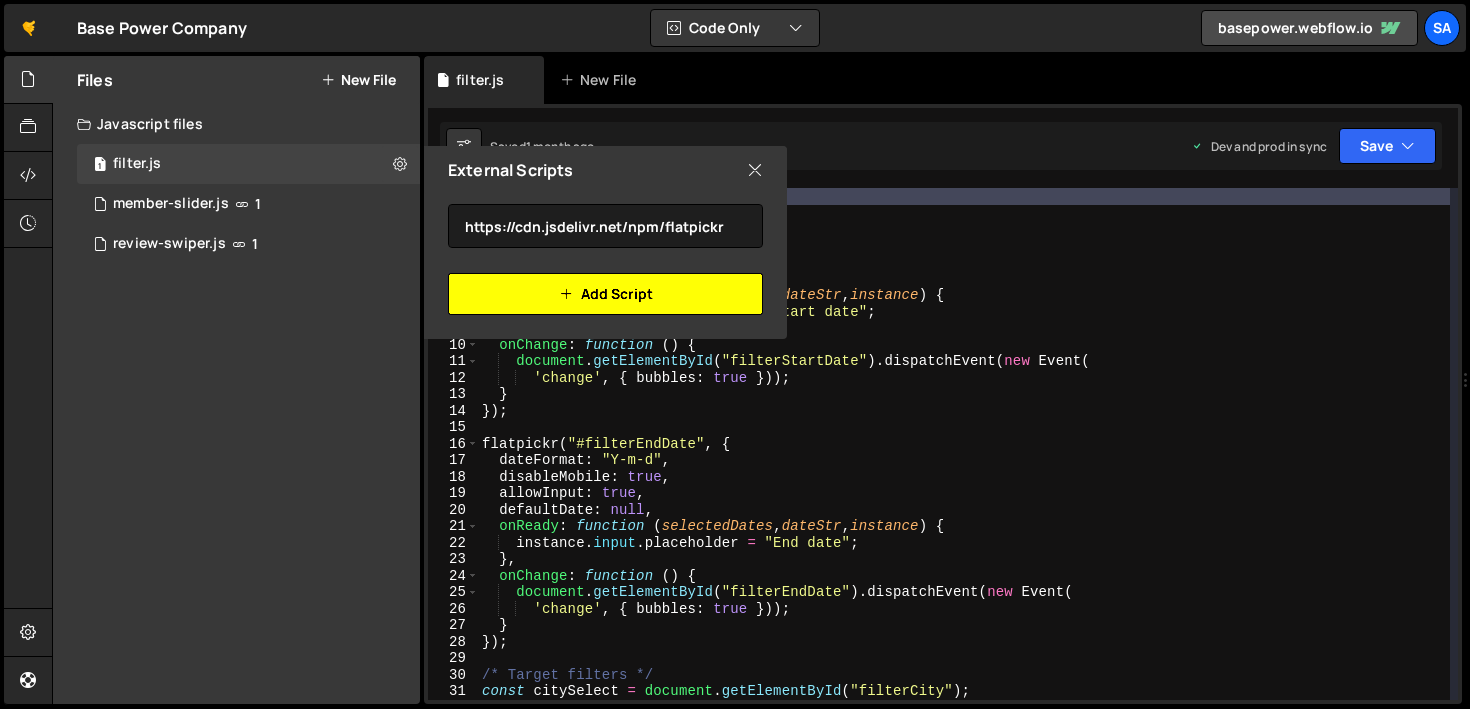 click on "Add Script" at bounding box center (605, 294) 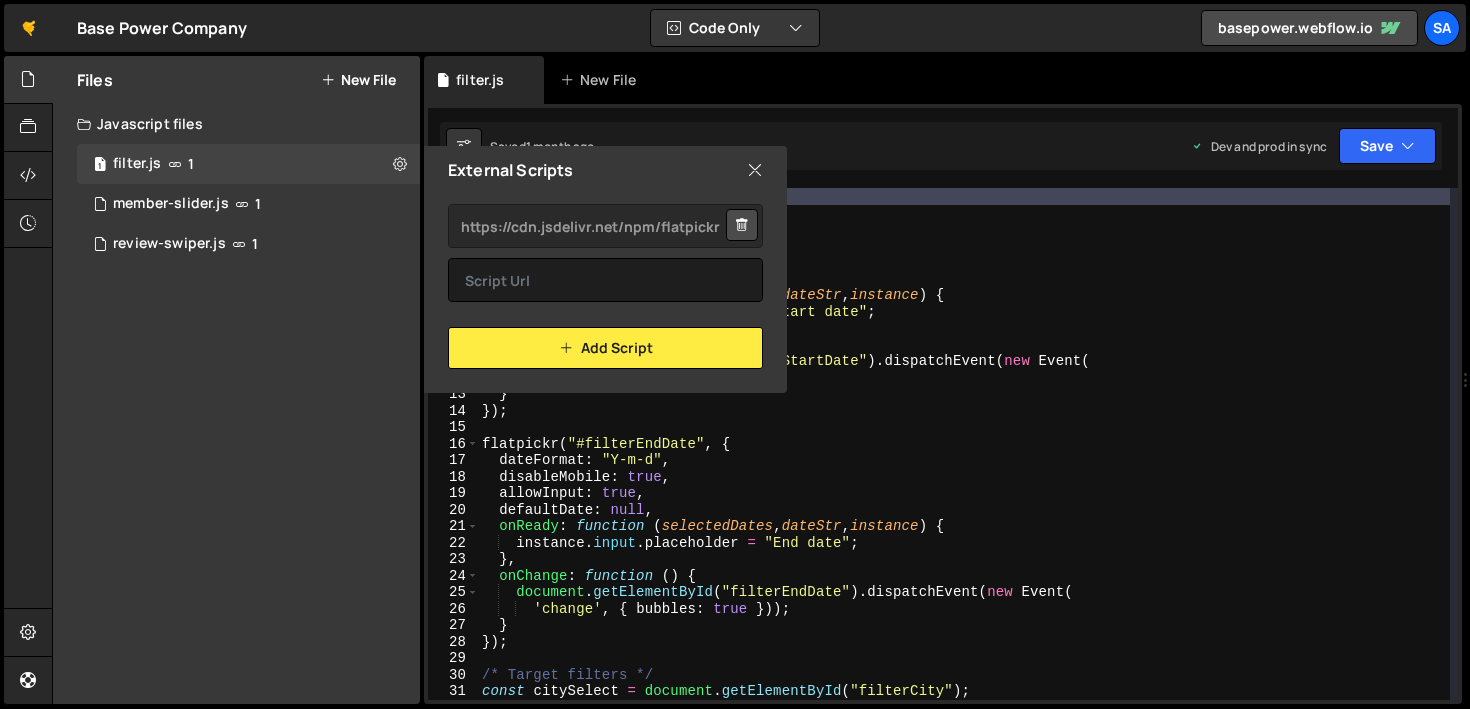 click on "External Scripts" at bounding box center (605, 170) 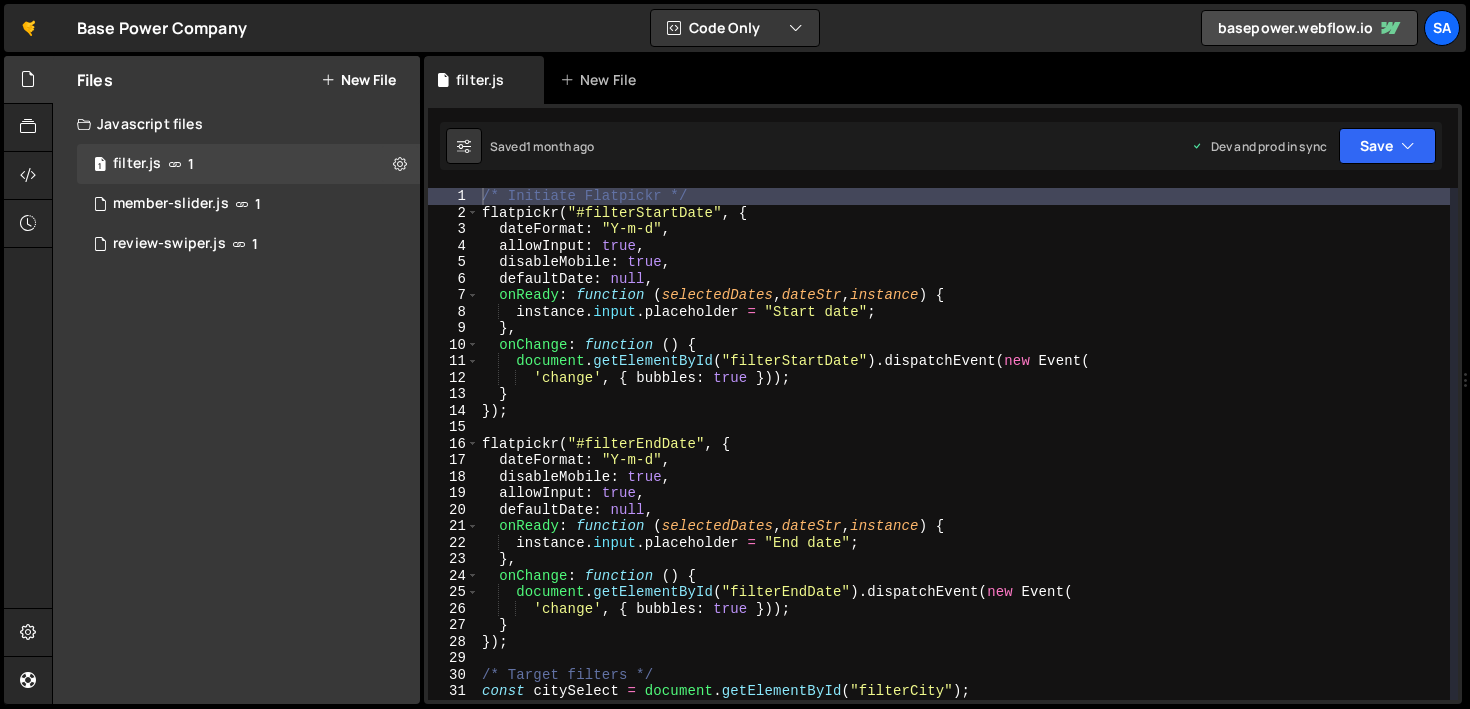 click on "New File" at bounding box center [358, 80] 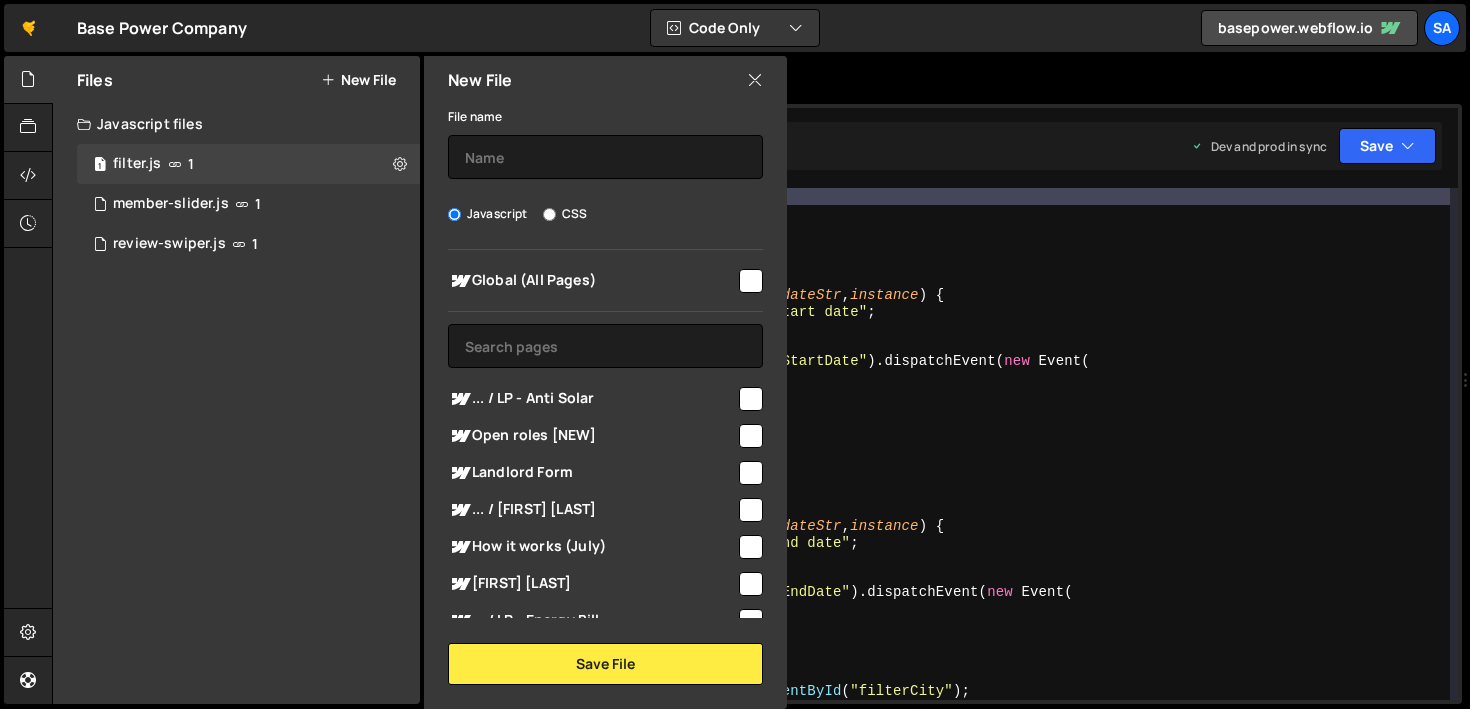 click on "CSS" at bounding box center [549, 214] 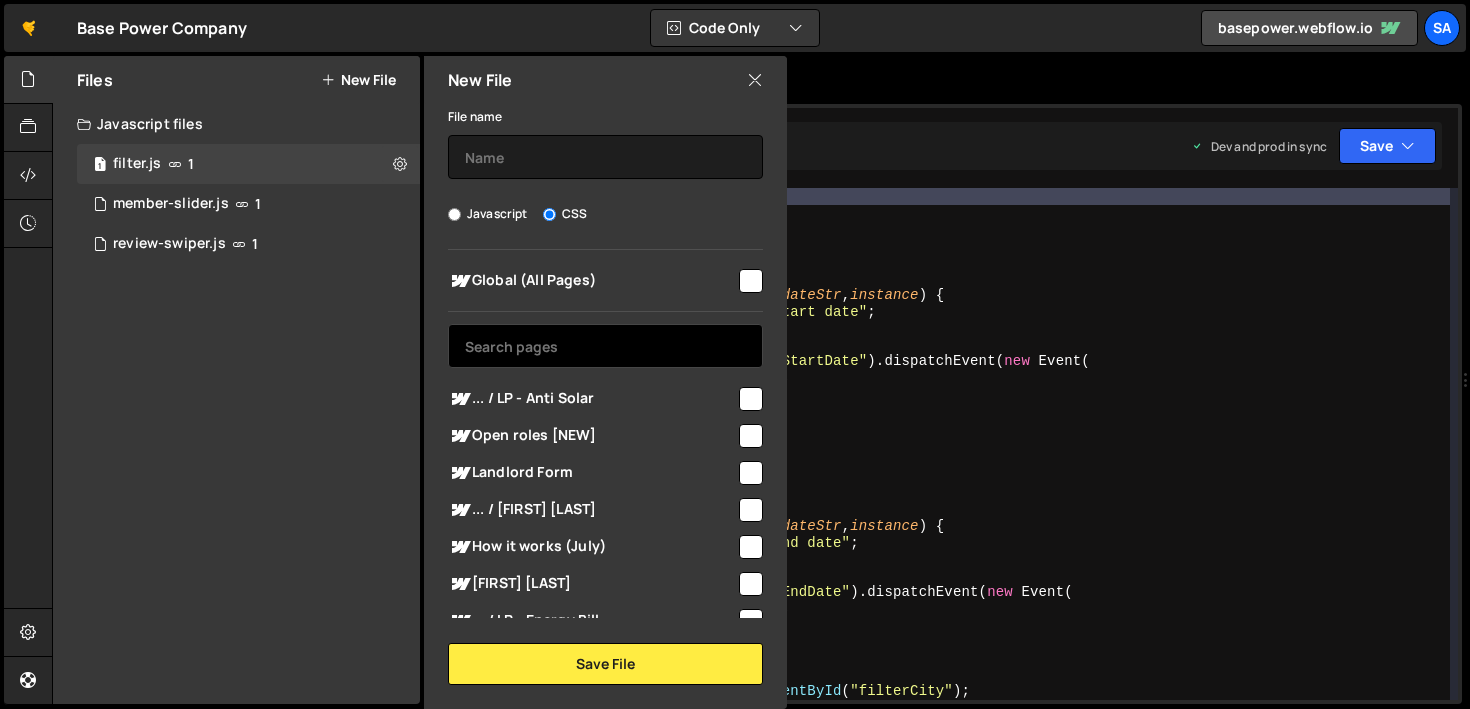 click at bounding box center (605, 346) 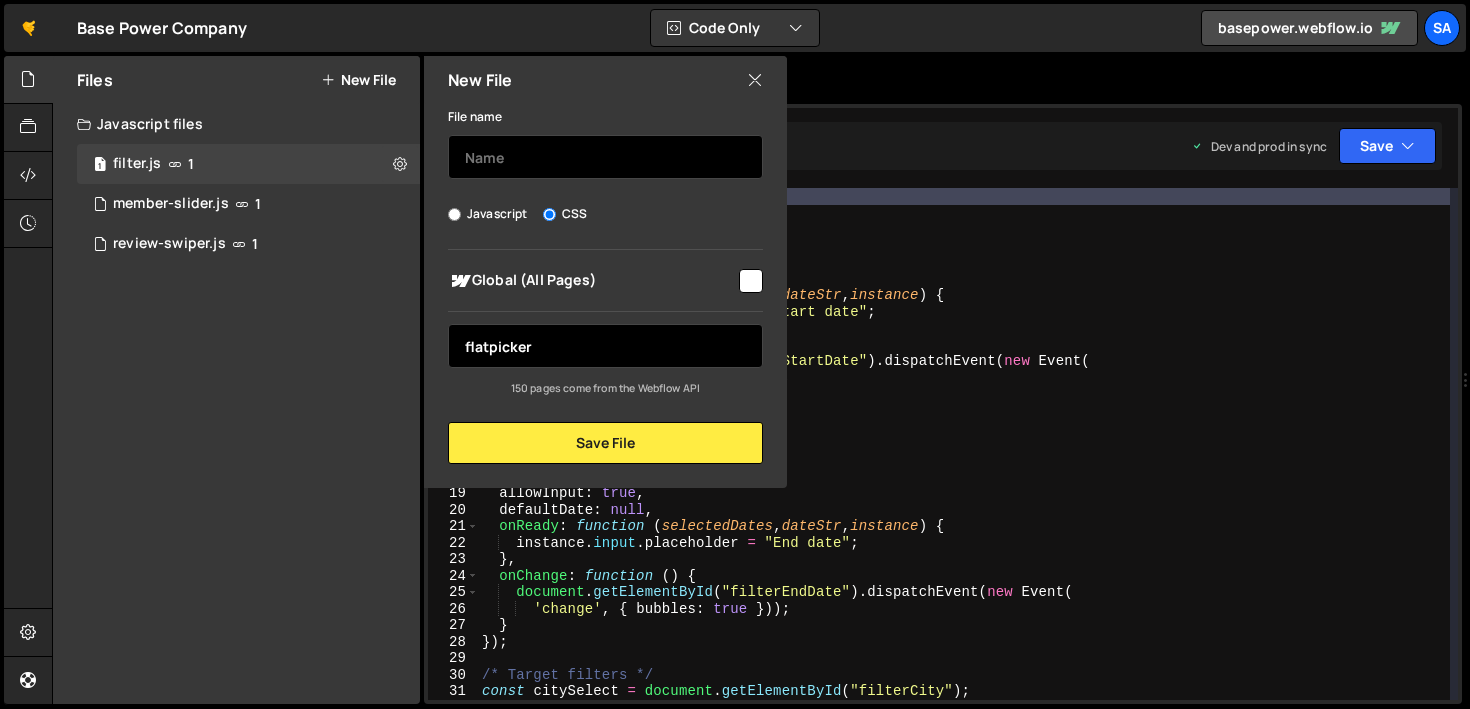 type on "flatpicker" 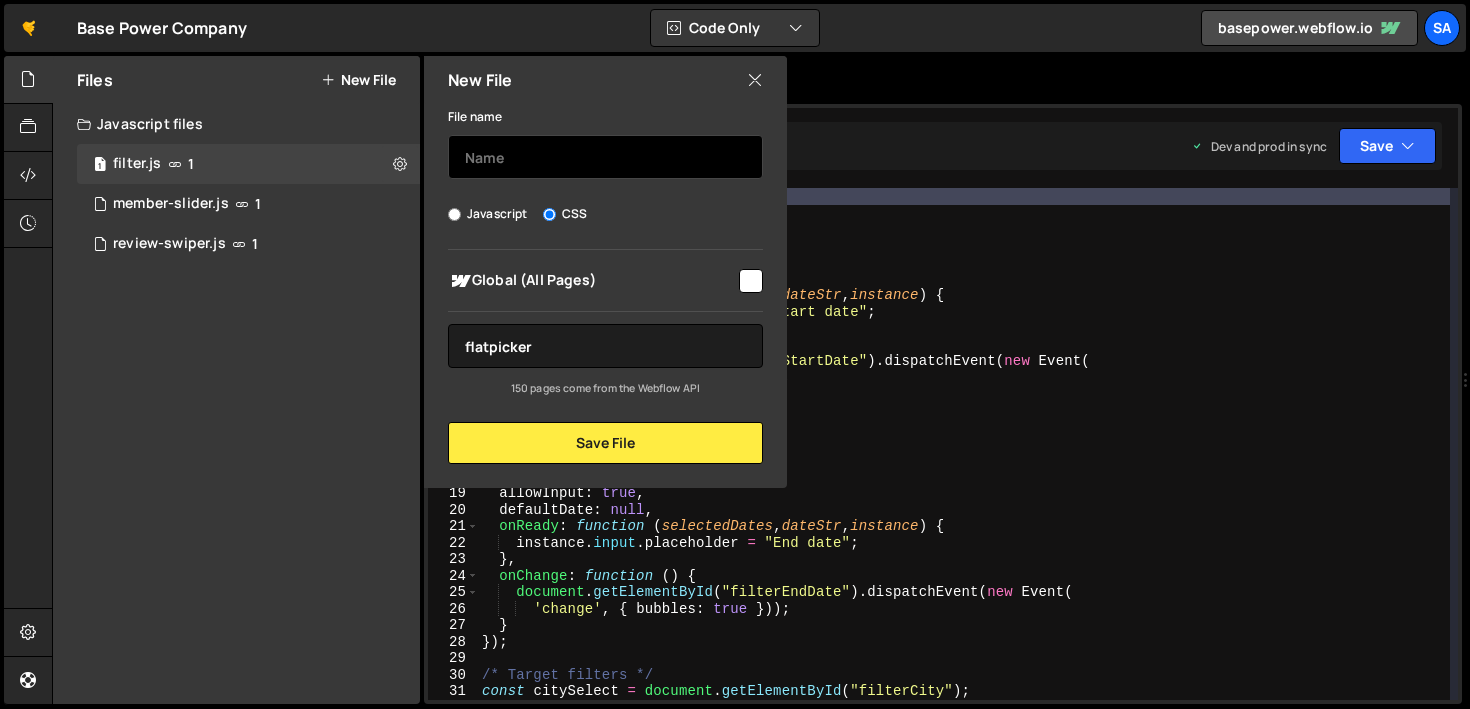 click at bounding box center [605, 157] 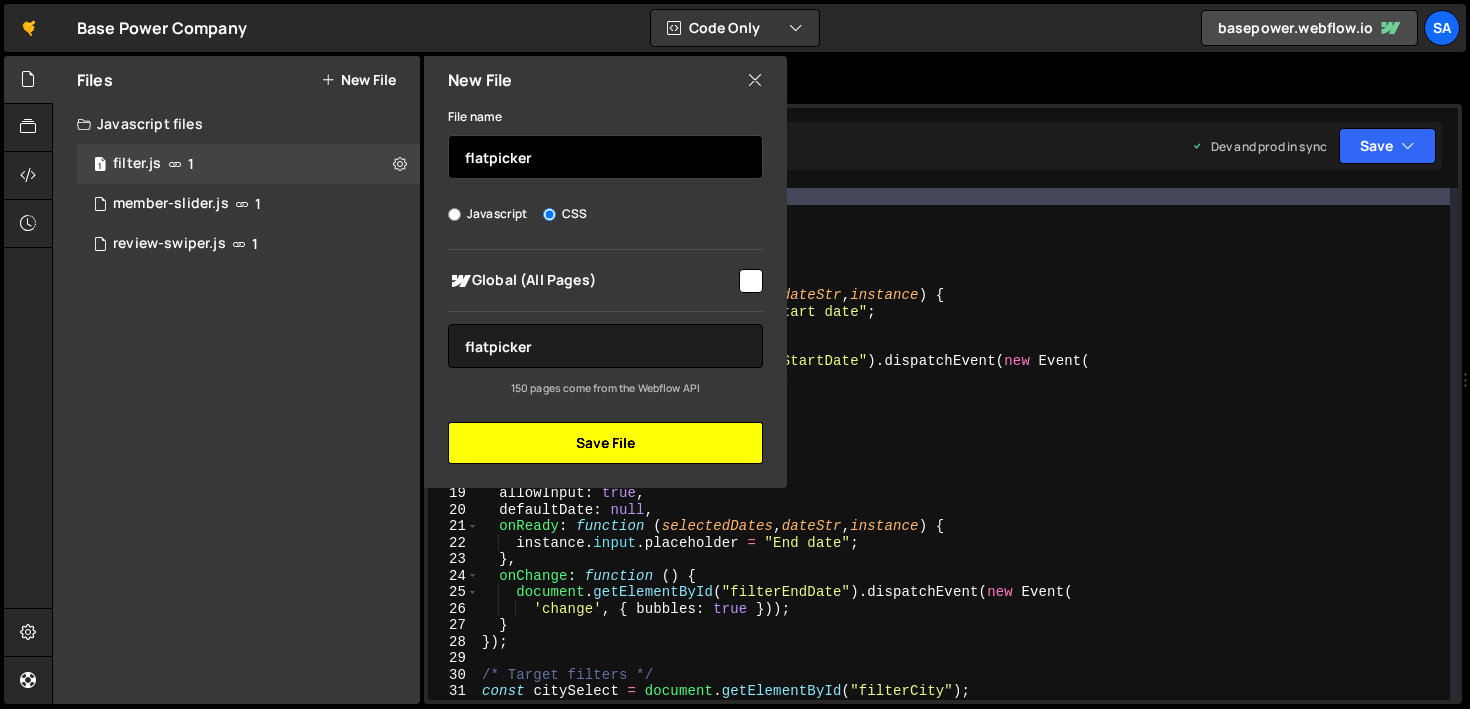 type on "flatpicker" 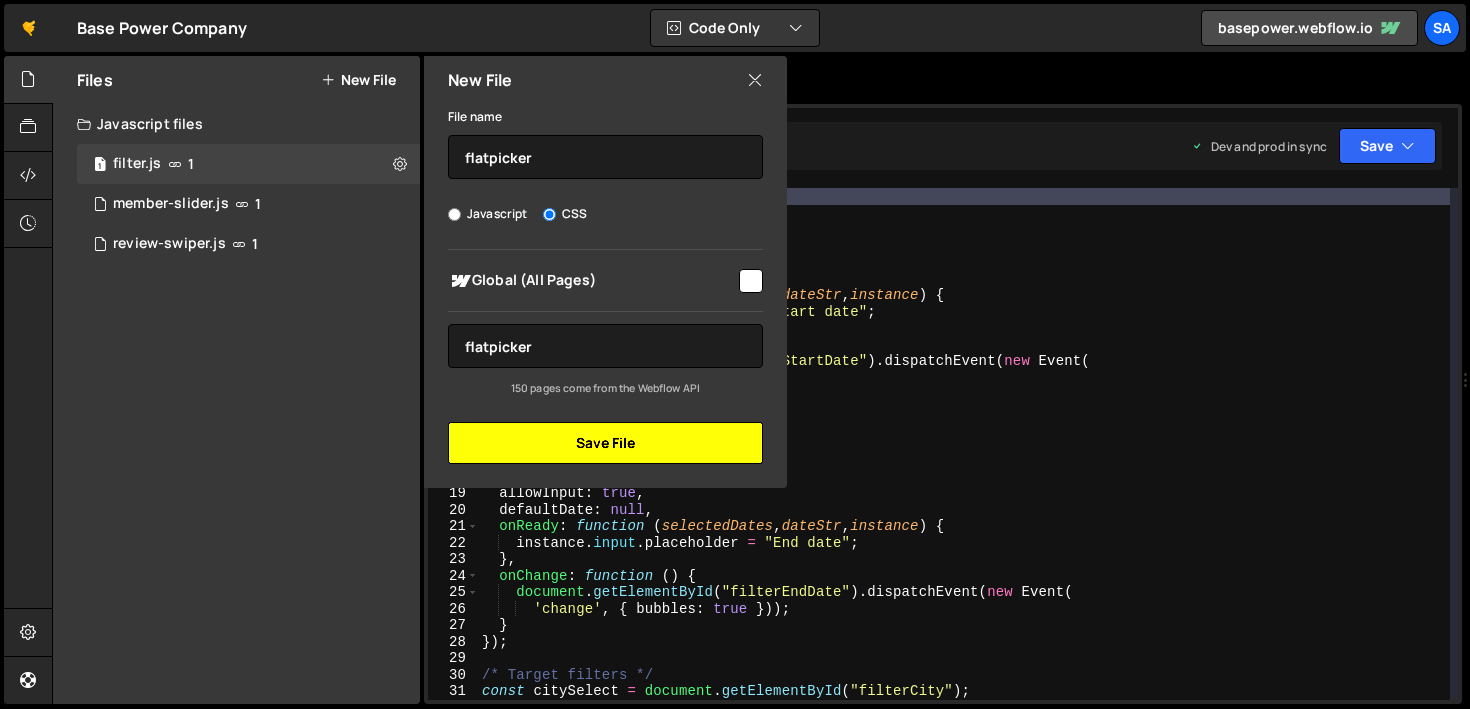 click on "Save File" at bounding box center (605, 443) 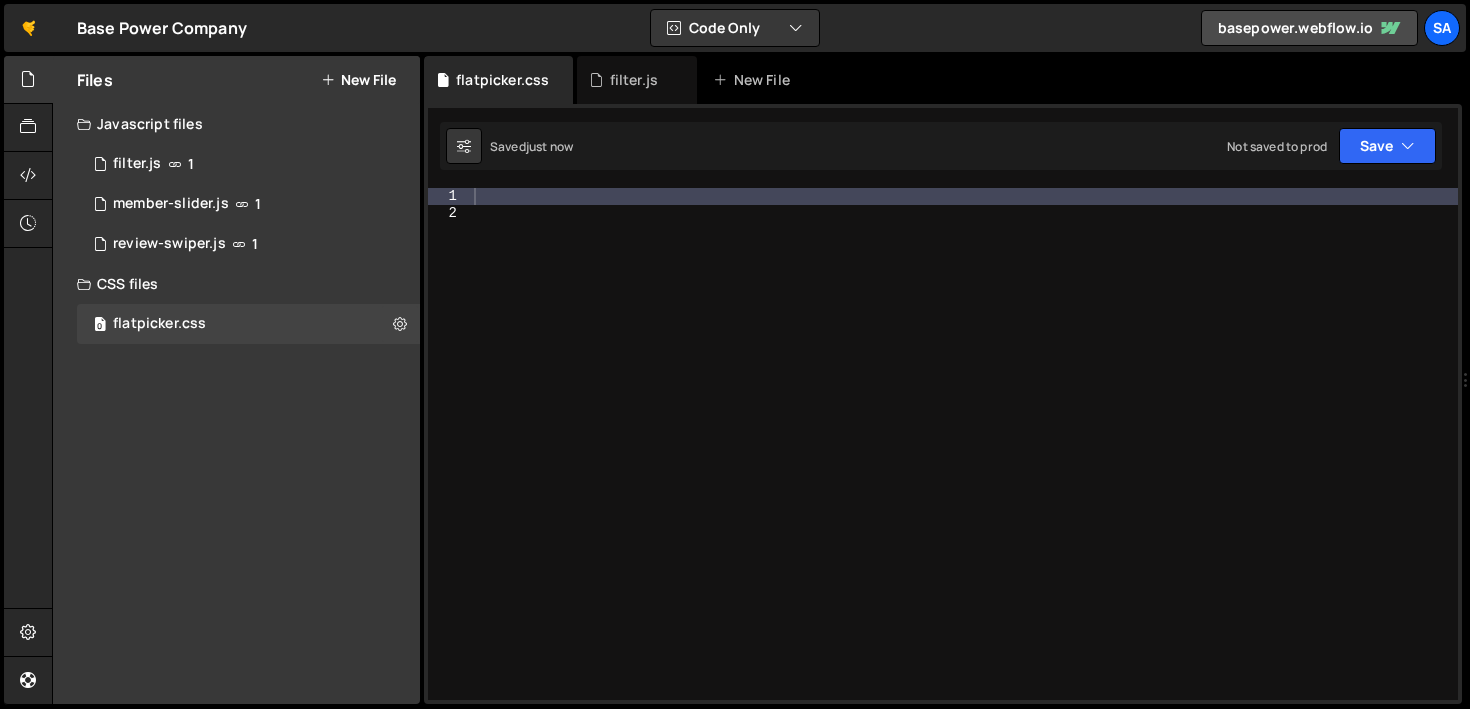 scroll, scrollTop: 0, scrollLeft: 0, axis: both 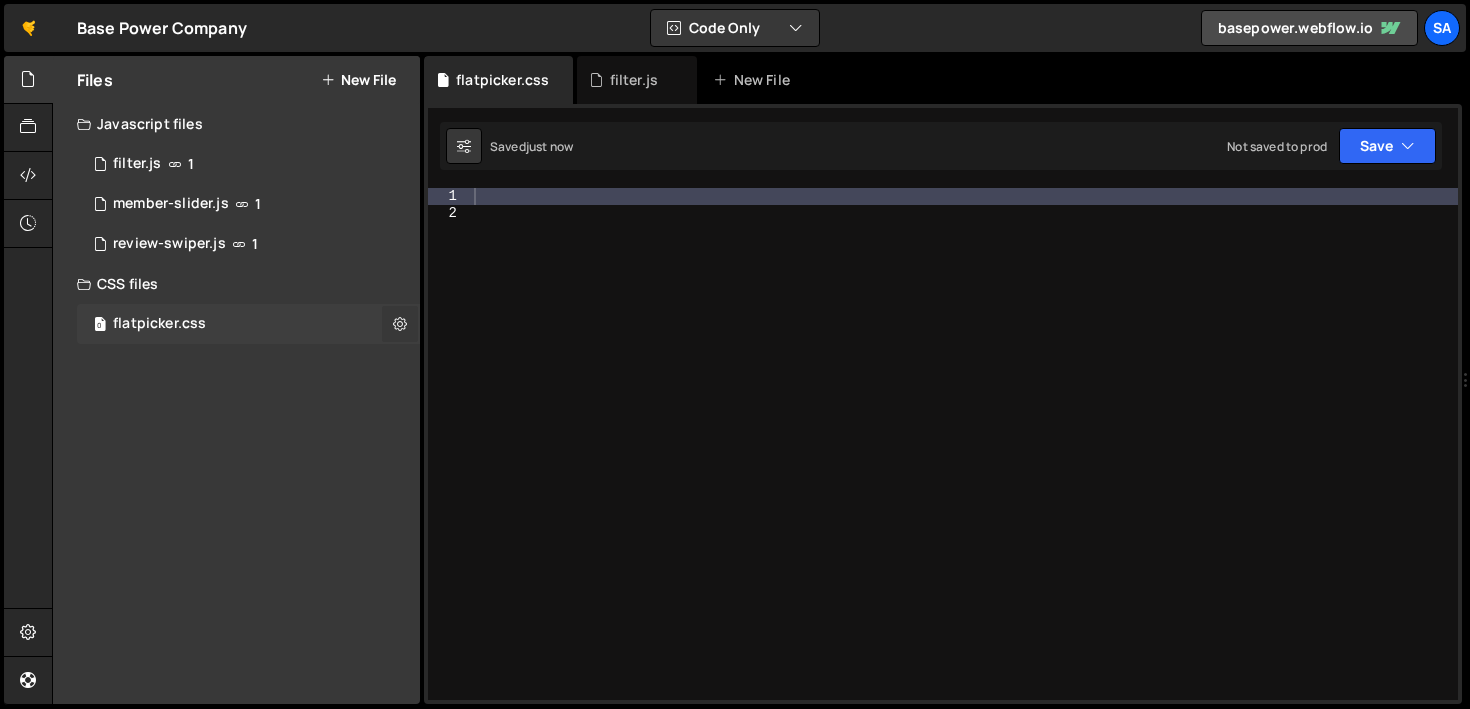 click at bounding box center [400, 323] 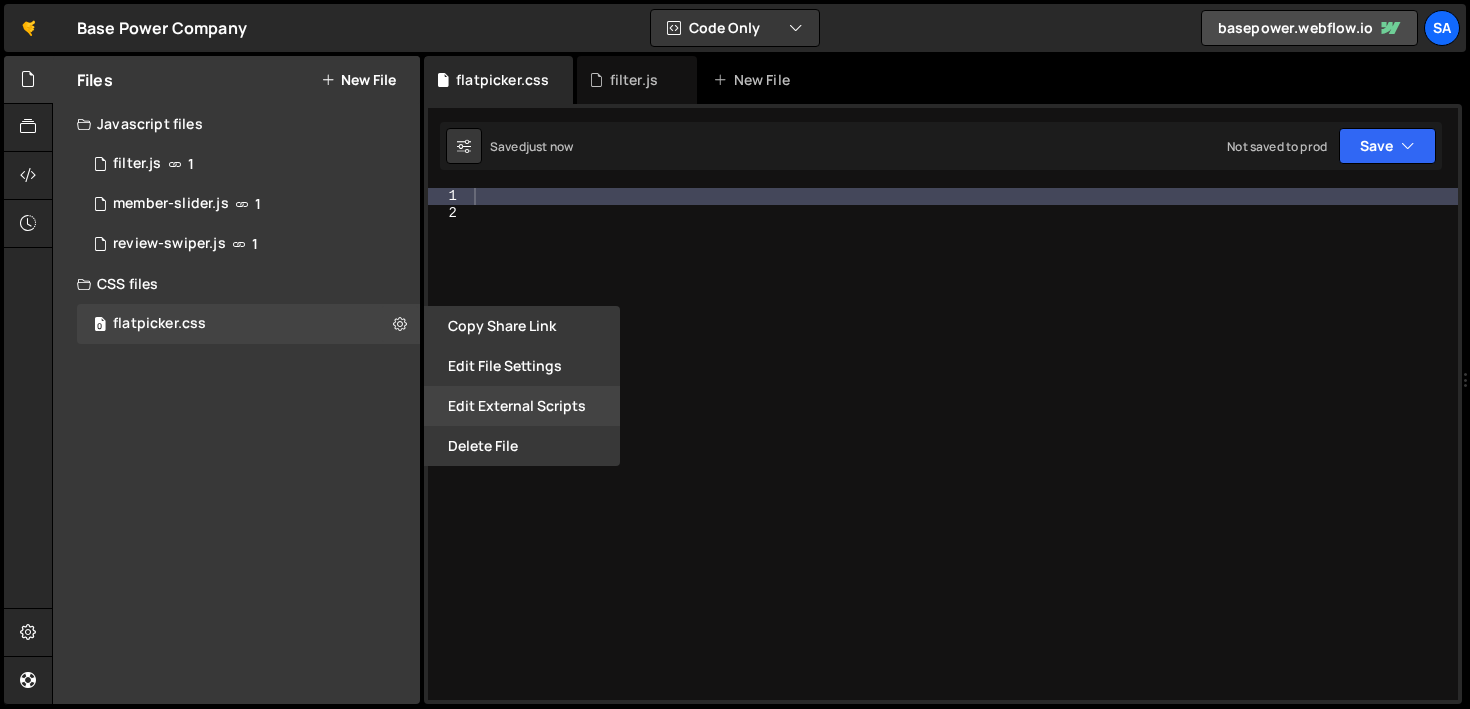 click on "Edit External Scripts" at bounding box center (522, 406) 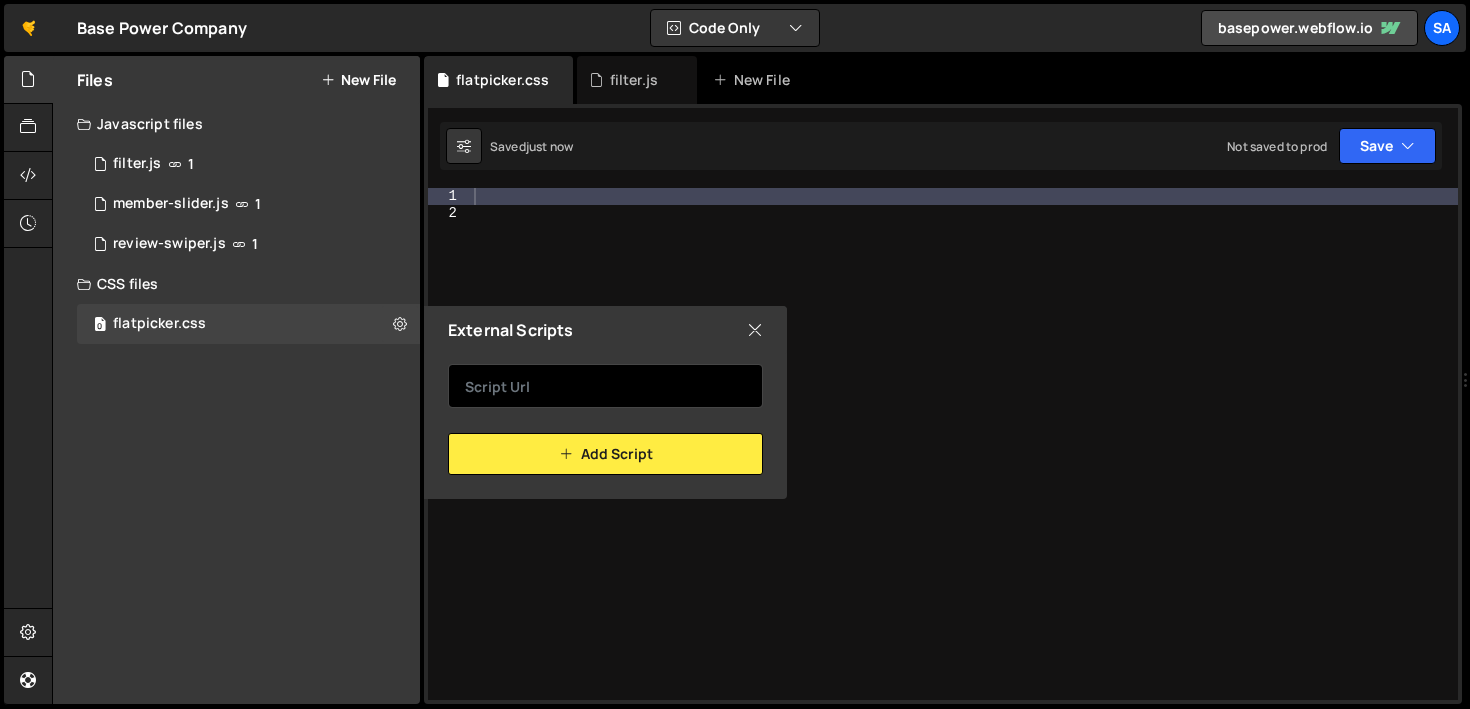 click at bounding box center (605, 386) 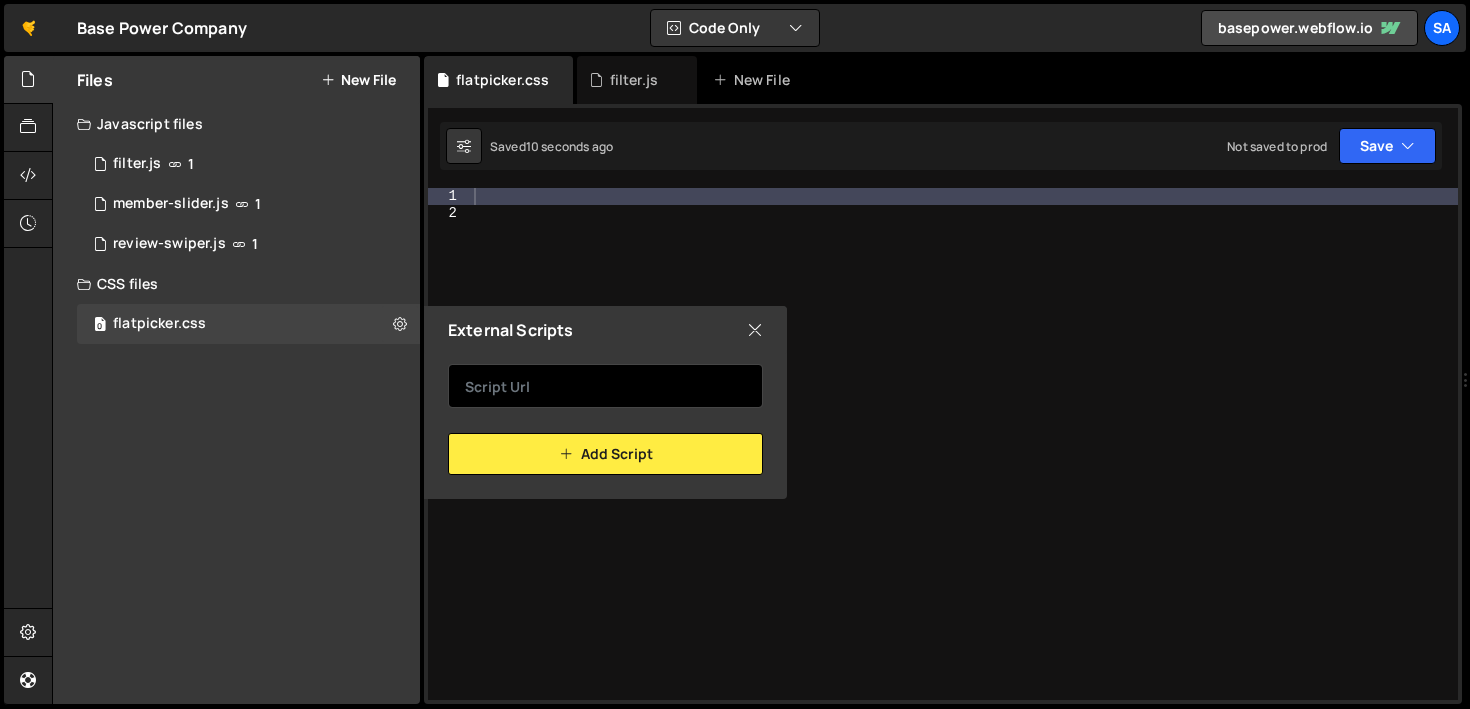 click at bounding box center (605, 386) 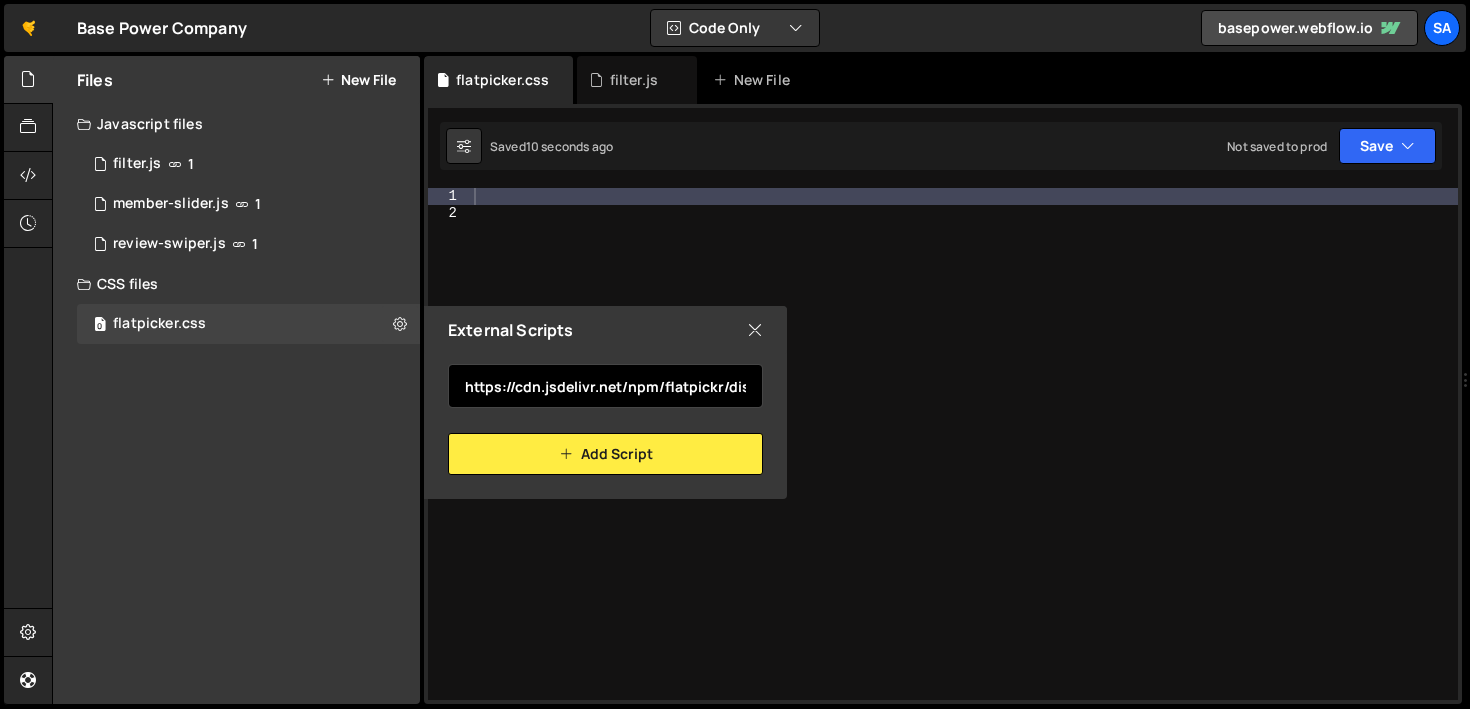 scroll, scrollTop: 0, scrollLeft: 124, axis: horizontal 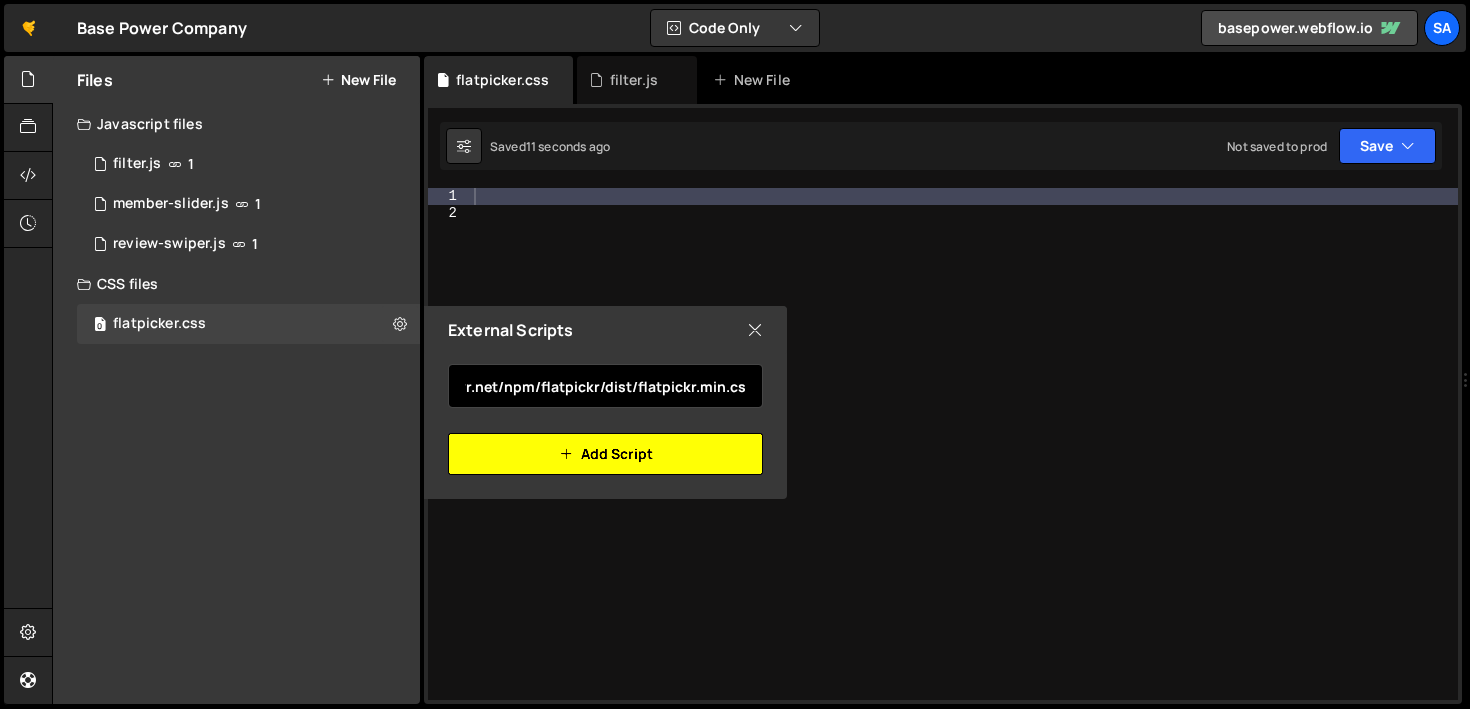 type on "https://cdn.jsdelivr.net/npm/flatpickr/dist/flatpickr.min.css" 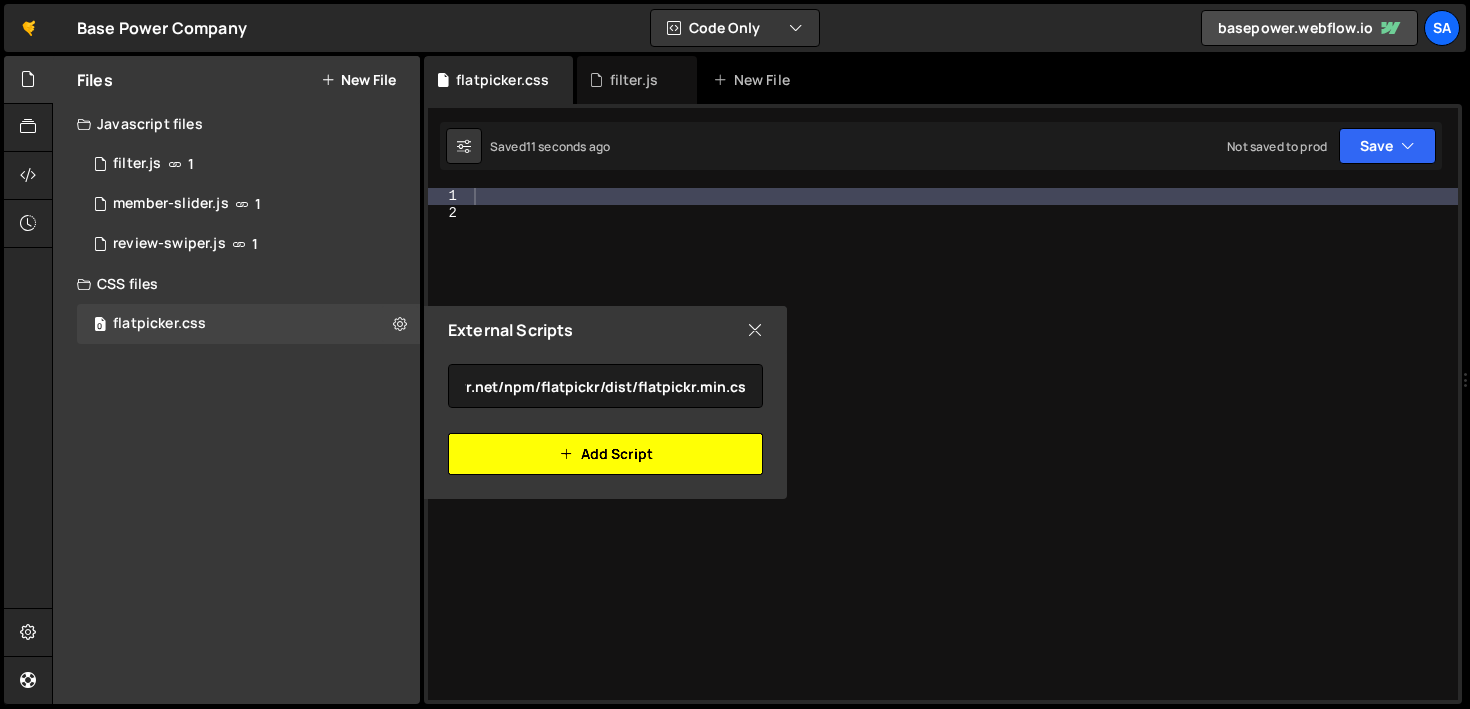 click on "Add Script" at bounding box center [605, 454] 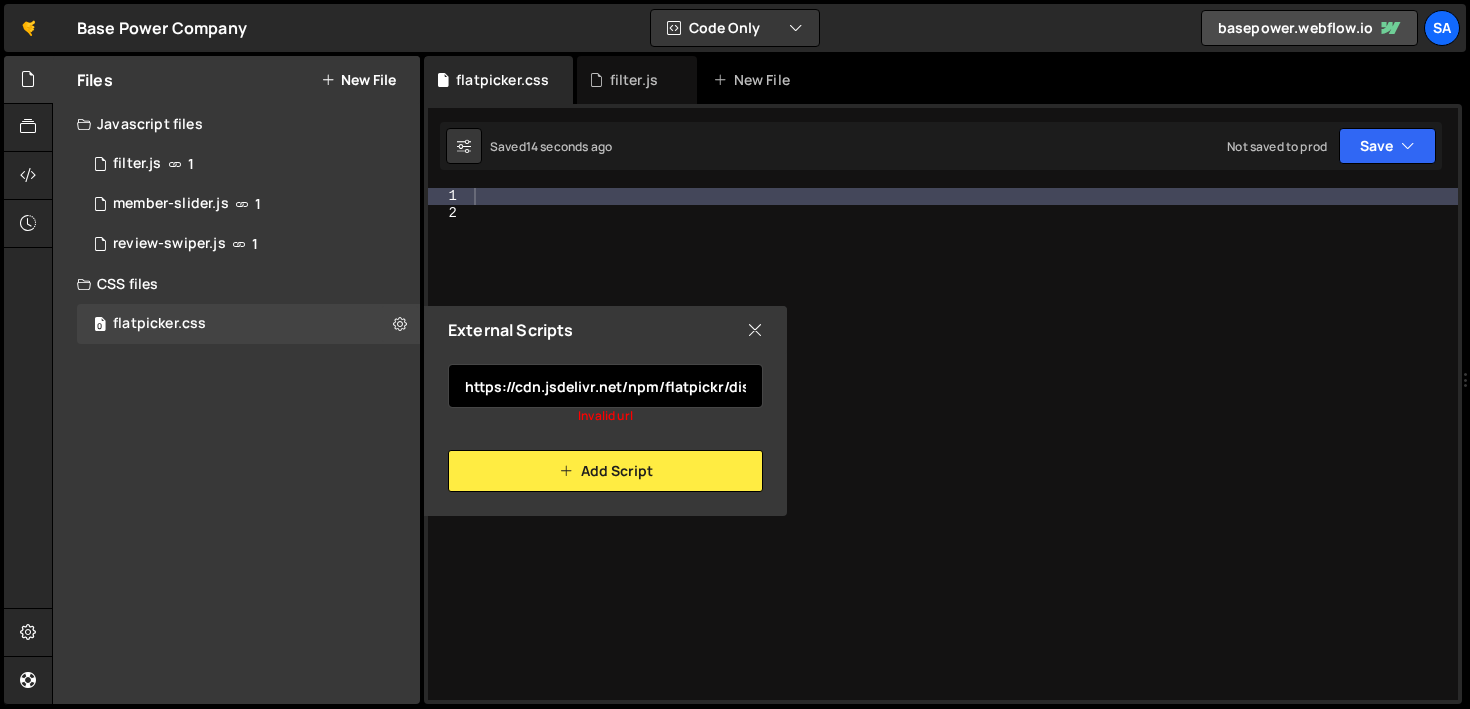 scroll, scrollTop: 0, scrollLeft: 124, axis: horizontal 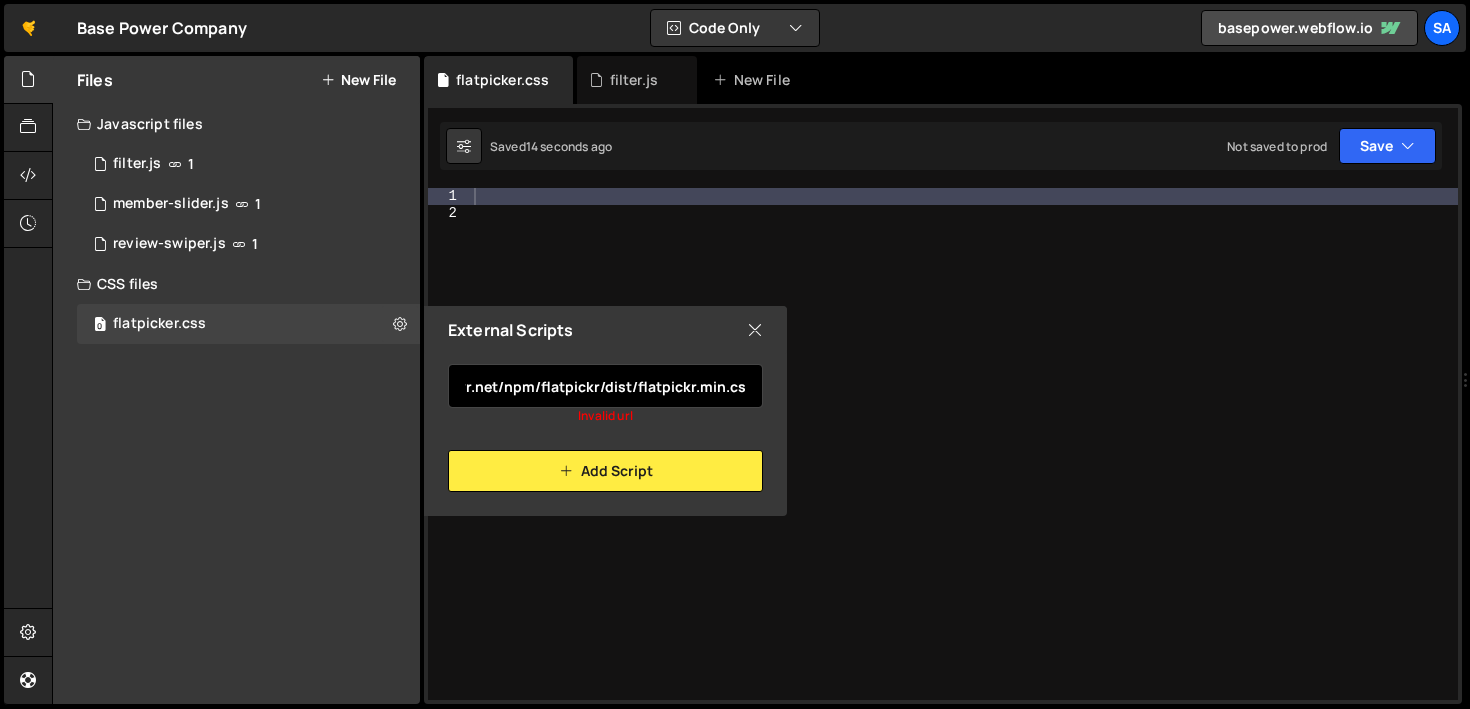 drag, startPoint x: 668, startPoint y: 391, endPoint x: 953, endPoint y: 411, distance: 285.7009 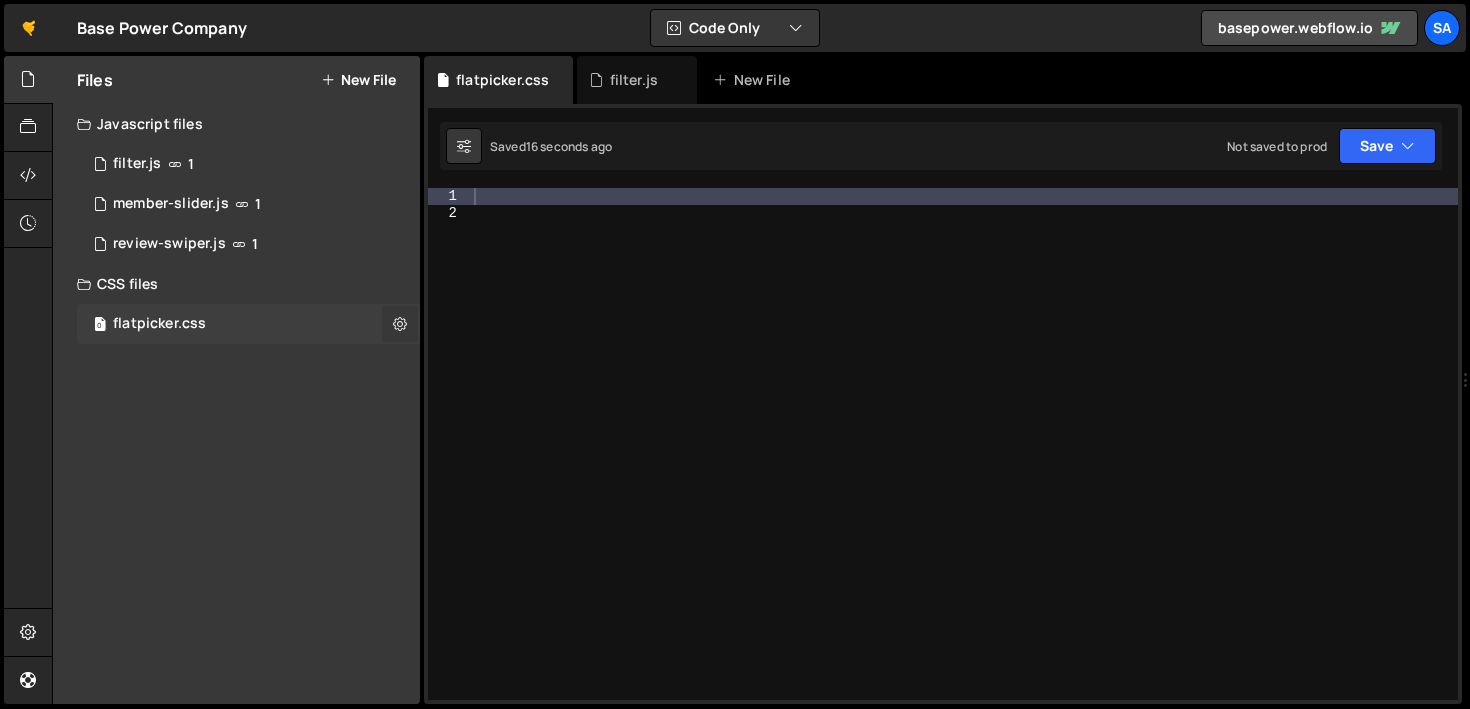 click at bounding box center (400, 323) 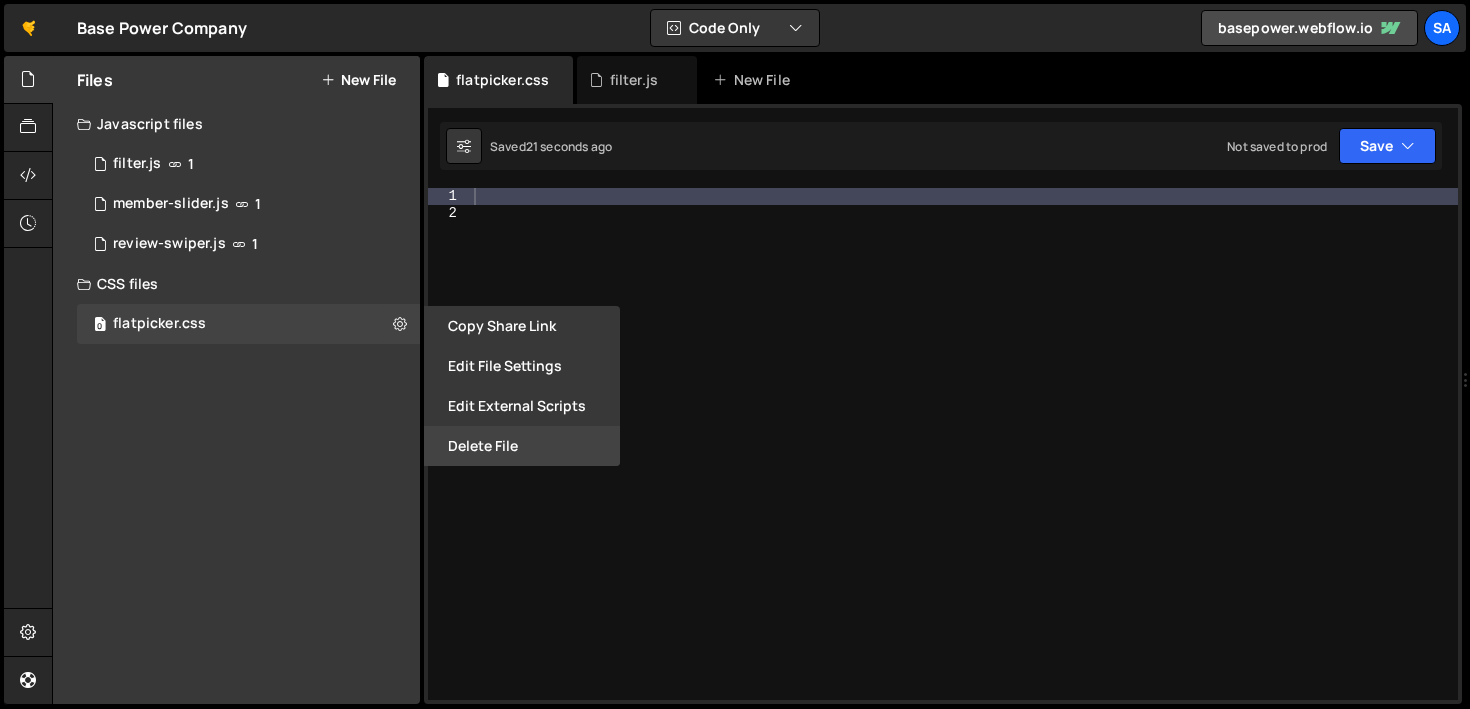 click on "Delete File" at bounding box center [522, 446] 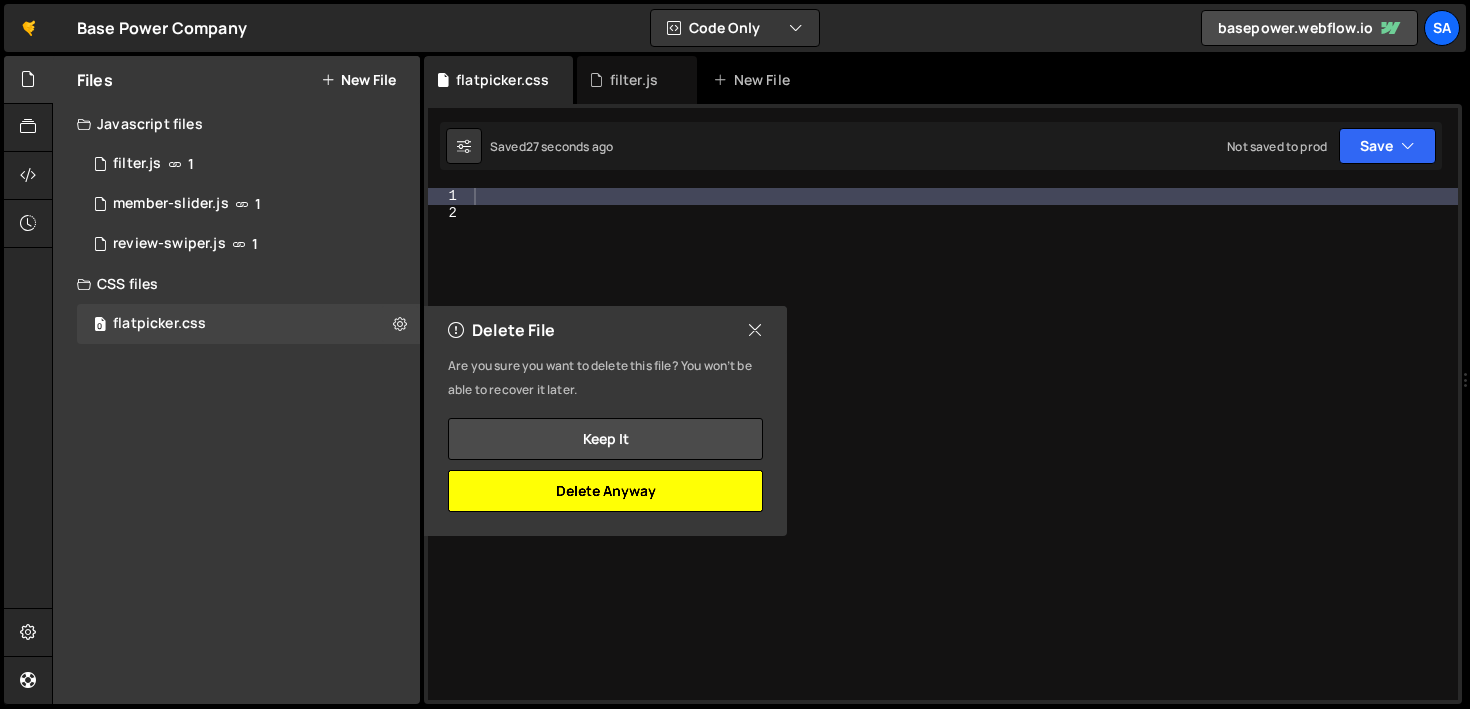 click on "Delete
Anyway" at bounding box center [605, 491] 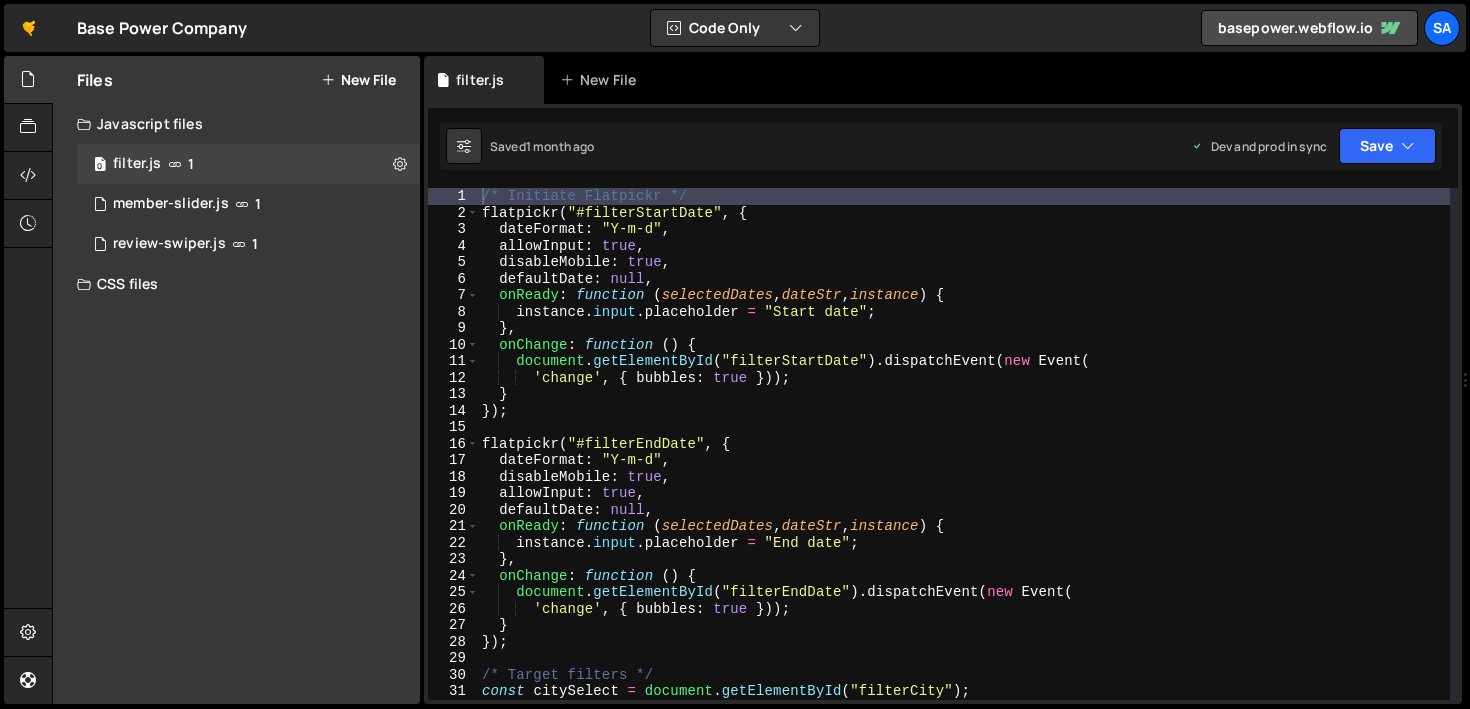 scroll, scrollTop: 2831, scrollLeft: 0, axis: vertical 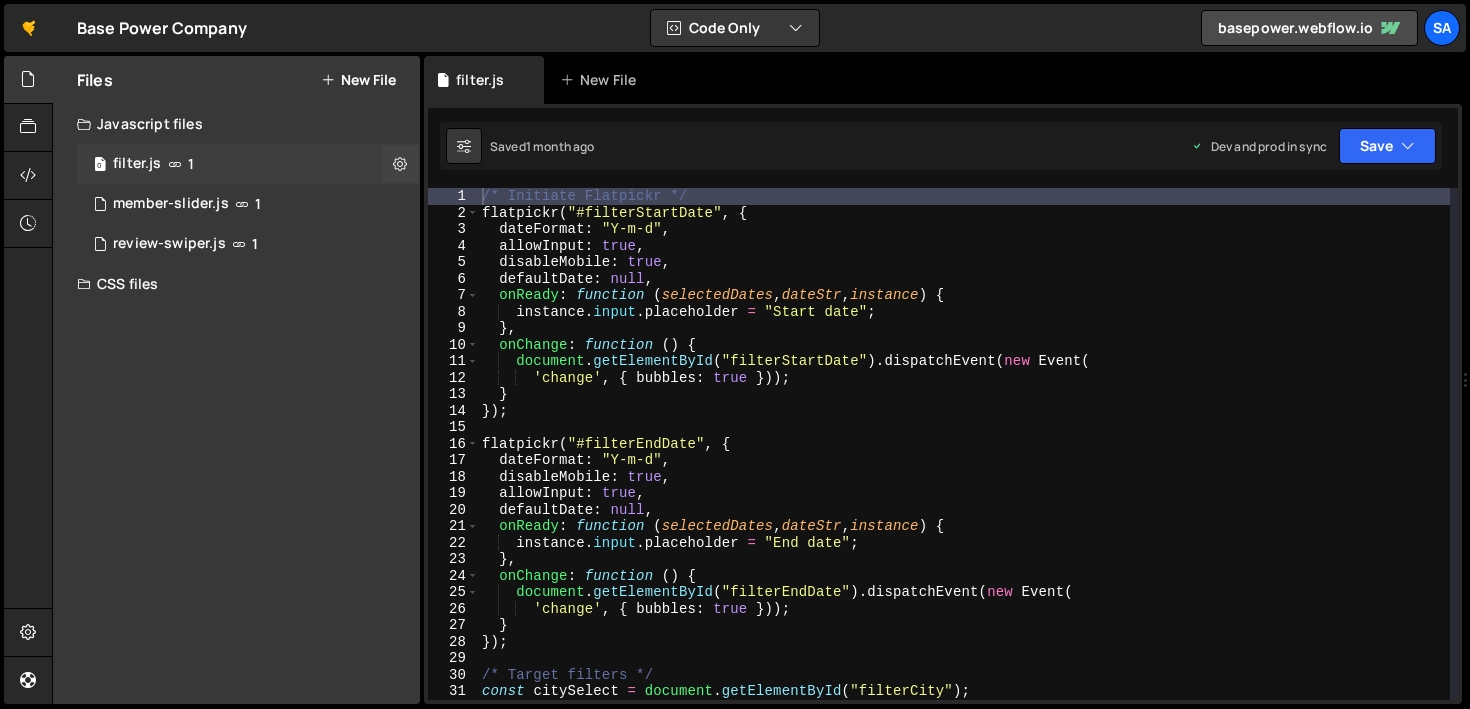 click on "1" at bounding box center (191, 164) 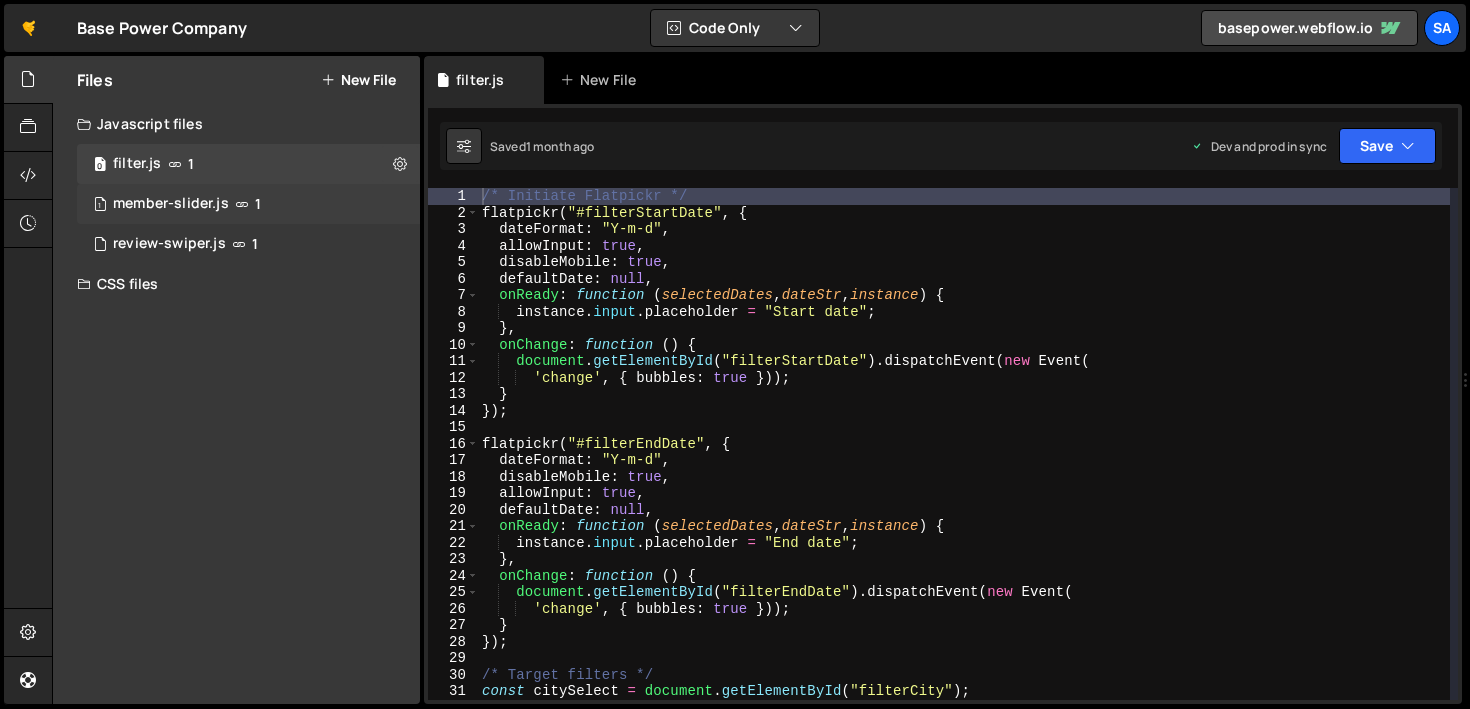 click on "1
member-slider.js
1" at bounding box center [248, 204] 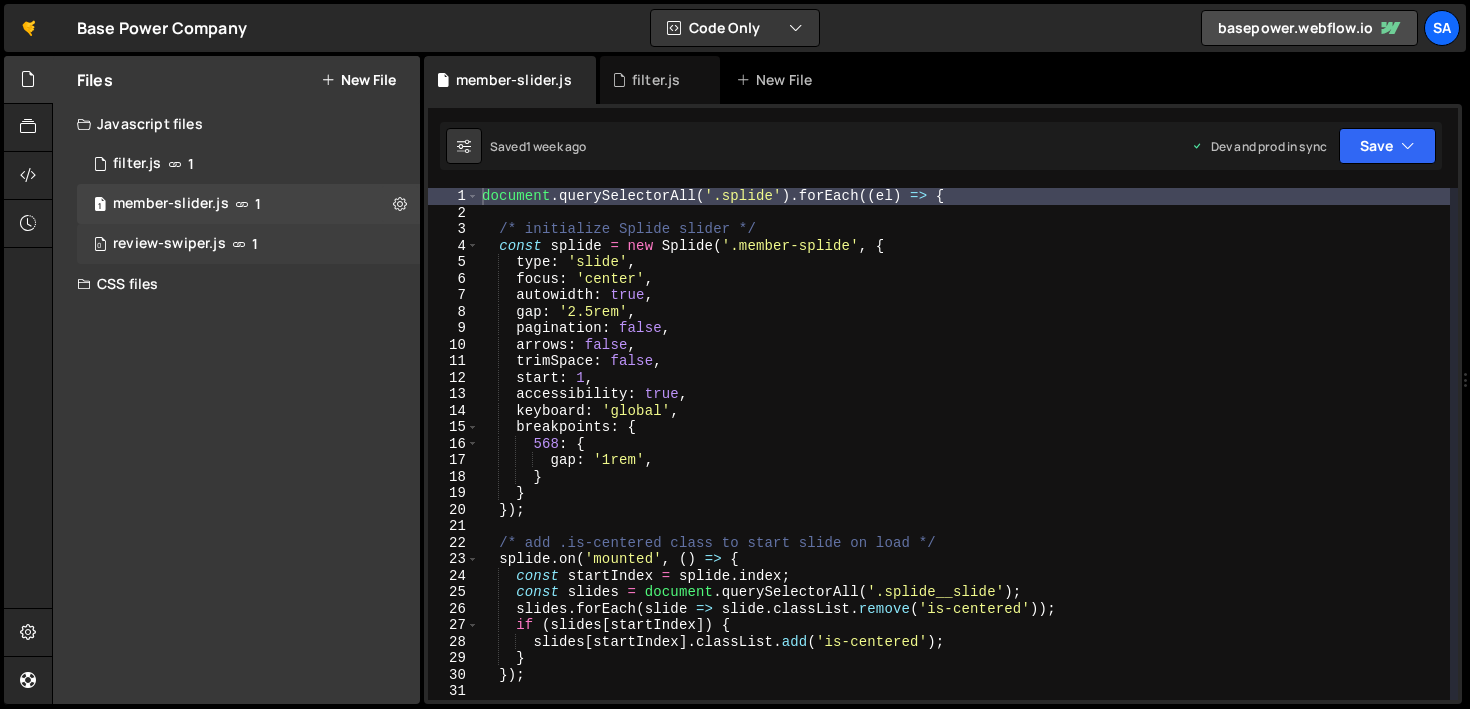click on "0
review-swiper.js
1" at bounding box center (248, 244) 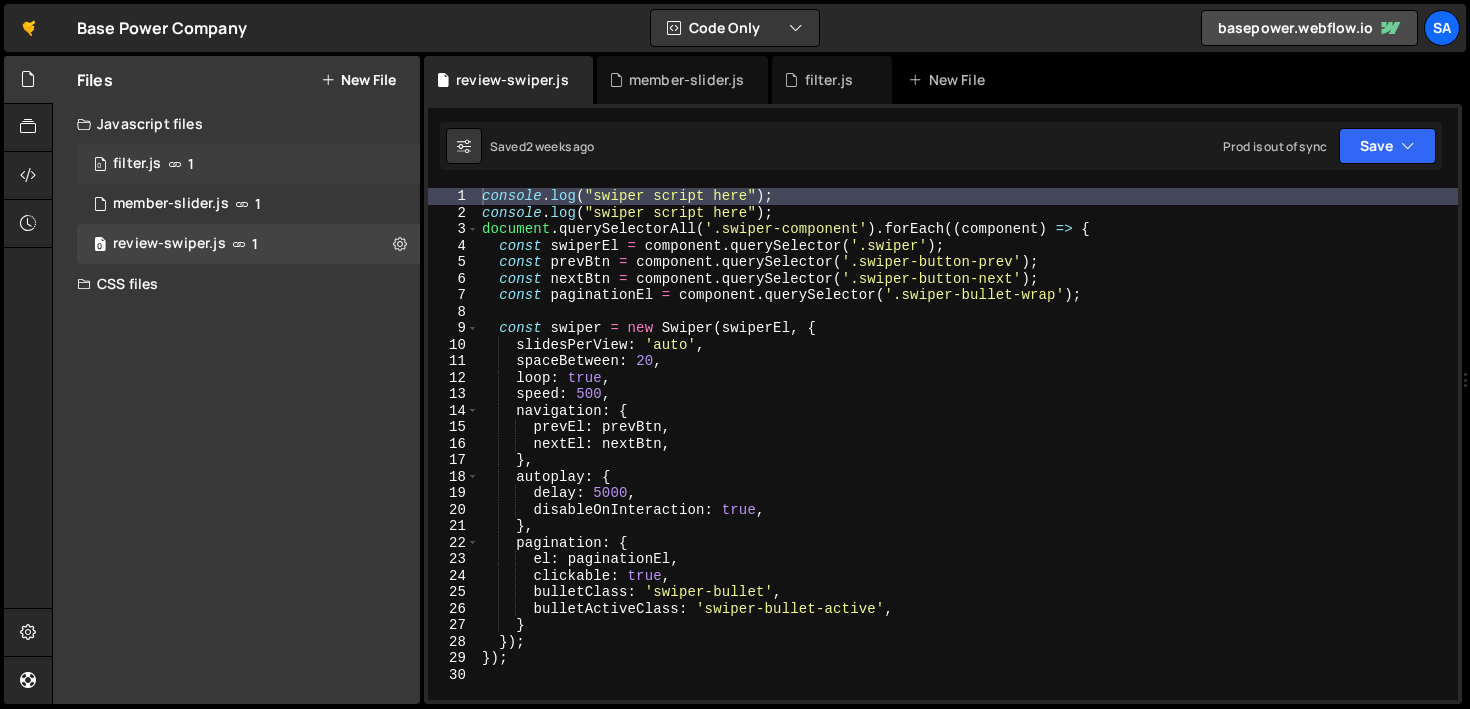 click on "0
filter.js
1" at bounding box center (248, 164) 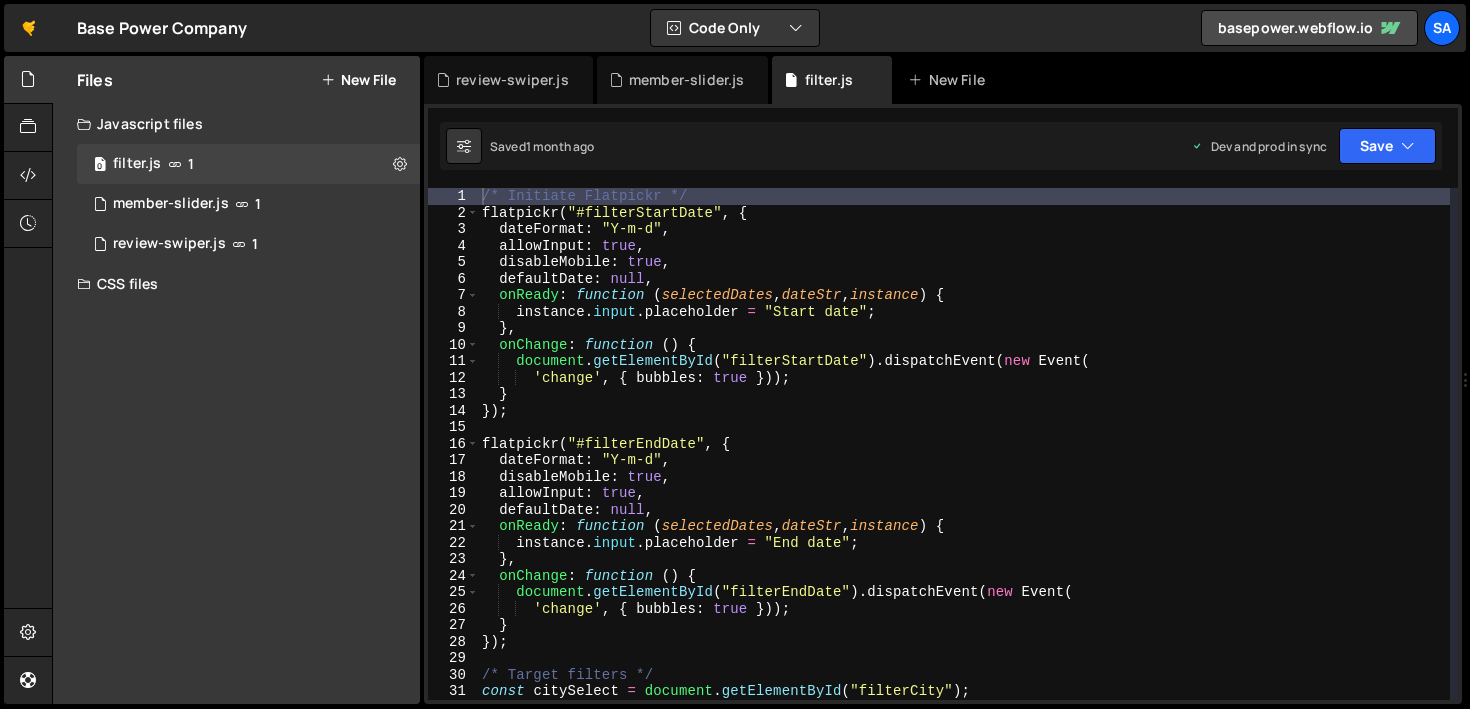 scroll, scrollTop: 2831, scrollLeft: 0, axis: vertical 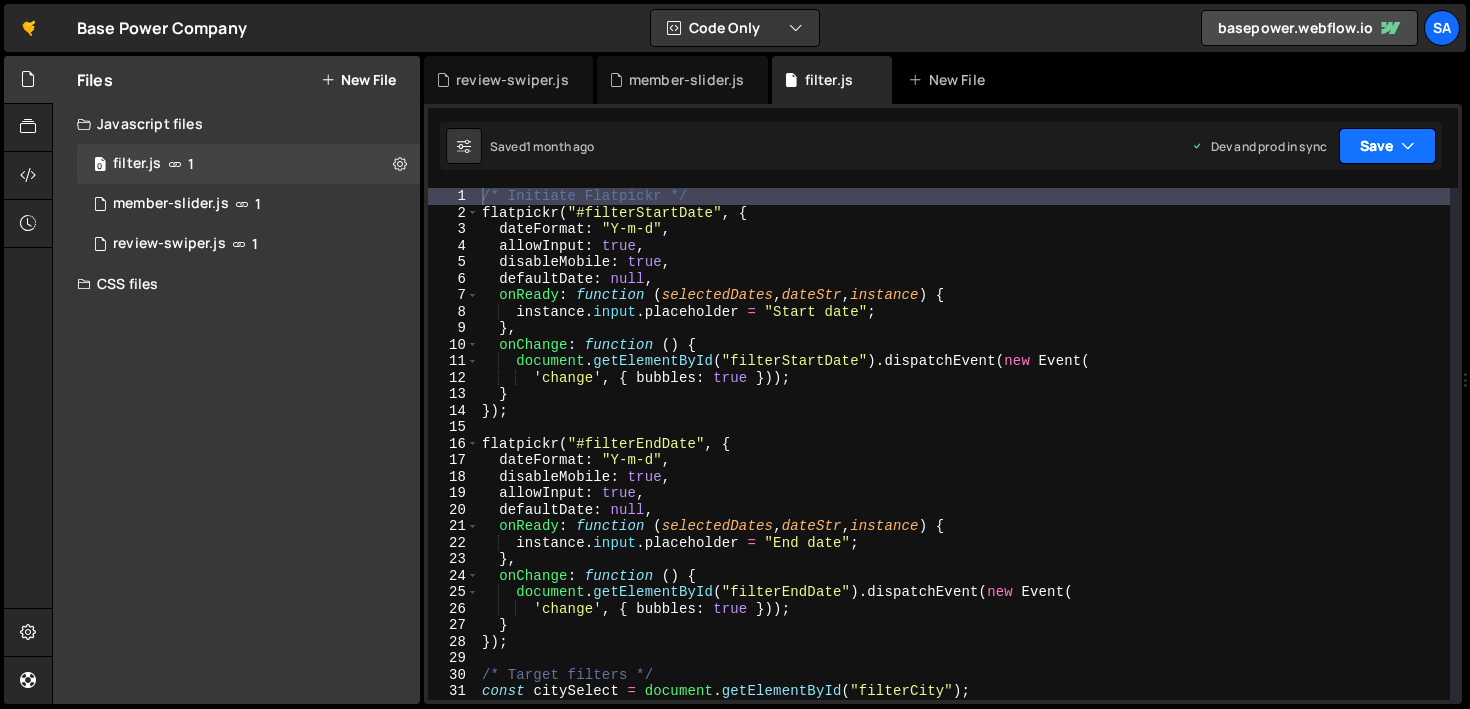 click on "Save" at bounding box center (1387, 146) 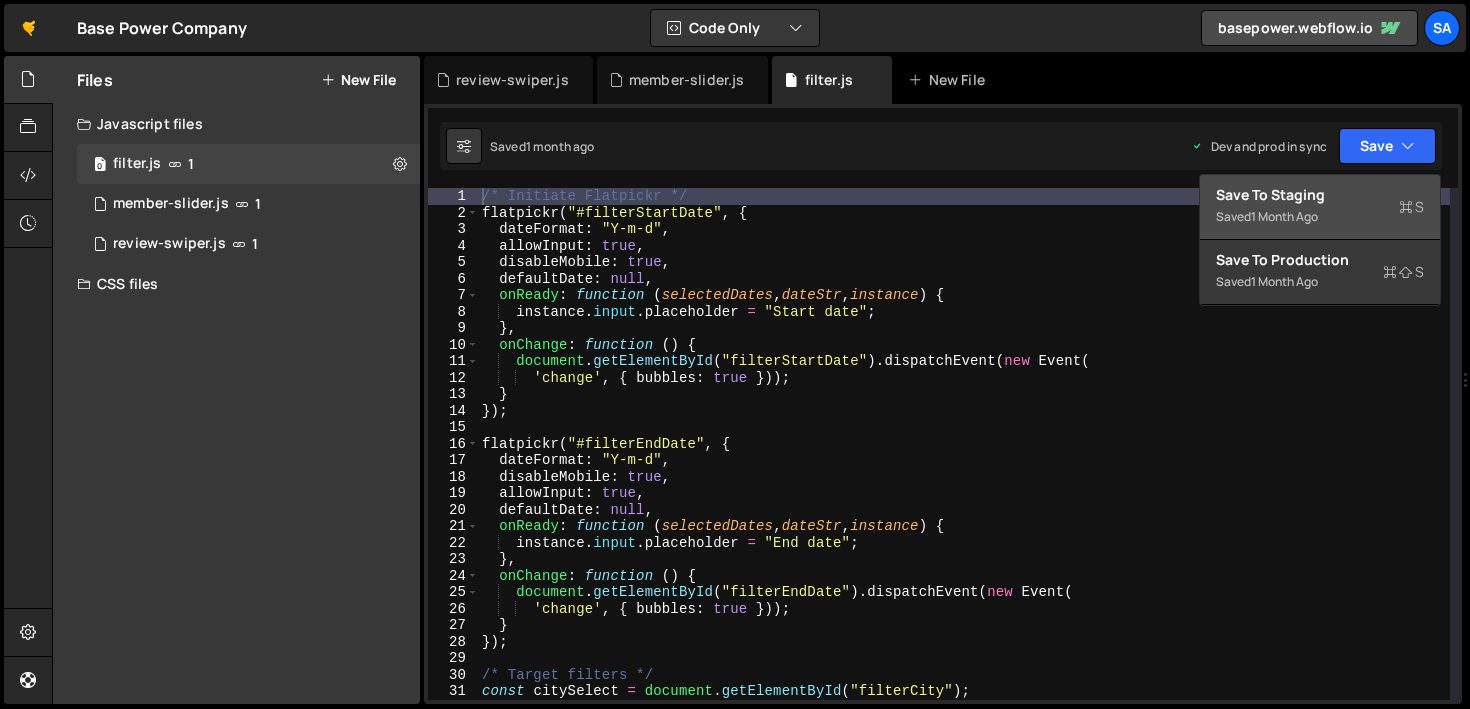 click on "Save to Staging
S" at bounding box center (1320, 195) 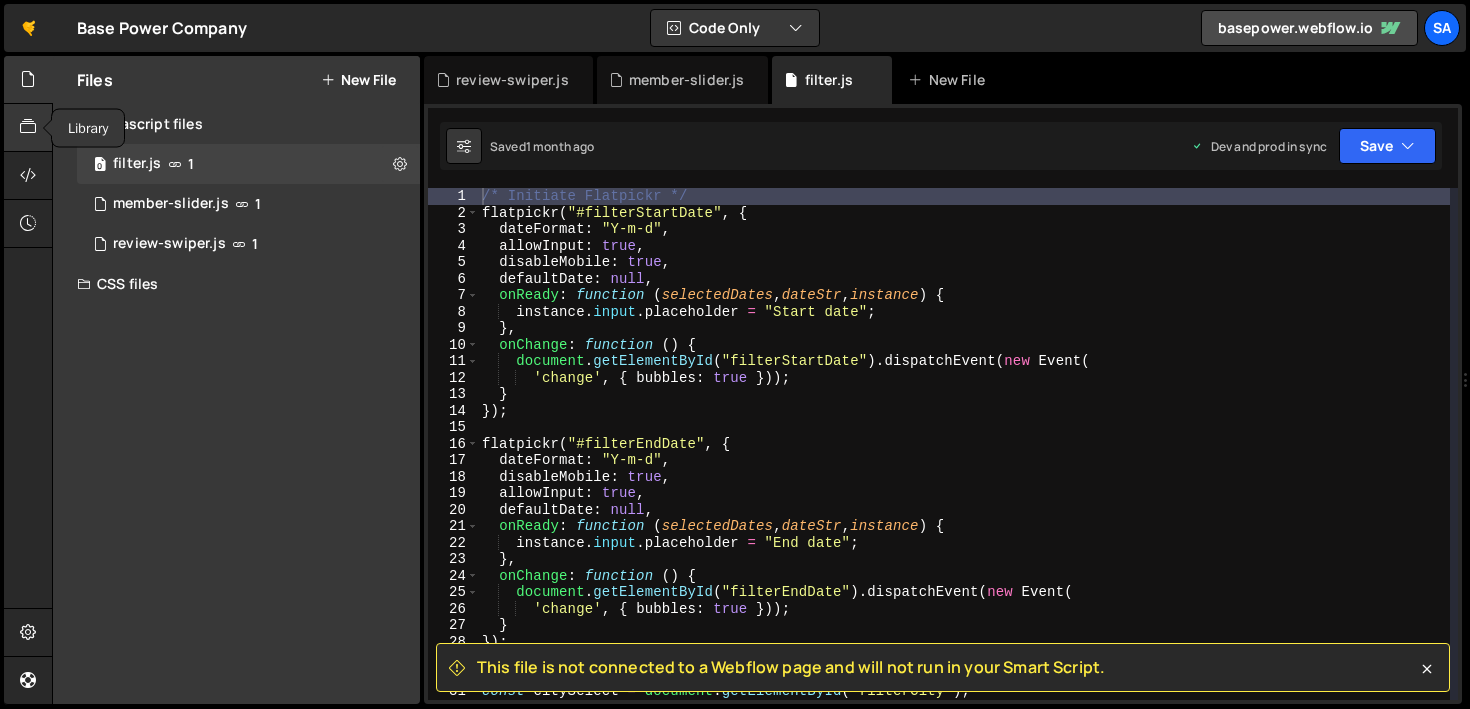 click at bounding box center [28, 127] 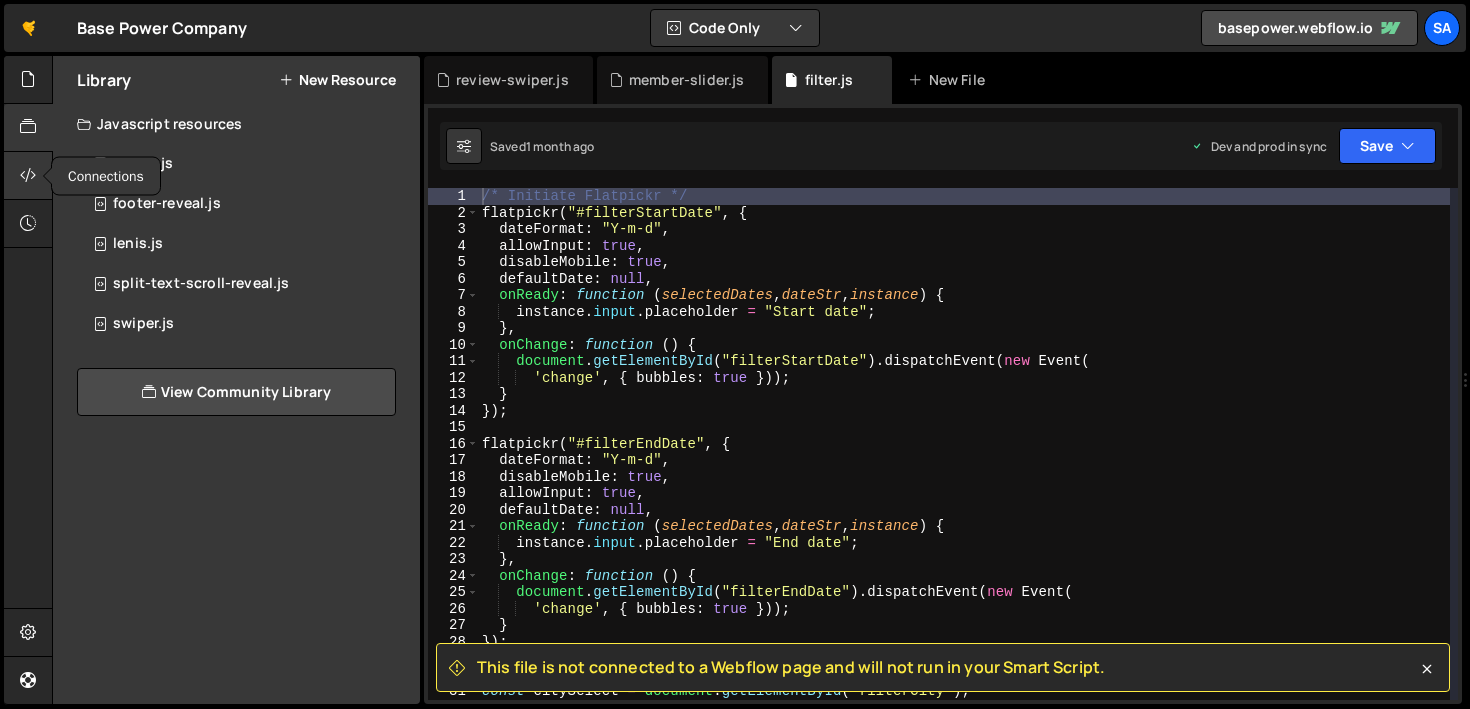 click at bounding box center [28, 175] 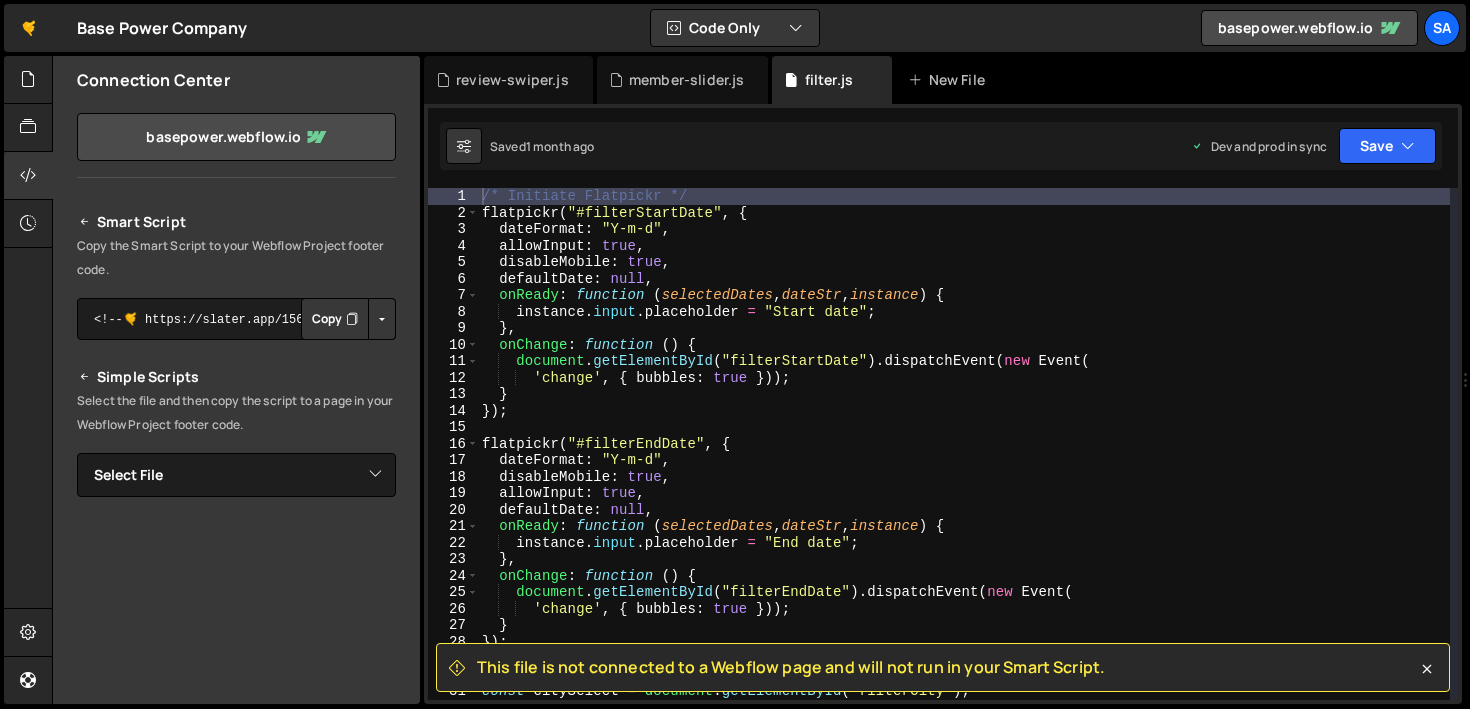 scroll, scrollTop: 137, scrollLeft: 0, axis: vertical 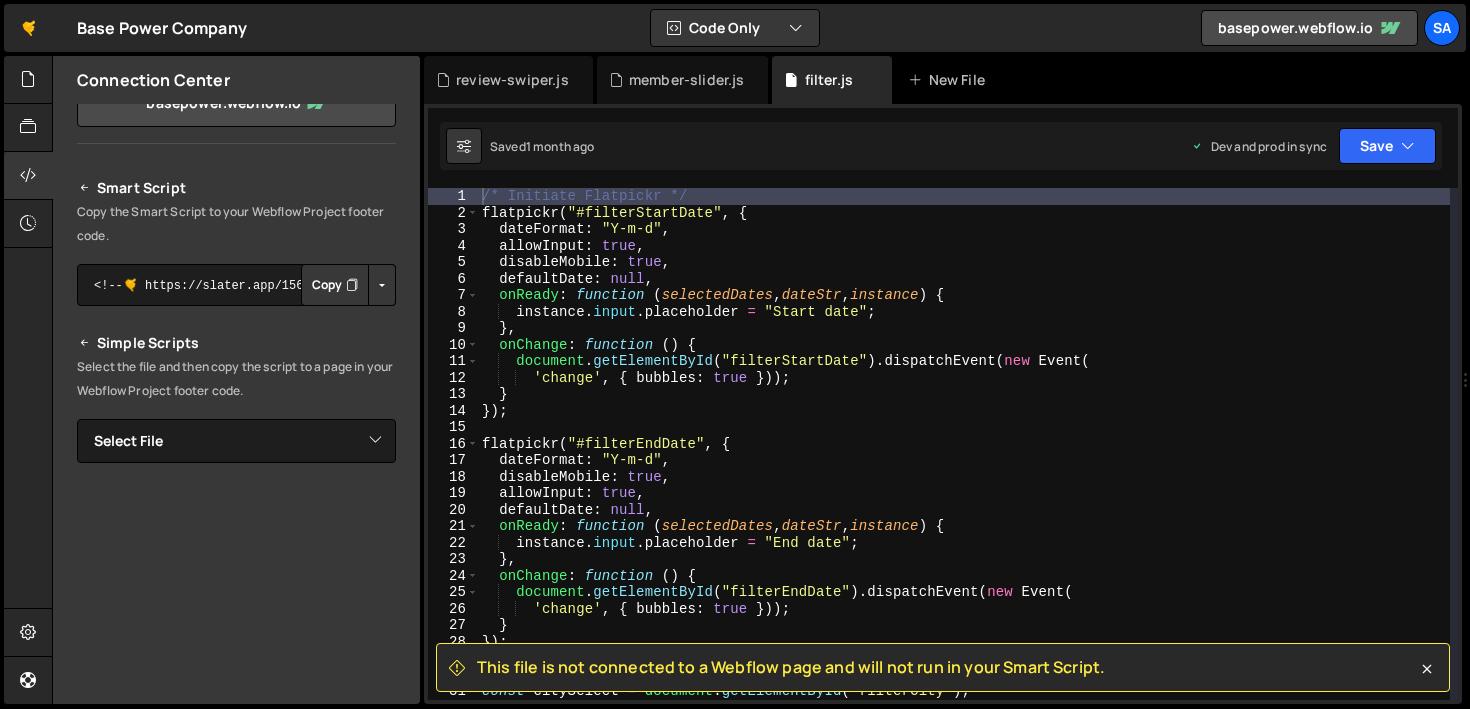 click on "Copy" at bounding box center (335, 285) 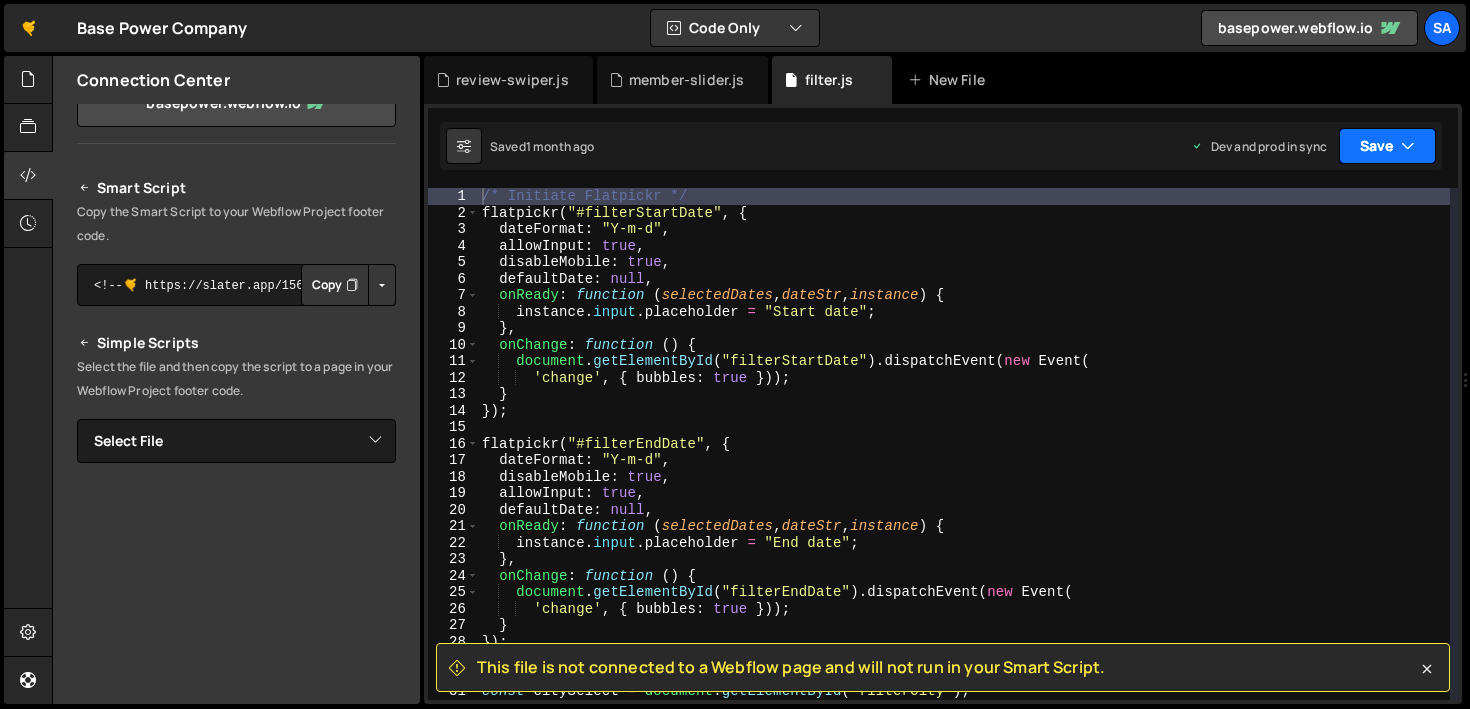 click on "Save" at bounding box center (1387, 146) 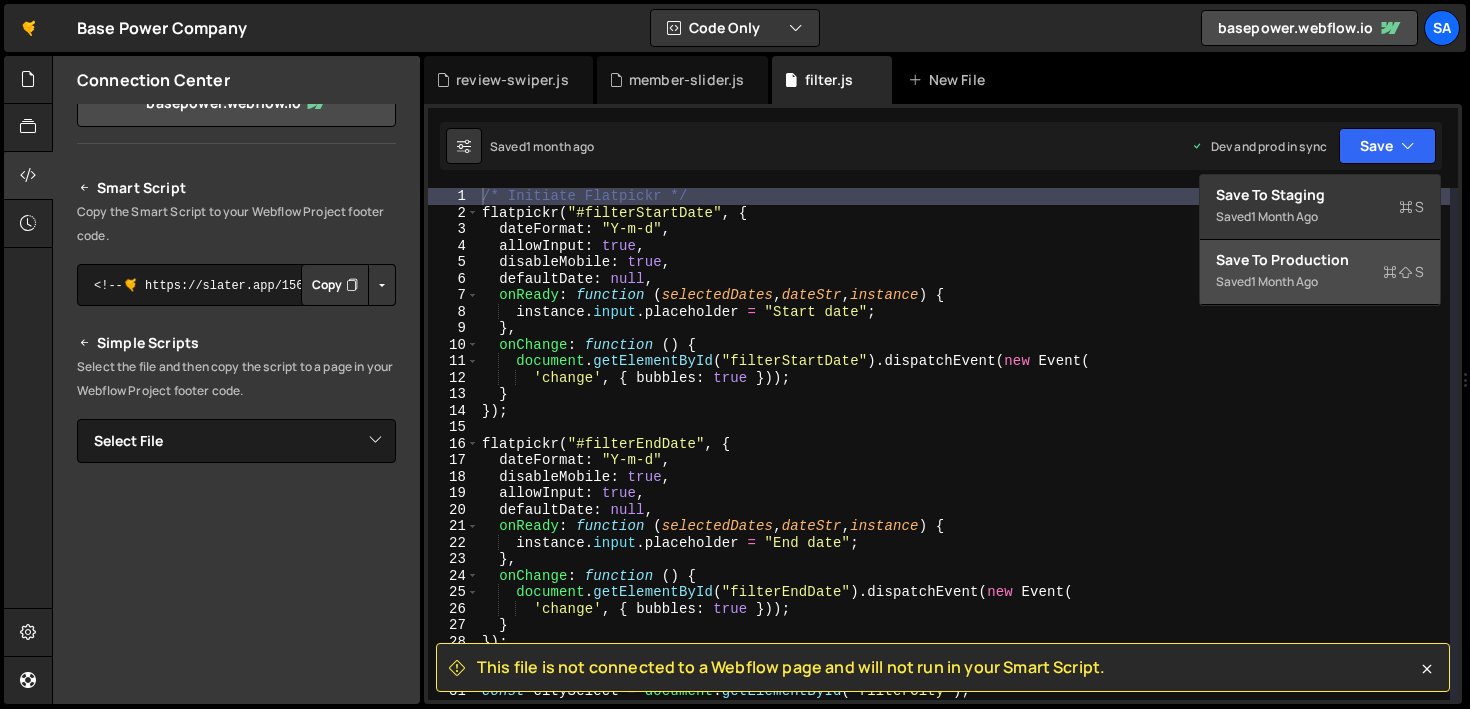 click on "Save to Production
S" at bounding box center [1320, 260] 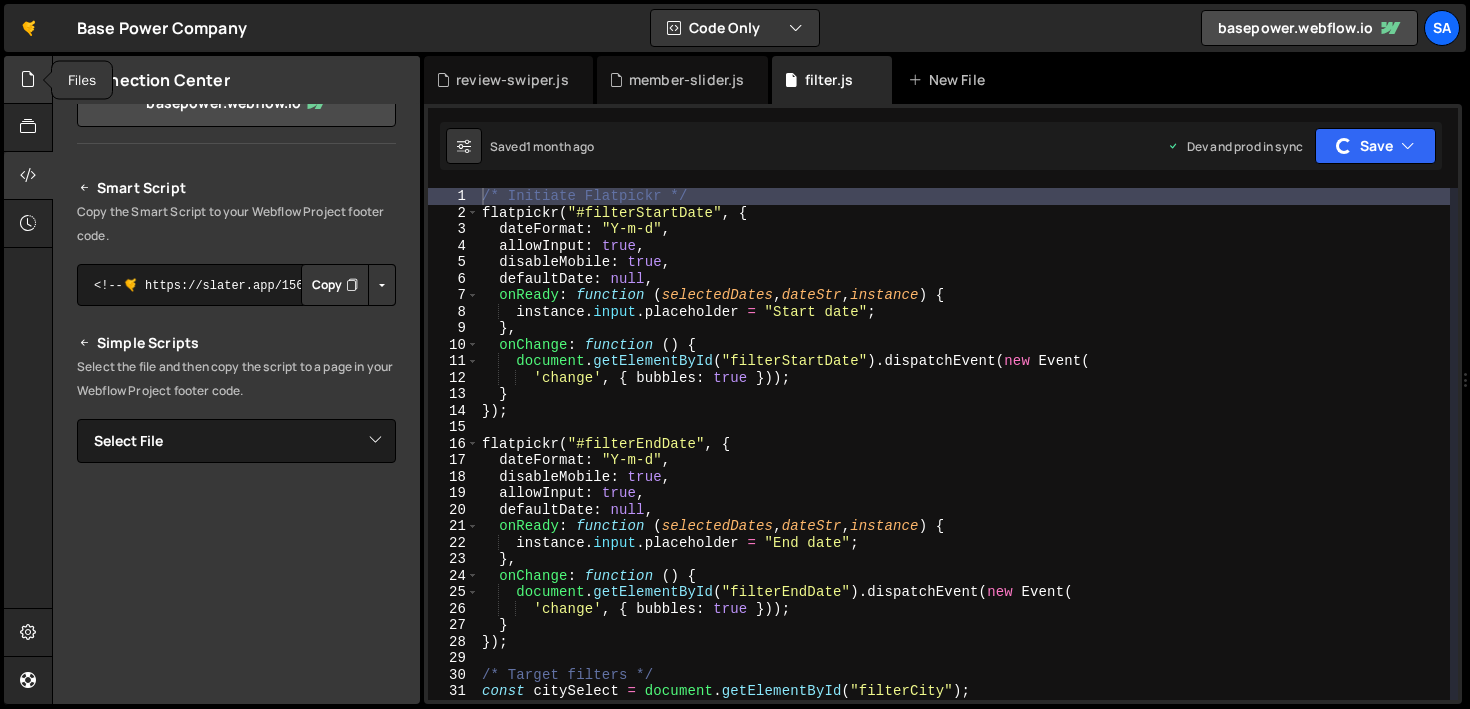 click at bounding box center [28, 79] 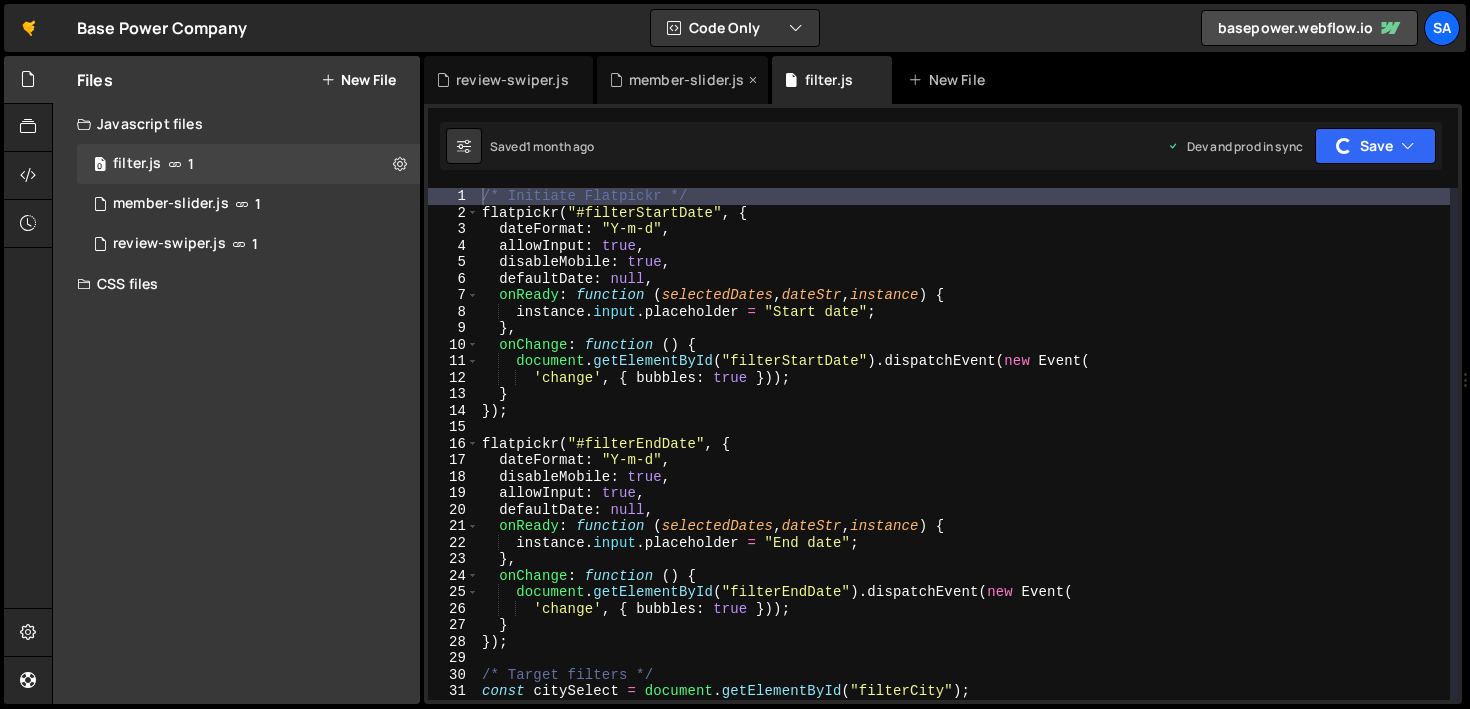 click on "member-slider.js" at bounding box center [687, 80] 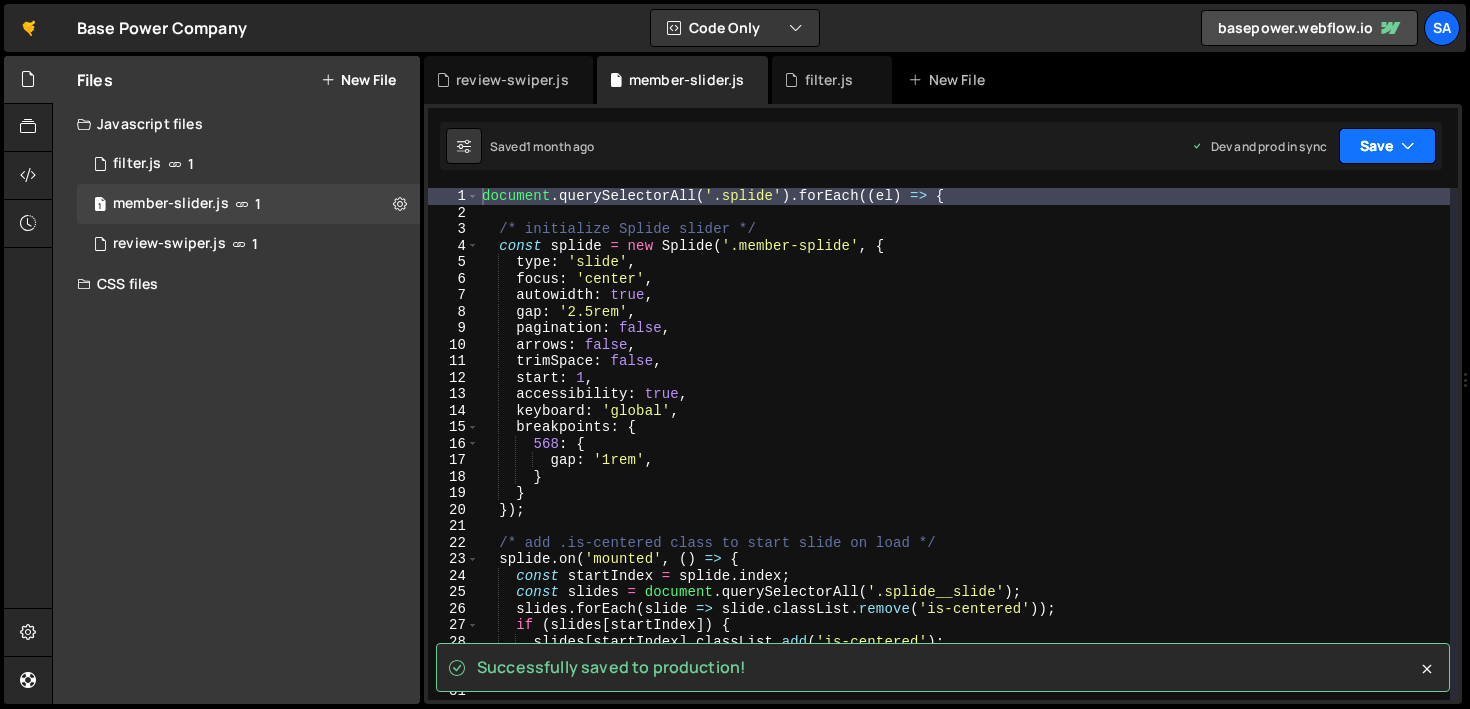 scroll, scrollTop: 6030, scrollLeft: 0, axis: vertical 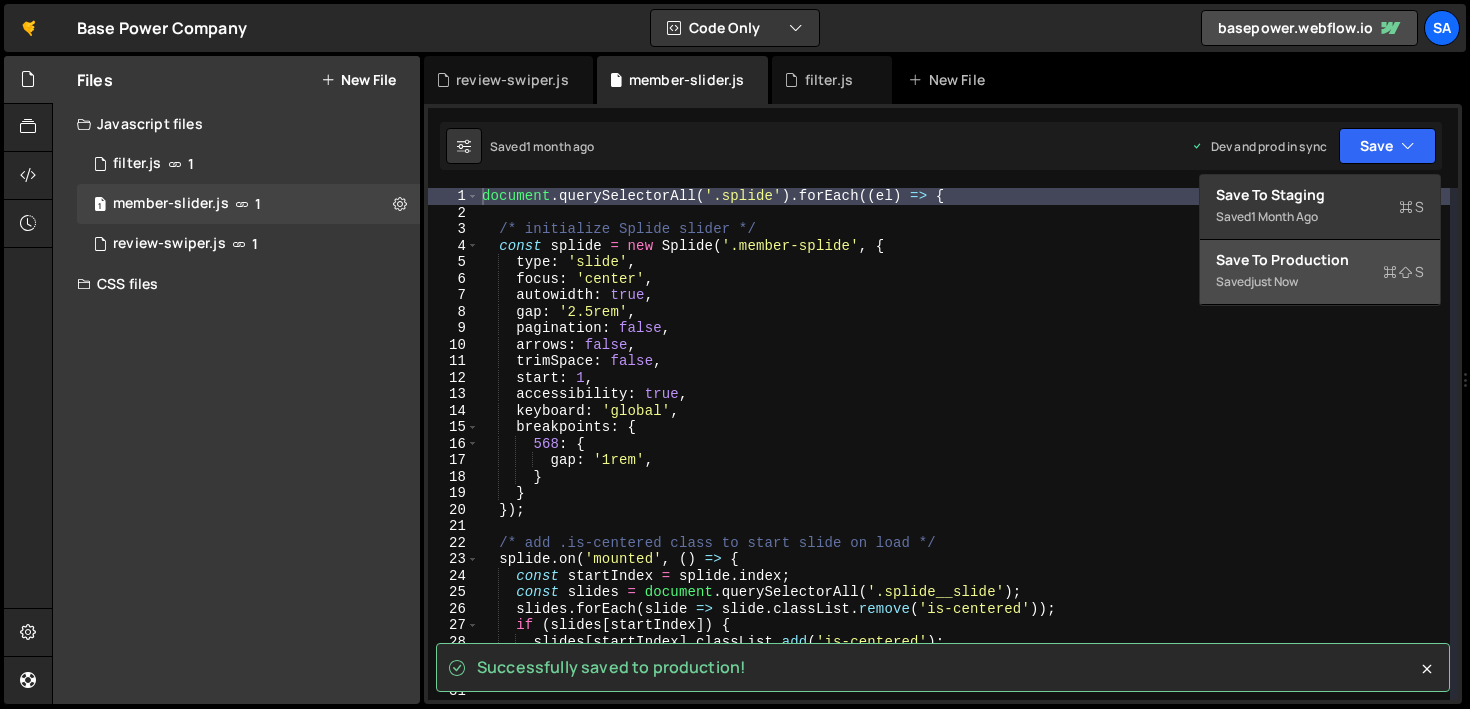 click on "Saved  just now" at bounding box center (1320, 282) 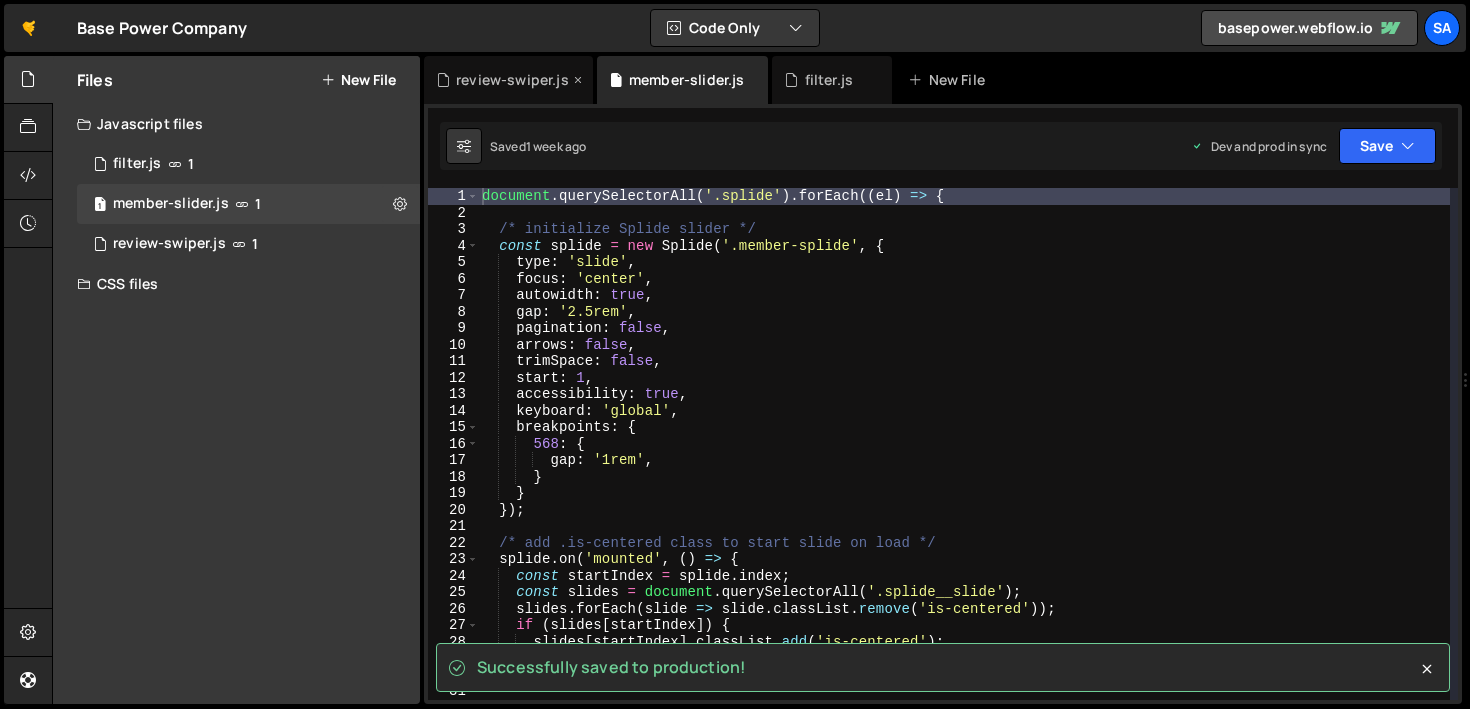 click on "review-swiper.js" at bounding box center (512, 80) 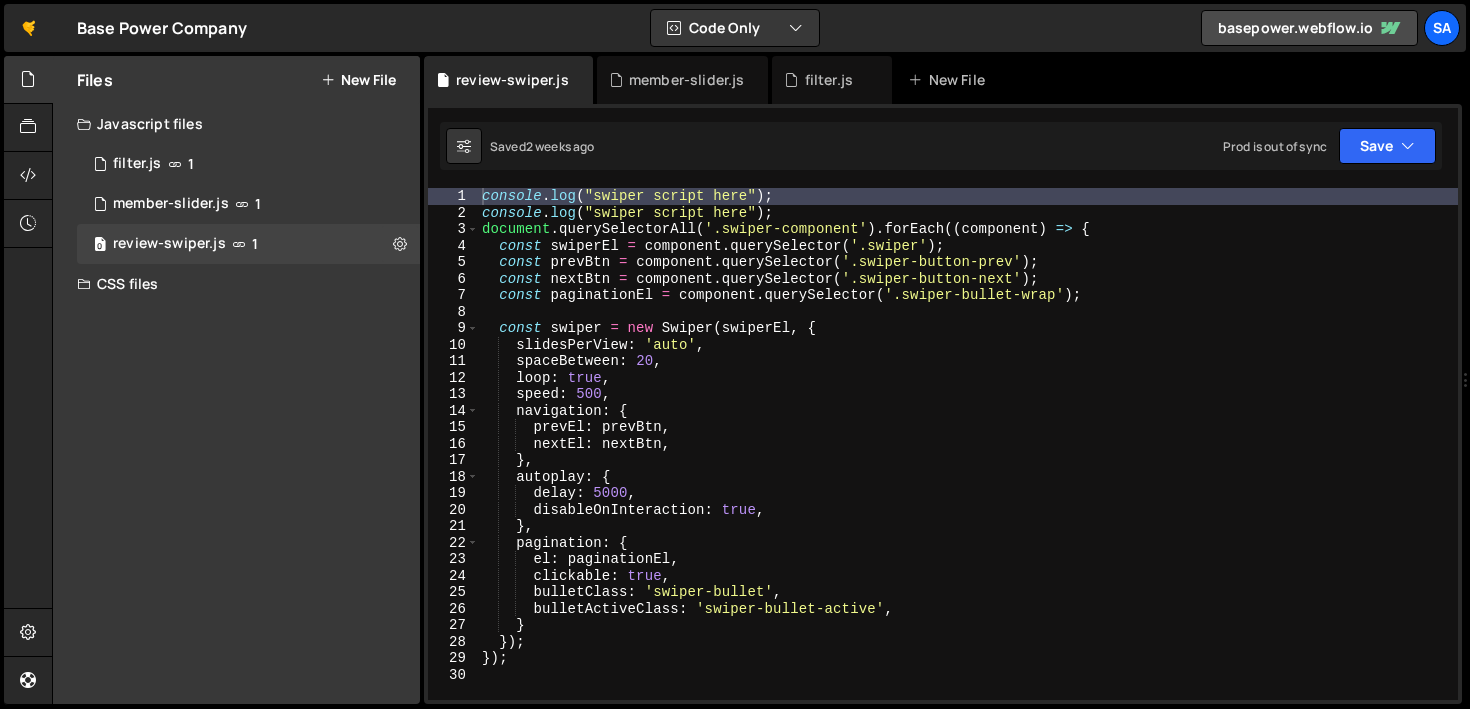 scroll, scrollTop: 12960, scrollLeft: 0, axis: vertical 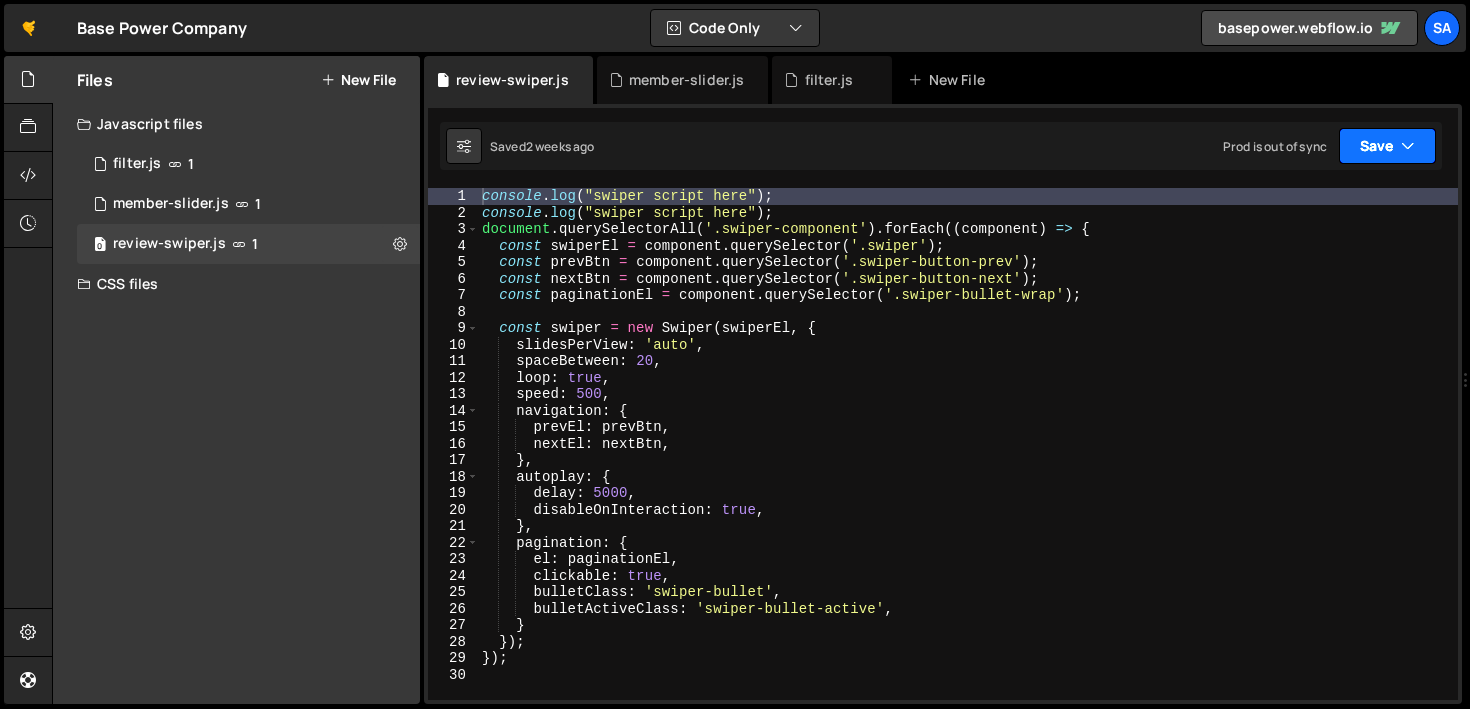 click on "Save" at bounding box center [1387, 146] 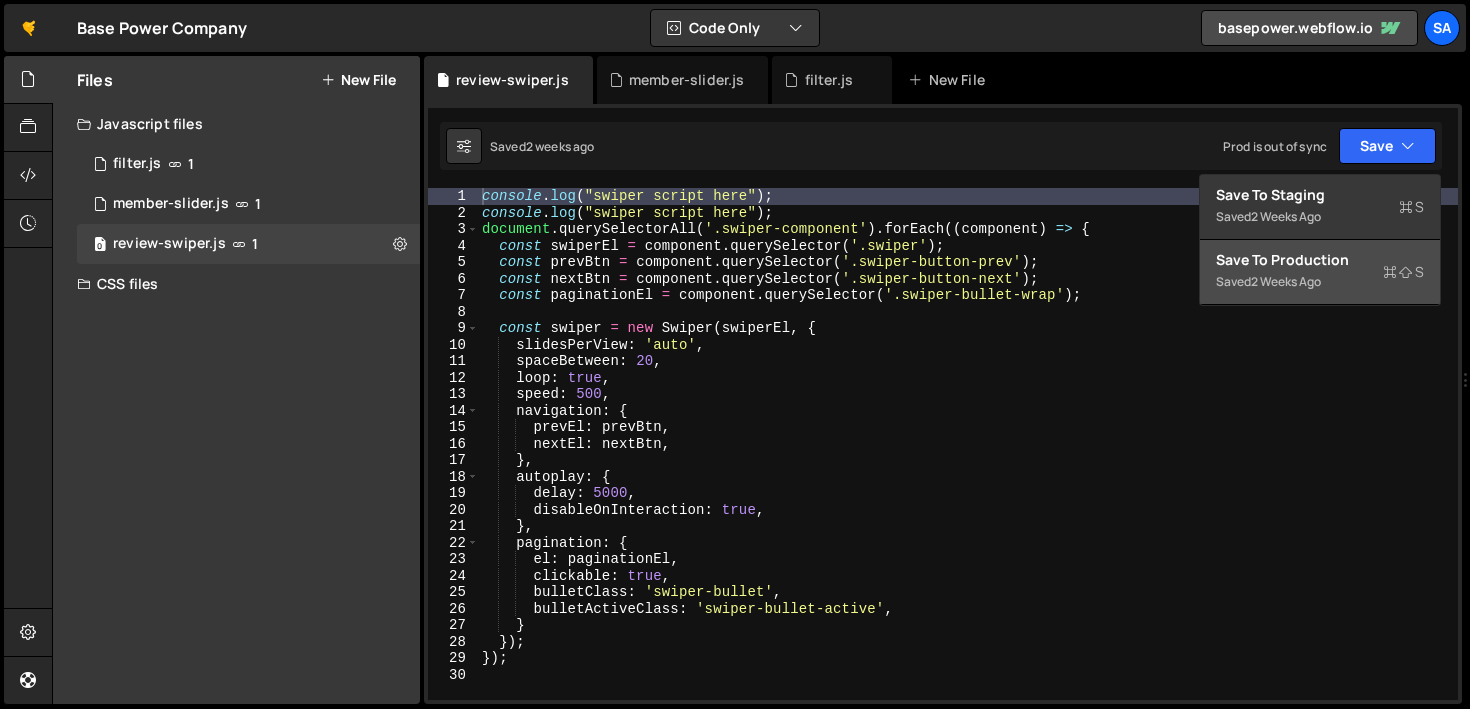 click on "2 weeks ago" at bounding box center [1286, 281] 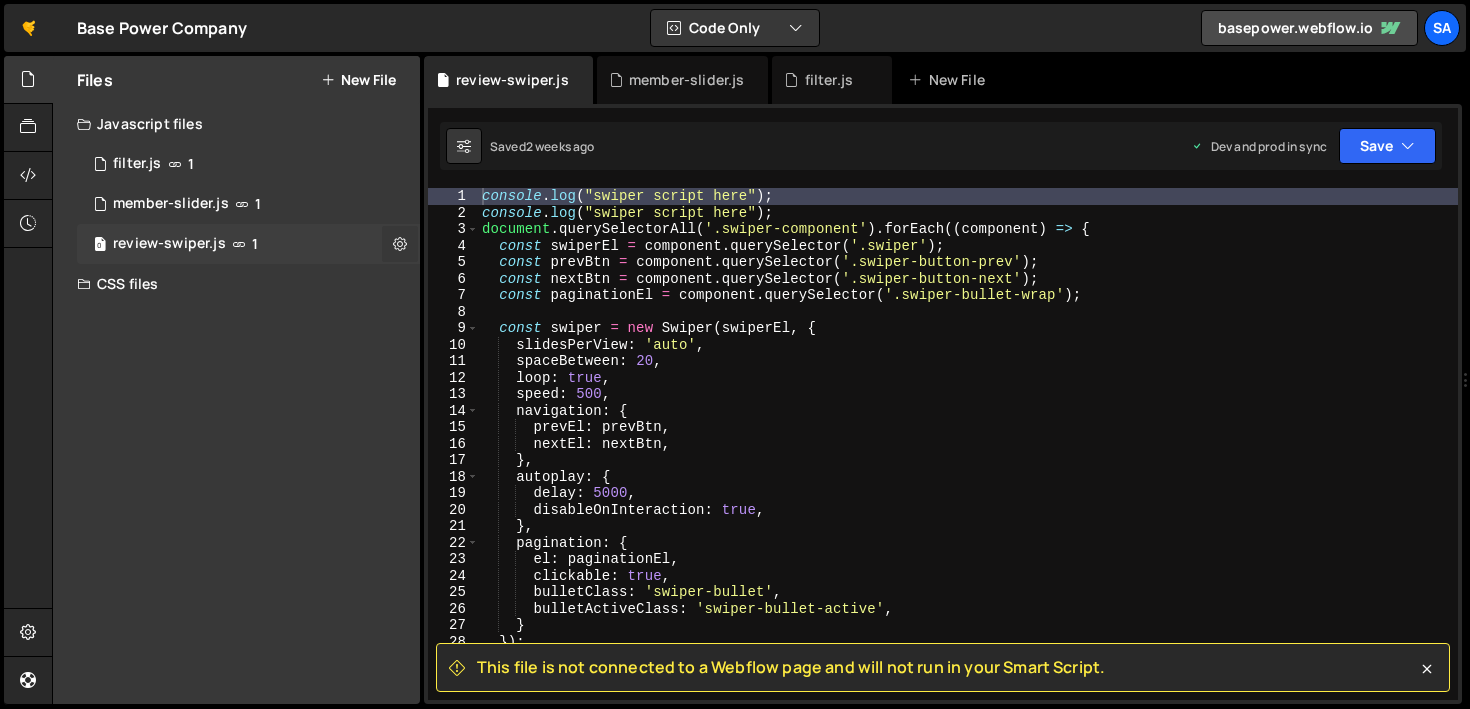click at bounding box center [400, 244] 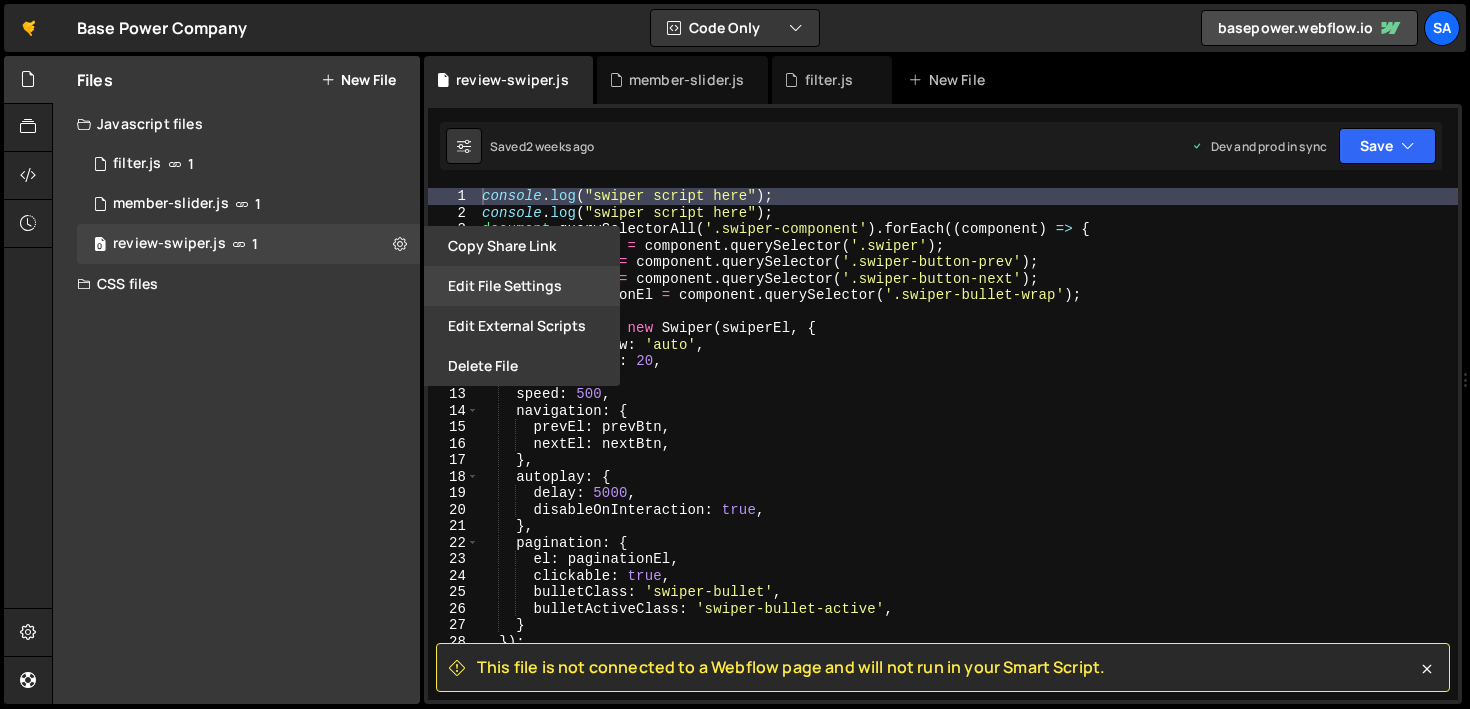 click on "Edit File Settings" at bounding box center (522, 286) 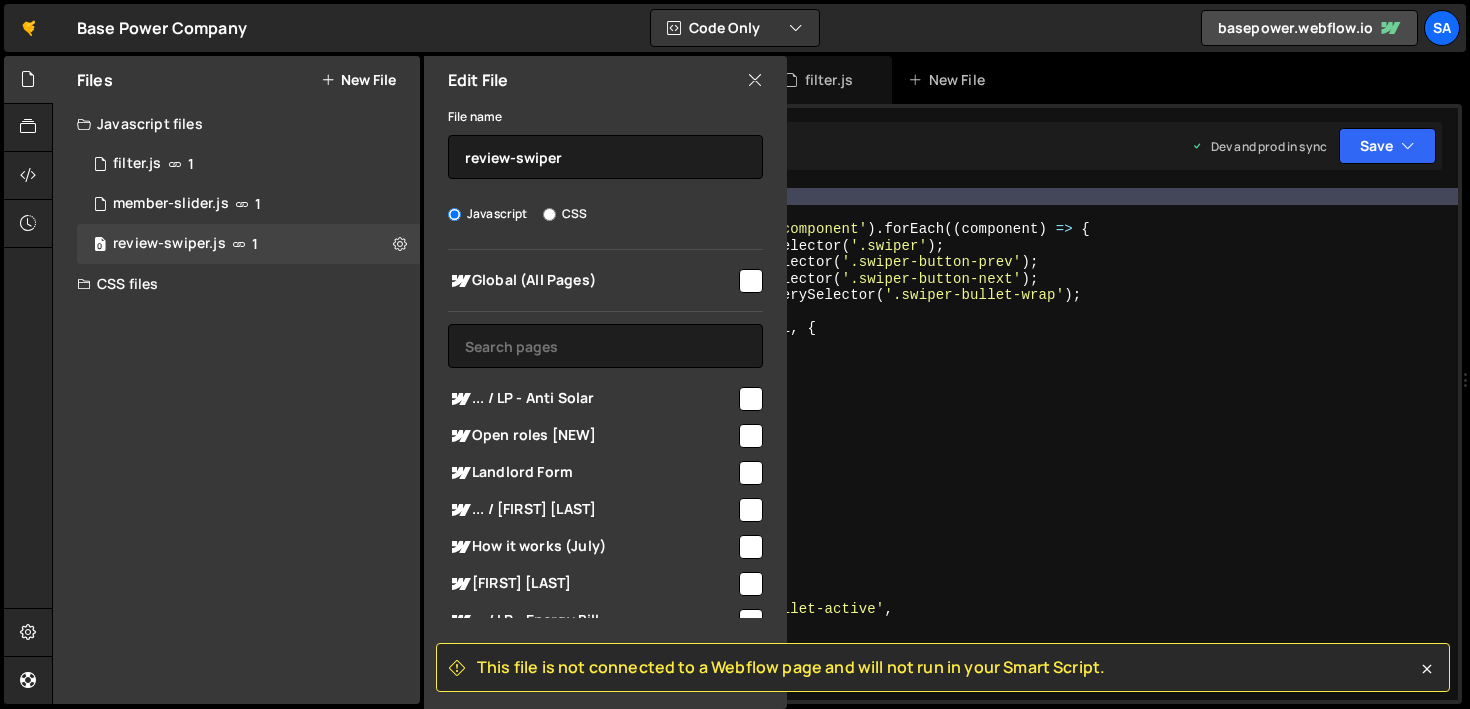 click at bounding box center [751, 281] 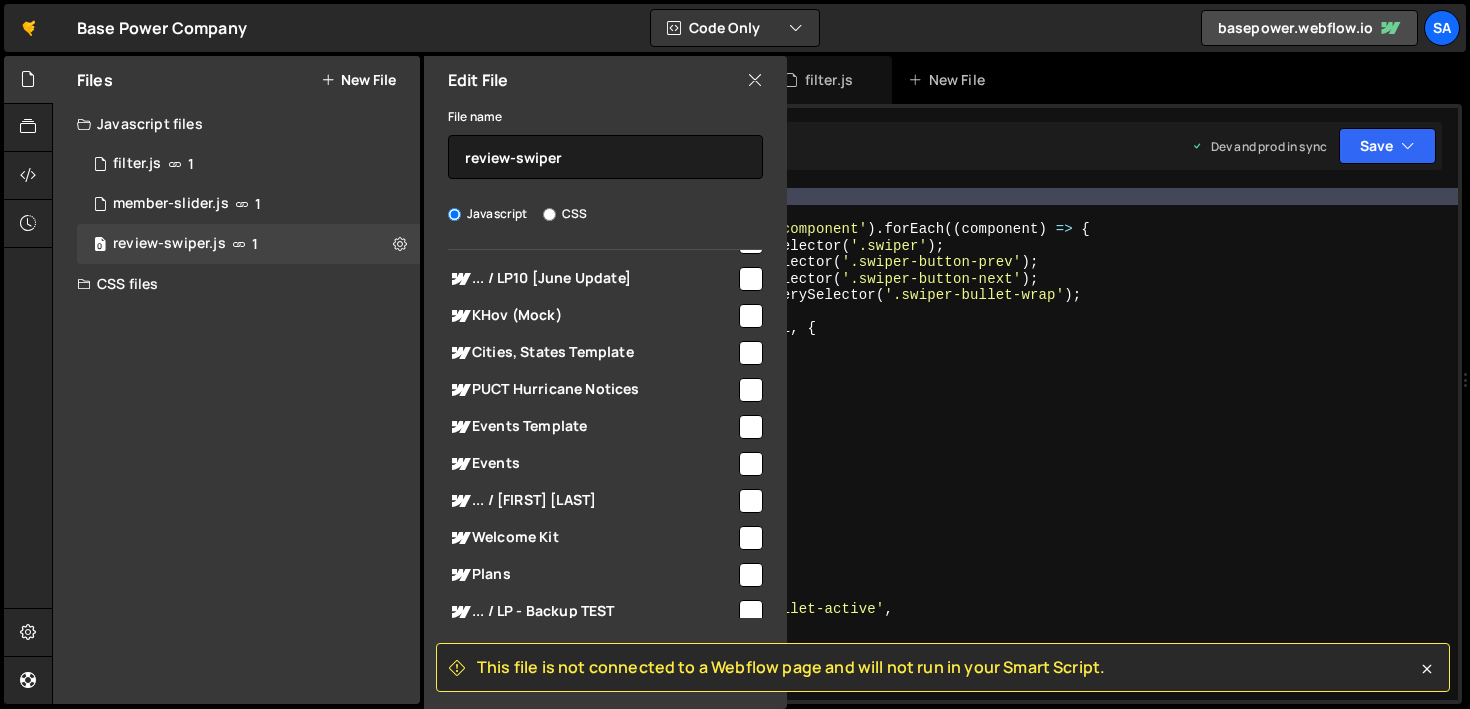 scroll, scrollTop: 0, scrollLeft: 0, axis: both 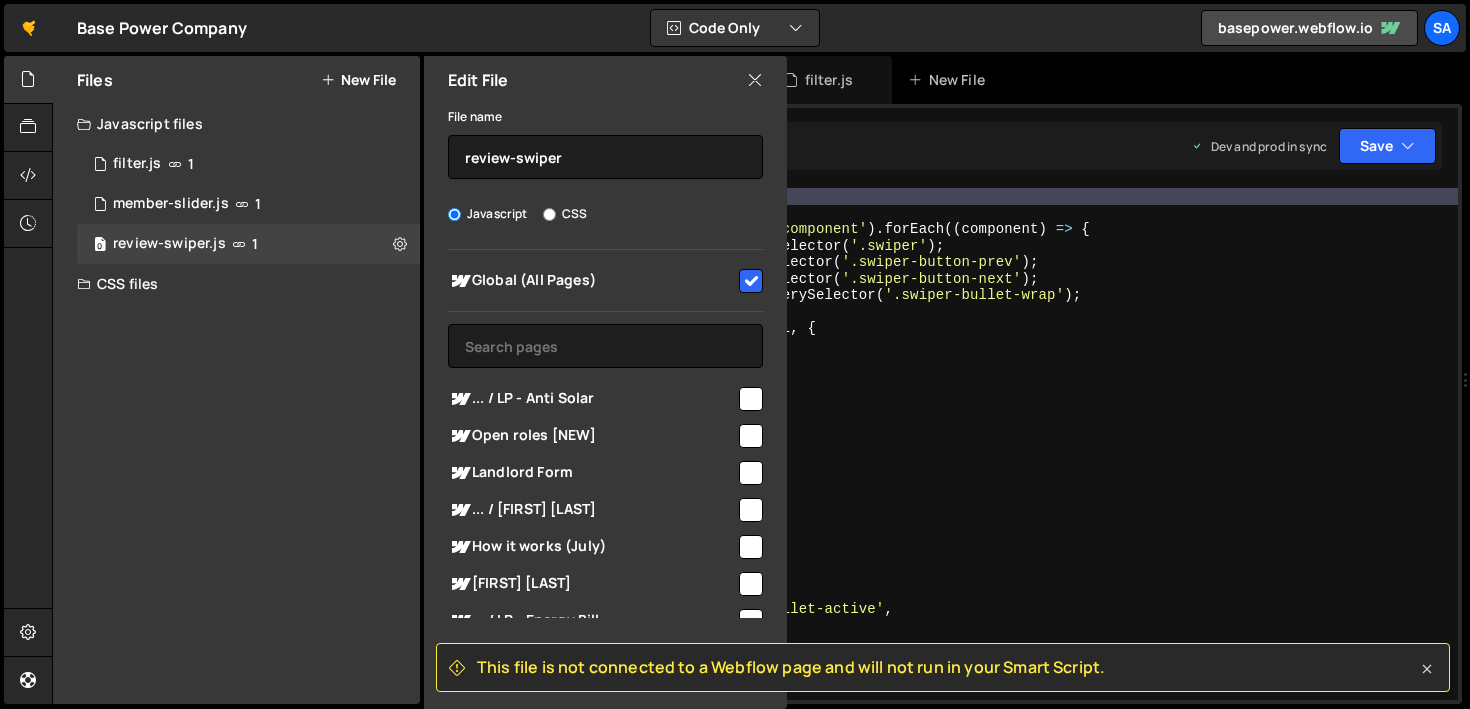 click 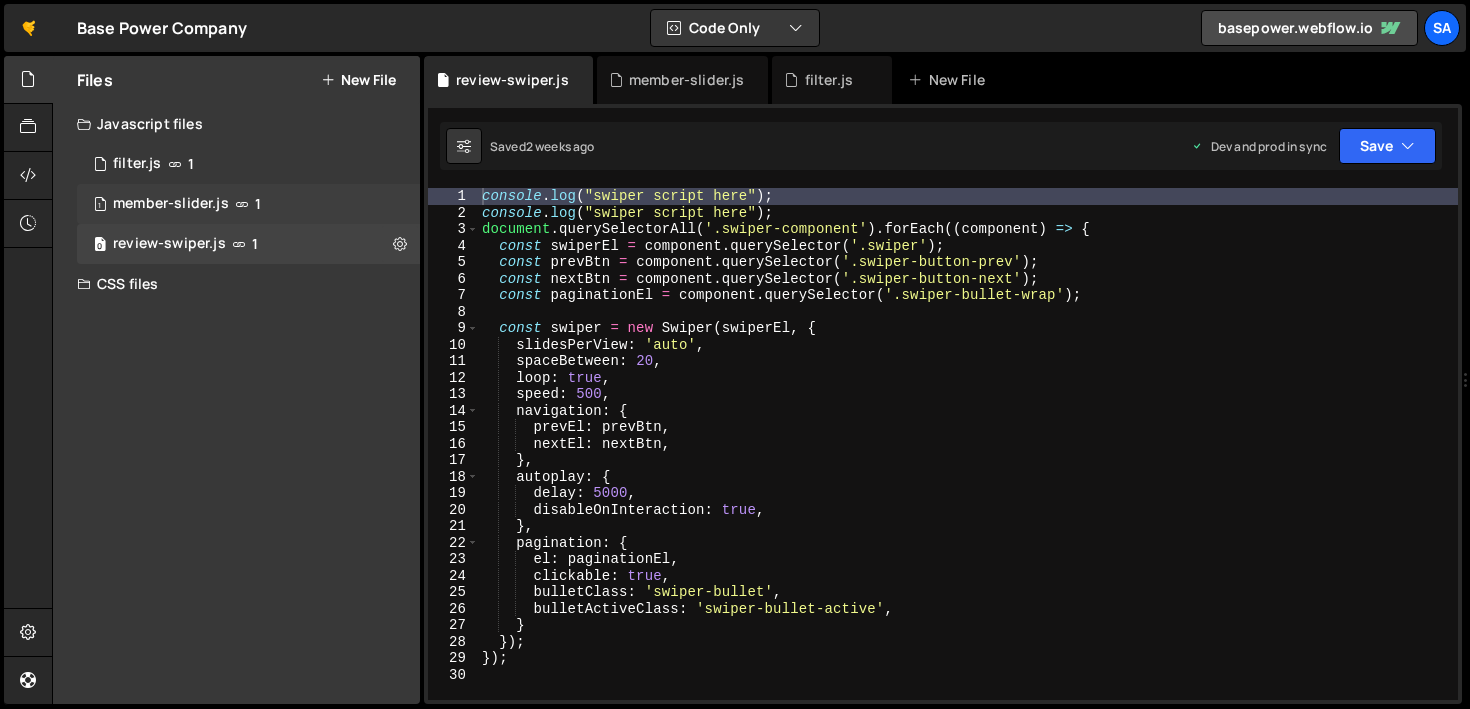click on "1
member-slider.js
1" at bounding box center [248, 204] 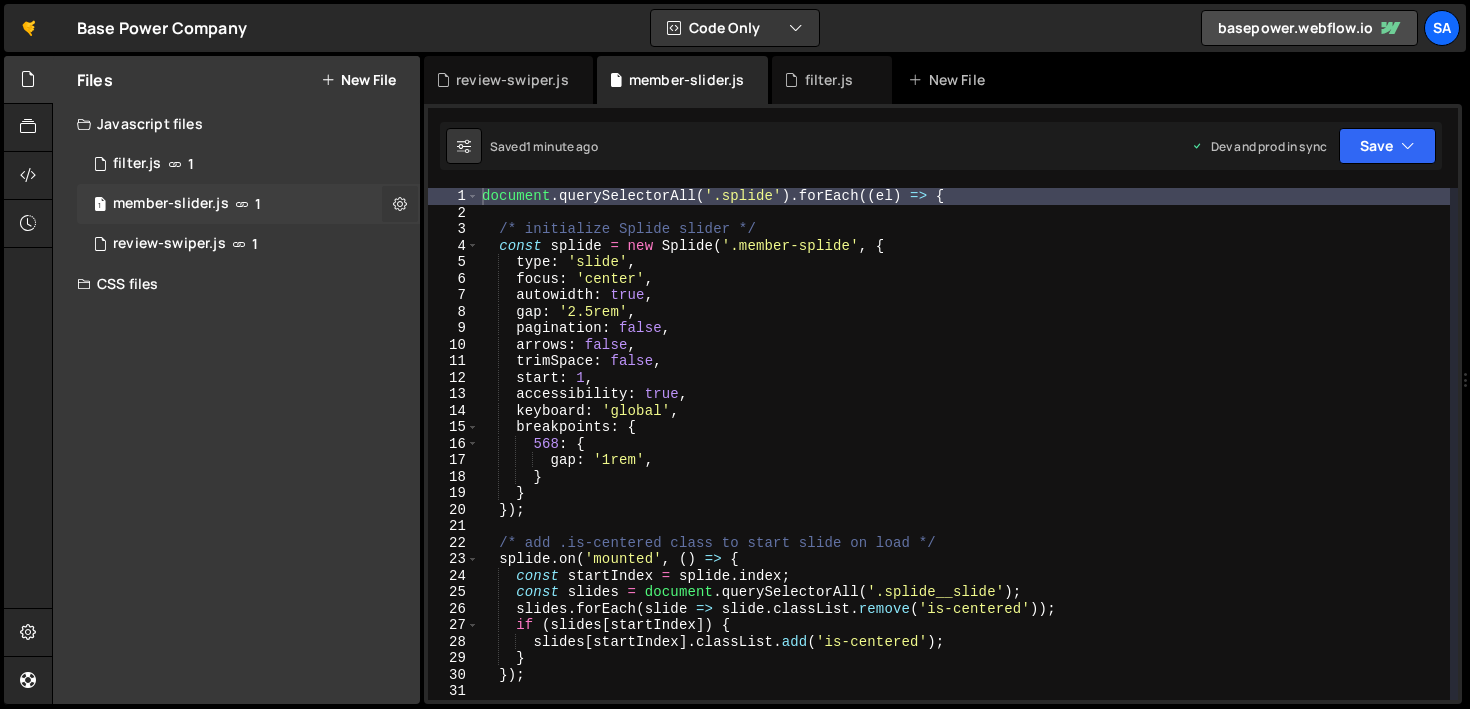 scroll, scrollTop: 6030, scrollLeft: 0, axis: vertical 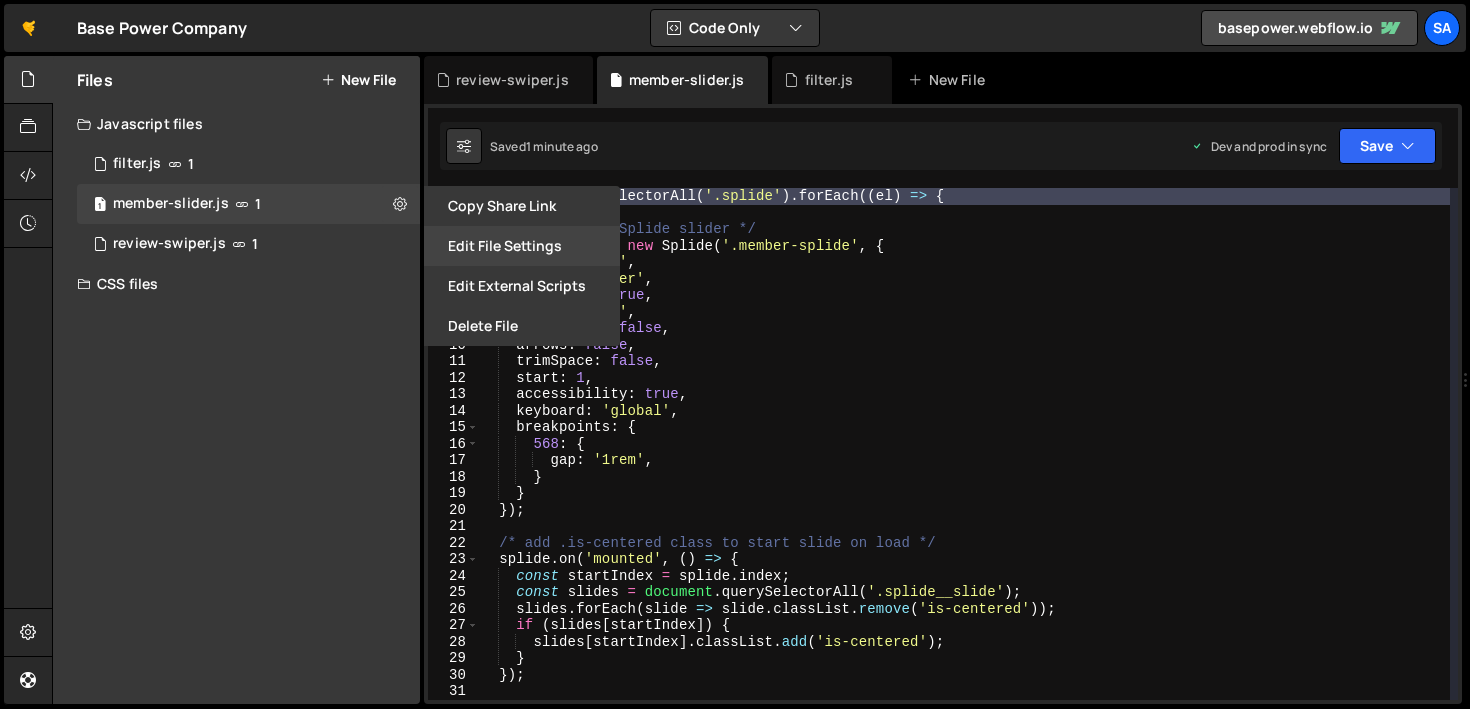 click on "Edit File Settings" at bounding box center [522, 246] 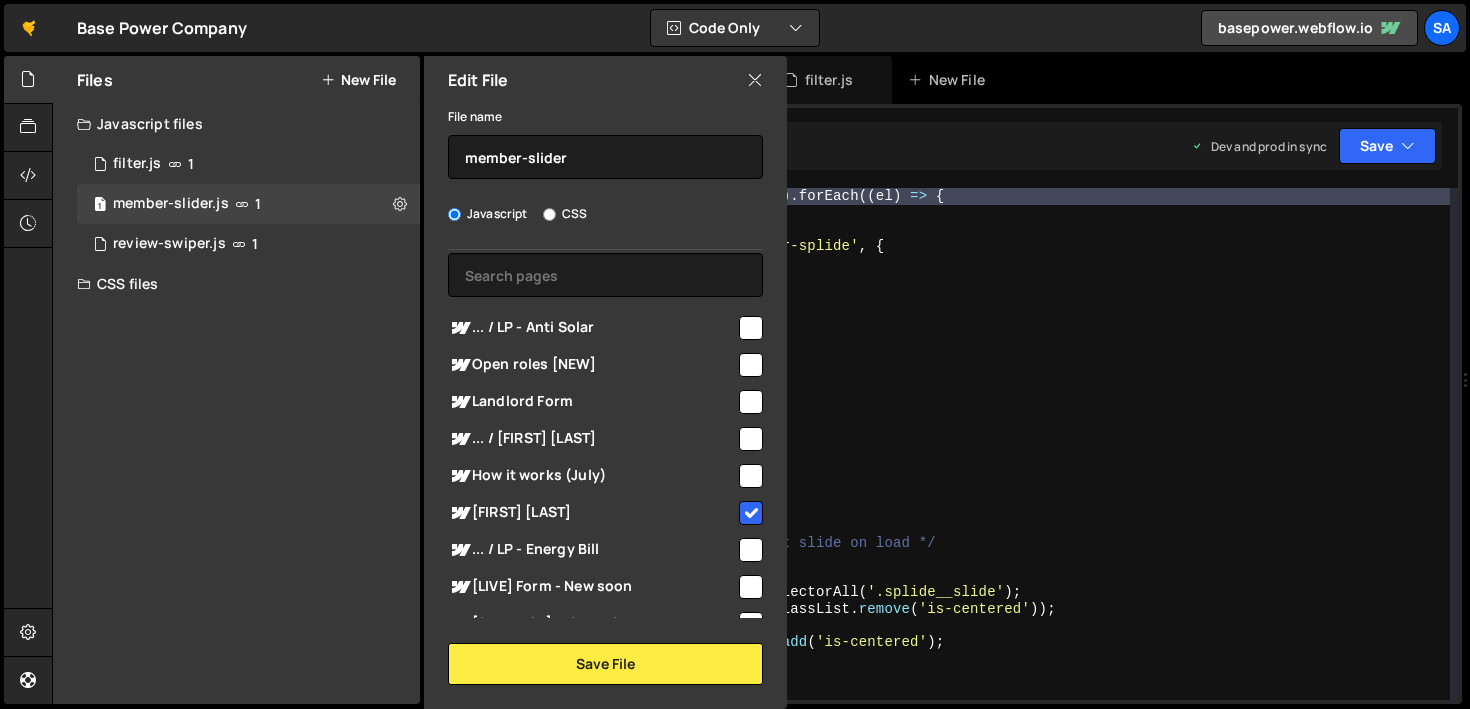 scroll, scrollTop: 81, scrollLeft: 0, axis: vertical 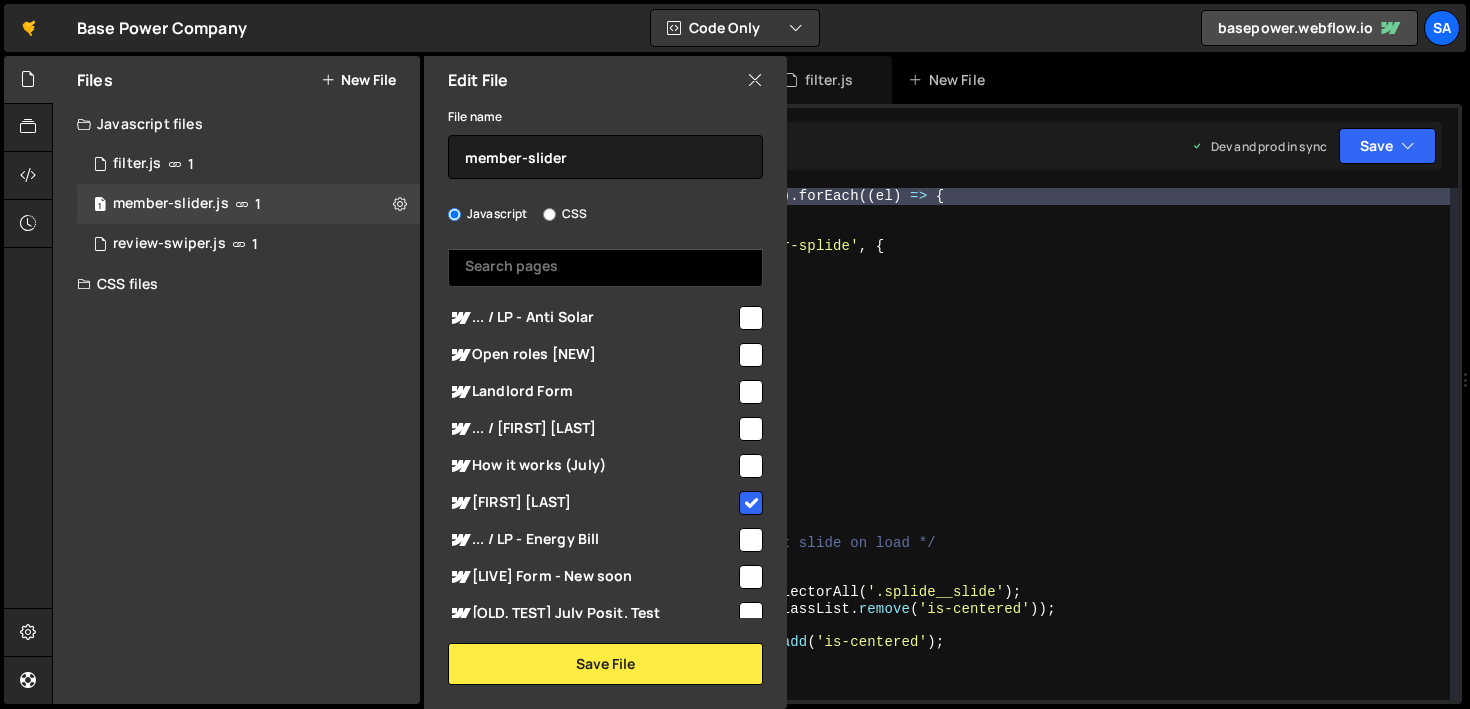 click at bounding box center (605, 265) 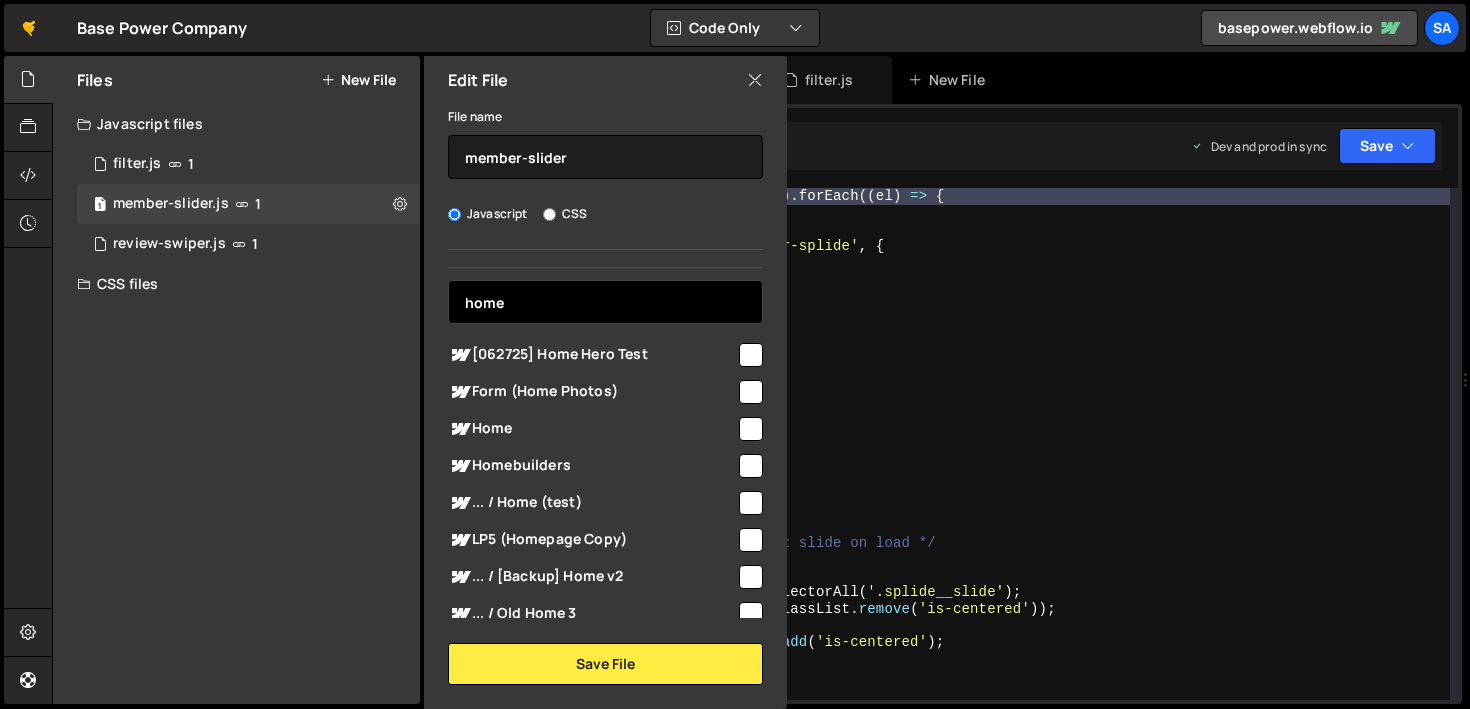 scroll, scrollTop: 41, scrollLeft: 0, axis: vertical 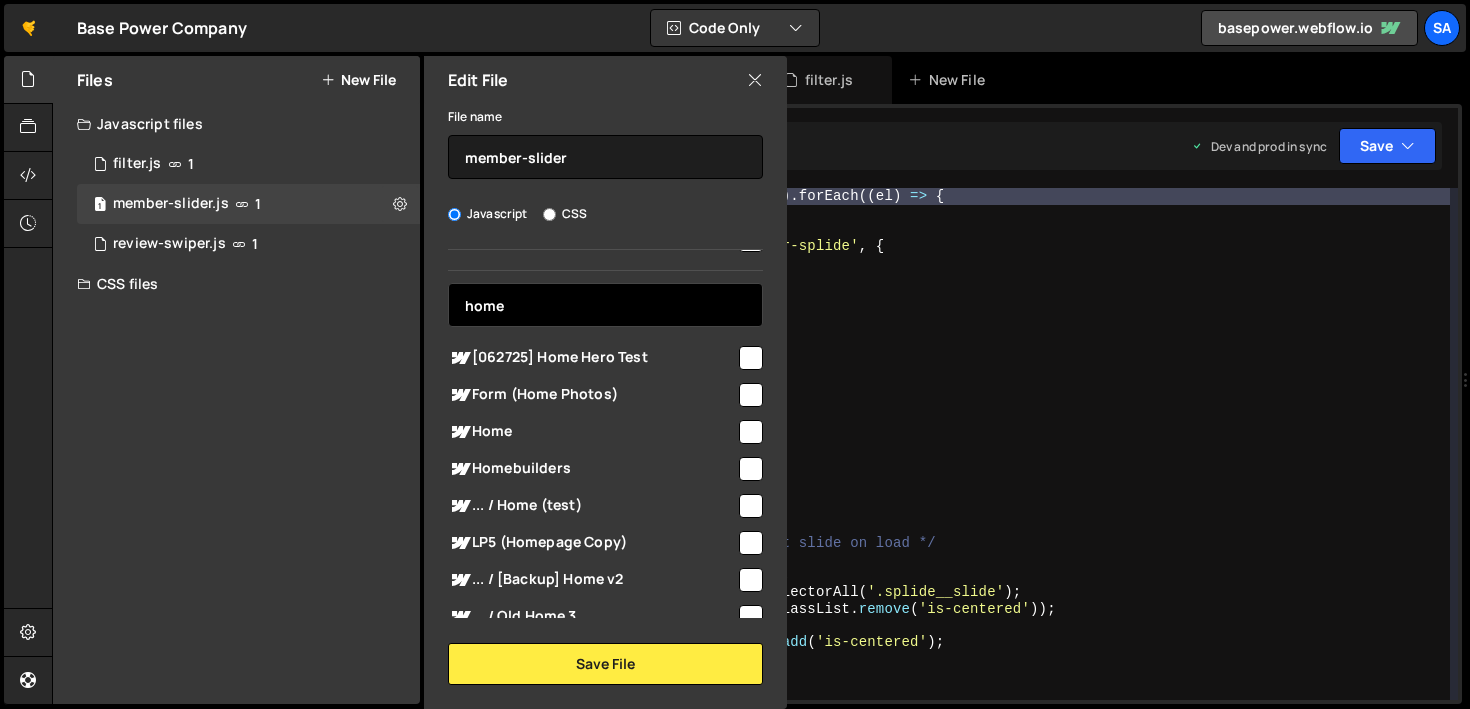 type on "home" 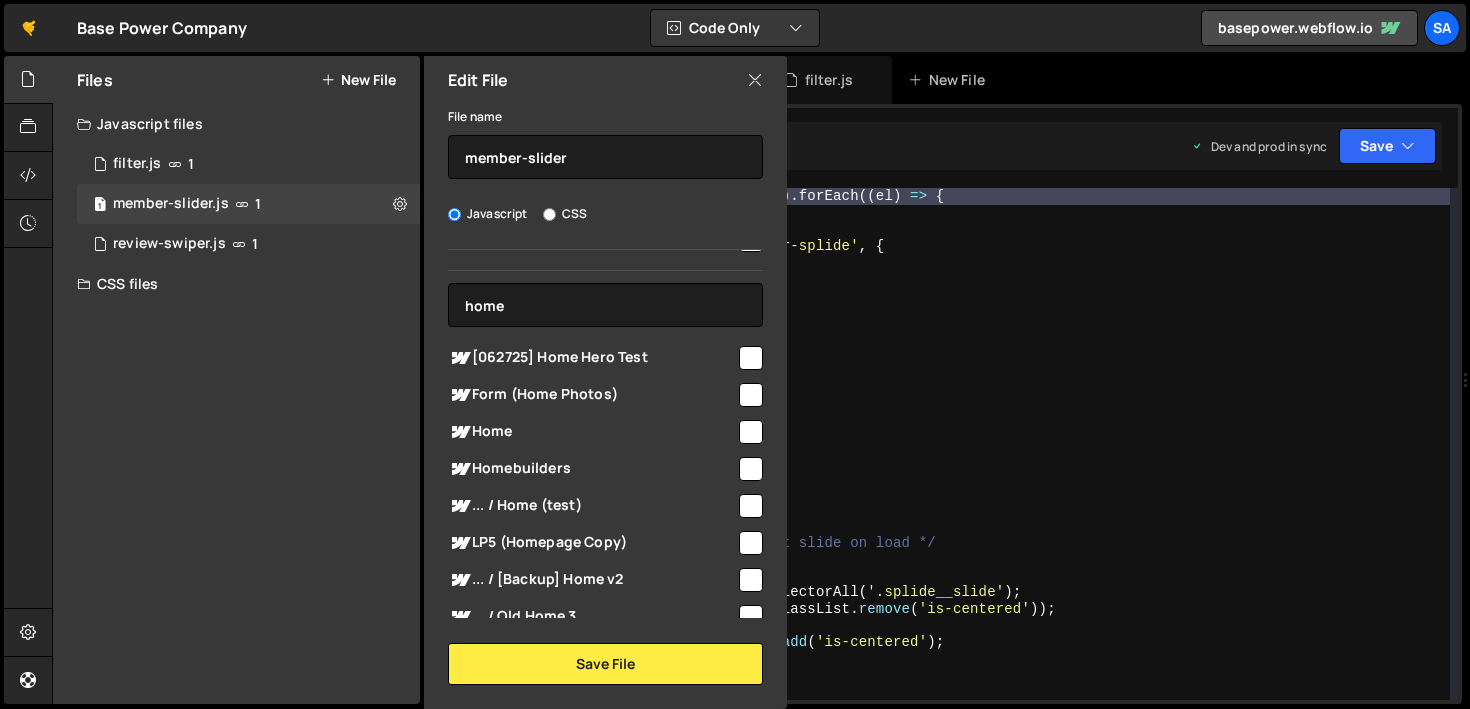 click at bounding box center (751, 432) 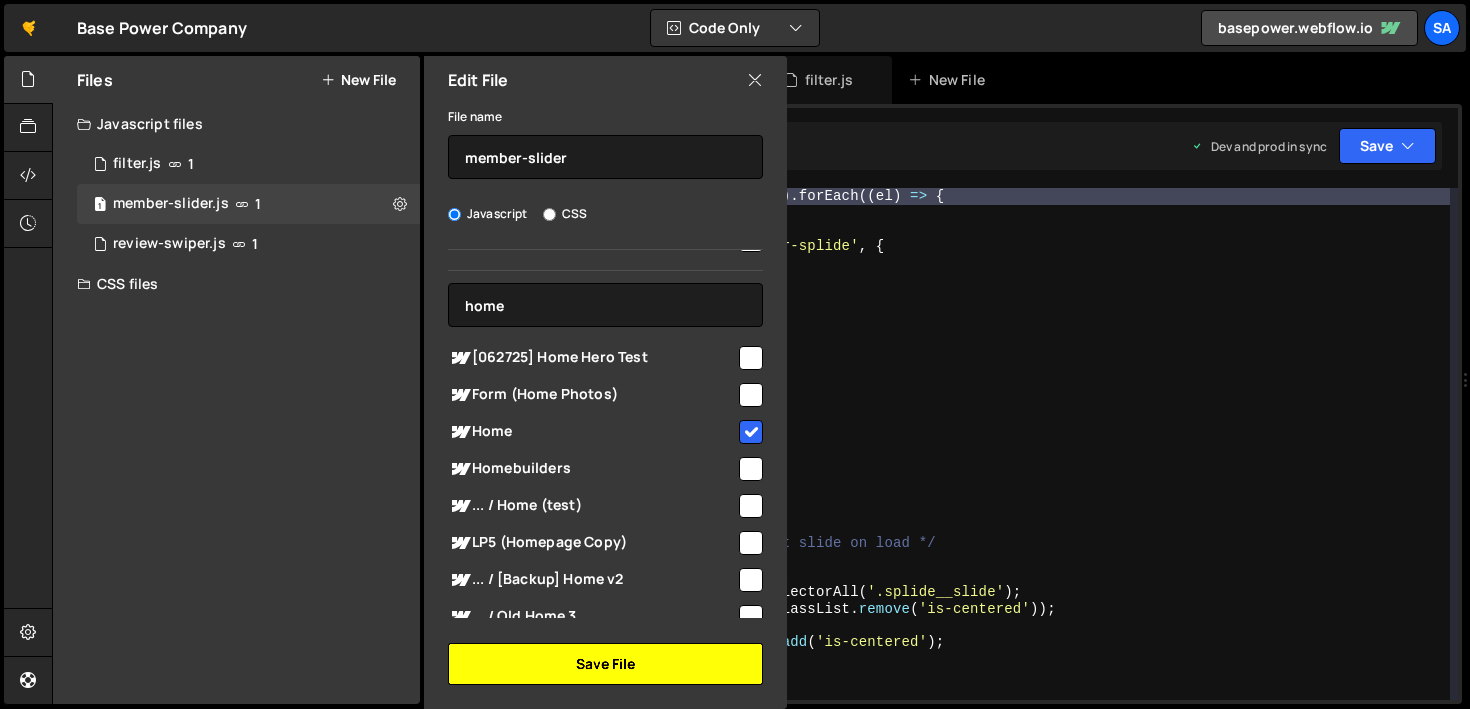 click on "Save File" at bounding box center [605, 664] 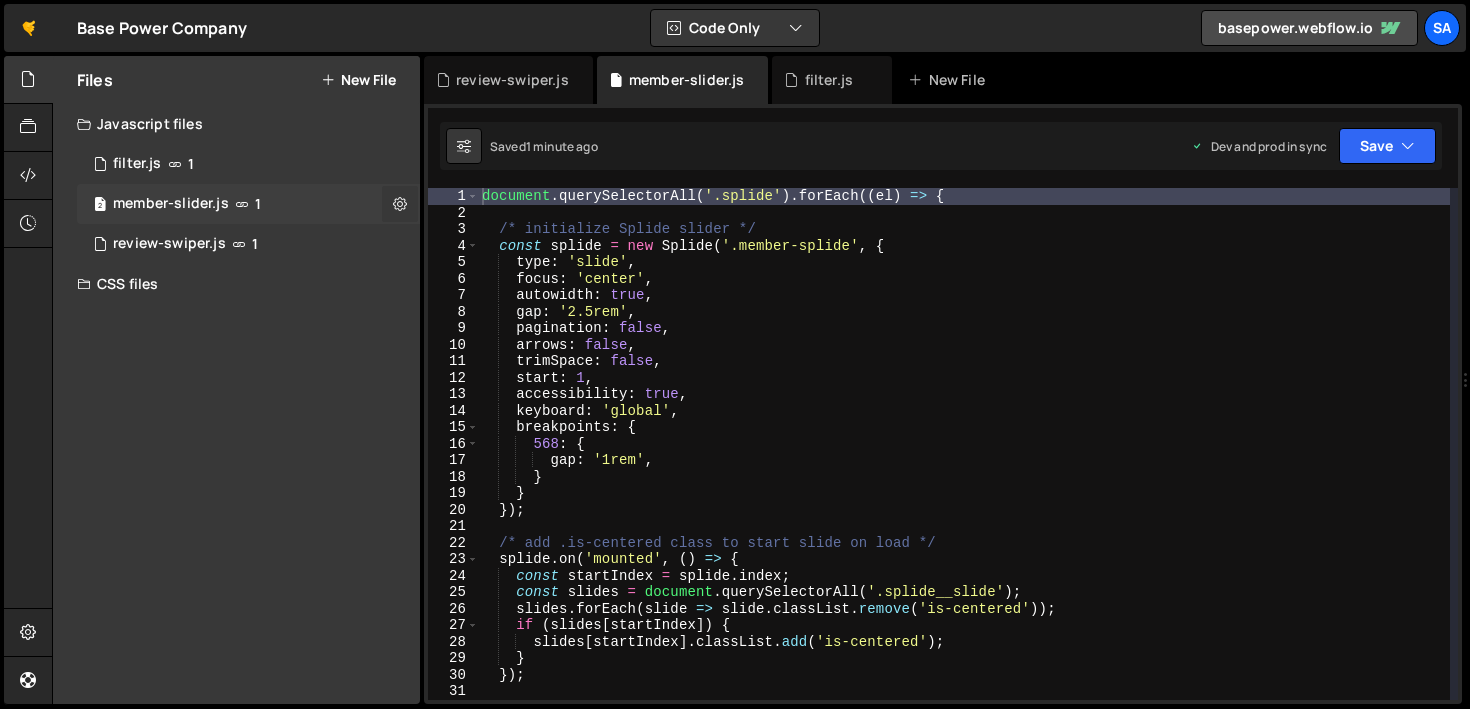 click at bounding box center (400, 203) 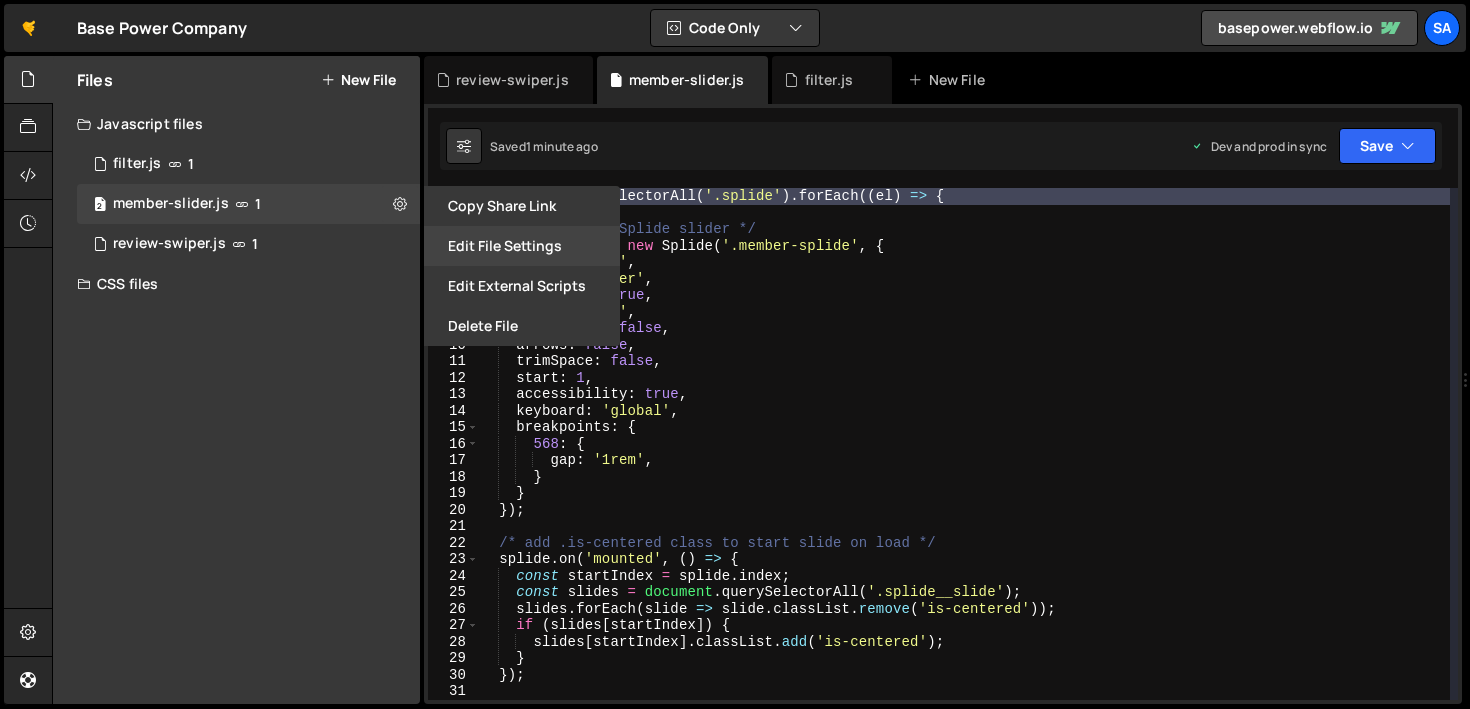 click on "Edit File Settings" at bounding box center [522, 246] 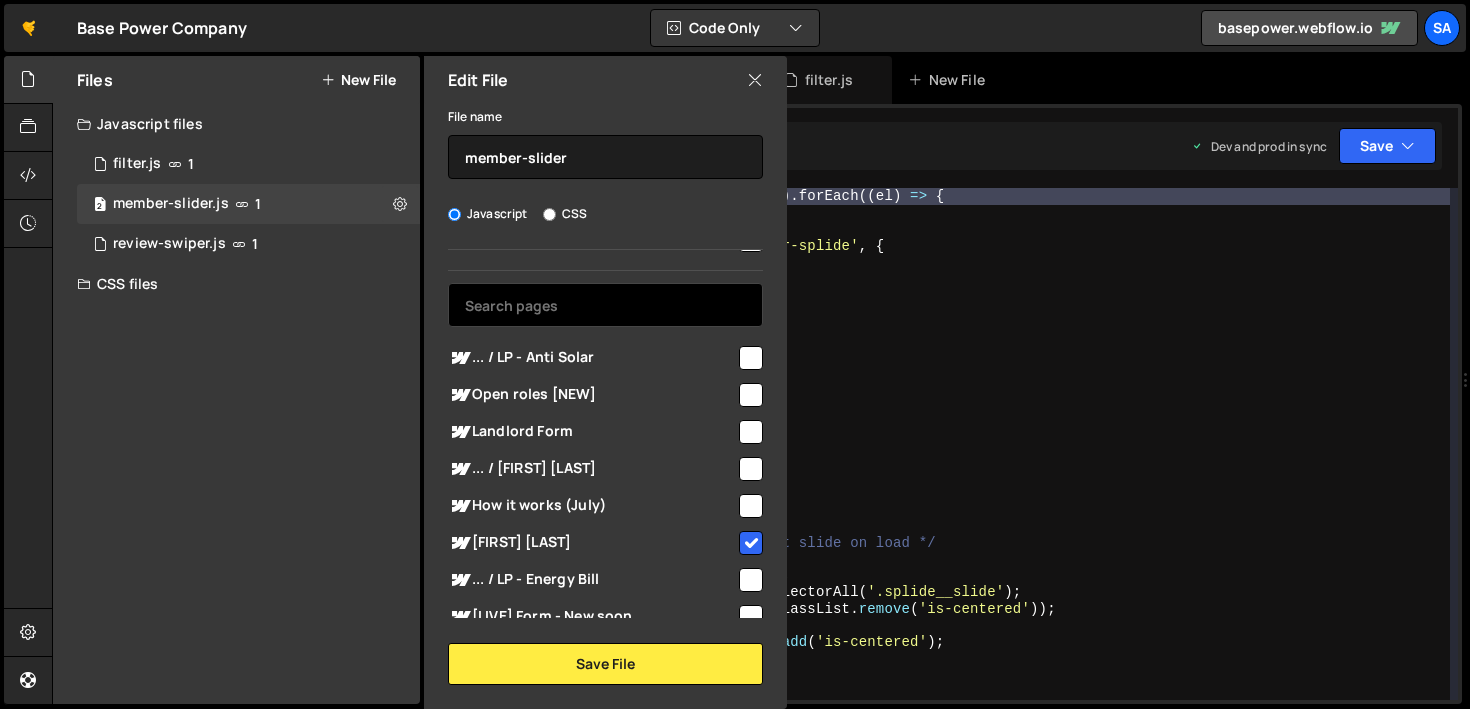 click at bounding box center (605, 305) 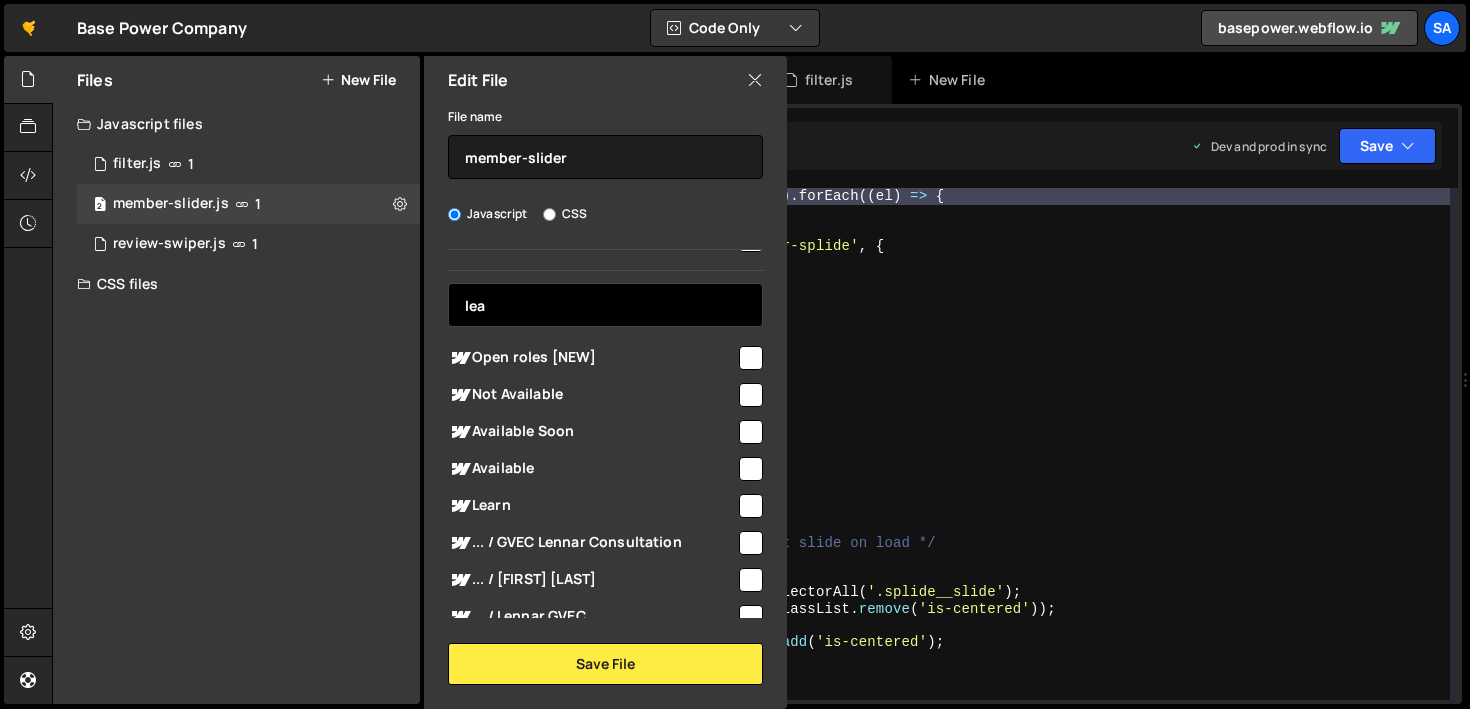 scroll, scrollTop: 0, scrollLeft: 0, axis: both 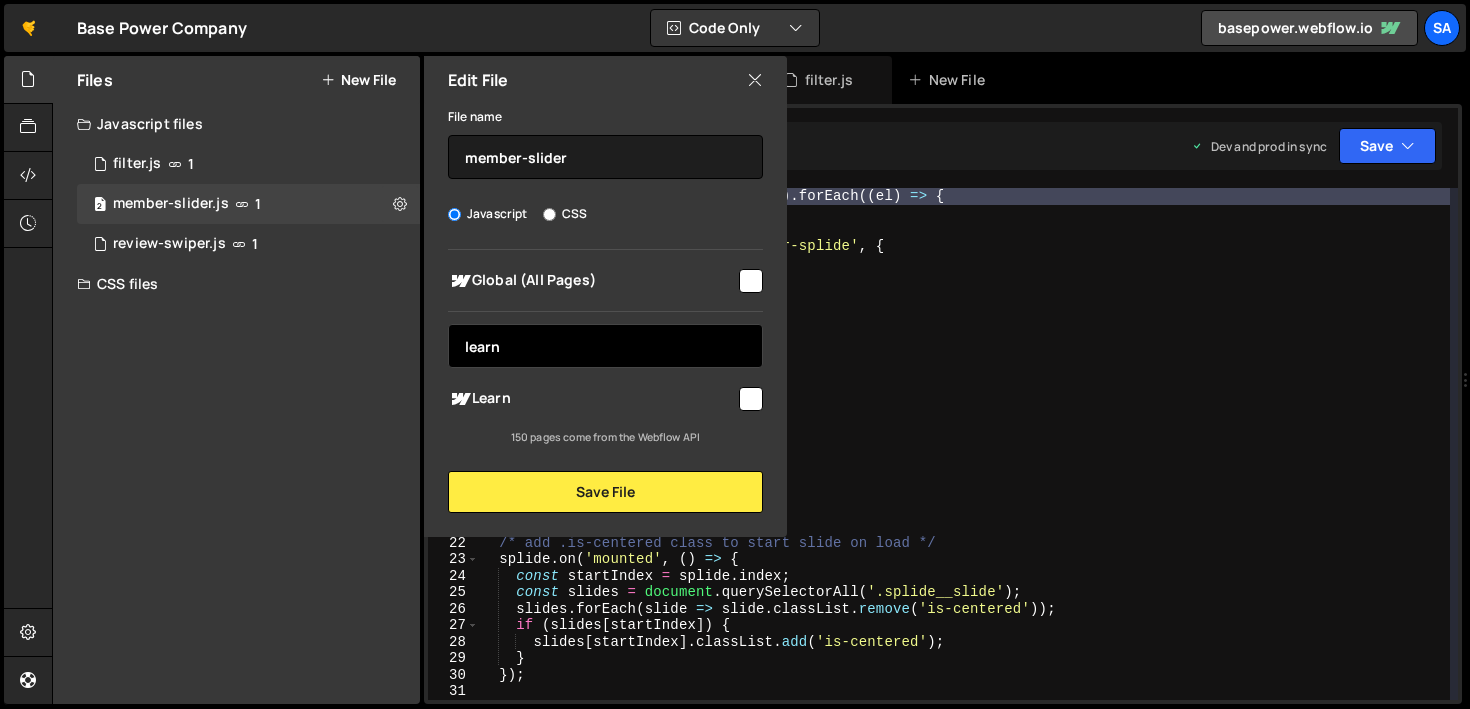 type on "learn" 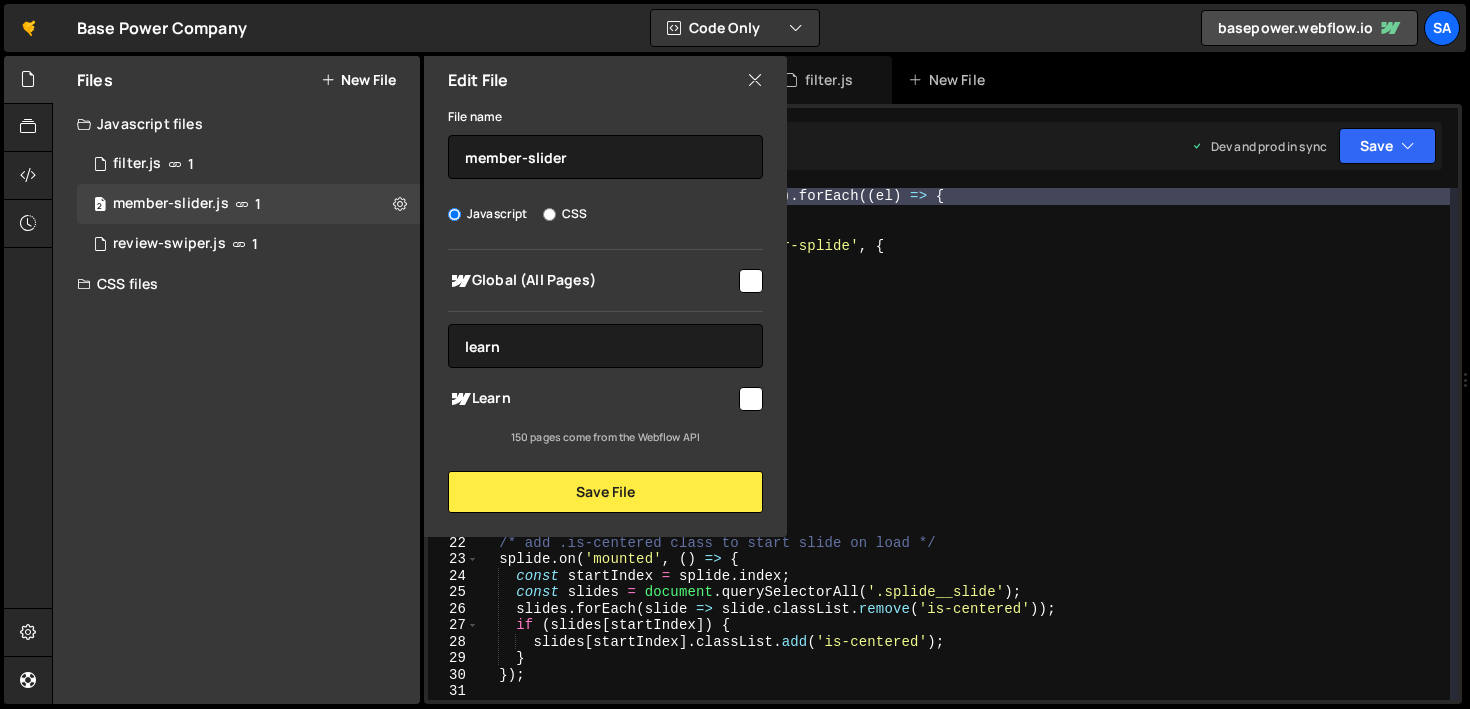 click at bounding box center (751, 399) 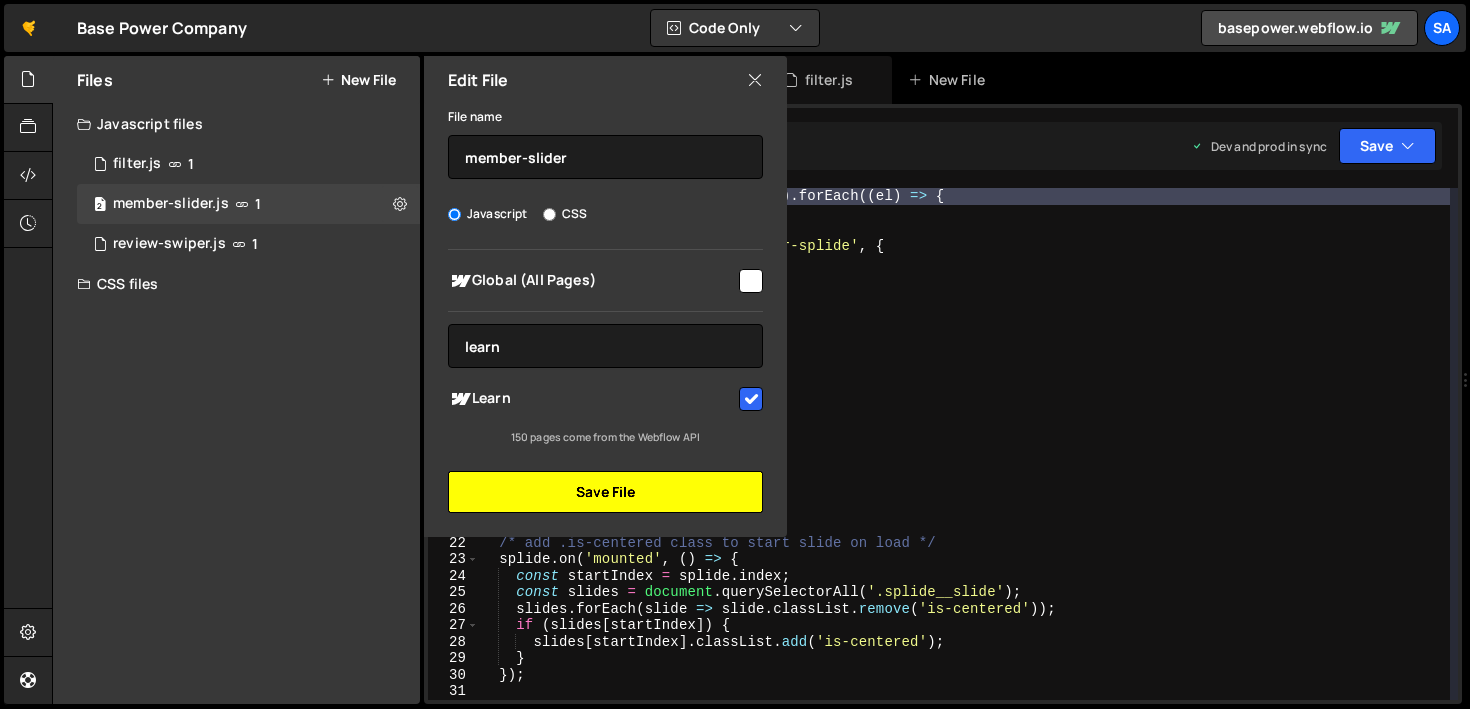 click on "Save File" at bounding box center [605, 492] 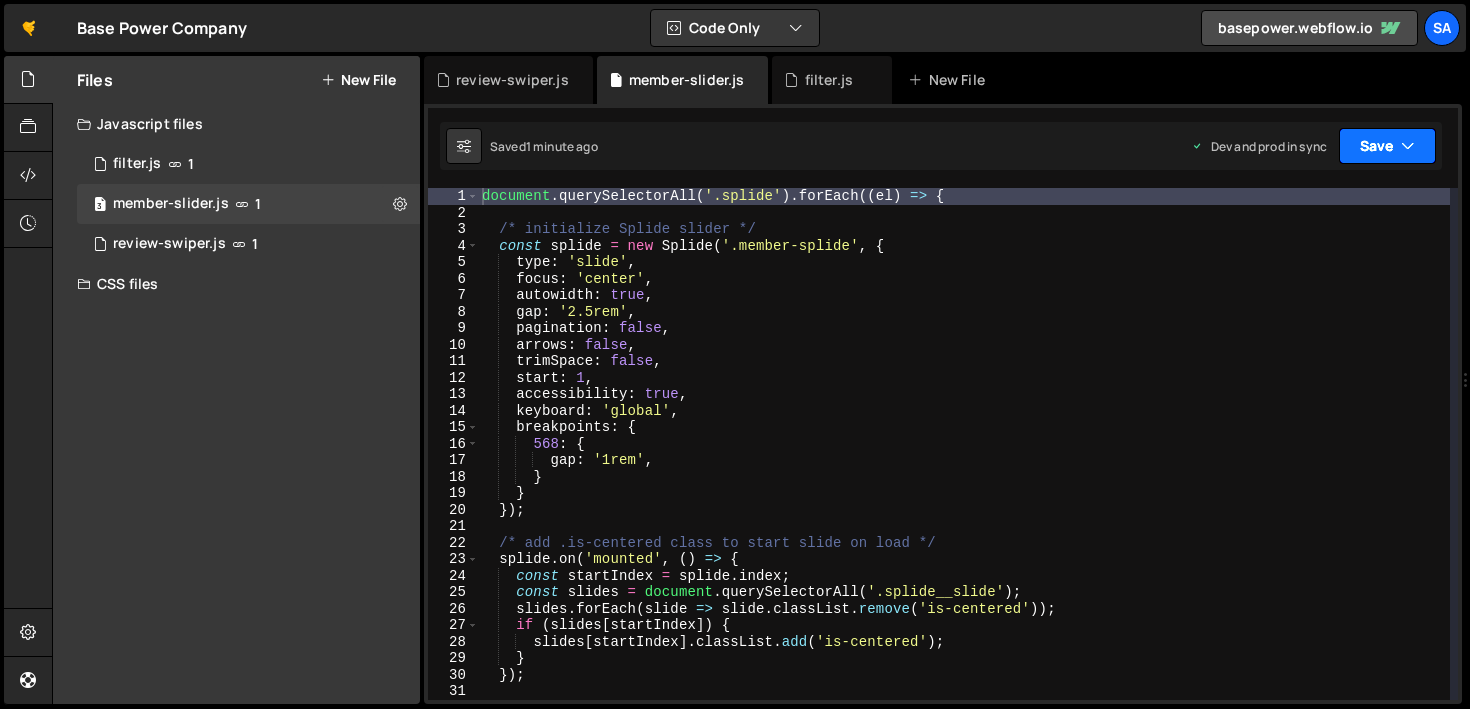 click at bounding box center [1408, 146] 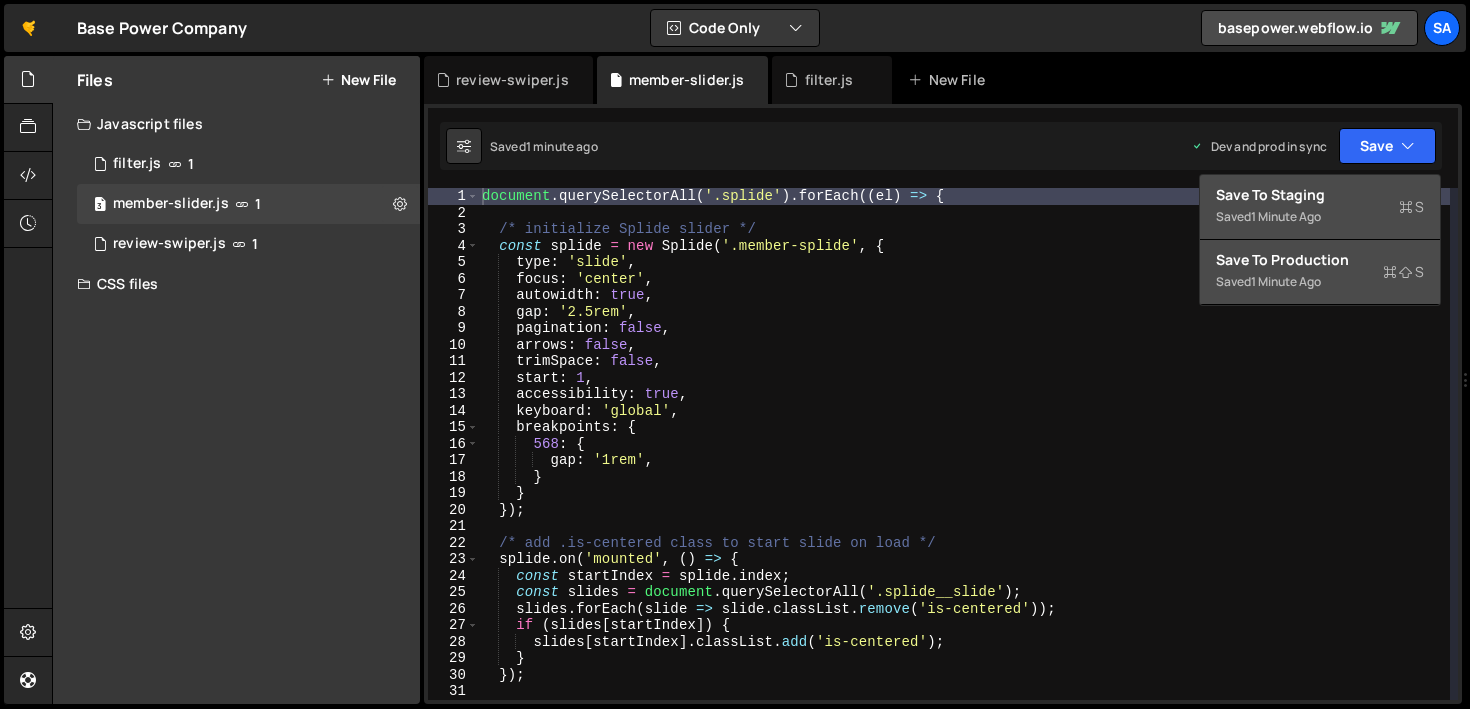 click on "Saved  1 minute ago" at bounding box center (1320, 217) 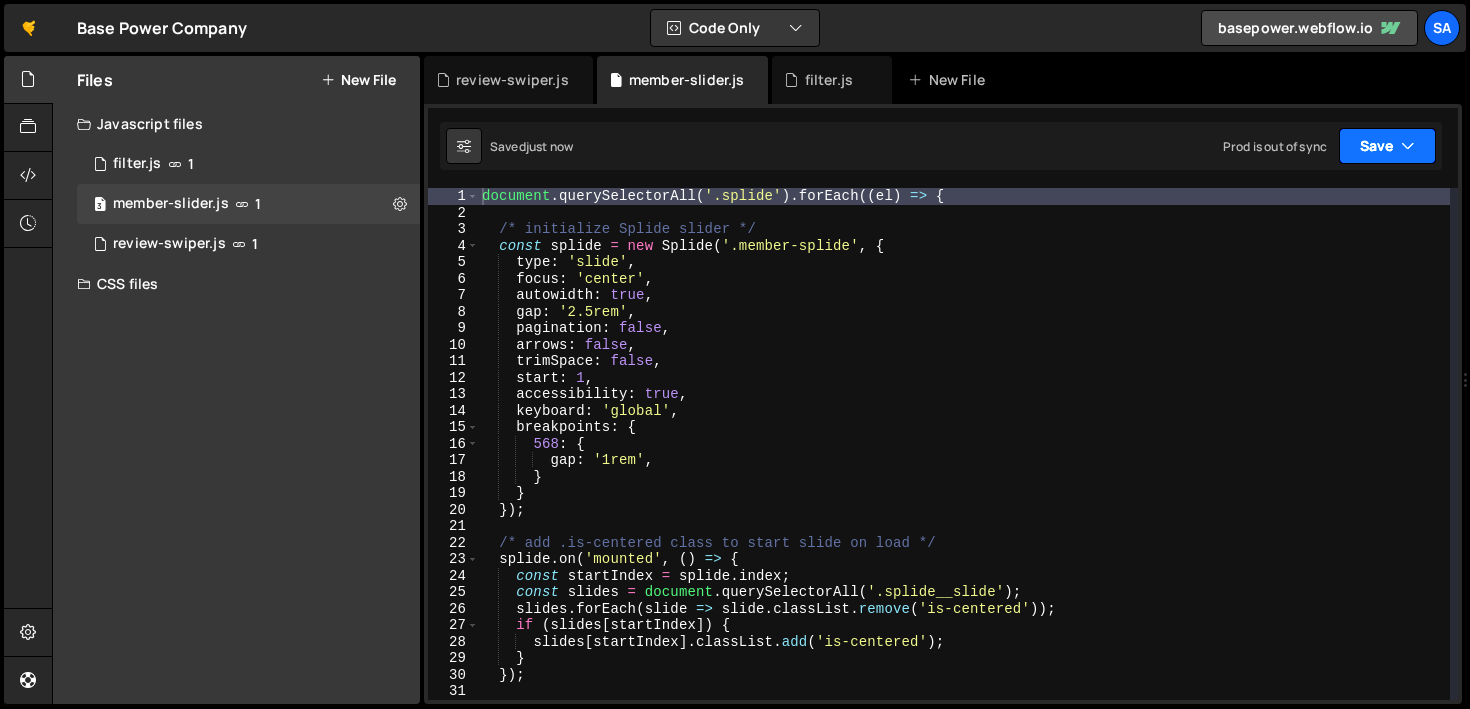 click at bounding box center (1408, 146) 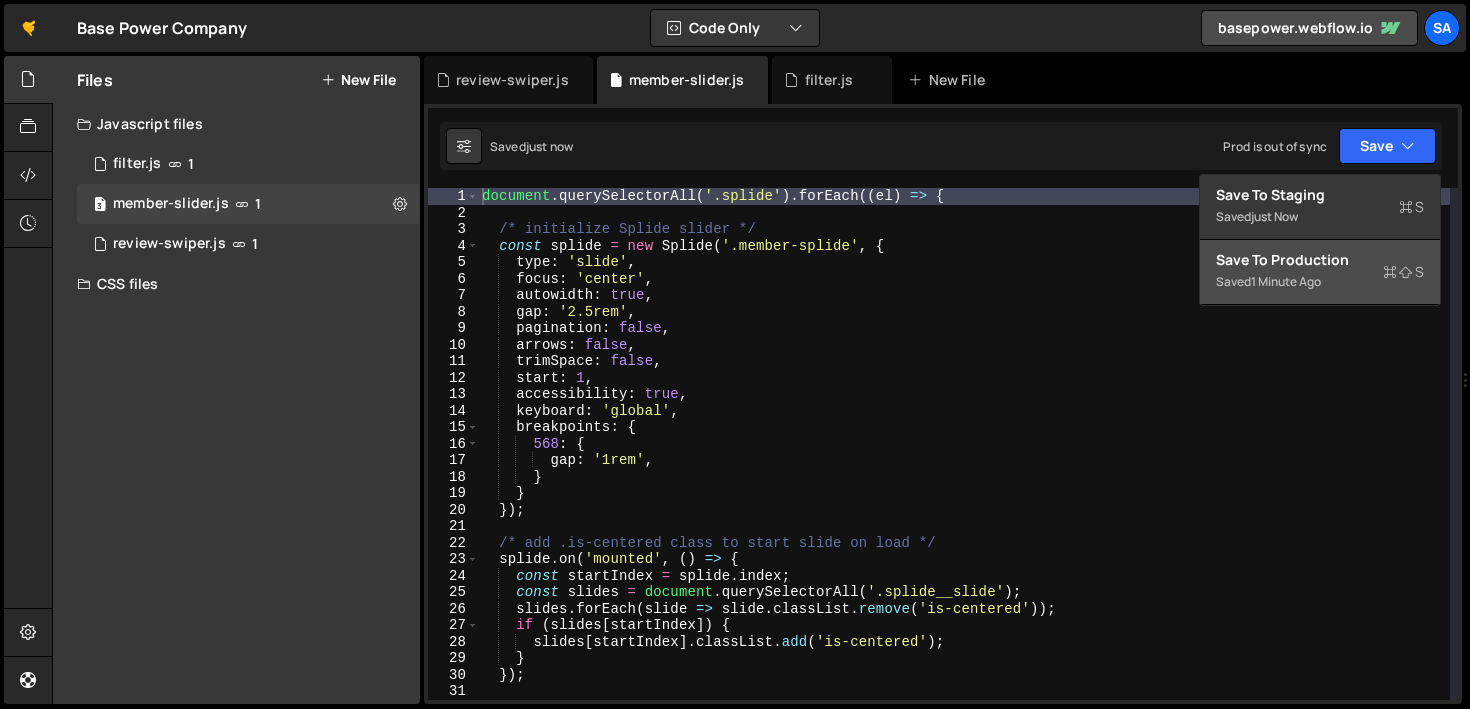 click on "Save to Production
S" at bounding box center (1320, 260) 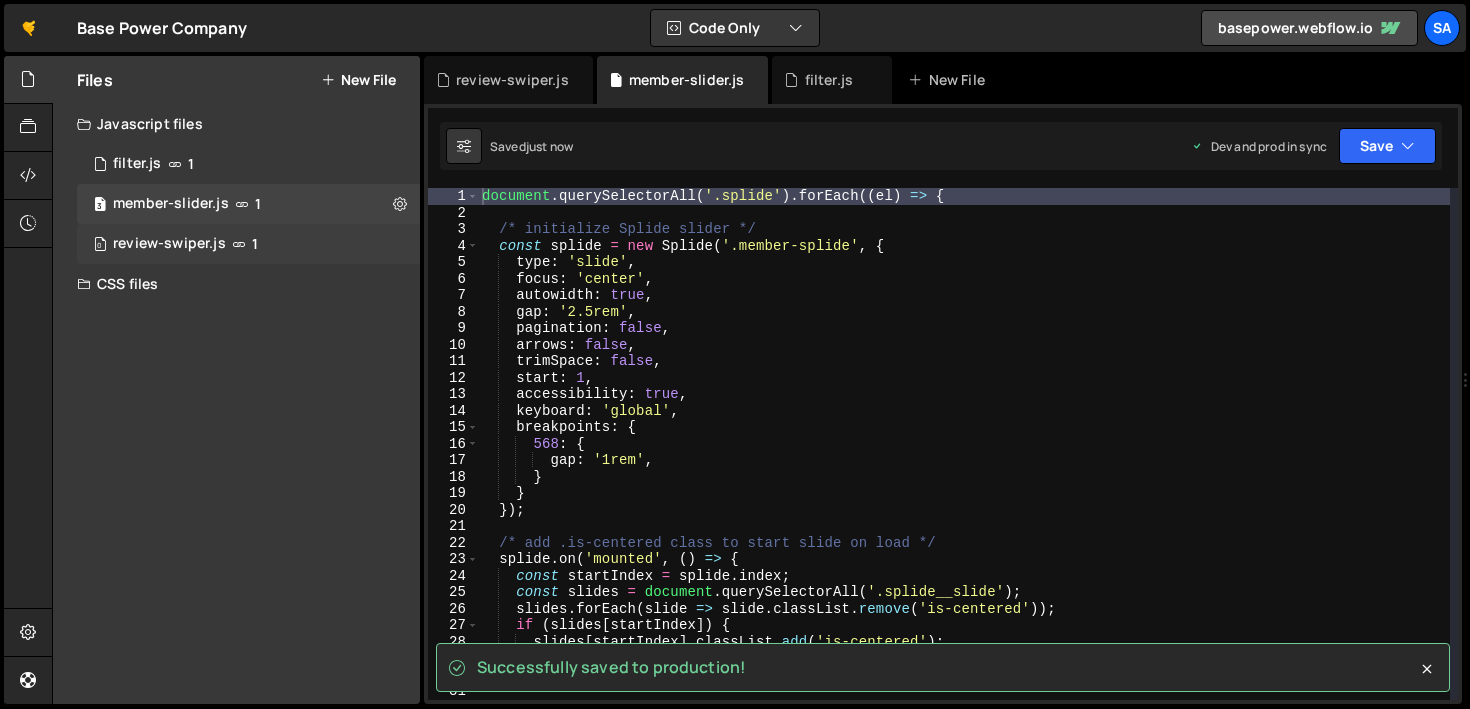 click on "0
review-swiper.js
1" at bounding box center (248, 244) 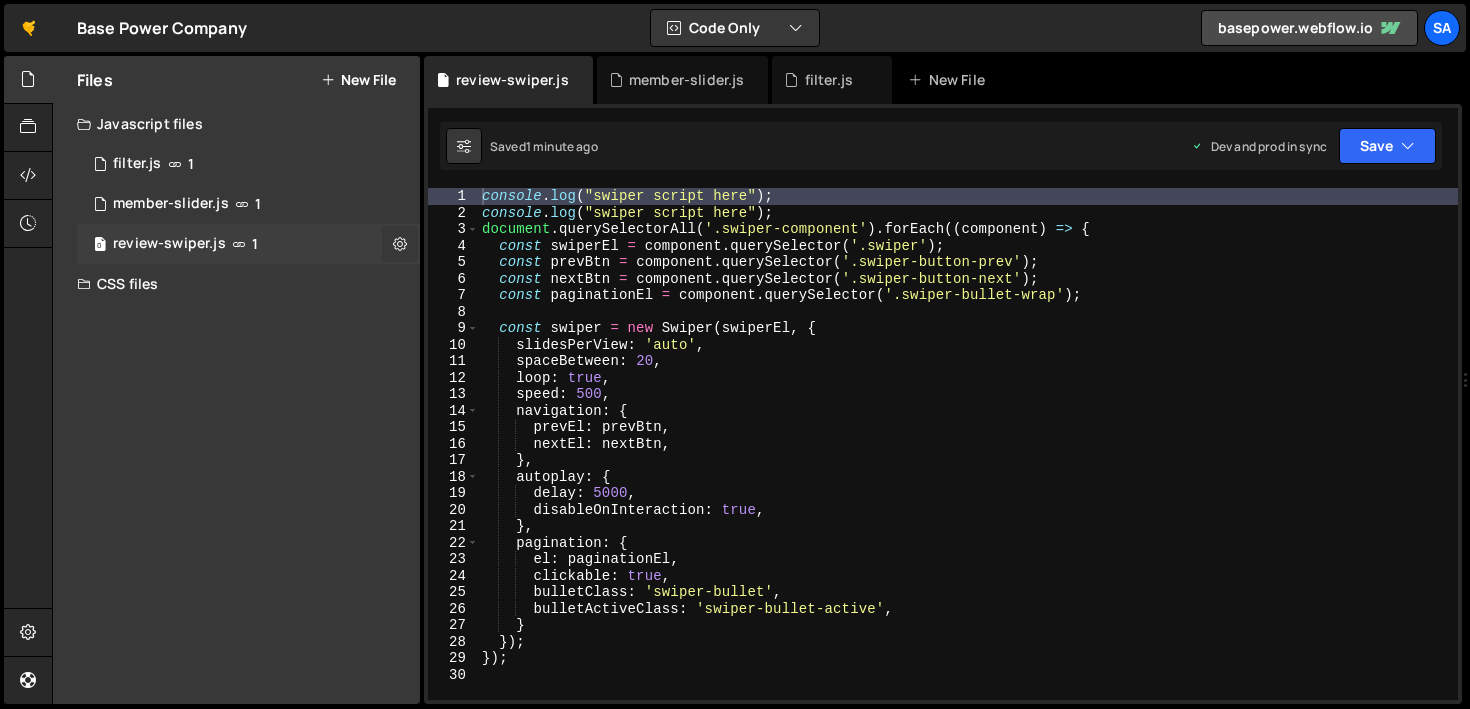 scroll, scrollTop: 12960, scrollLeft: 0, axis: vertical 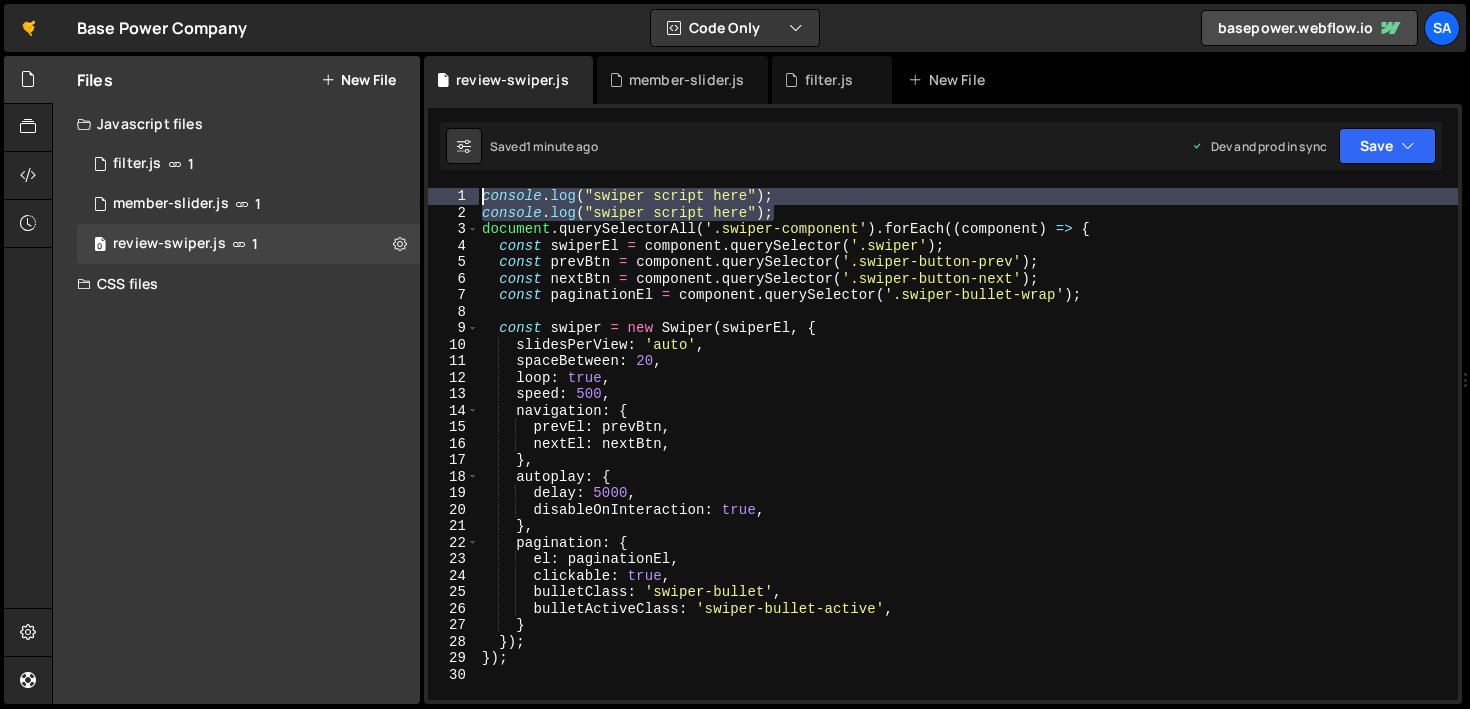 drag, startPoint x: 798, startPoint y: 216, endPoint x: 440, endPoint y: 195, distance: 358.6154 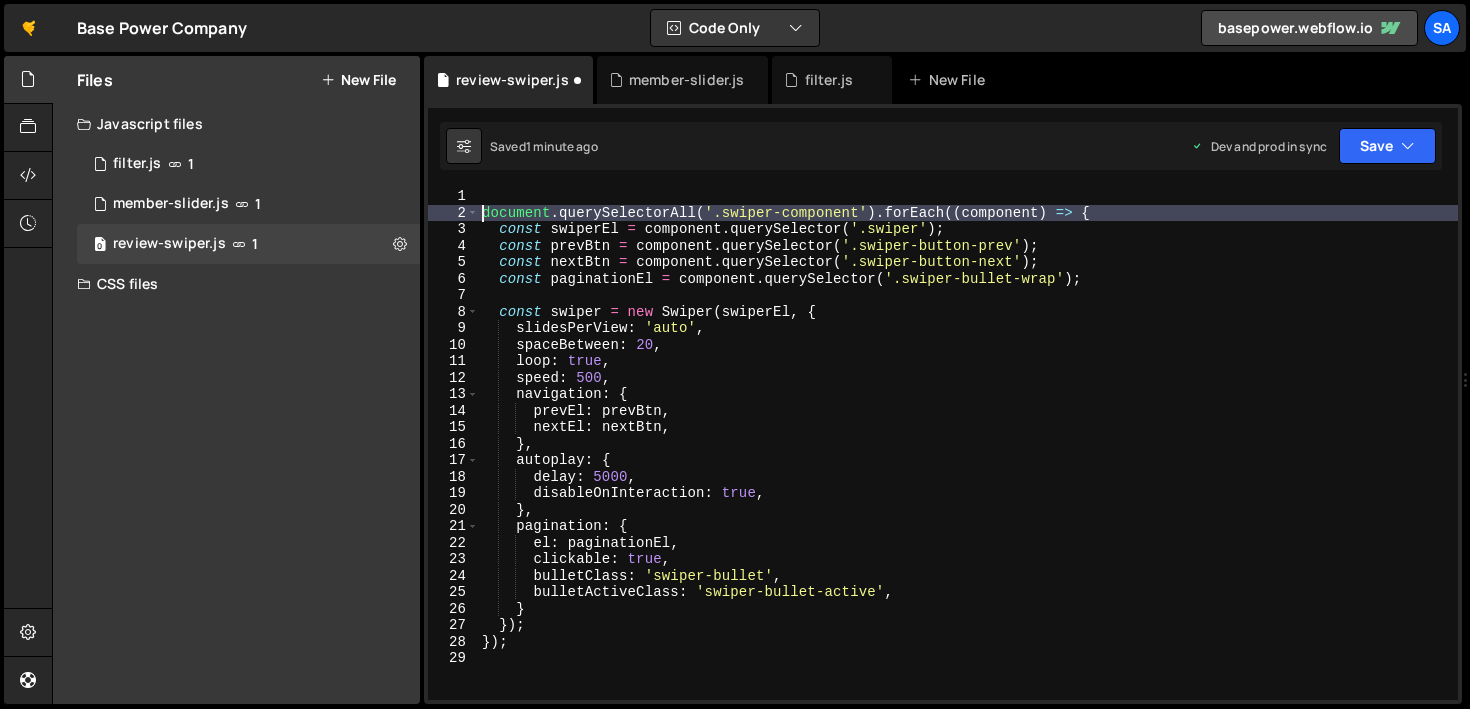 click on "document . querySelectorAll ( '.swiper-component' ) . forEach (( component )   =>   {    const   swiperEl   =   component . querySelector ( '.swiper' ) ;    const   prevBtn   =   component . querySelector ( '.swiper-button-prev' ) ;    const   nextBtn   =   component . querySelector ( '.swiper-button-next' ) ;    const   paginationEl   =   component . querySelector ( '.swiper-bullet-wrap' ) ;    const   swiper   =   new   Swiper ( swiperEl ,   {       slidesPerView :   'auto' ,       spaceBetween :   20 ,       loop :   true ,       speed :   500 ,       navigation :   {          prevEl :   prevBtn ,          nextEl :   nextBtn ,       } ,       autoplay :   {          delay :   5000 ,          disableOnInteraction :   true ,       } ,       pagination :   {          el :   paginationEl ,          clickable :   true ,          bulletClass :   'swiper-bullet' ,          bulletActiveClass :   'swiper-bullet-active' ,       }    }) ; }) ;" at bounding box center (968, 460) 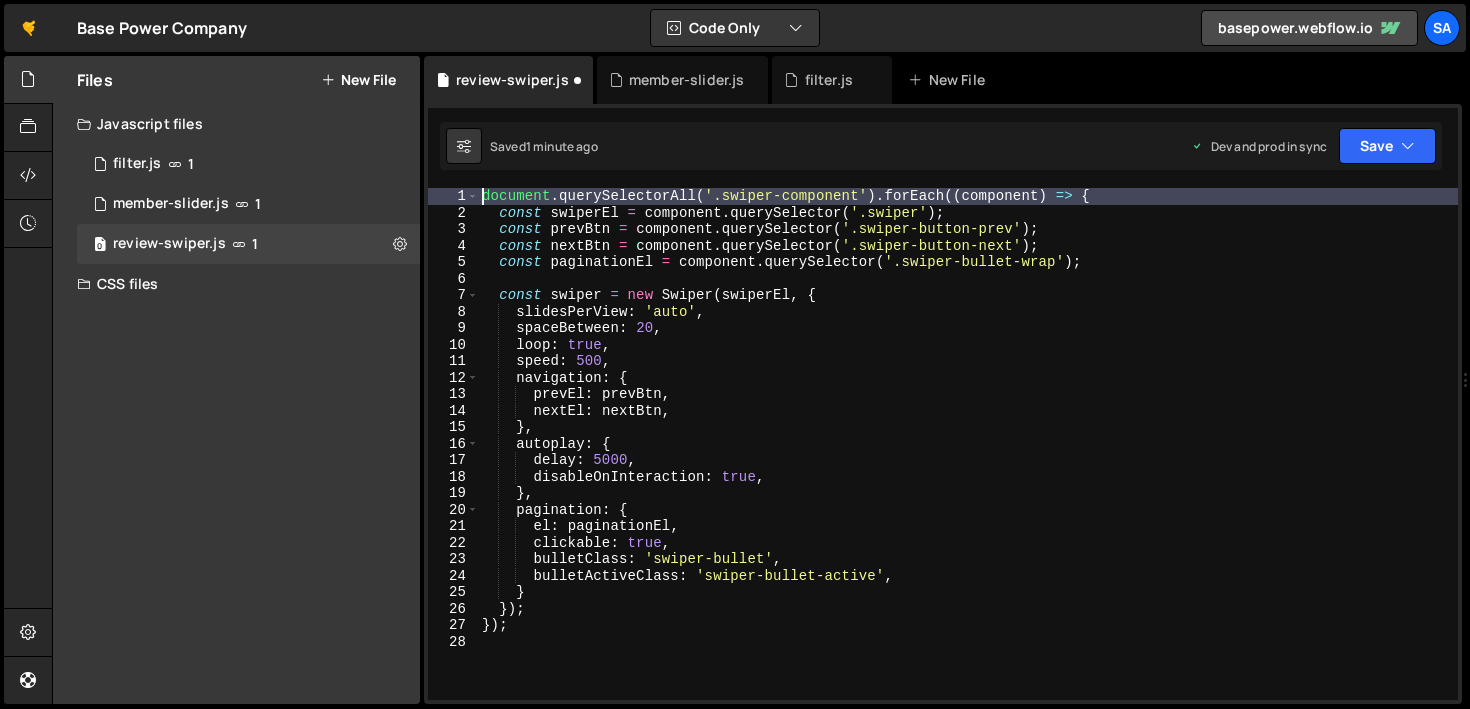 click on "Saved  1 minute ago
Dev and prod in sync
Upgrade to Edit
Save
Save to Staging
S
Saved   S Saved" at bounding box center (941, 146) 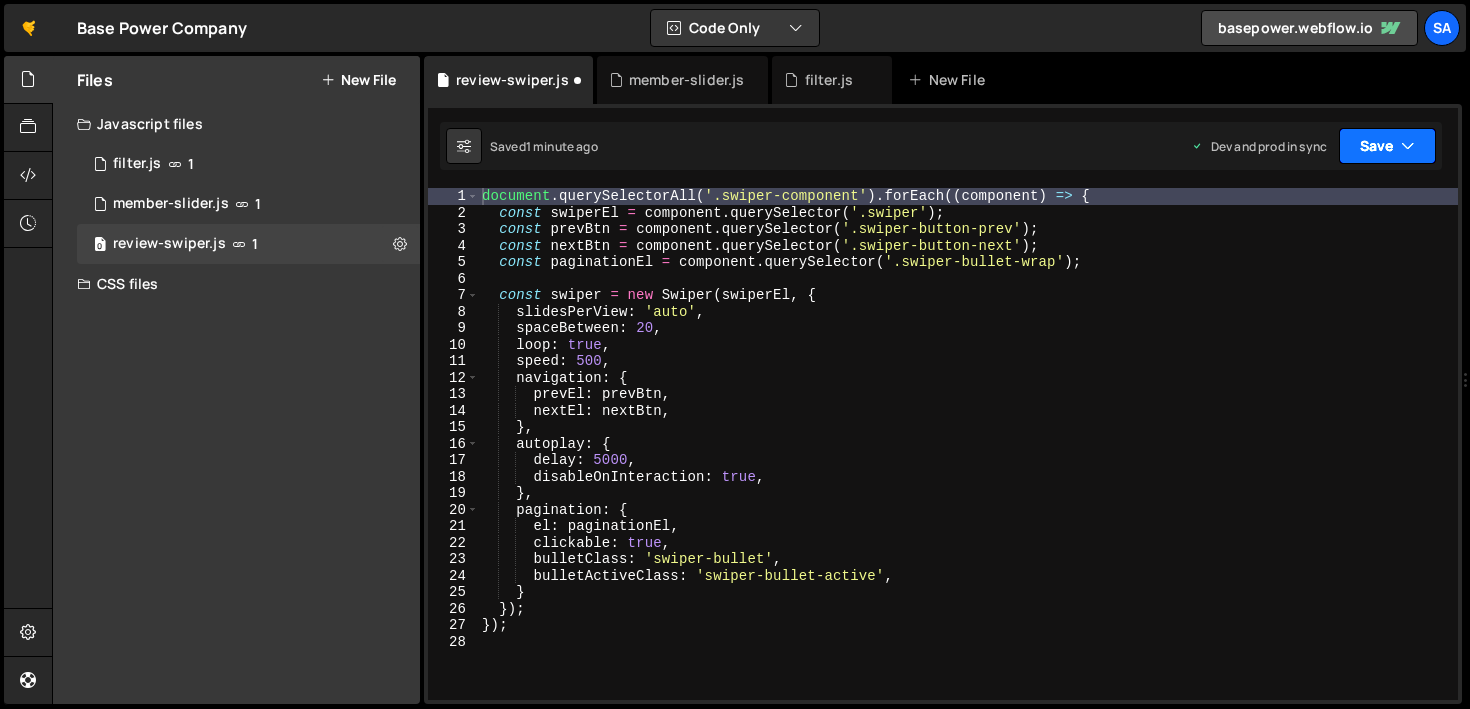 click at bounding box center [1408, 146] 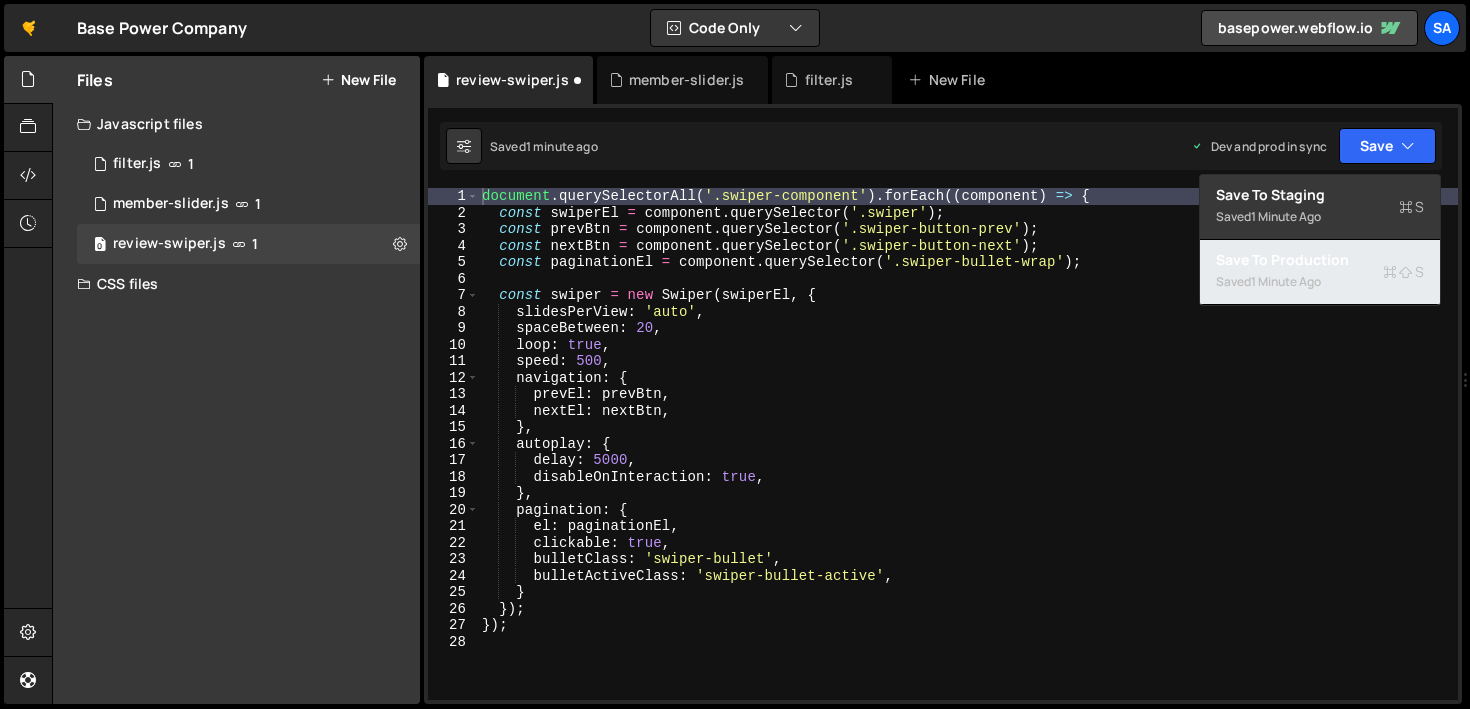 click on "Saved  1 minute ago" at bounding box center [1320, 282] 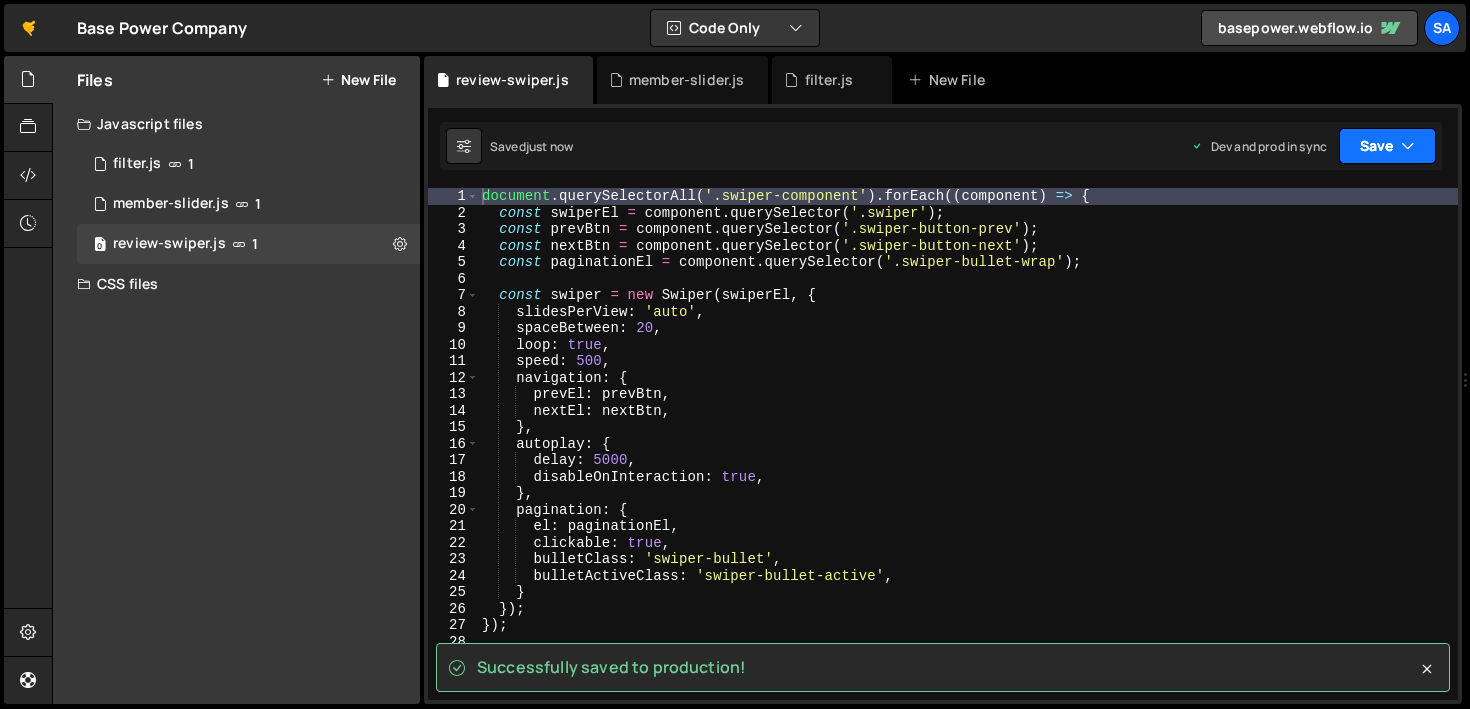 click on "Save" at bounding box center (1387, 146) 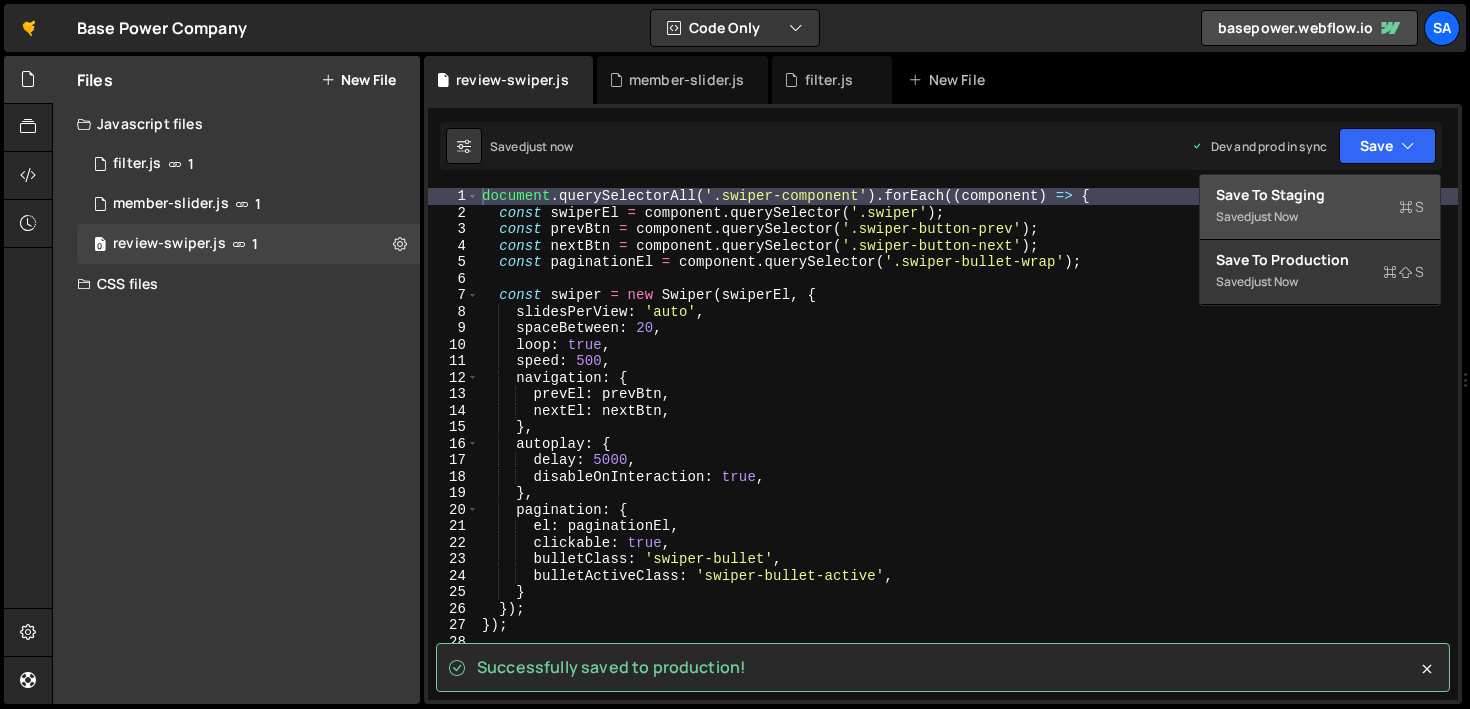 click on "Save to Staging
S" at bounding box center (1320, 195) 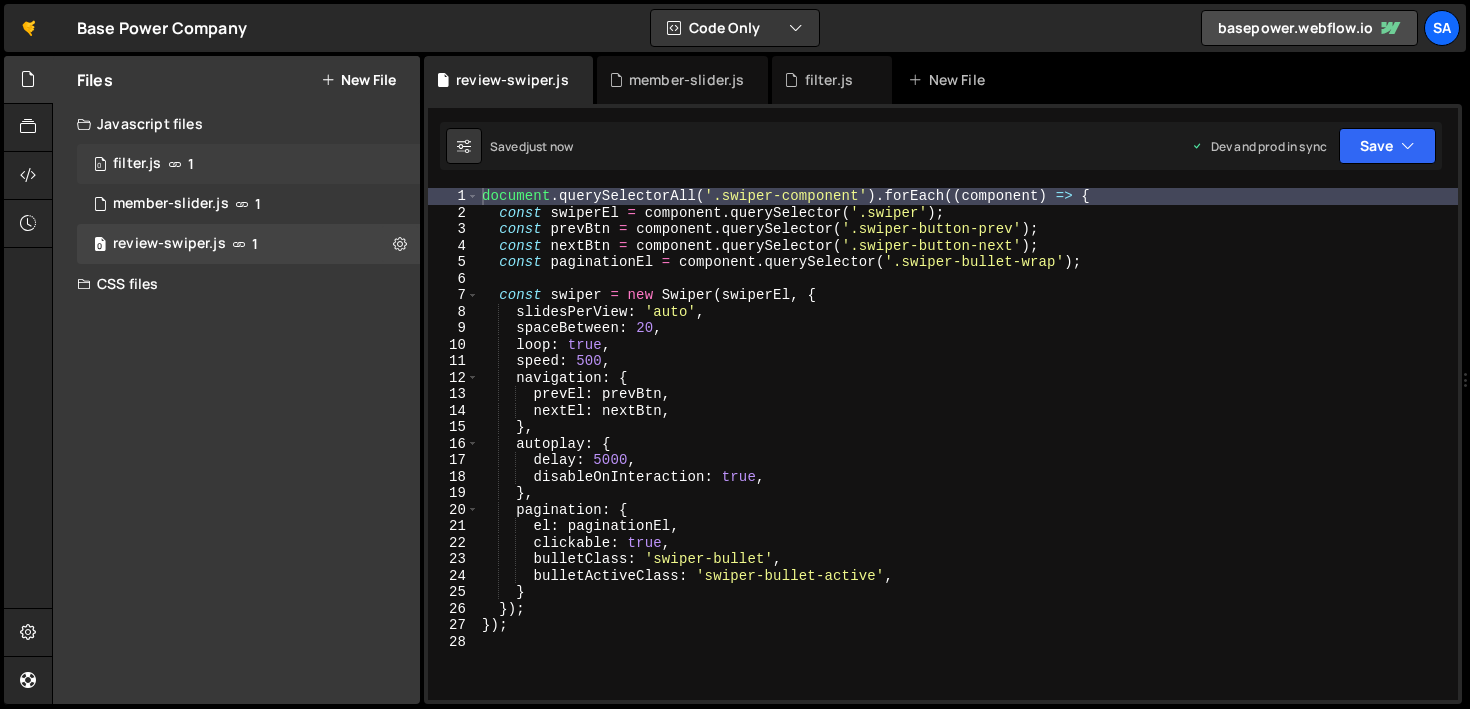 click on "0
filter.js
1" at bounding box center [248, 164] 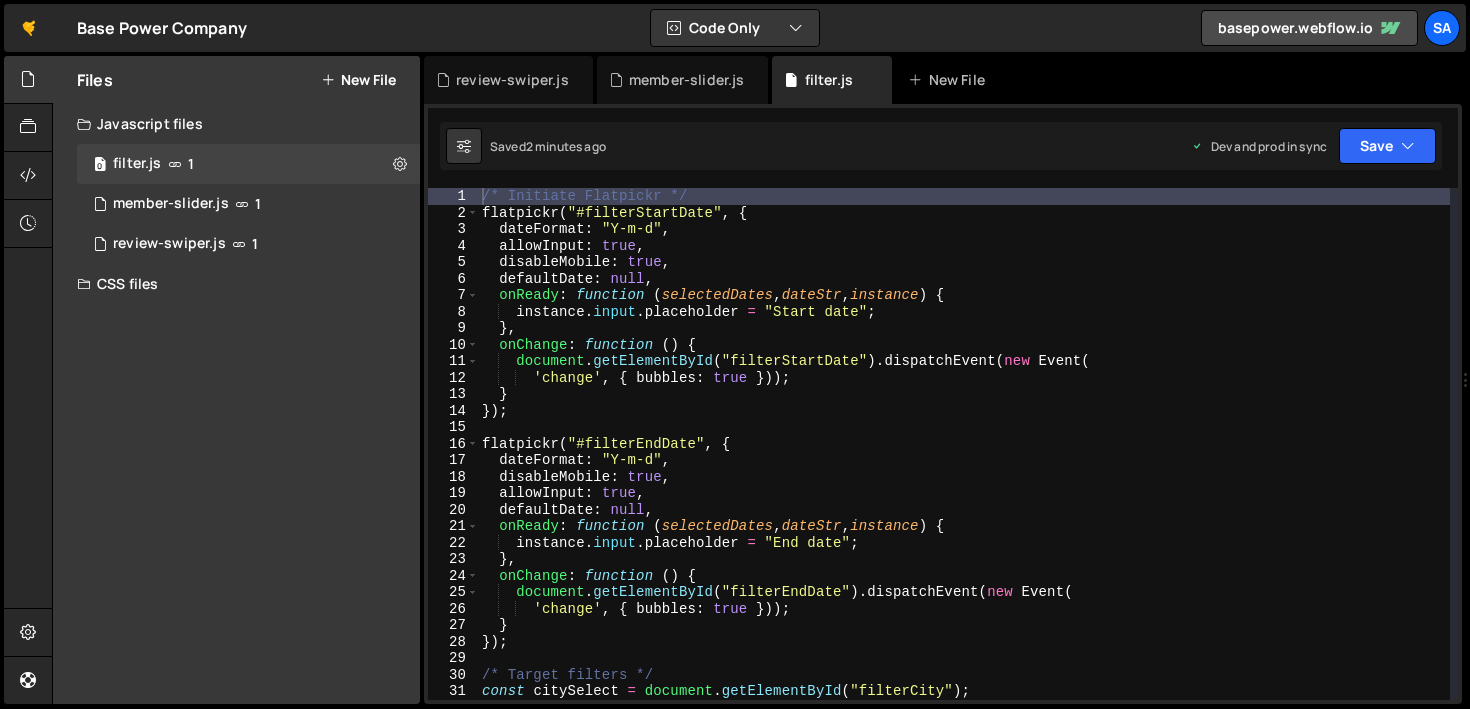 scroll, scrollTop: 2831, scrollLeft: 0, axis: vertical 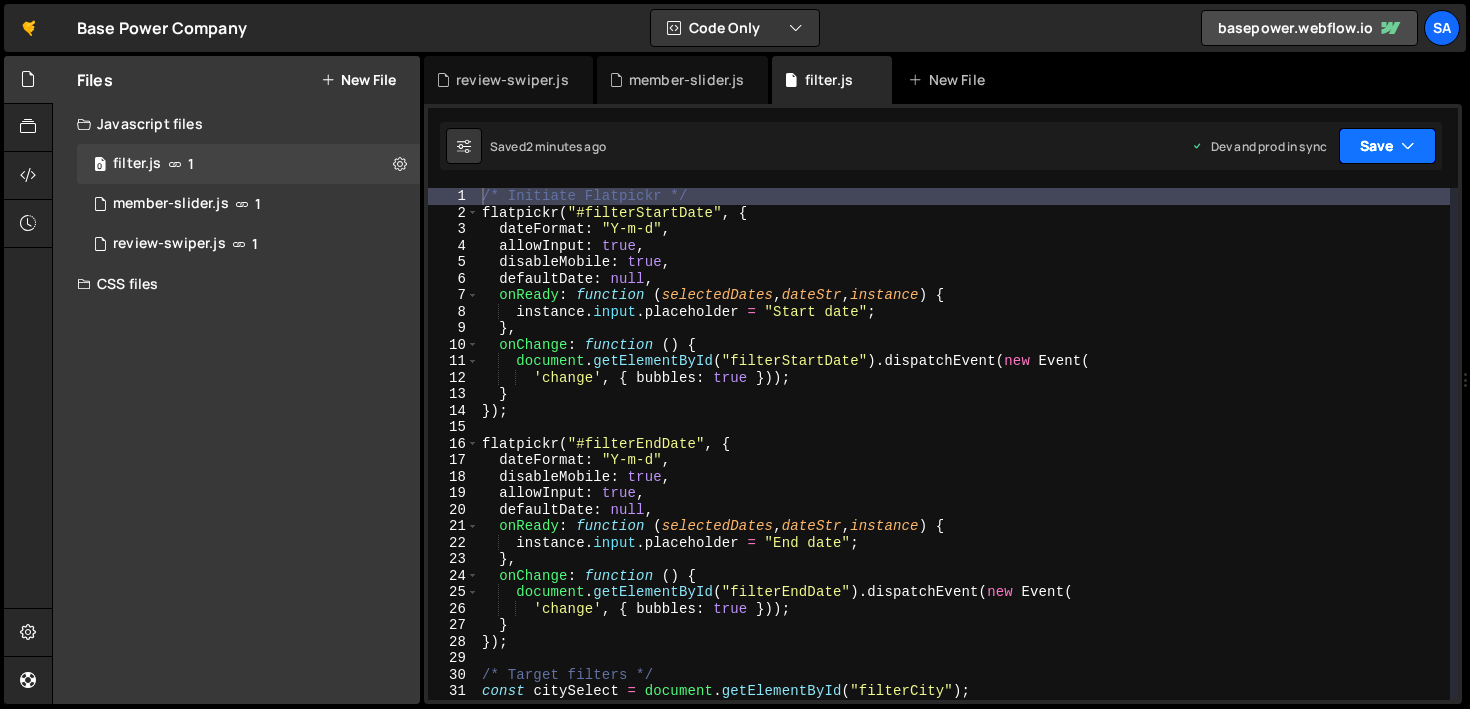 click at bounding box center [1408, 146] 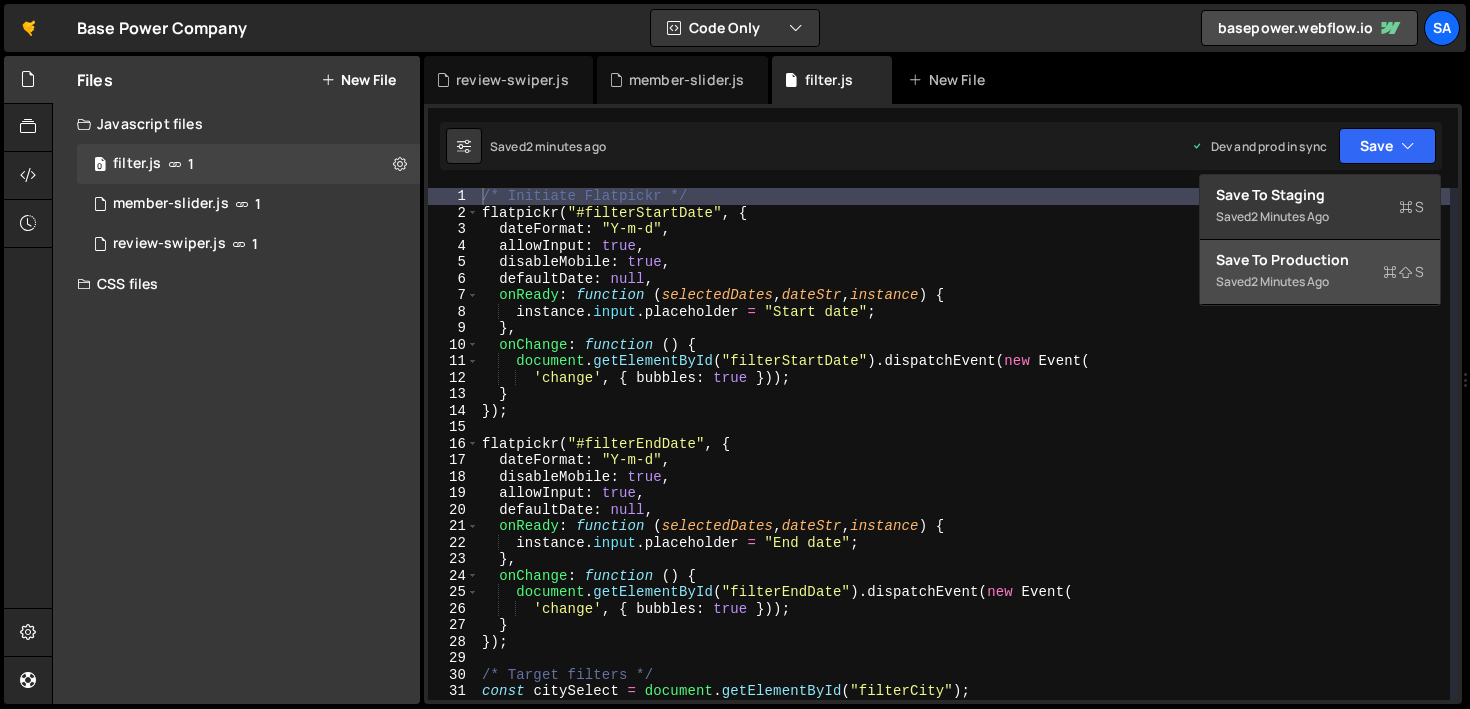 click on "Save to Production
S" at bounding box center [1320, 260] 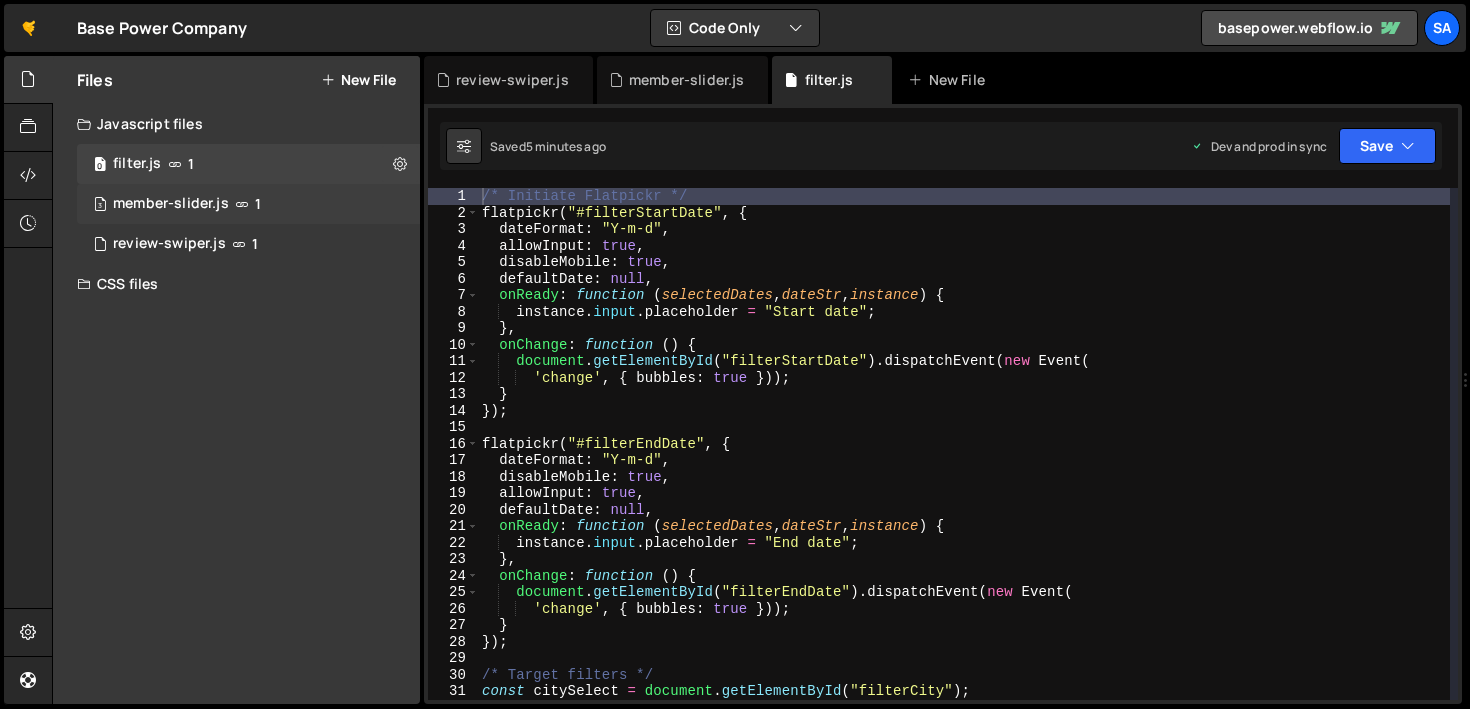 click on "member-slider.js" at bounding box center (171, 204) 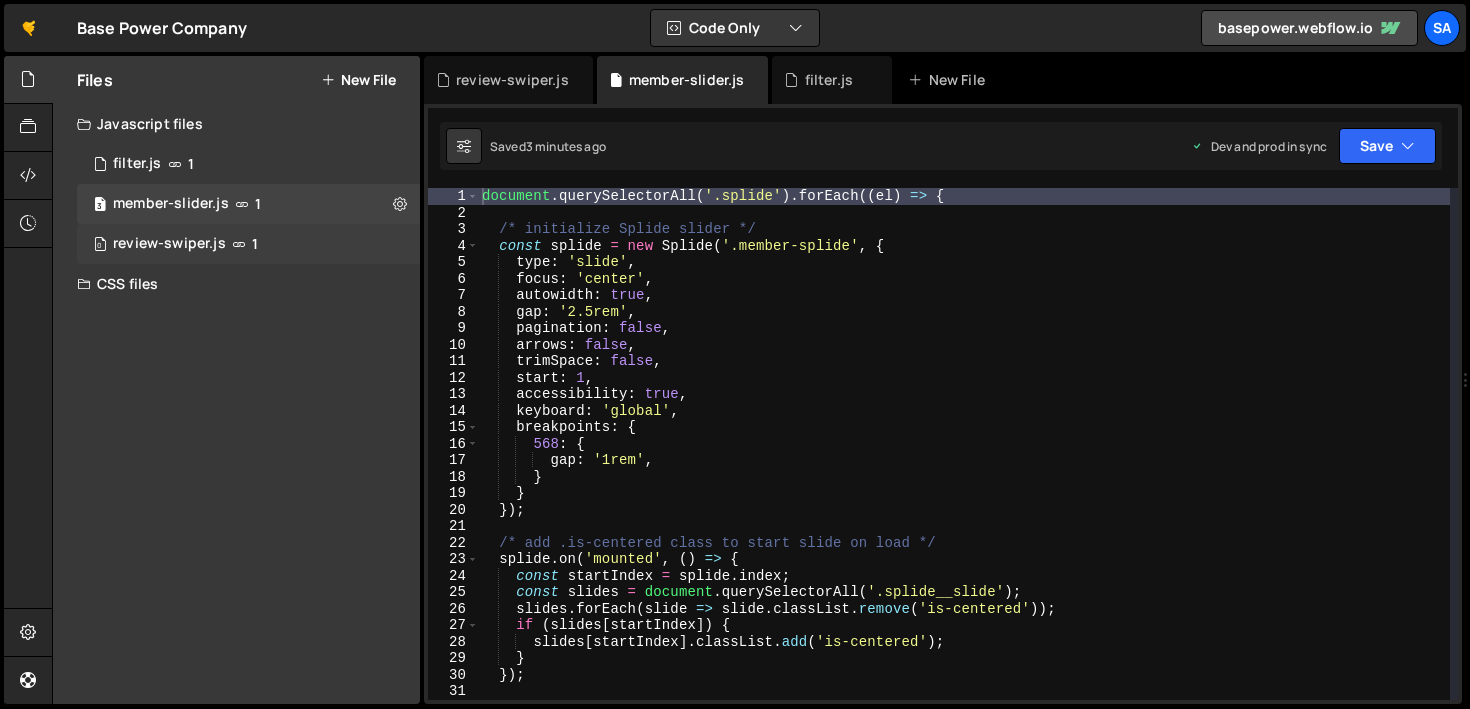 scroll, scrollTop: 6030, scrollLeft: 0, axis: vertical 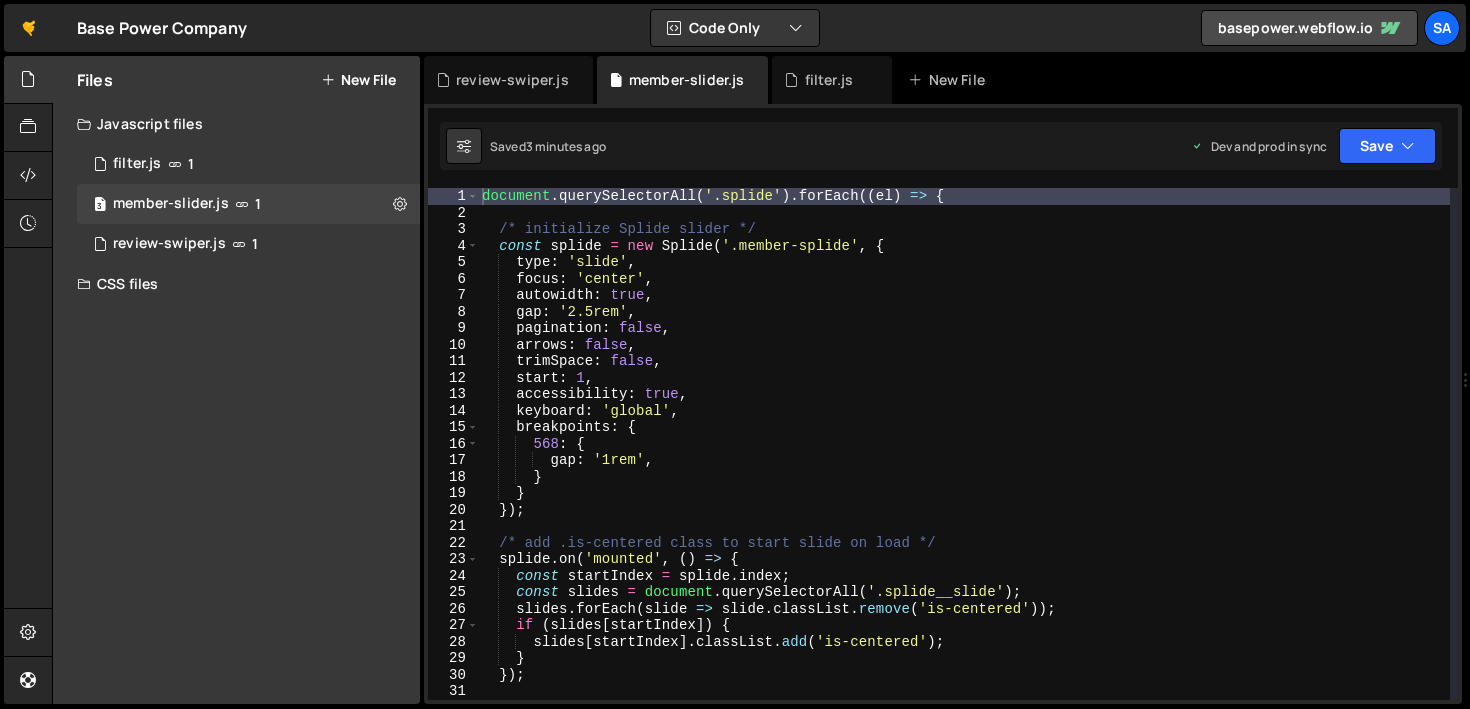 click on "document . querySelectorAll ( '.splide' ) . forEach (( el )   =>   {    /* initialize Splide slider */    const   splide   =   new   Splide ( '.member-splide' ,   {       type :   'slide' ,       focus :   'center' ,       autowidth :   true ,       gap :   '2.5rem' ,       pagination :   false ,       arrows :   false ,       trimSpace :   false ,       start :   1 ,       accessibility :   true ,       keyboard :   'global' ,       breakpoints :   {          568 :   {             gap :   '1rem' ,          }       }    }) ;    /* add .is-centered class to start slide on load */    splide . on ( 'mounted' ,   ( )   =>   {       const   startIndex   =   splide . index ;       const   slides   =   document . querySelectorAll ( '.splide__slide' ) ;       slides . forEach ( slide   =>   slide . classList . remove ( 'is-centered' )) ;       if   ( slides [ startIndex ])   {          slides [ startIndex ] . classList . add ( 'is-centered' ) ;       }    }) ;       splide . on ( 'move' ,   ( newIndex )   =>   {" at bounding box center [964, 460] 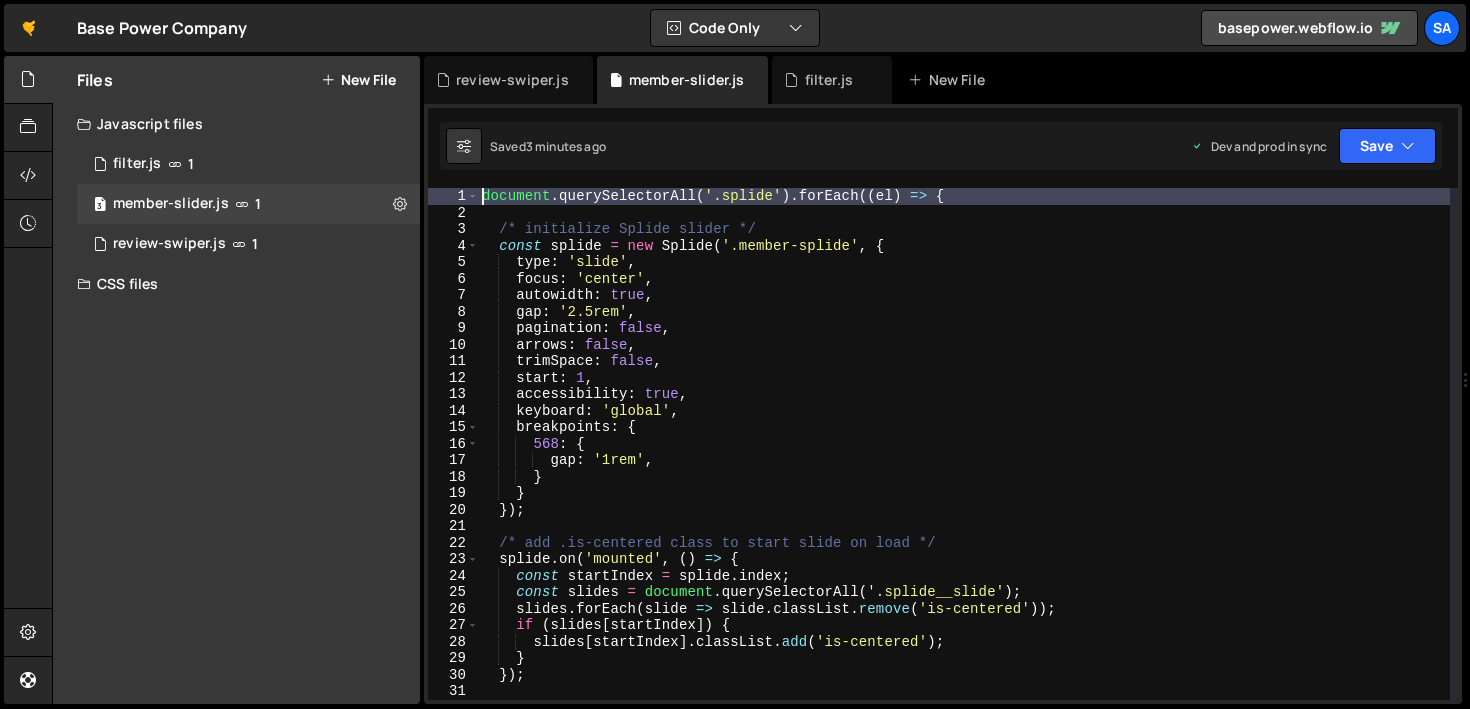 type on "document.querySelectorAll('.splide').forEach((el) => {" 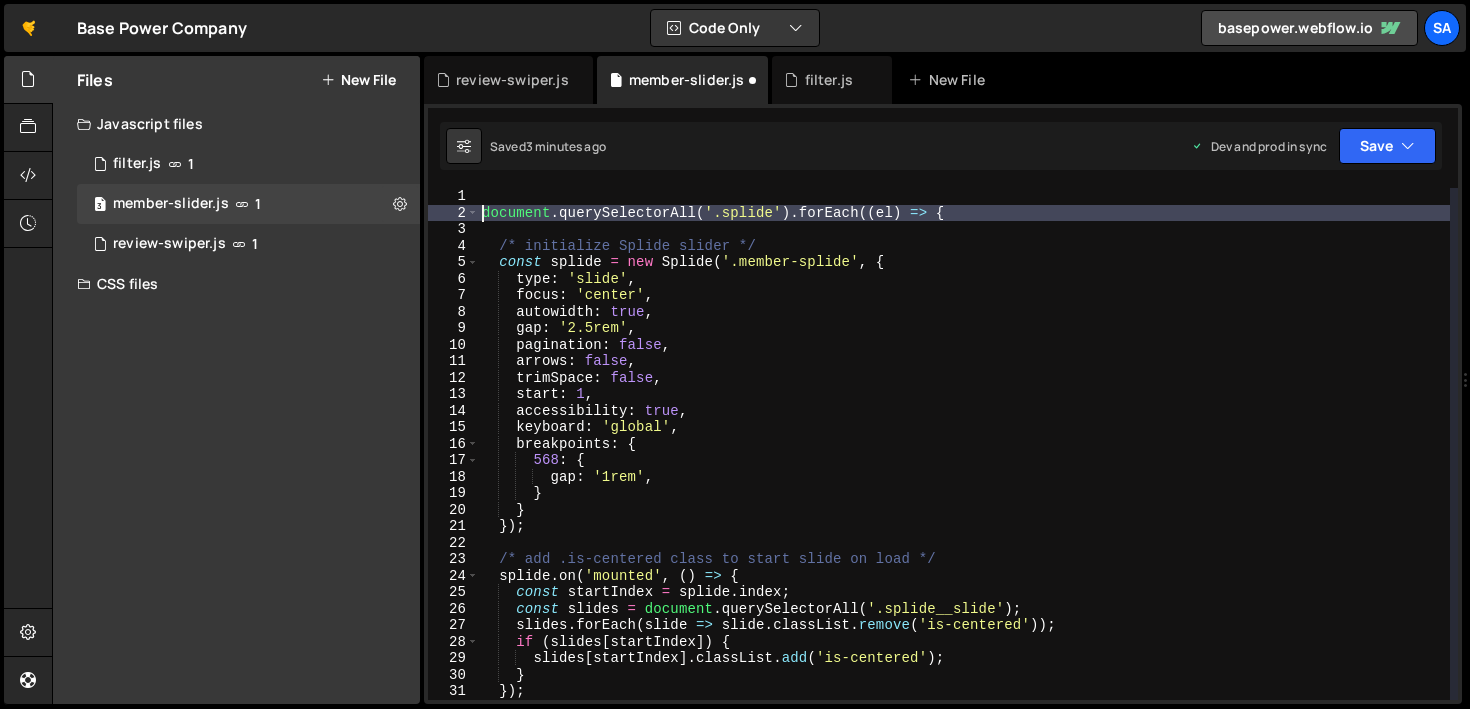 click on "document . querySelectorAll ( '.splide' ) . forEach (( el )   =>   {    /* initialize Splide slider */    const   splide   =   new   Splide ( '.member-splide' ,   {       type :   'slide' ,       focus :   'center' ,       autowidth :   true ,       gap :   '2.5rem' ,       pagination :   false ,       arrows :   false ,       trimSpace :   false ,       start :   1 ,       accessibility :   true ,       keyboard :   'global' ,       breakpoints :   {          568 :   {             gap :   '1rem' ,          }       }    }) ;    /* add .is-centered class to start slide on load */    splide . on ( 'mounted' ,   ( )   =>   {       const   startIndex   =   splide . index ;       const   slides   =   document . querySelectorAll ( '.splide__slide' ) ;       slides . forEach ( slide   =>   slide . classList . remove ( 'is-centered' )) ;       if   ( slides [ startIndex ])   {          slides [ startIndex ] . classList . add ( 'is-centered' ) ;       }    }) ;" at bounding box center [964, 460] 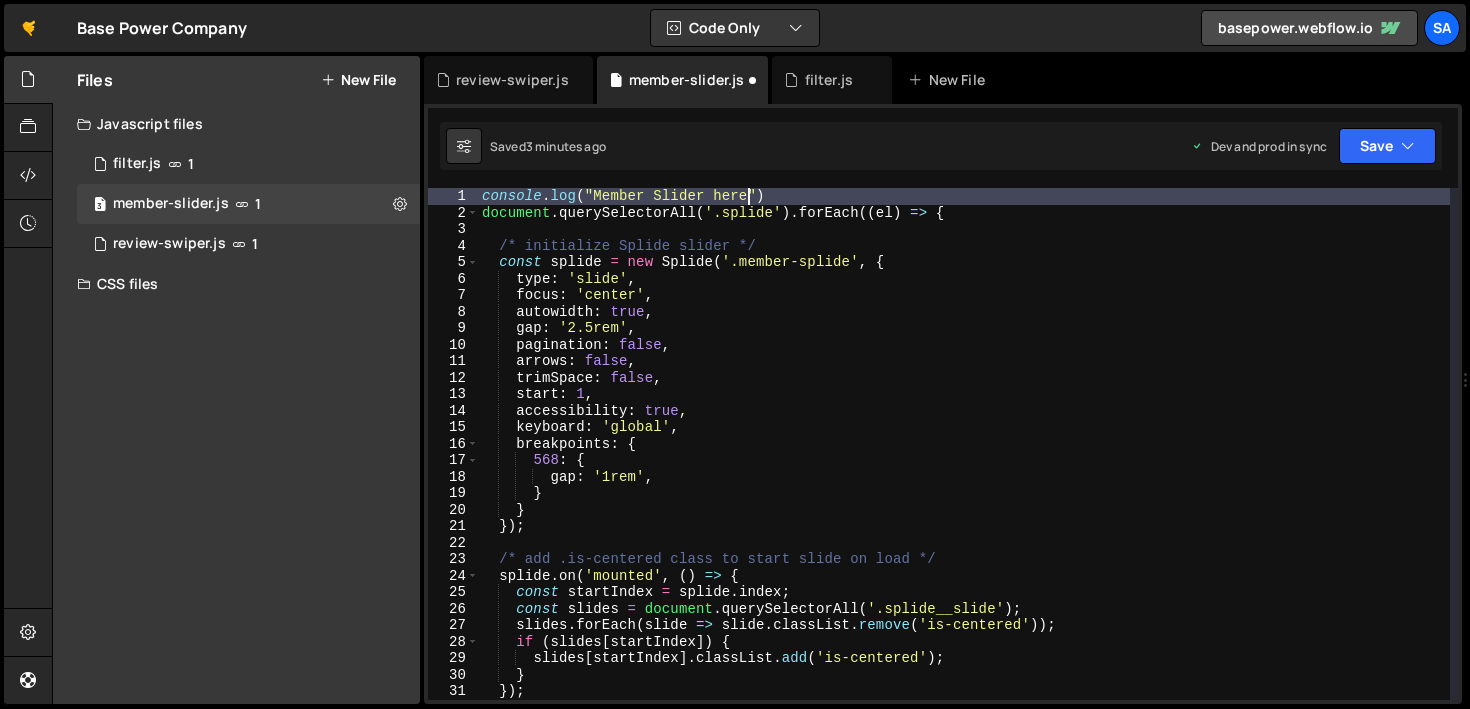 scroll, scrollTop: 0, scrollLeft: 17, axis: horizontal 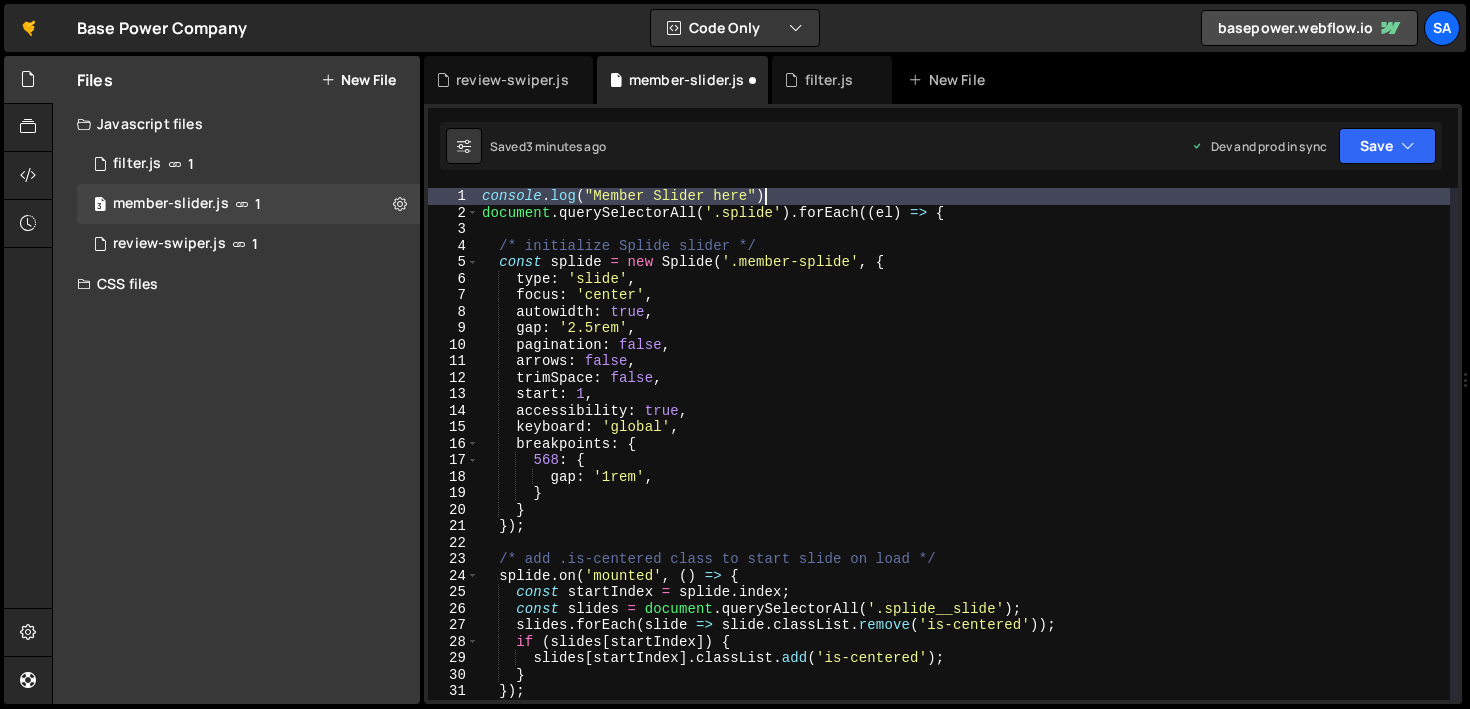 click on "console . log ( "Member Slider here" ) document . querySelectorAll ( '.splide' ) . forEach (( el )   =>   {    /* initialize Splide slider */    const   splide   =   new   Splide ( '.member-splide' ,   {       type :   'slide' ,       focus :   'center' ,       autowidth :   true ,       gap :   '2.5rem' ,       pagination :   false ,       arrows :   false ,       trimSpace :   false ,       start :   1 ,       accessibility :   true ,       keyboard :   'global' ,       breakpoints :   {          568 :   {             gap :   '1rem' ,          }       }    }) ;    /* add .is-centered class to start slide on load */    splide . on ( 'mounted' ,   ( )   =>   {       const   startIndex   =   splide . index ;       const   slides   =   document . querySelectorAll ( '.splide__slide' ) ;       slides . forEach ( slide   =>   slide . classList . remove ( 'is-centered' )) ;       if   ( slides [ startIndex ])   {          slides [ startIndex ] . classList . add ( 'is-centered' ) ;       }    }) ;" at bounding box center (964, 460) 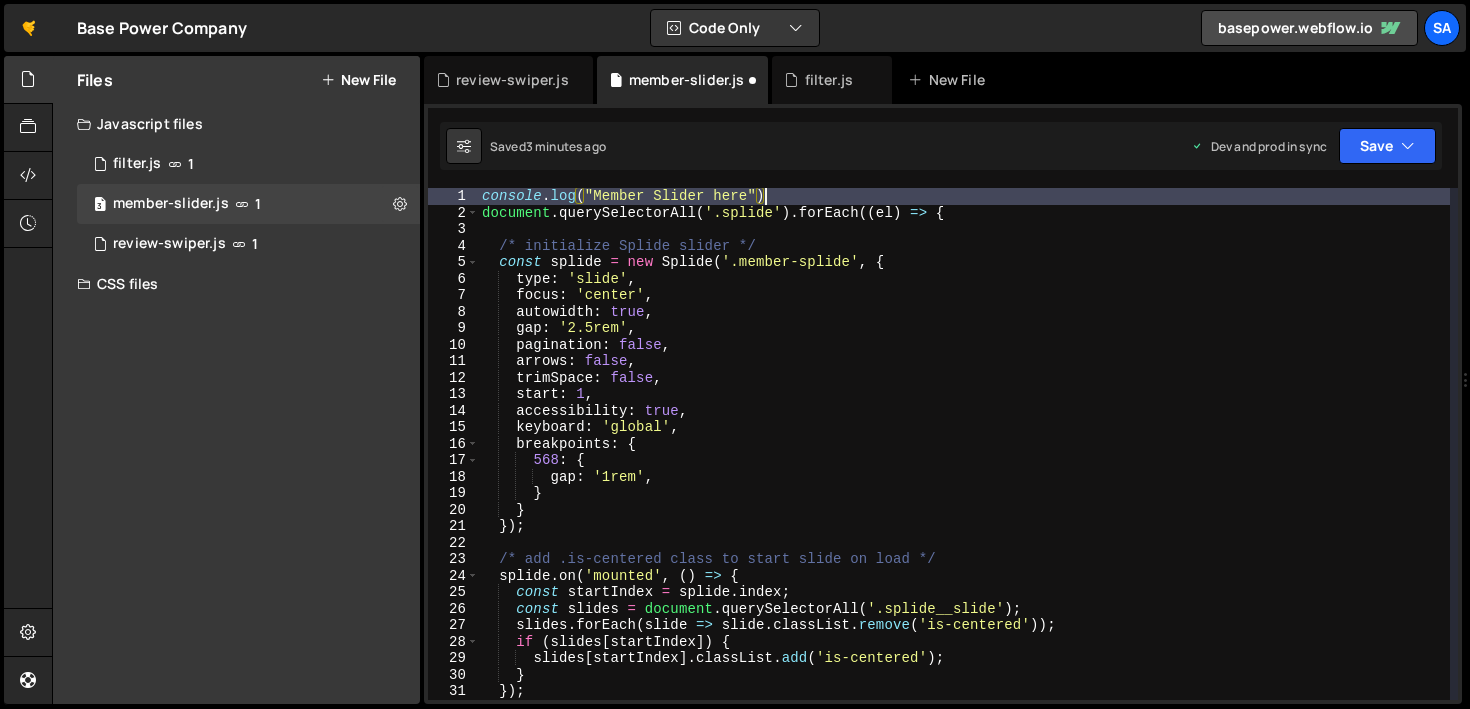 scroll, scrollTop: 0, scrollLeft: 19, axis: horizontal 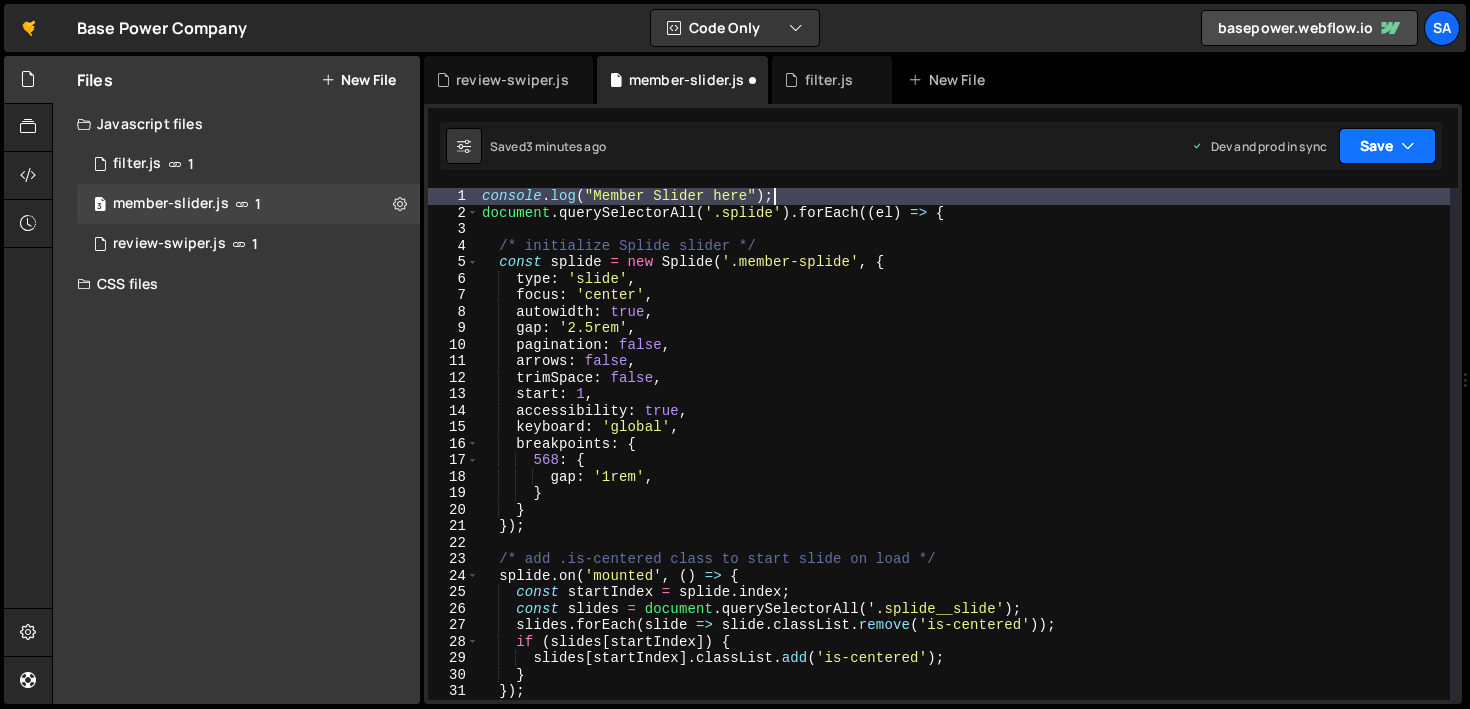 click on "Save" at bounding box center [1387, 146] 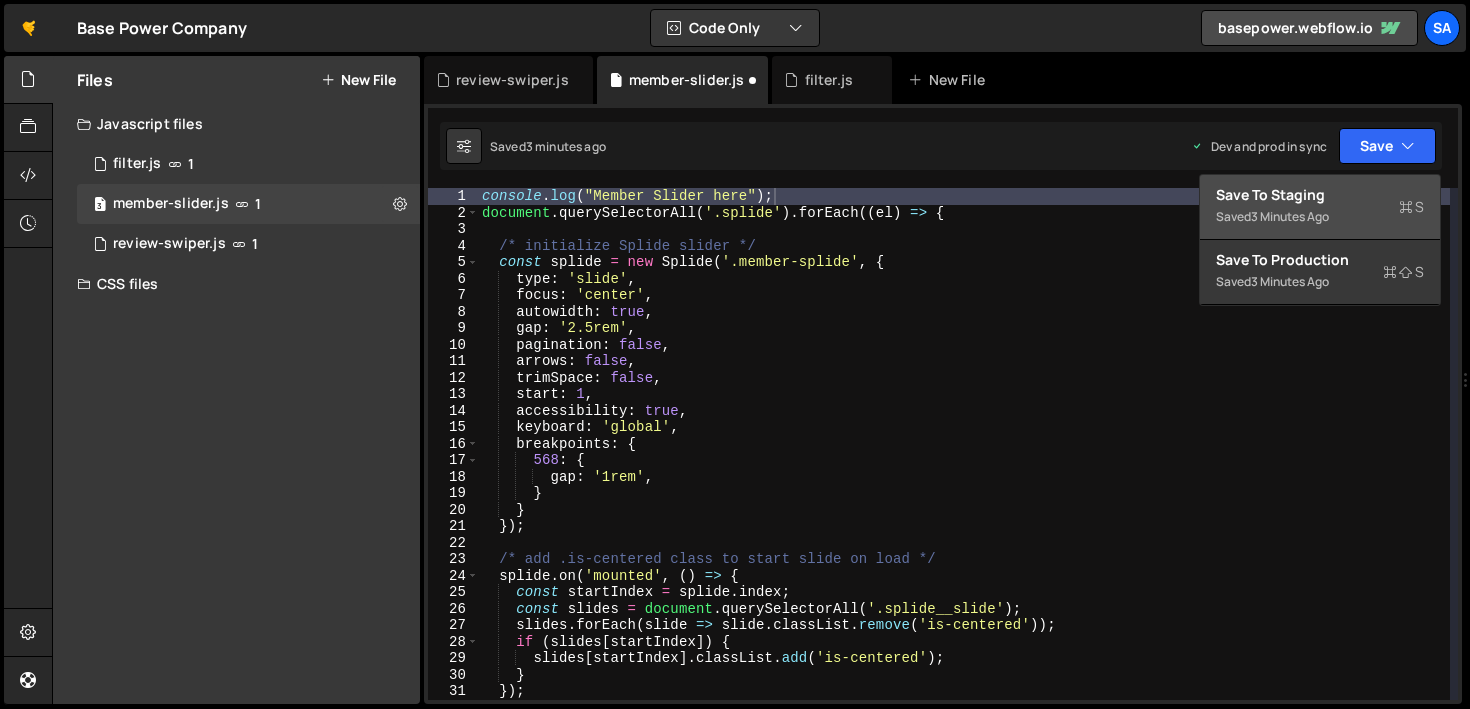 click on "Save to Staging
S" at bounding box center (1320, 195) 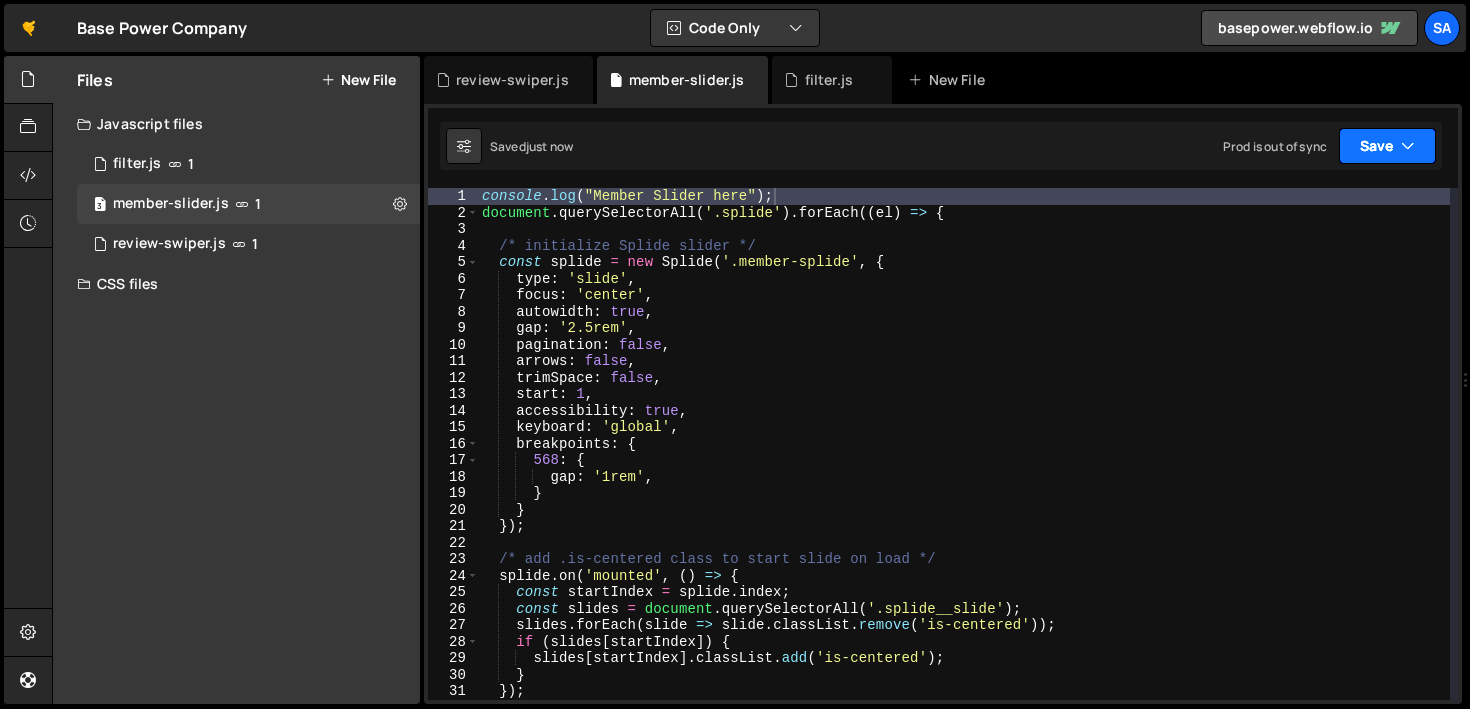 click on "Save" at bounding box center [1387, 146] 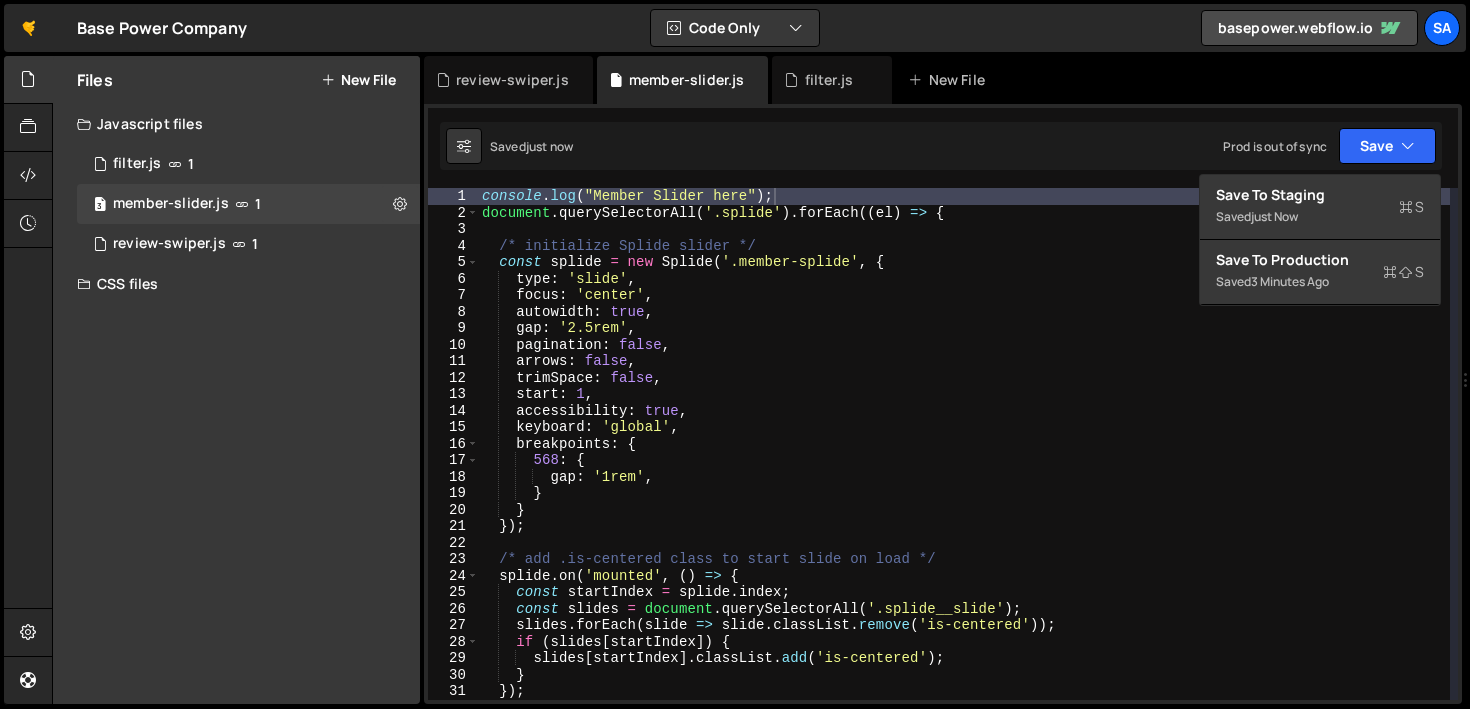 type on "arrows: false," 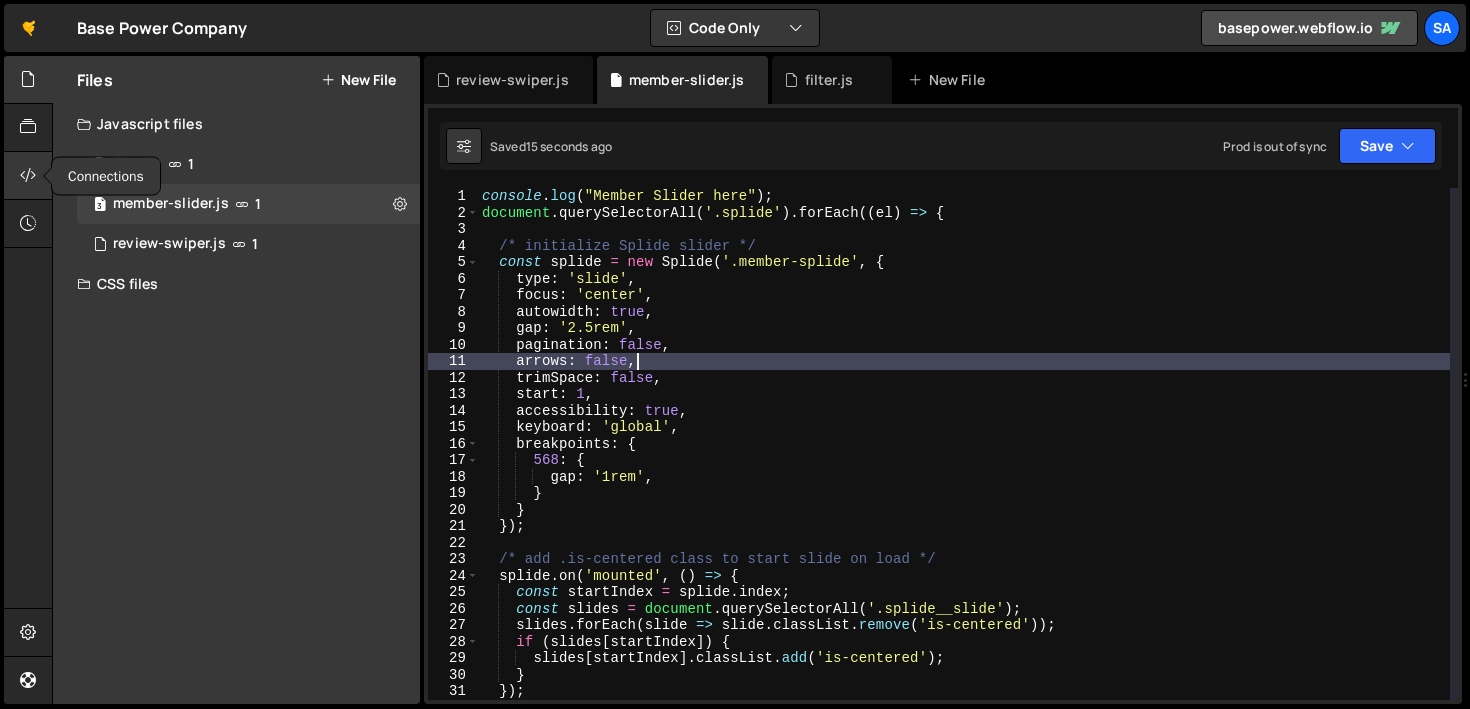 click at bounding box center (28, 176) 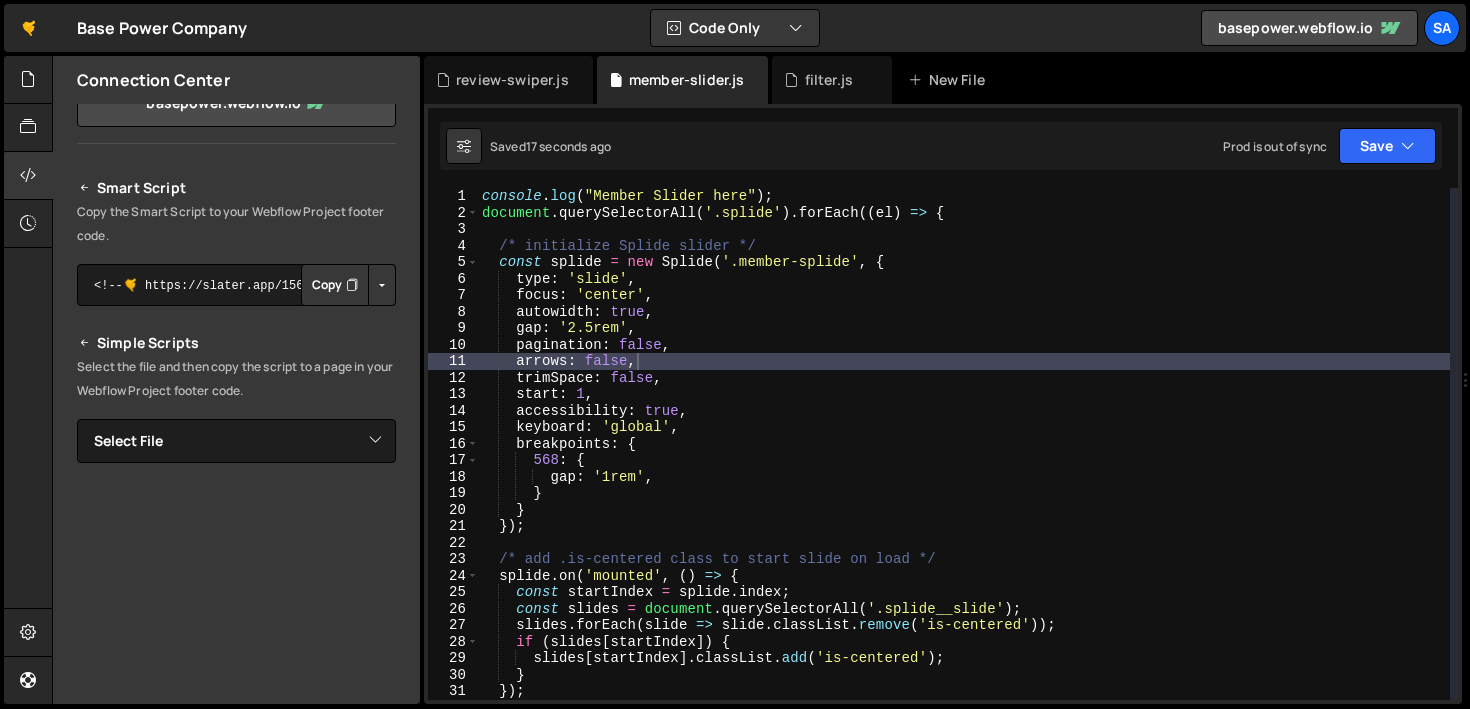 click at bounding box center (382, 285) 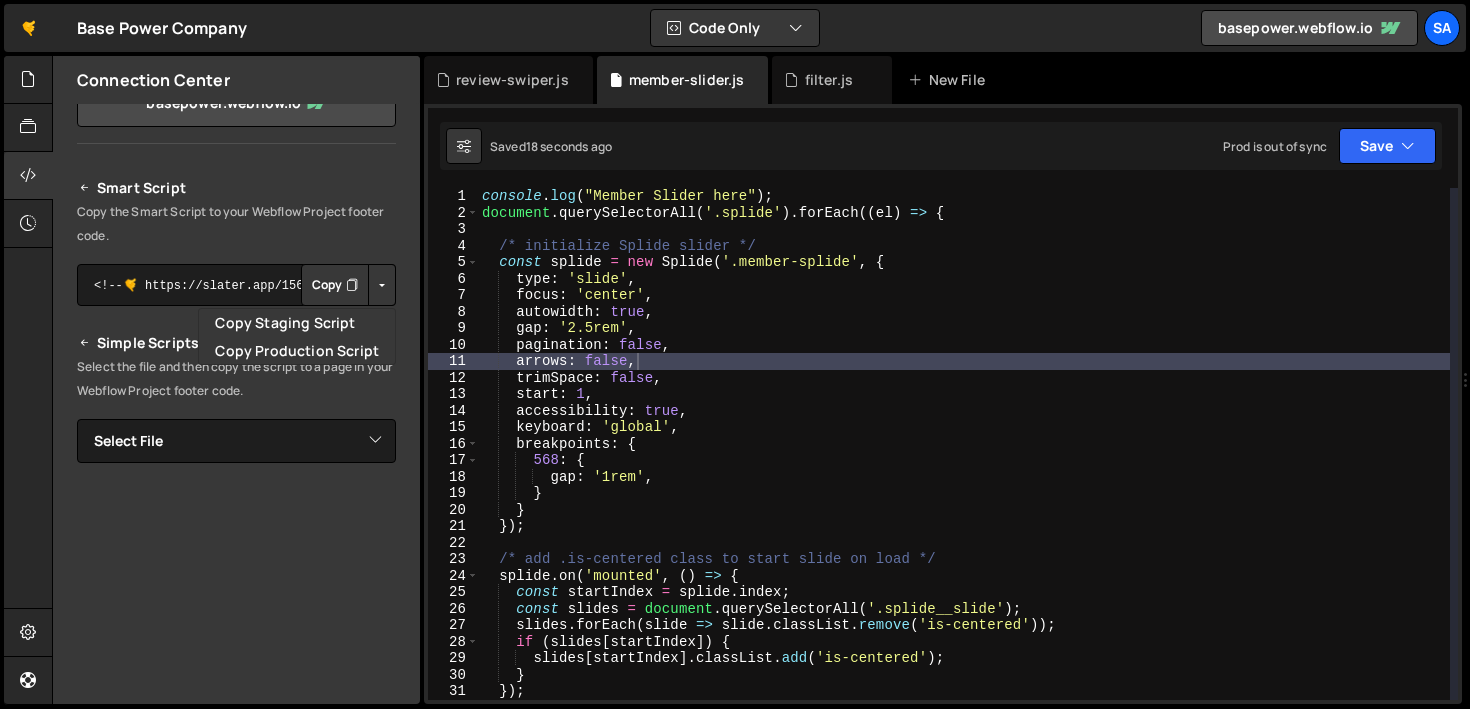click at bounding box center (382, 285) 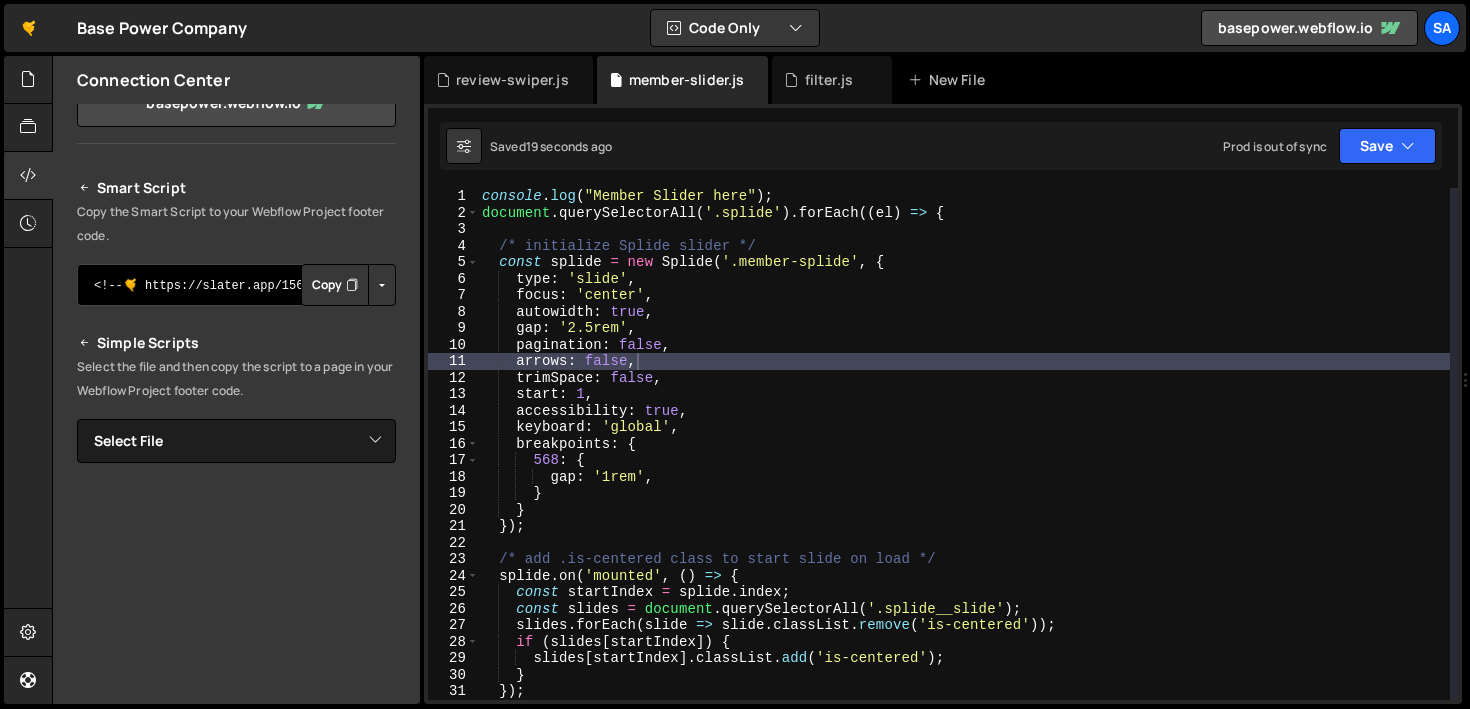 drag, startPoint x: 256, startPoint y: 290, endPoint x: 219, endPoint y: 313, distance: 43.56604 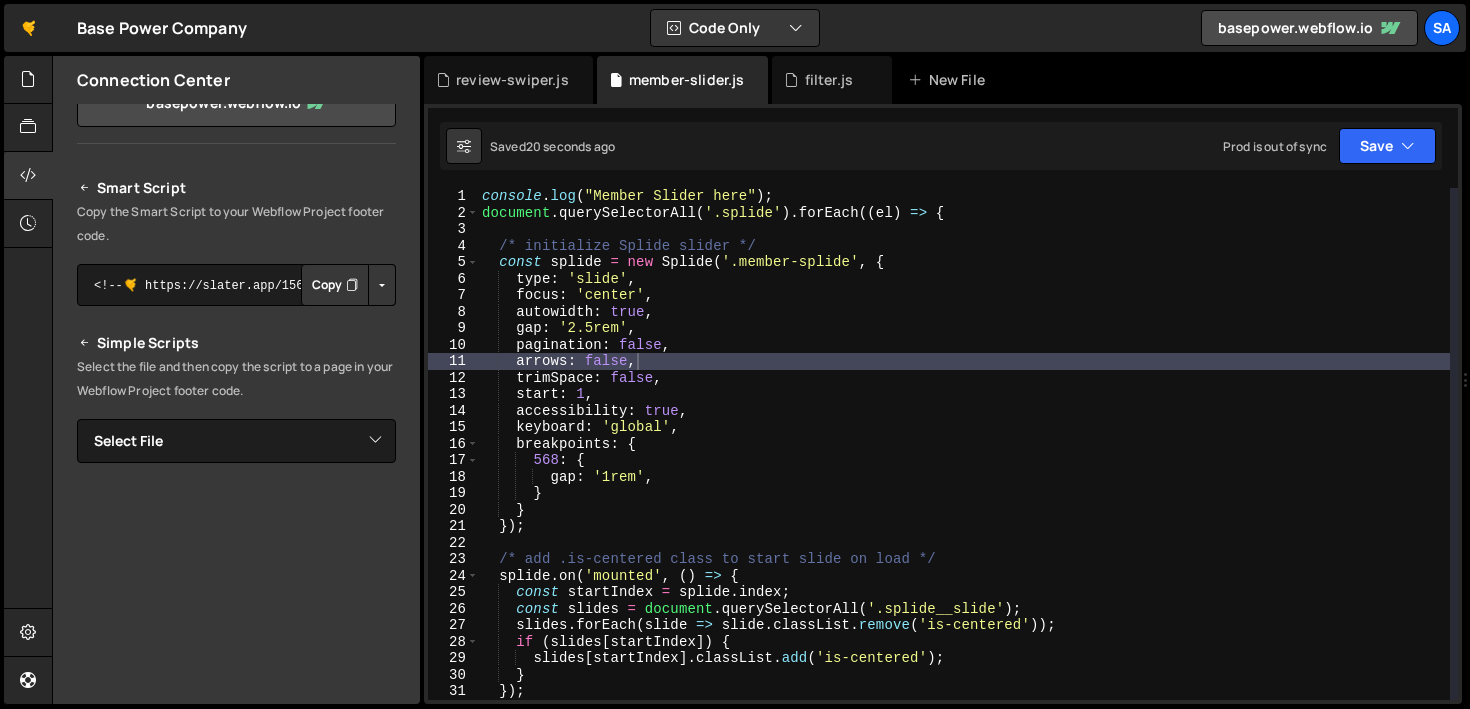 click on "Select the file and then copy the script to a page in your Webflow Project footer code." at bounding box center [236, 379] 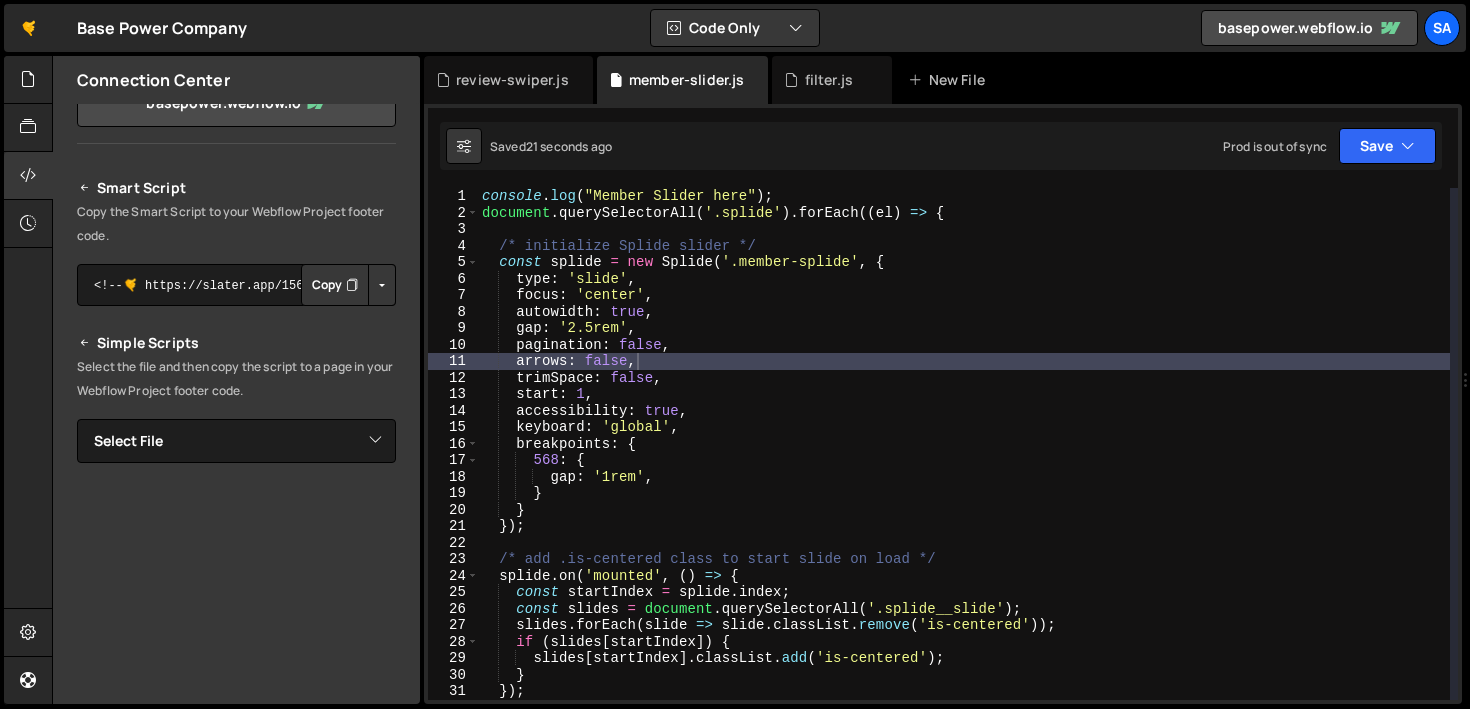 click on "Smart Script
Copy the Smart Script to your Webflow Project footer code.
<!--🤙 https://slater.app/15664.js-->
<script>document.addEventListener("DOMContentLoaded", function() {function loadbasepowercompany(e){let t=document.createElement("script");t.setAttribute("src",e),t.setAttribute("type","module"),document.body.appendChild(t),t.addEventListener("load",()=>{console.log("Slater loaded Base Power Company.js: https://slater.app/15664.js 🤙")}),t.addEventListener("error",e=>{console.log("Error loading file",e)})}let src=window.location.host.includes("webflow.io")?"https://slater.app/15664.js":"https://assets.slater.app/slater/15664.js?v=1.0";loadbasepowercompany(src);})</script>
Copy
filter.js" at bounding box center [236, 525] 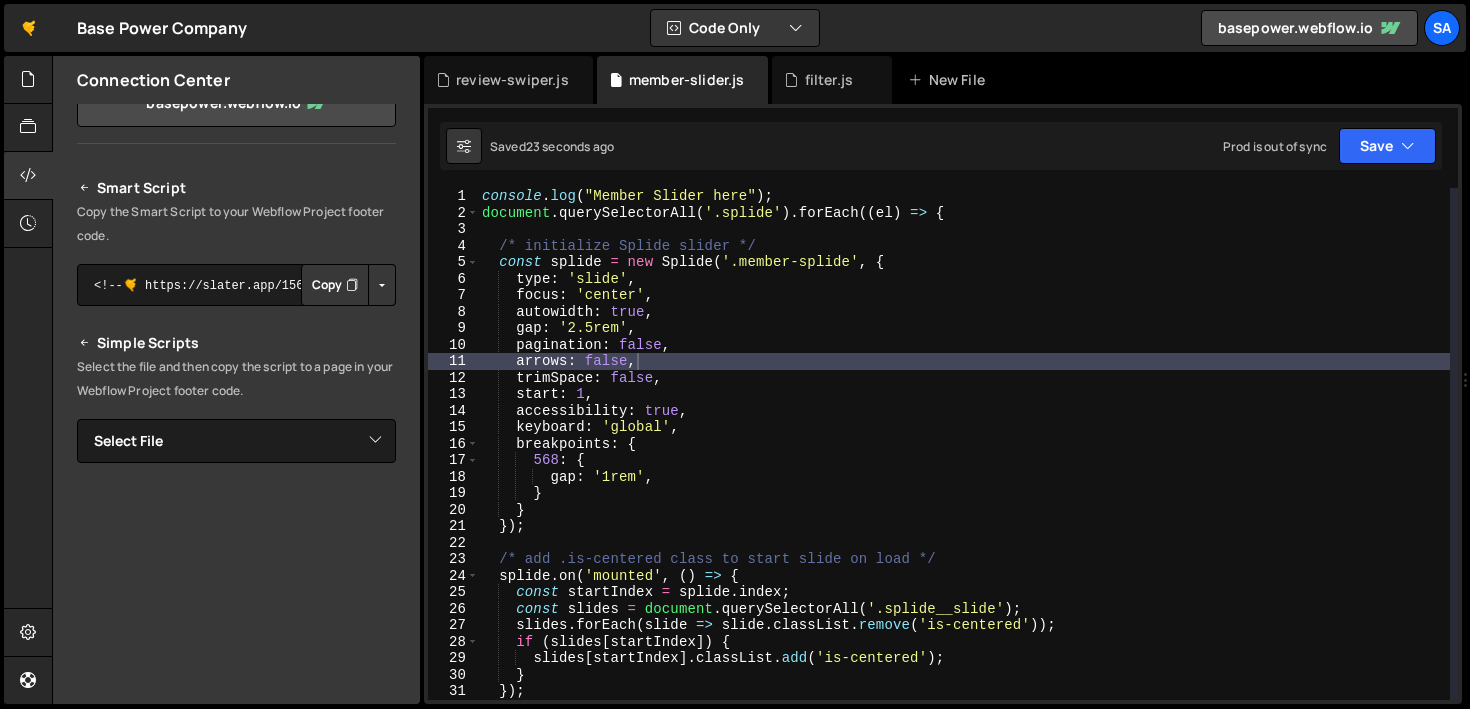 click on "Files
New File
Javascript files
0
filter.js
1
3
member-slider.js
1
0
review-swiper.js
1" at bounding box center [761, 380] 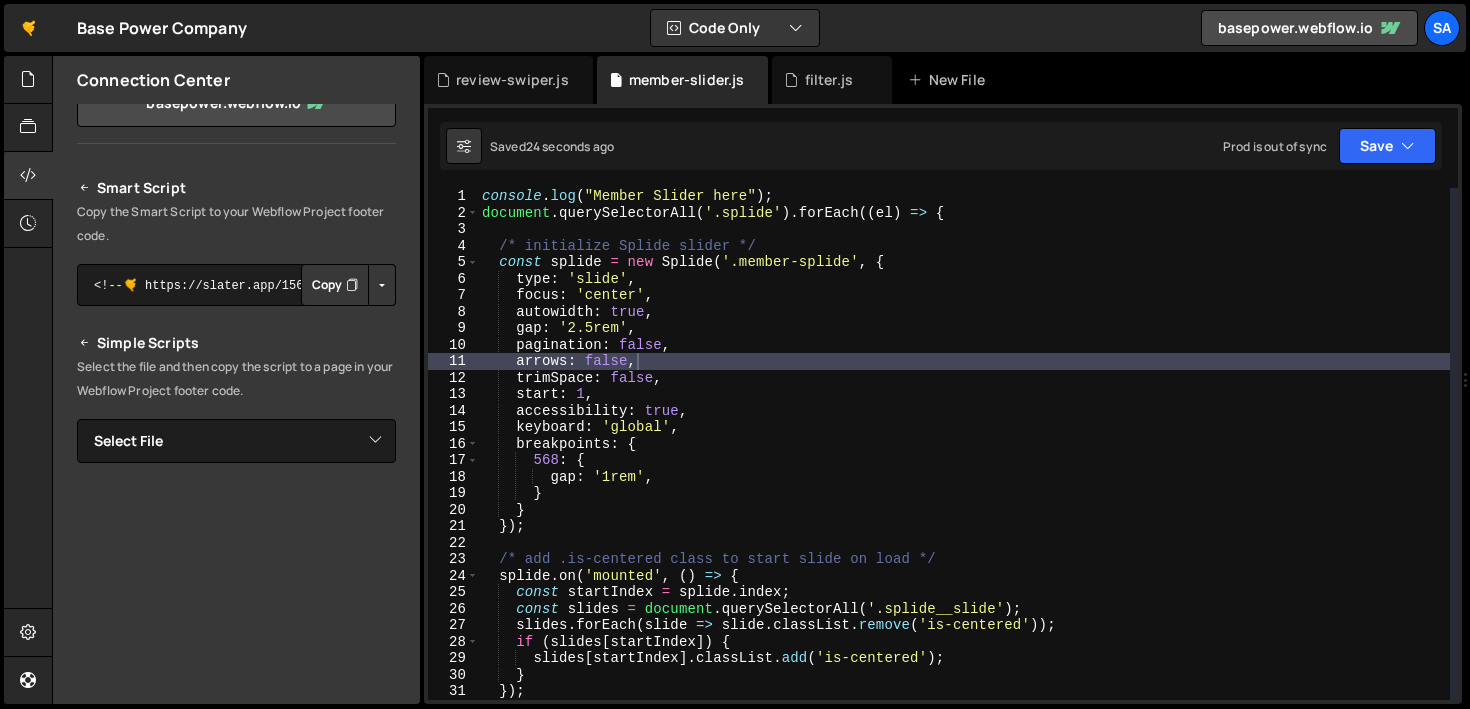 scroll, scrollTop: 137, scrollLeft: 0, axis: vertical 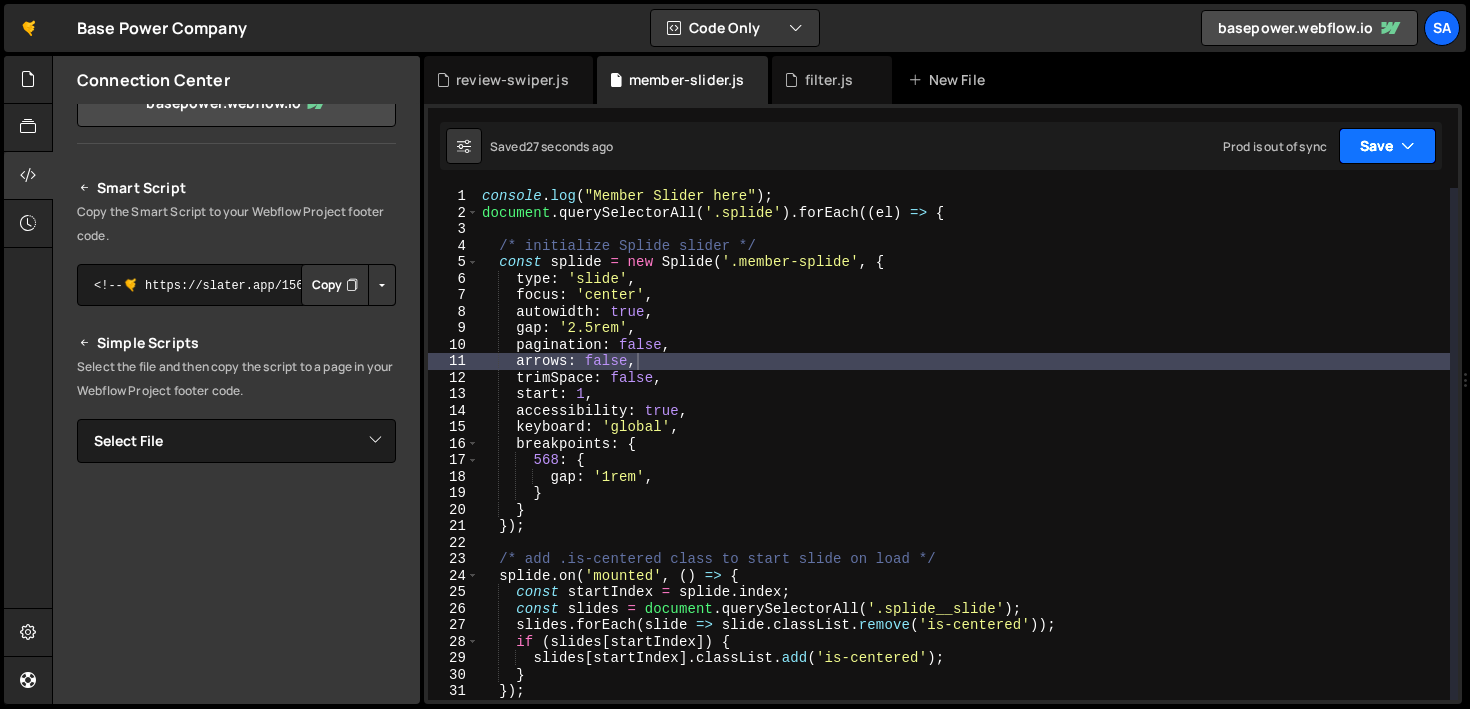 click on "Save" at bounding box center (1387, 146) 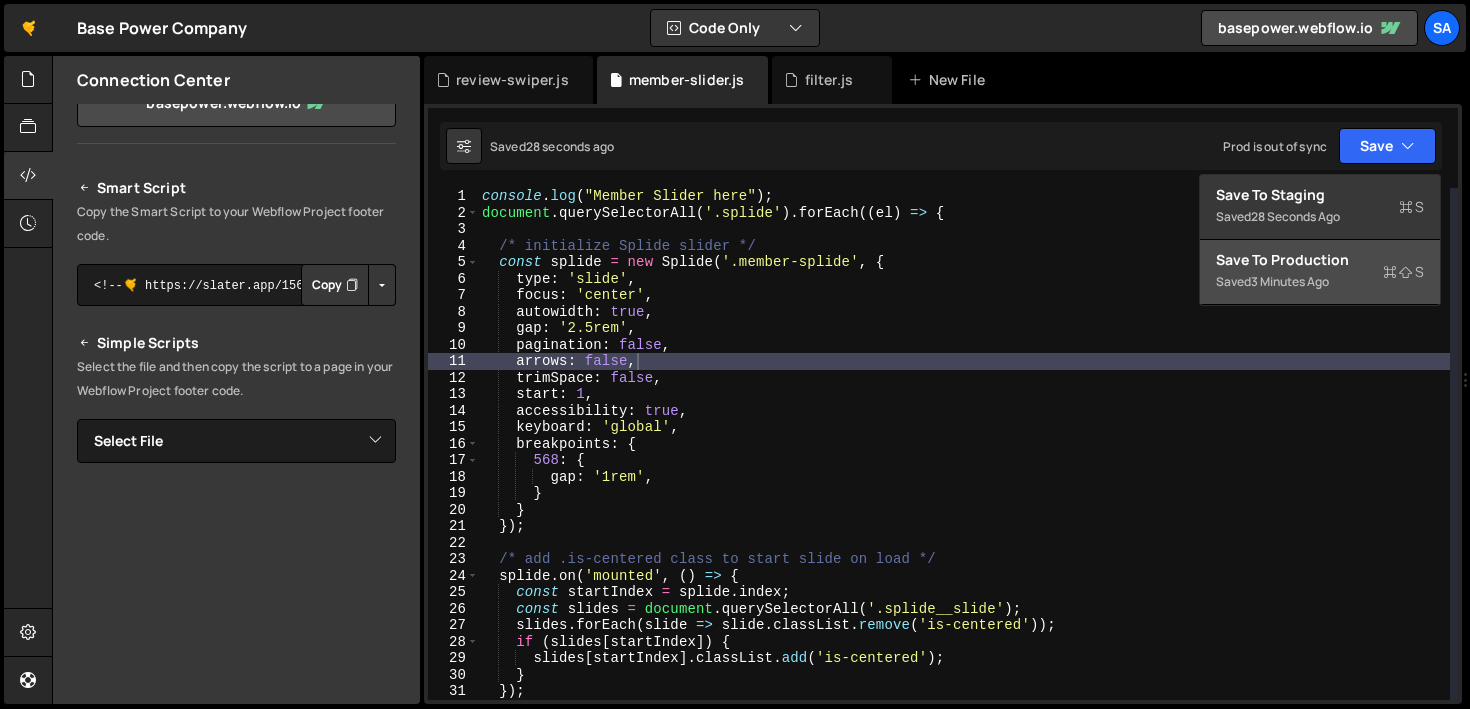 click on "Save to Production
S" at bounding box center [1320, 260] 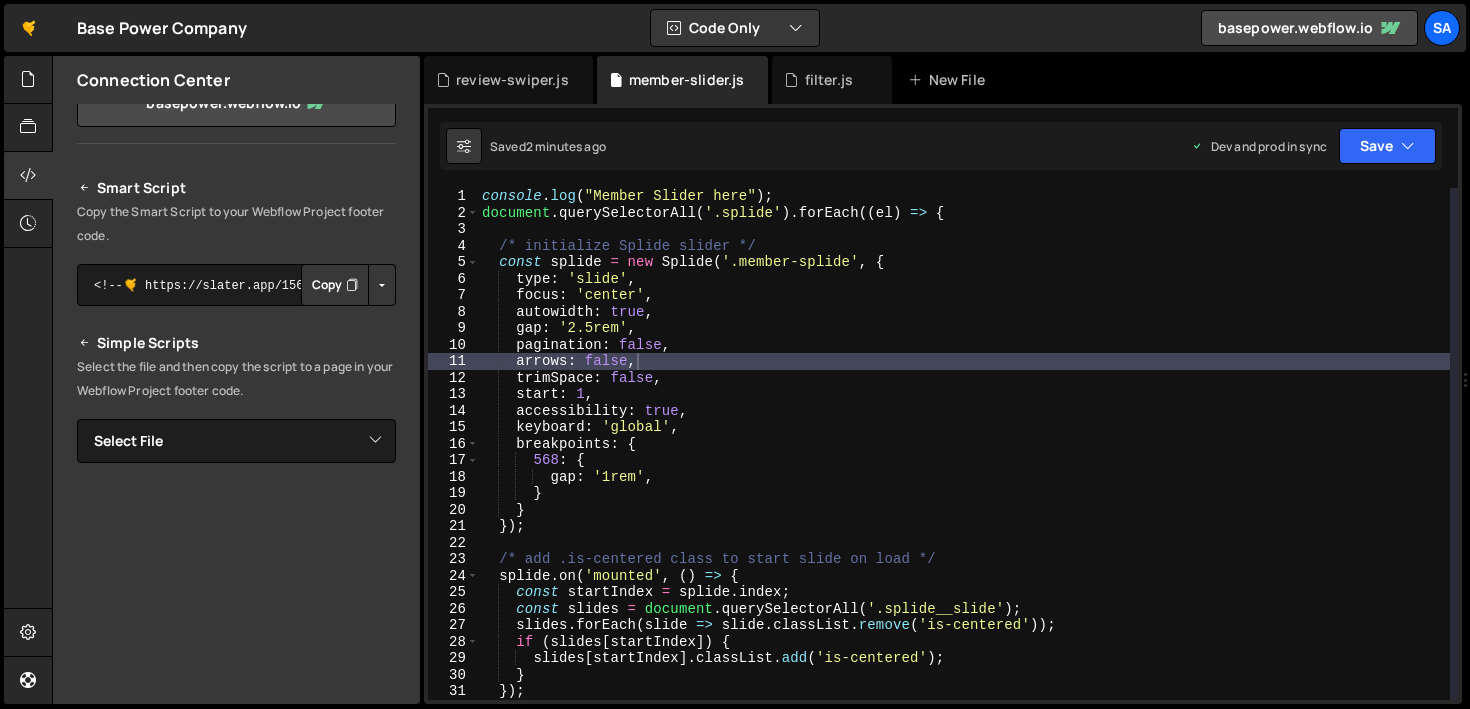 click on "console . log ( "Member Slider here" ) ; document . querySelectorAll ( '.splide' ) . forEach (( el )   =>   {    /* initialize Splide slider */    const   splide   =   new   Splide ( '.member-splide' ,   {       type :   'slide' ,       focus :   'center' ,       autowidth :   true ,       gap :   '2.5rem' ,       pagination :   false ,       arrows :   false ,       trimSpace :   false ,       start :   1 ,       accessibility :   true ,       keyboard :   'global' ,       breakpoints :   {          568 :   {             gap :   '1rem' ,          }       }    }) ;    /* add .is-centered class to start slide on load */    splide . on ( 'mounted' ,   ( )   =>   {       const   startIndex   =   splide . index ;       const   slides   =   document . querySelectorAll ( '.splide__slide' ) ;       slides . forEach ( slide   =>   slide . classList . remove ( 'is-centered' )) ;       if   ( slides [ startIndex ])   {          slides [ startIndex ] . classList . add ( 'is-centered' ) ;       }    }) ;" at bounding box center (964, 460) 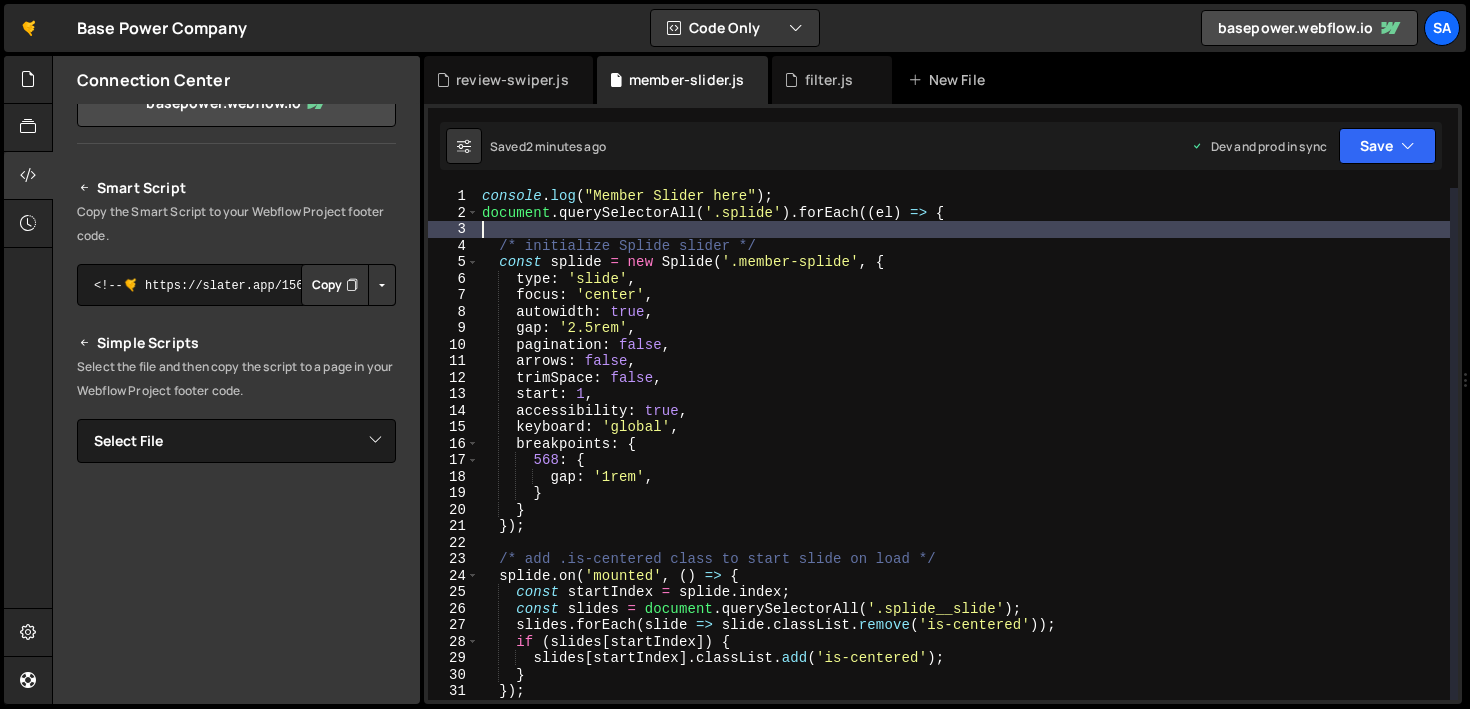 click on "console . log ( "Member Slider here" ) ; document . querySelectorAll ( '.splide' ) . forEach (( el )   =>   {    /* initialize Splide slider */    const   splide   =   new   Splide ( '.member-splide' ,   {       type :   'slide' ,       focus :   'center' ,       autowidth :   true ,       gap :   '2.5rem' ,       pagination :   false ,       arrows :   false ,       trimSpace :   false ,       start :   1 ,       accessibility :   true ,       keyboard :   'global' ,       breakpoints :   {          568 :   {             gap :   '1rem' ,          }       }    }) ;    /* add .is-centered class to start slide on load */    splide . on ( 'mounted' ,   ( )   =>   {       const   startIndex   =   splide . index ;       const   slides   =   document . querySelectorAll ( '.splide__slide' ) ;       slides . forEach ( slide   =>   slide . classList . remove ( 'is-centered' )) ;       if   ( slides [ startIndex ])   {          slides [ startIndex ] . classList . add ( 'is-centered' ) ;       }    }) ;" at bounding box center (964, 460) 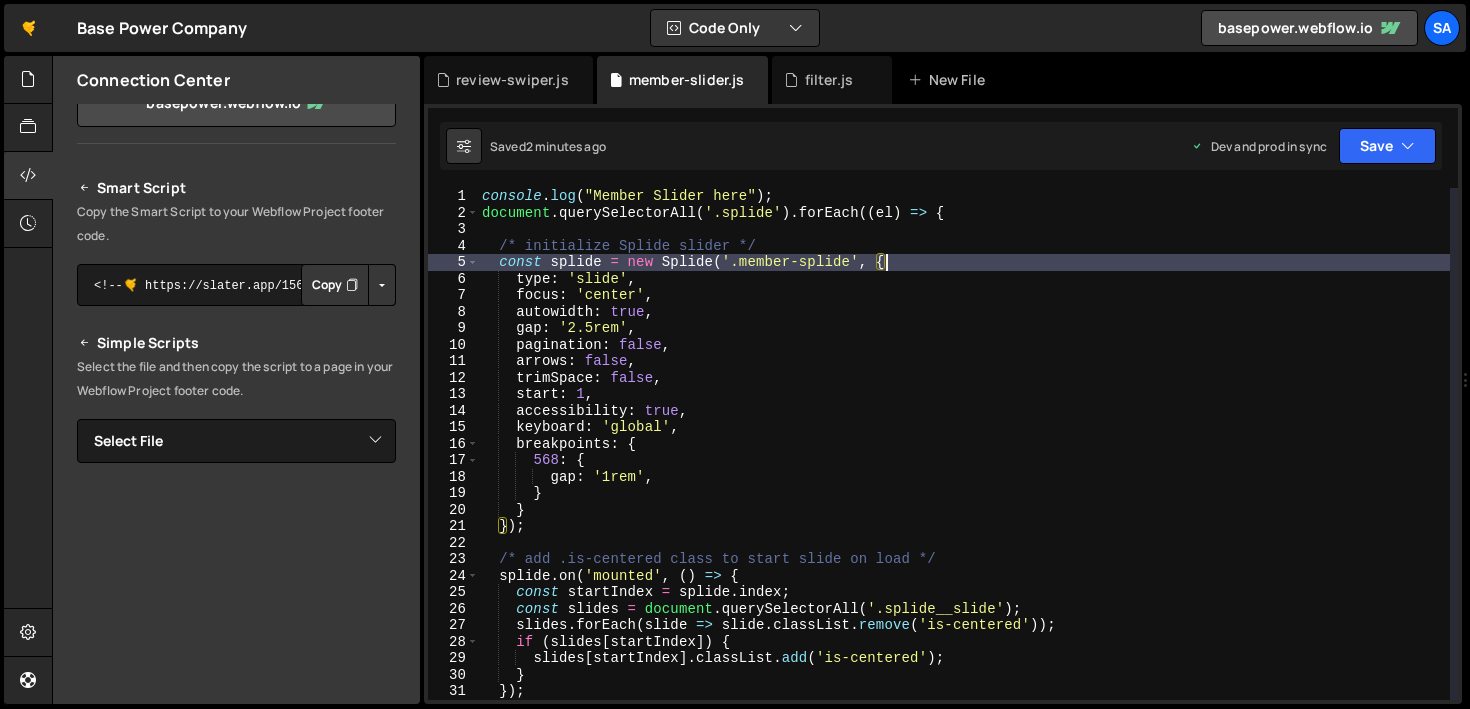 click on "console . log ( "Member Slider here" ) ; document . querySelectorAll ( '.splide' ) . forEach (( el )   =>   {    /* initialize Splide slider */    const   splide   =   new   Splide ( '.member-splide' ,   {       type :   'slide' ,       focus :   'center' ,       autowidth :   true ,       gap :   '2.5rem' ,       pagination :   false ,       arrows :   false ,       trimSpace :   false ,       start :   1 ,       accessibility :   true ,       keyboard :   'global' ,       breakpoints :   {          568 :   {             gap :   '1rem' ,          }       }    }) ;    /* add .is-centered class to start slide on load */    splide . on ( 'mounted' ,   ( )   =>   {       const   startIndex   =   splide . index ;       const   slides   =   document . querySelectorAll ( '.splide__slide' ) ;       slides . forEach ( slide   =>   slide . classList . remove ( 'is-centered' )) ;       if   ( slides [ startIndex ])   {          slides [ startIndex ] . classList . add ( 'is-centered' ) ;       }    }) ;" at bounding box center (964, 460) 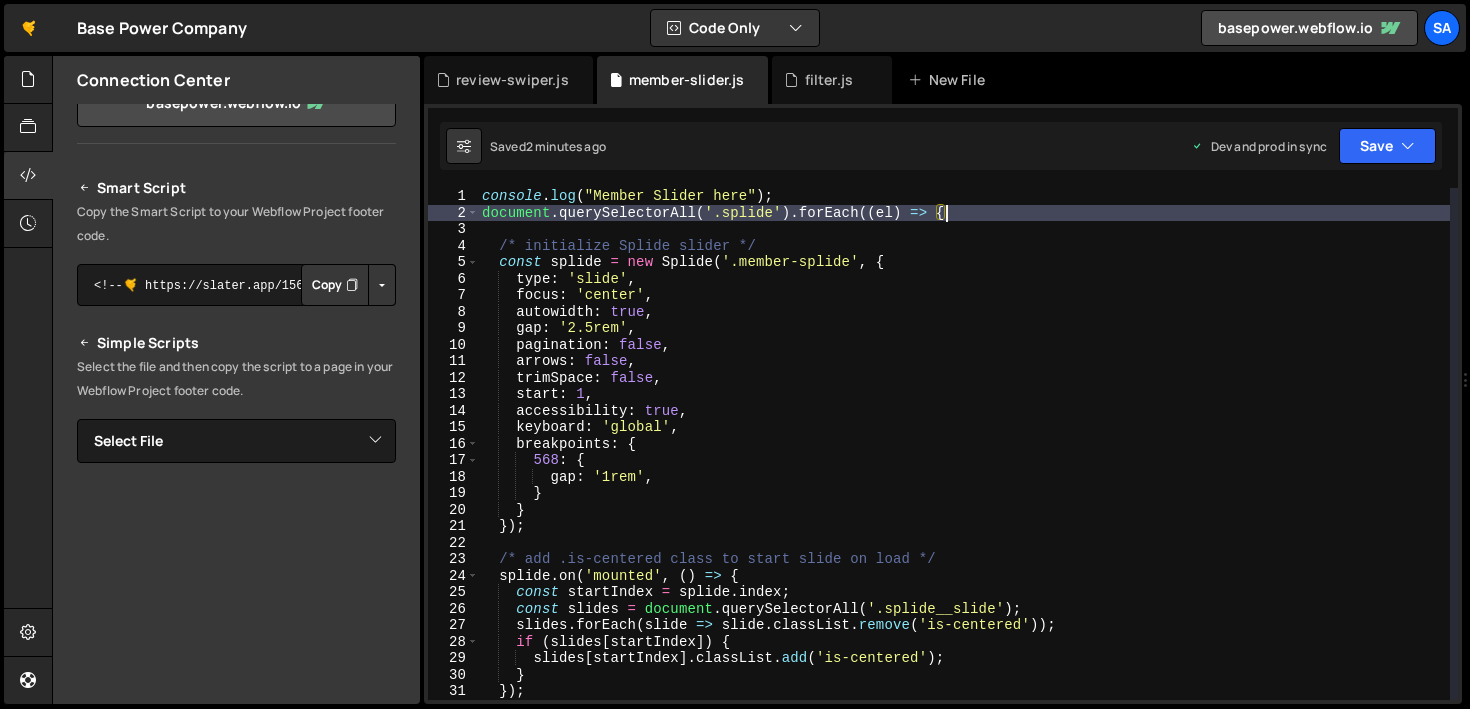 click on "console . log ( "Member Slider here" ) ; document . querySelectorAll ( '.splide' ) . forEach (( el )   =>   {    /* initialize Splide slider */    const   splide   =   new   Splide ( '.member-splide' ,   {       type :   'slide' ,       focus :   'center' ,       autowidth :   true ,       gap :   '2.5rem' ,       pagination :   false ,       arrows :   false ,       trimSpace :   false ,       start :   1 ,       accessibility :   true ,       keyboard :   'global' ,       breakpoints :   {          568 :   {             gap :   '1rem' ,          }       }    }) ;    /* add .is-centered class to start slide on load */    splide . on ( 'mounted' ,   ( )   =>   {       const   startIndex   =   splide . index ;       const   slides   =   document . querySelectorAll ( '.splide__slide' ) ;       slides . forEach ( slide   =>   slide . classList . remove ( 'is-centered' )) ;       if   ( slides [ startIndex ])   {          slides [ startIndex ] . classList . add ( 'is-centered' ) ;       }    }) ;" at bounding box center (964, 460) 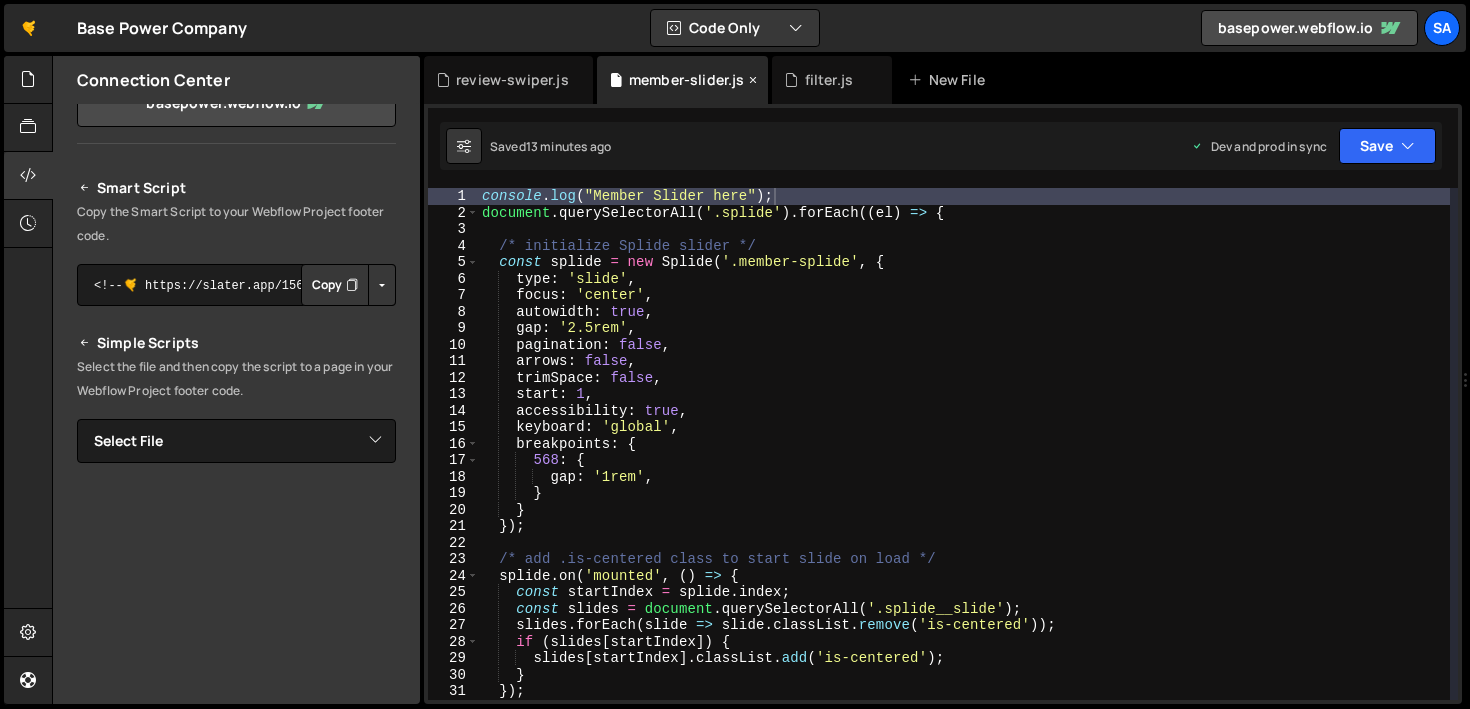 click at bounding box center (753, 80) 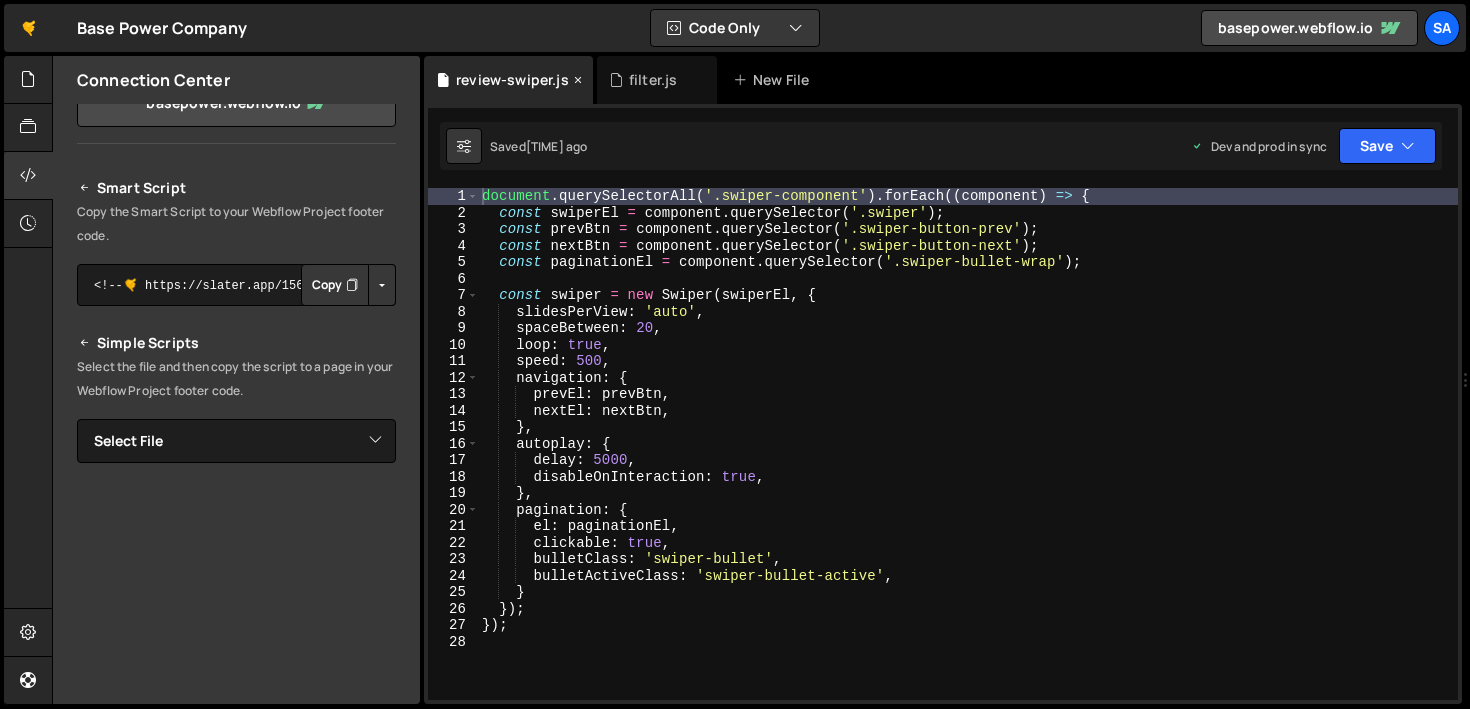 click at bounding box center [578, 80] 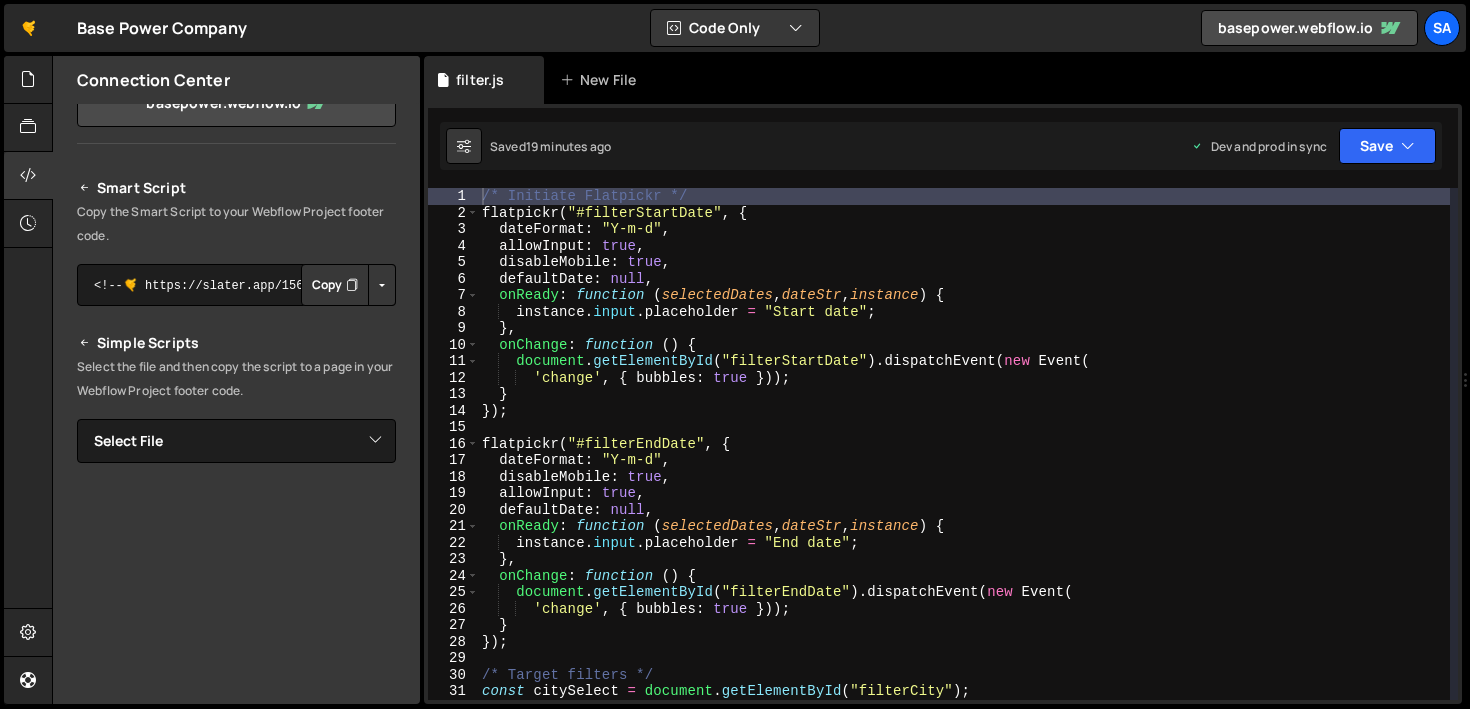 click on "New File" at bounding box center (602, 80) 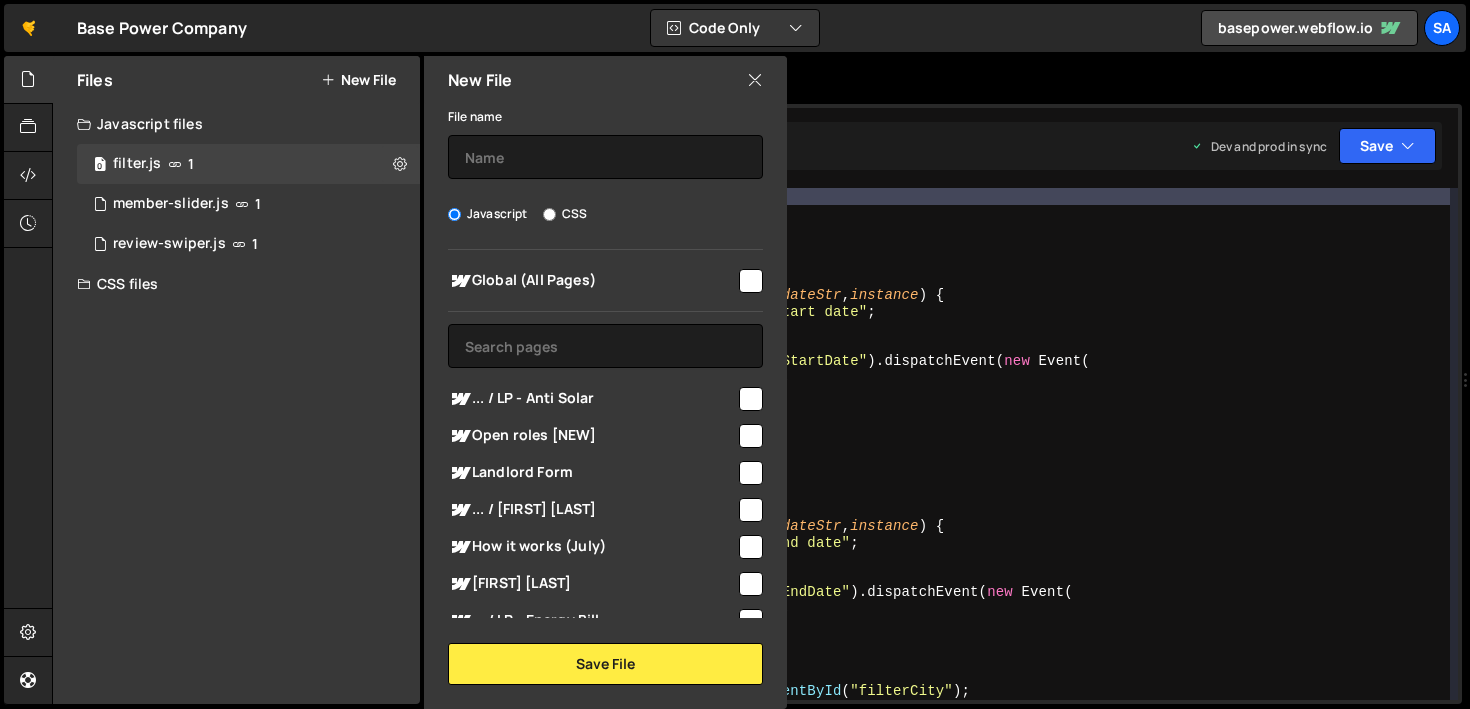 scroll, scrollTop: 2831, scrollLeft: 0, axis: vertical 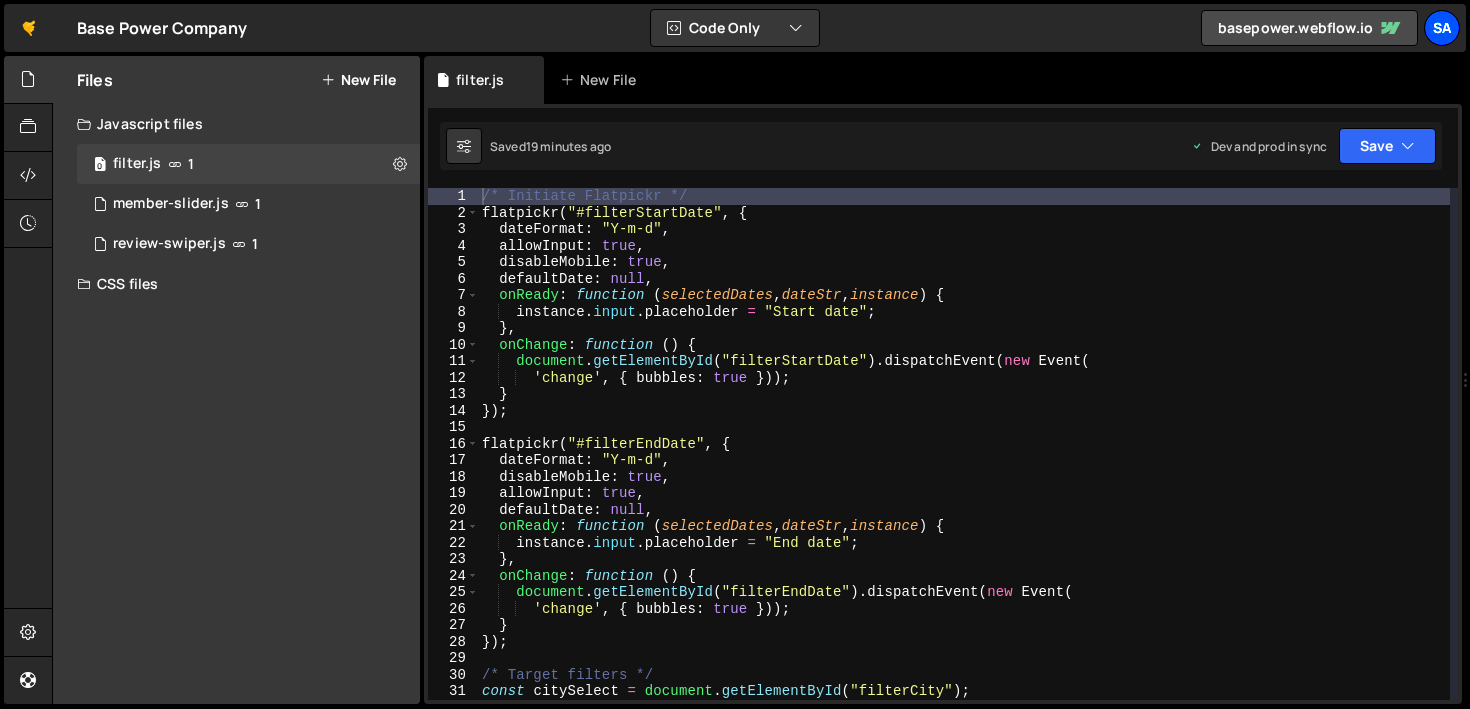 click on "SA" at bounding box center (1442, 28) 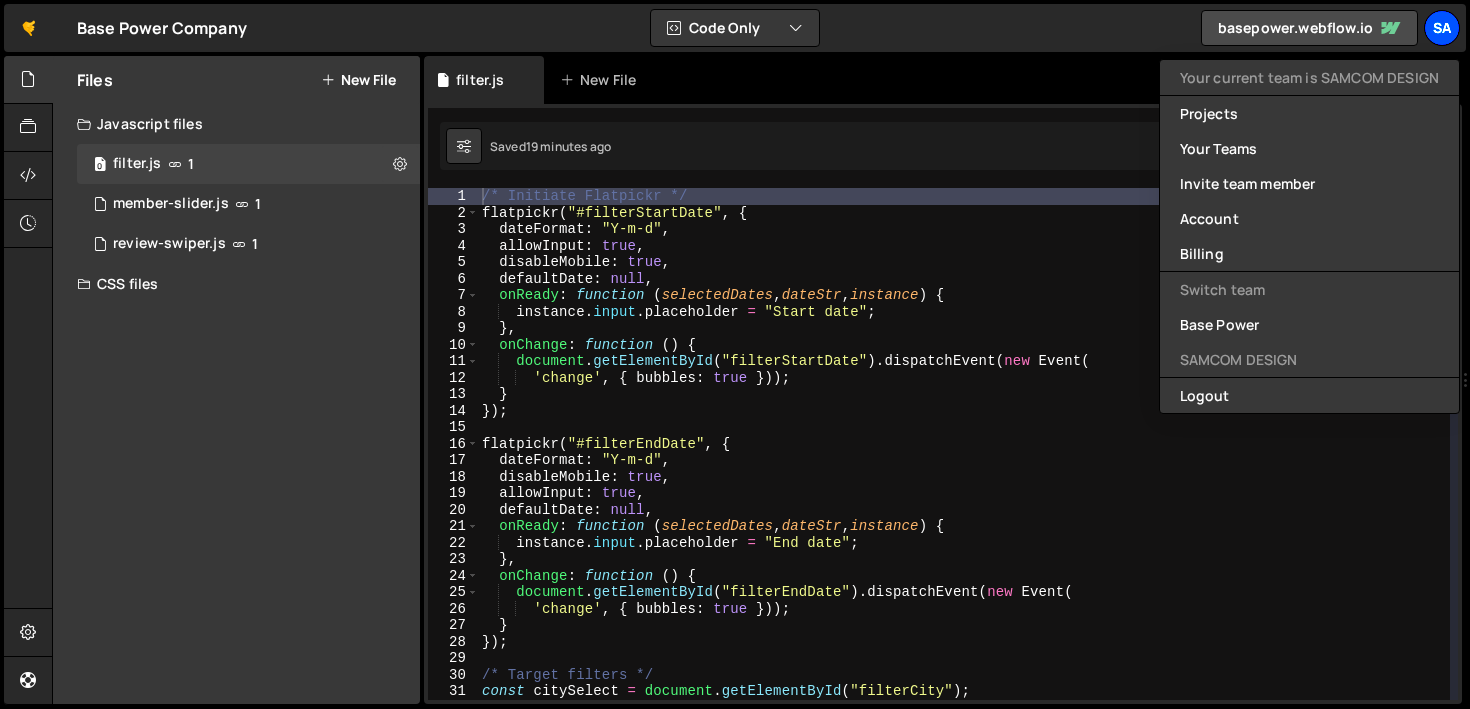 click on "SA" at bounding box center [1442, 28] 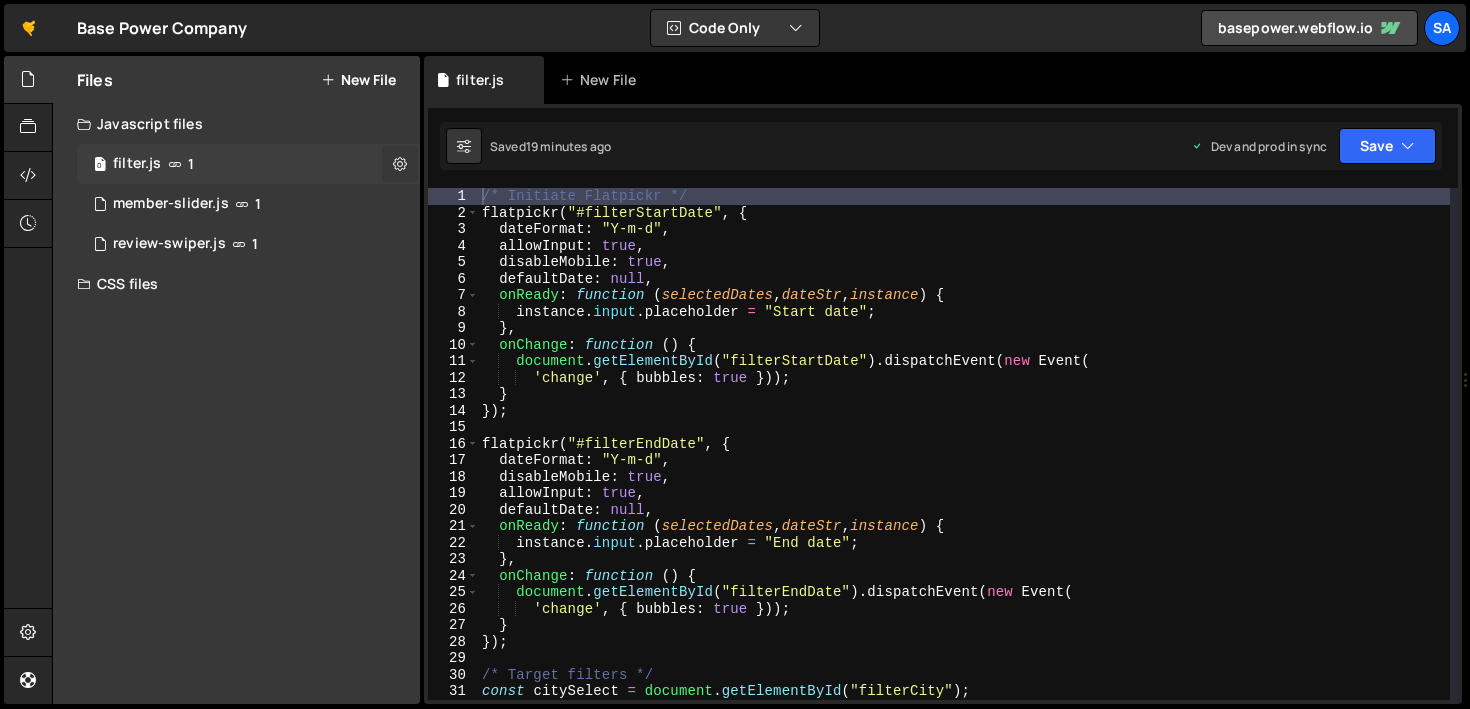 click at bounding box center (400, 163) 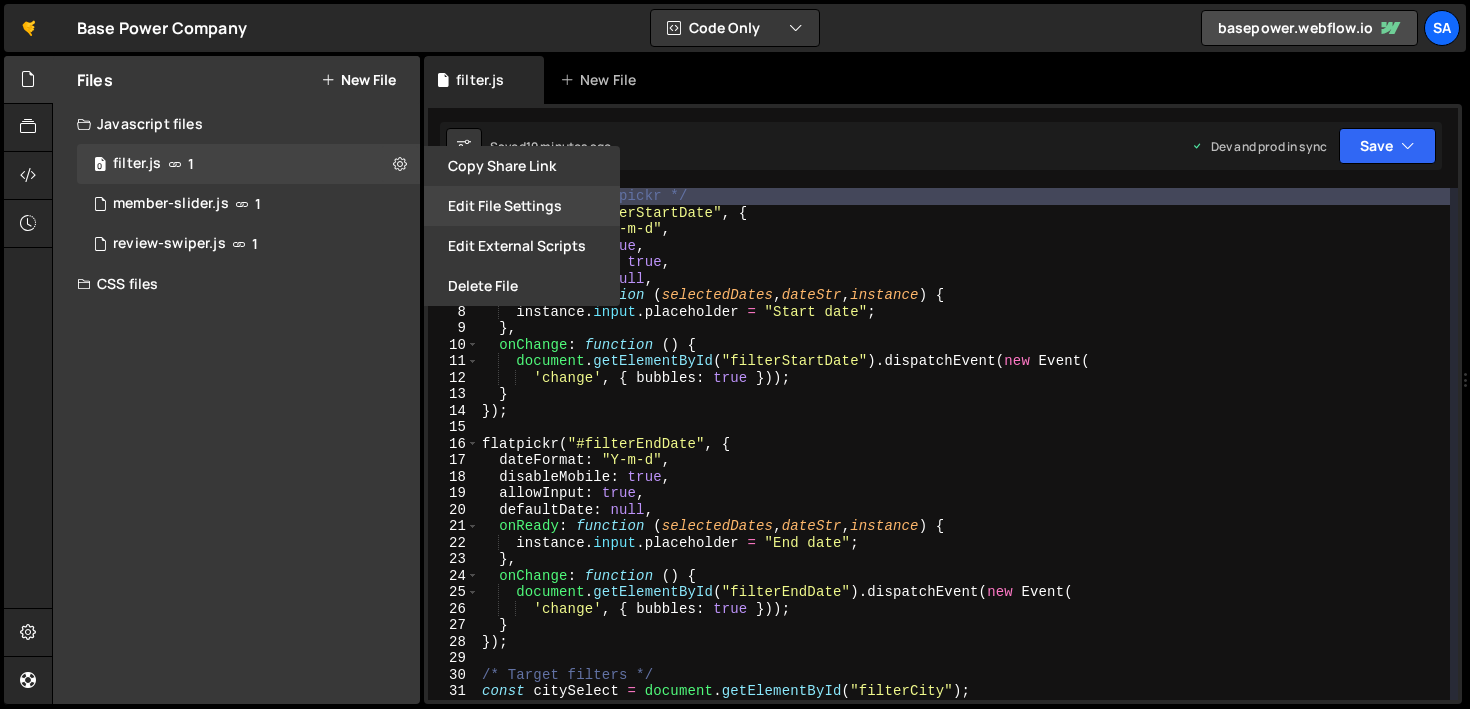 click on "Edit File Settings" at bounding box center [522, 206] 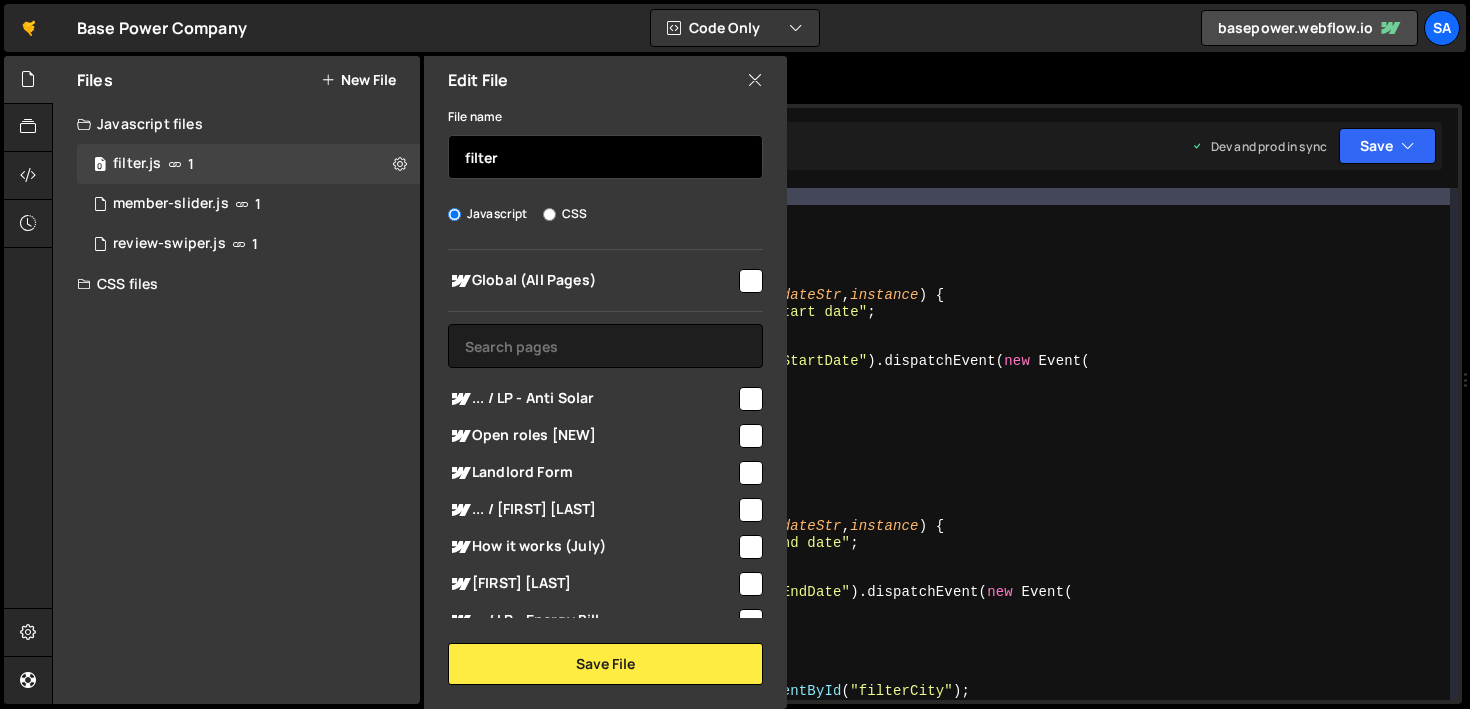 click on "filter" at bounding box center (605, 157) 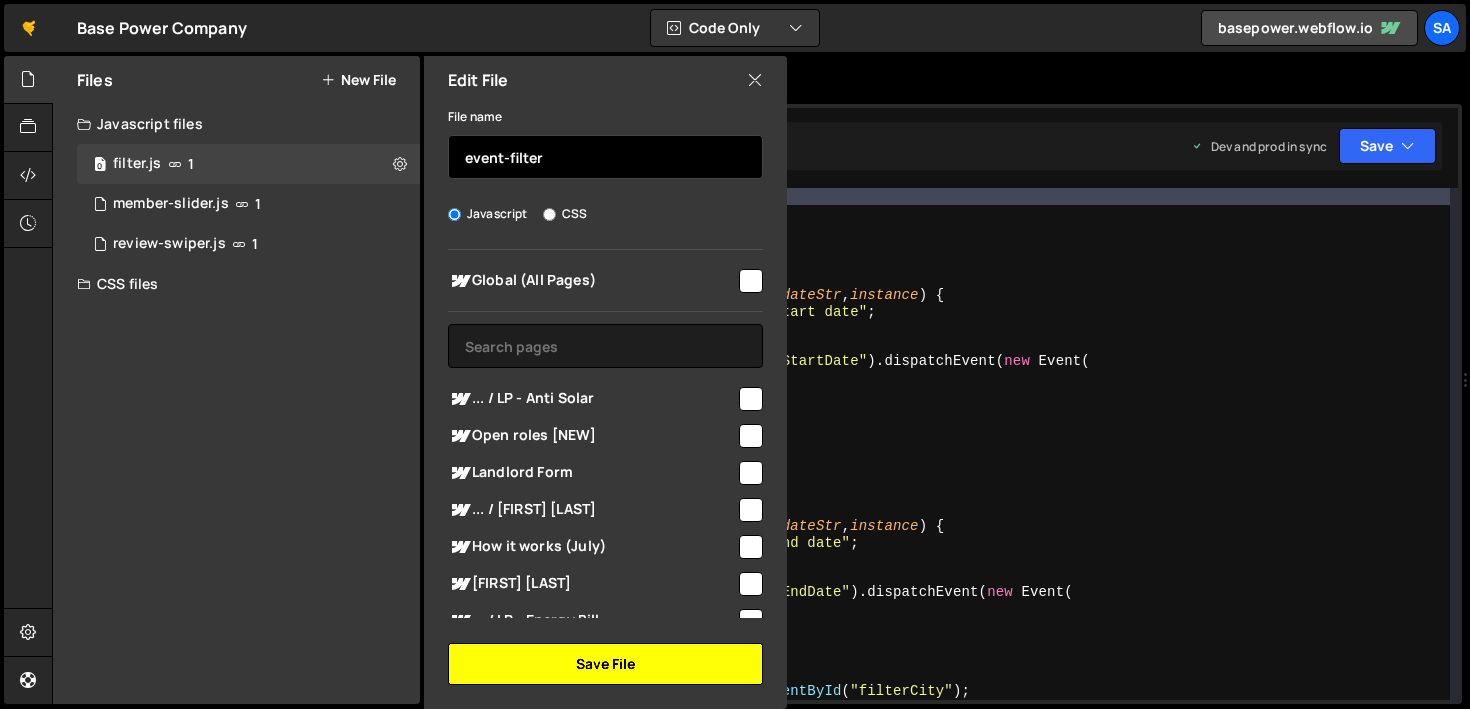 type on "event-filter" 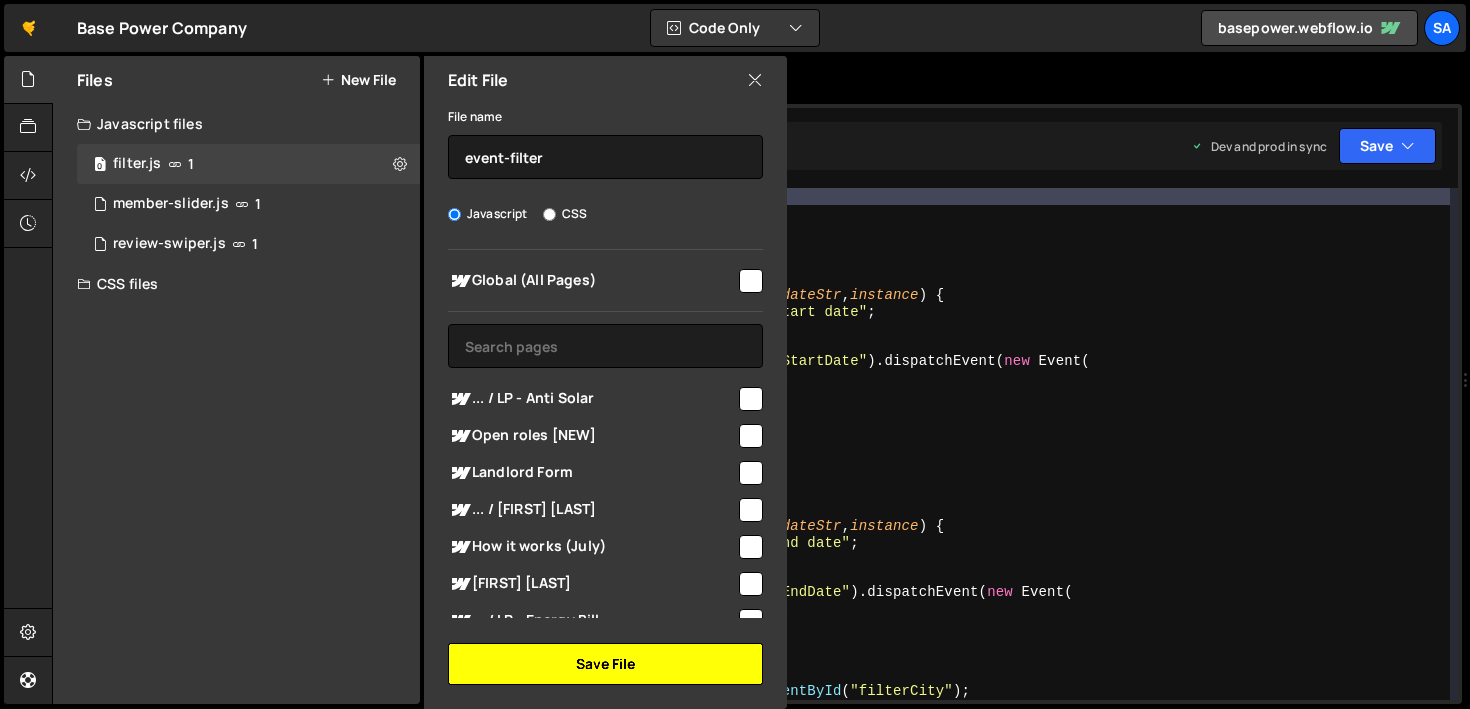 click on "Save File" at bounding box center (605, 664) 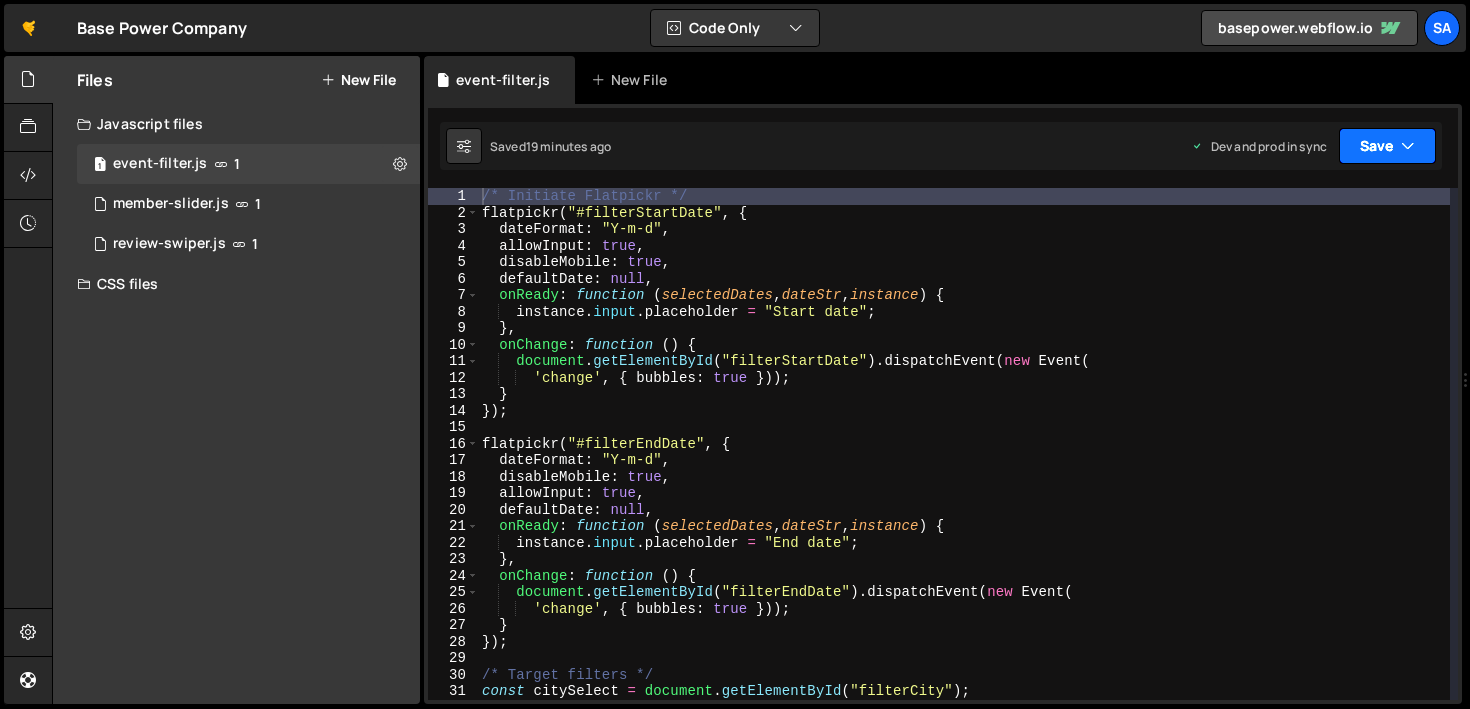 click on "Save" at bounding box center (1387, 146) 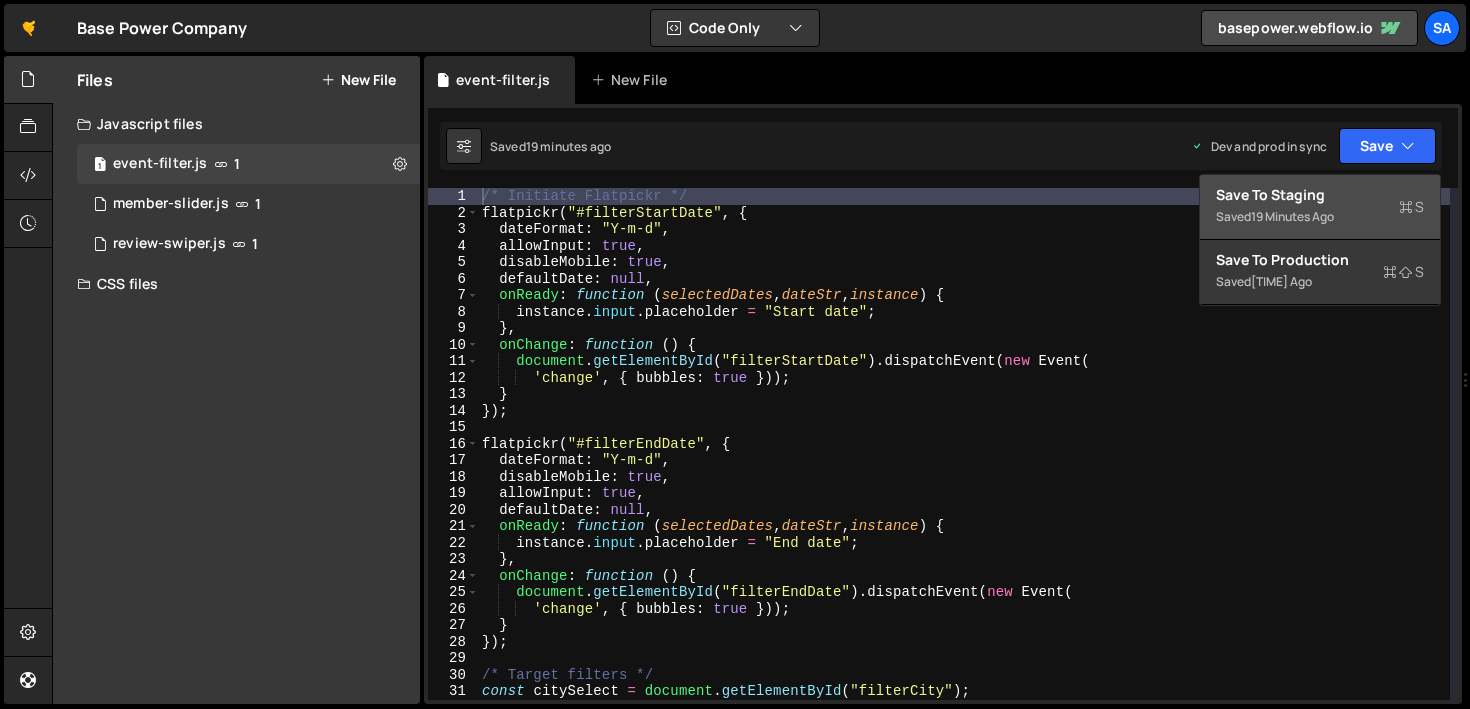 click on "19 minutes ago" at bounding box center (1292, 216) 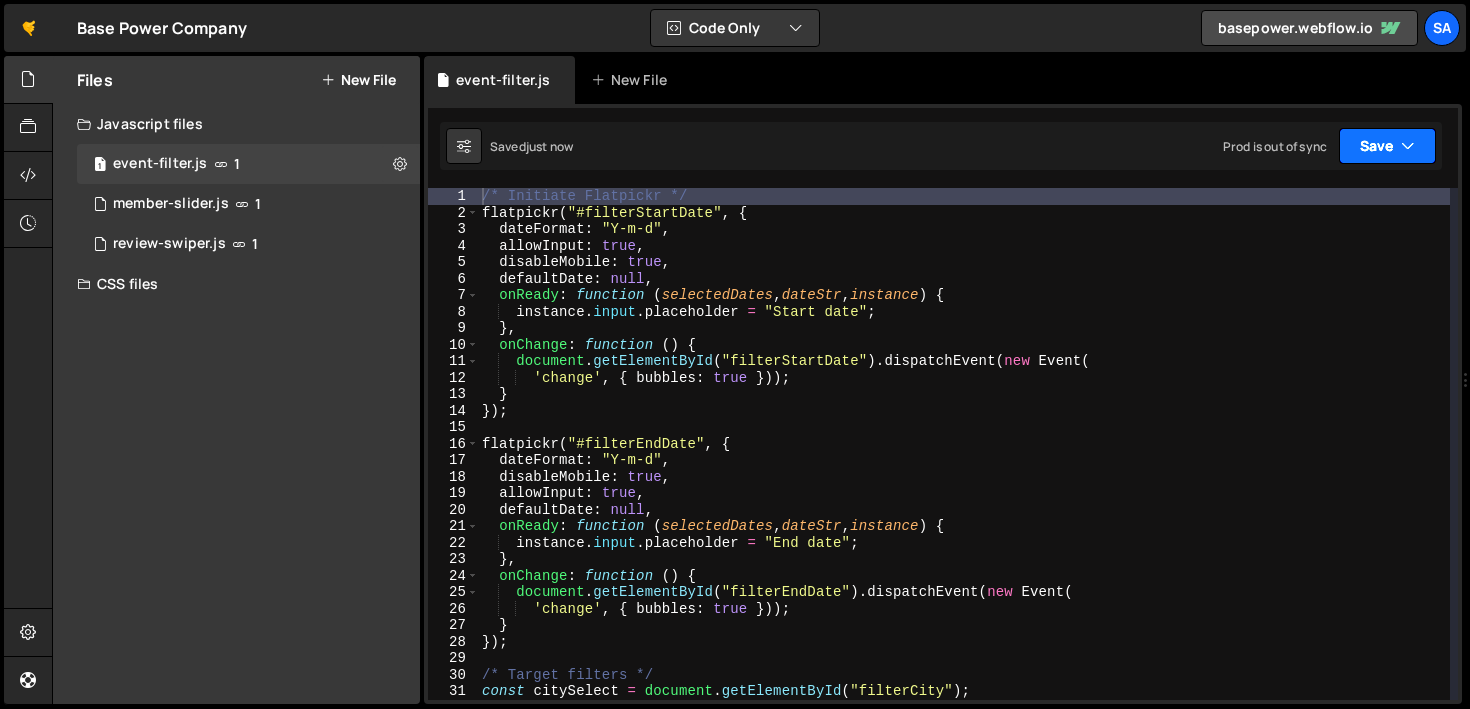 click at bounding box center [1408, 146] 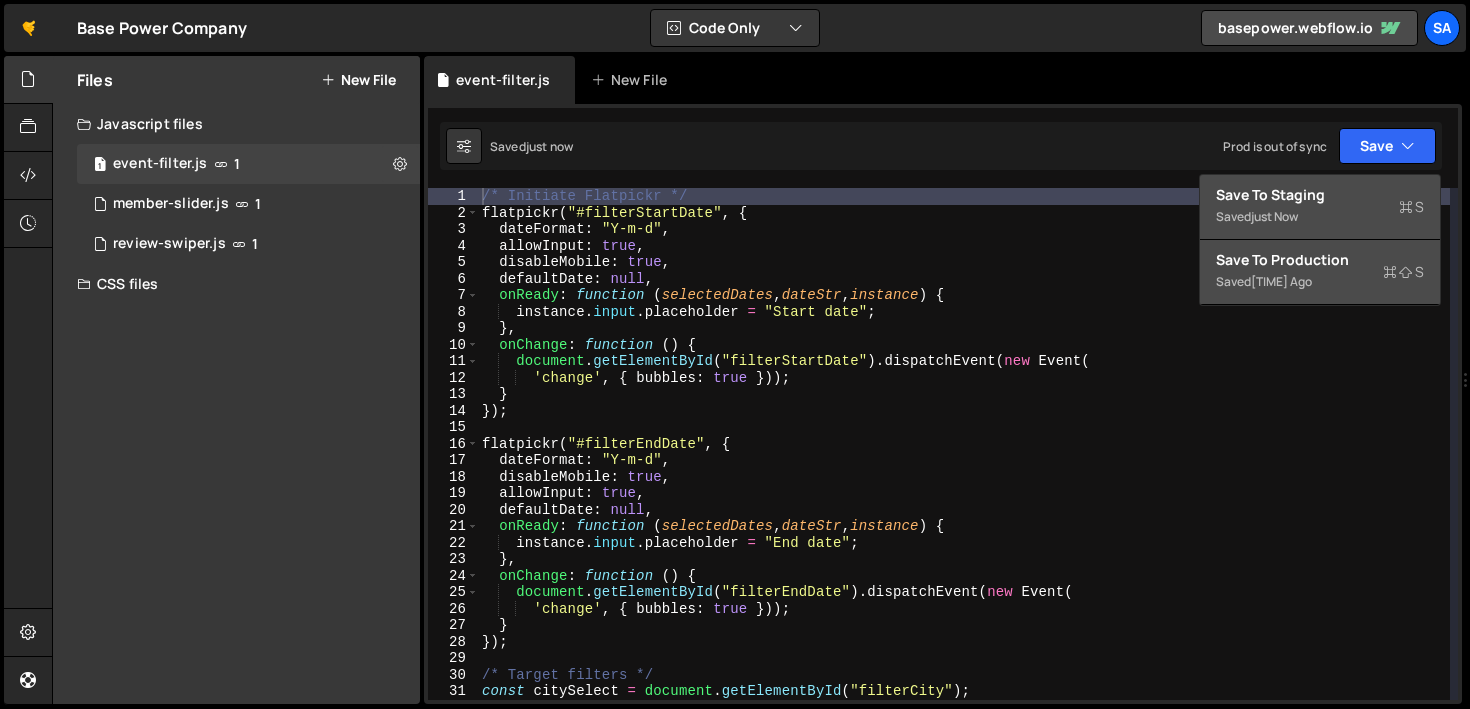 click on "Save to Production
S" at bounding box center (1320, 260) 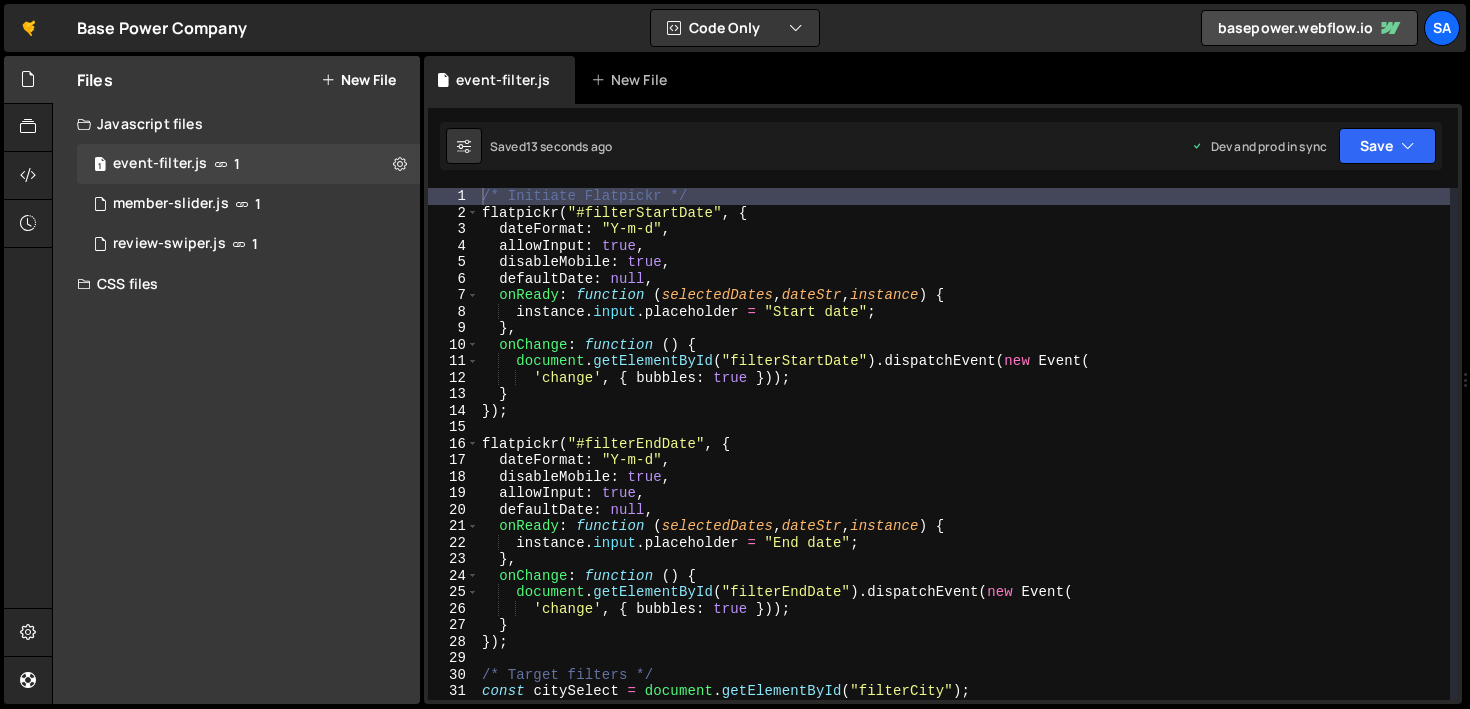 click on "Files
New File
Javascript files
1
event-filter.js
1
3
member-slider.js
1
0
review-swiper.js
1
CSS files" at bounding box center [236, 380] 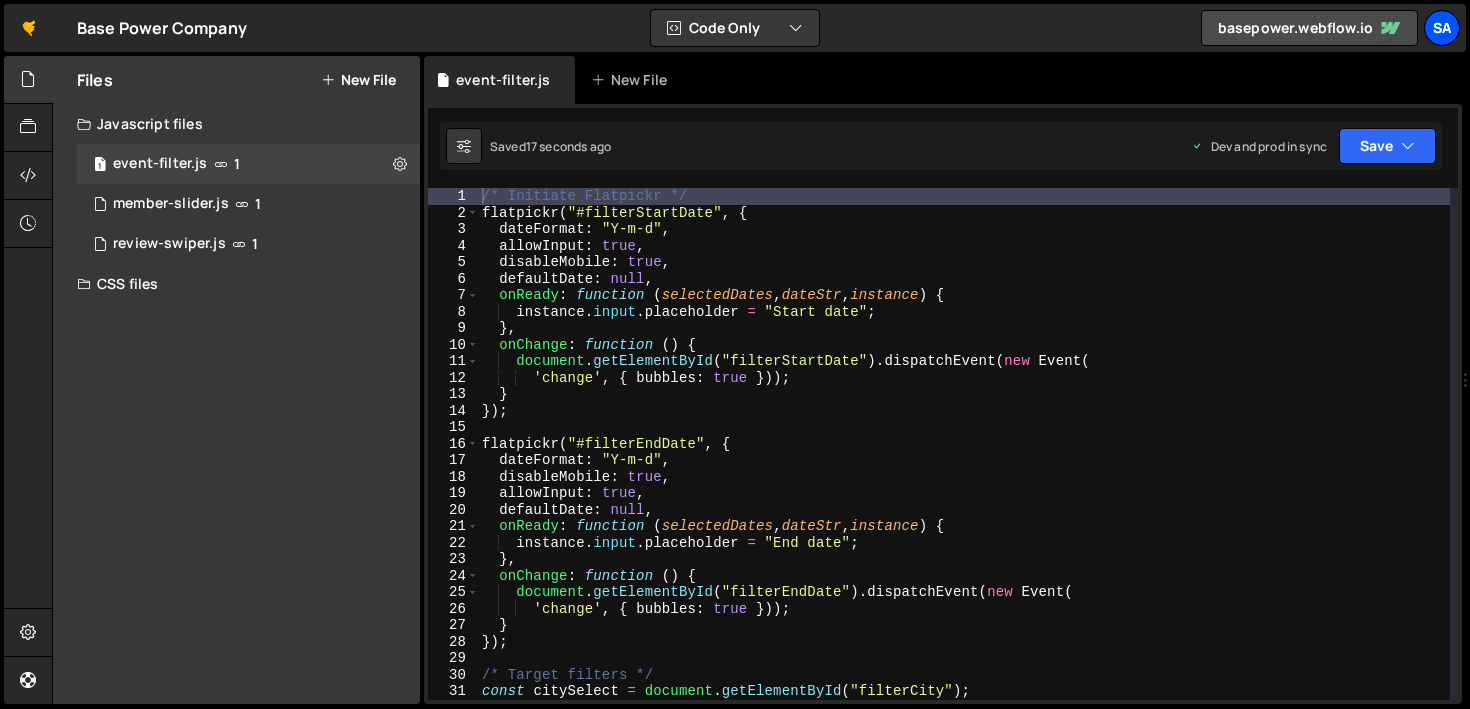 click on "SA" at bounding box center (1442, 28) 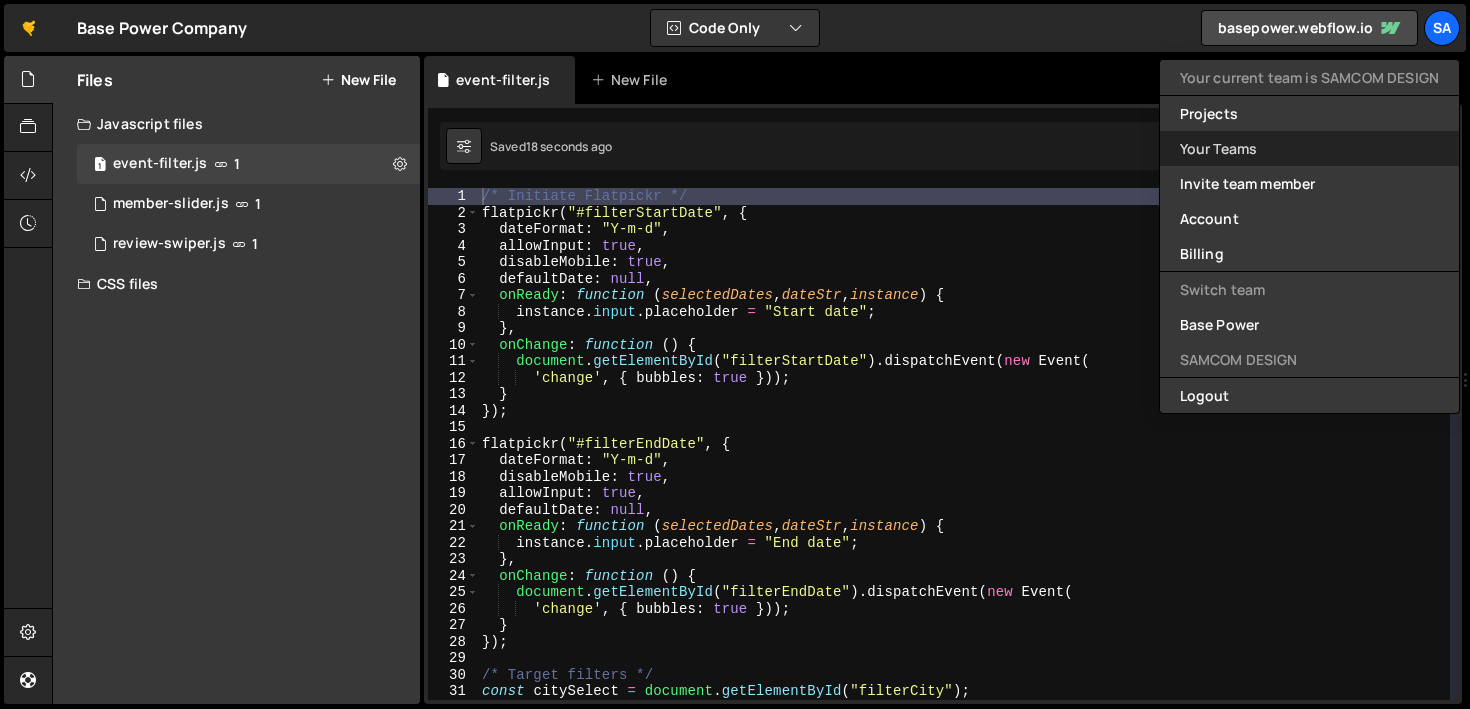 click on "Your Teams" at bounding box center [1309, 148] 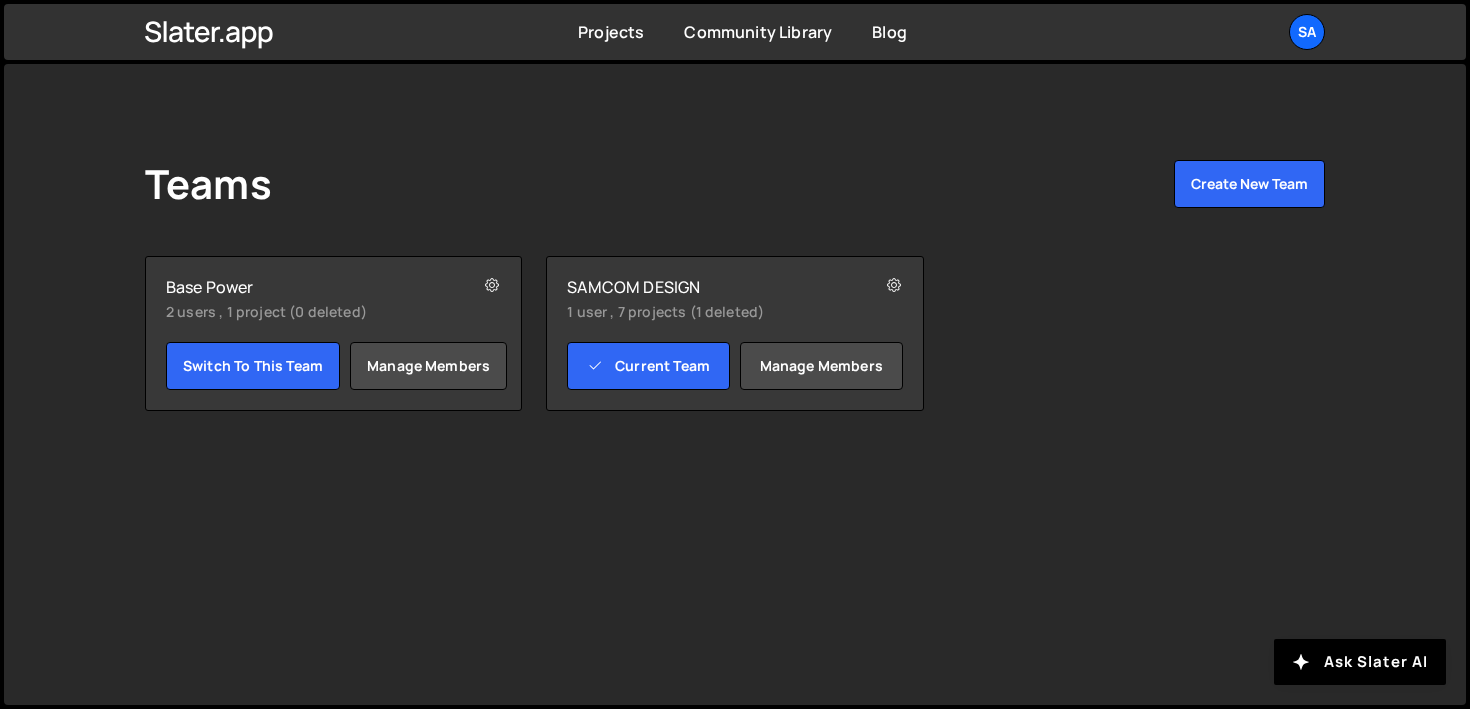 scroll, scrollTop: 0, scrollLeft: 0, axis: both 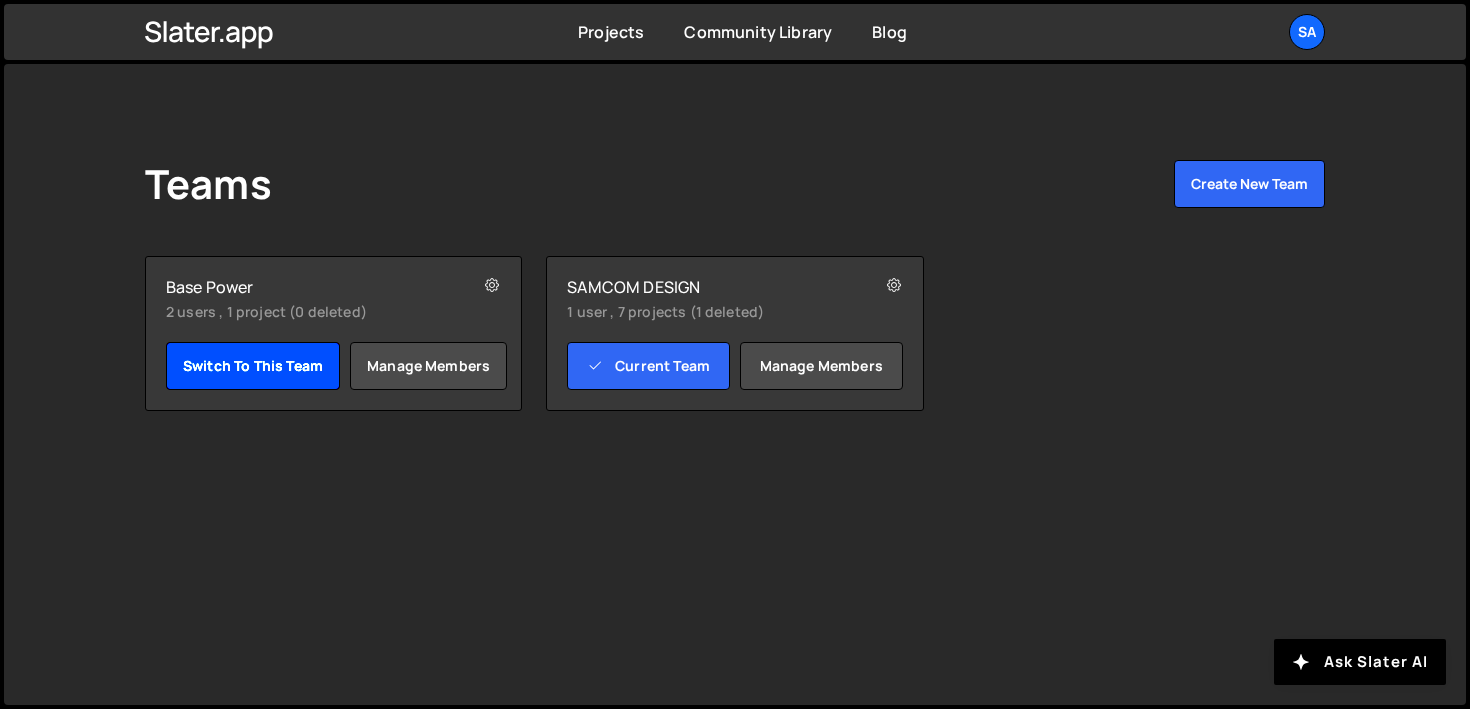 click on "Switch to this team" at bounding box center [253, 366] 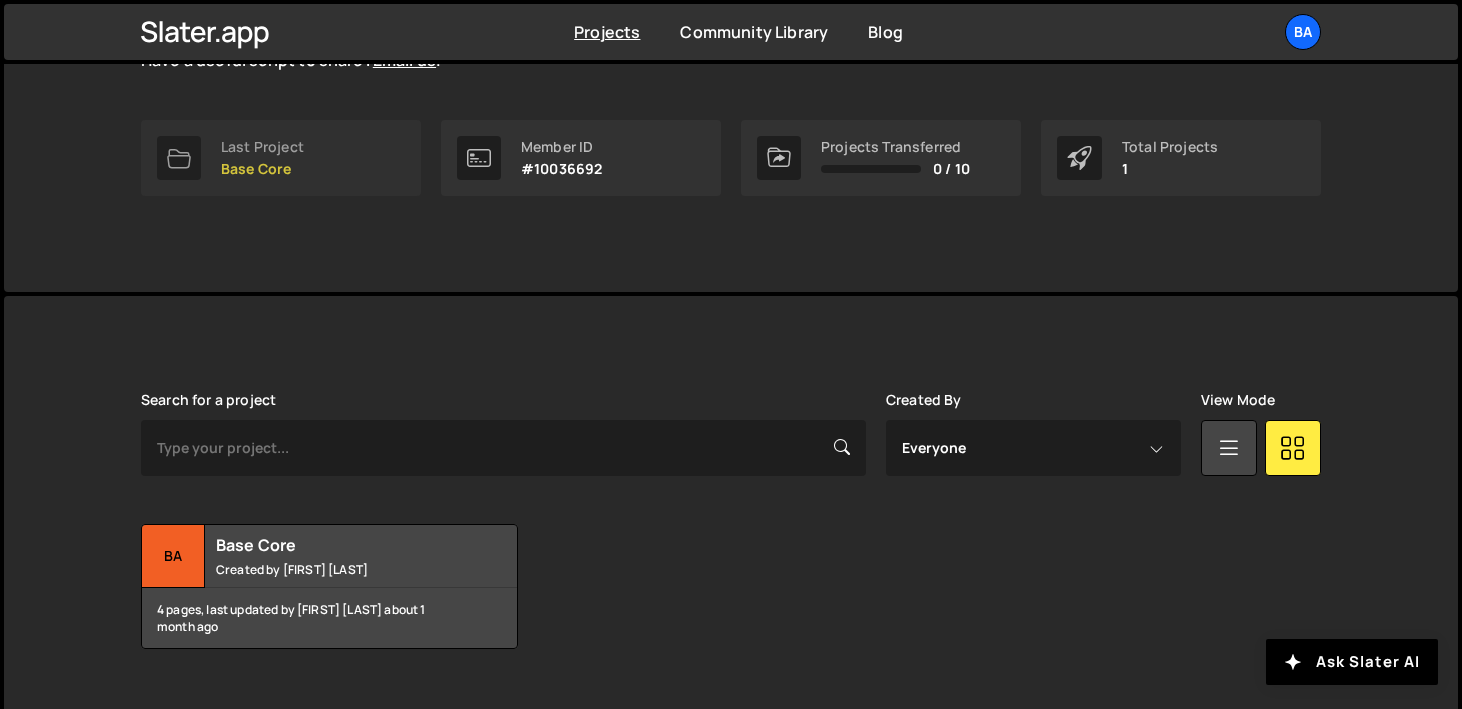scroll, scrollTop: 320, scrollLeft: 0, axis: vertical 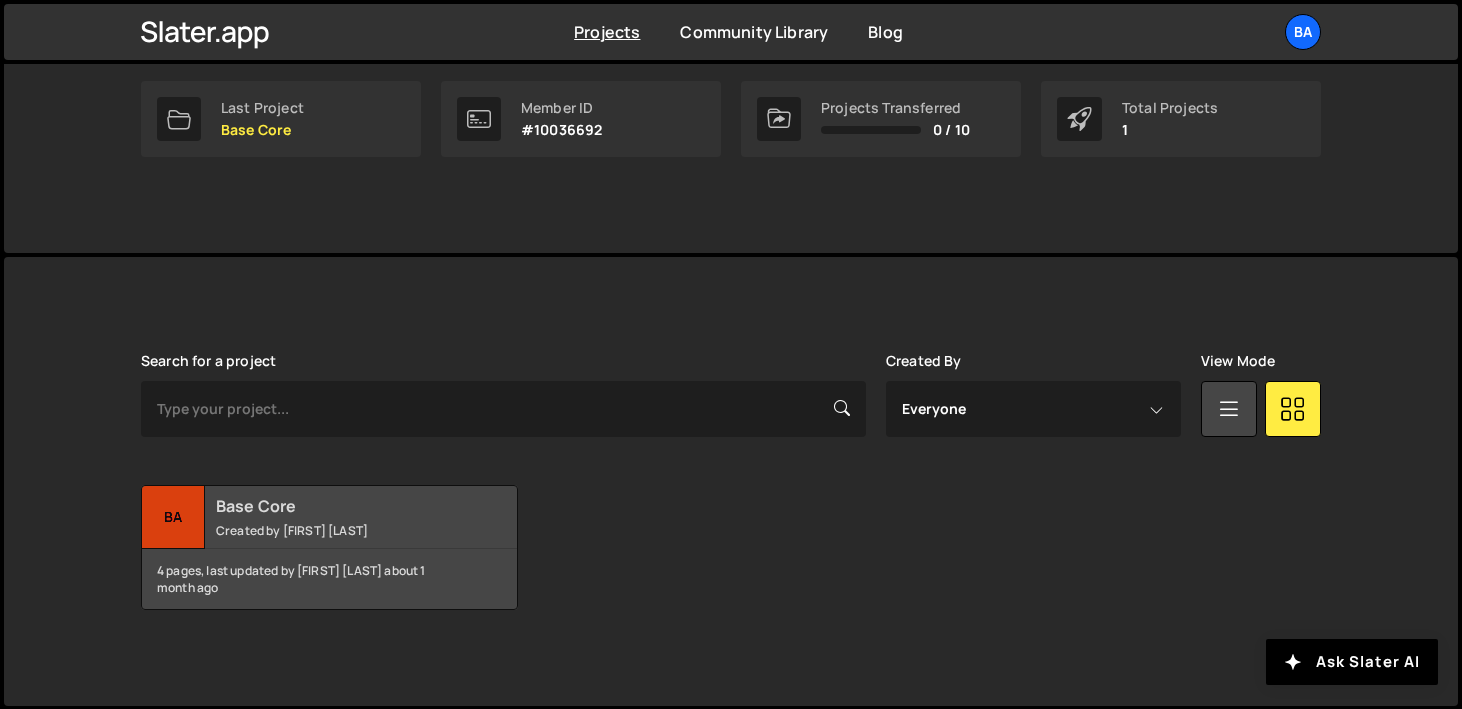 click on "Ba" at bounding box center [173, 517] 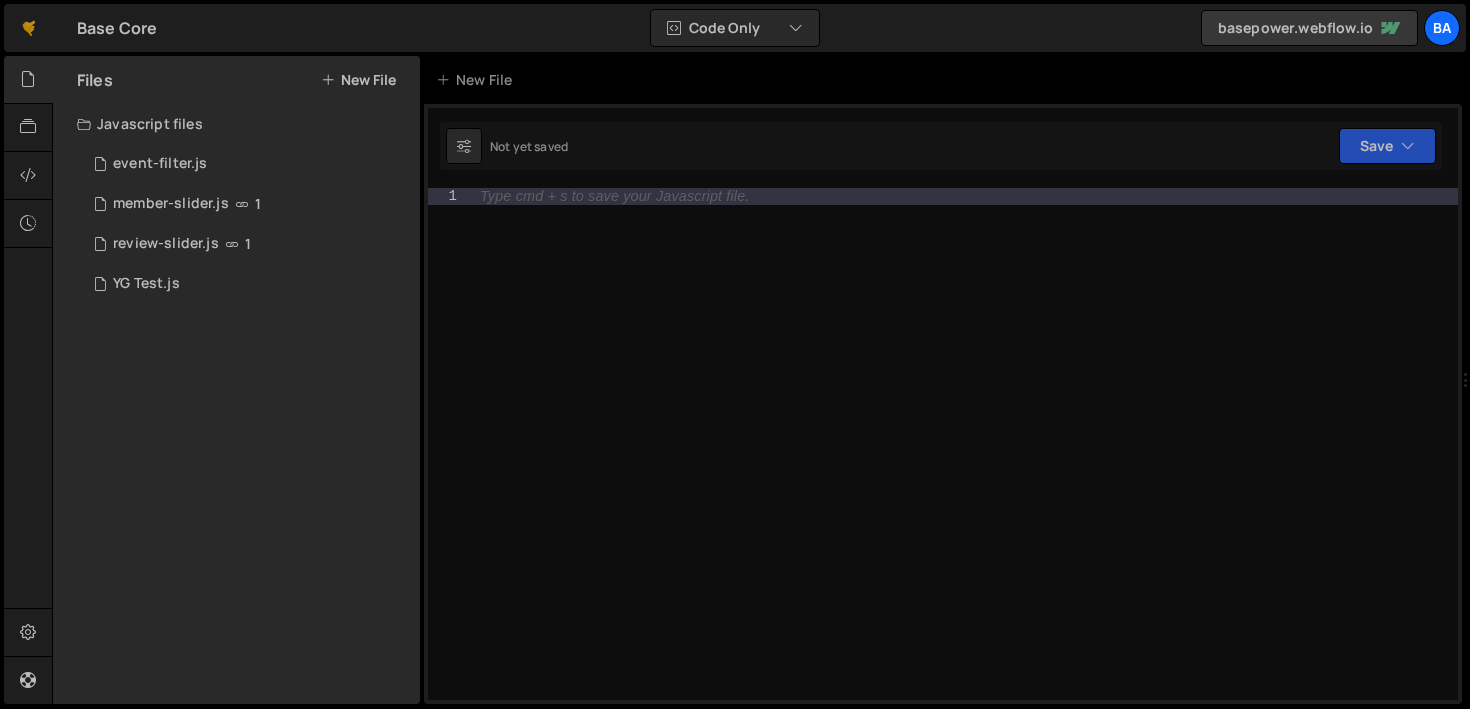 scroll, scrollTop: 0, scrollLeft: 0, axis: both 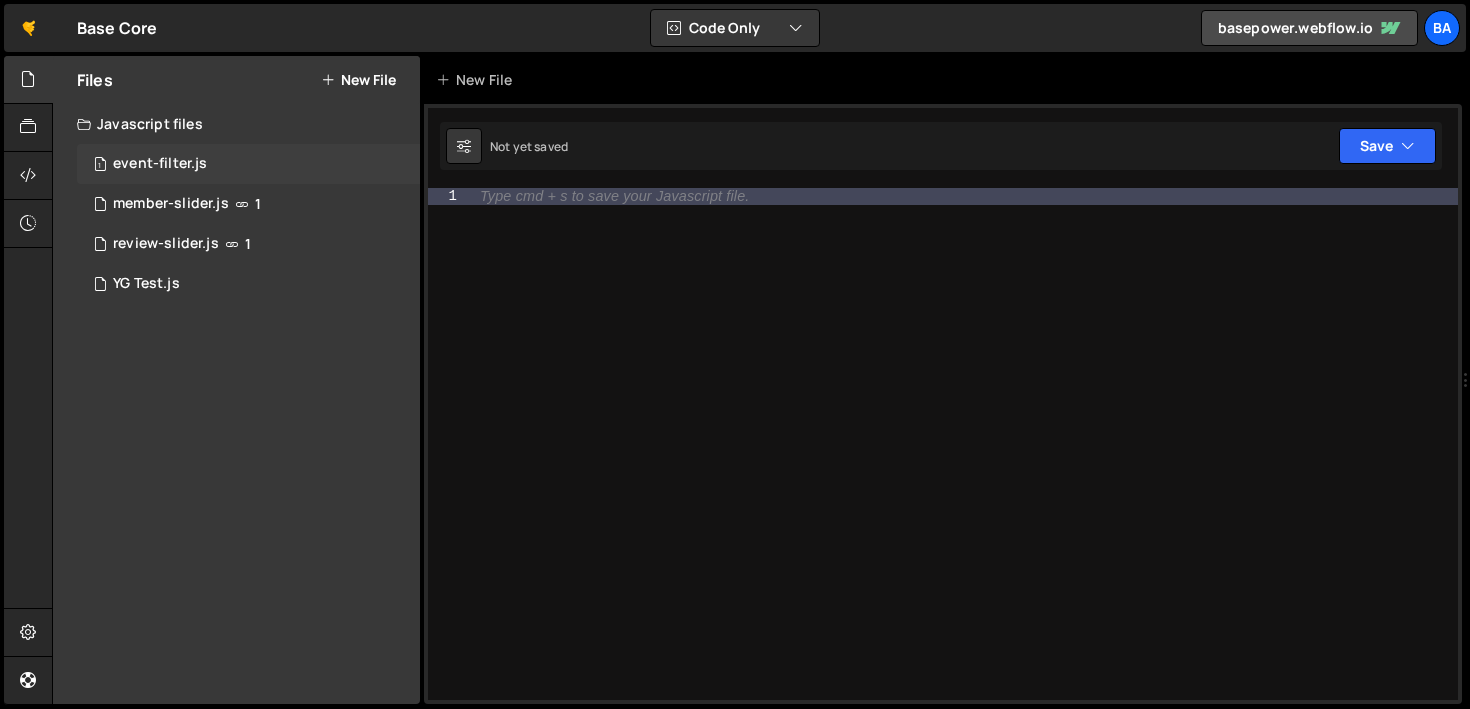 click on "1 event-filter.js 0" at bounding box center (248, 164) 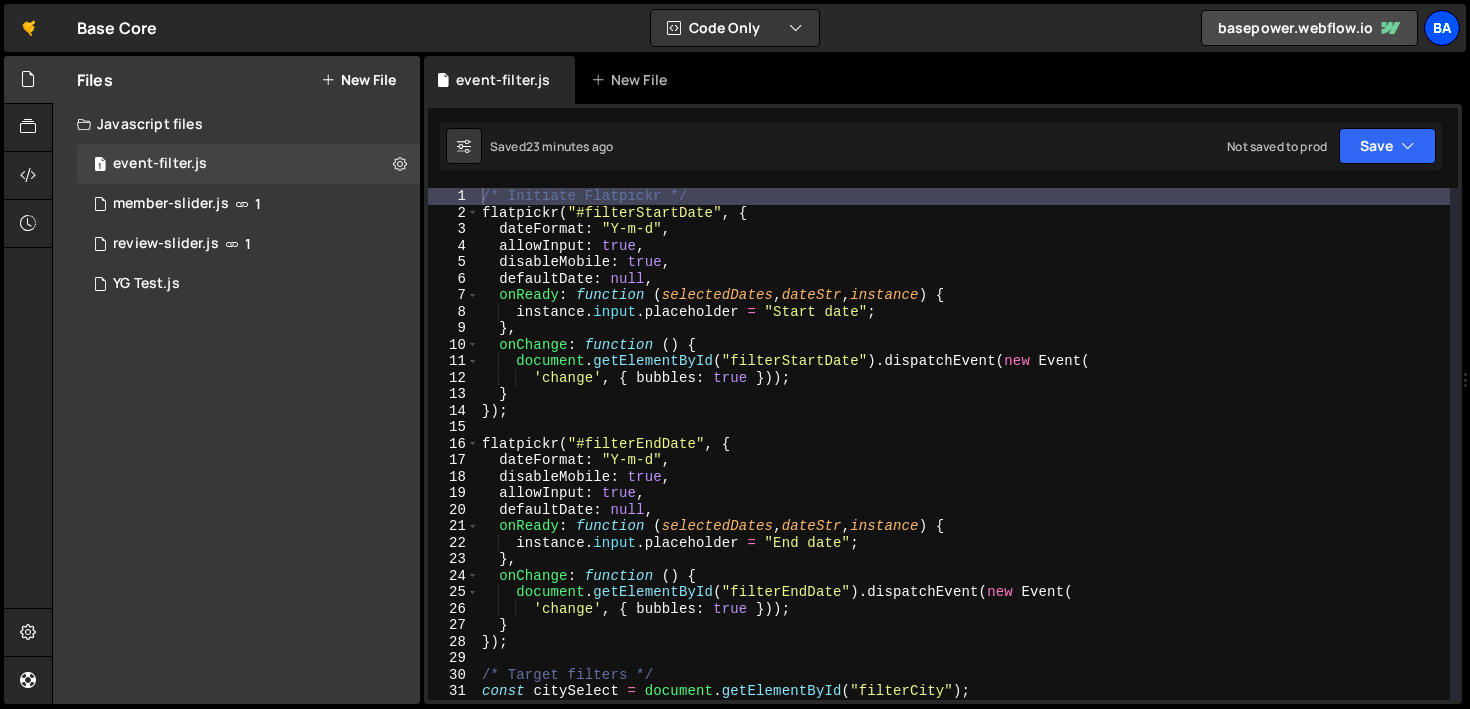 click on "Ba" at bounding box center (1442, 28) 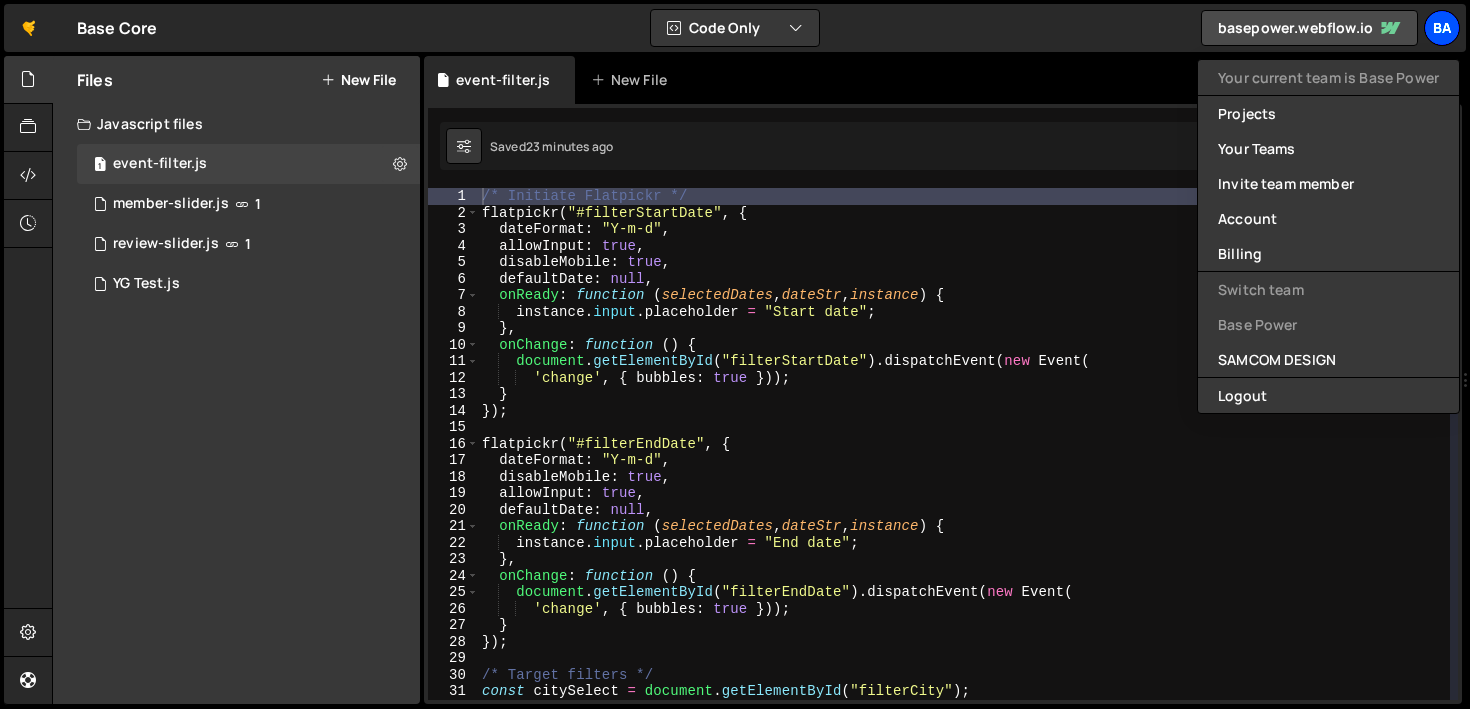 click on "Ba" at bounding box center (1442, 28) 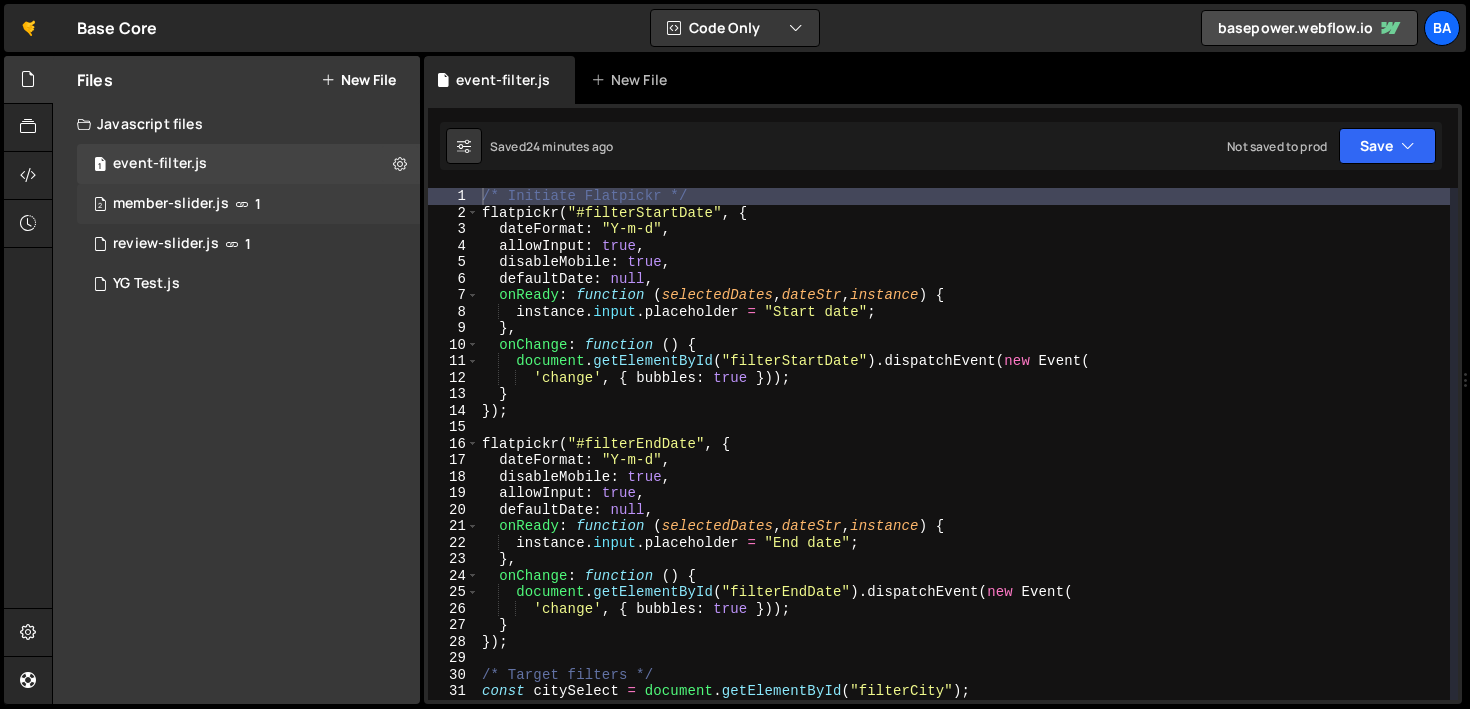 click on "2 member-slider.js 1" at bounding box center [248, 204] 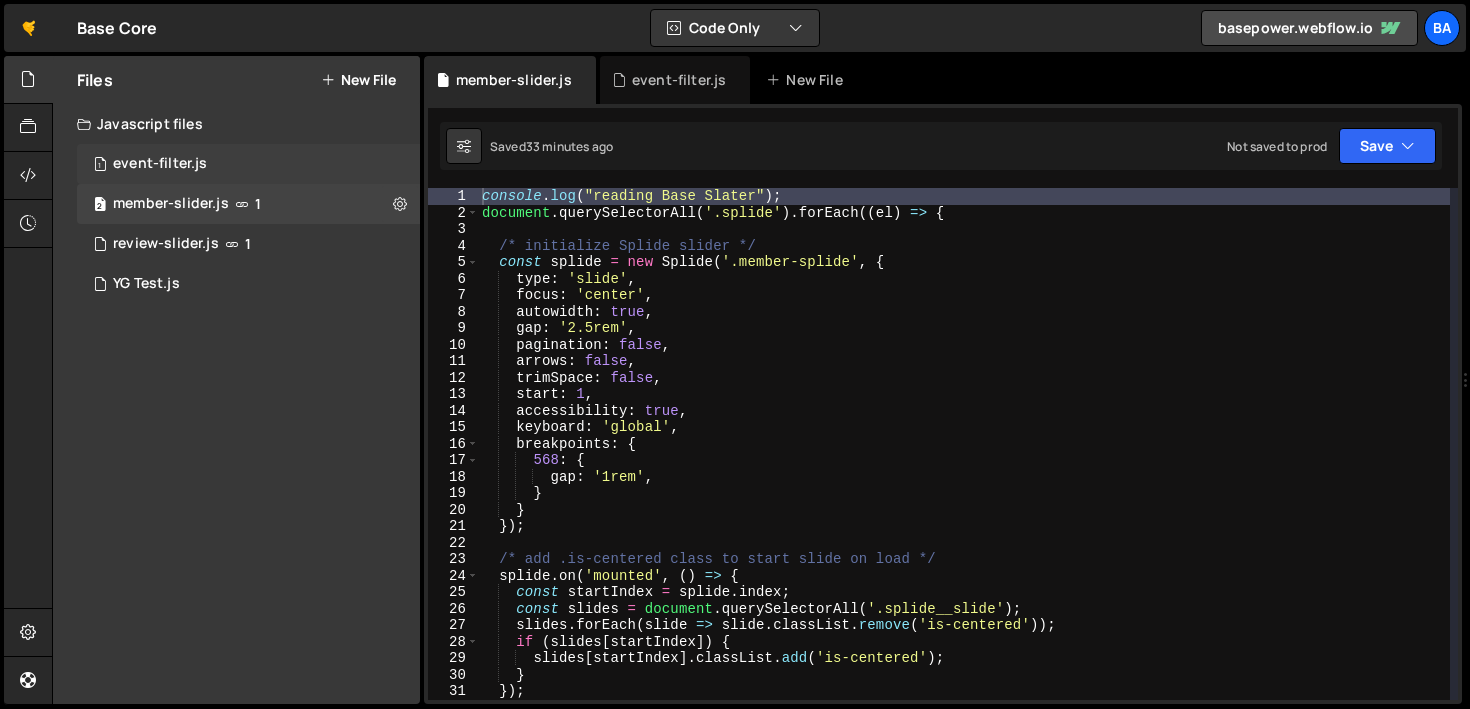 click on "event-filter.js" at bounding box center [160, 164] 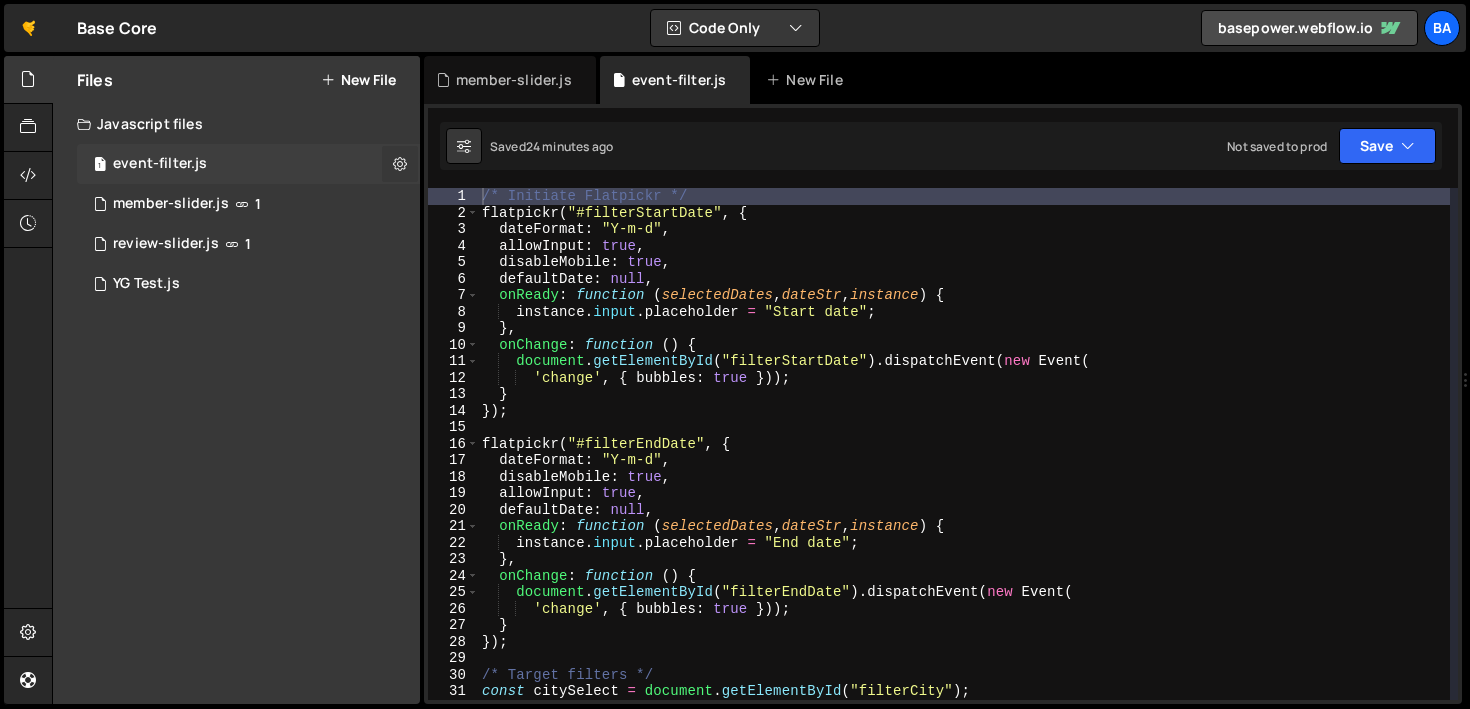 click at bounding box center (400, 163) 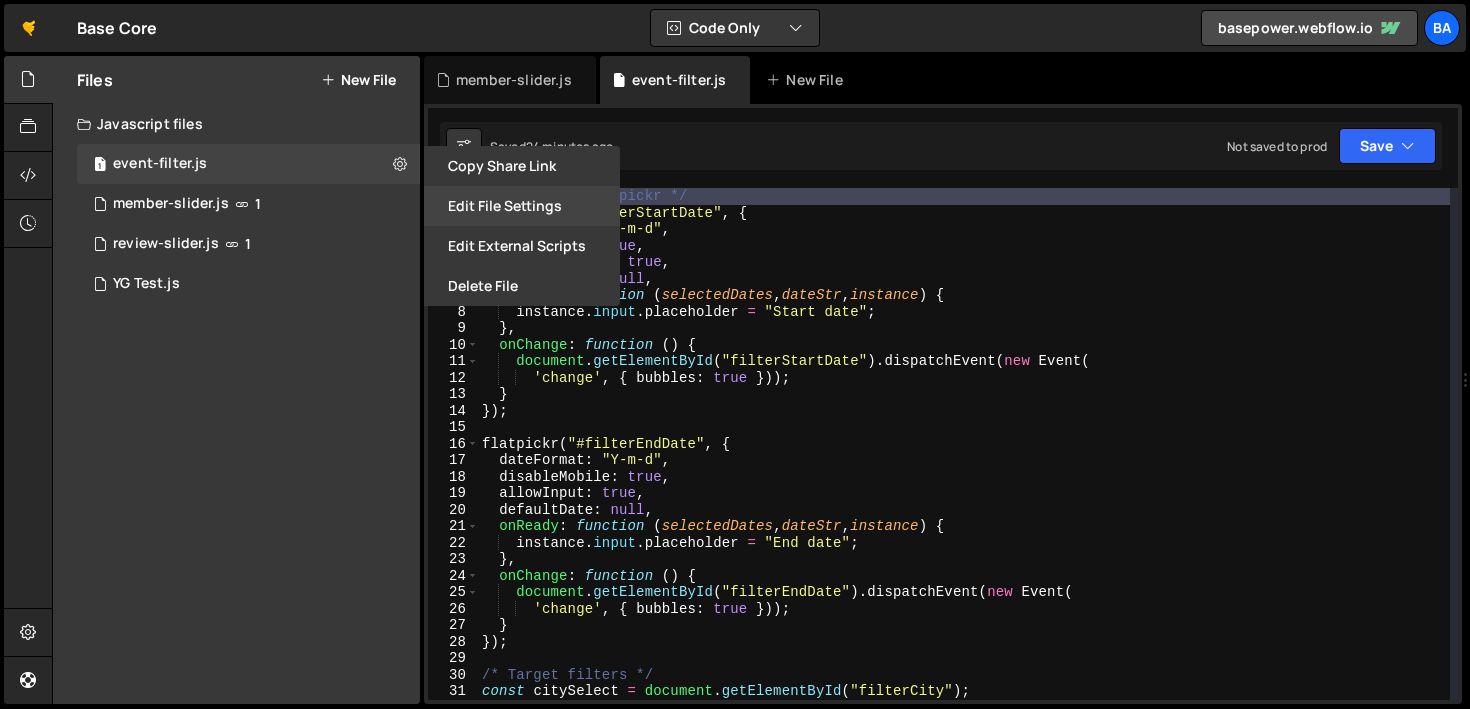 click on "Edit File Settings" at bounding box center [522, 206] 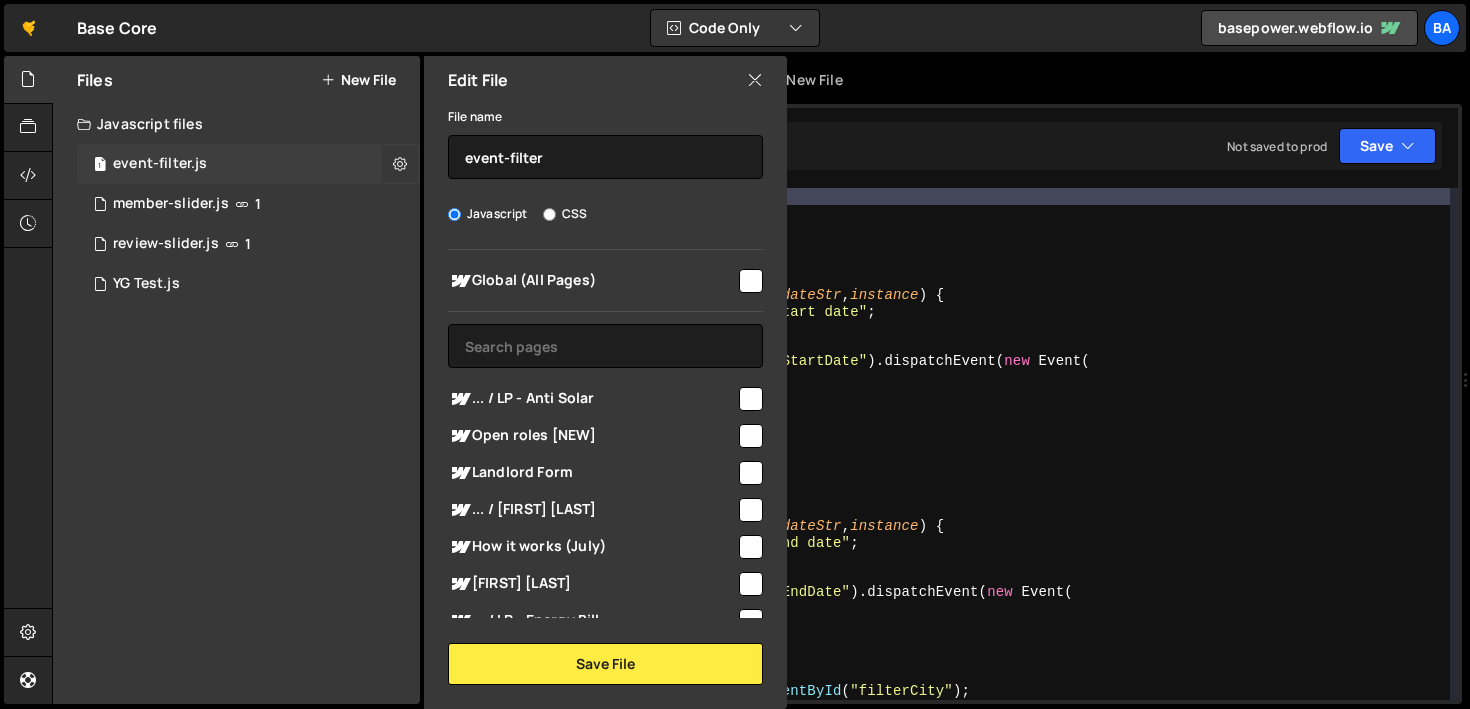 click at bounding box center [400, 164] 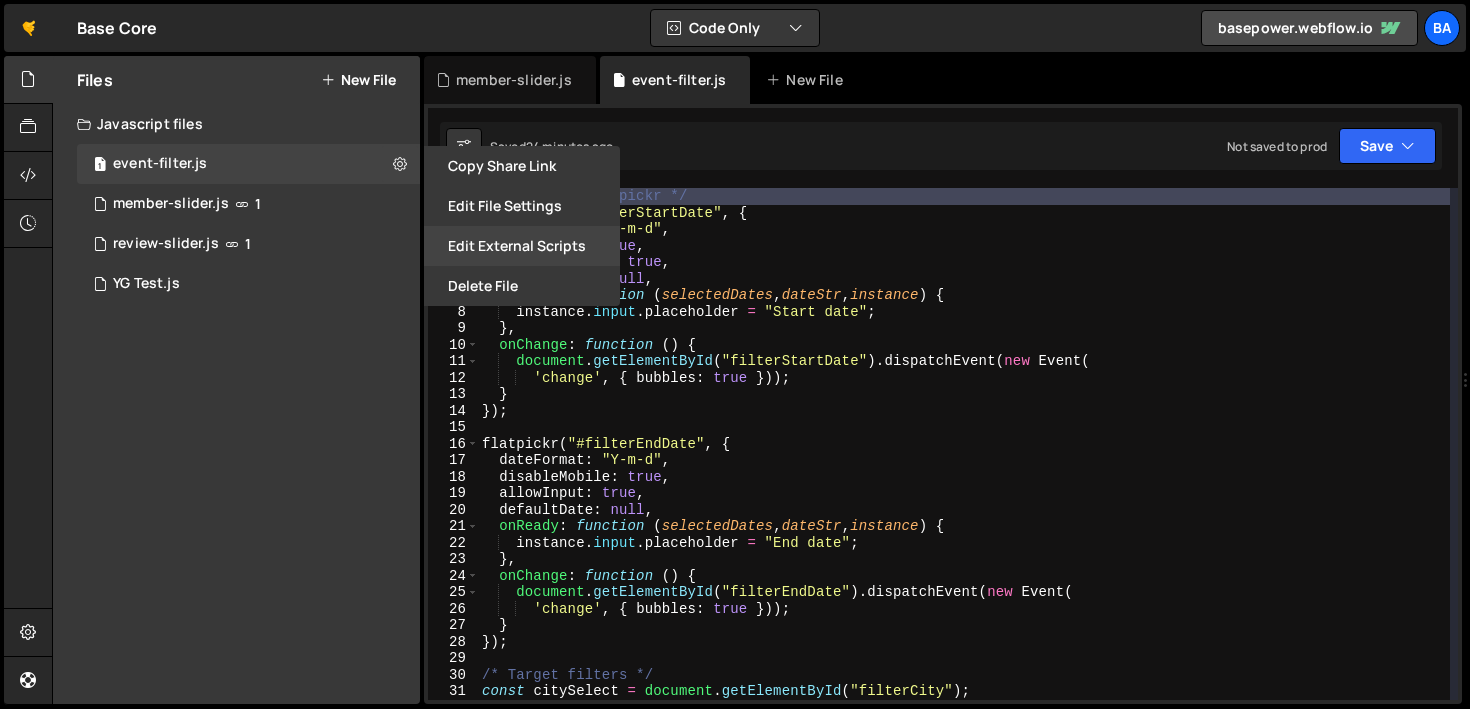 click on "Edit External Scripts" at bounding box center (522, 246) 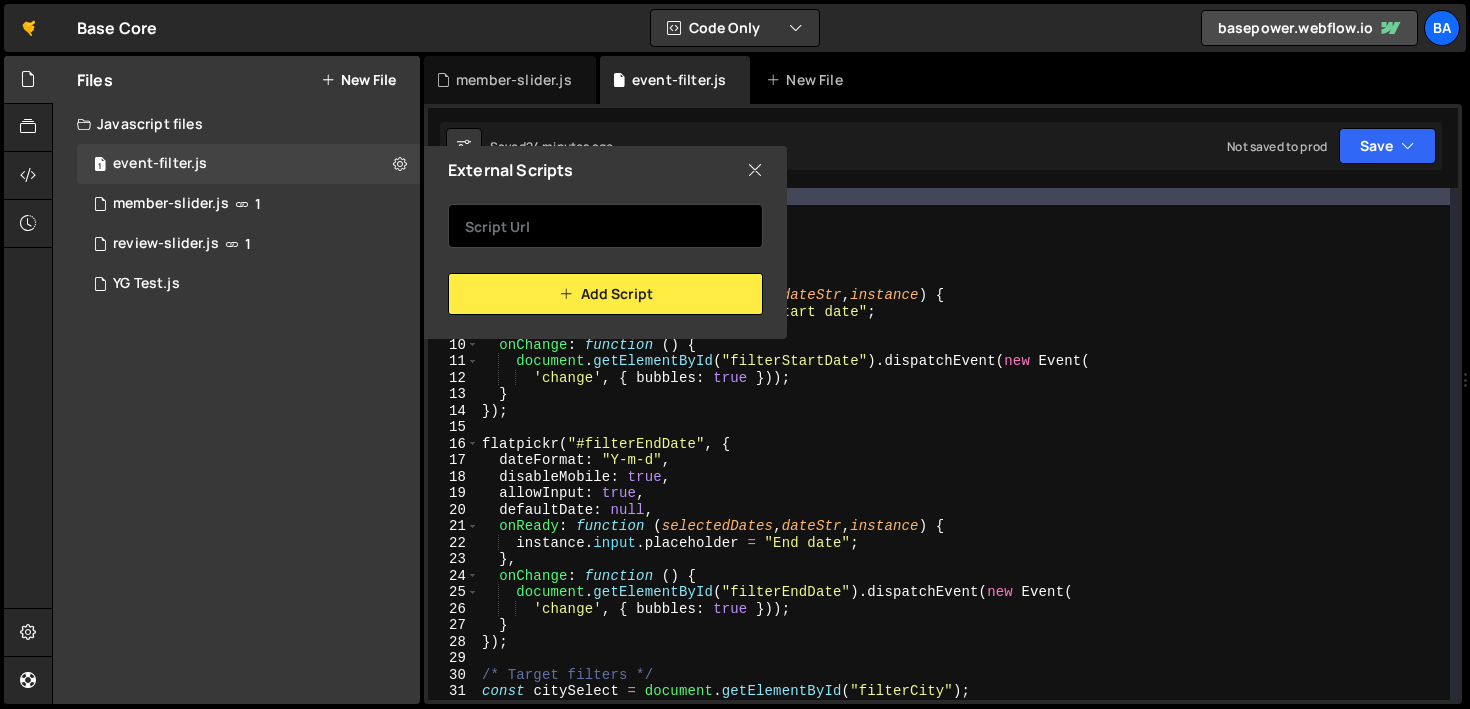 click at bounding box center (605, 226) 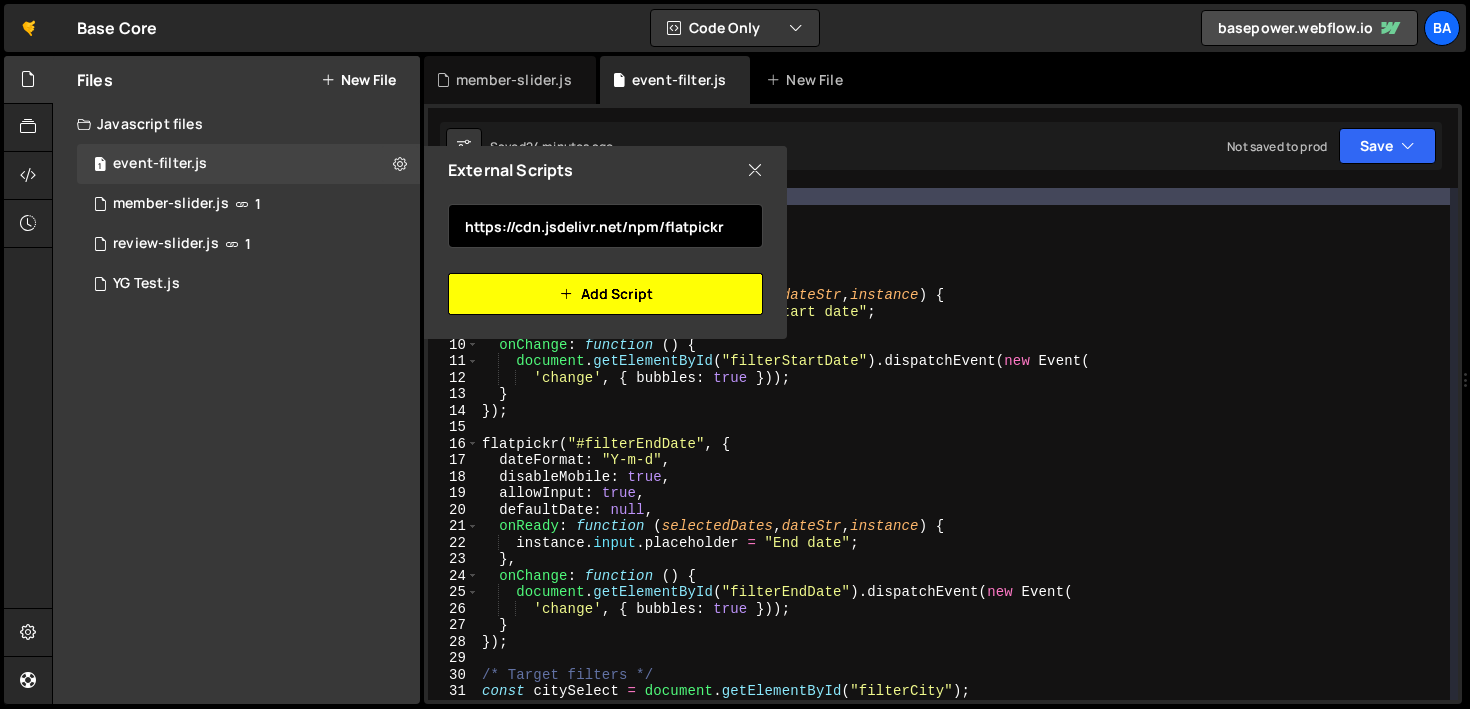 type on "https://cdn.jsdelivr.net/npm/flatpickr" 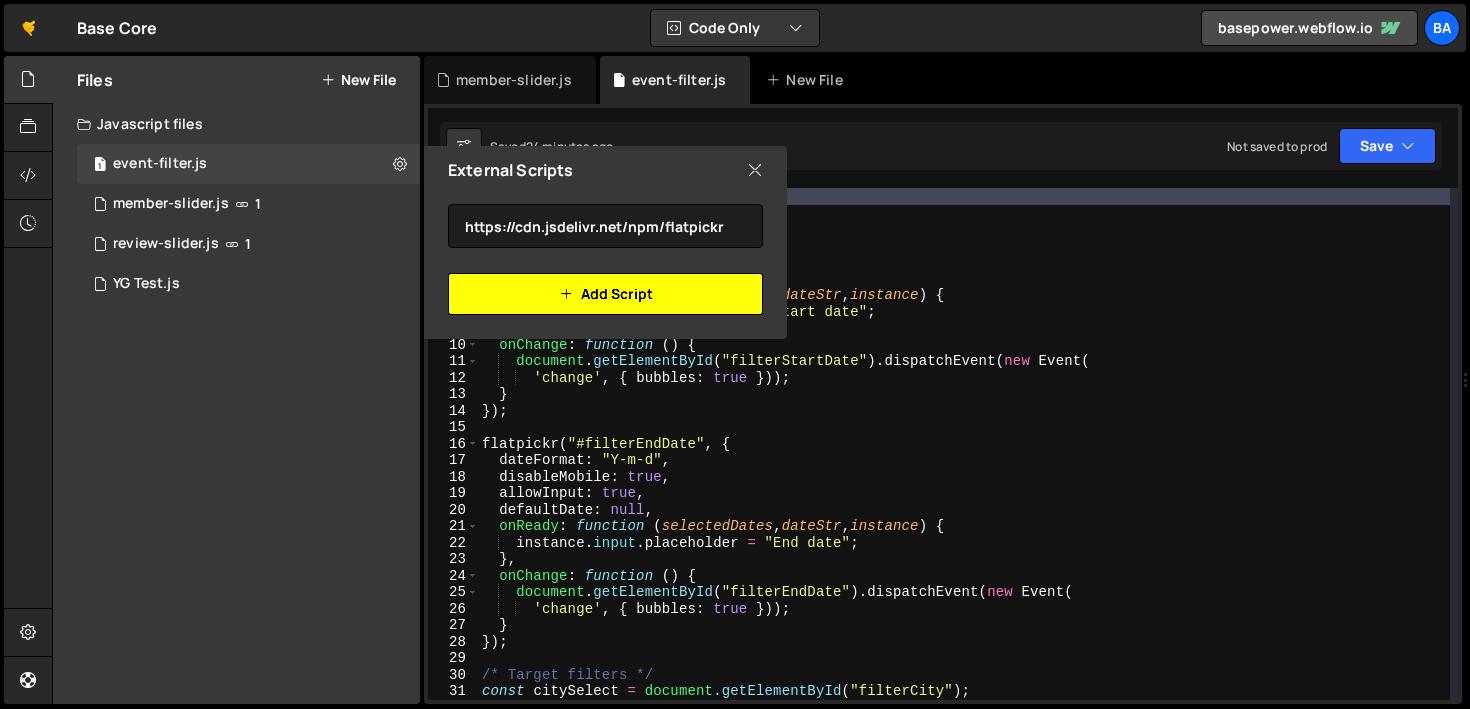 click on "Add Script" at bounding box center [605, 294] 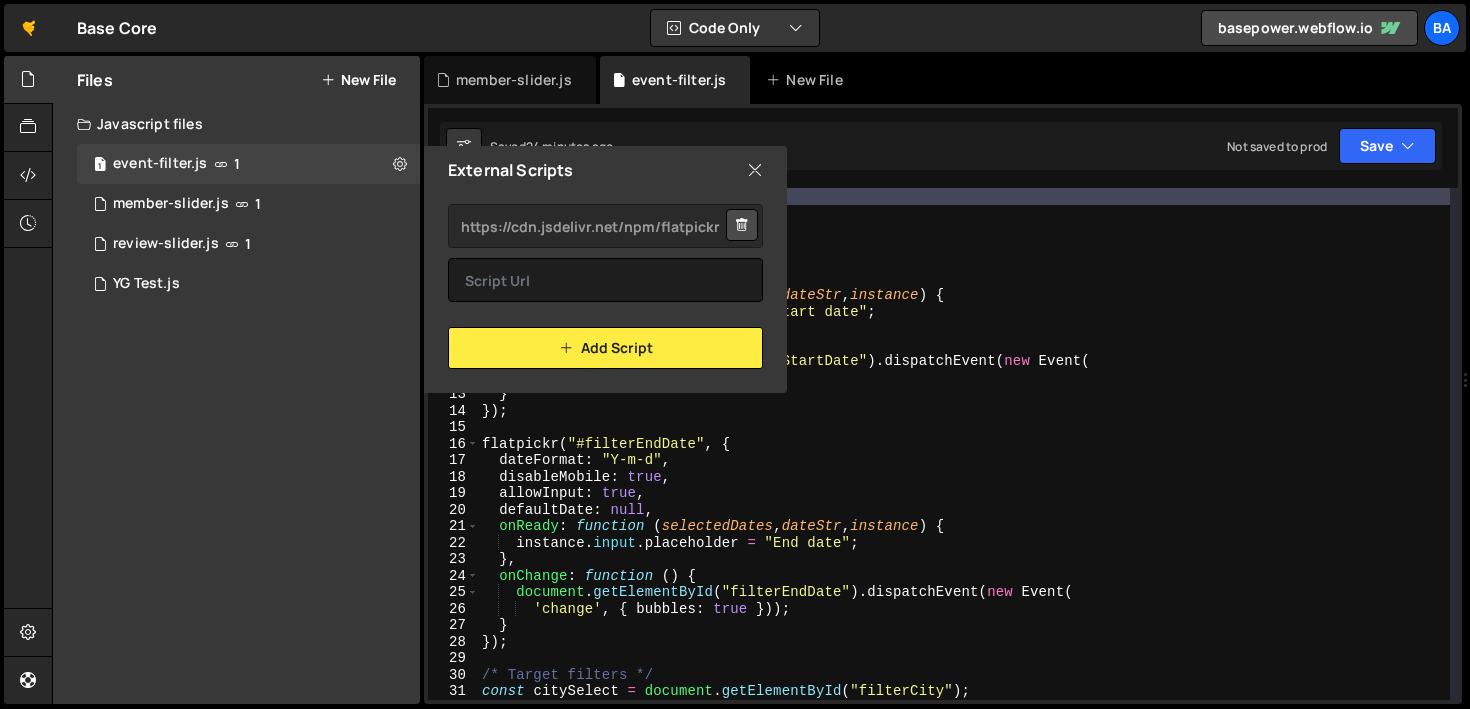 click at bounding box center (755, 170) 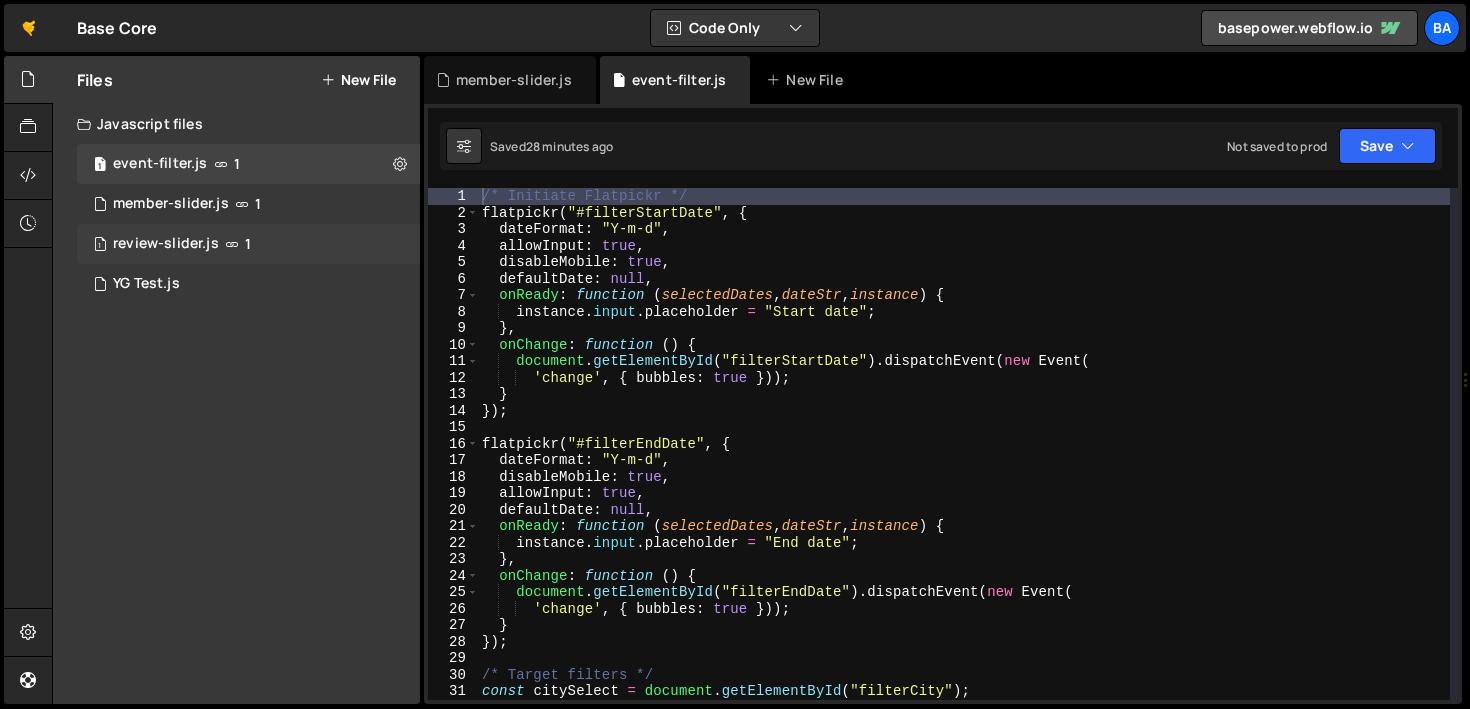 click on "1 review-slider.js 1" at bounding box center (248, 244) 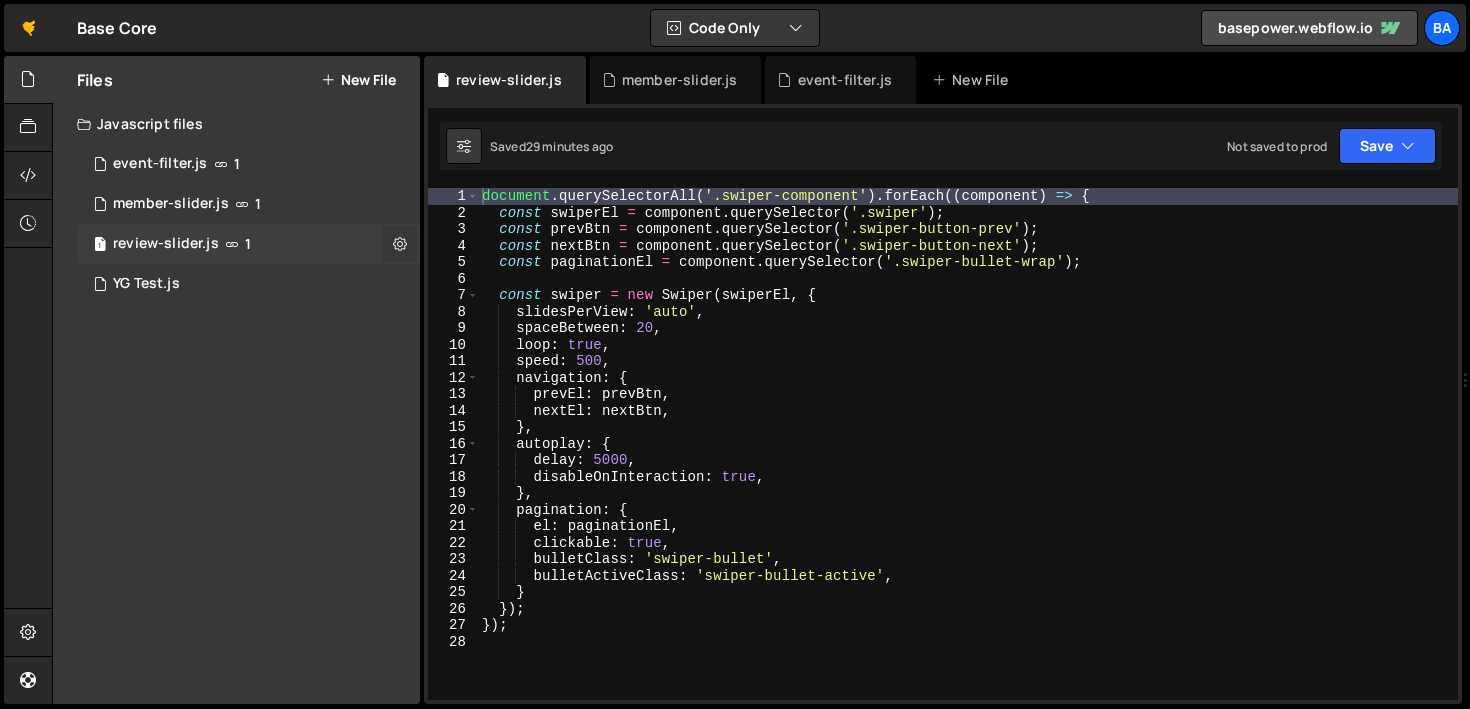 click at bounding box center (400, 243) 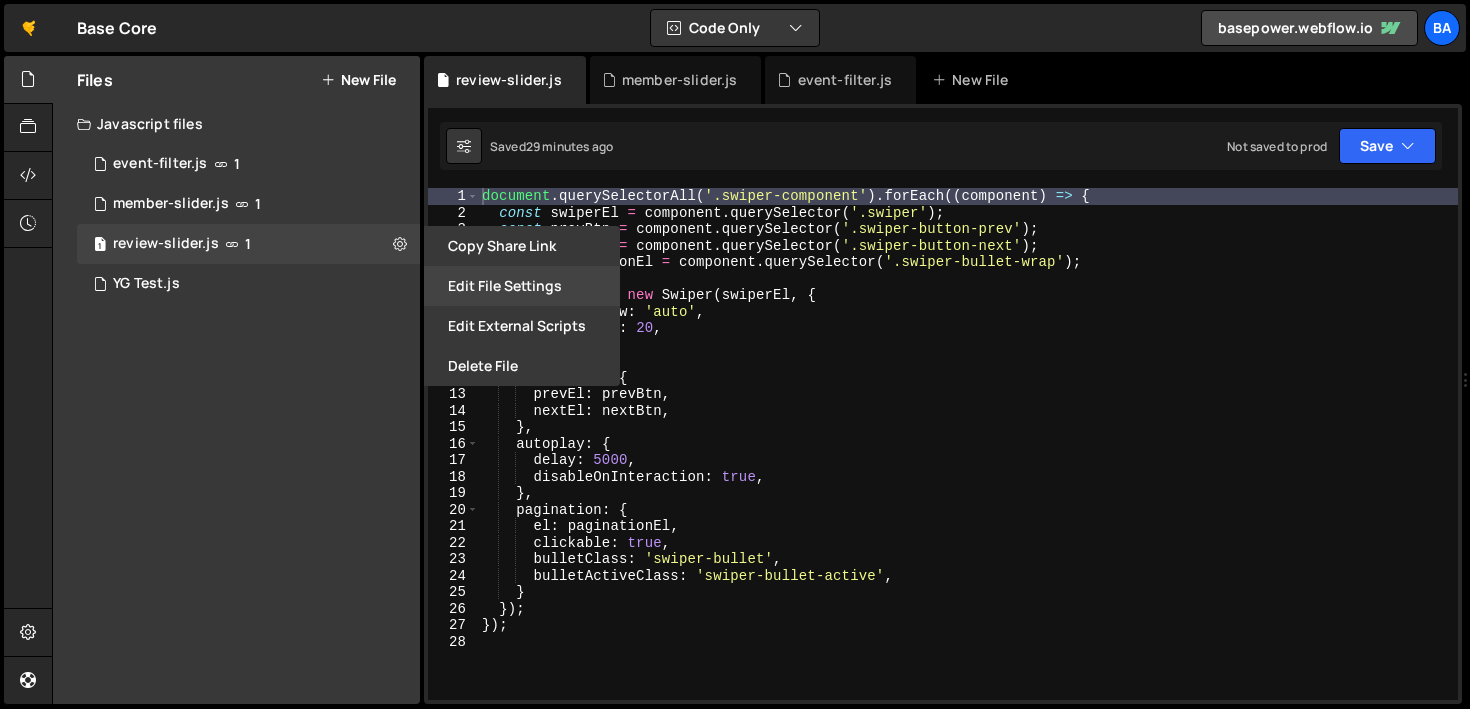 click on "Edit File Settings" at bounding box center [522, 286] 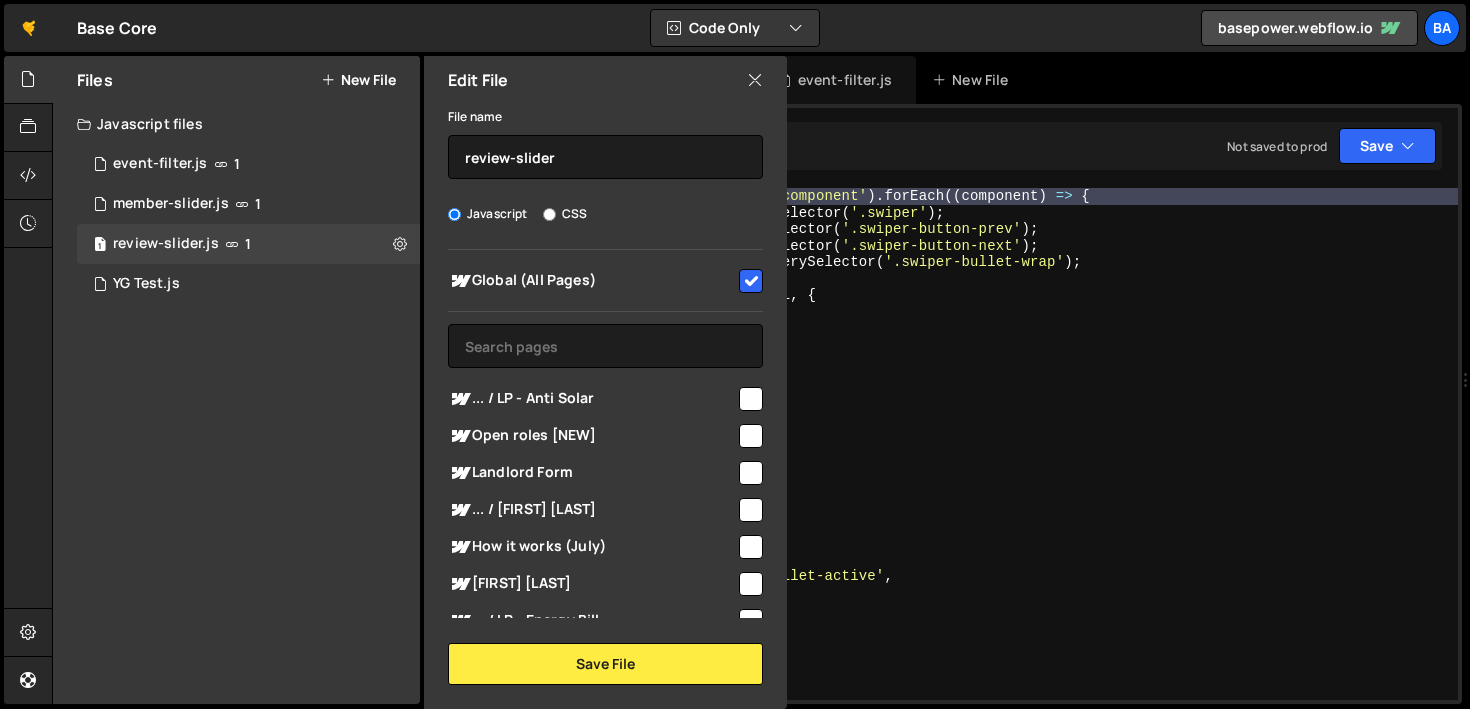click at bounding box center [751, 281] 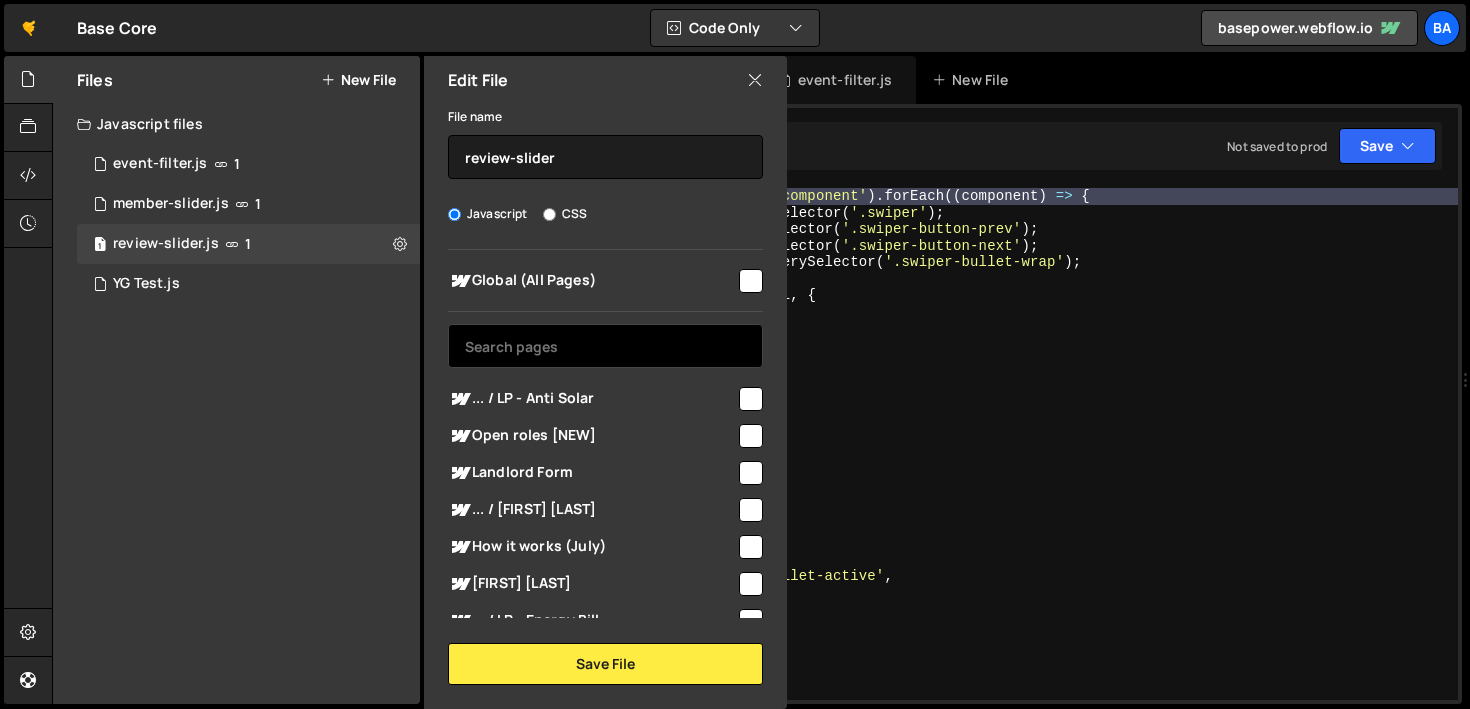 click at bounding box center (605, 346) 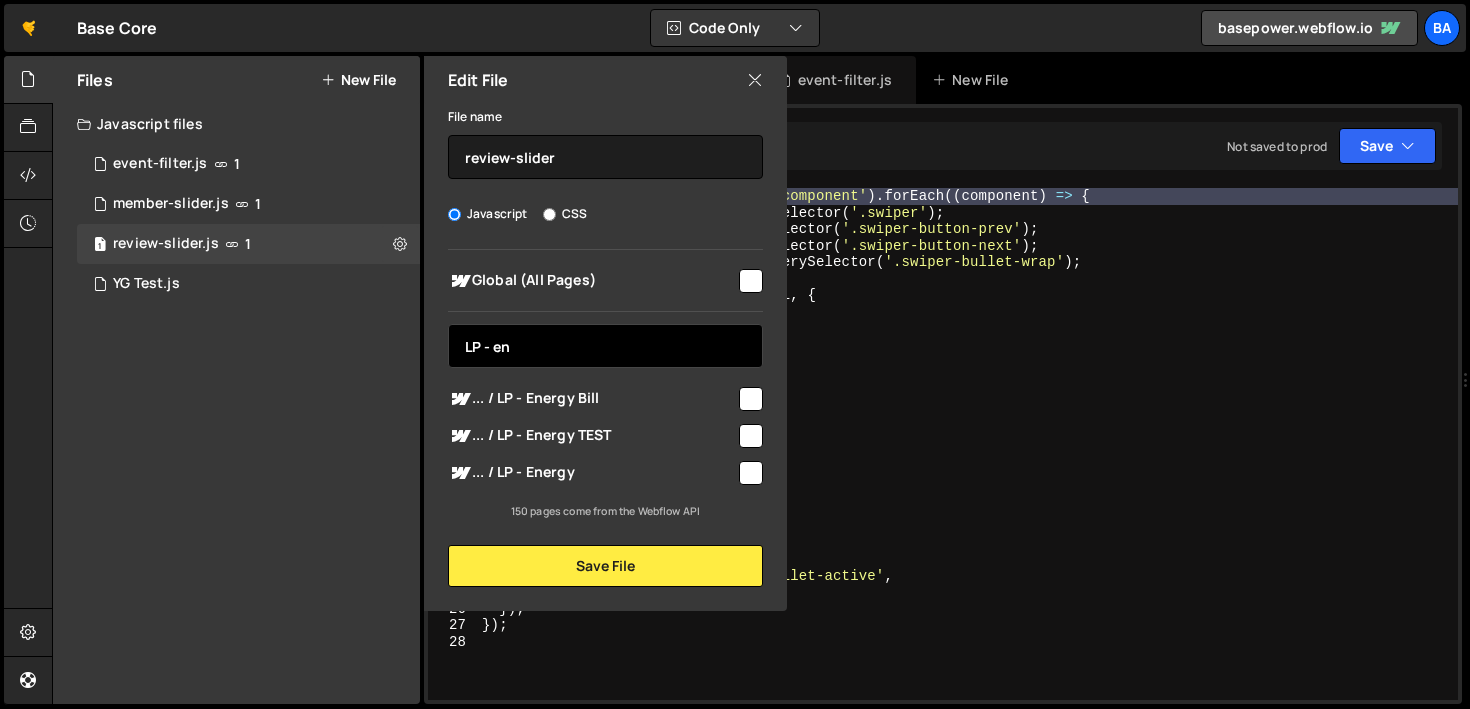 type on "LP - en" 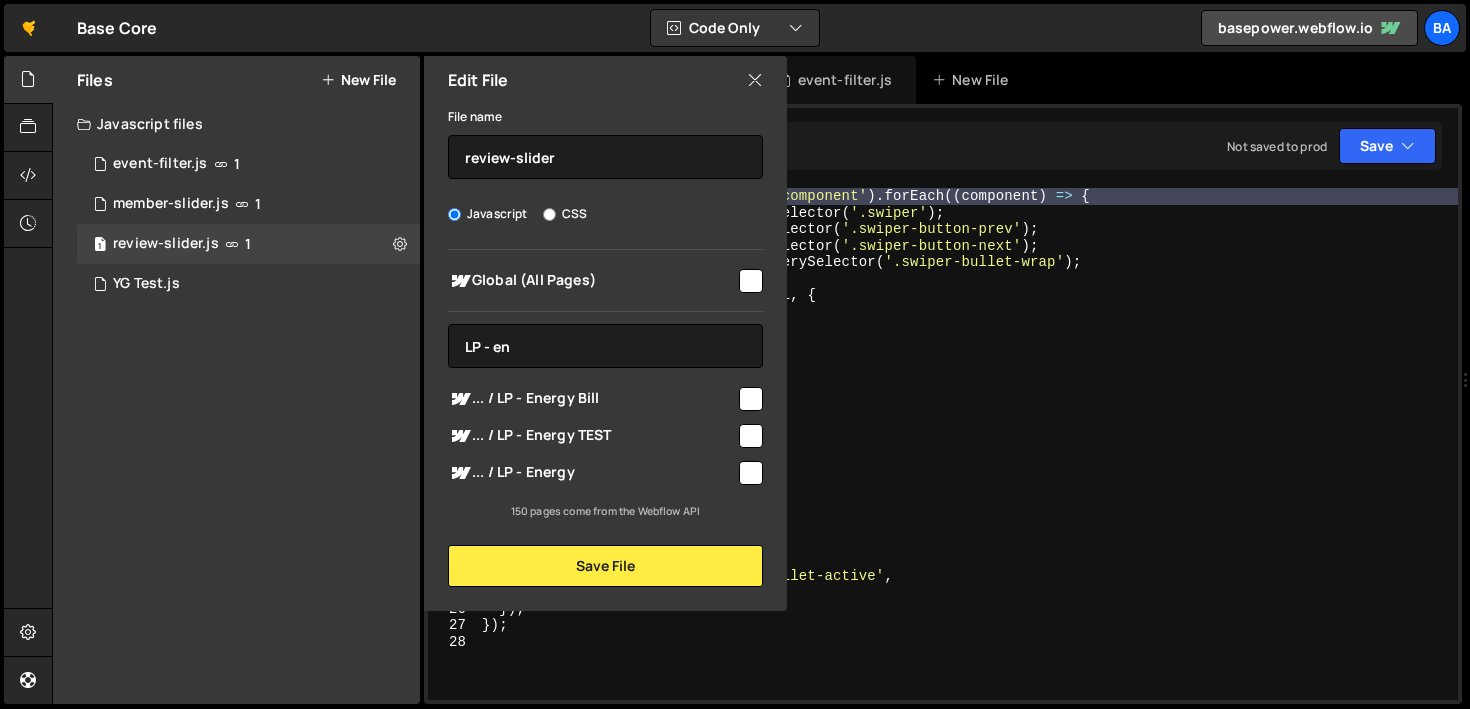 click at bounding box center [751, 399] 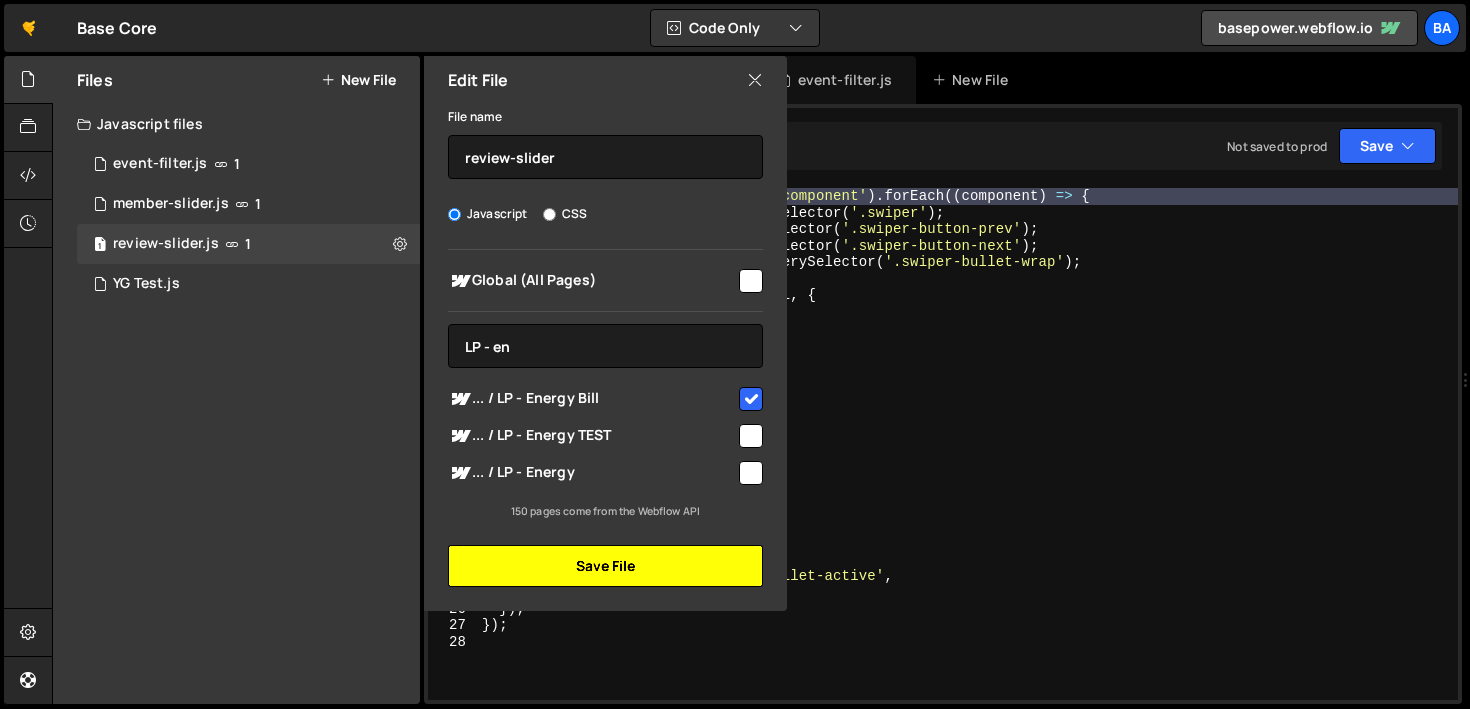 click on "Save File" at bounding box center [605, 566] 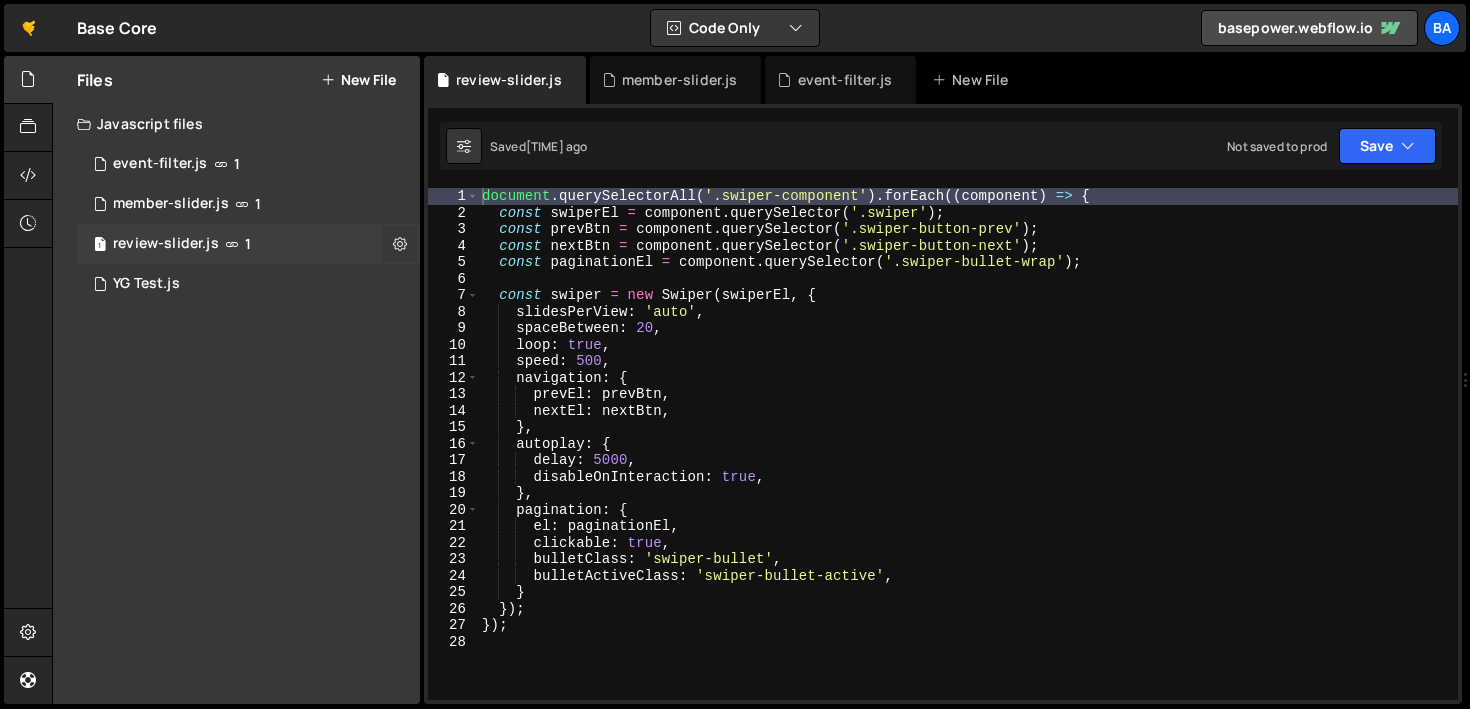 click at bounding box center (400, 244) 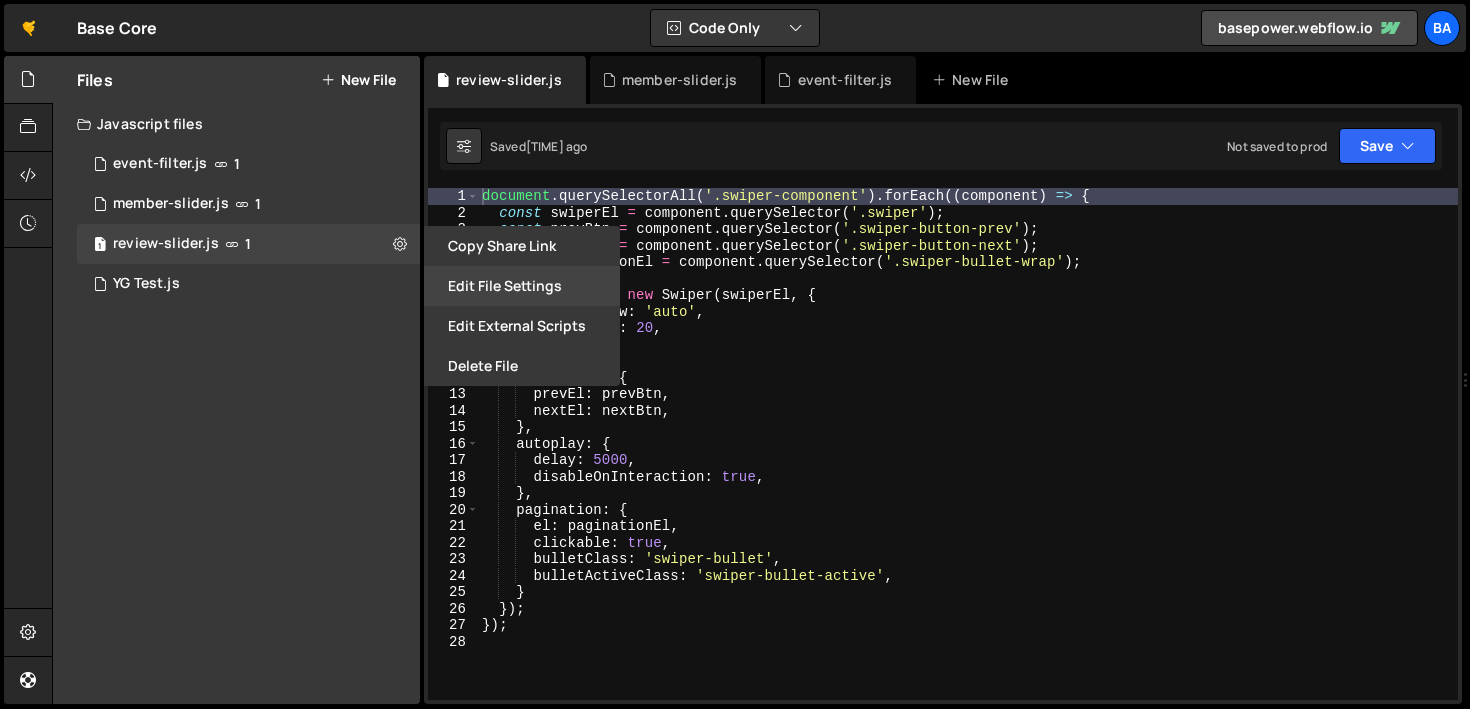 click on "Edit File Settings" at bounding box center [522, 286] 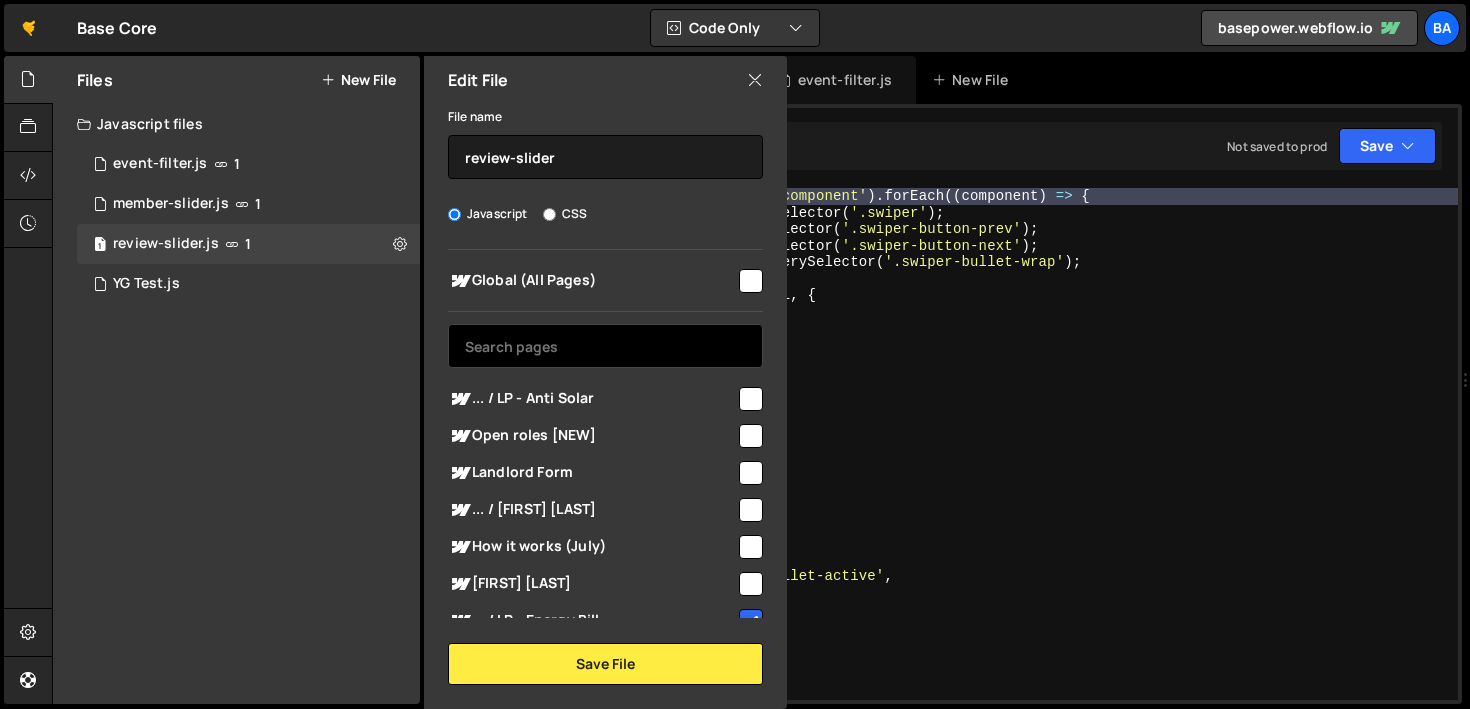 click at bounding box center (605, 346) 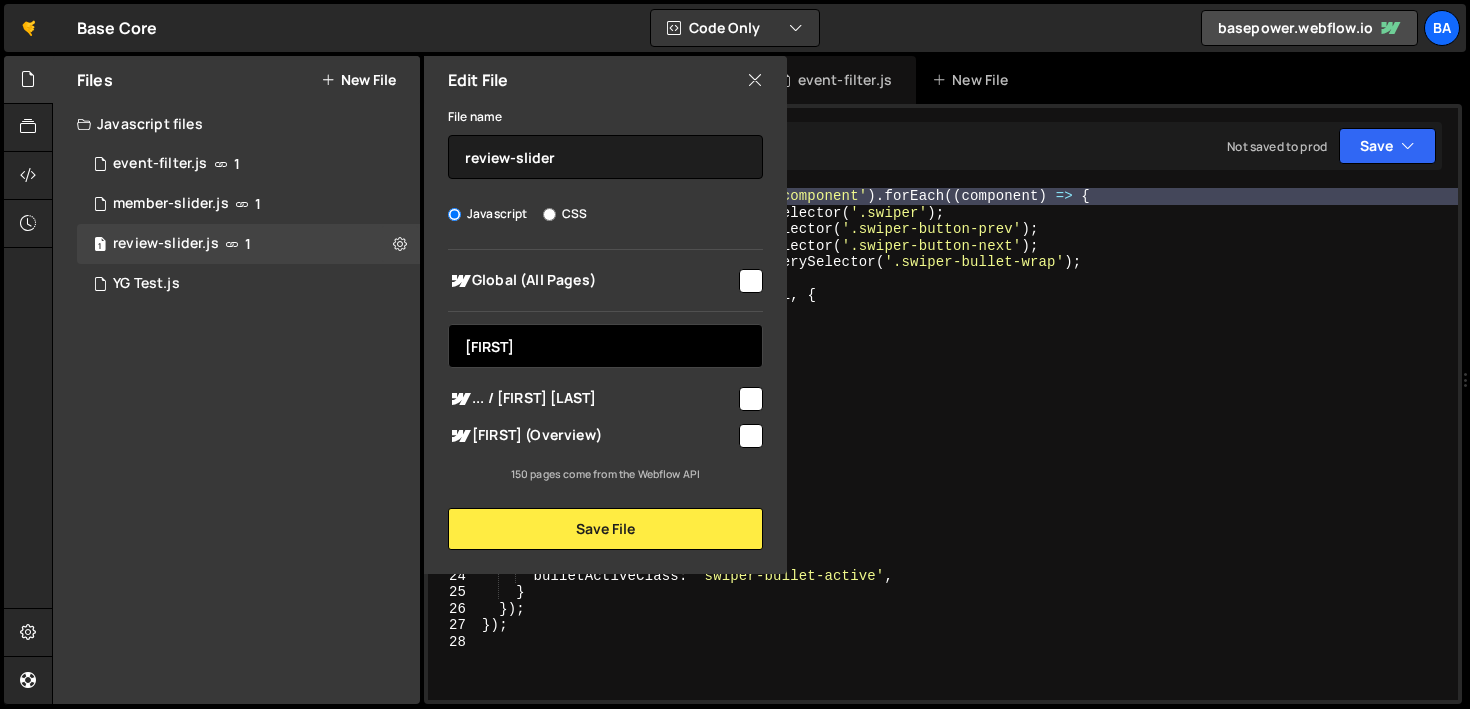 type on "[FIRST]" 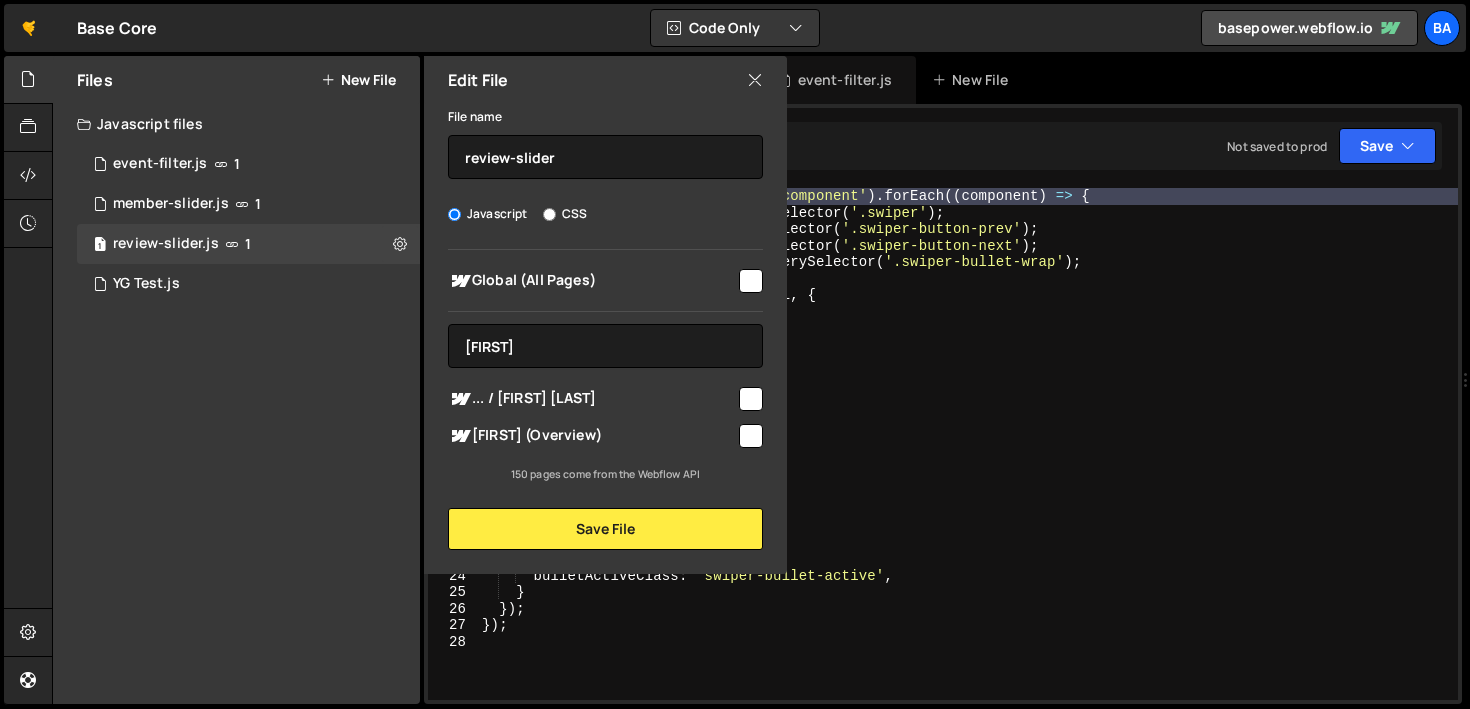 click at bounding box center (751, 399) 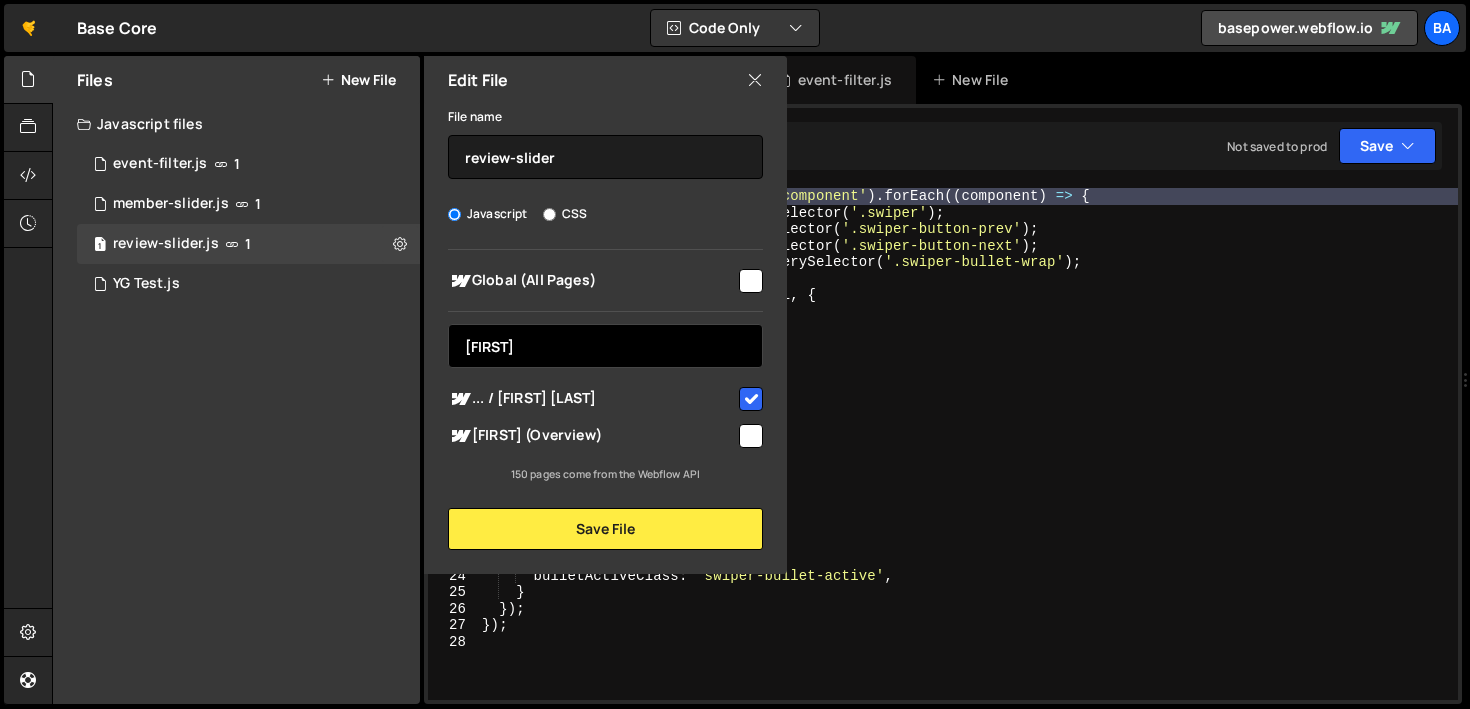click on "[FIRST]" at bounding box center [605, 346] 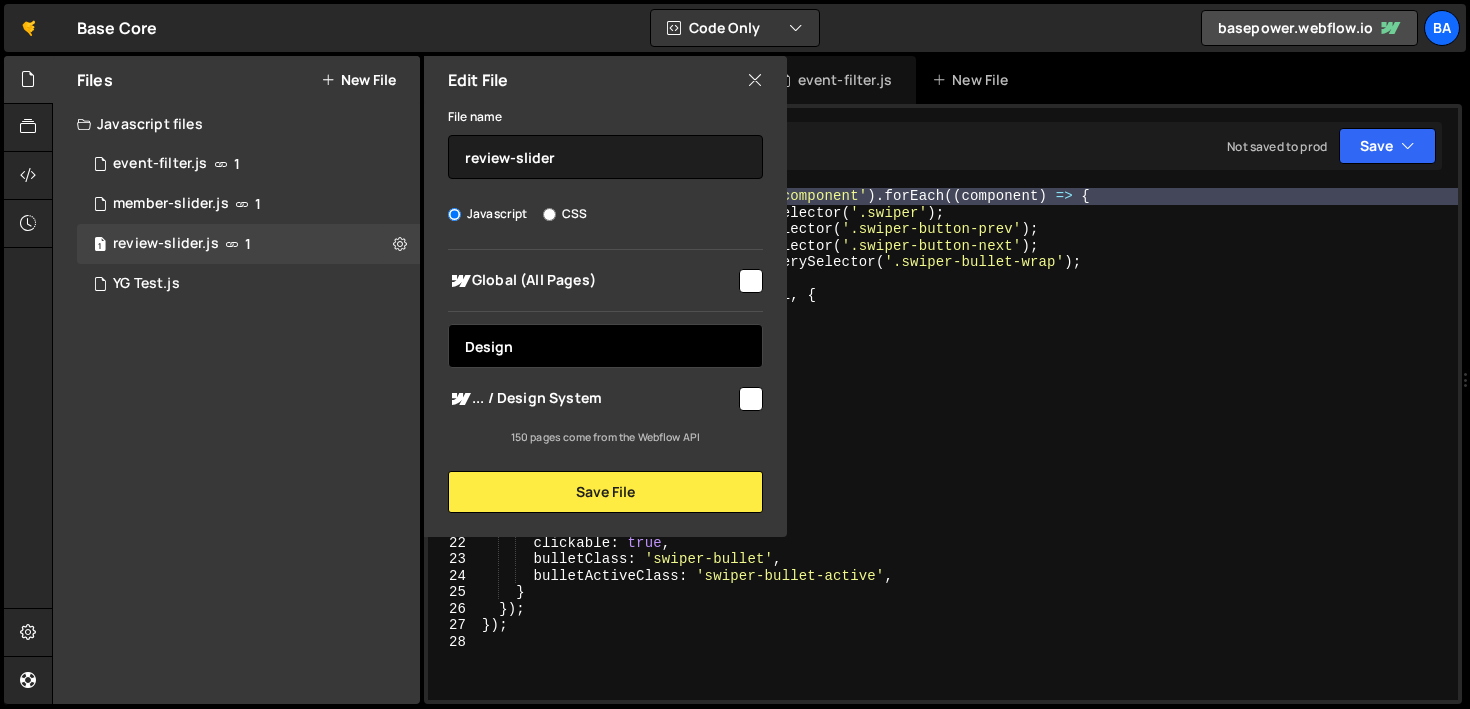 type on "Design" 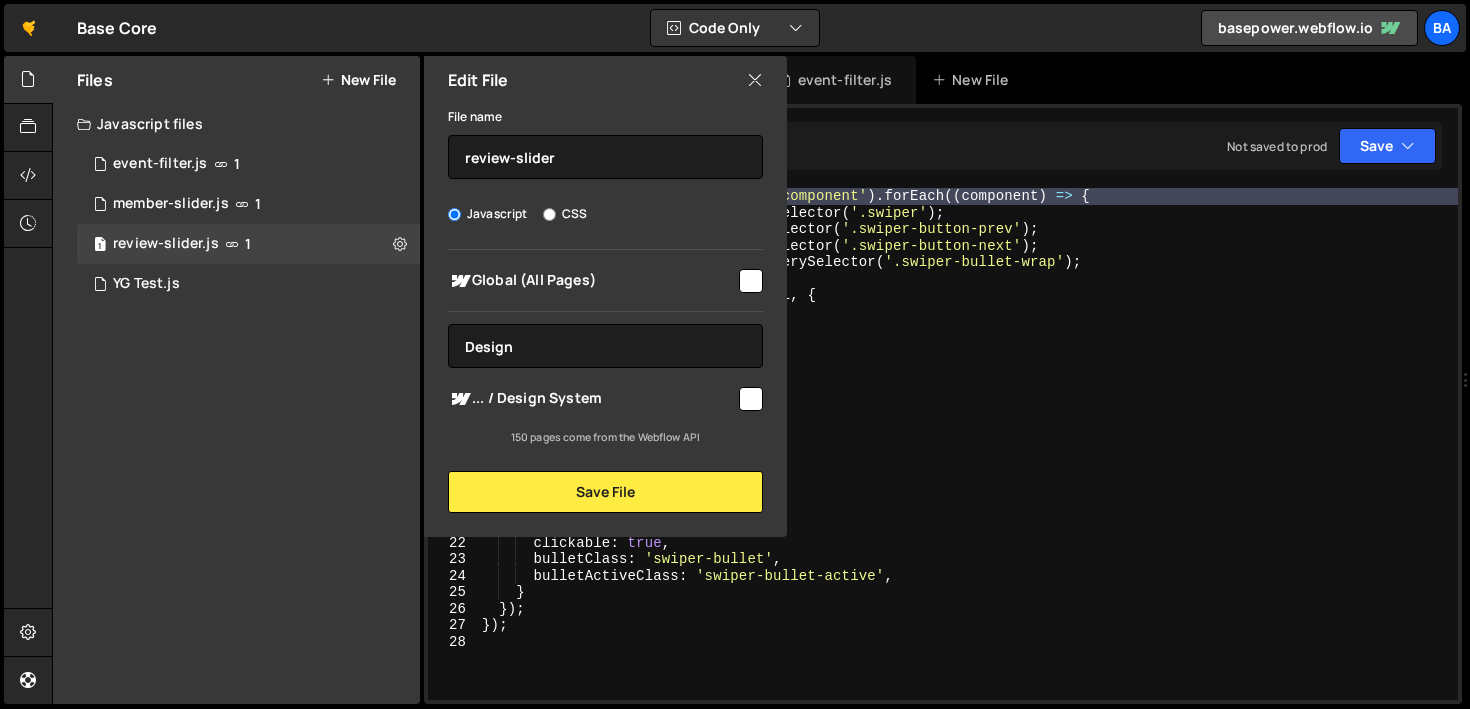 click at bounding box center (751, 399) 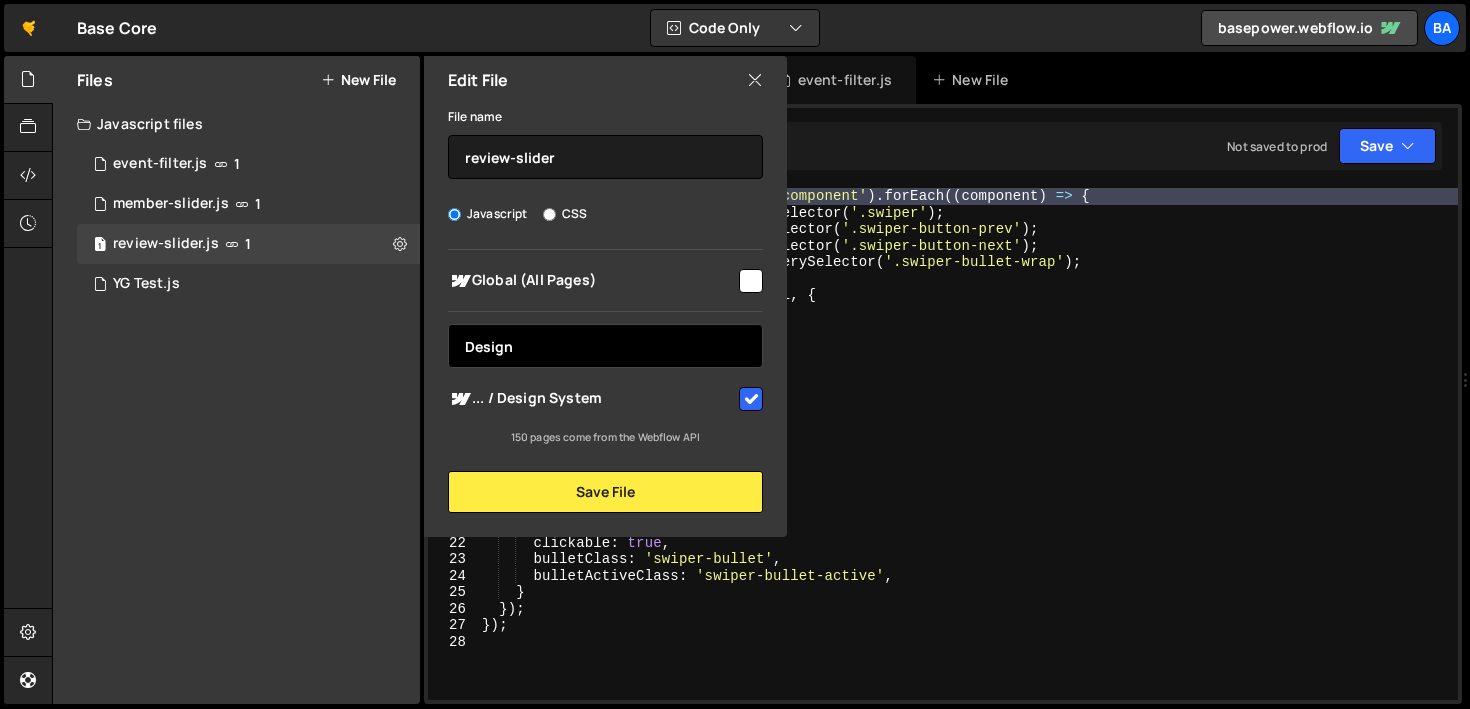 click on "Design" at bounding box center (605, 346) 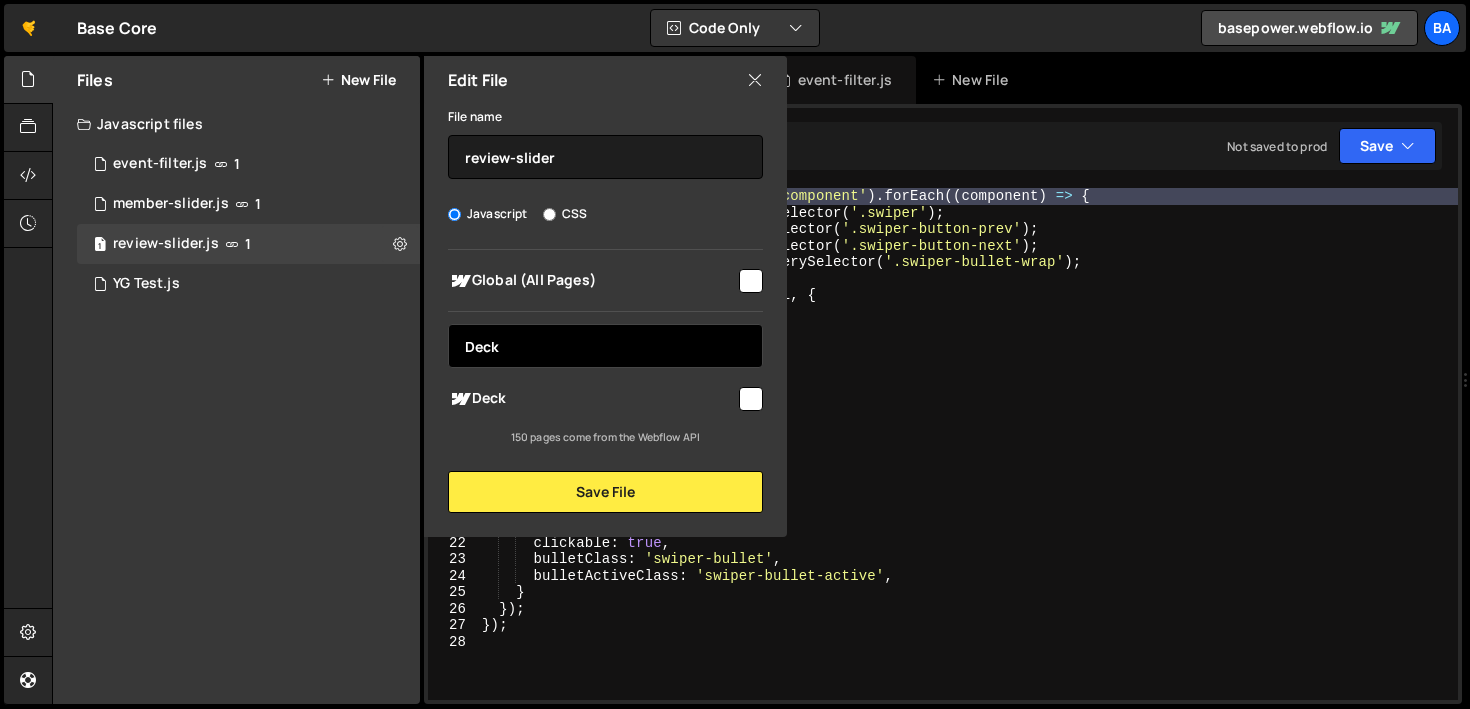type on "Deck" 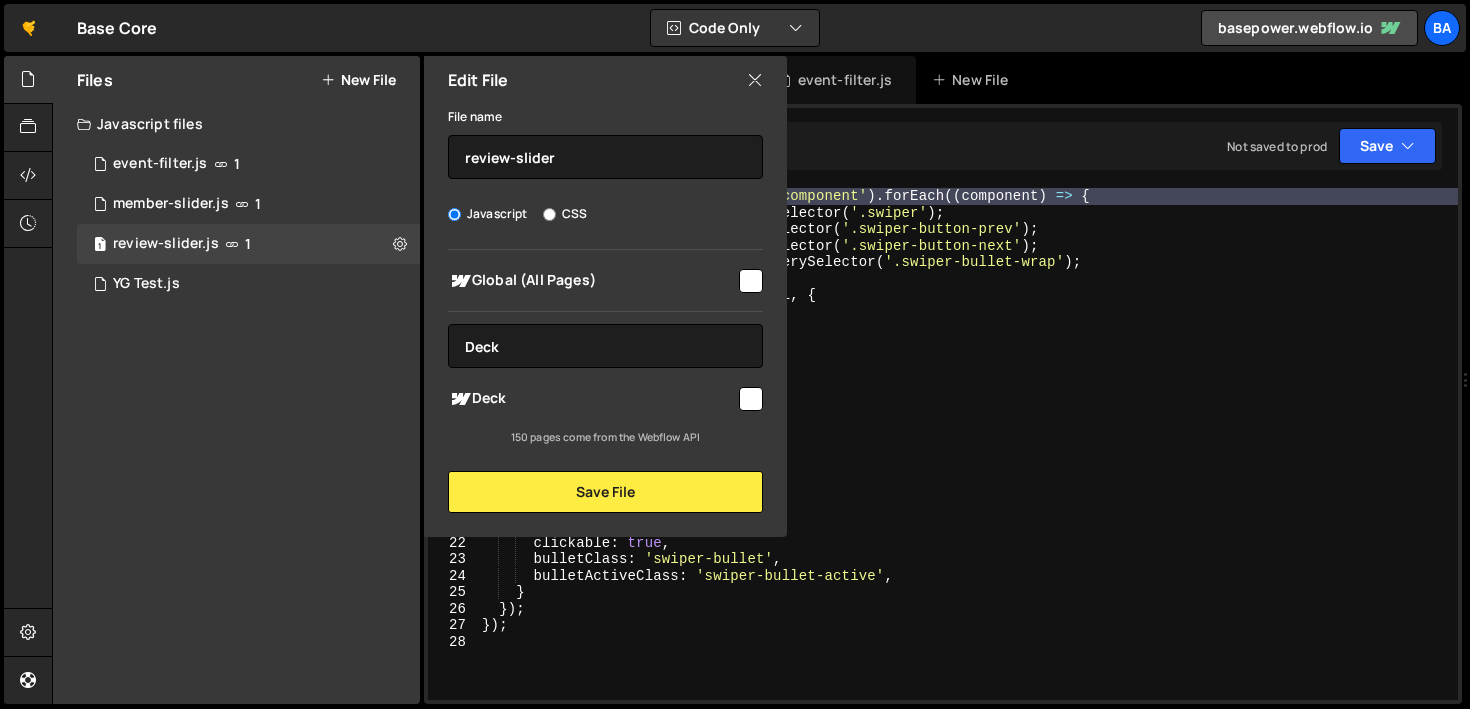 click on "Global (All Pages) Deck ... / LP - Anti Solar" at bounding box center (605, 348) 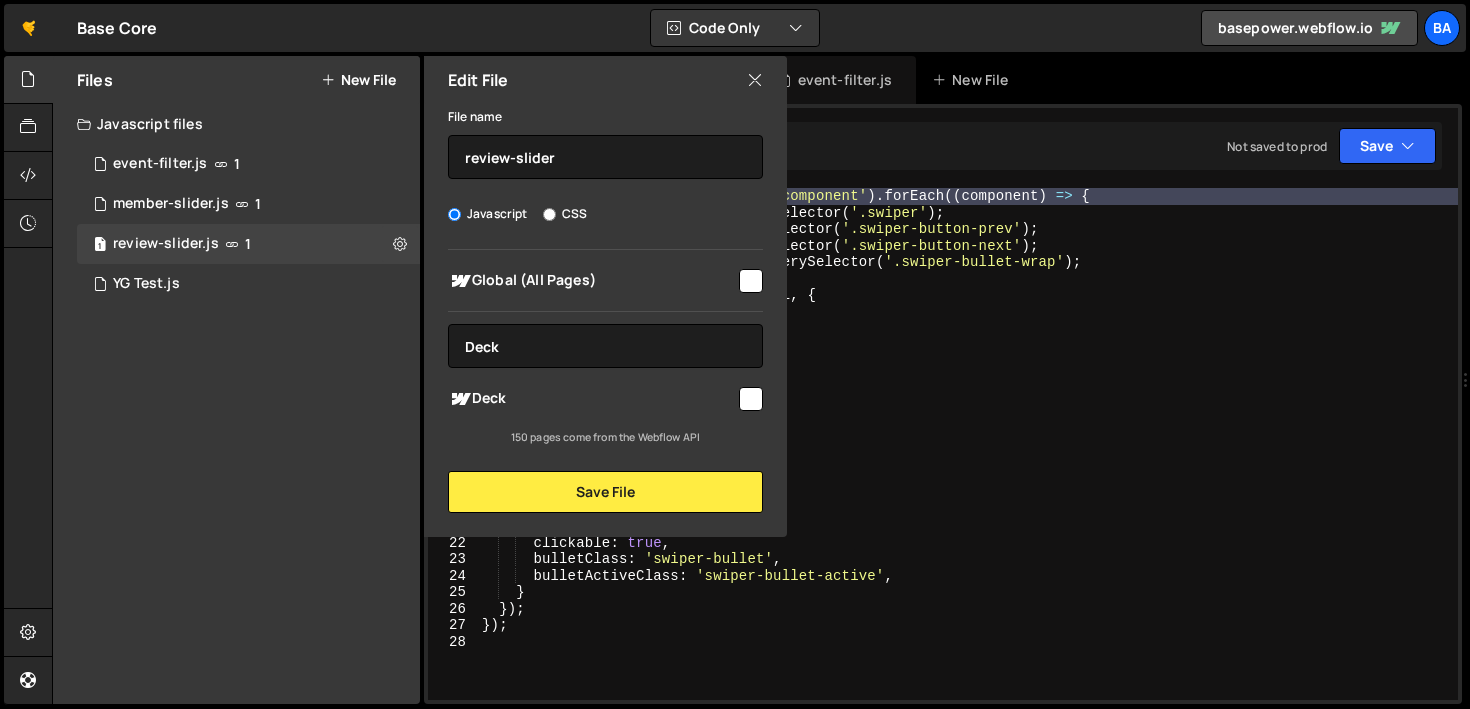 click at bounding box center [751, 399] 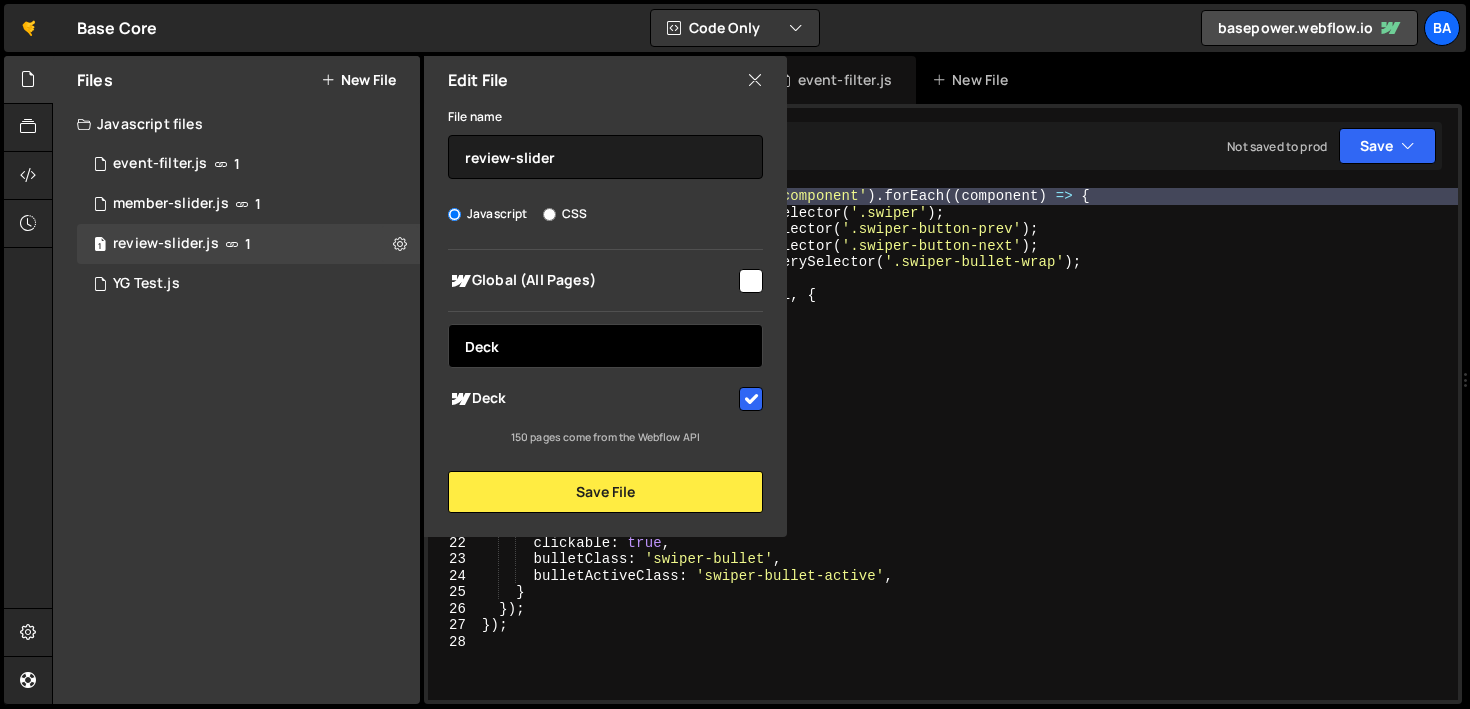 click on "Deck" at bounding box center [605, 346] 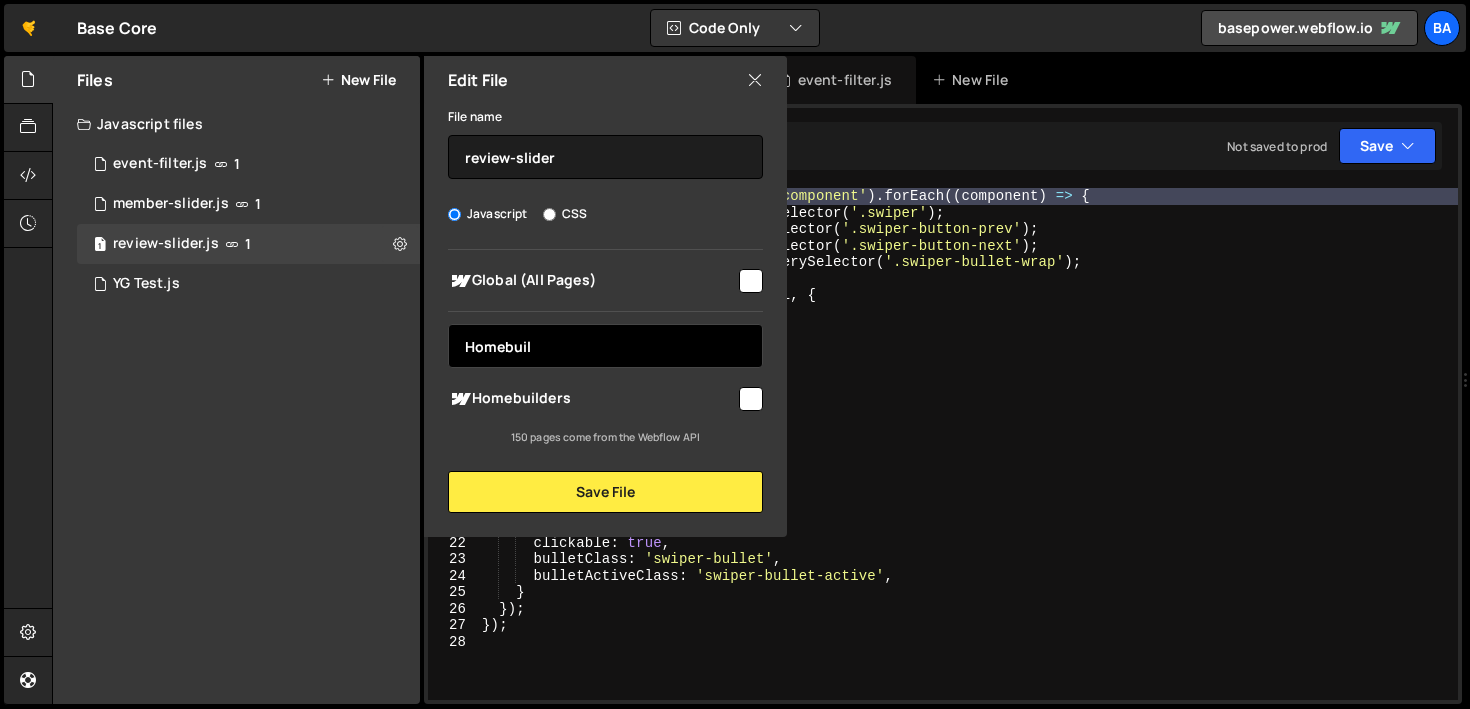 type on "Homebuil" 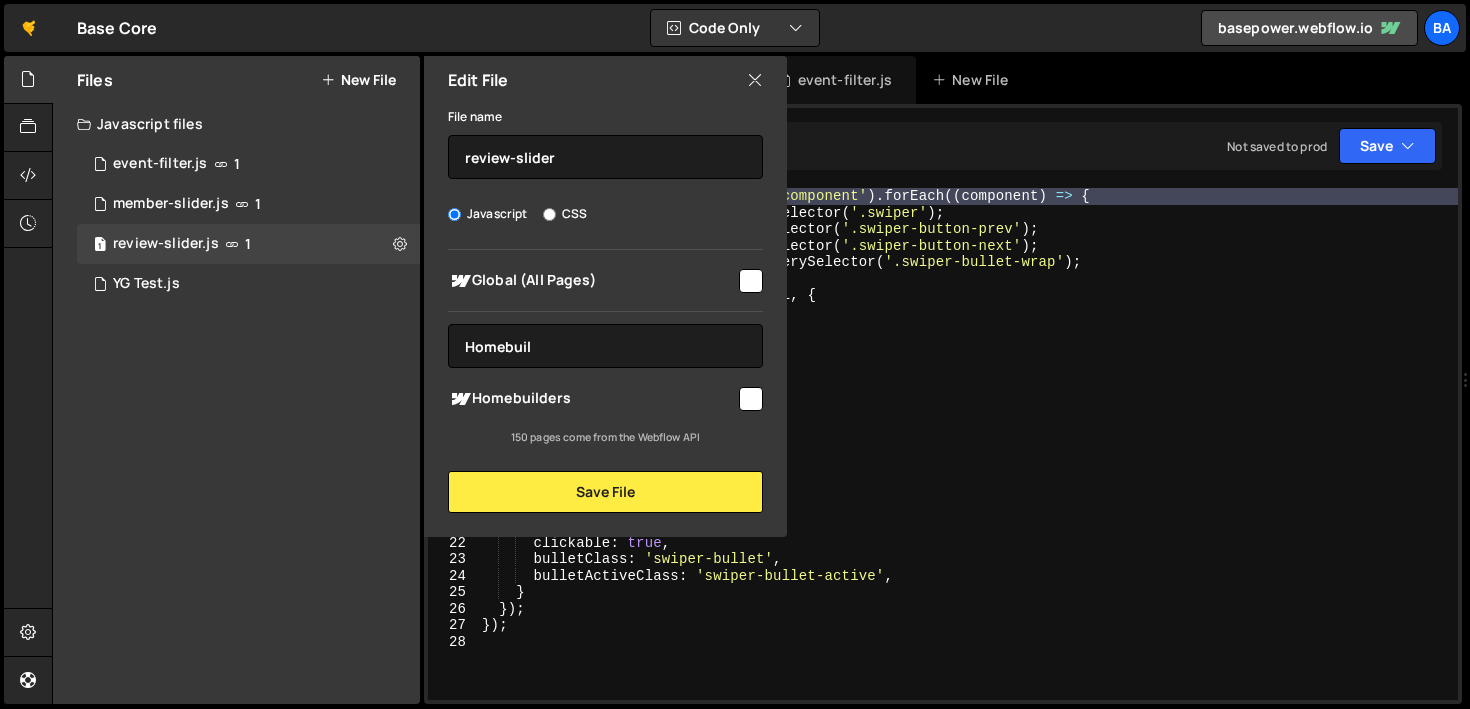 click at bounding box center (751, 399) 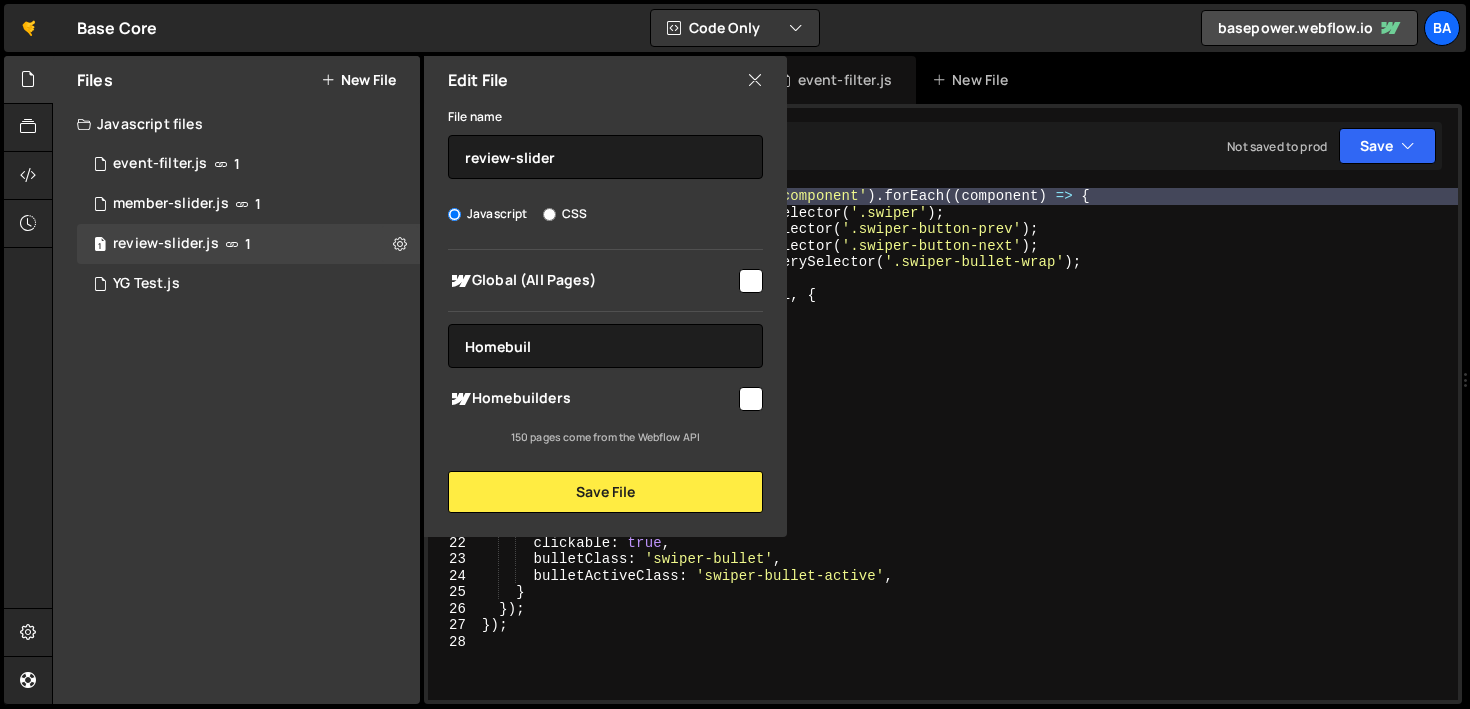 checkbox on "true" 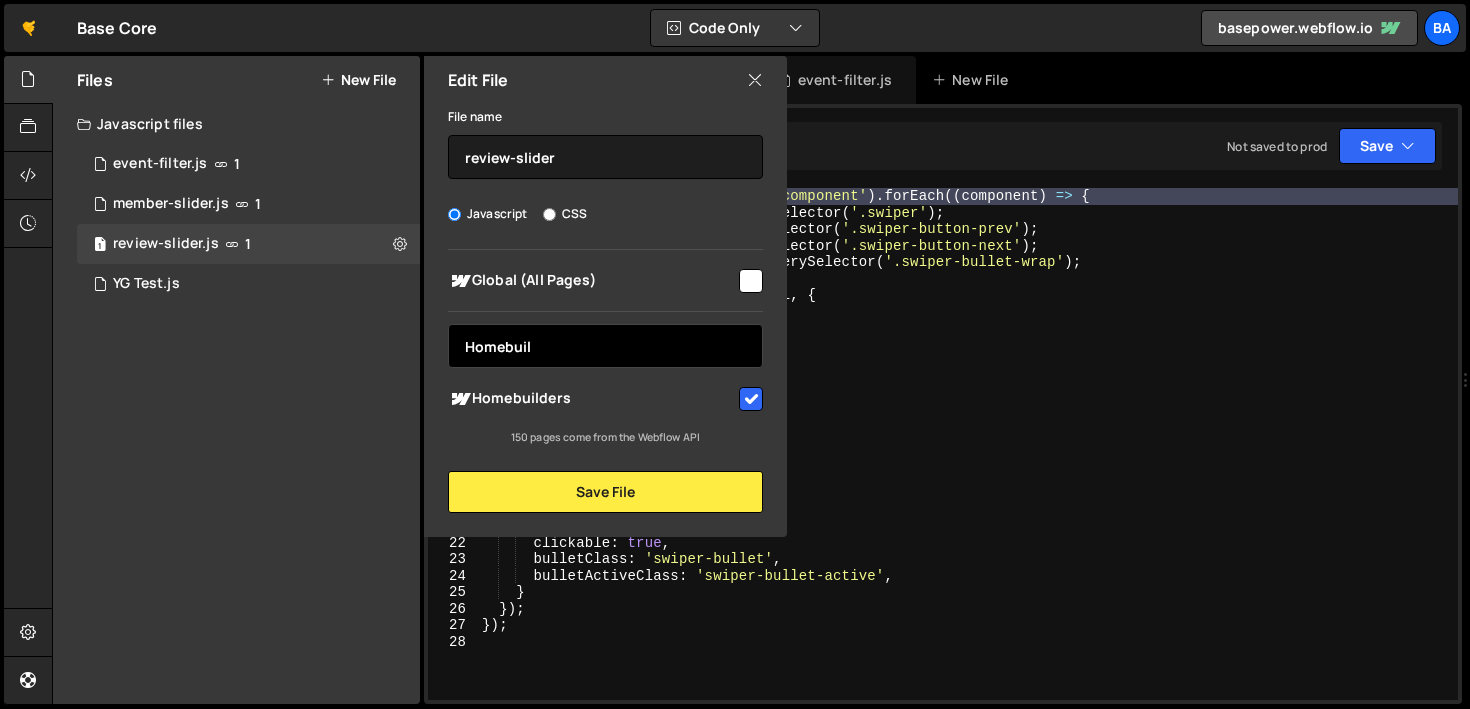 click on "Homebuil" at bounding box center (605, 346) 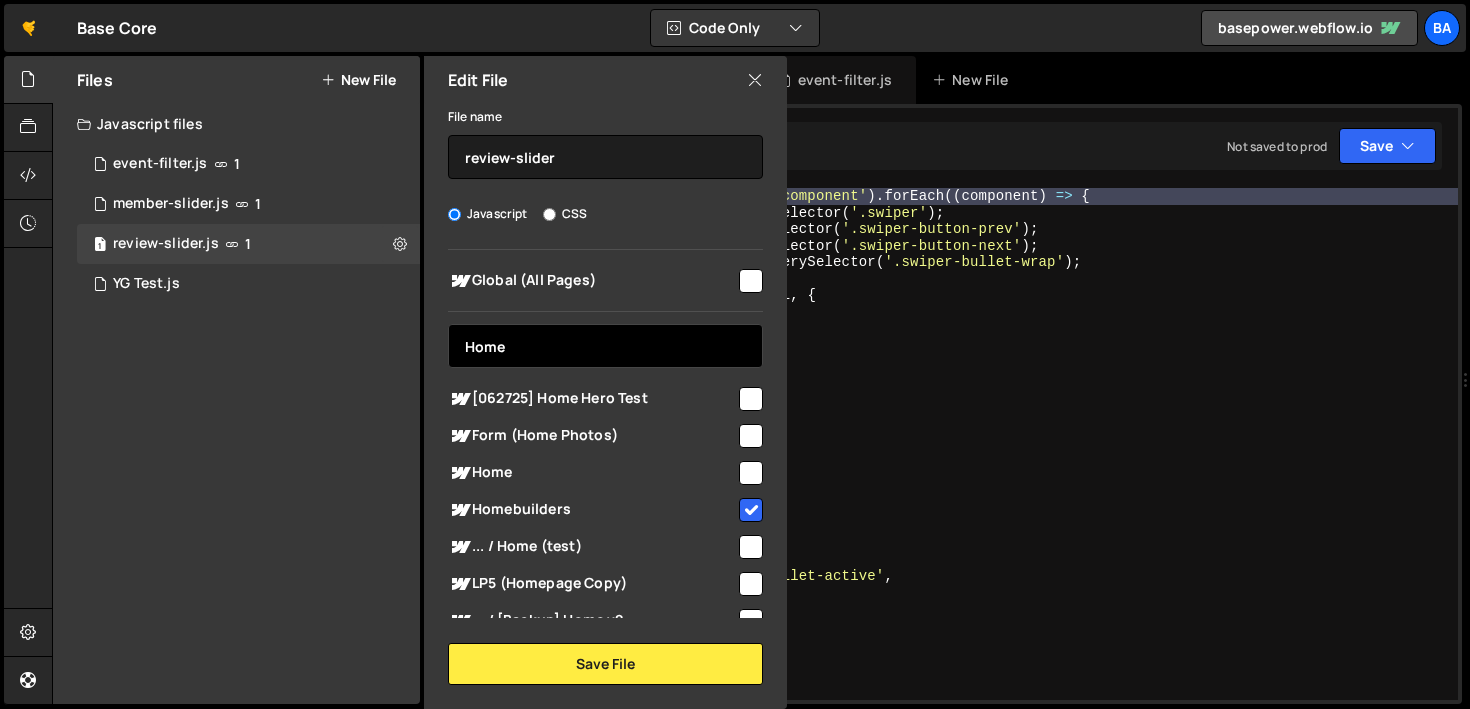 type on "Home" 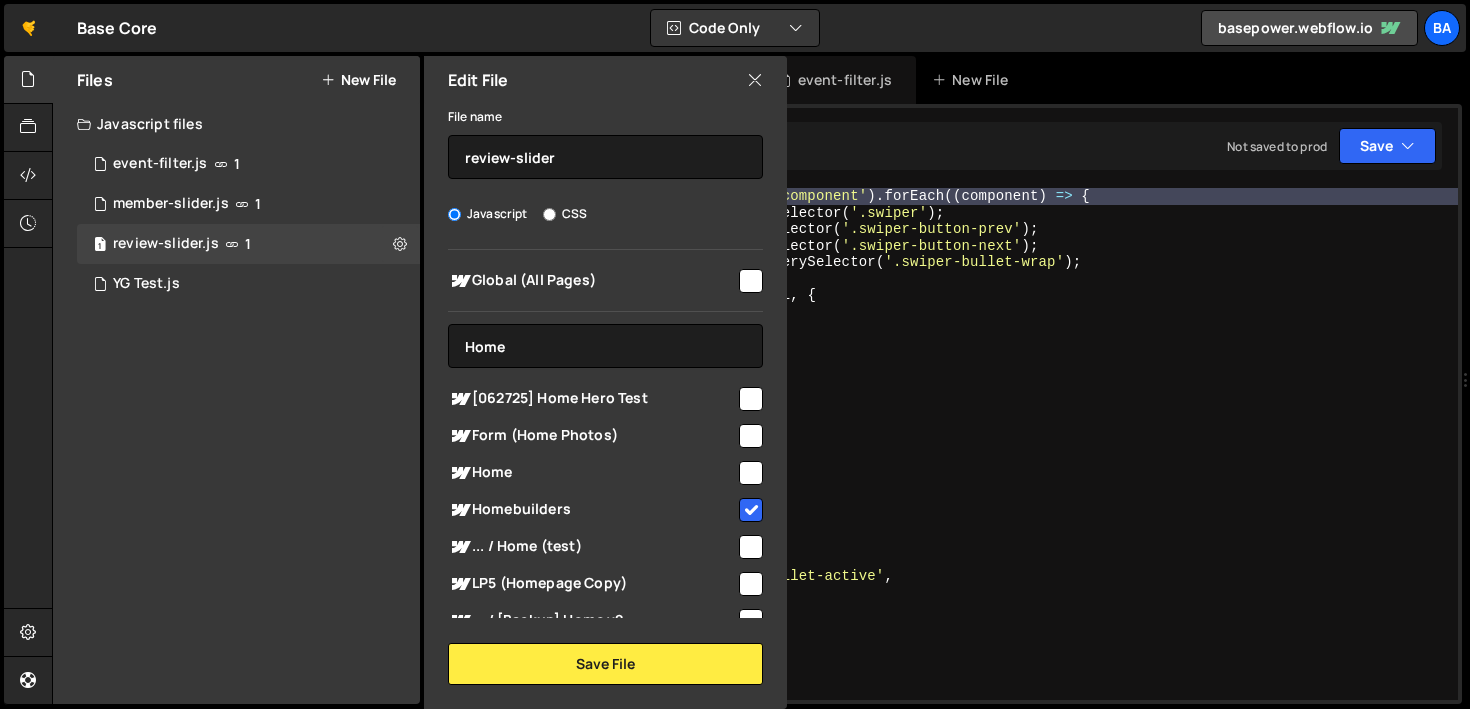 click on "Global (All Pages) Home ... / LP - Anti Solar" at bounding box center (605, 434) 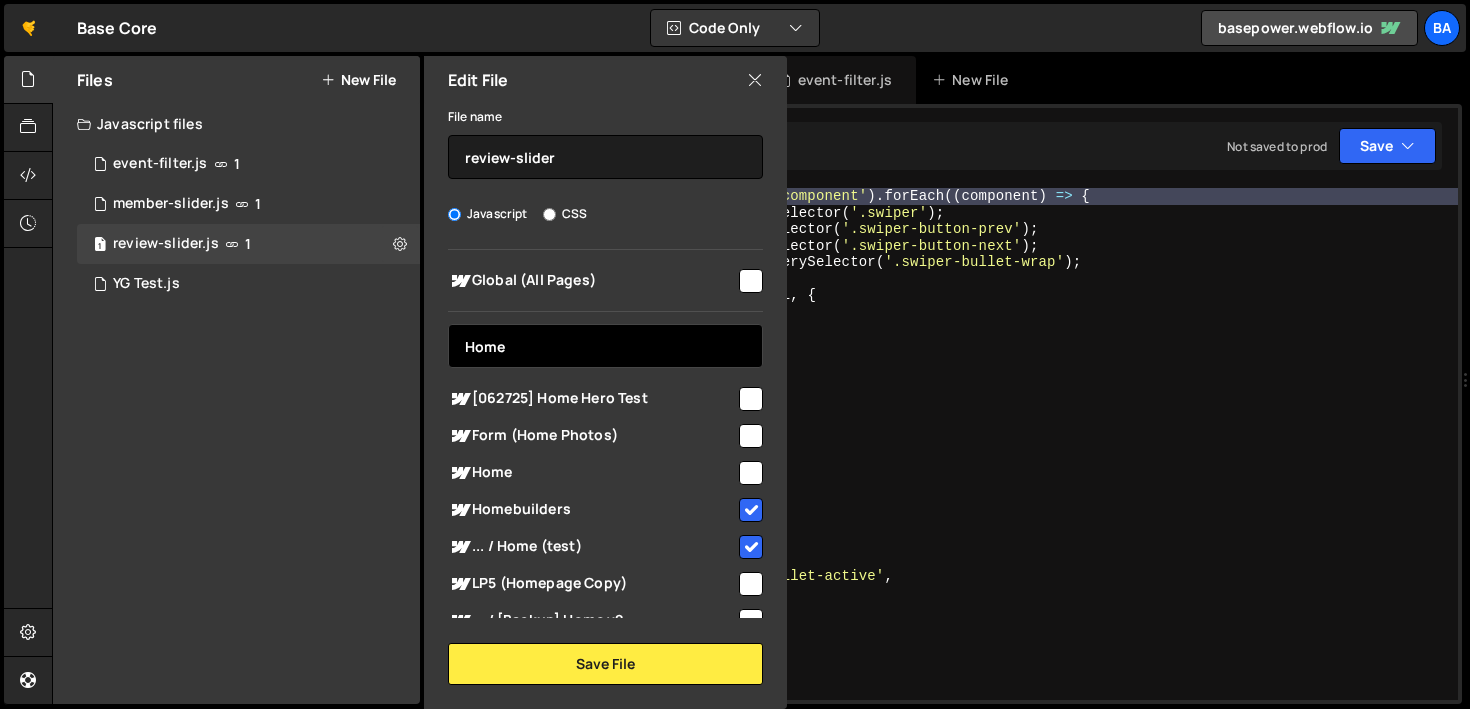 click on "Home" at bounding box center (605, 346) 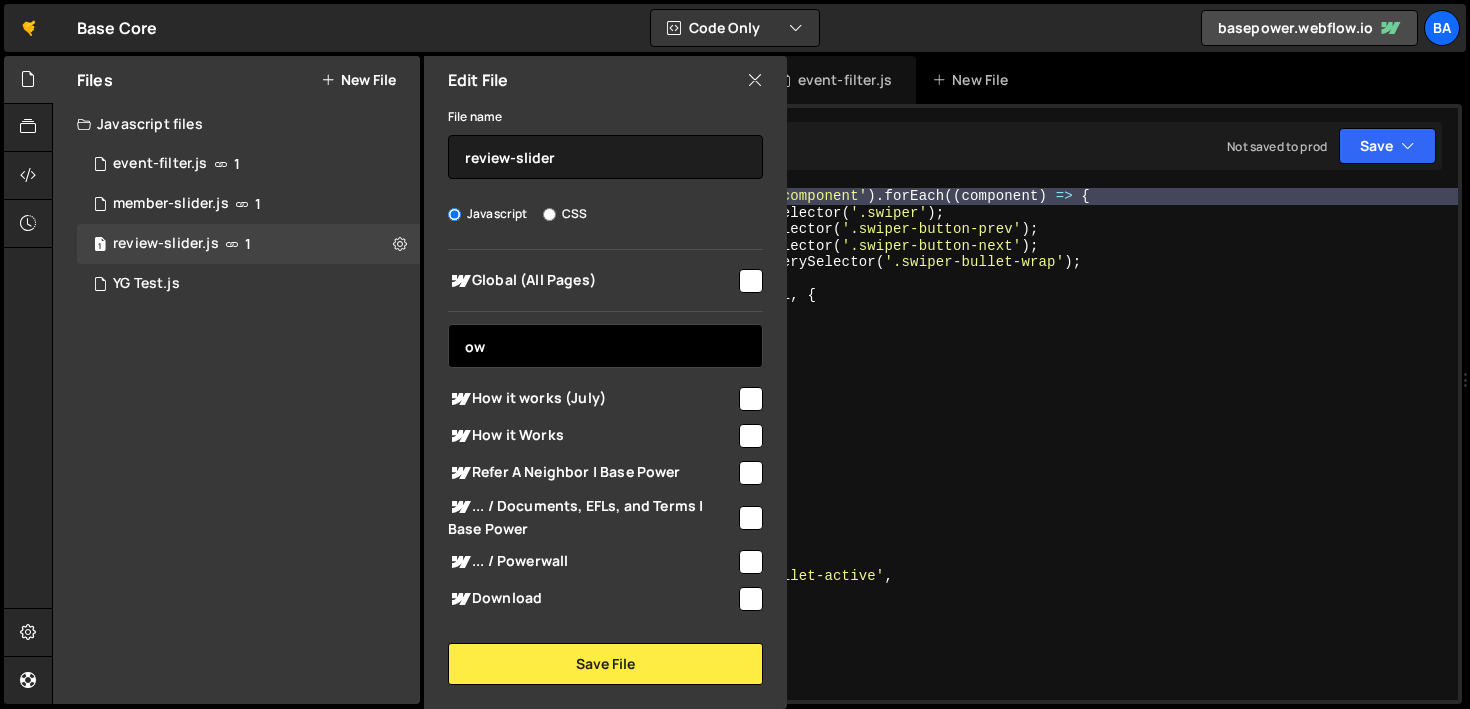 type on "o" 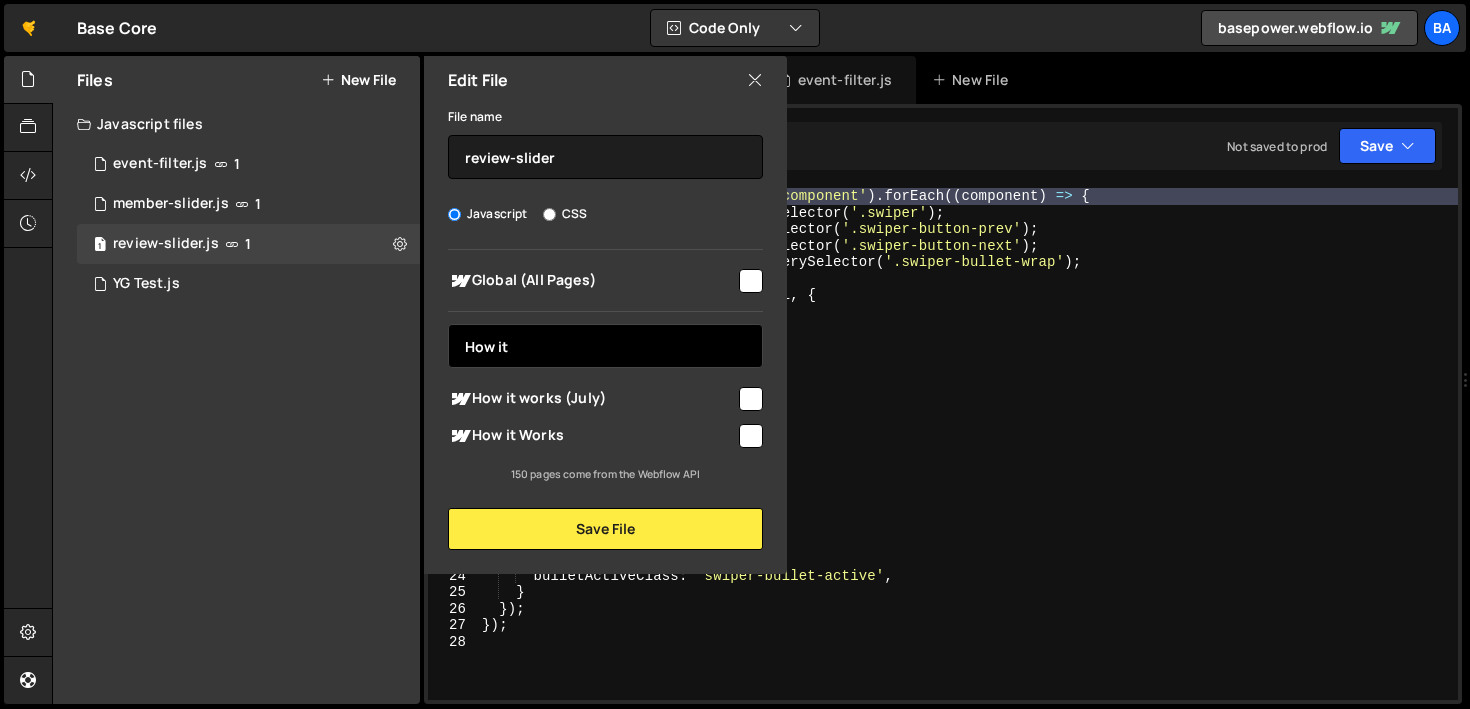 type on "How it" 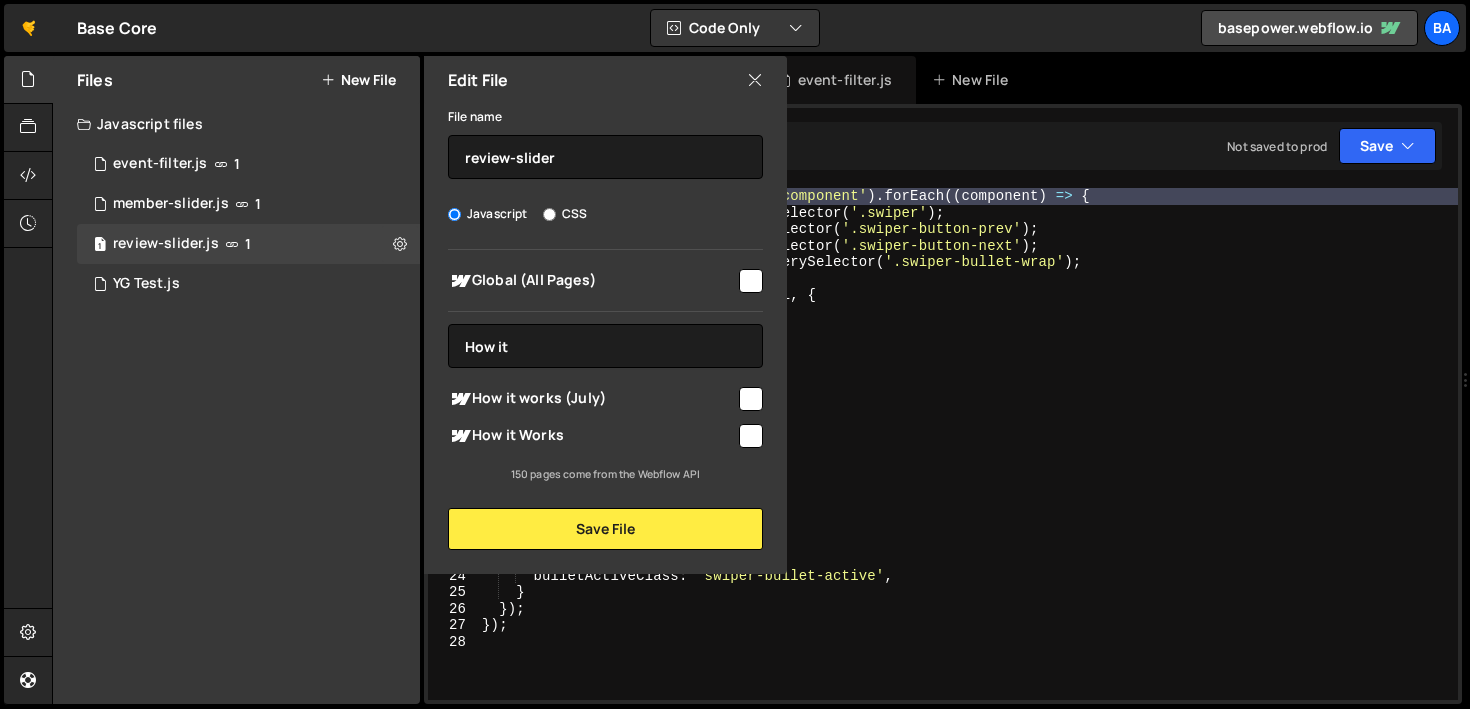 click at bounding box center (751, 399) 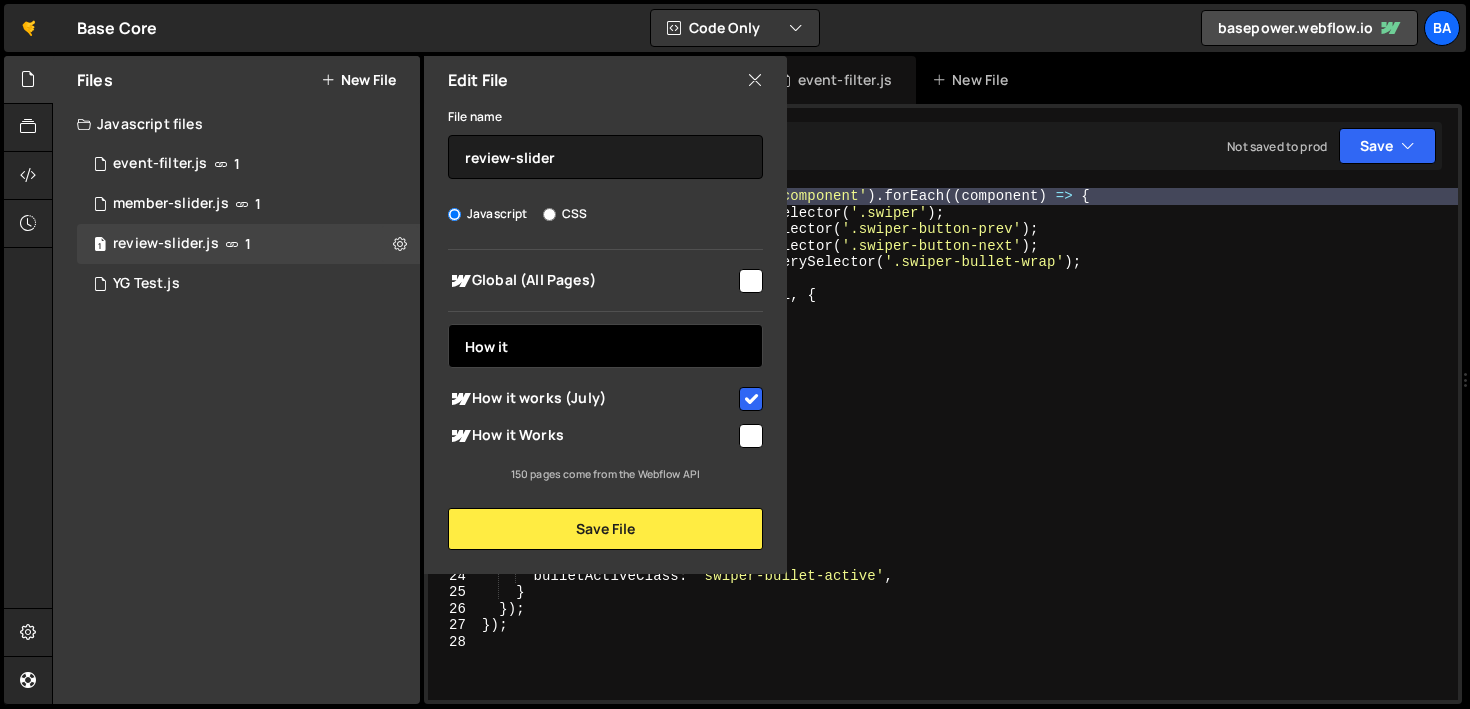 click on "How it" at bounding box center (605, 346) 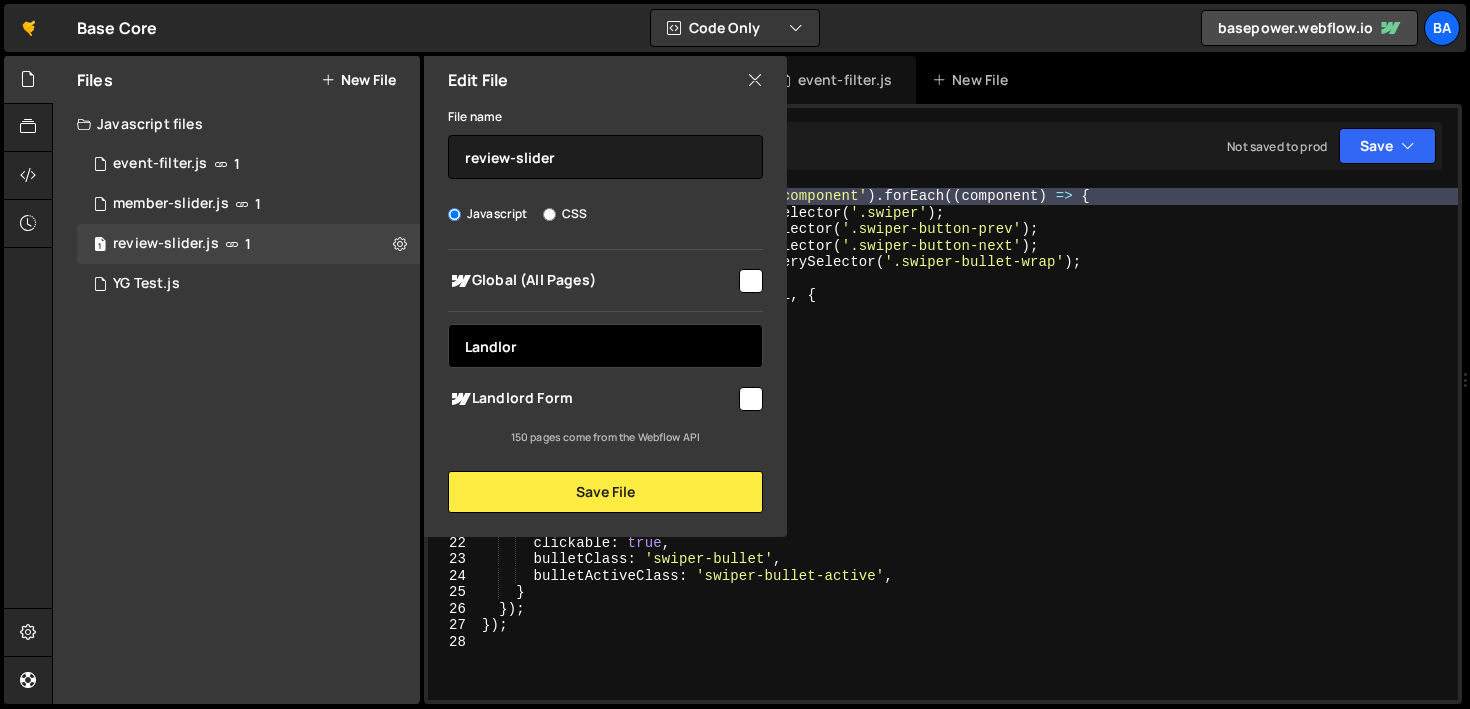 type on "Landlor" 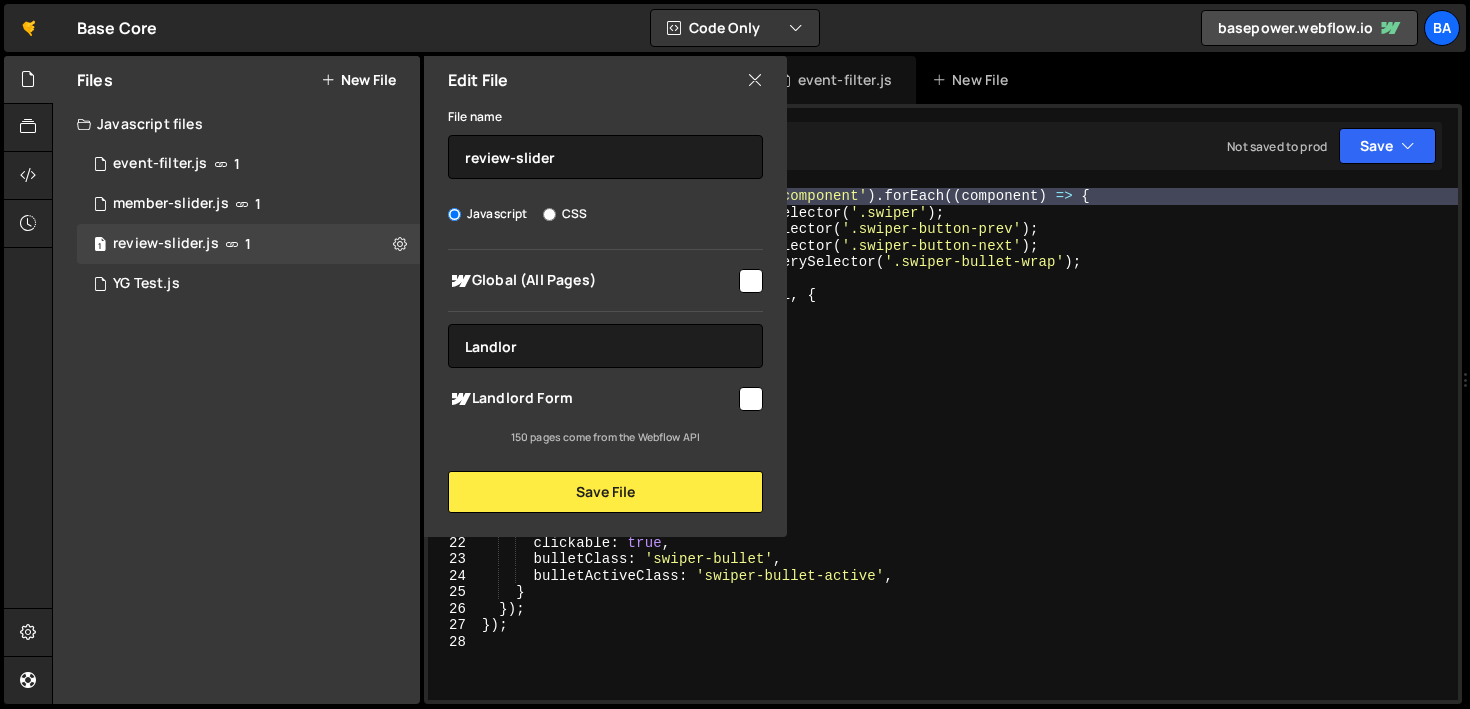click on "Landlord Form" at bounding box center (592, 399) 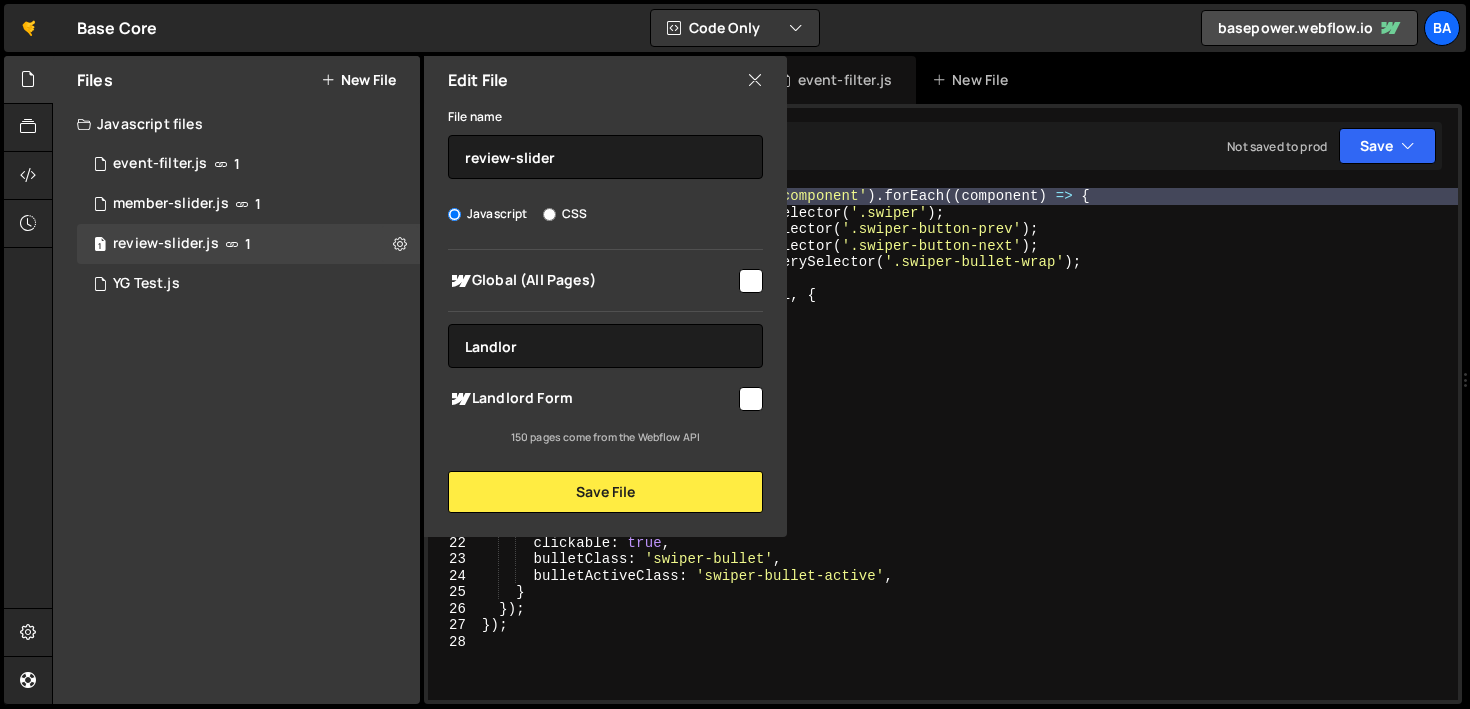 checkbox on "true" 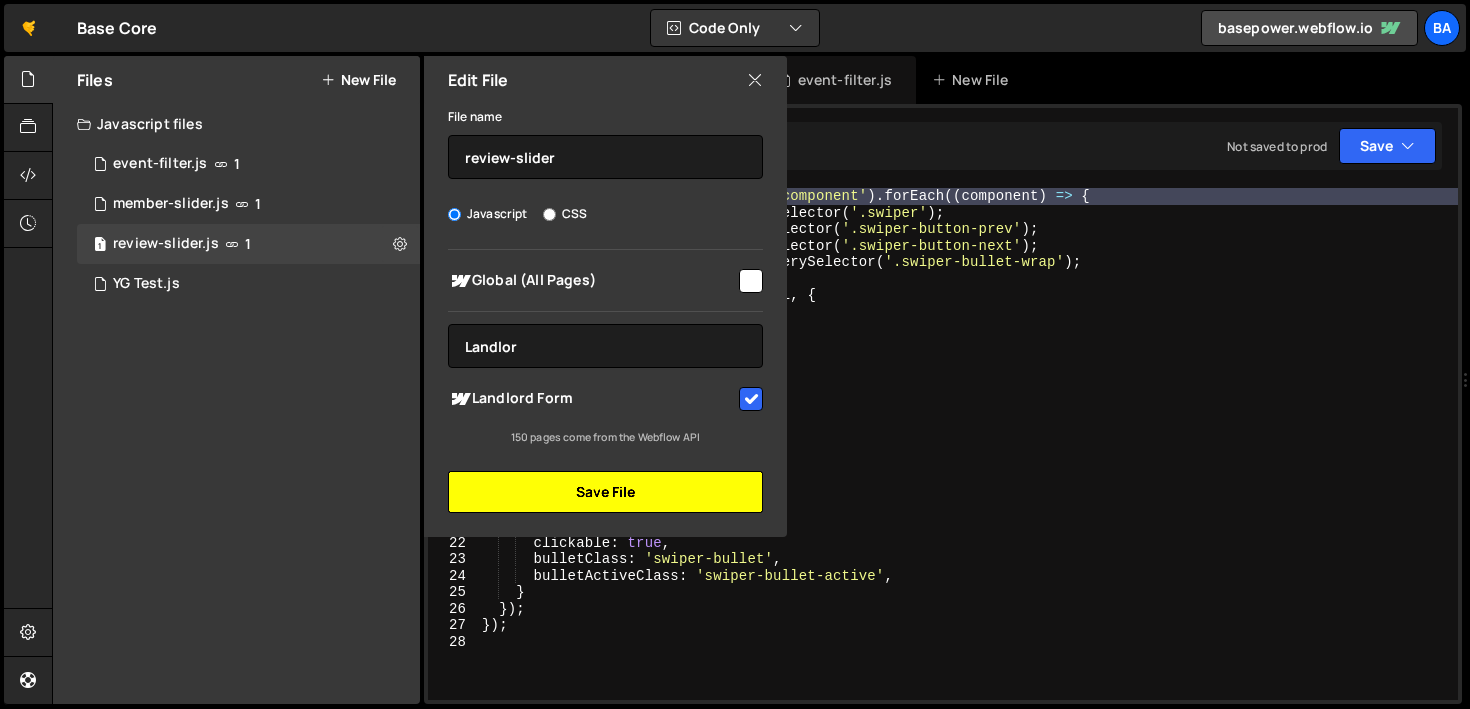click on "Save File" at bounding box center (605, 492) 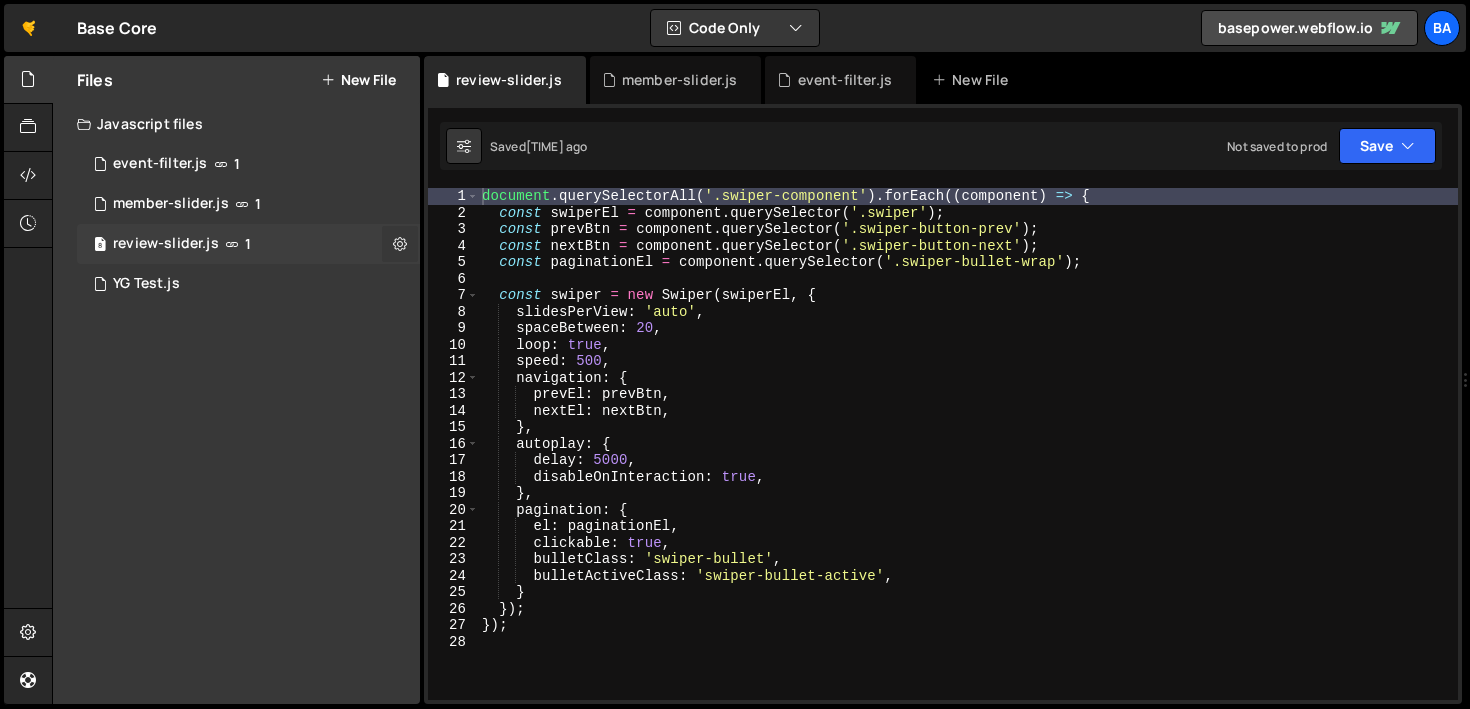 click at bounding box center (400, 243) 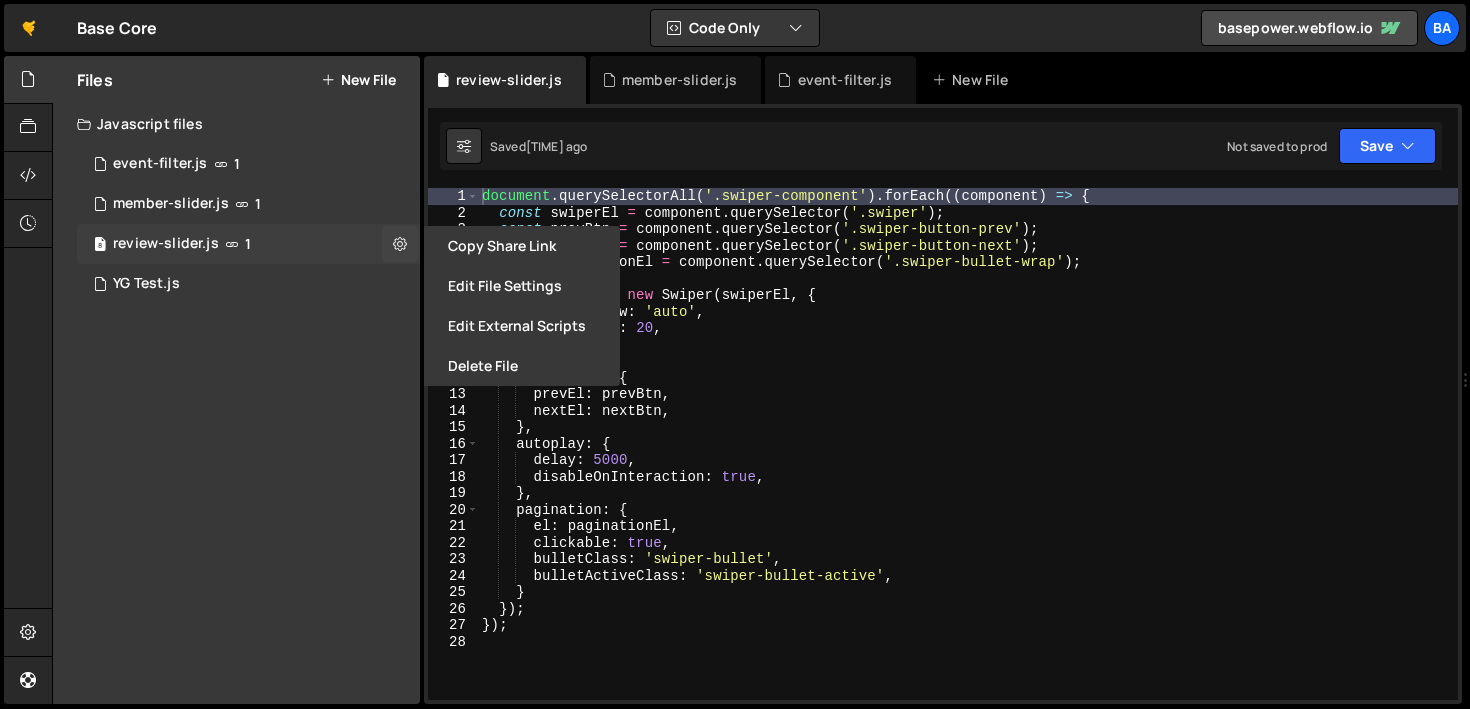 click on "8 review-slider.js 1" at bounding box center (248, 244) 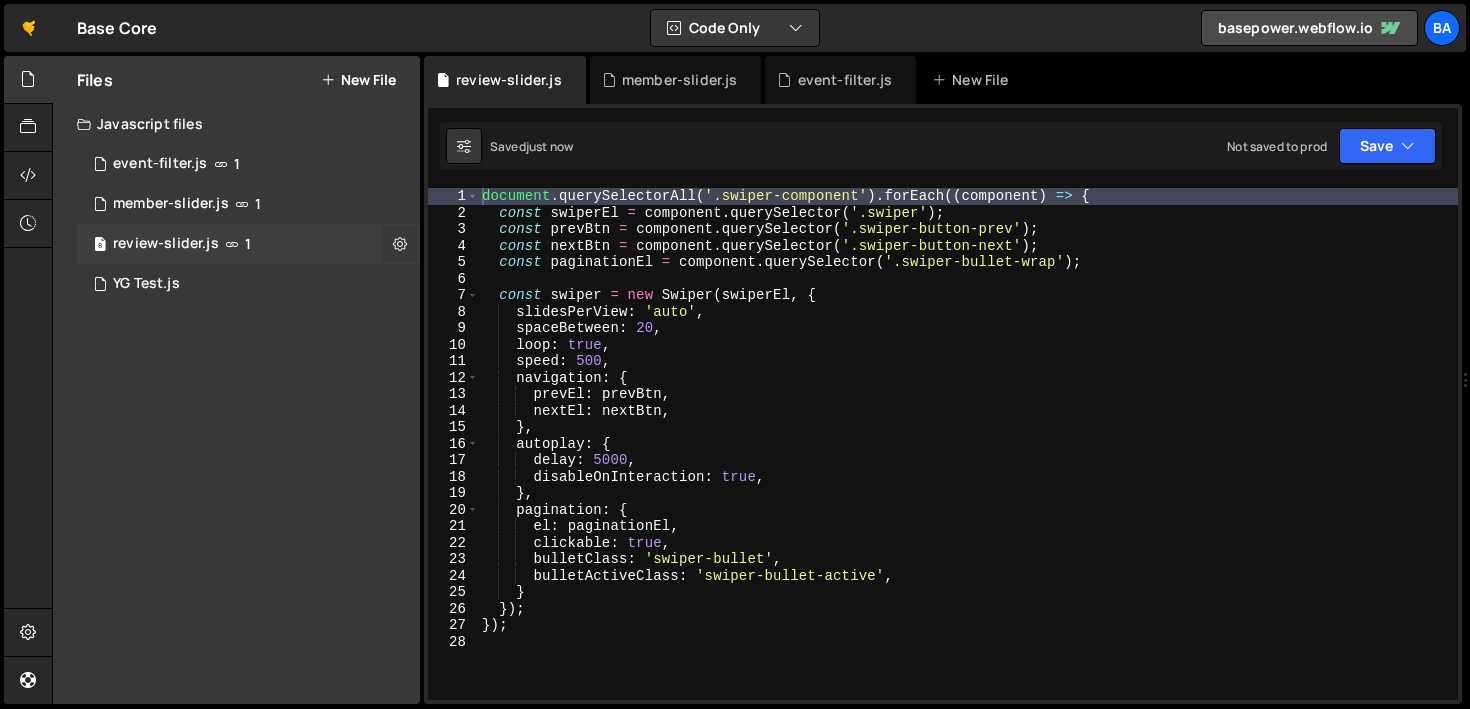 click at bounding box center [400, 243] 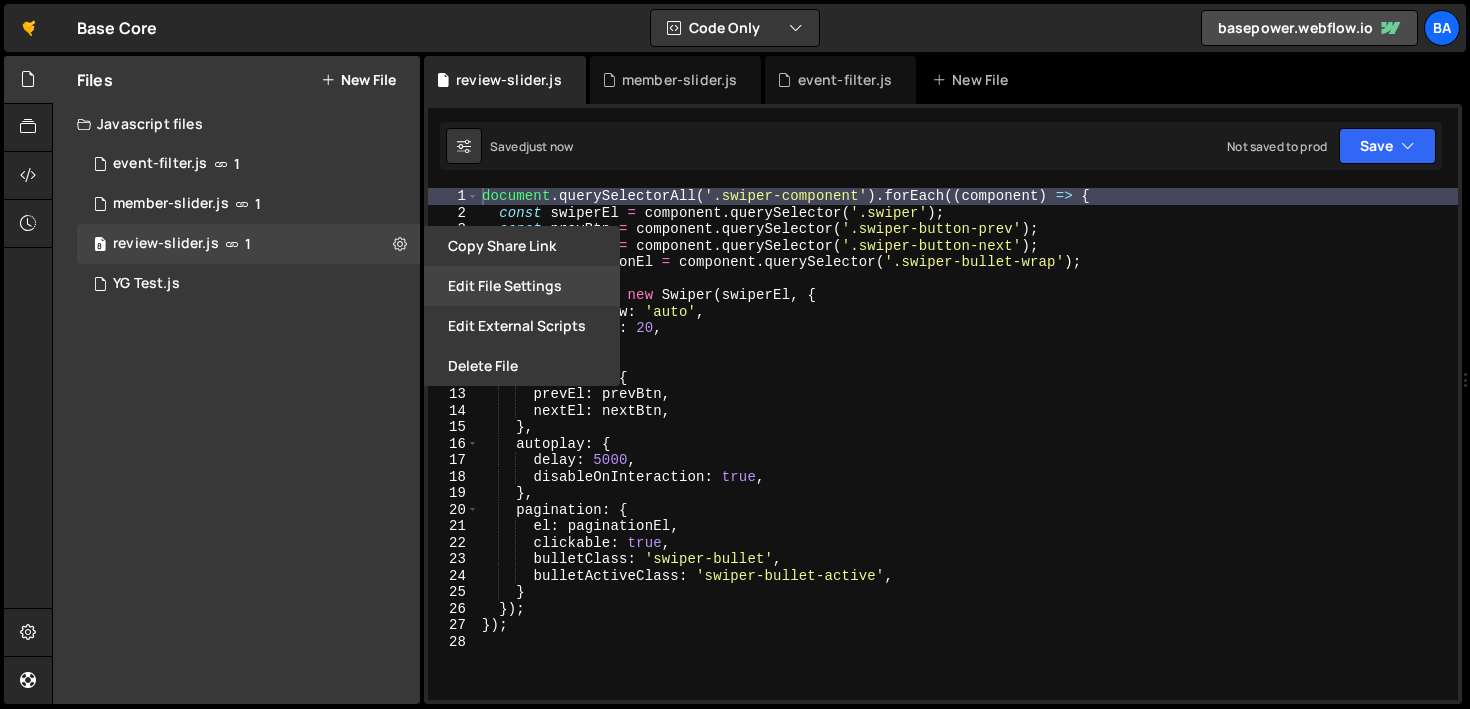 click on "Edit File Settings" at bounding box center [522, 286] 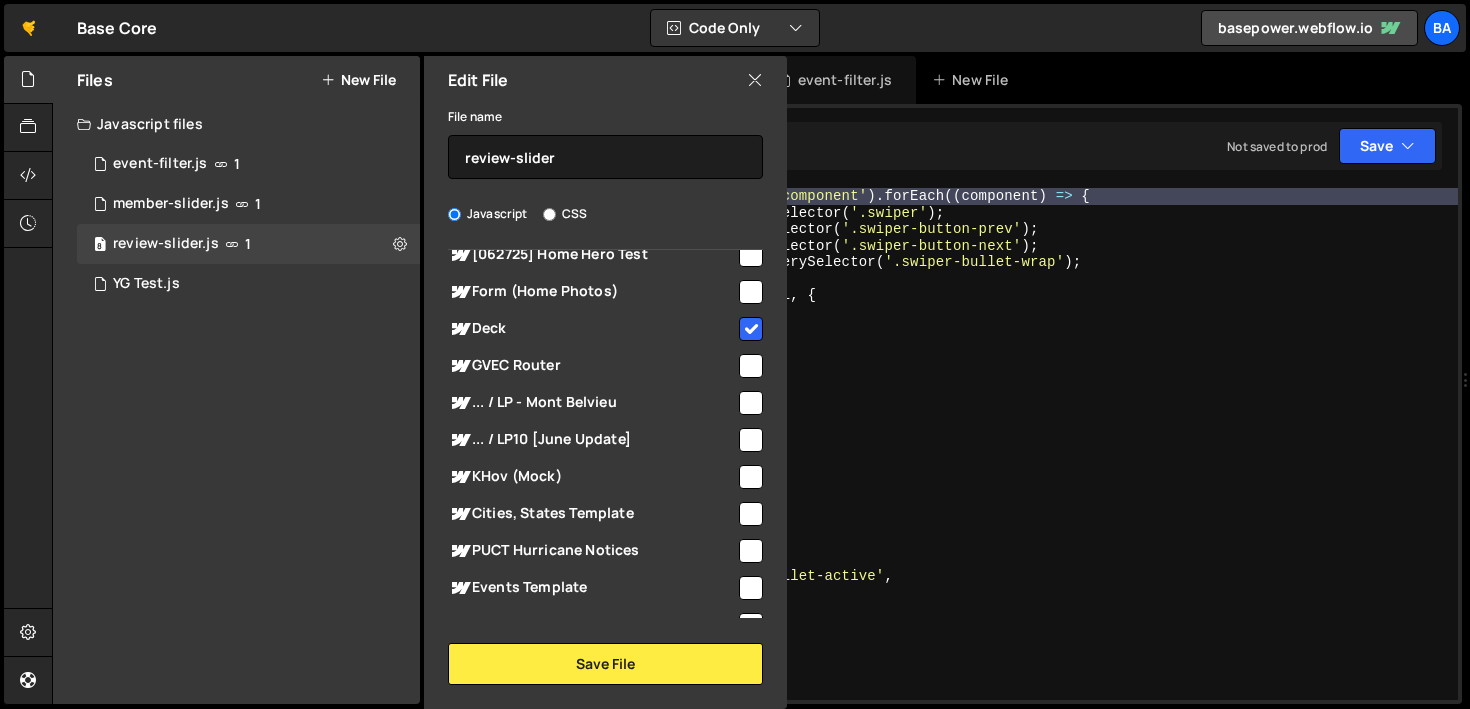scroll, scrollTop: 0, scrollLeft: 0, axis: both 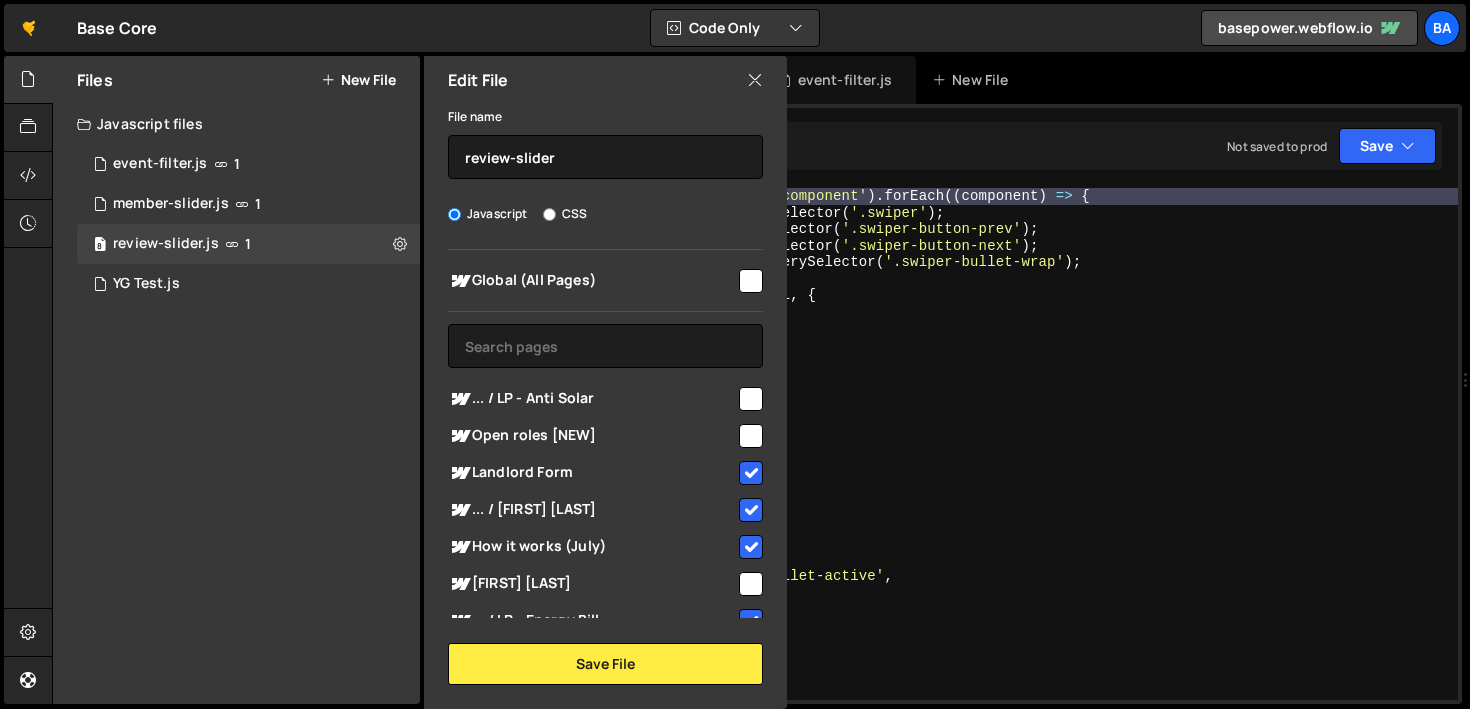 click at bounding box center [755, 80] 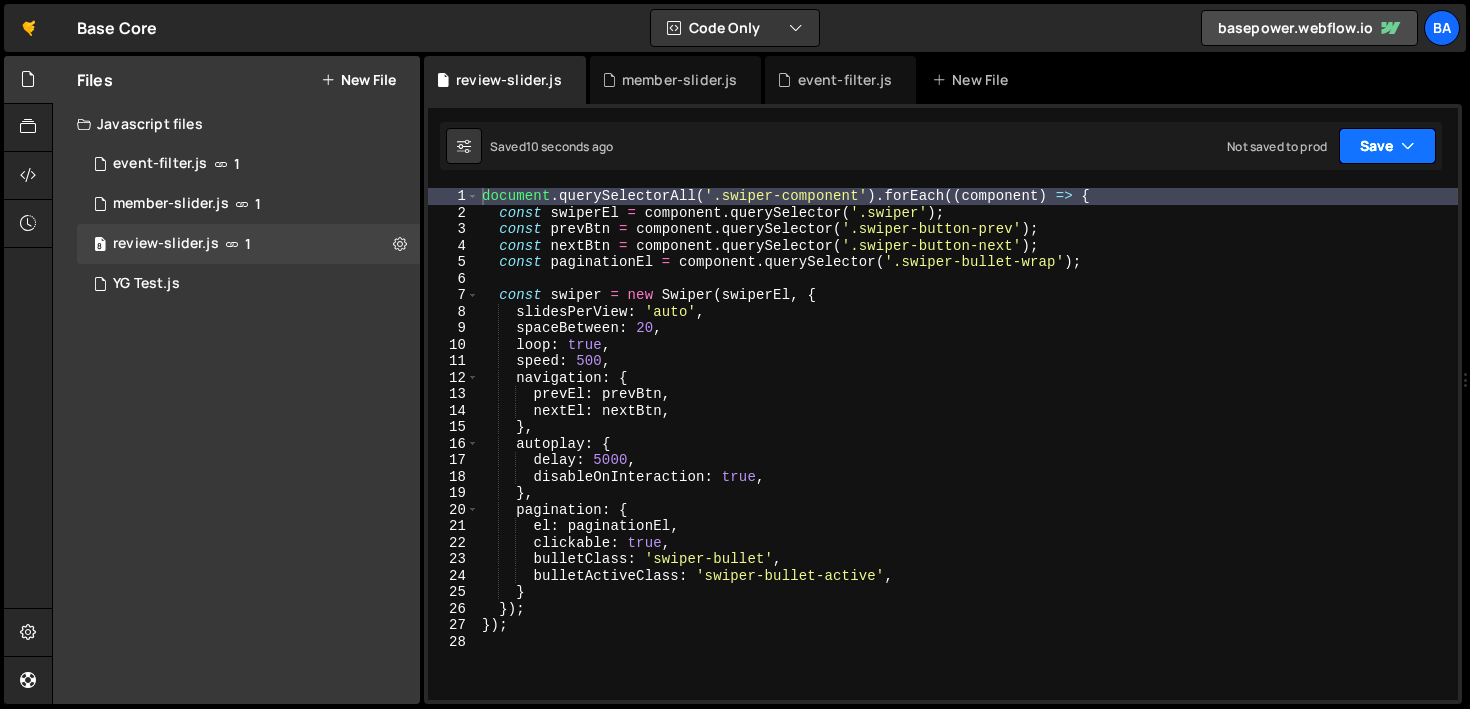 click on "Save" at bounding box center (1387, 146) 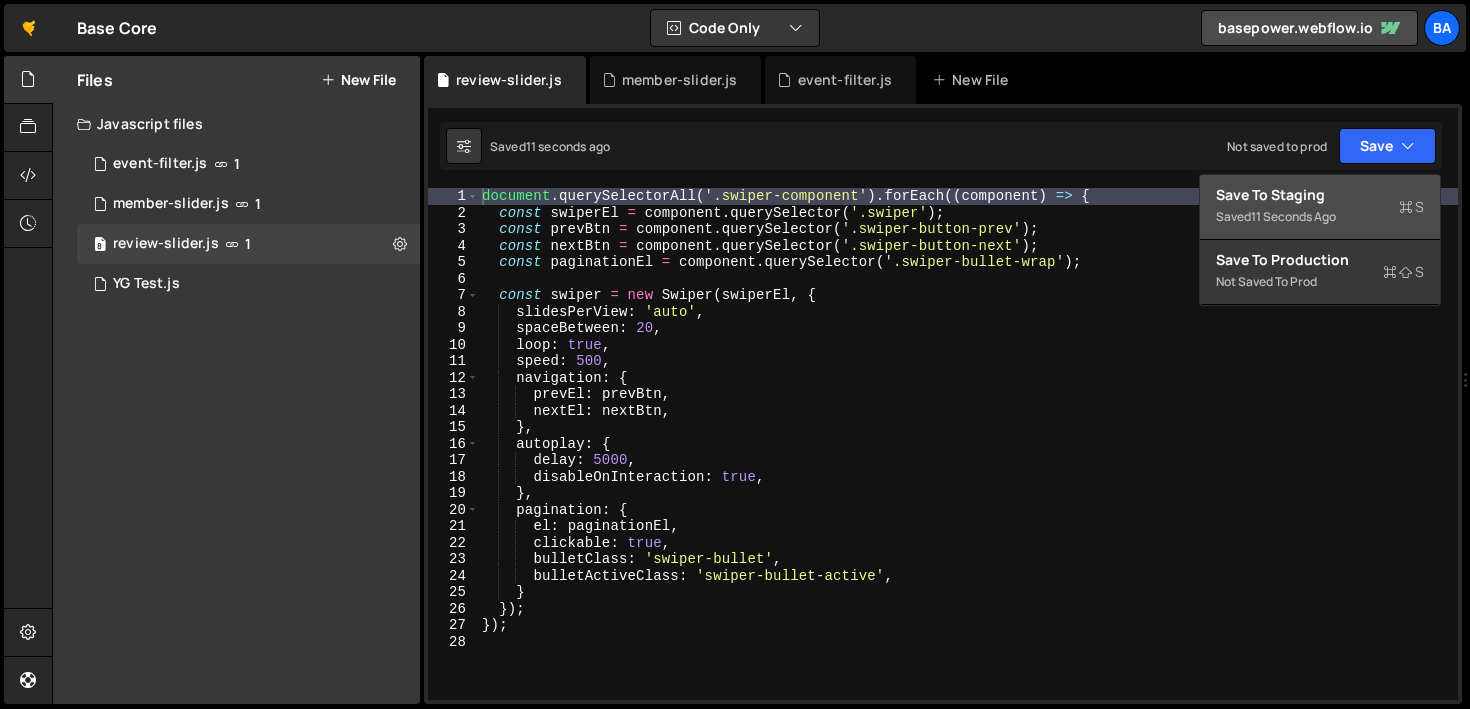 click on "Saved [TIME] ago" at bounding box center [1320, 217] 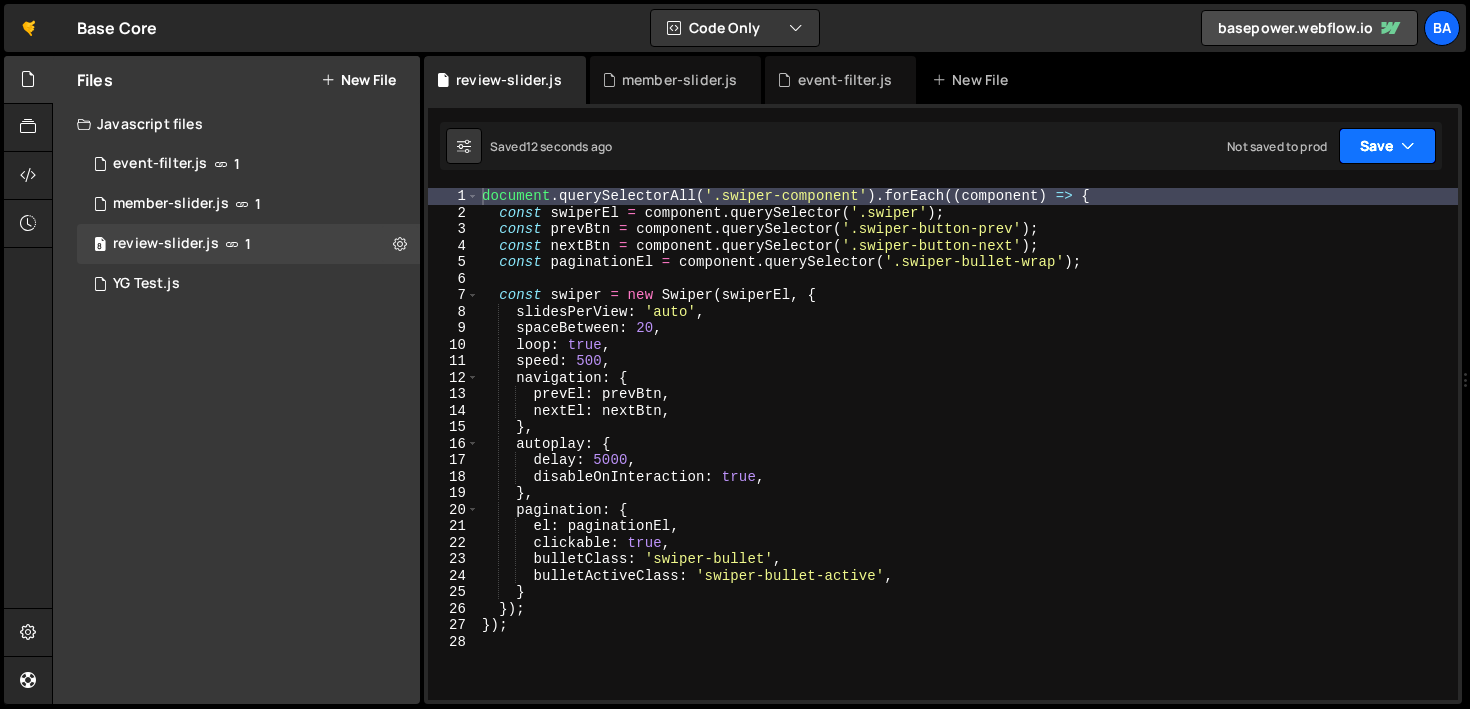 click on "Save" at bounding box center [1387, 146] 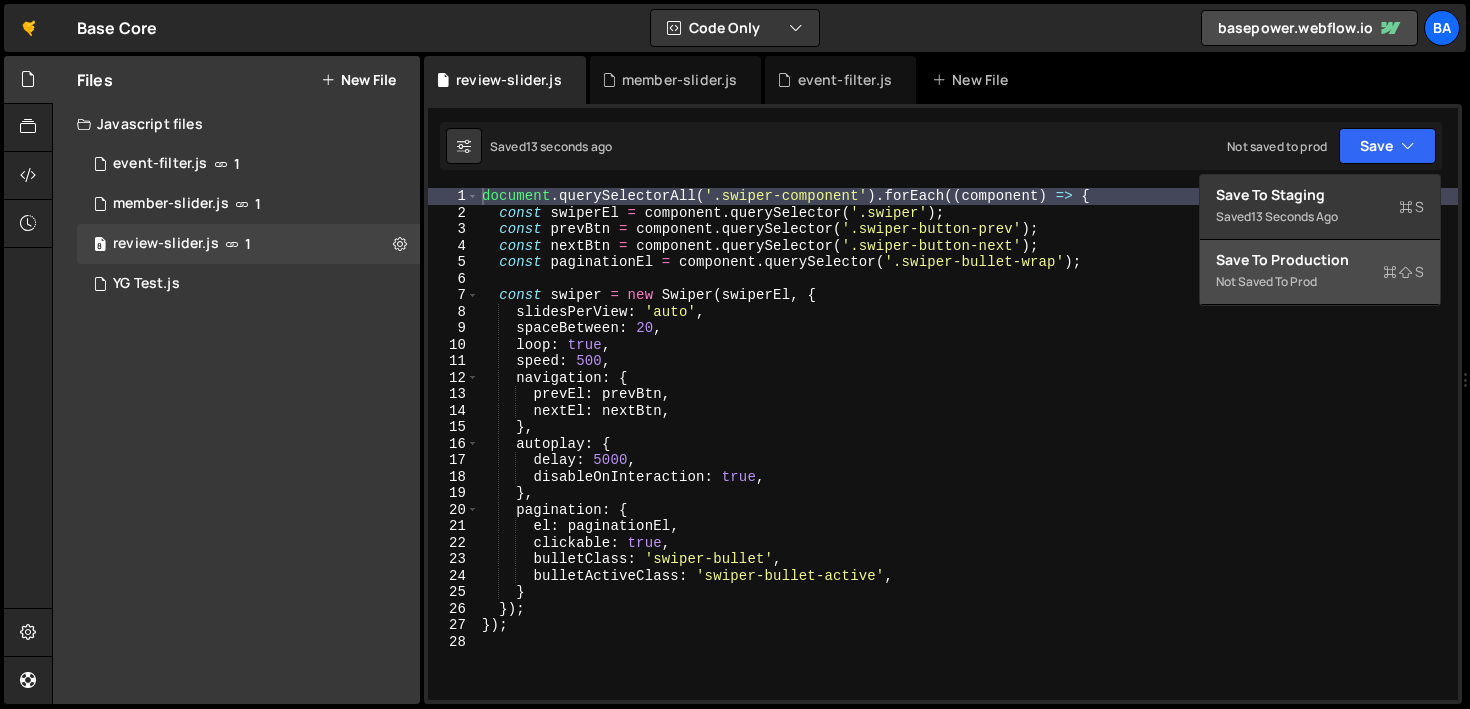 click on "Save to Production
S
Not saved to prod" at bounding box center [1320, 272] 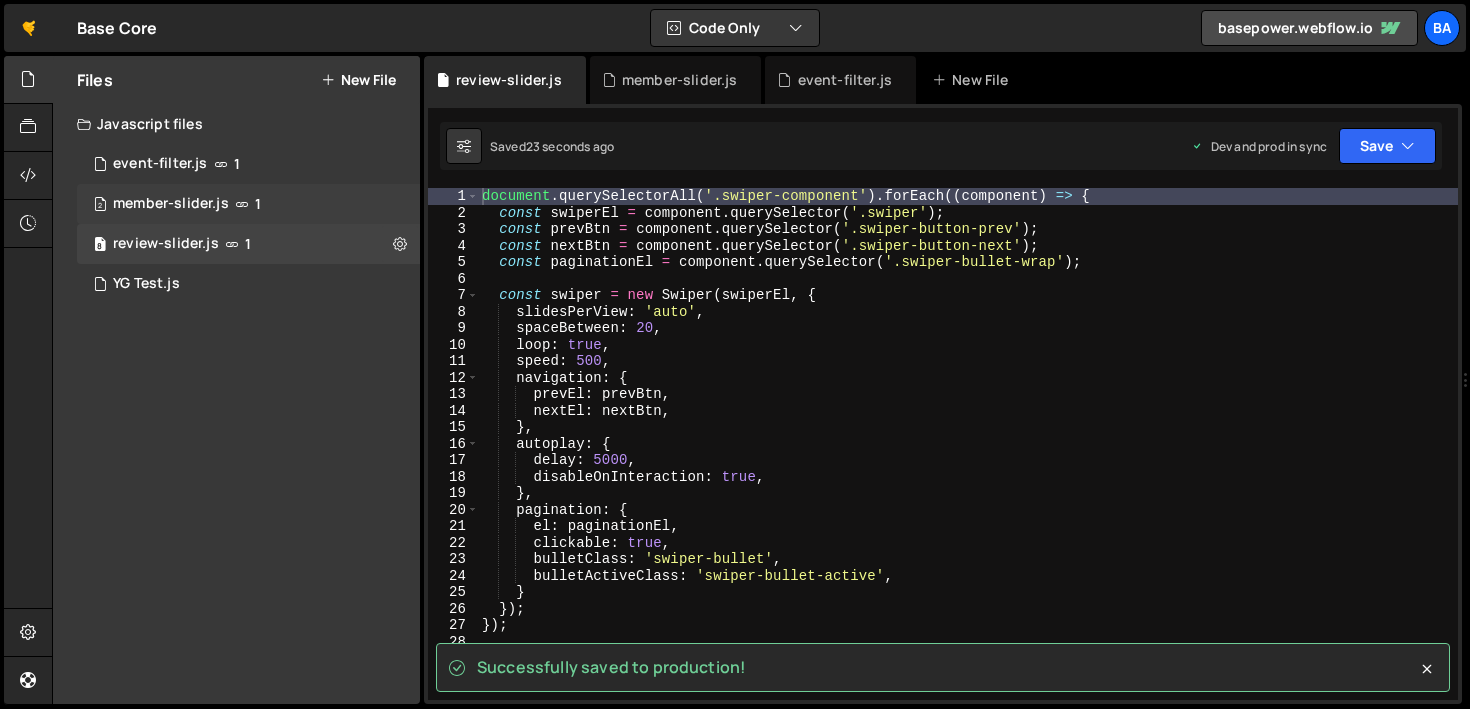 click at bounding box center (242, 204) 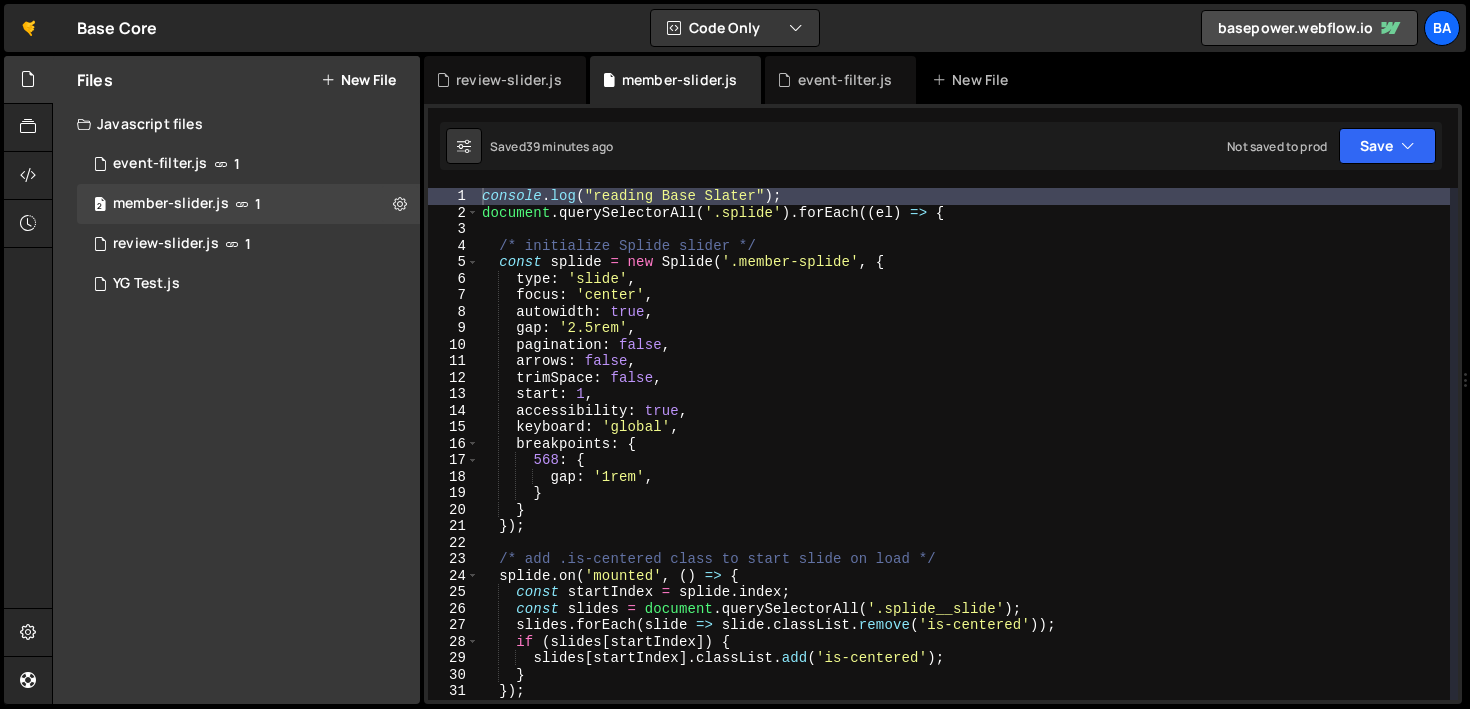 type on "console.log("reading Base Slater");" 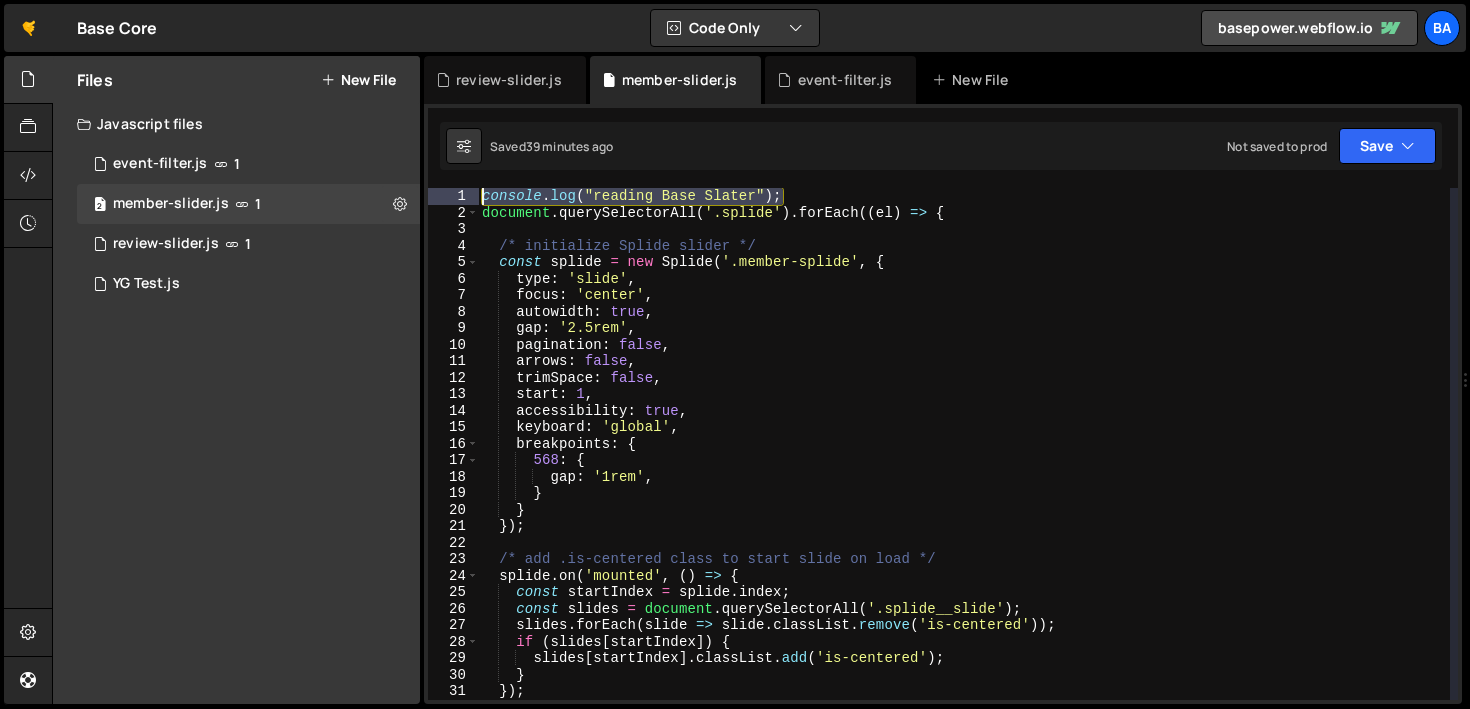 drag, startPoint x: 799, startPoint y: 191, endPoint x: 424, endPoint y: 195, distance: 375.02133 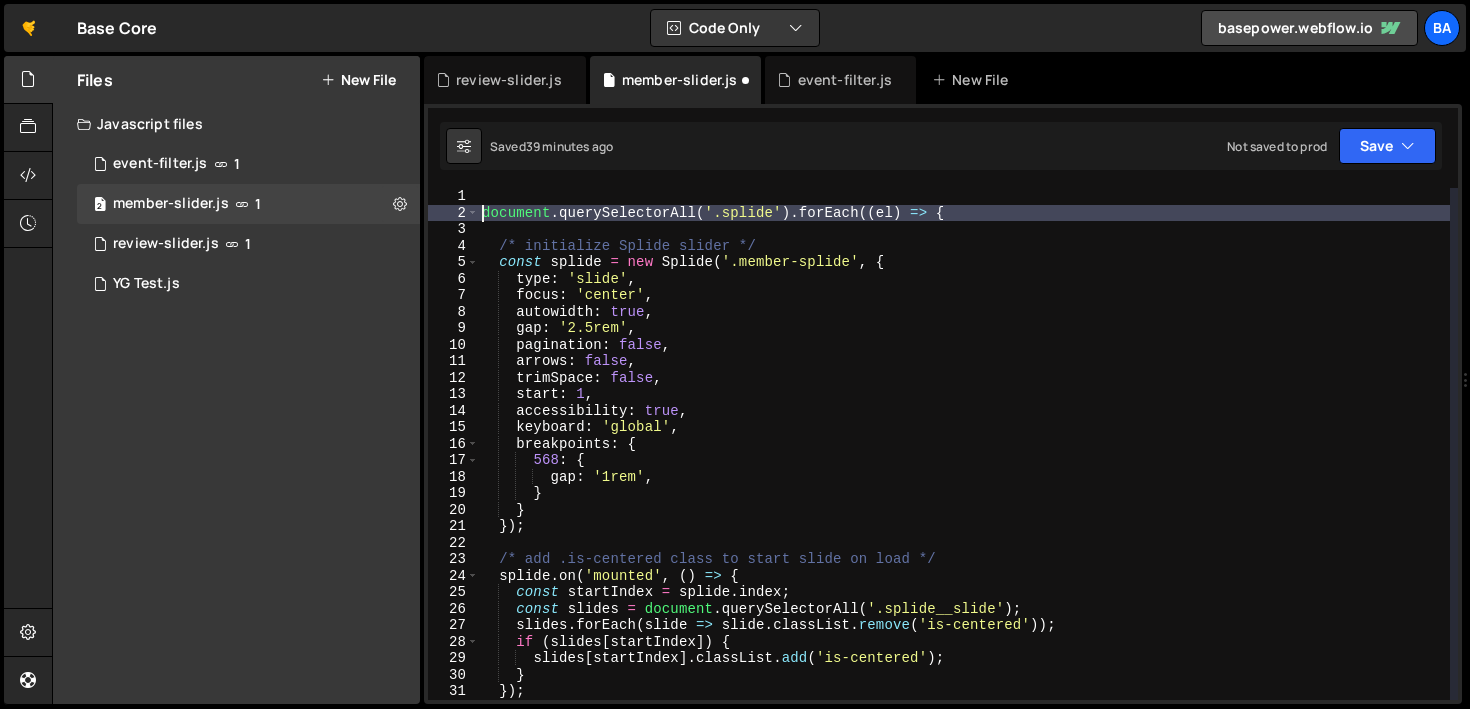 click on "document . querySelectorAll ( '.splide' ) . forEach (( el )   =>   {    /* initialize Splide slider */    const   splide   =   new   Splide ( '.member-splide' ,   {       type :   'slide' ,       focus :   'center' ,       autowidth :   true ,       gap :   '2.5rem' ,       pagination :   false ,       arrows :   false ,       trimSpace :   false ,       start :   1 ,       accessibility :   true ,       keyboard :   'global' ,       breakpoints :   {          568 :   {             gap :   '1rem' ,          }       }    }) ;    /* add .is-centered class to start slide on load */    splide . on ( 'mounted' ,   ( )   =>   {       const   startIndex   =   splide . index ;       const   slides   =   document . querySelectorAll ( '.splide__slide' ) ;       slides . forEach ( slide   =>   slide . classList . remove ( 'is-centered' )) ;       if   ( slides [ startIndex ])   {          slides [ startIndex ] . classList . add ( 'is-centered' ) ;       }    }) ;" at bounding box center [964, 460] 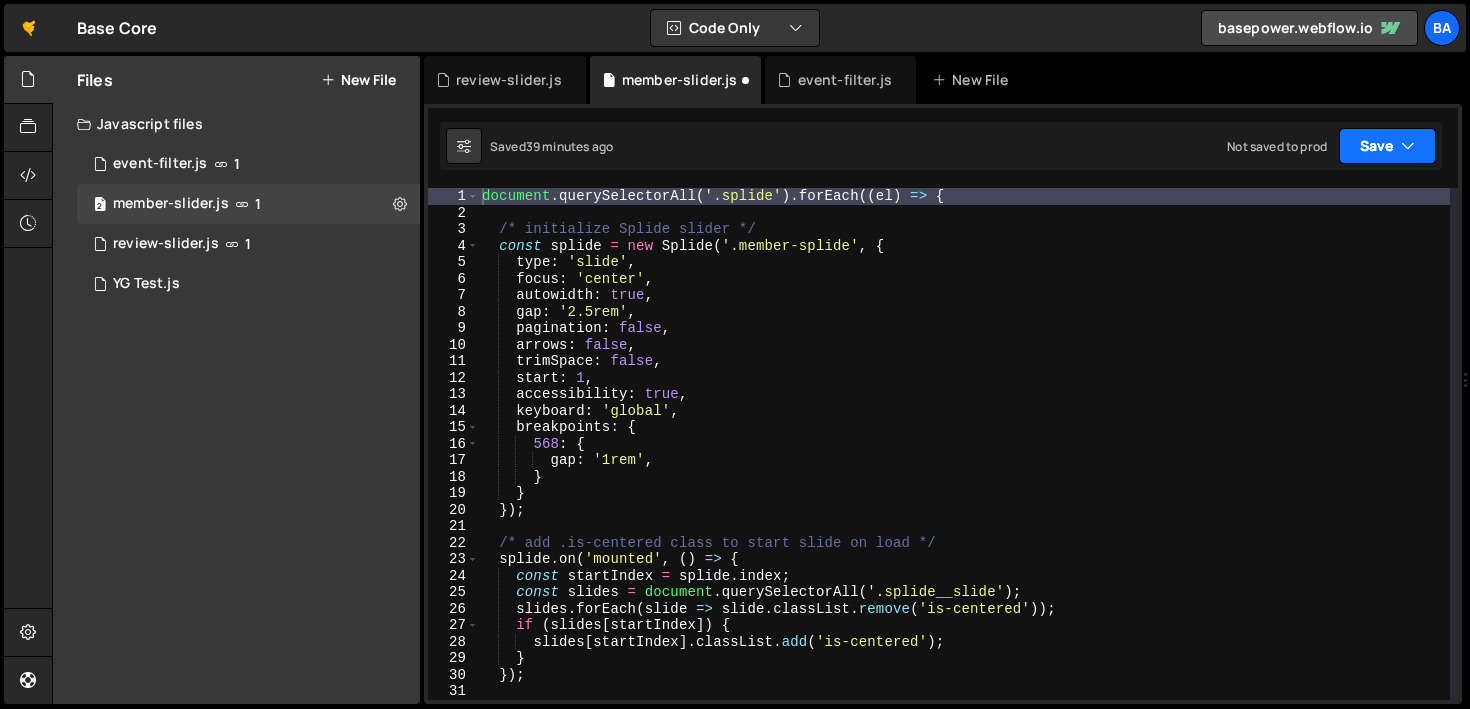 click on "Save" at bounding box center [1387, 146] 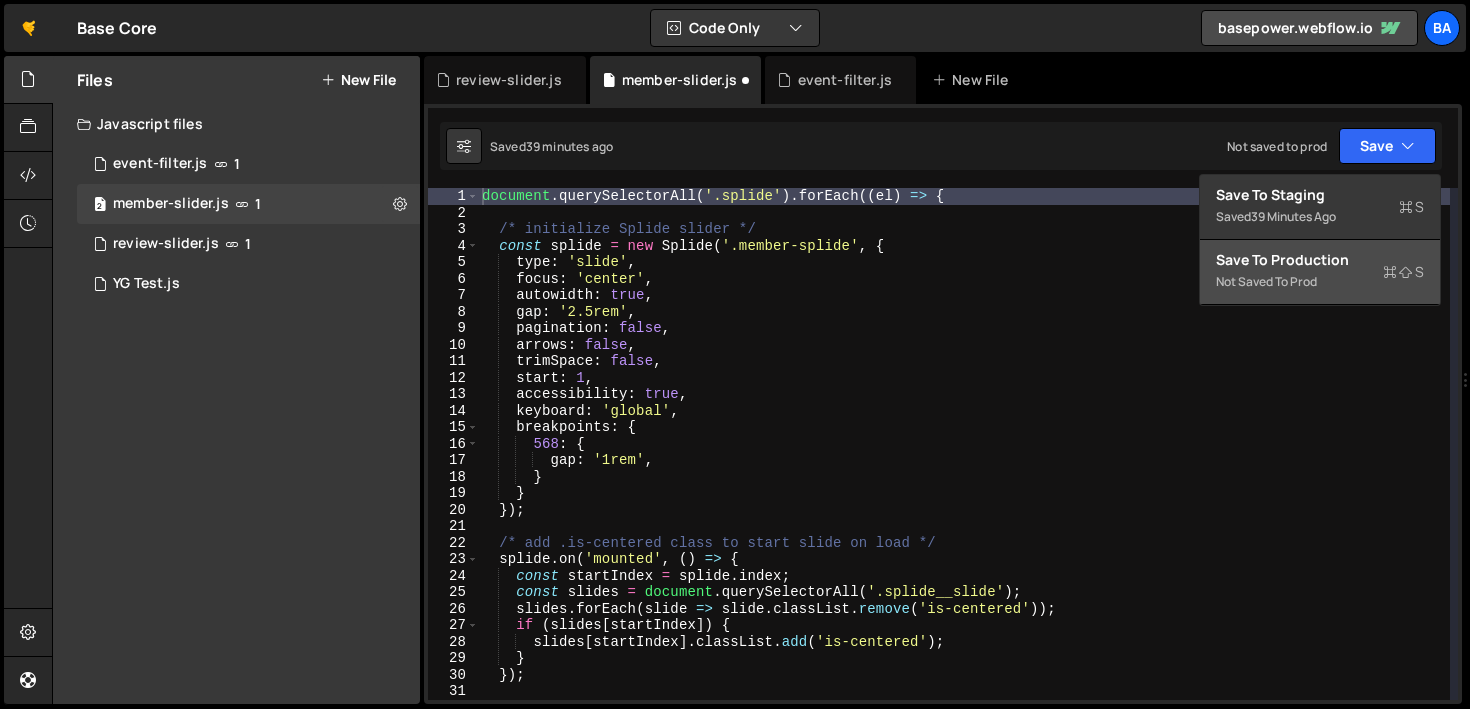 click on "Not saved to prod" at bounding box center [1320, 282] 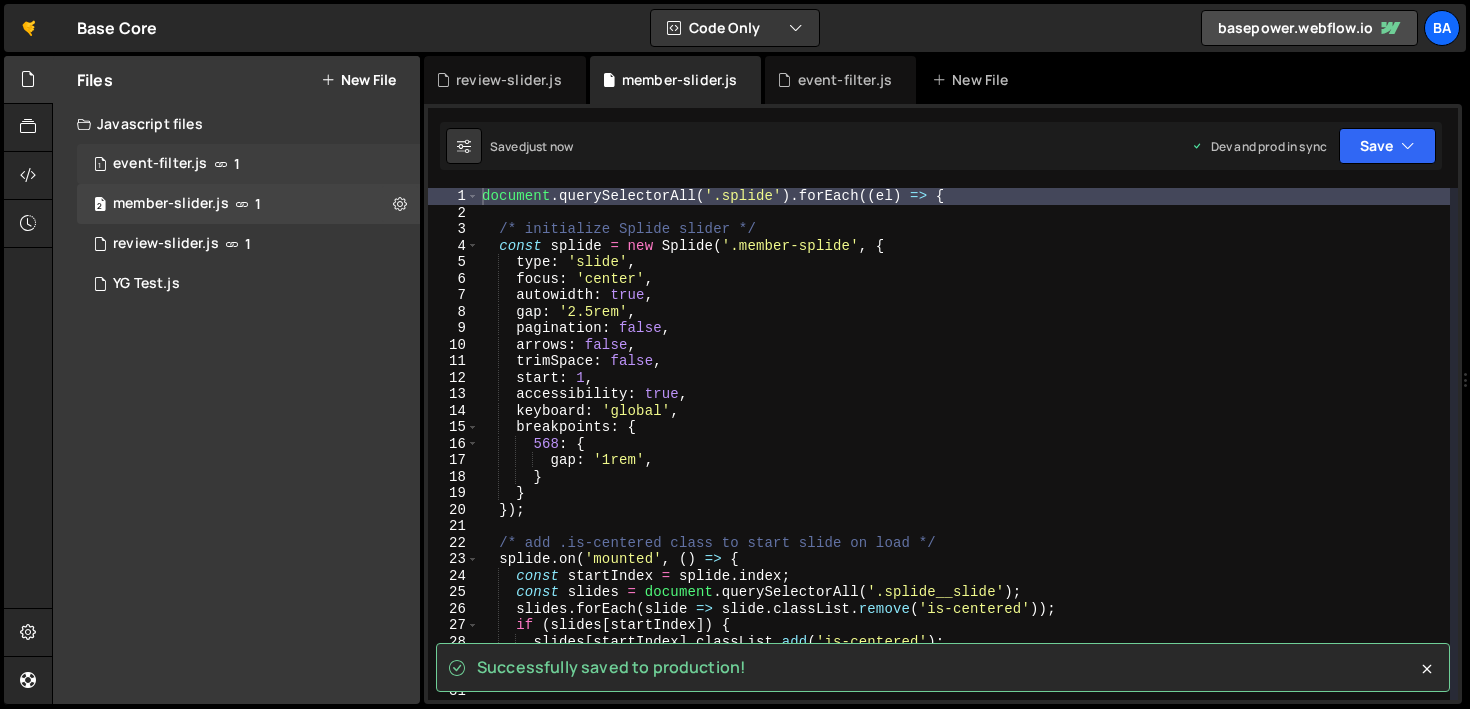 click on "1 event-filter.js 1" at bounding box center (248, 164) 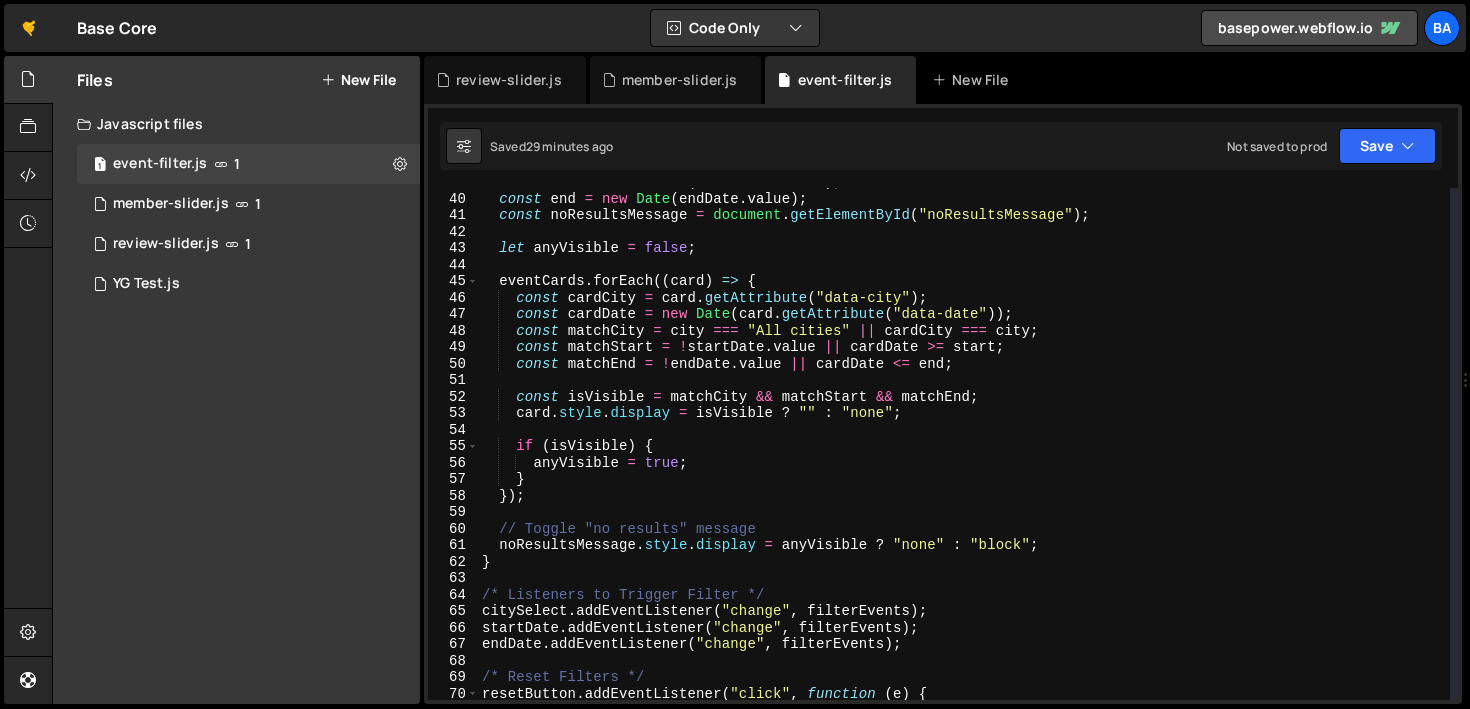 scroll, scrollTop: 0, scrollLeft: 0, axis: both 